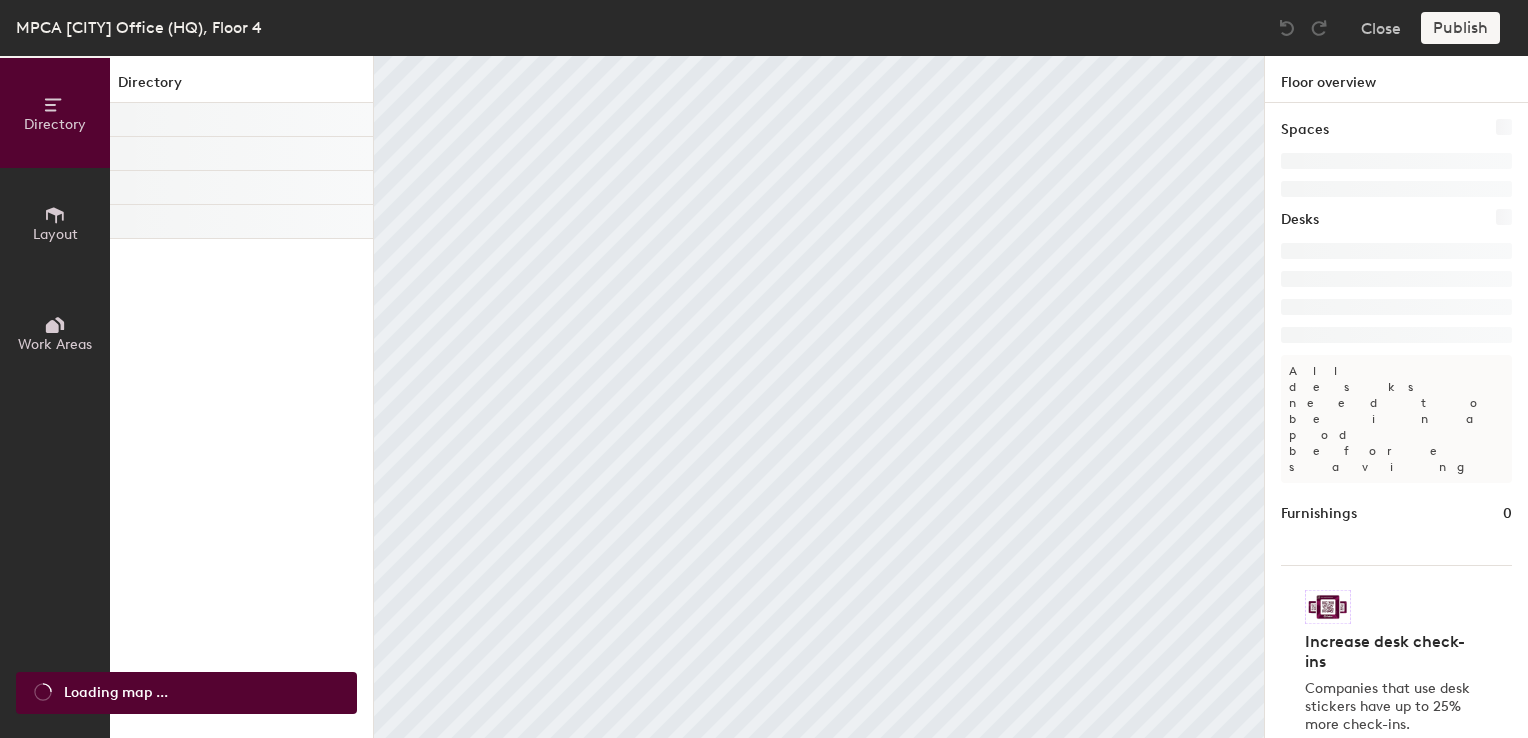 scroll, scrollTop: 0, scrollLeft: 0, axis: both 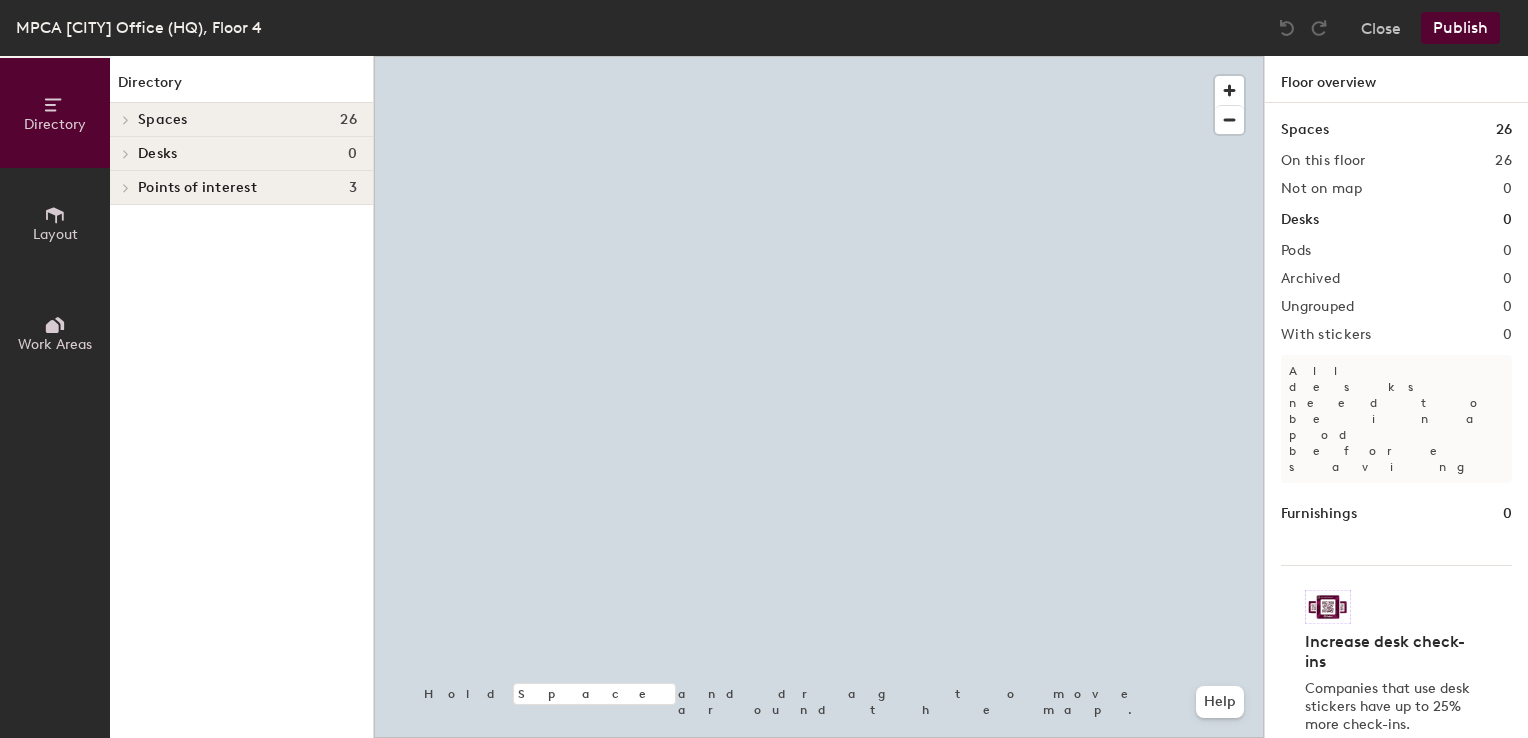 click on "Layout" 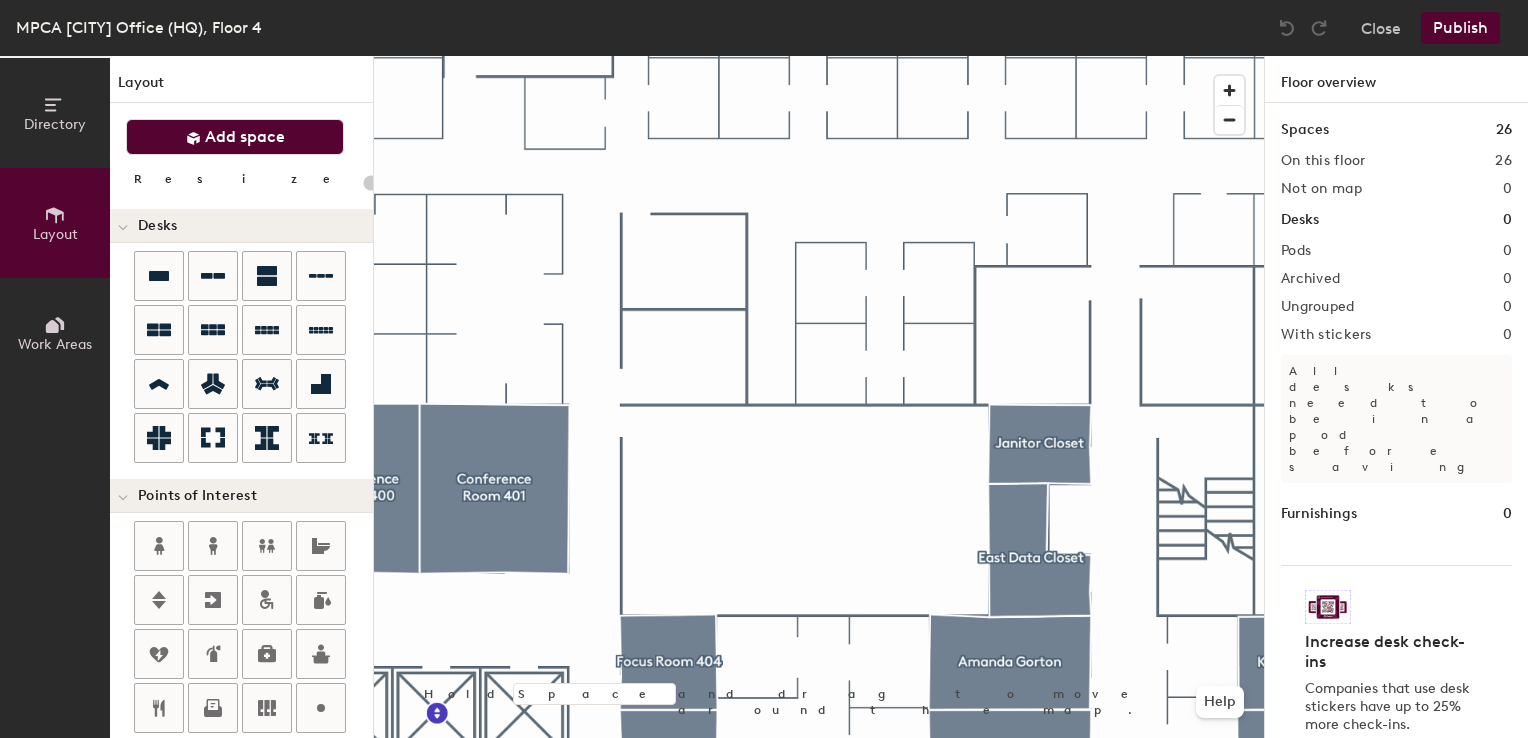 click on "Add space" 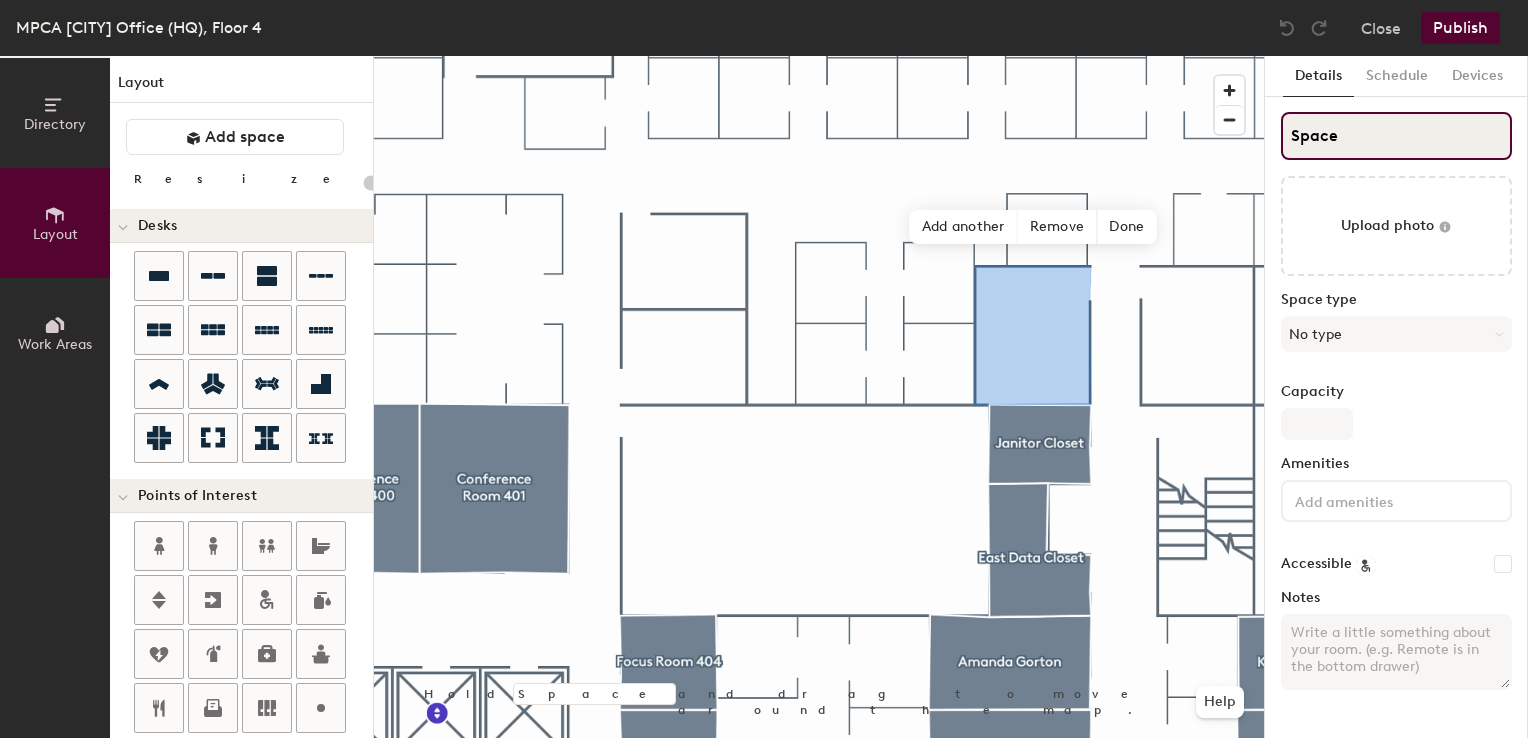 click on "Directory Layout Work Areas Layout   Add space Resize Desks Points of Interest Furnishings Seating Tables Booths Hold Space and drag to move around the map. Help Add another Remove Done Scheduling policies Booking Window Max reservation length Recurring events Restrict booking to working hours Prevent booking from kiosks Restrict booking to administrators Configure room display Background Upload photo General Auto contrast High visibility Hide the logo Custom logo Edit Display hours Screen Brightness 0% 100% Privacy Mask meeting titles Hide meeting attendees Keep meeting organizer visible Scheduling Meeting check-ins Start meetings early End meetings early Extend meetings Impromptu meetings Abandoned meeting protection Admin access Restrict display management Details Schedule Devices Space Upload photo Space type No type Capacity Amenities Accessible Notes" 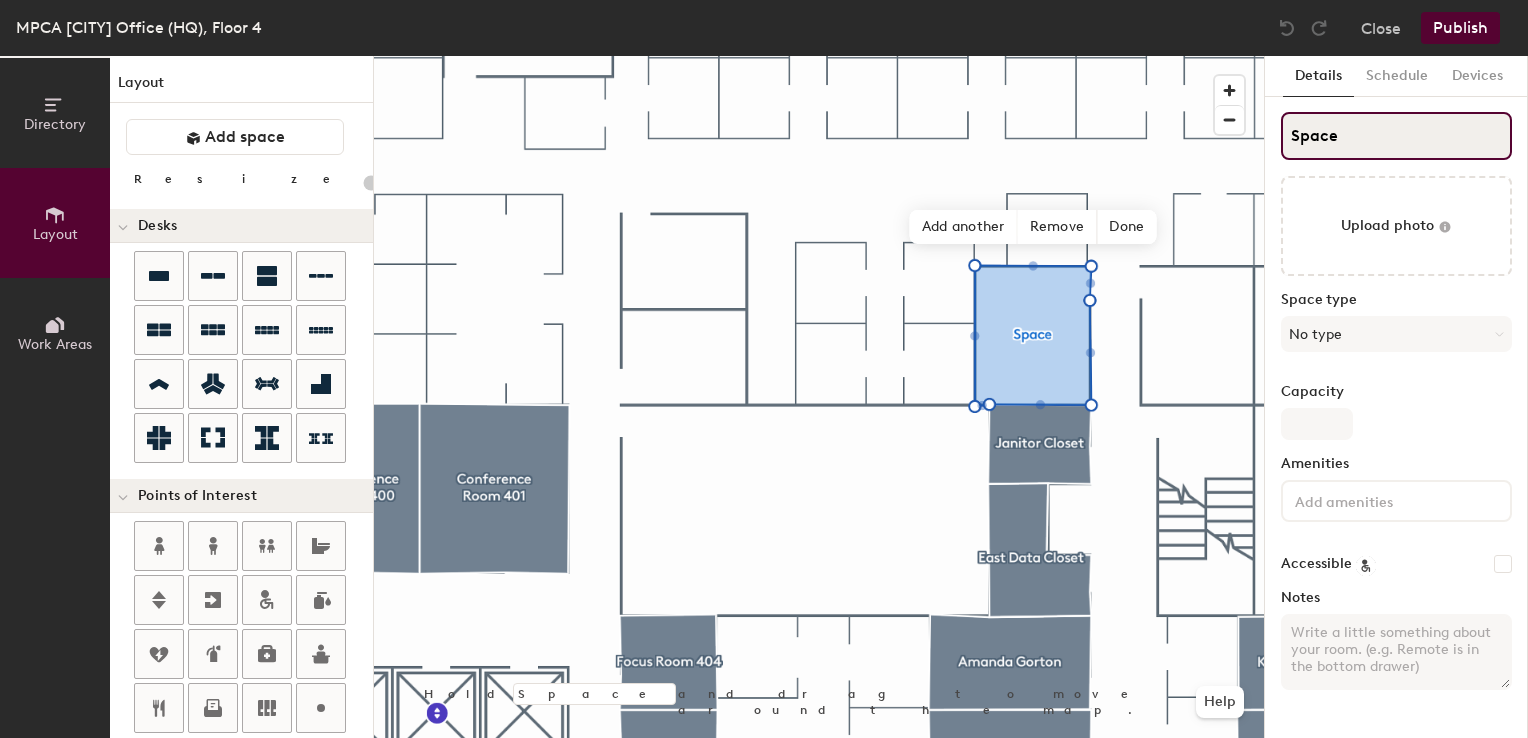 type on "20" 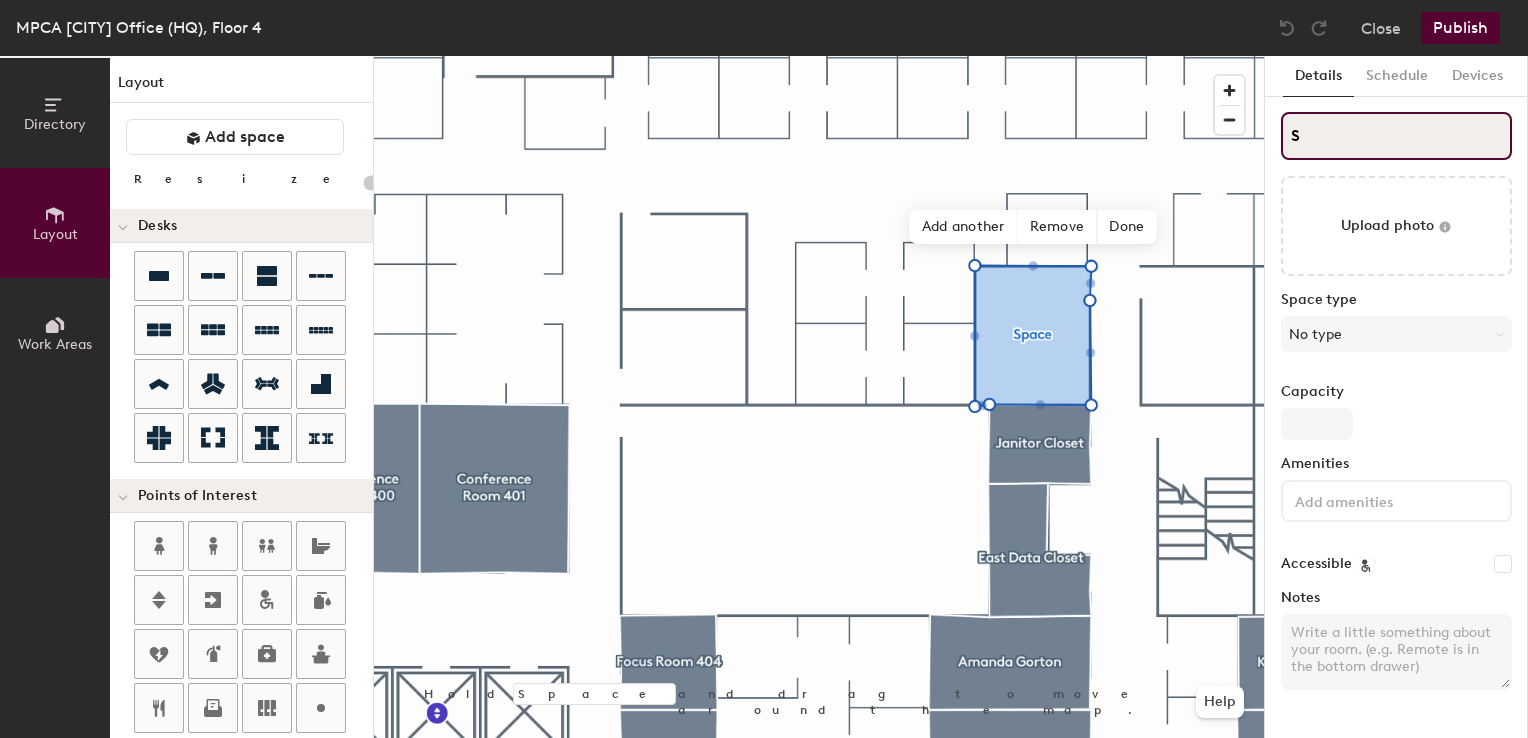 type on "20" 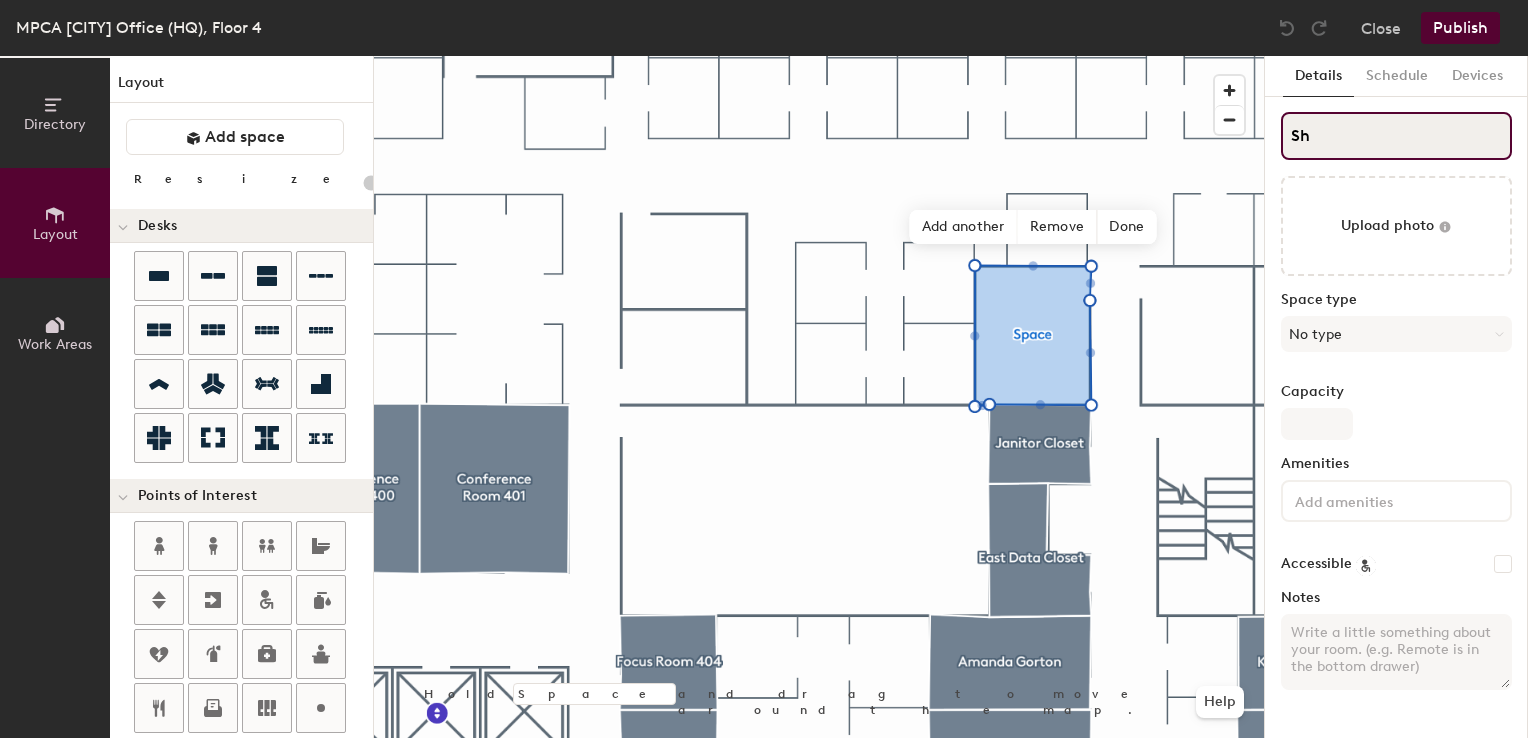 type on "20" 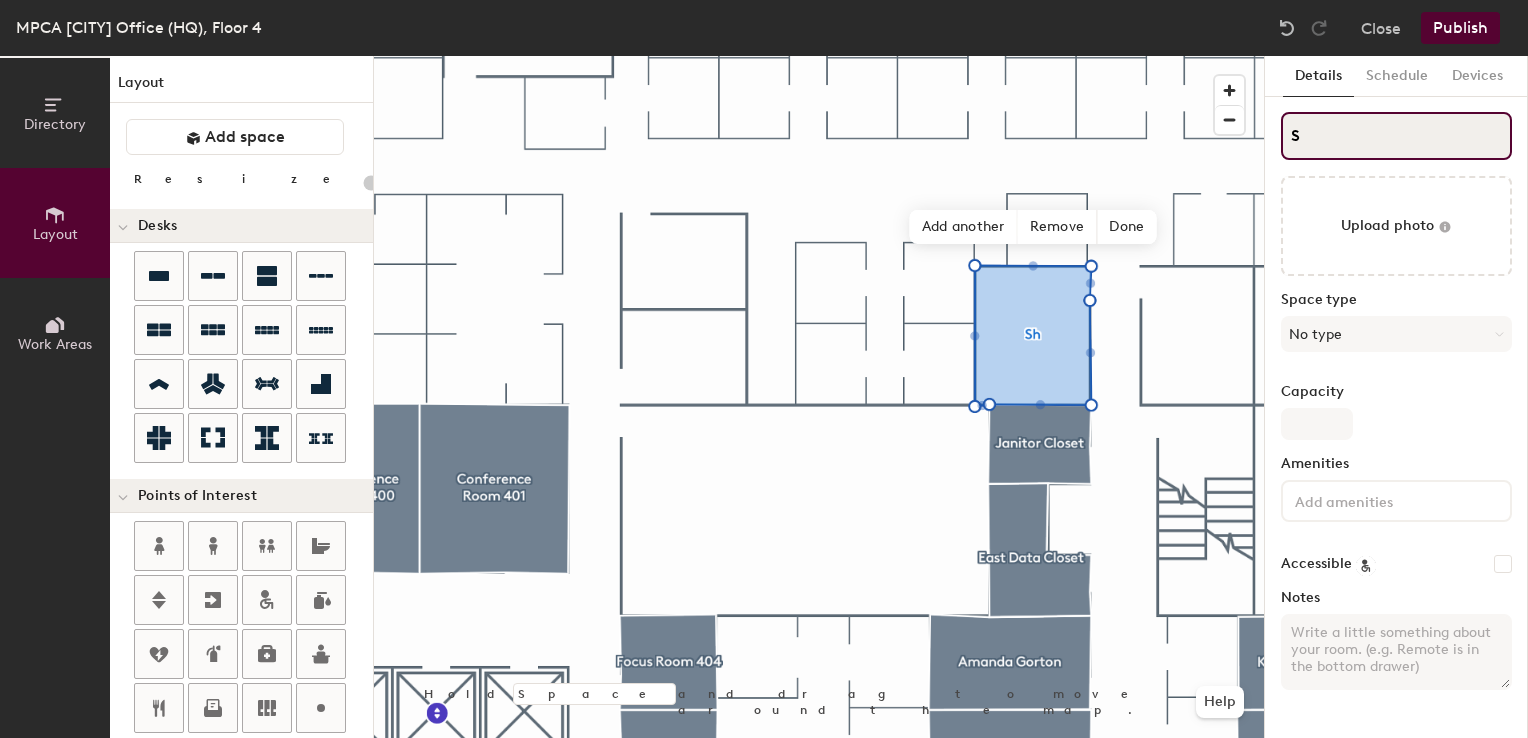 type on "S" 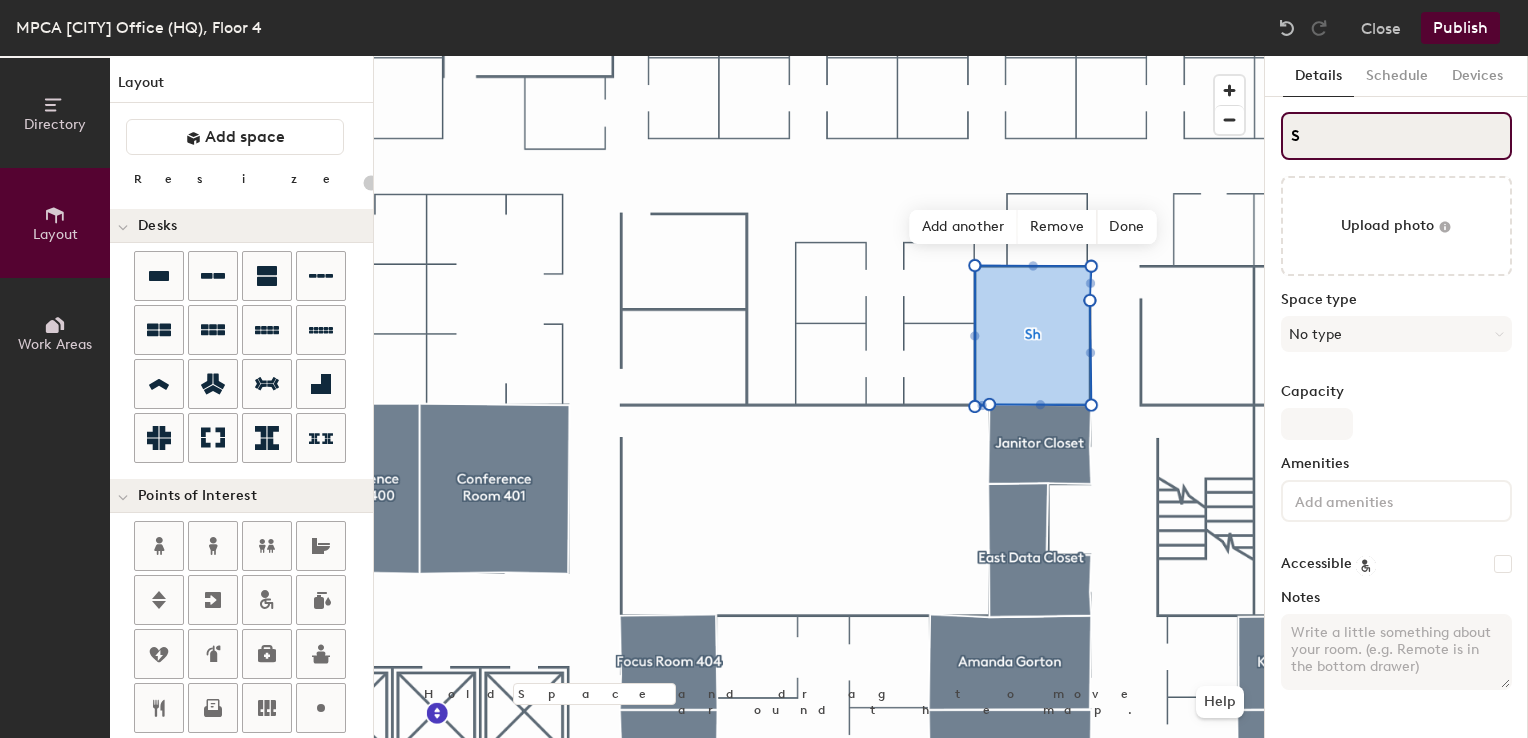 type on "20" 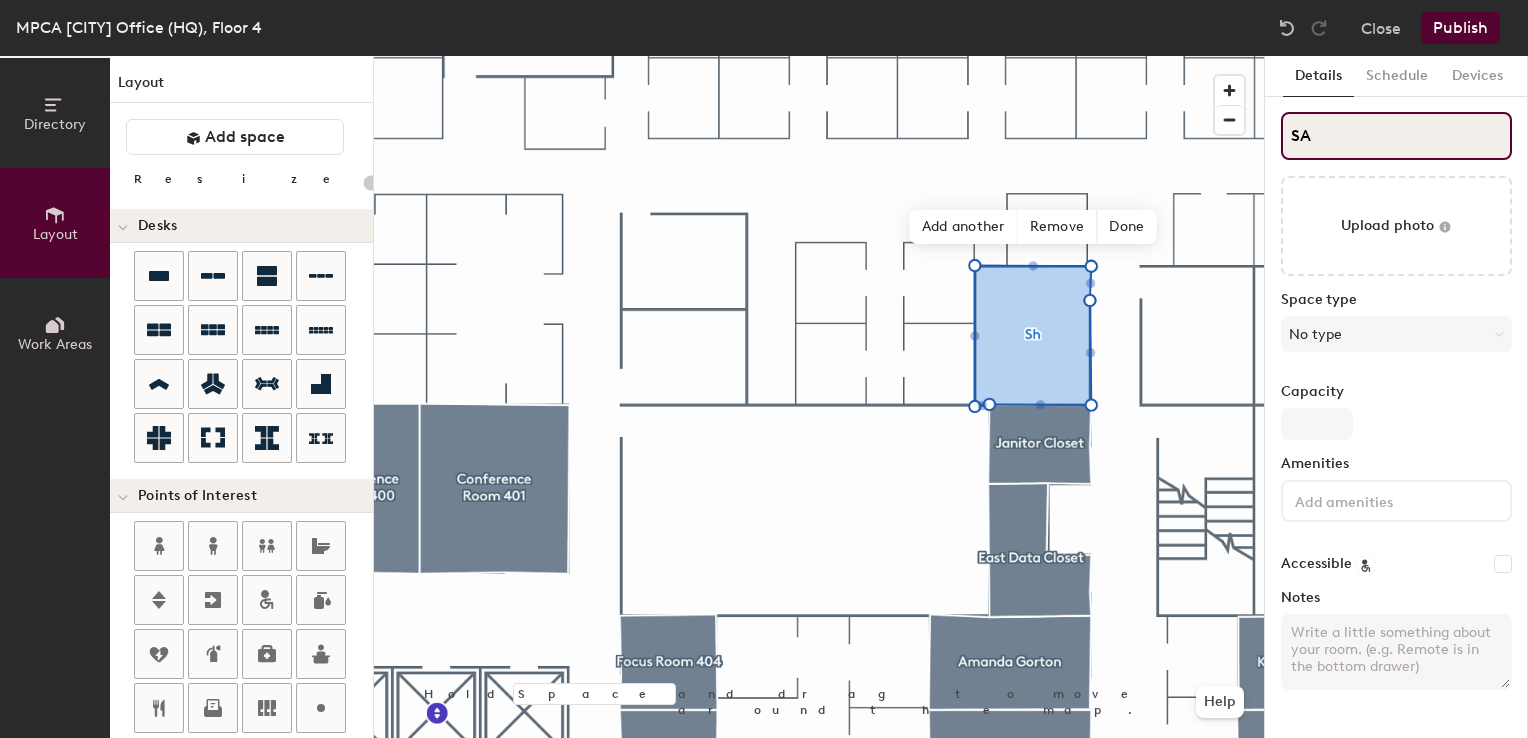 type on "20" 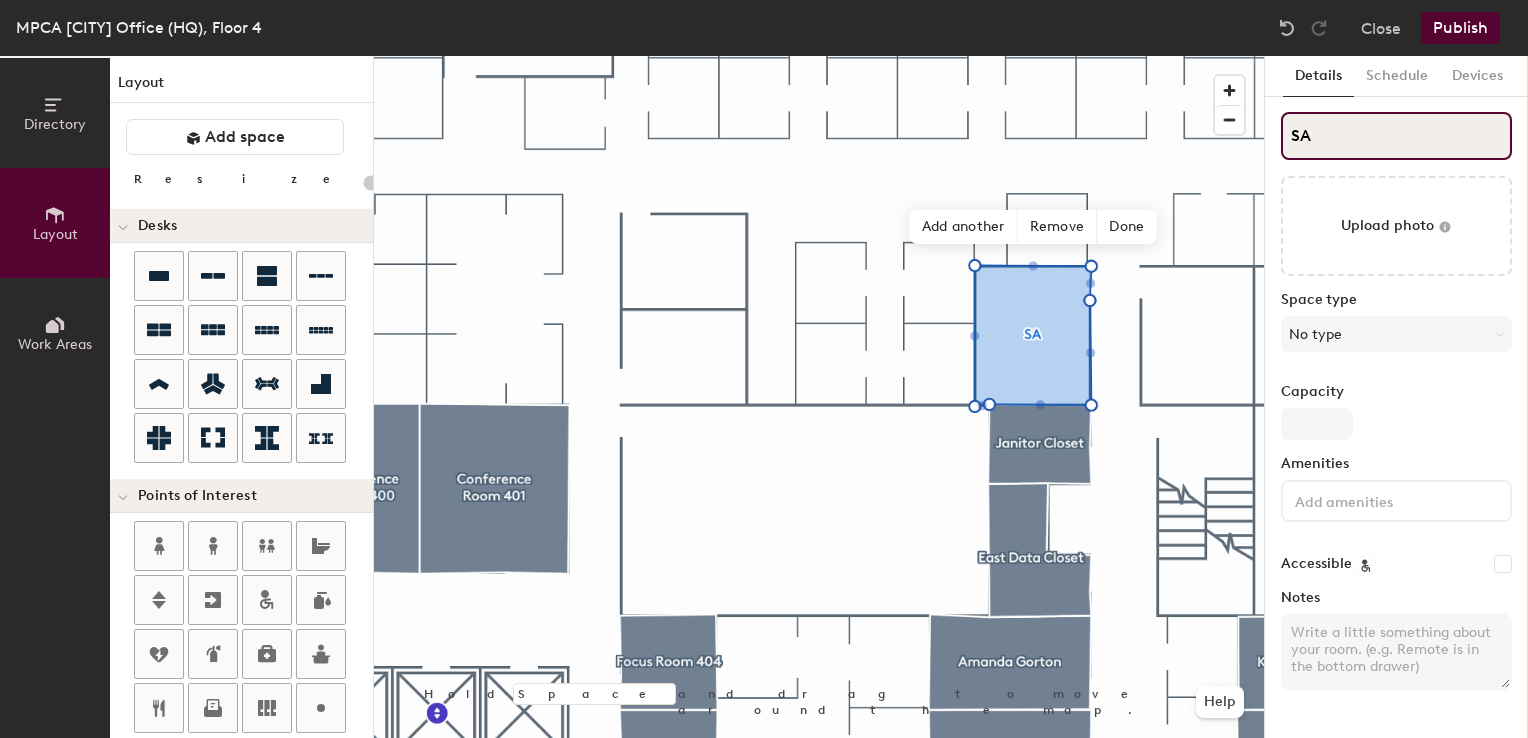 type on "A" 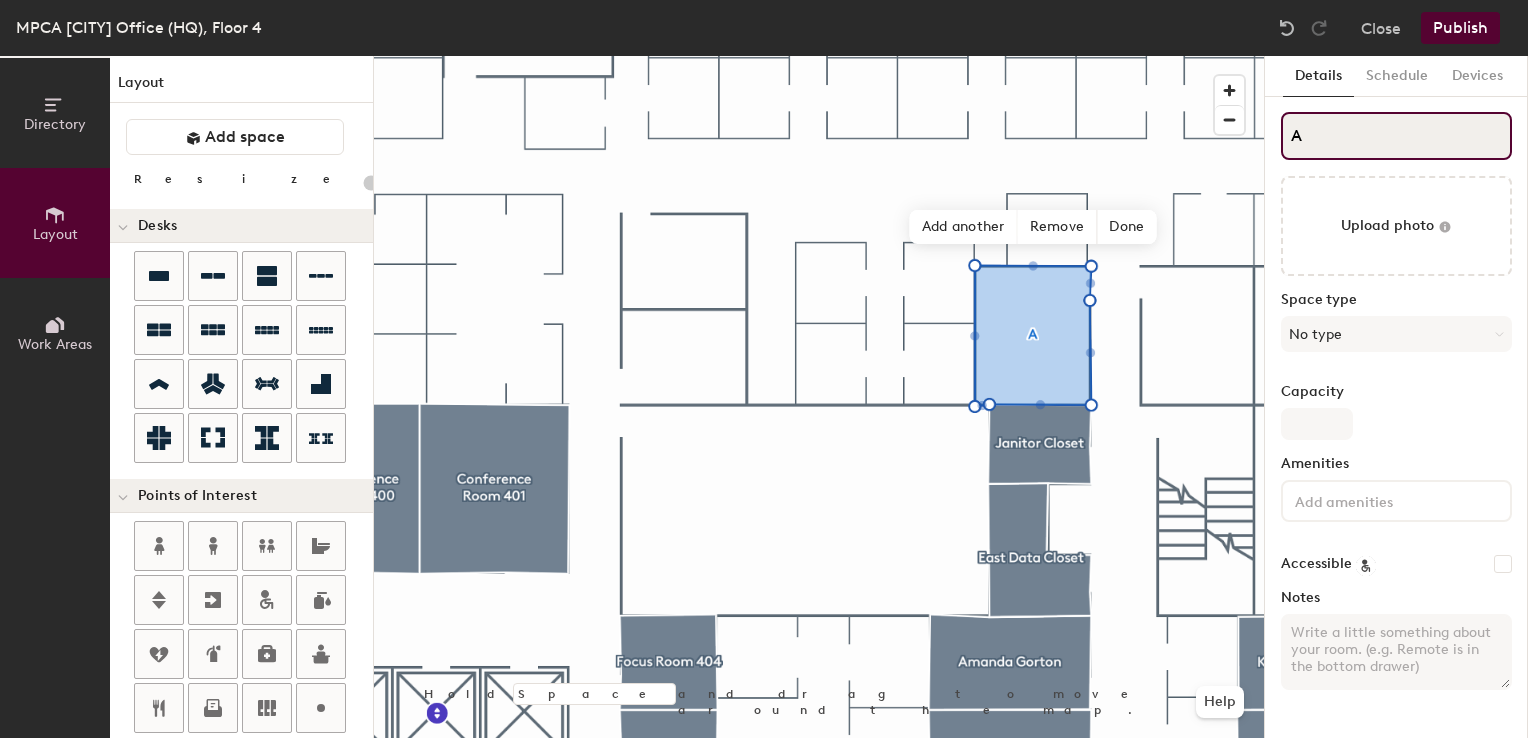 type on "20" 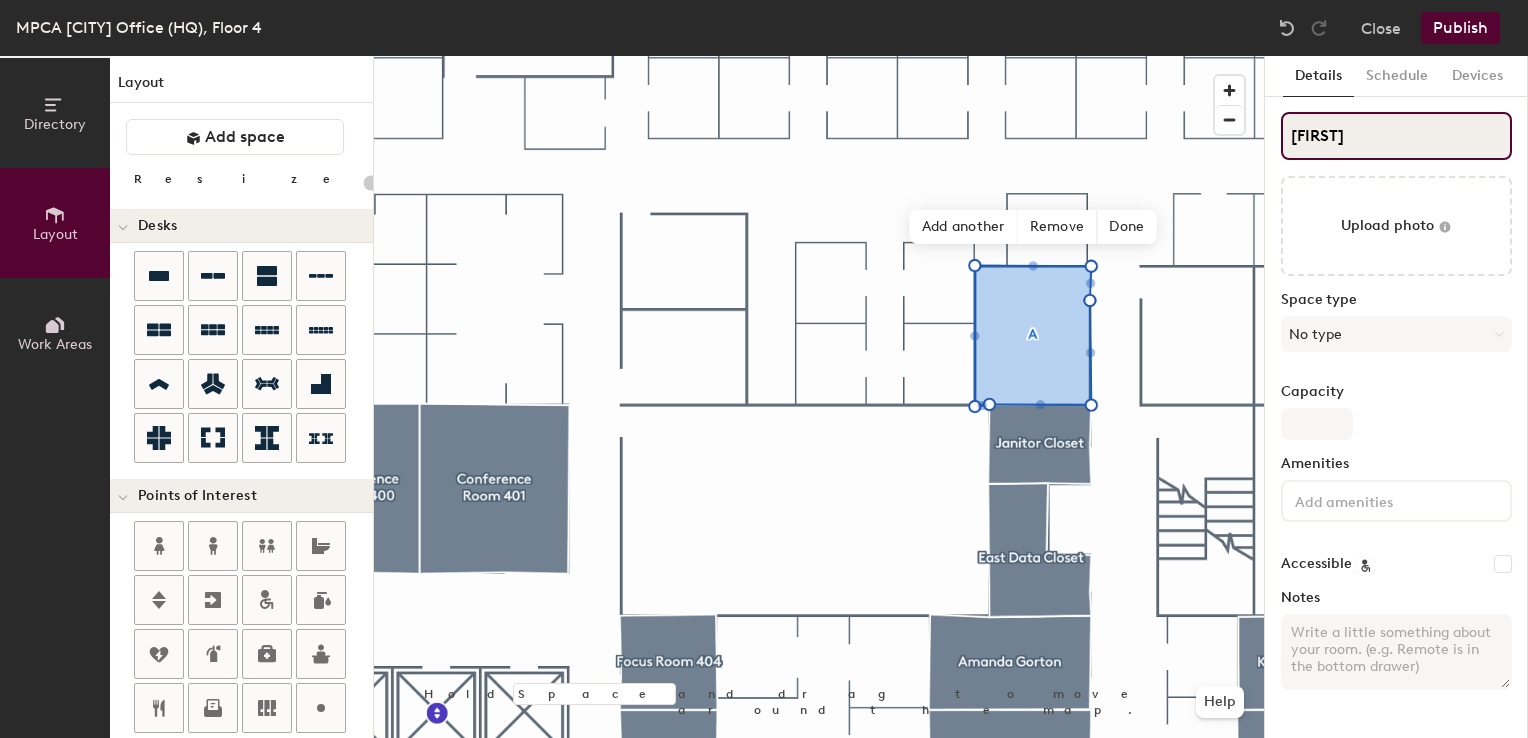type on "[FIRST]" 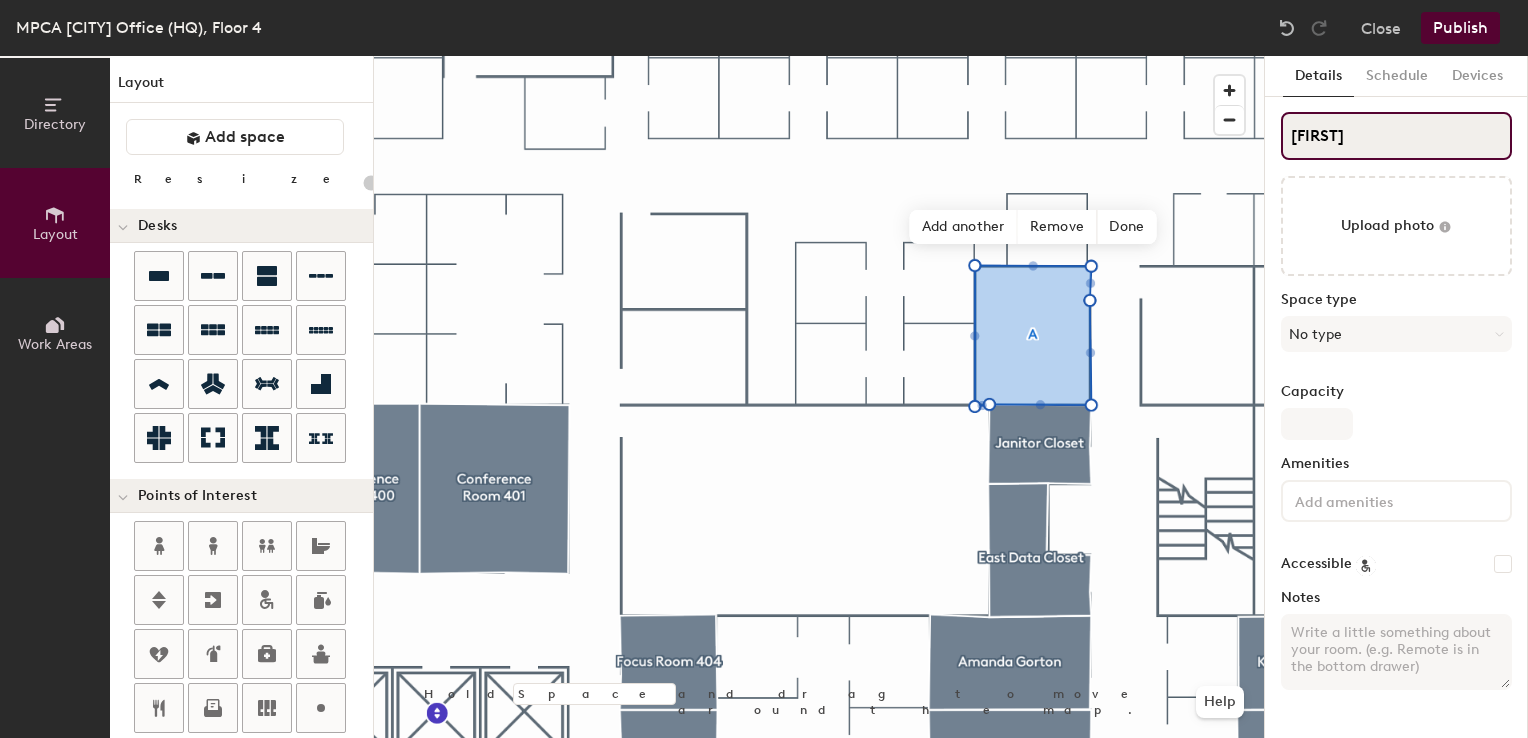 type on "20" 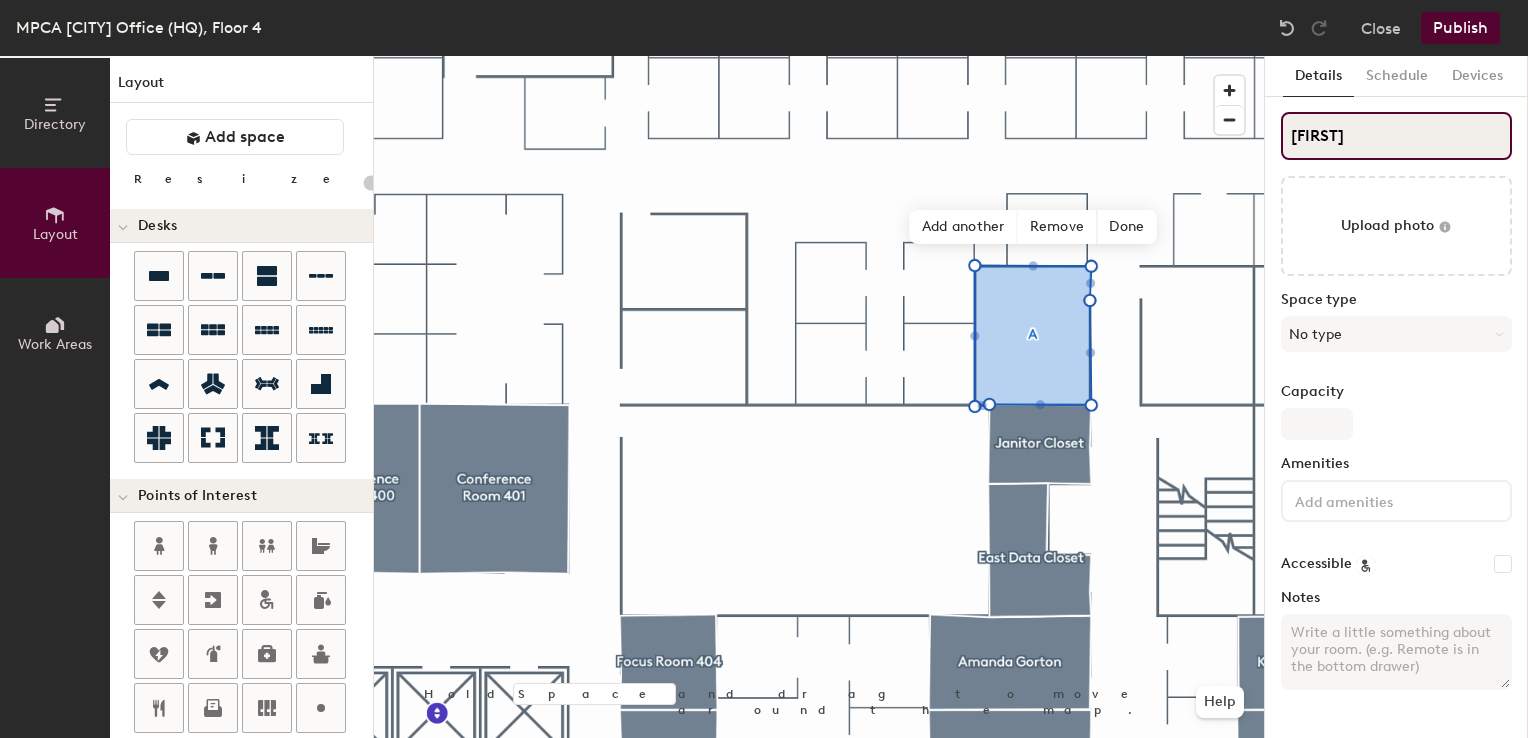 type on "[FIRST]" 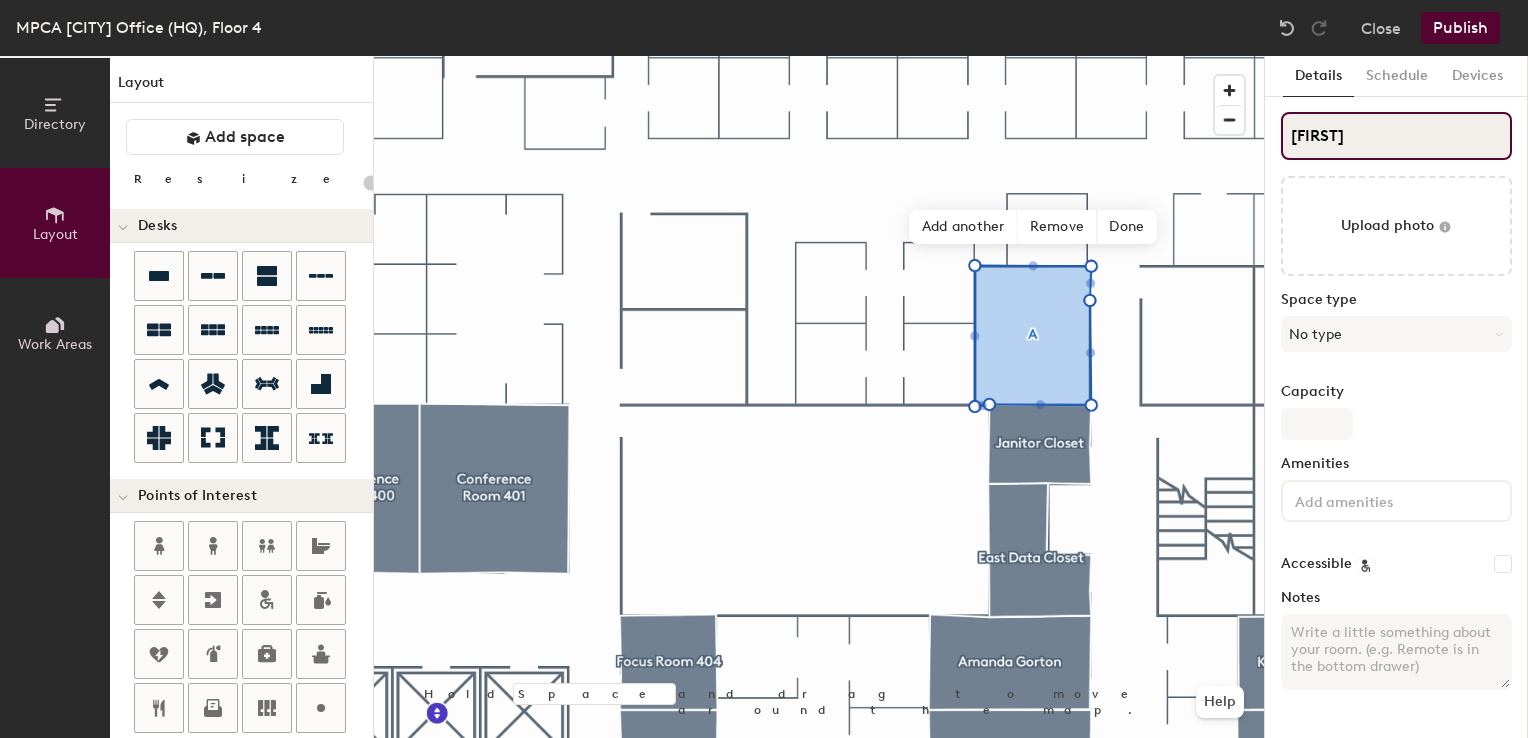 type on "20" 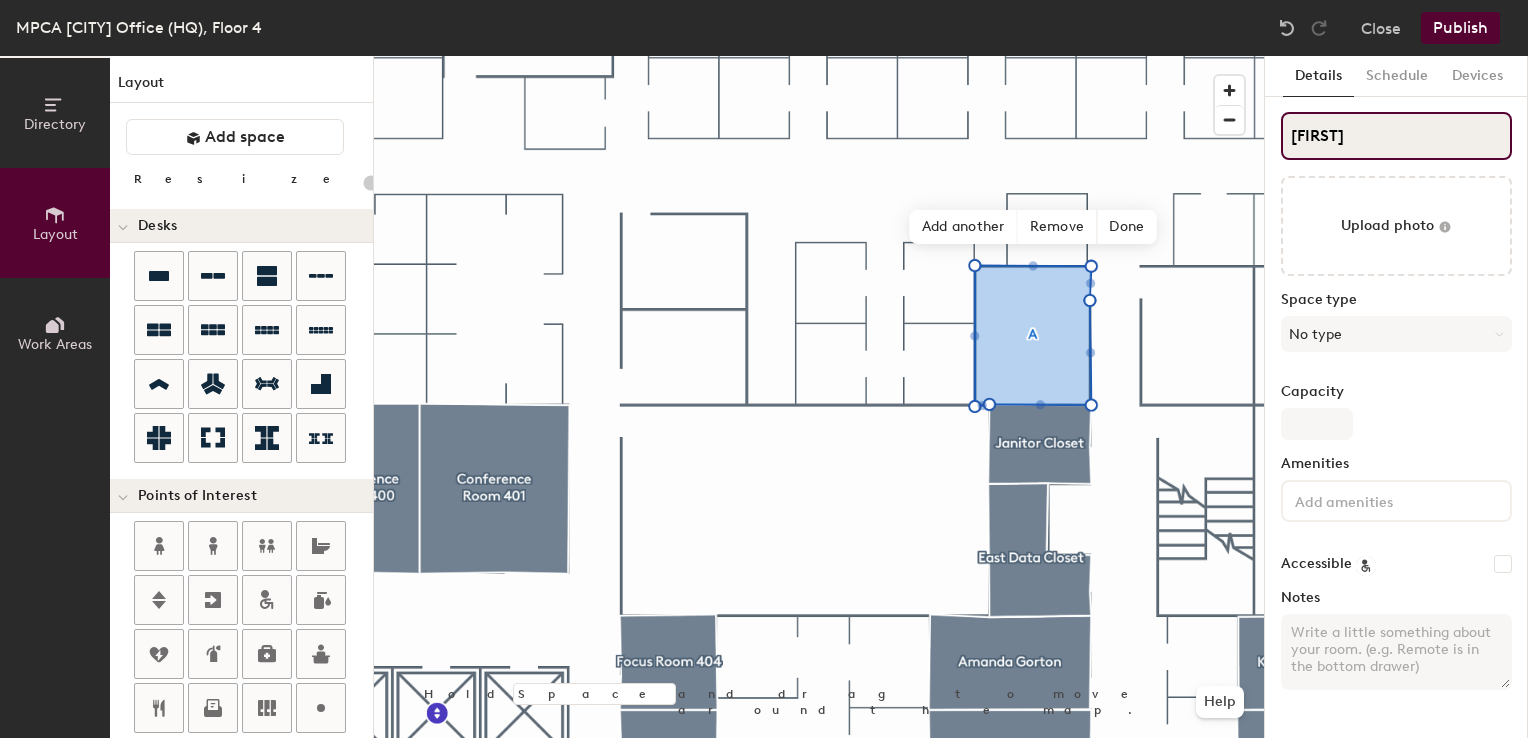 type on "20" 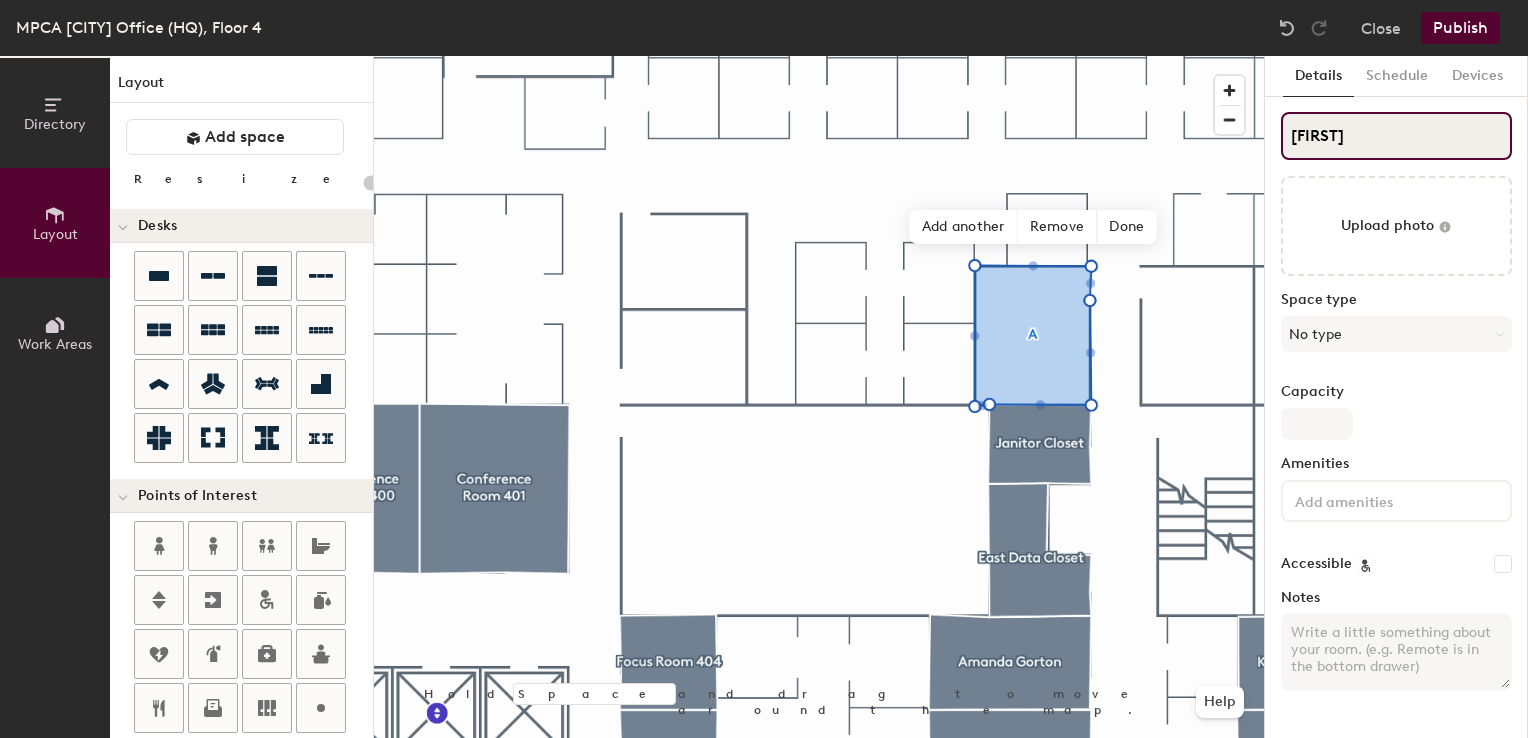 type on "[FIRST]" 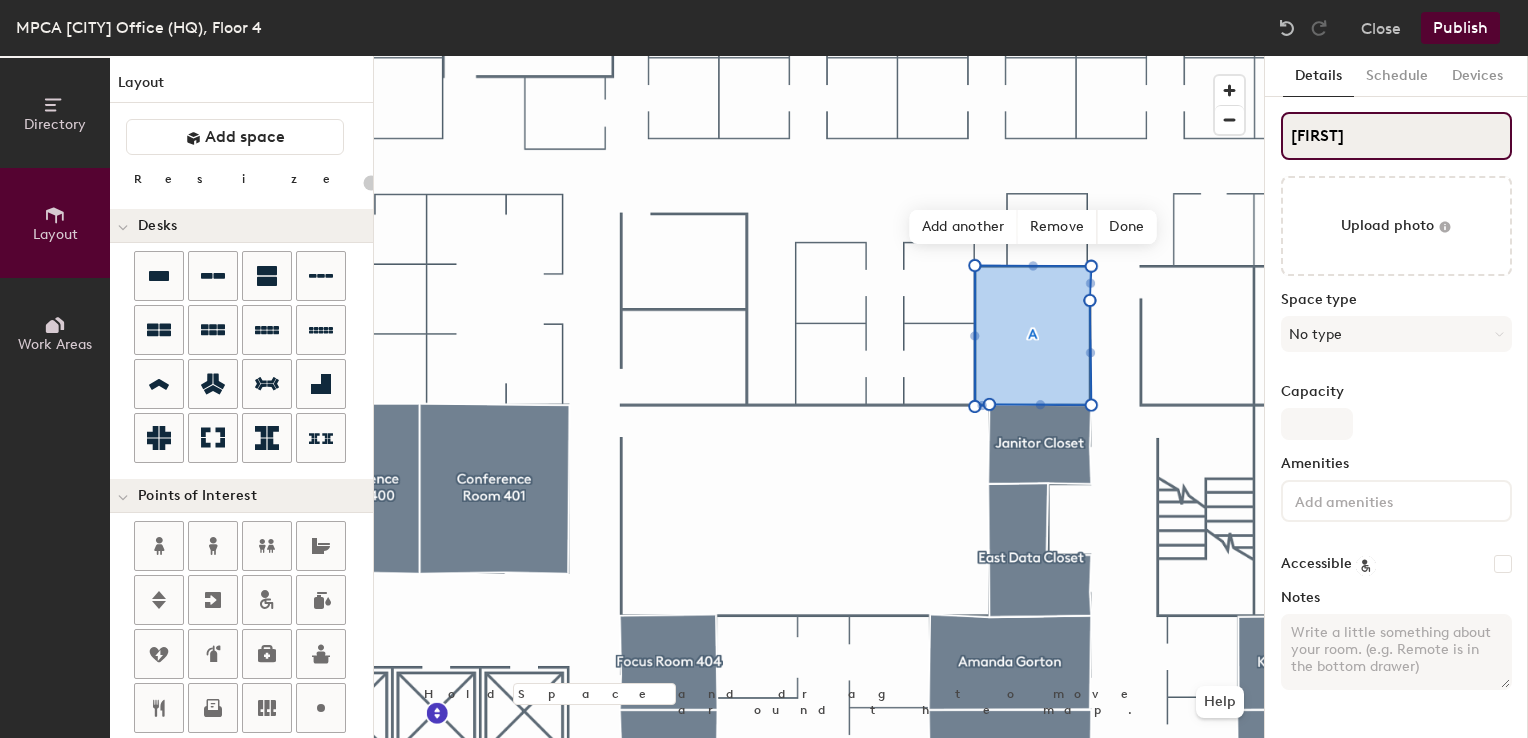 type on "20" 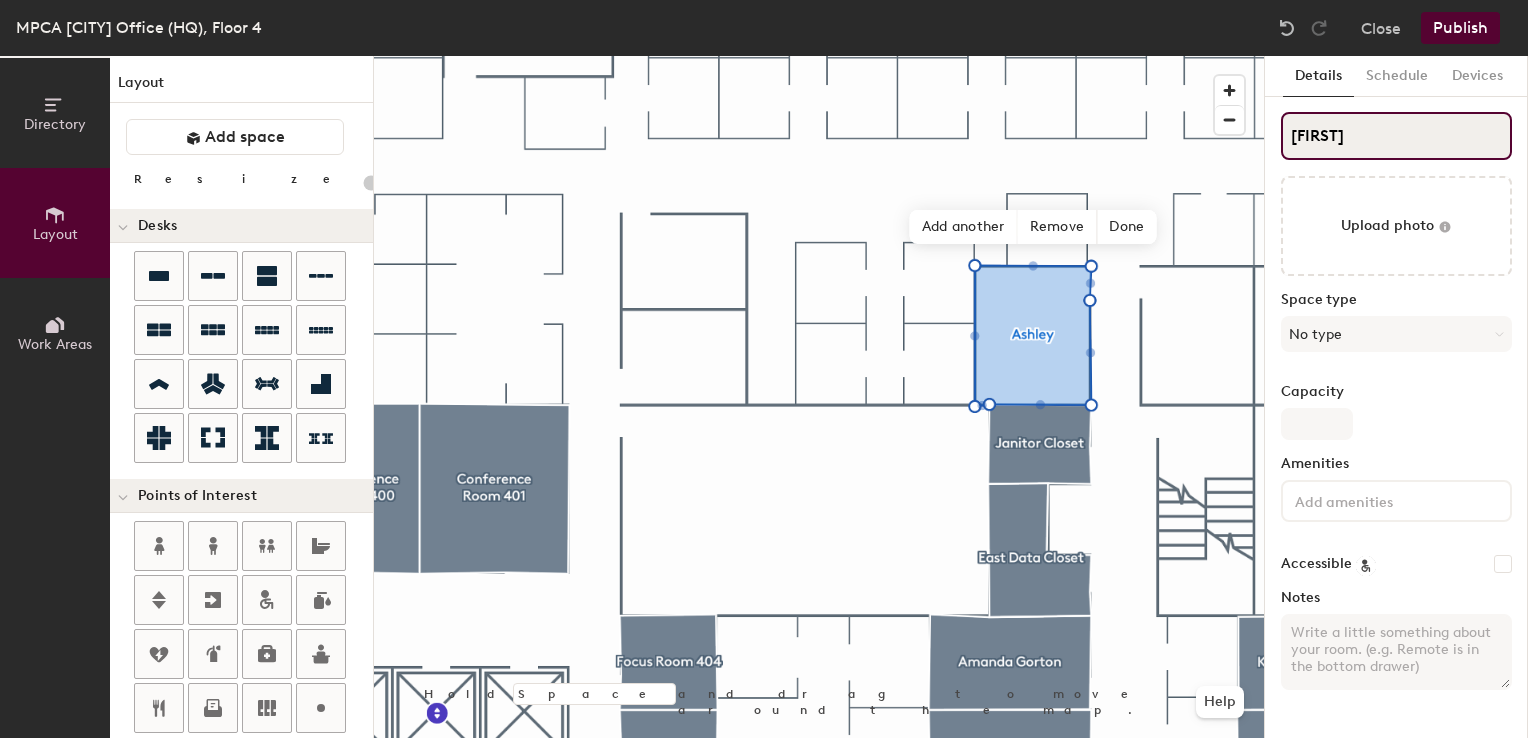 type on "Ashley K" 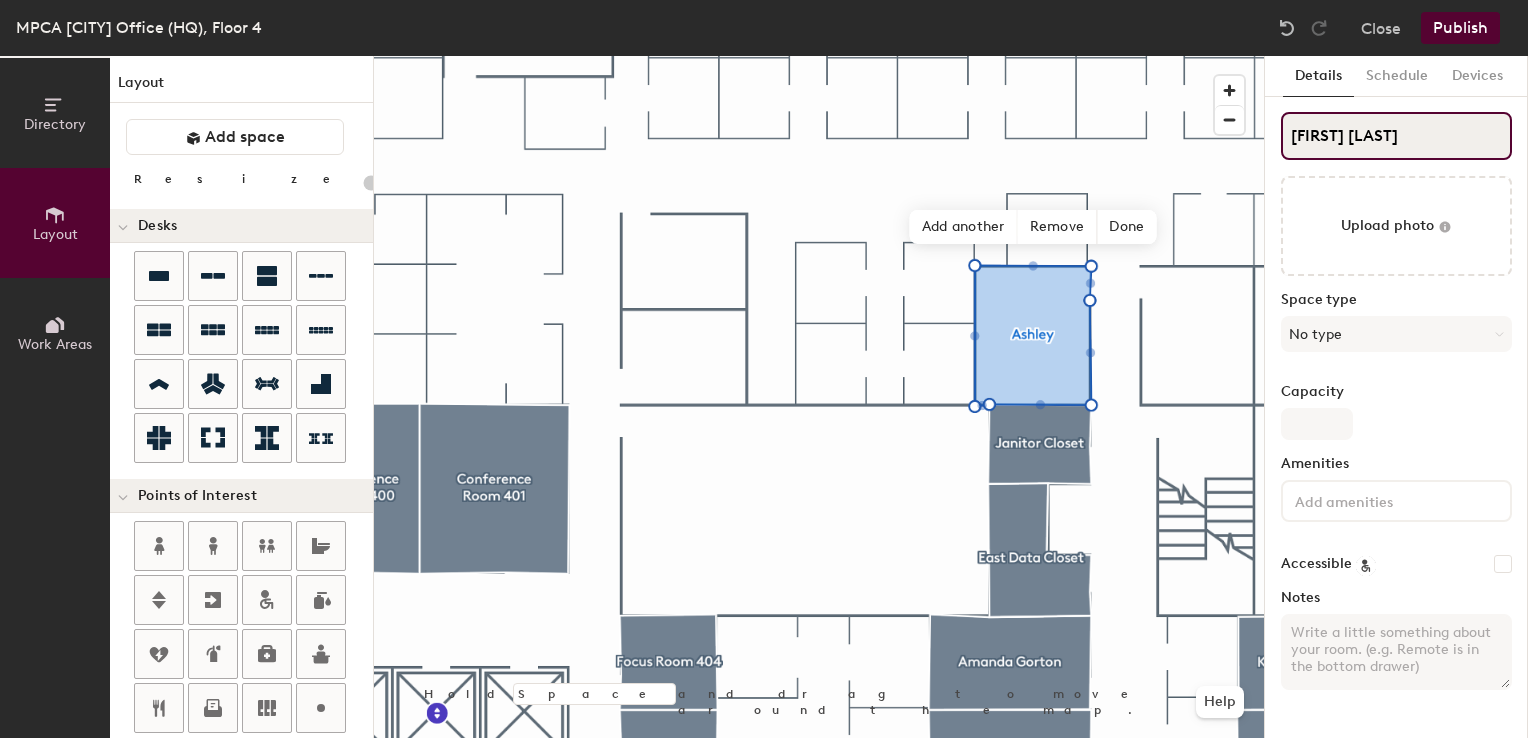 type on "20" 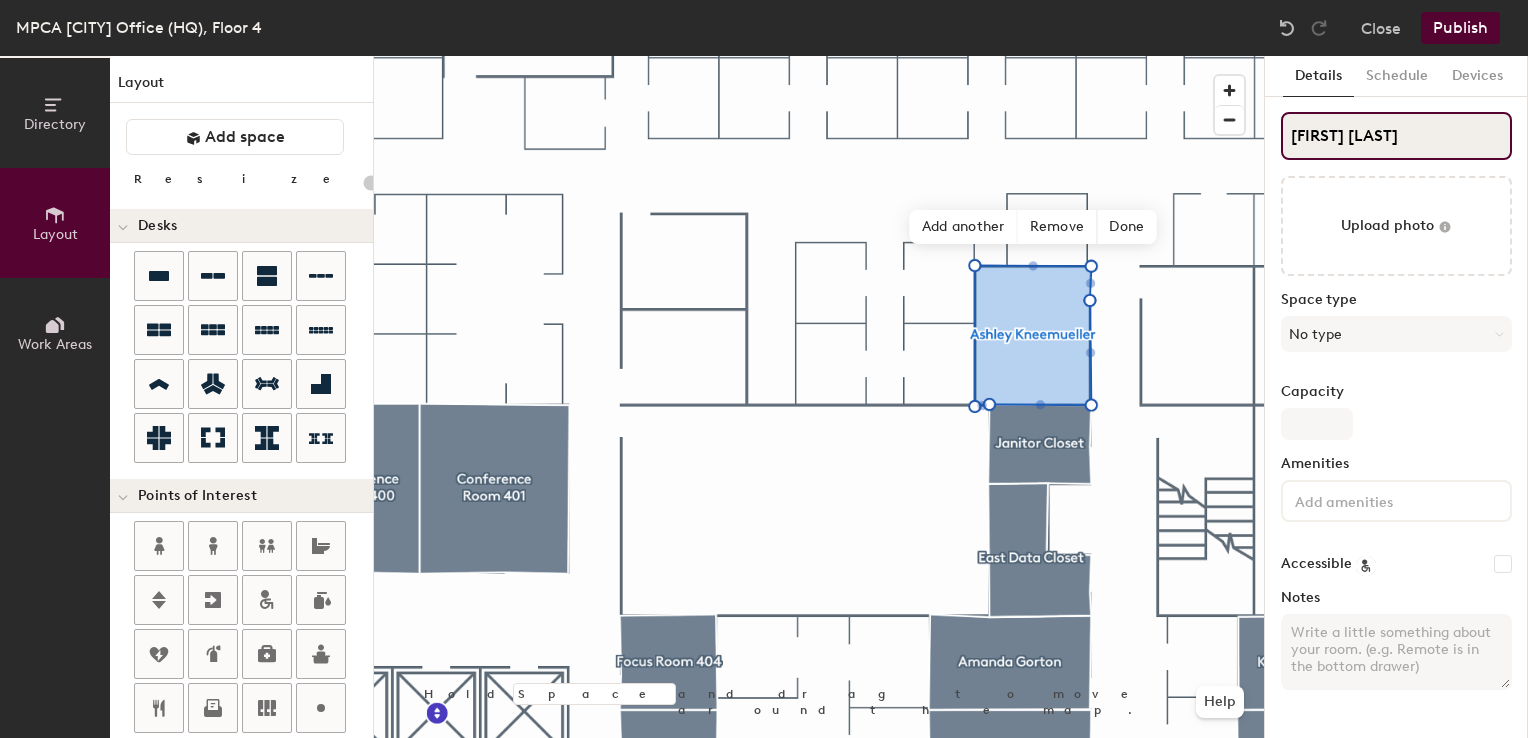 type on "20" 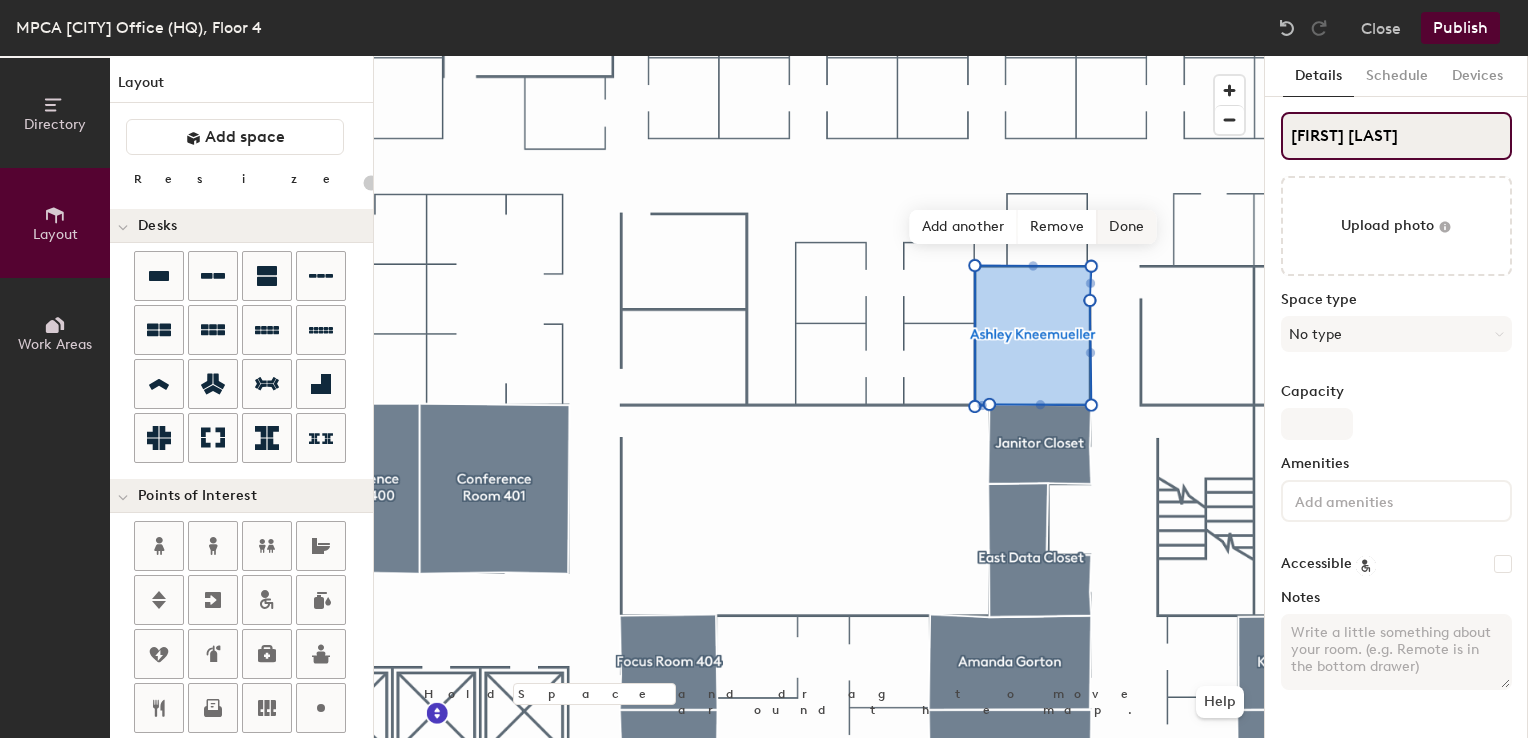 type on "Ashley Kneemueller" 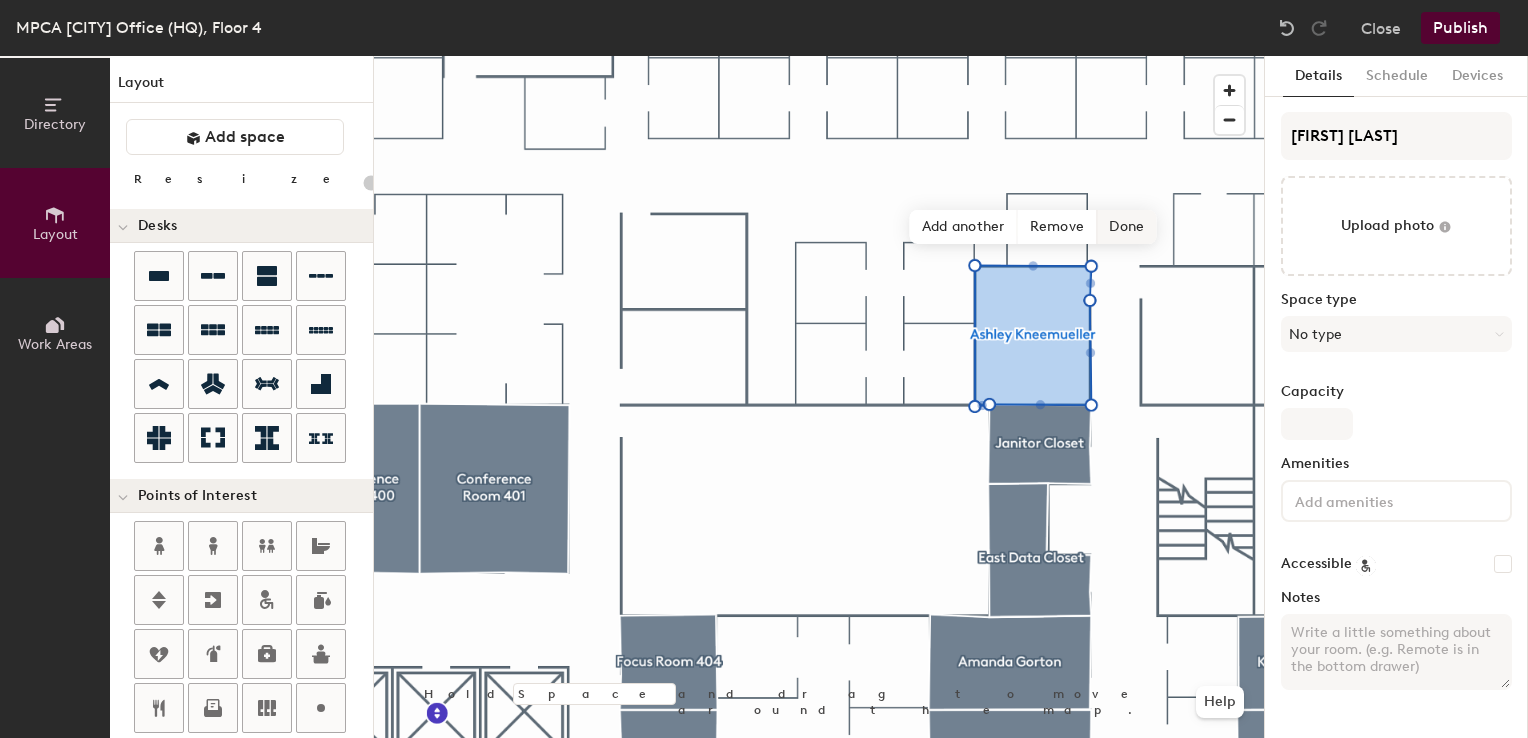 click on "Done" 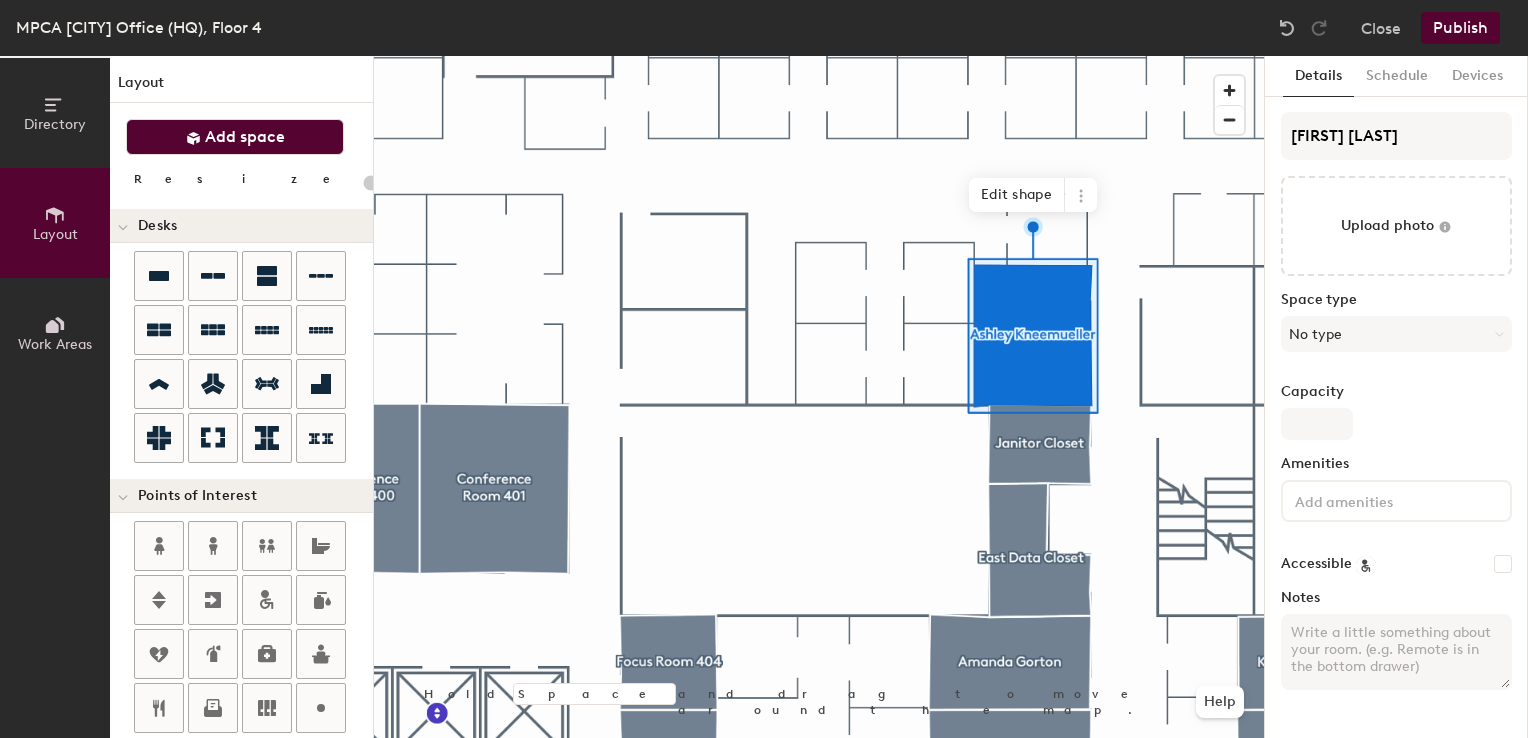 click on "Add space" 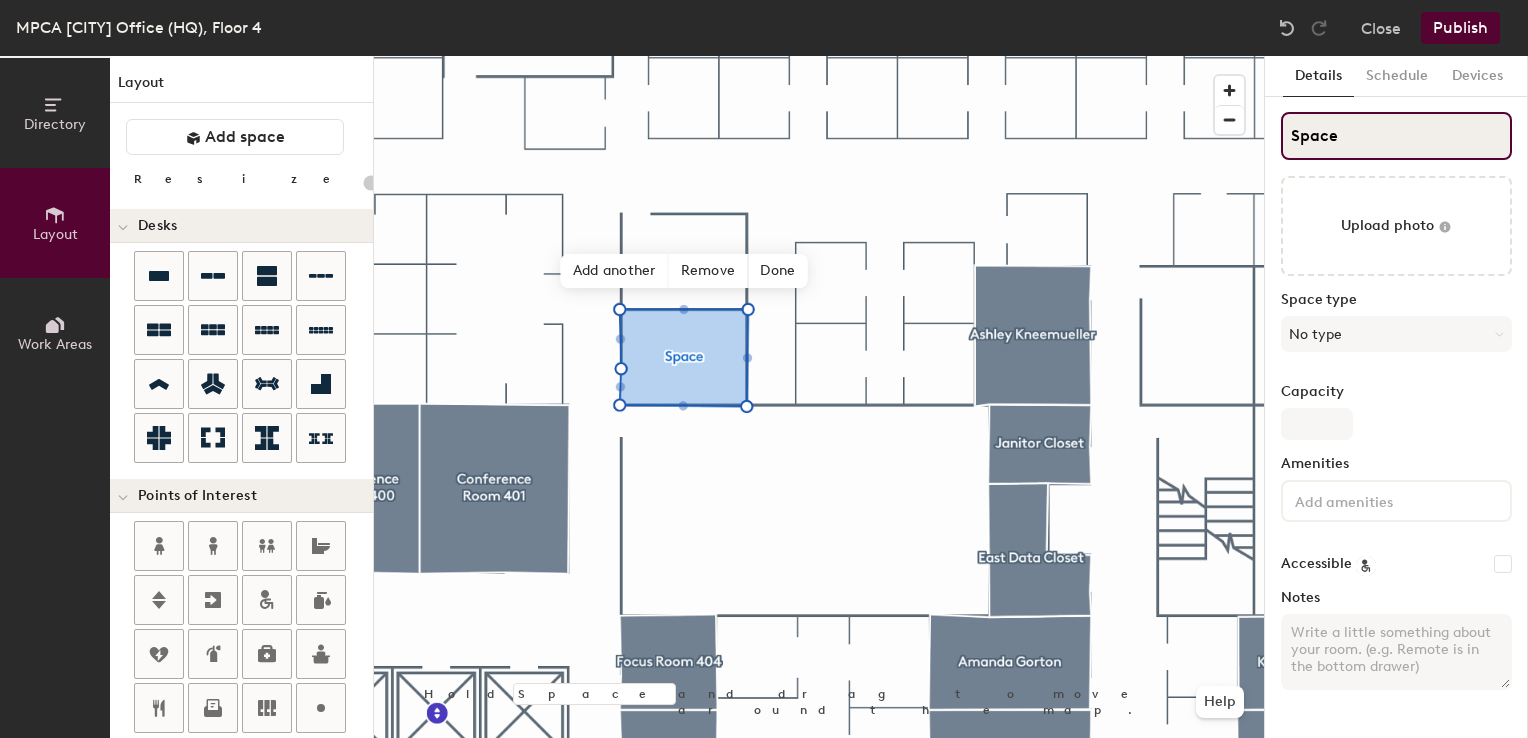click on "Directory Layout Work Areas Layout   Add space Resize Desks Points of Interest Furnishings Seating Tables Booths Hold Space and drag to move around the map. Help Add another Remove Done Scheduling policies Booking Window Max reservation length Recurring events Restrict booking to working hours Prevent booking from kiosks Restrict booking to administrators Configure room display Background Upload photo General Auto contrast High visibility Hide the logo Custom logo Edit Display hours Screen Brightness 0% 100% Privacy Mask meeting titles Hide meeting attendees Keep meeting organizer visible Scheduling Meeting check-ins Start meetings early End meetings early Extend meetings Impromptu meetings Abandoned meeting protection Admin access Restrict display management Details Schedule Devices Space Upload photo Space type No type Capacity Amenities Accessible Notes" 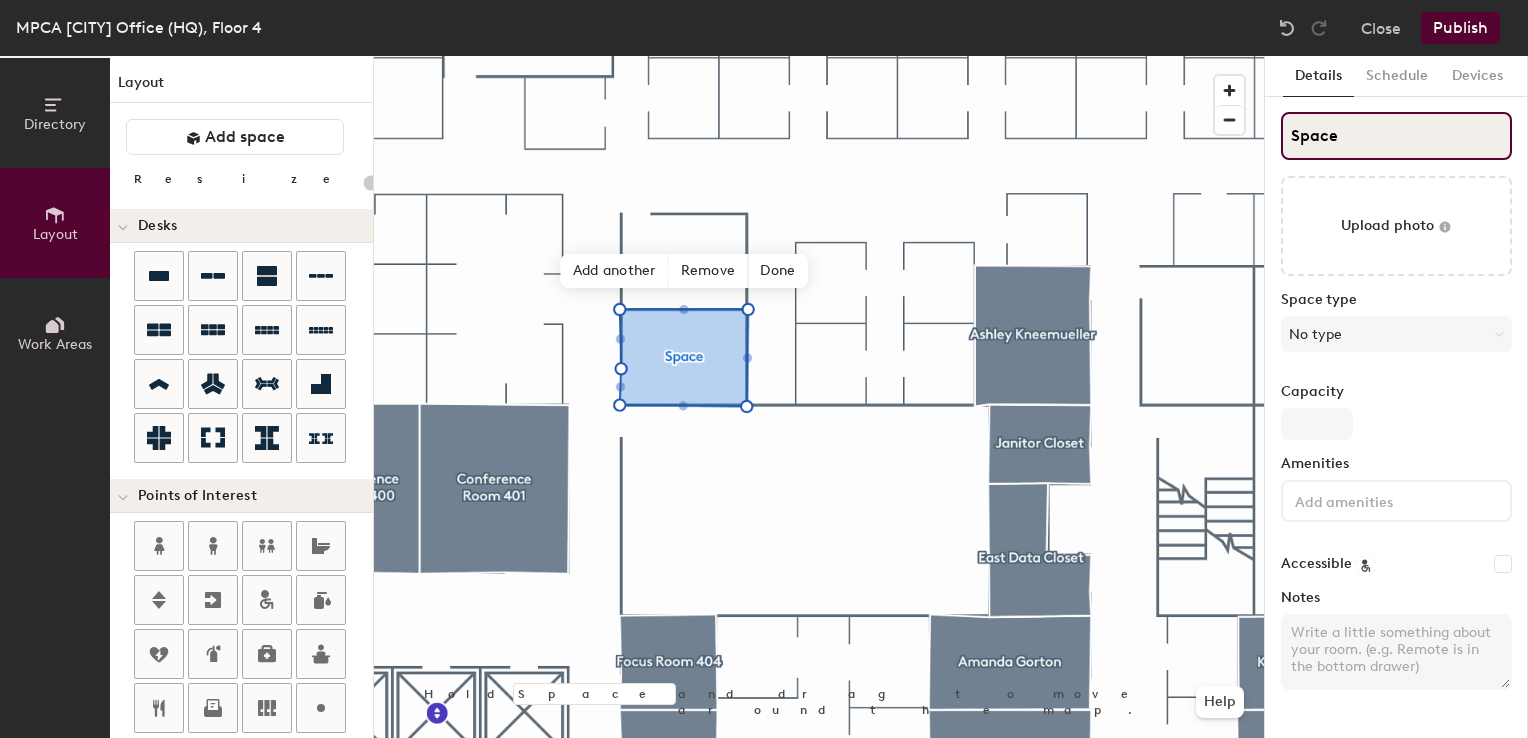 type on "A" 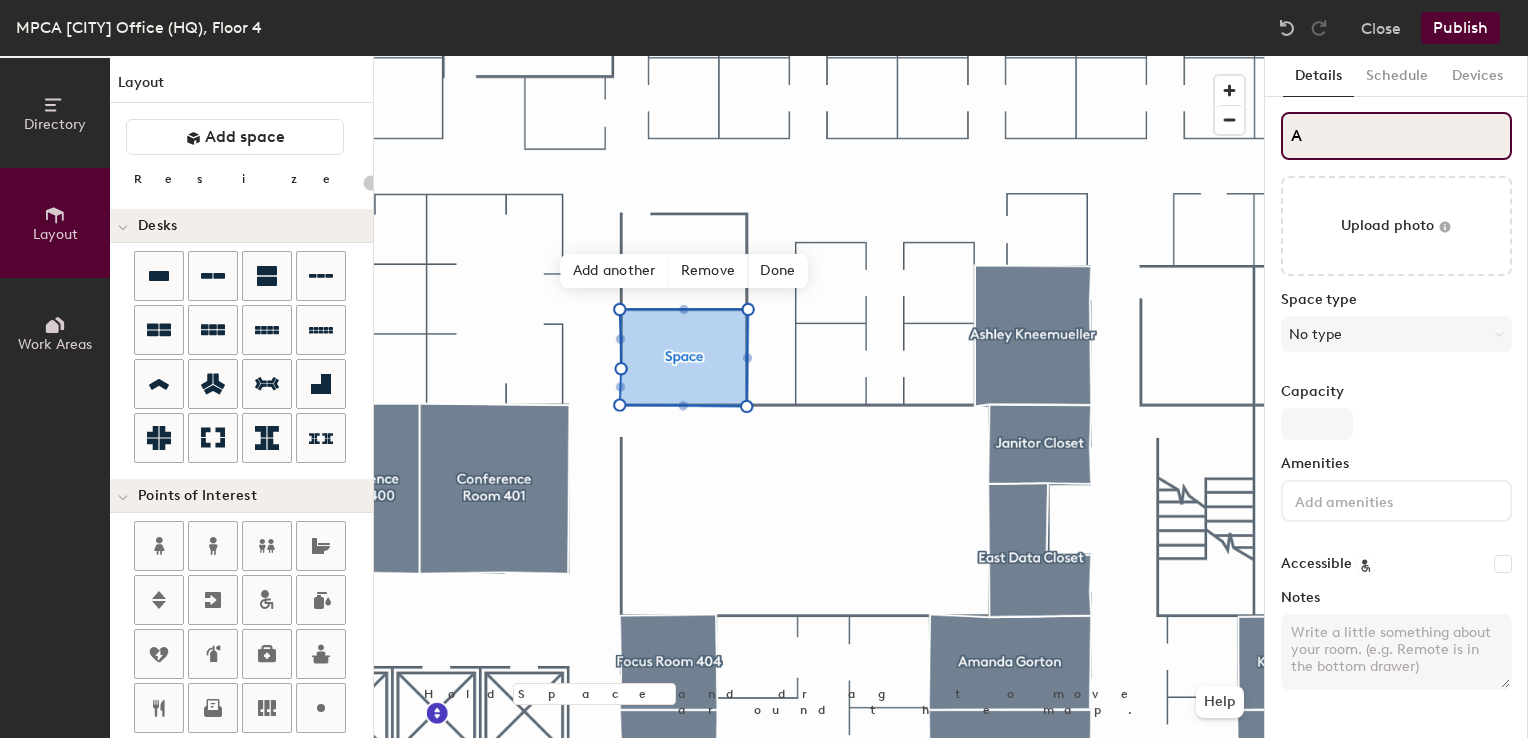 type on "20" 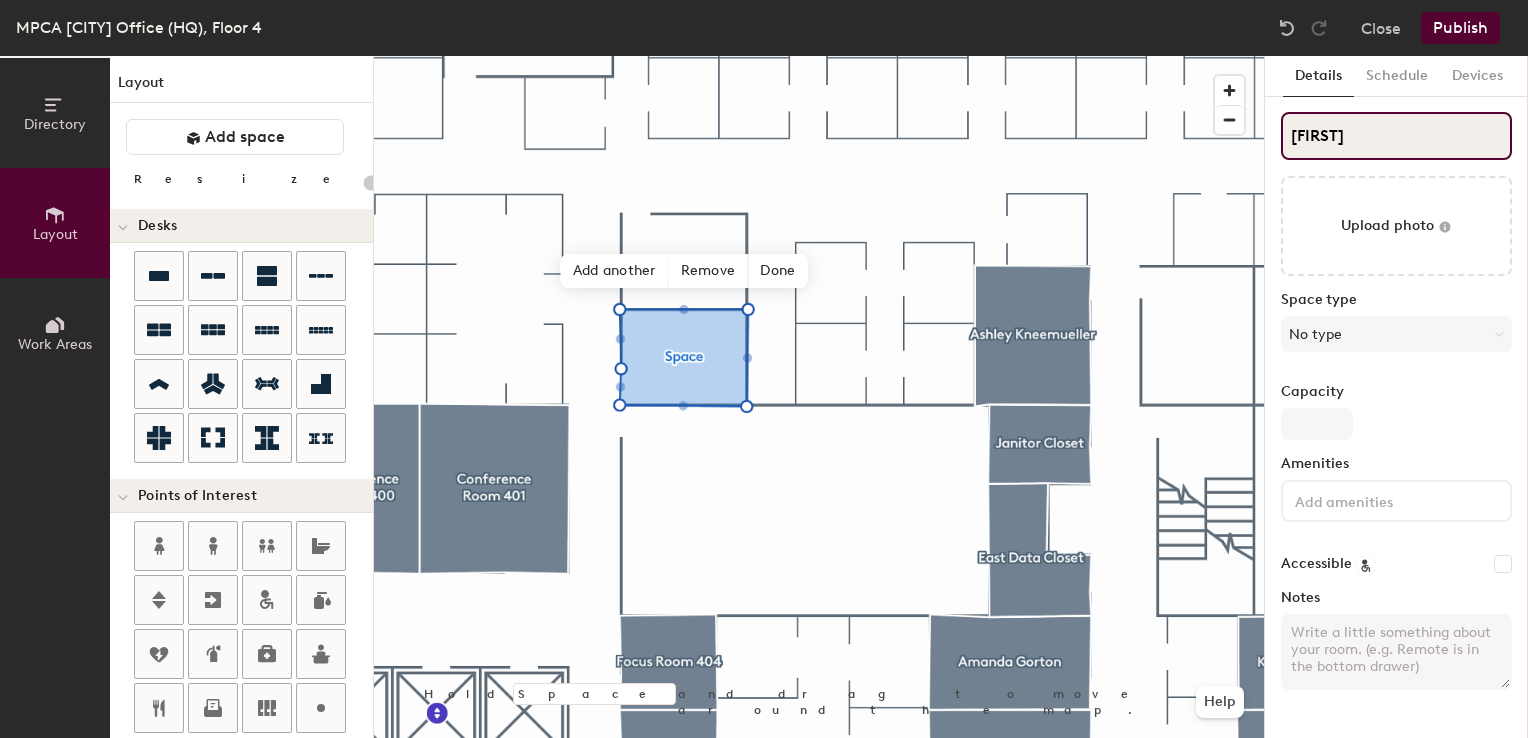 type on "[FIRST]" 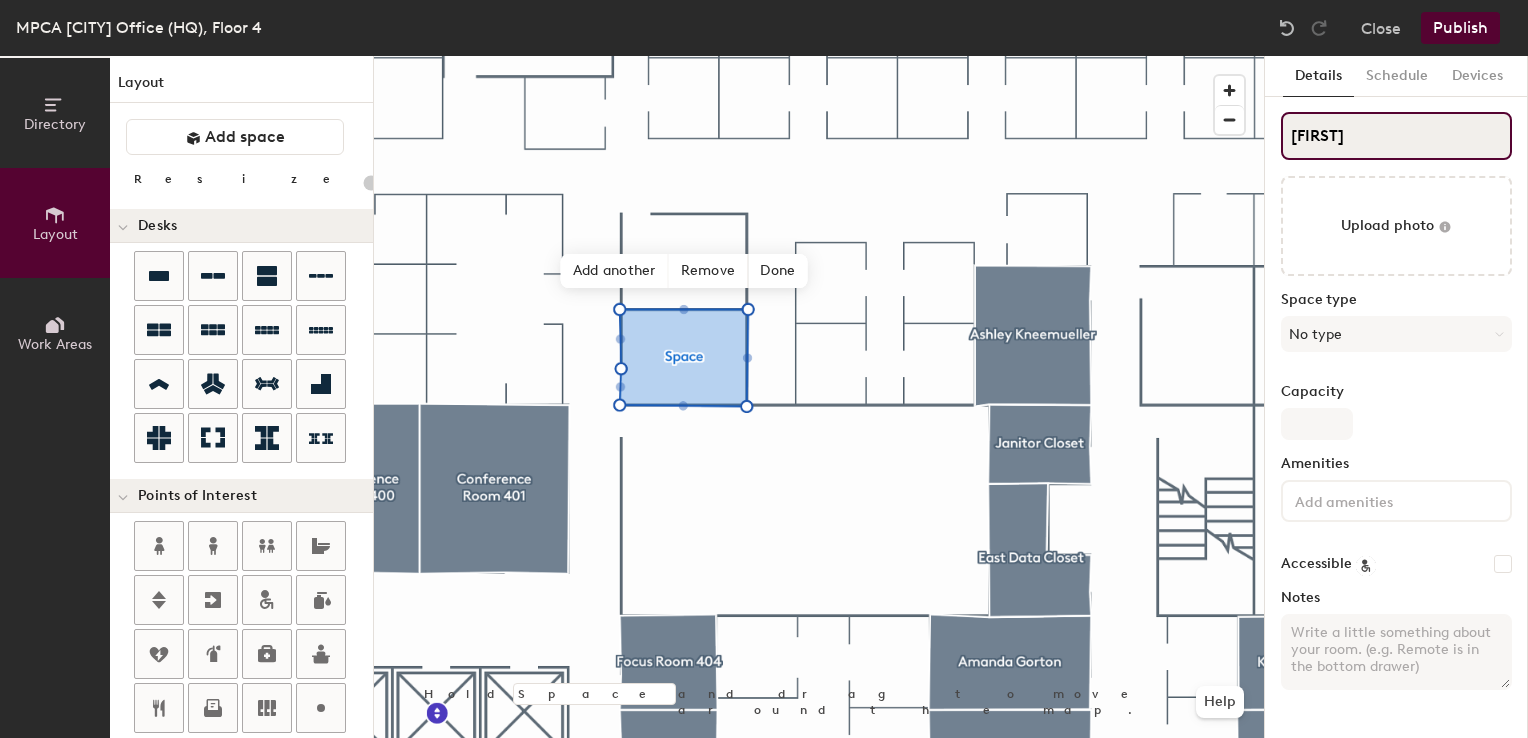 type on "20" 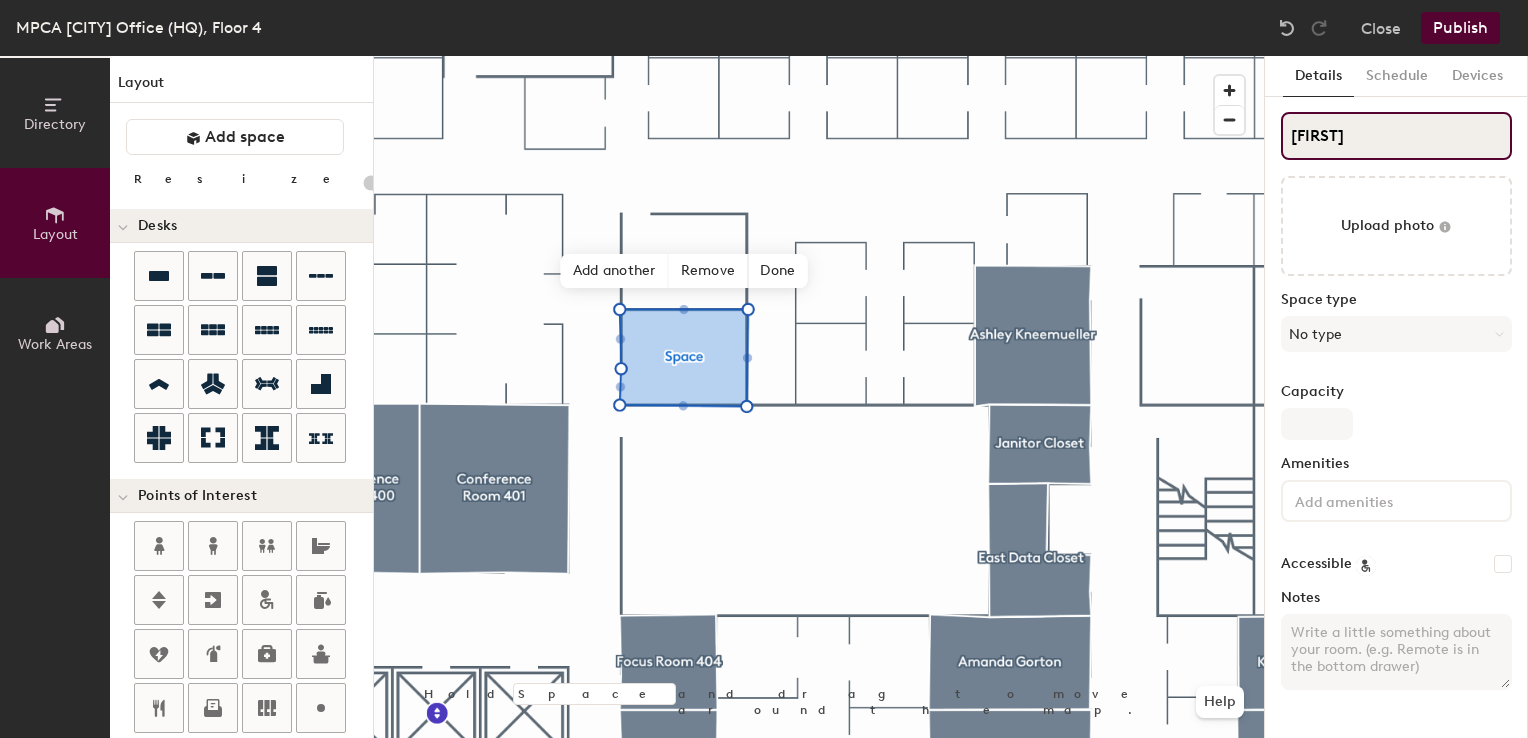 type on "[FIRST]" 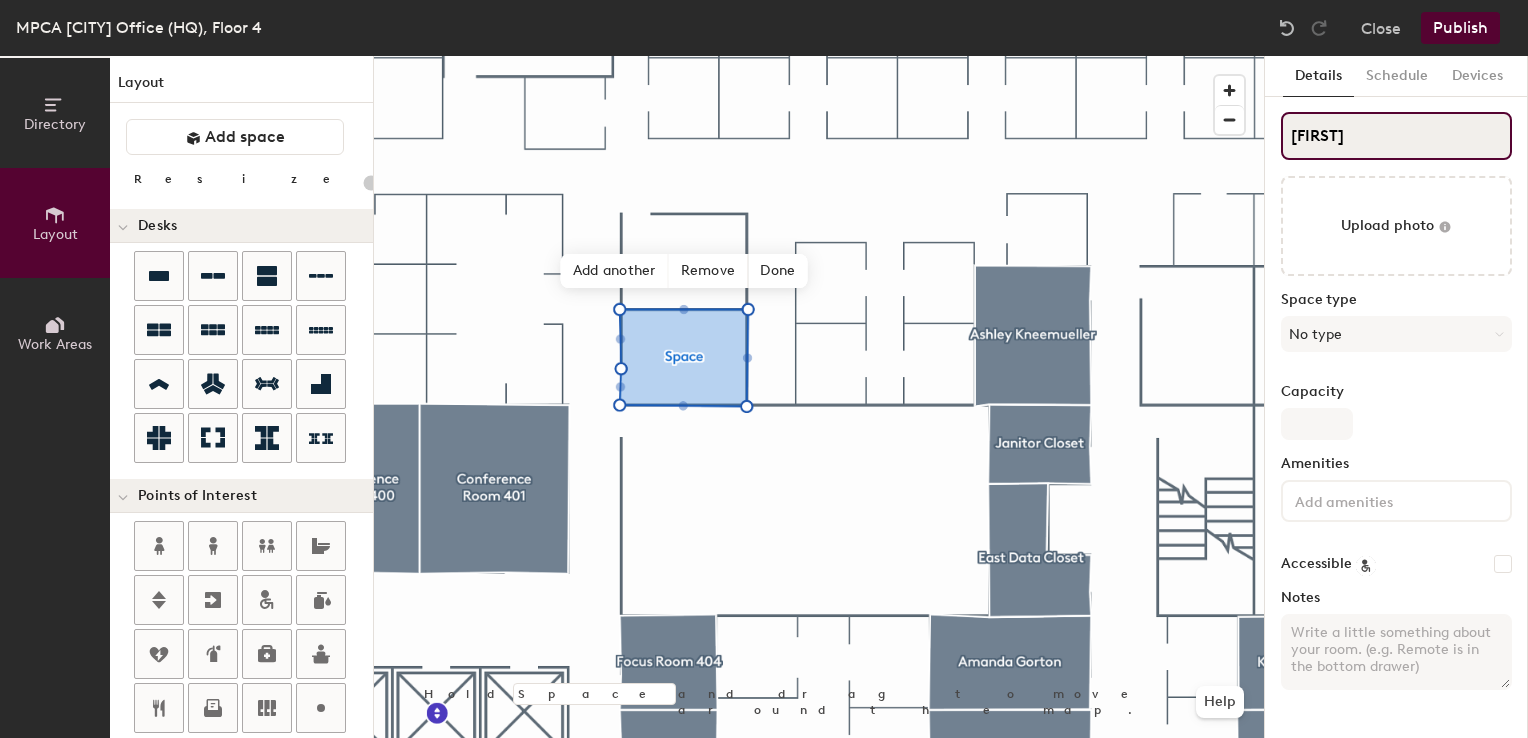 type on "20" 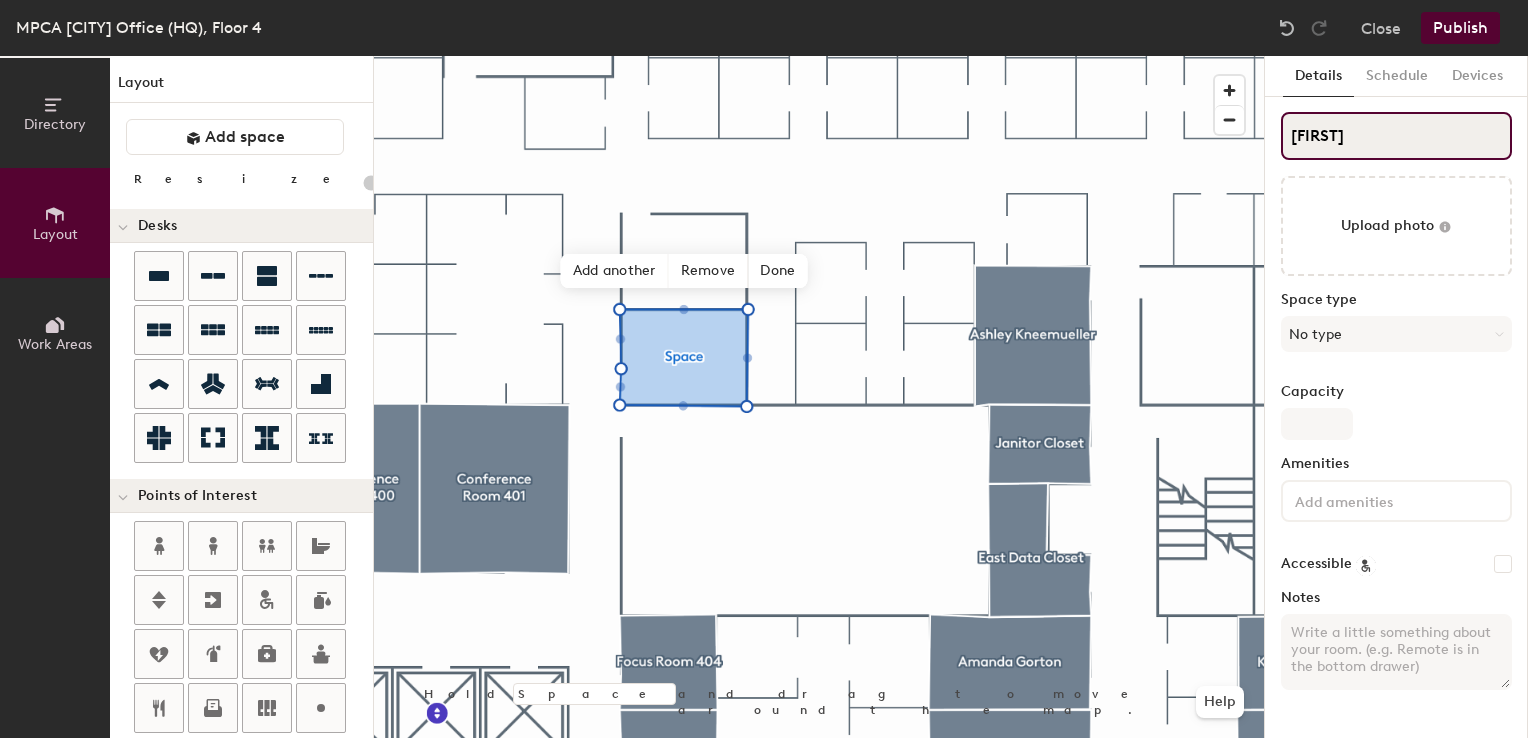 type on "[FIRST]" 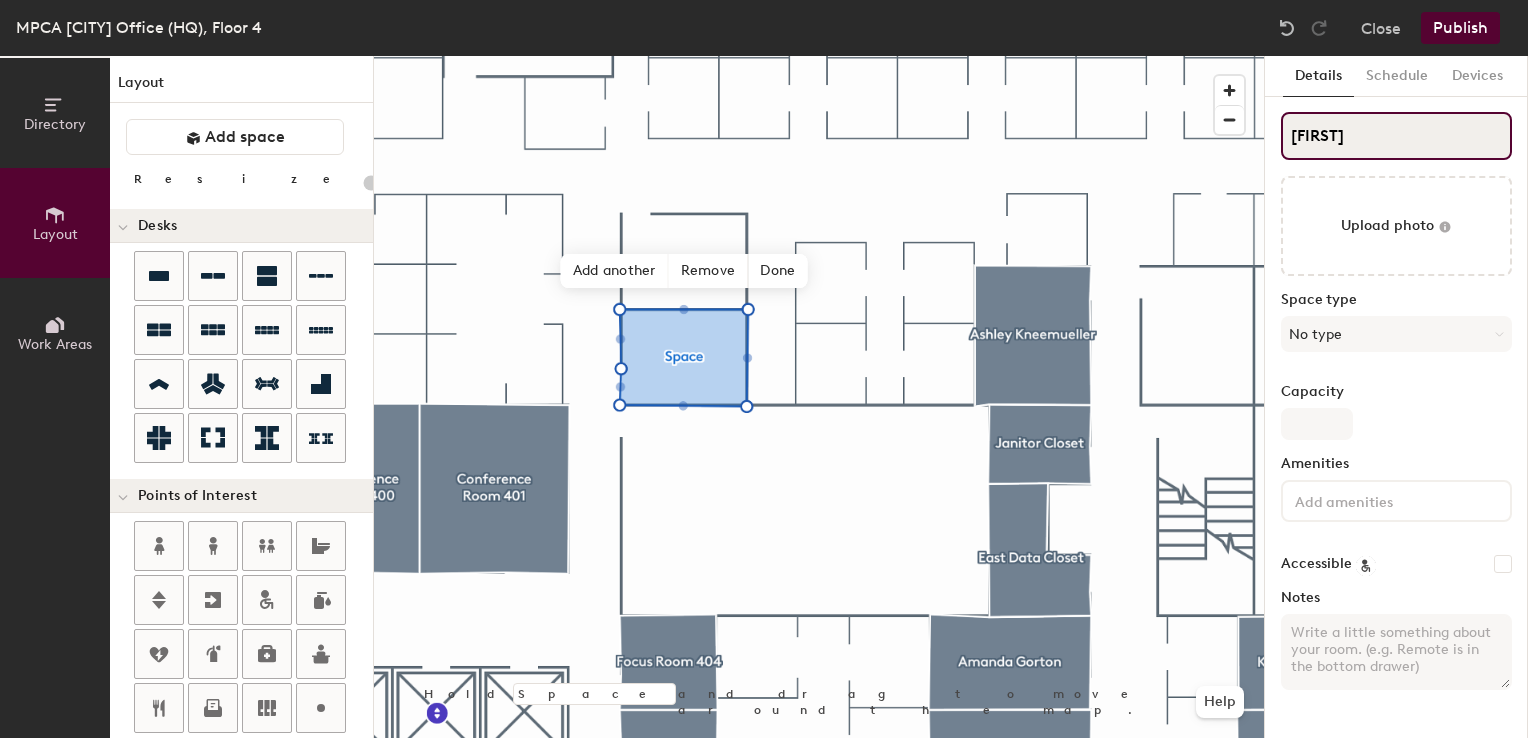 type on "20" 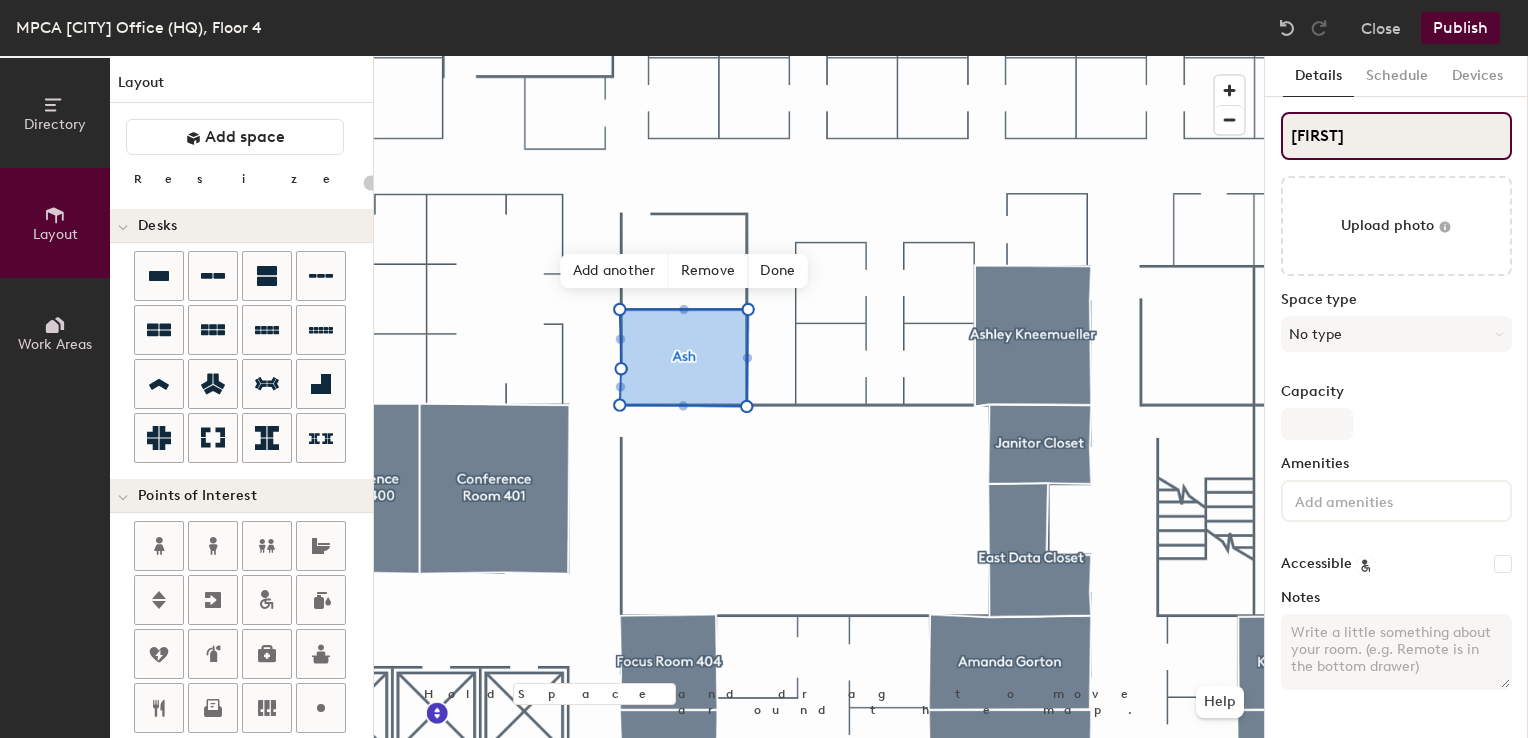 type on "Ashley O" 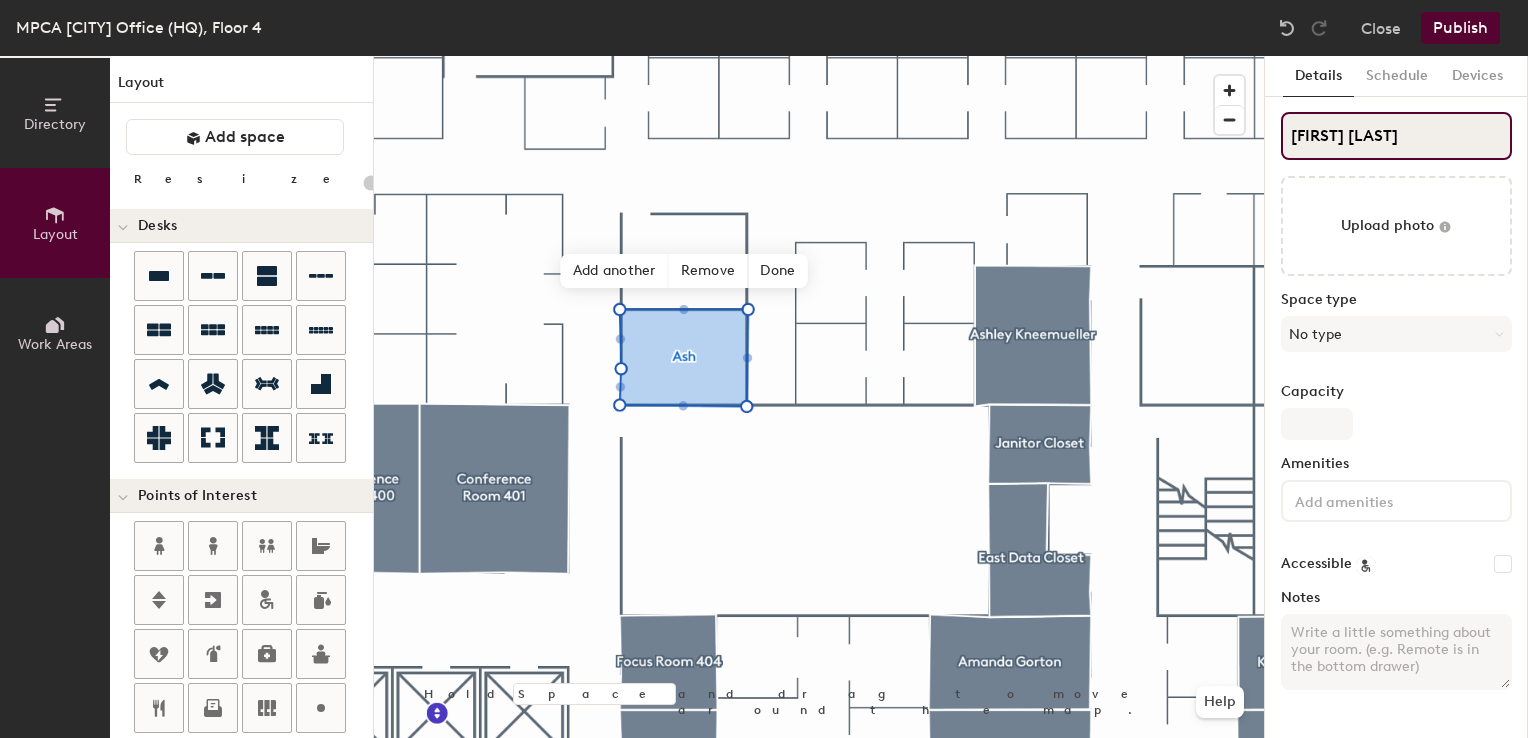 type on "20" 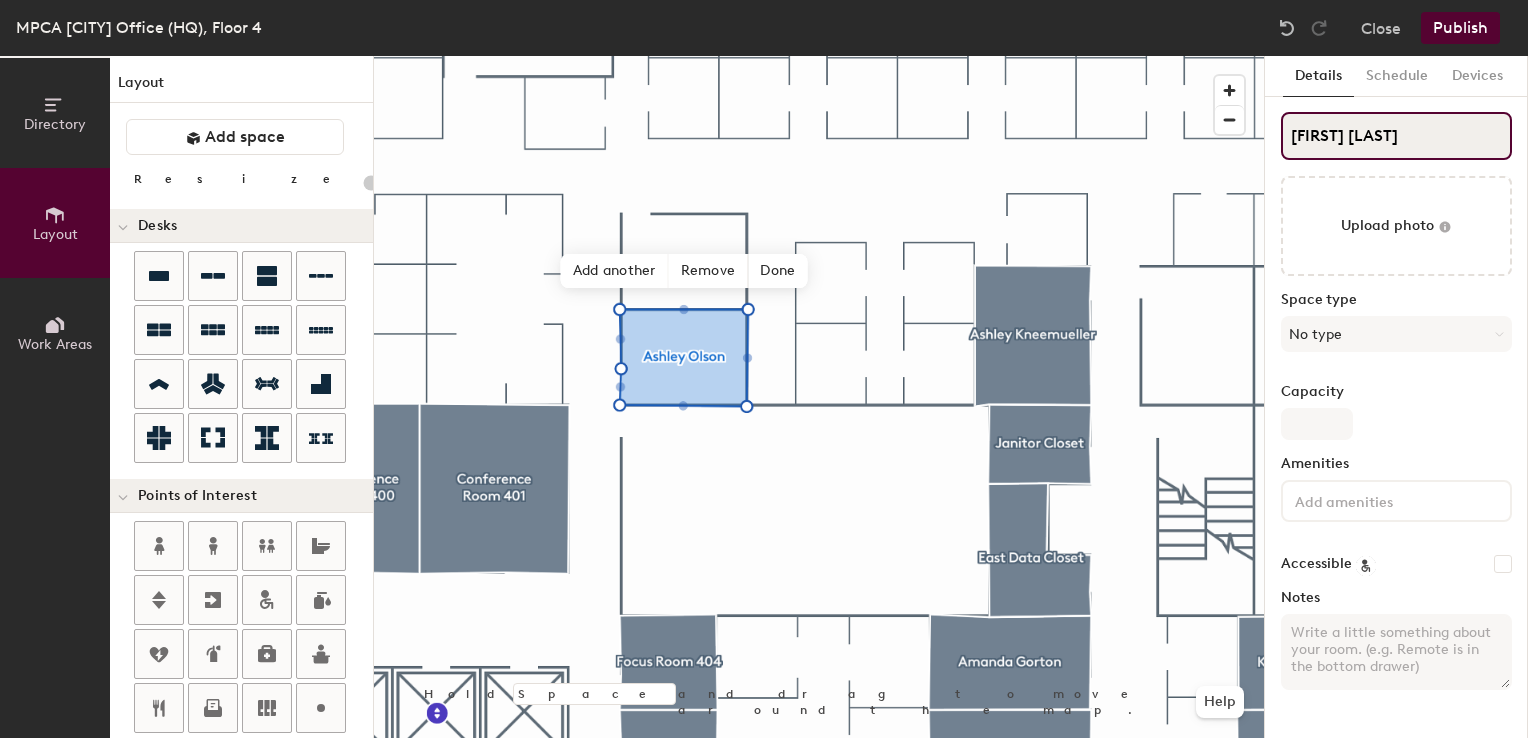 type on "20" 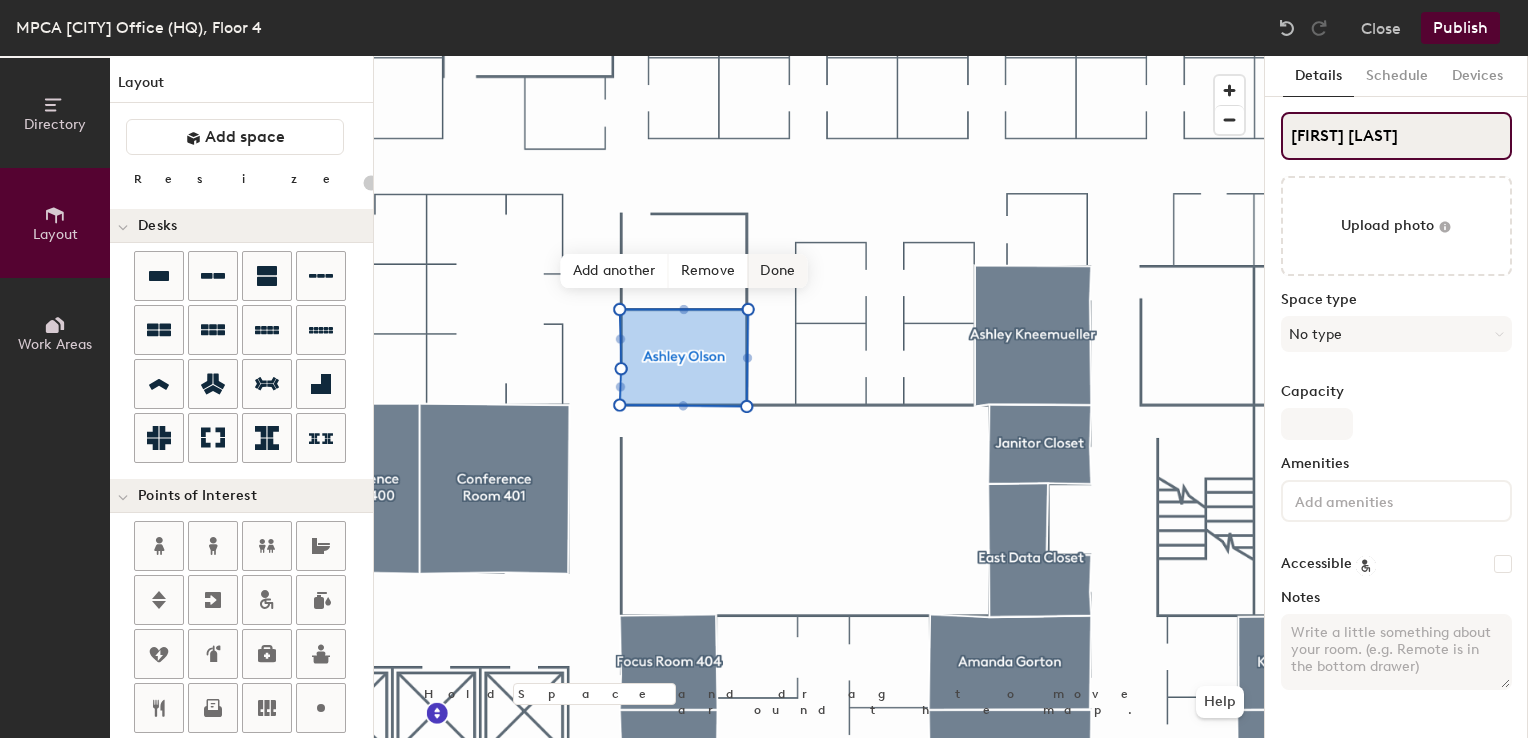 type on "Ashley Olson" 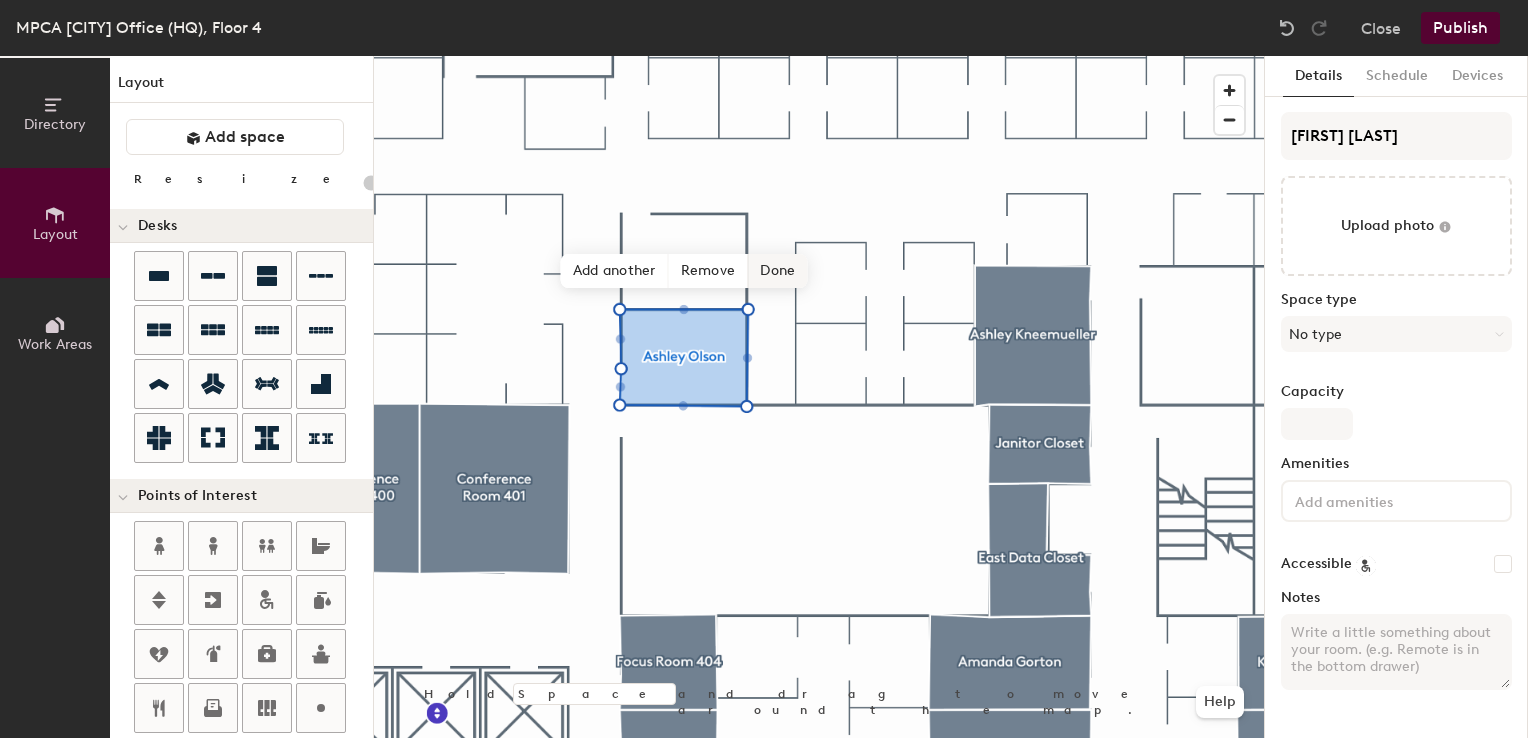 click on "Done" 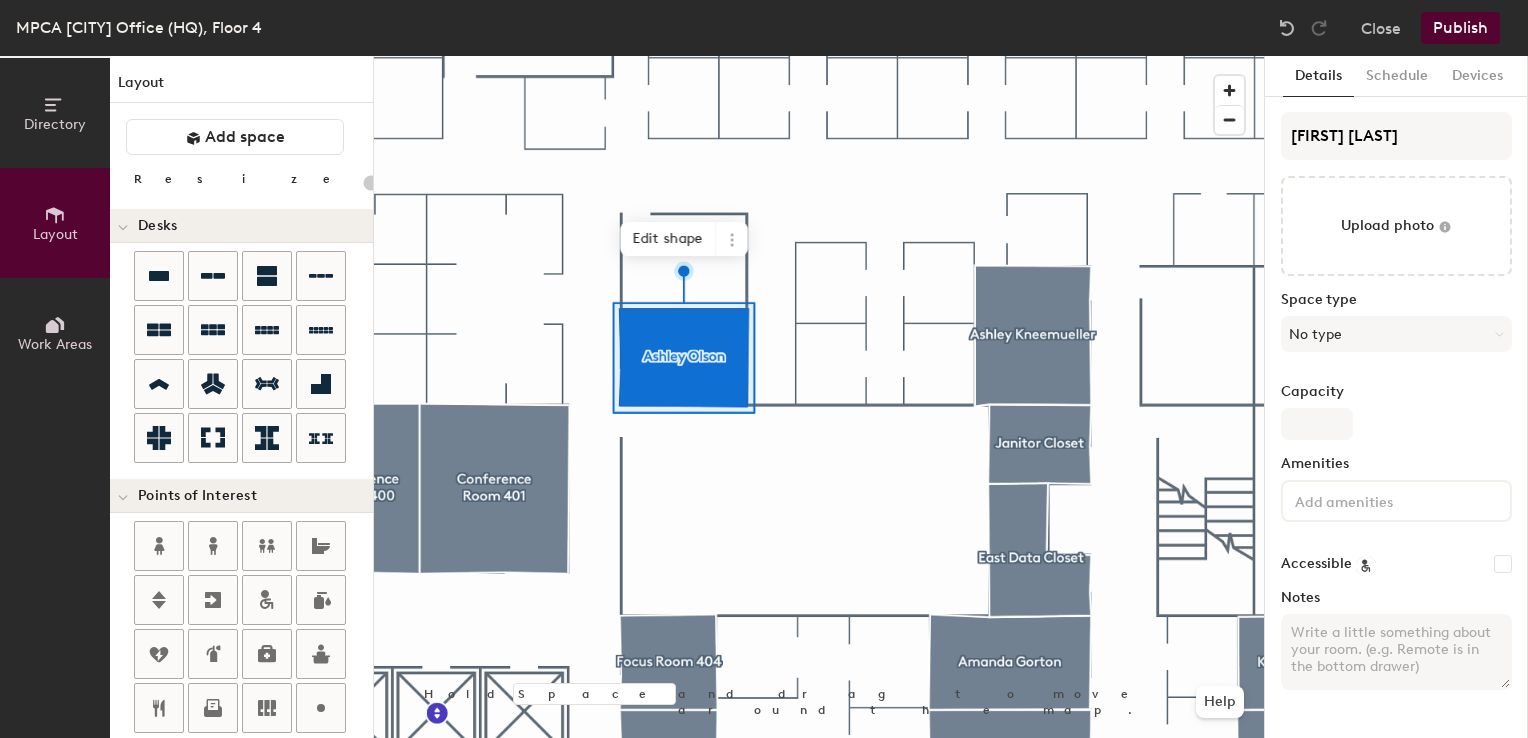 click on "Layout   Add space Resize Desks Points of Interest Furnishings Seating Tables Booths" 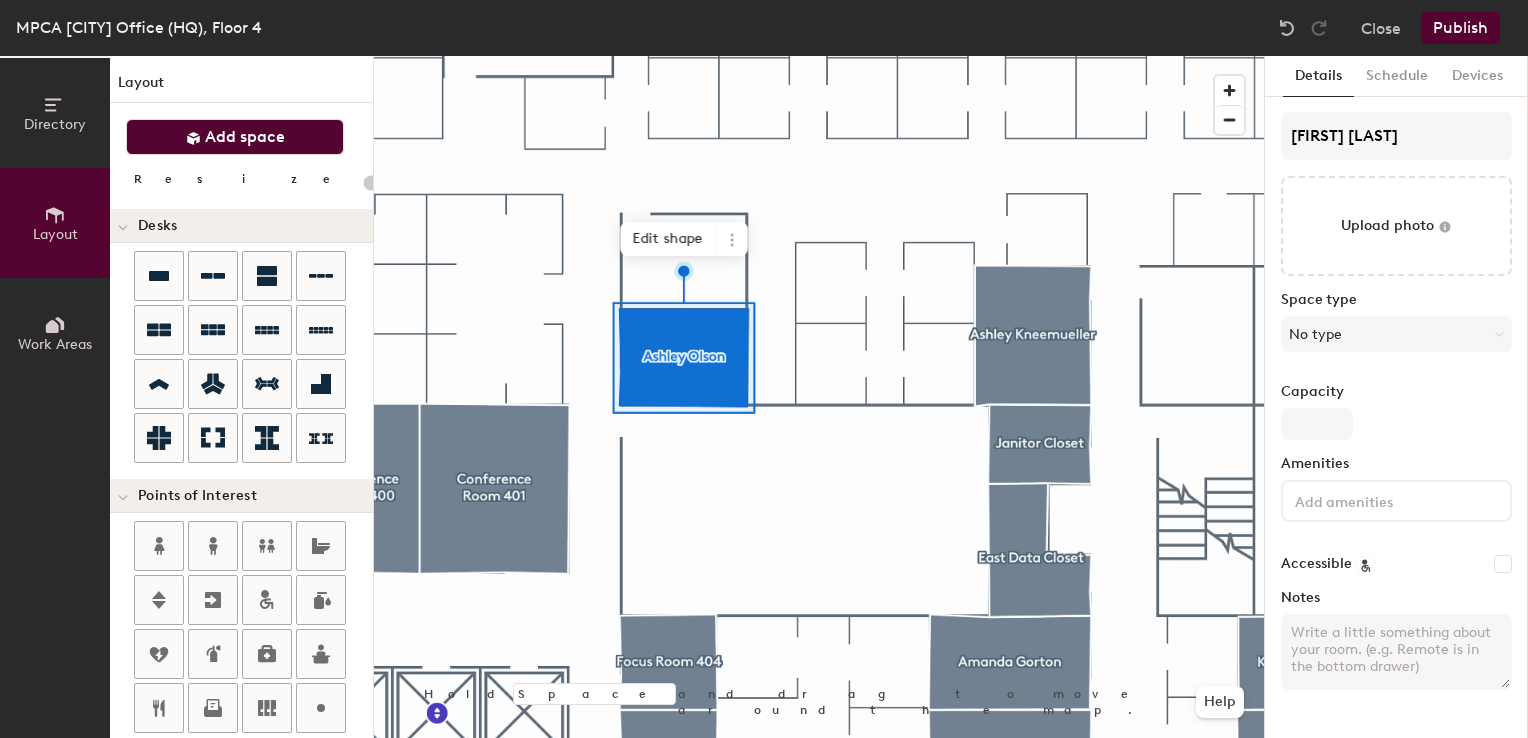 click on "Add space" 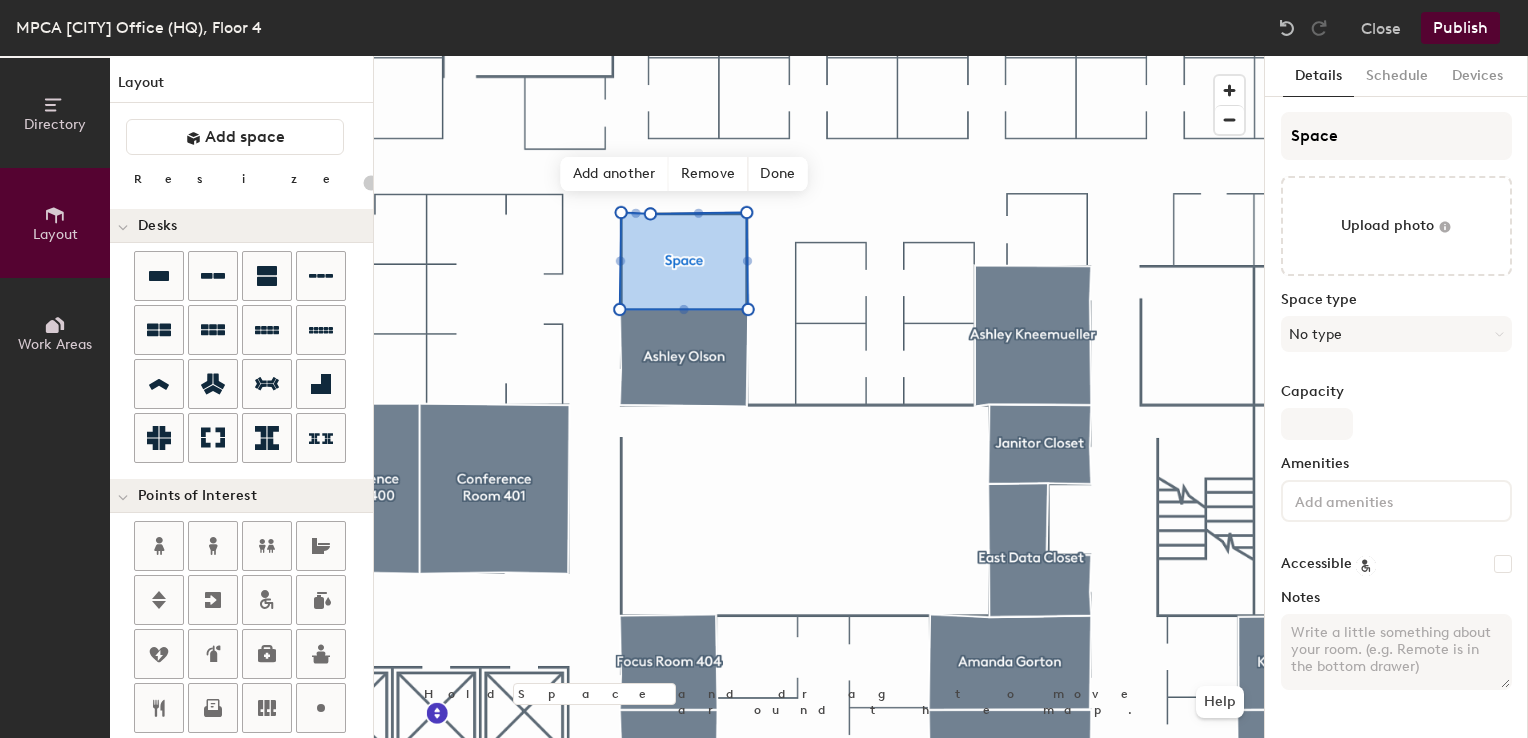 type on "20" 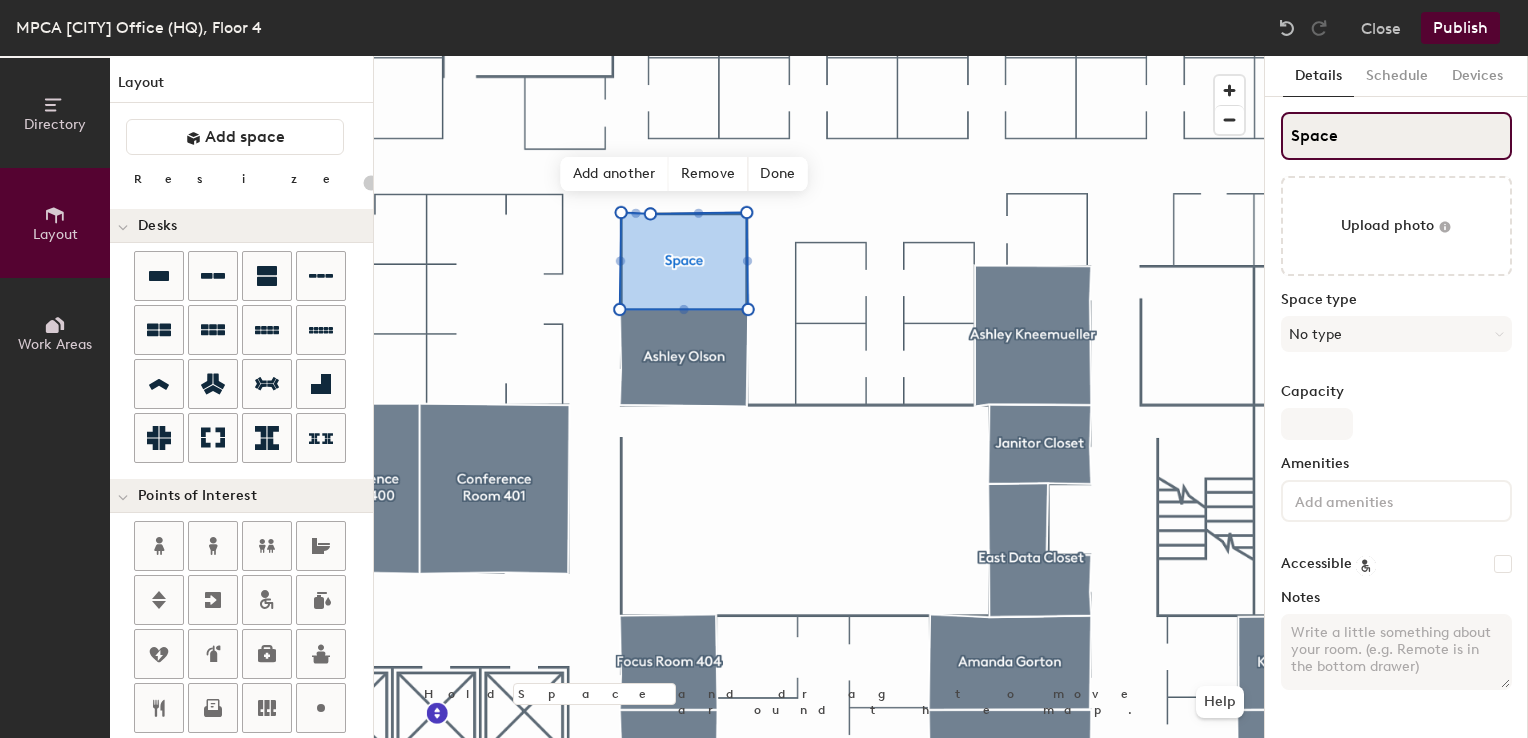 click on "Space" 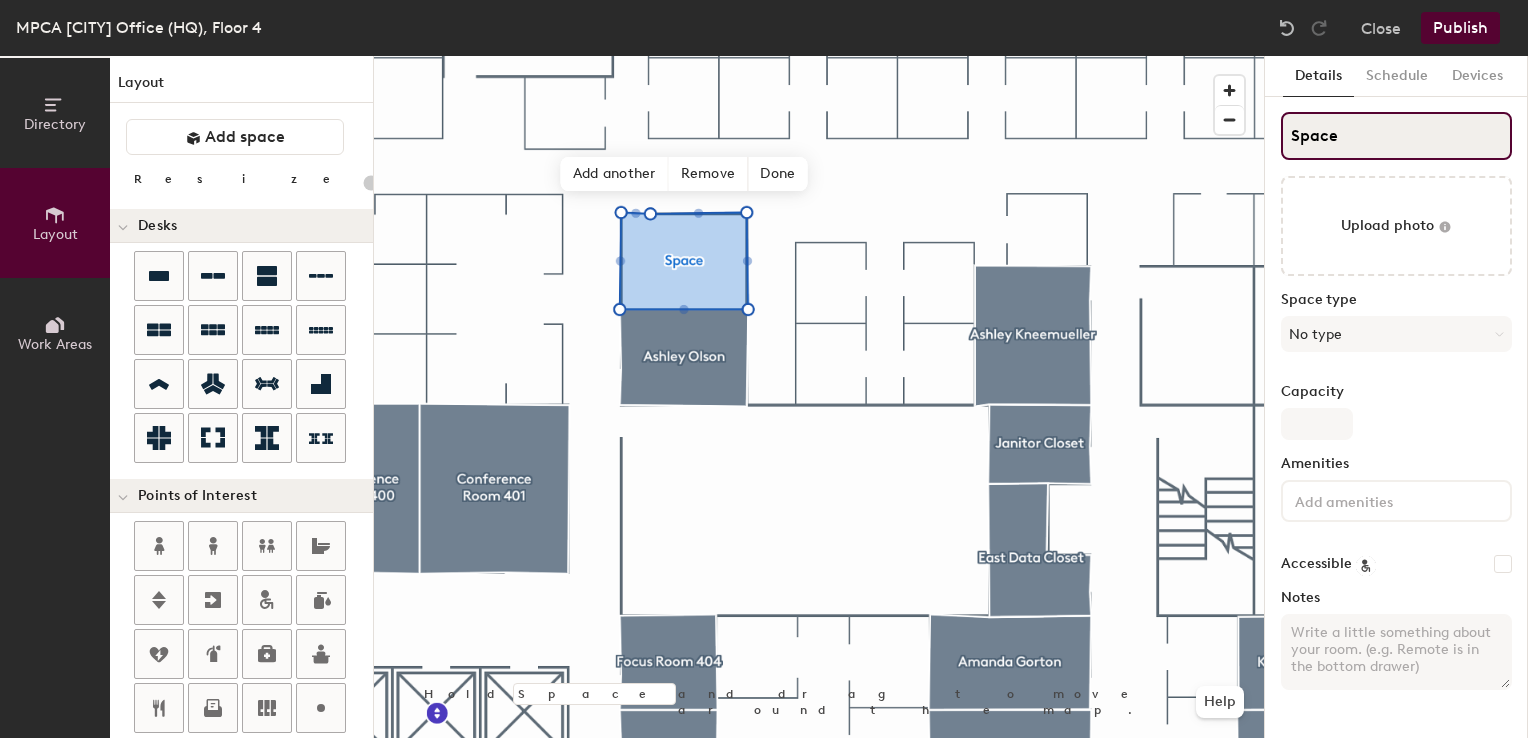 type on "C" 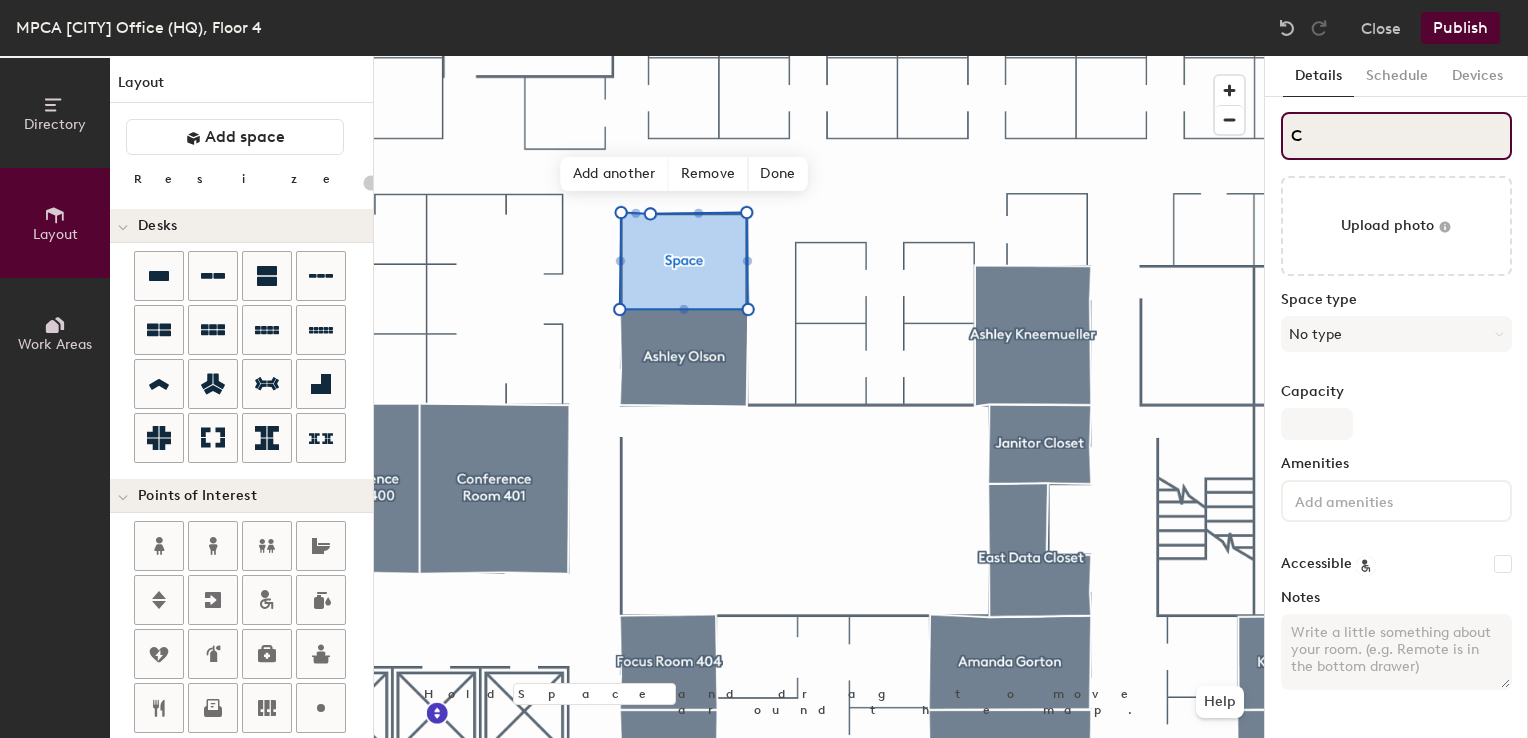 type on "20" 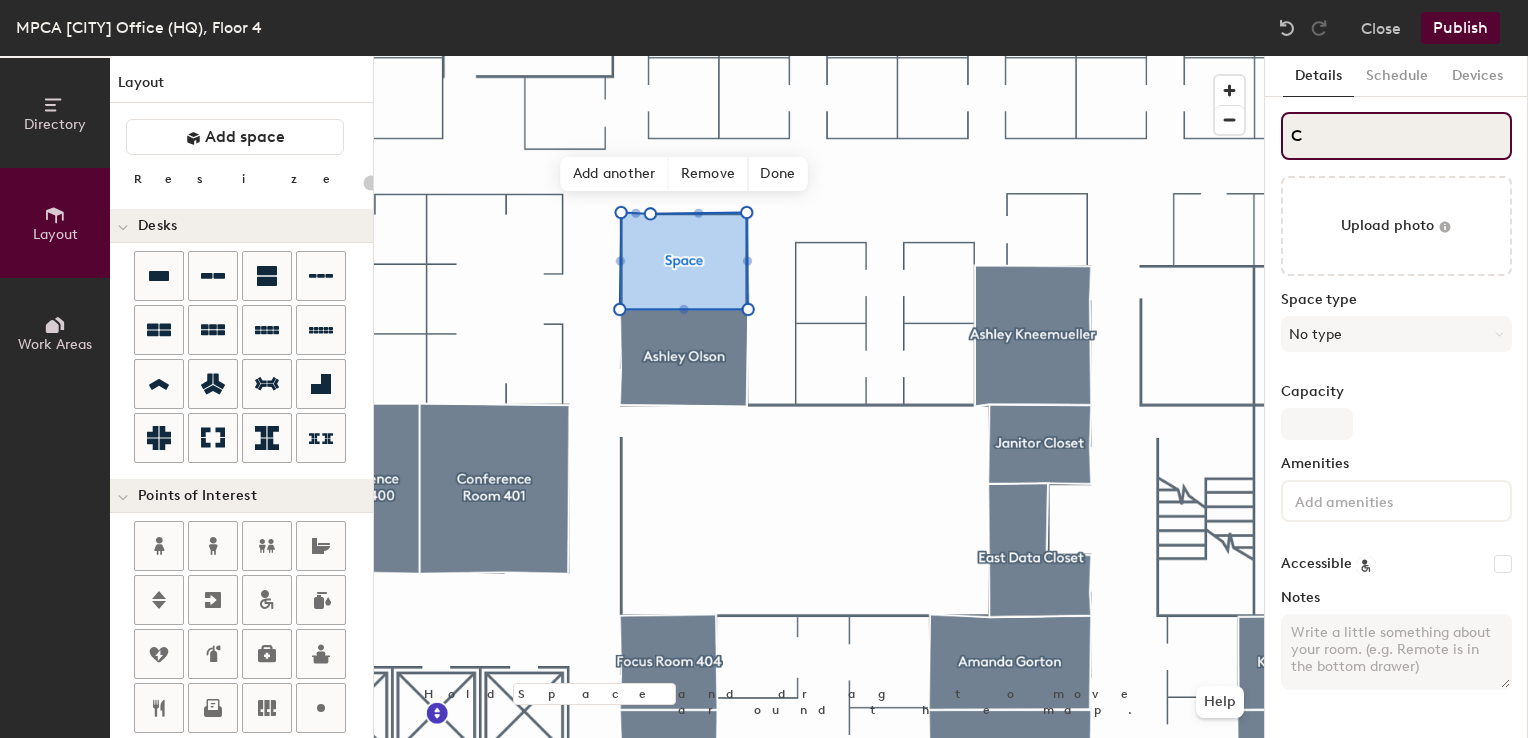 type on "Ce" 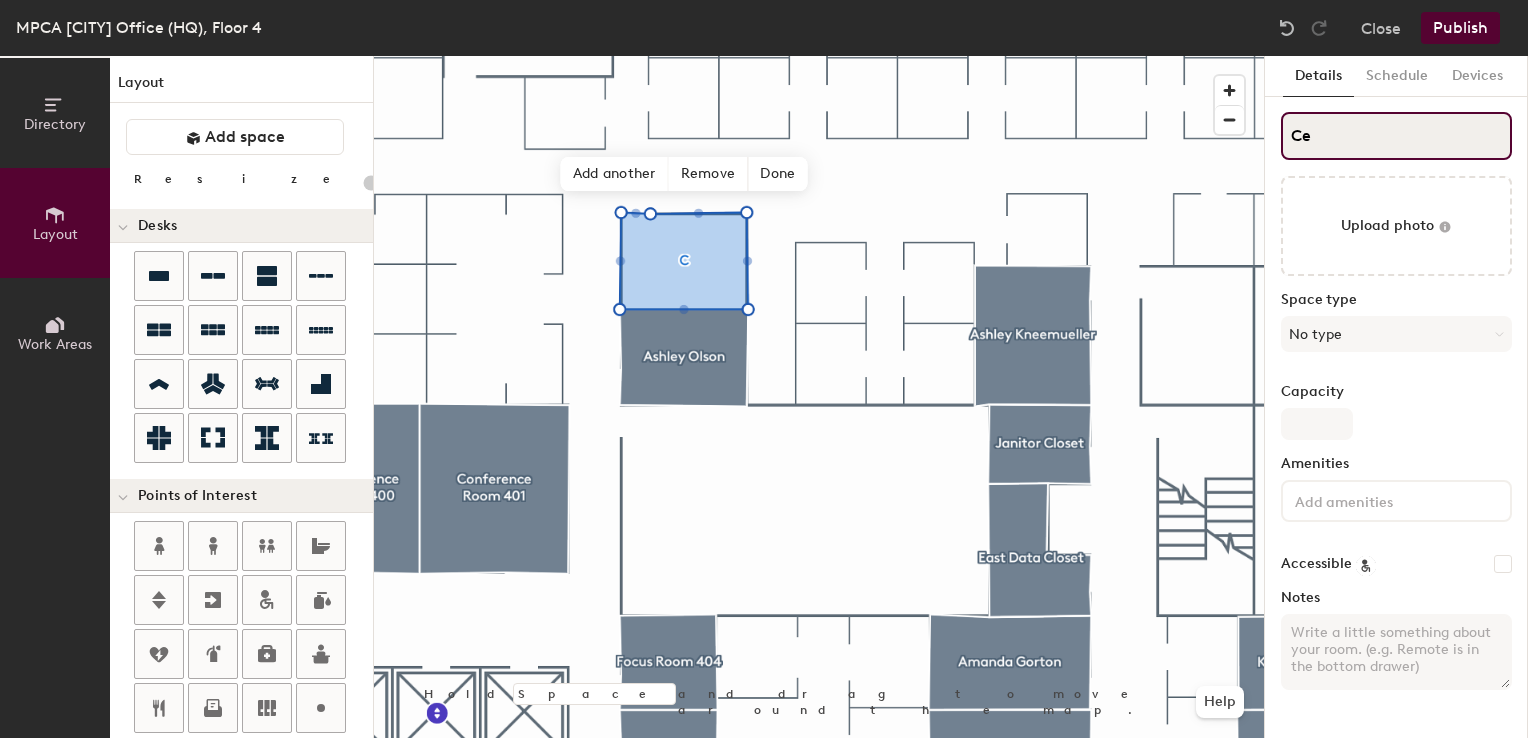 type on "20" 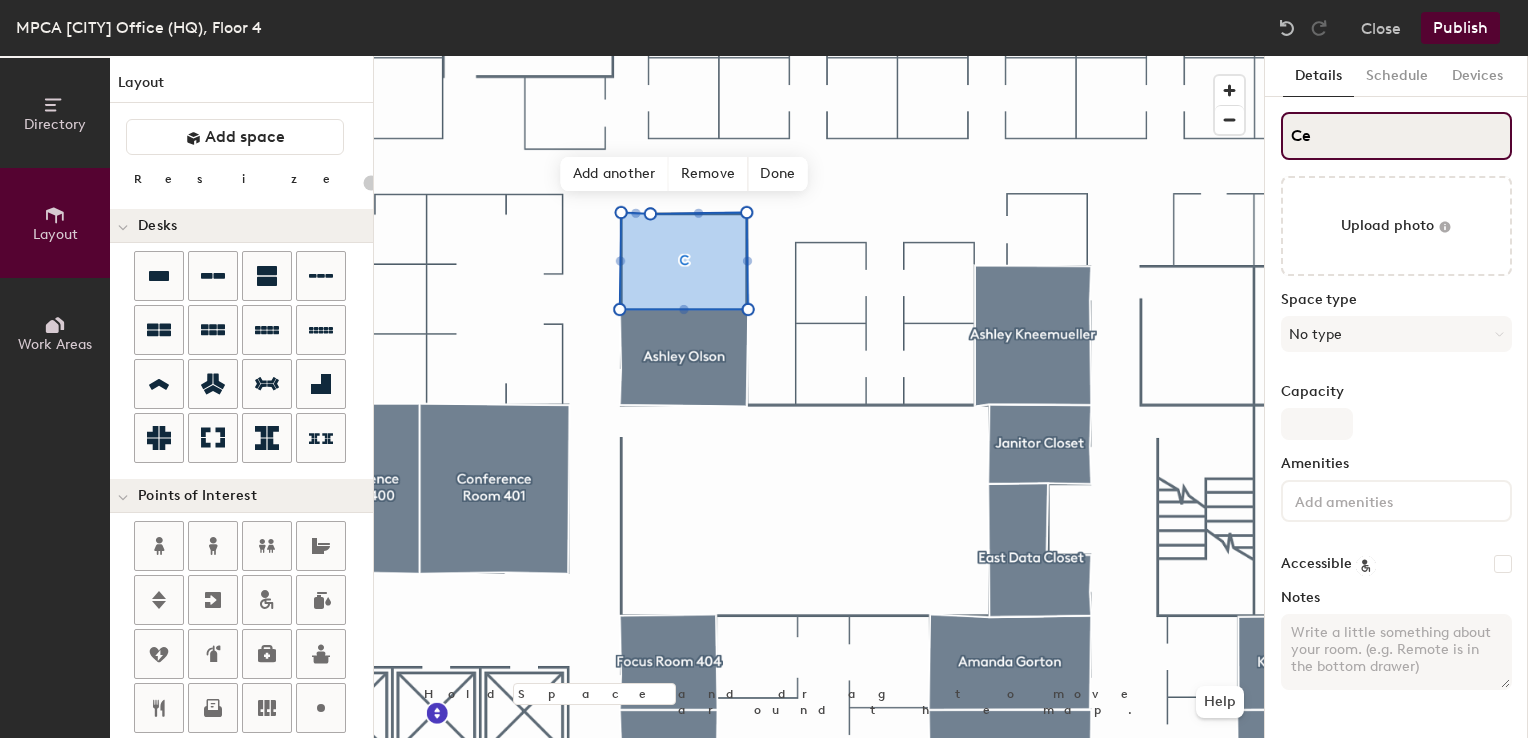 type on "Cel" 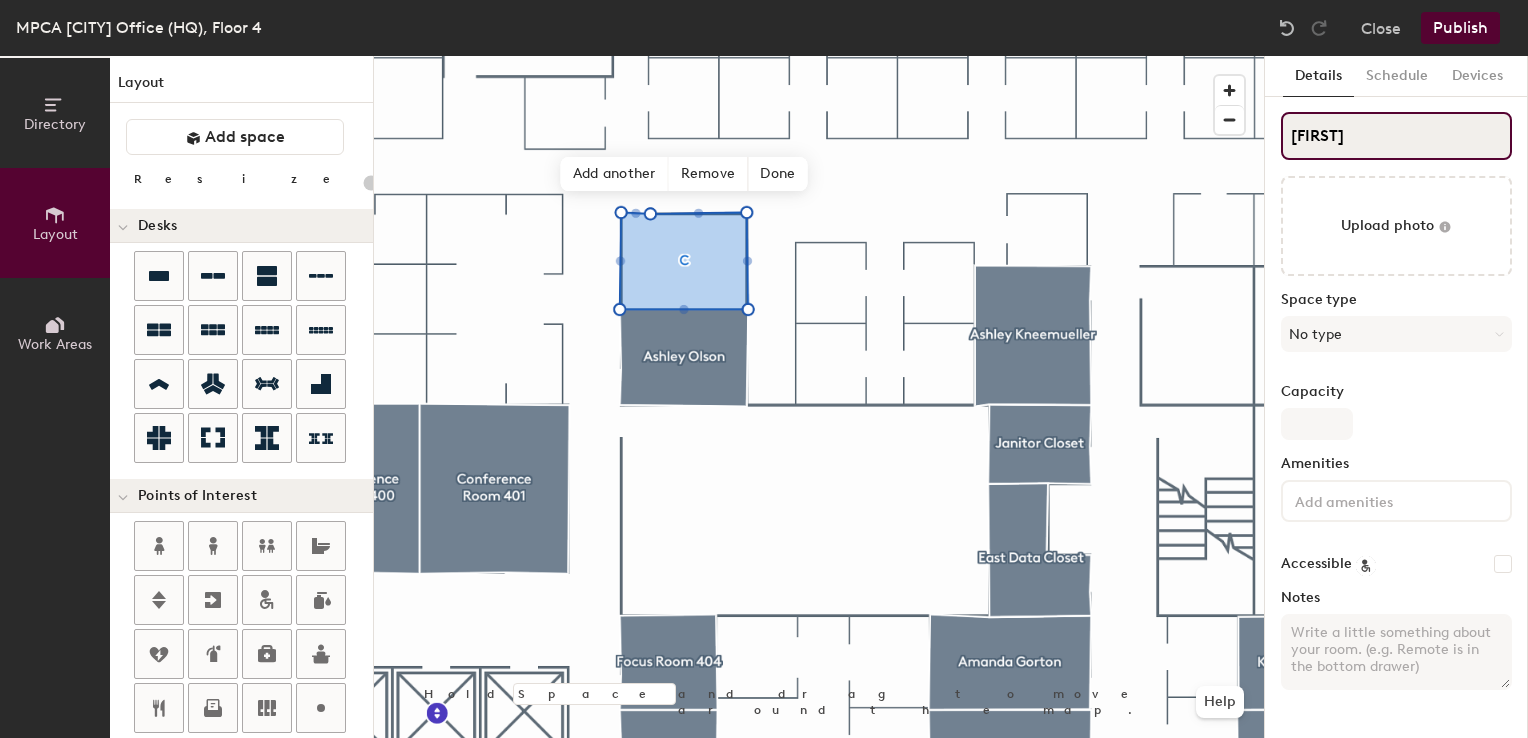 type on "20" 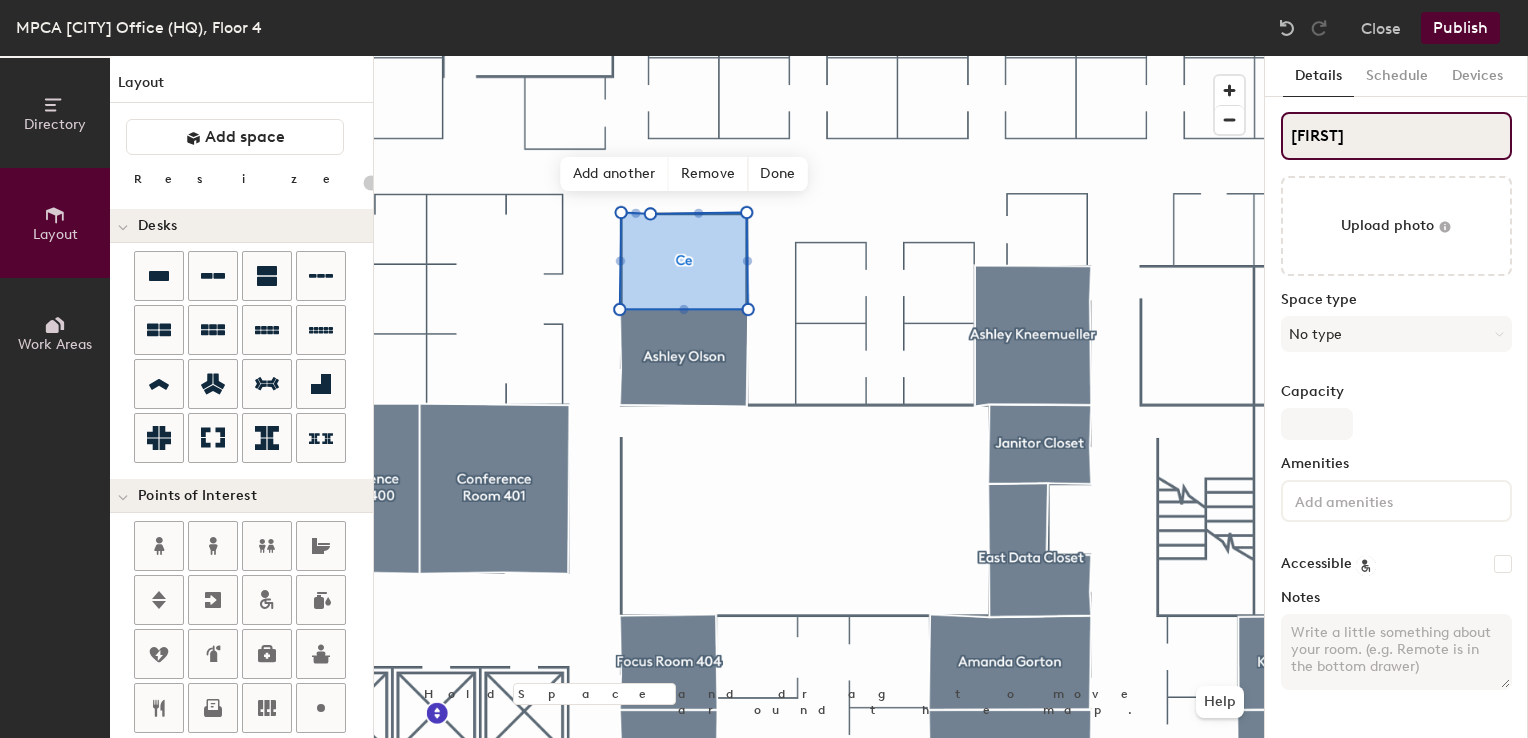 type on "20" 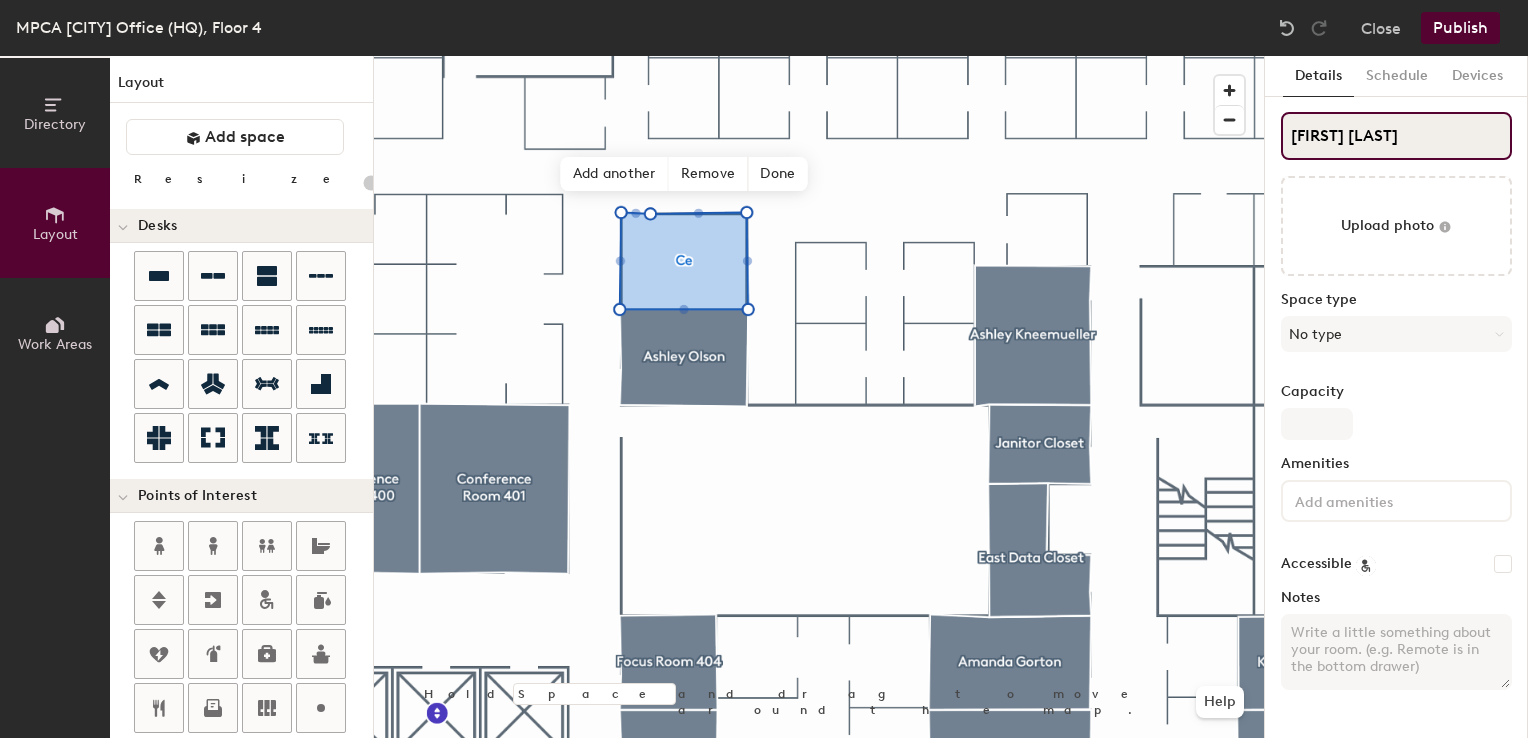 type on "Celeste Cou" 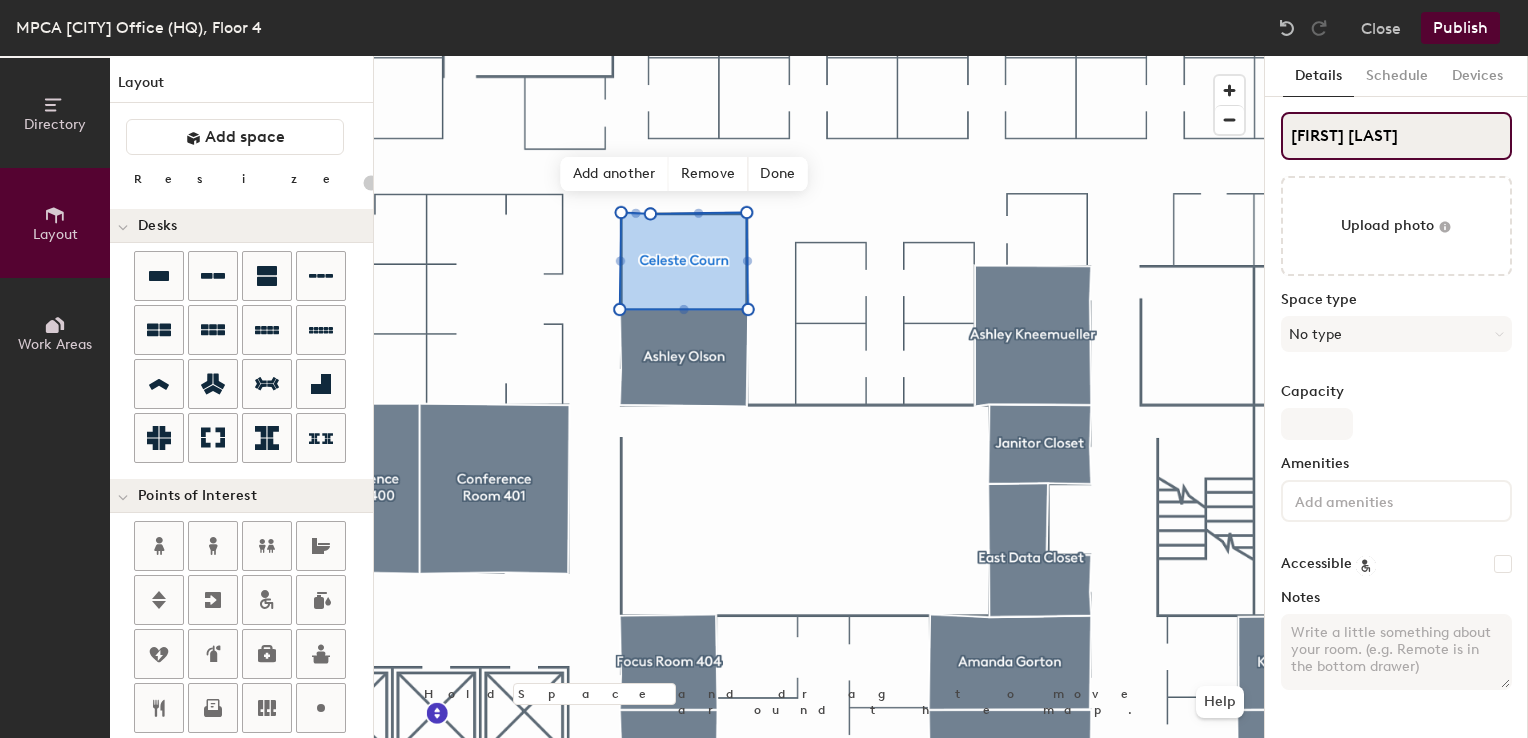 type on "Celeste Courneya" 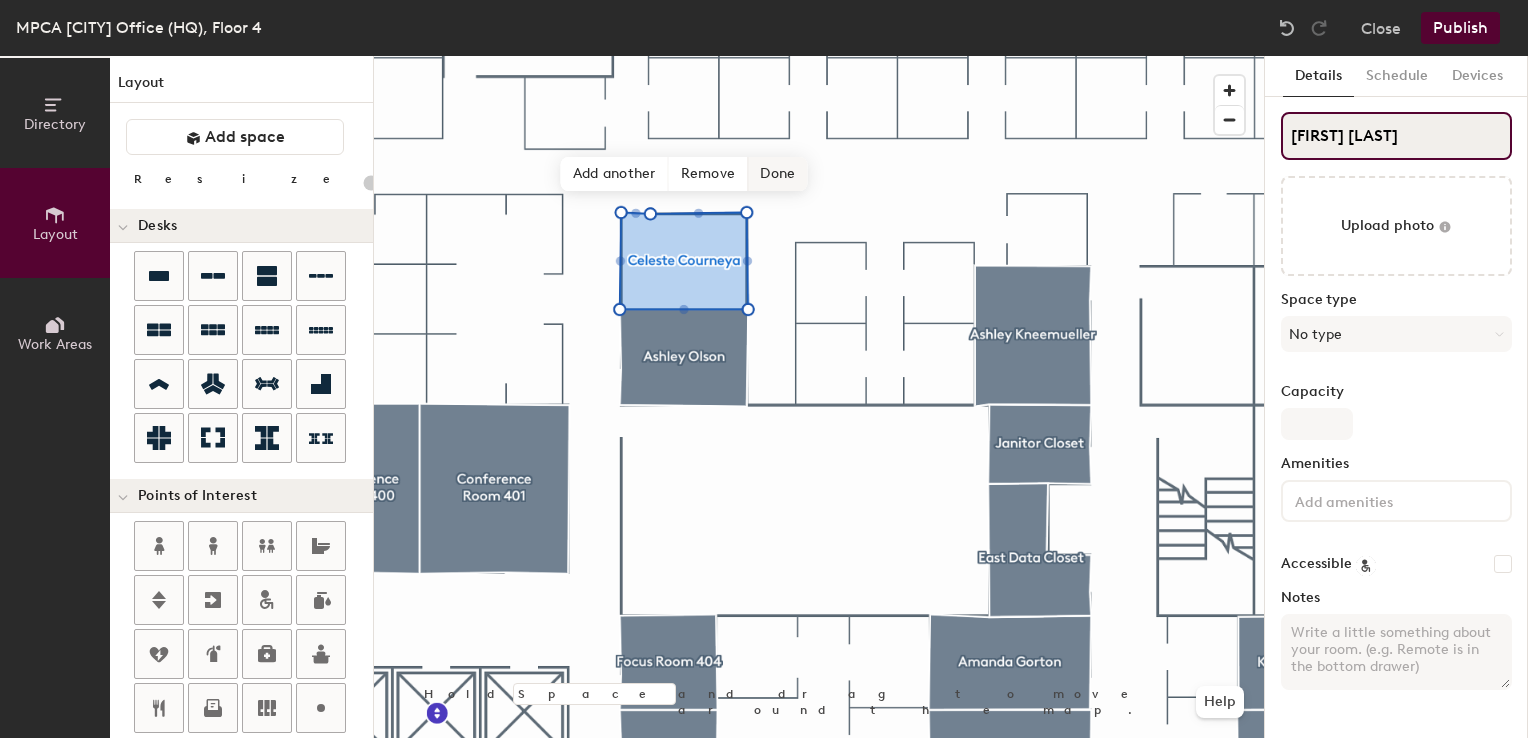type on "20" 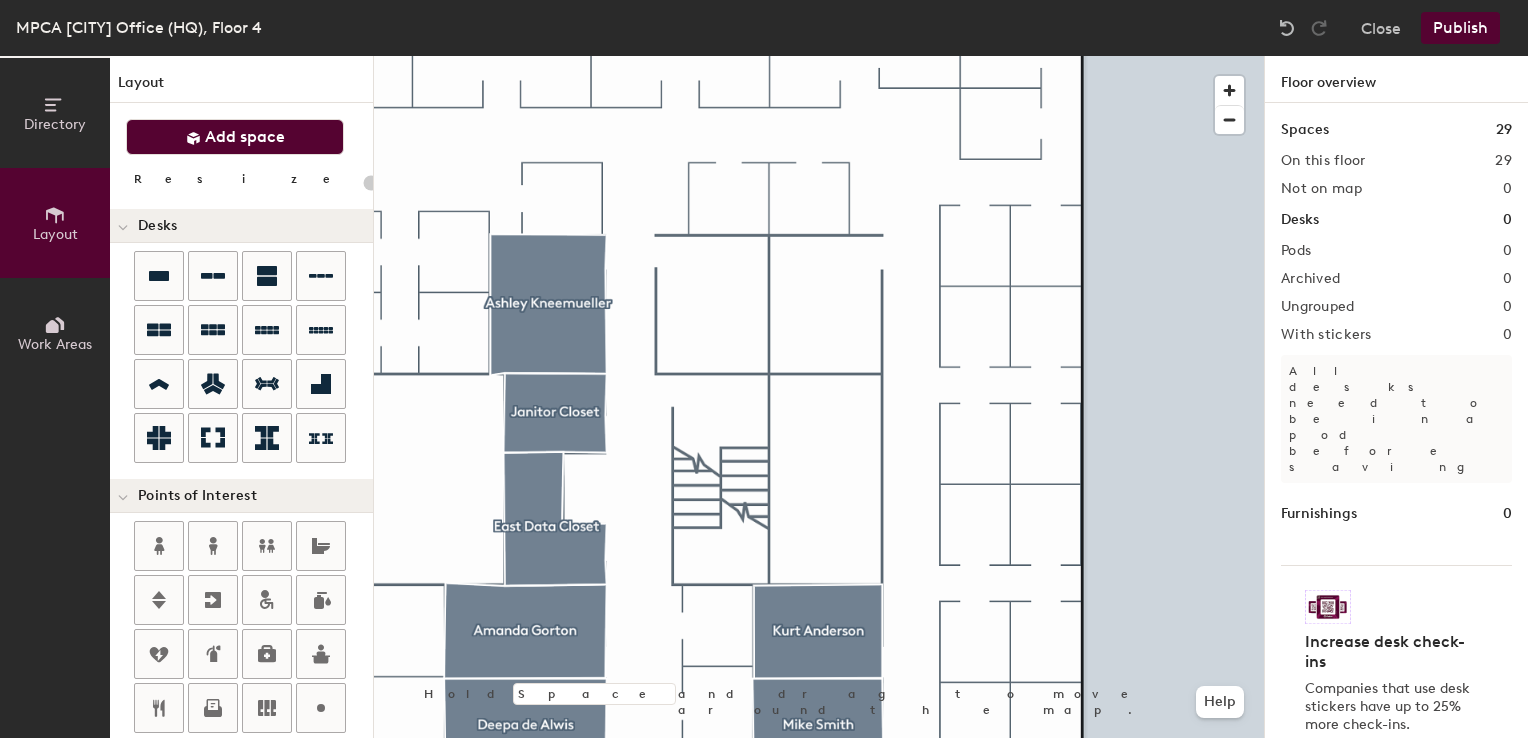 click on "Add space" 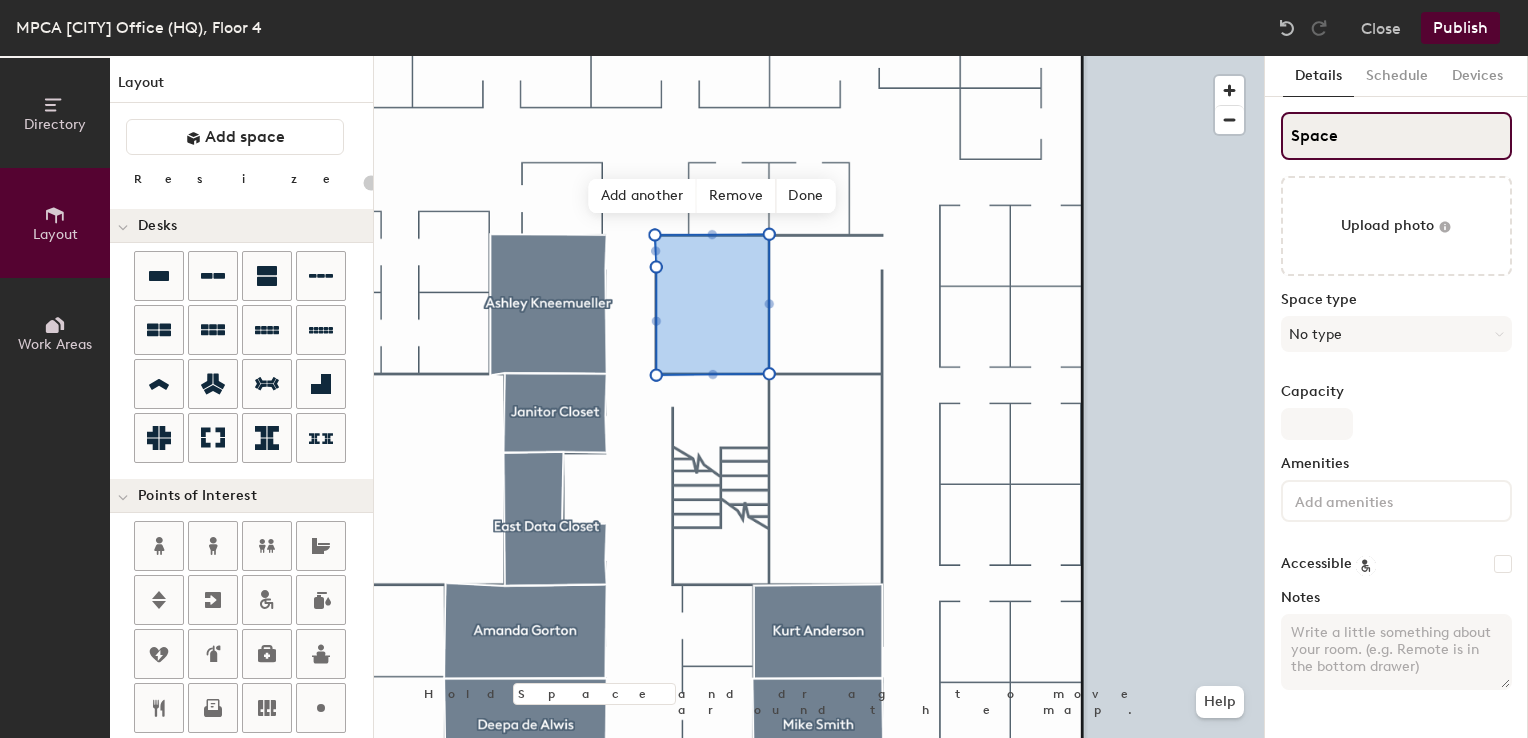 drag, startPoint x: 1388, startPoint y: 143, endPoint x: 1052, endPoint y: 39, distance: 351.72717 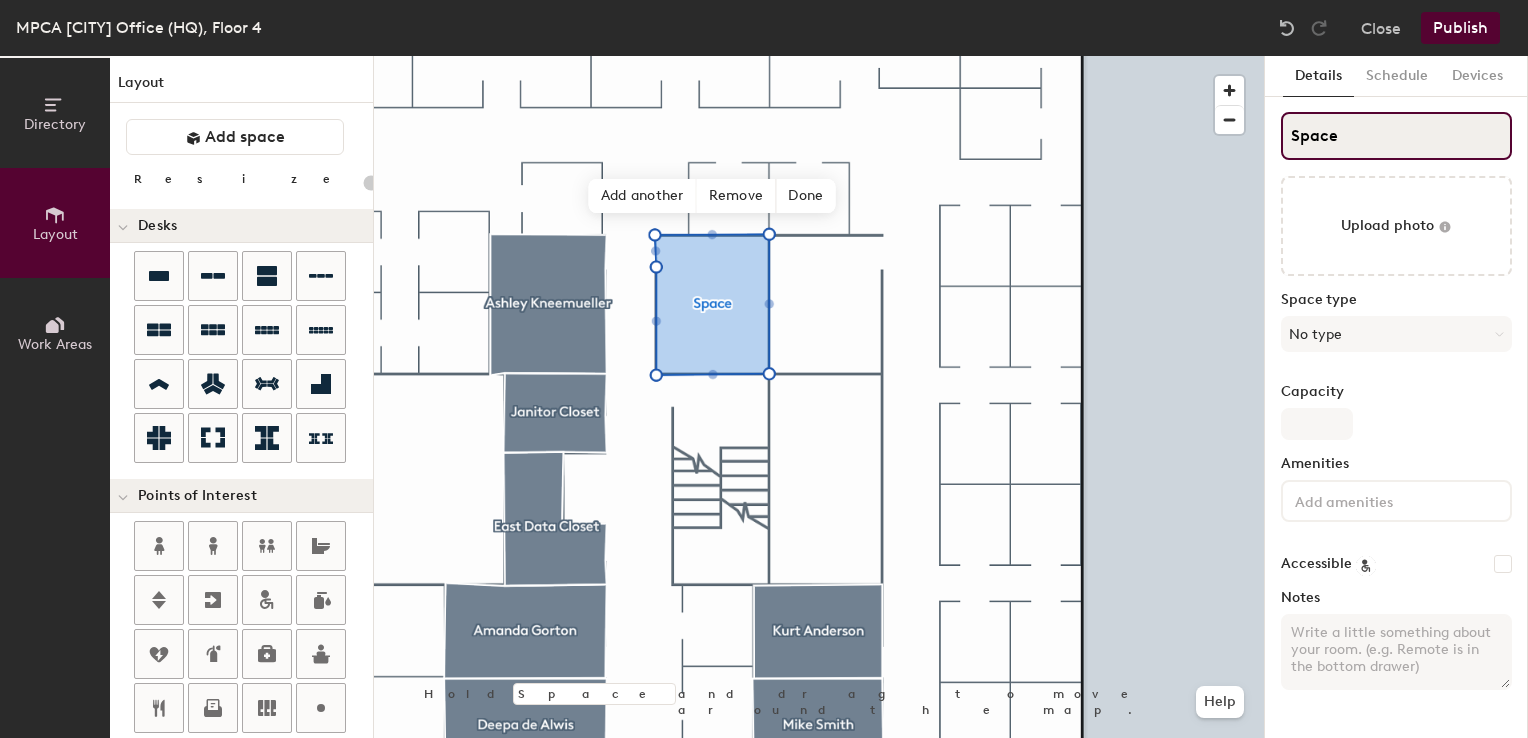 type on "20" 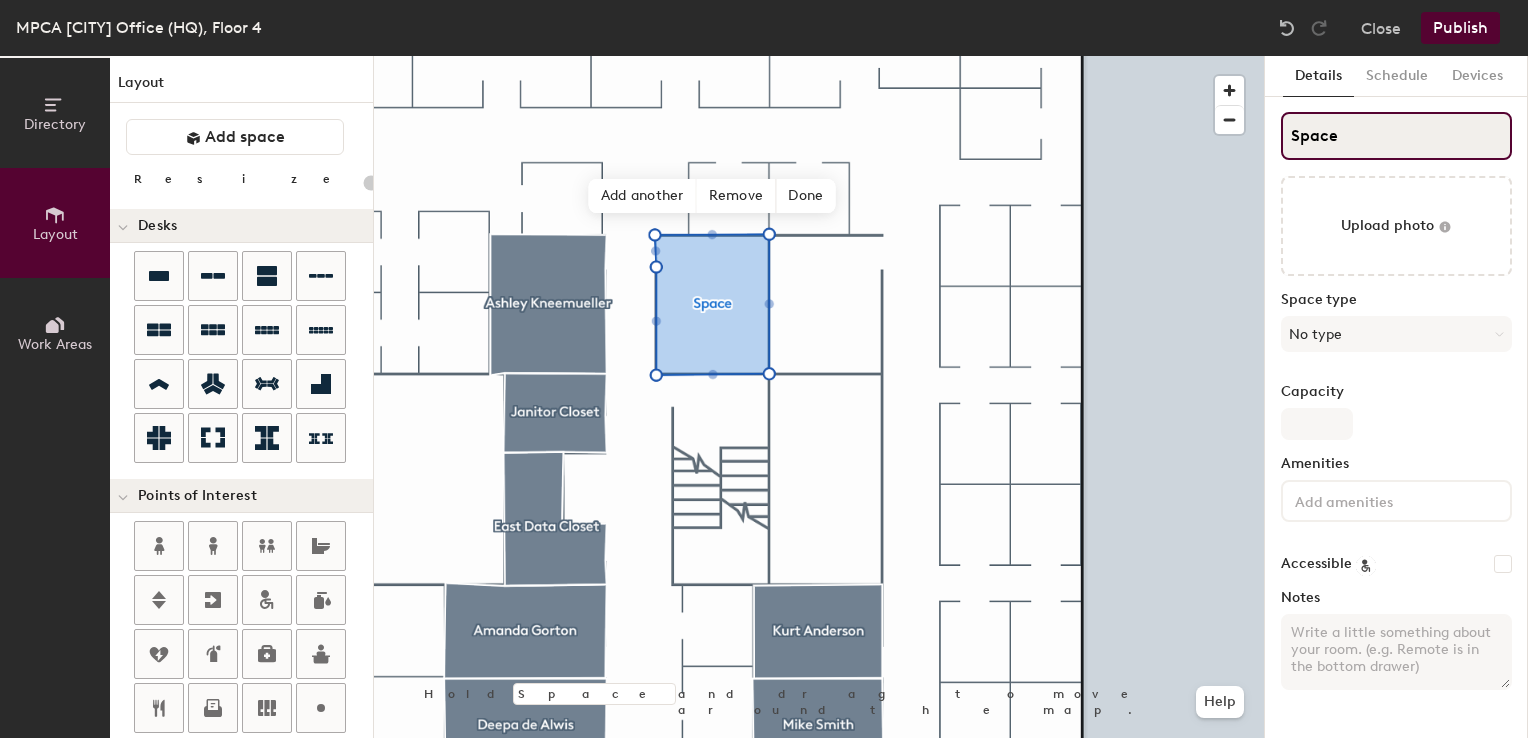 type on "E" 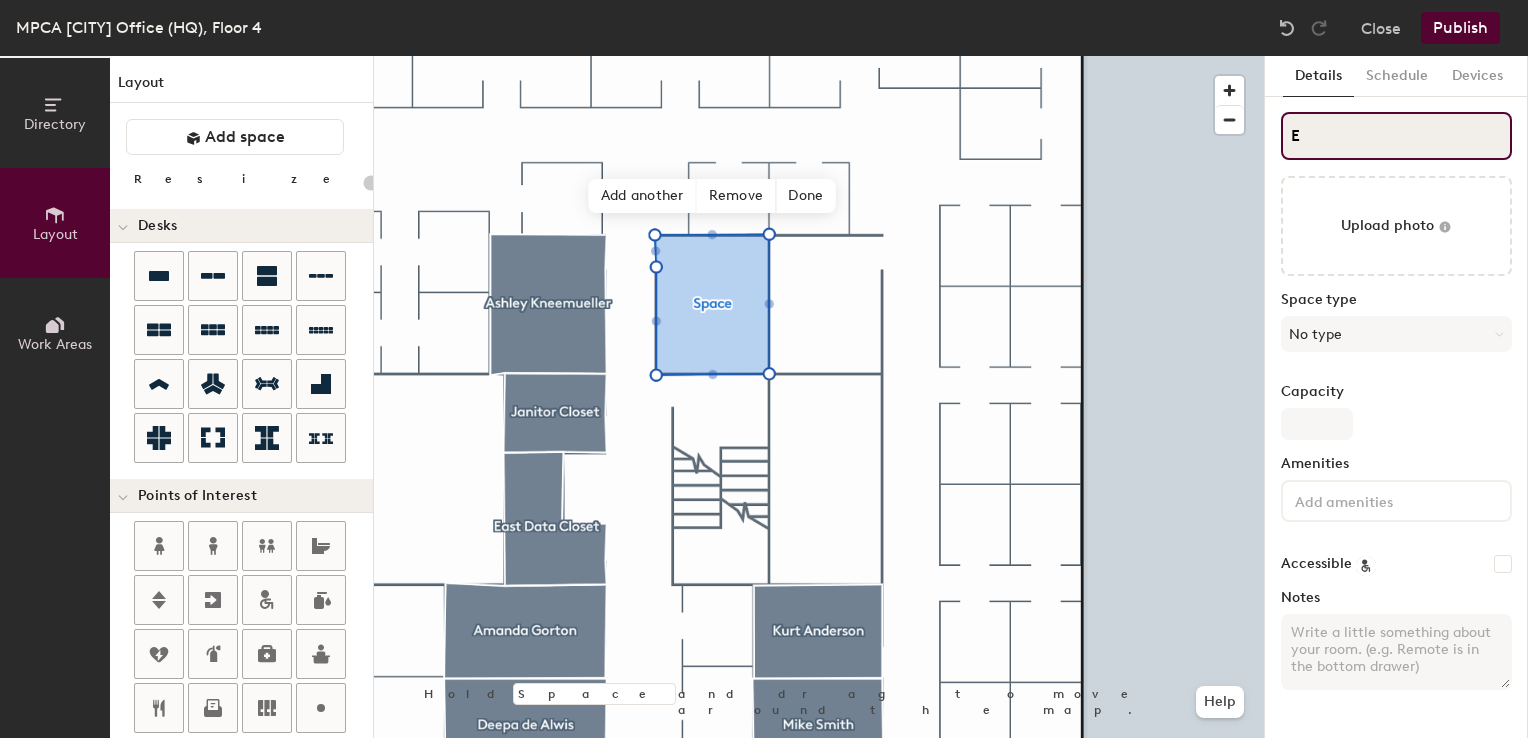 type on "20" 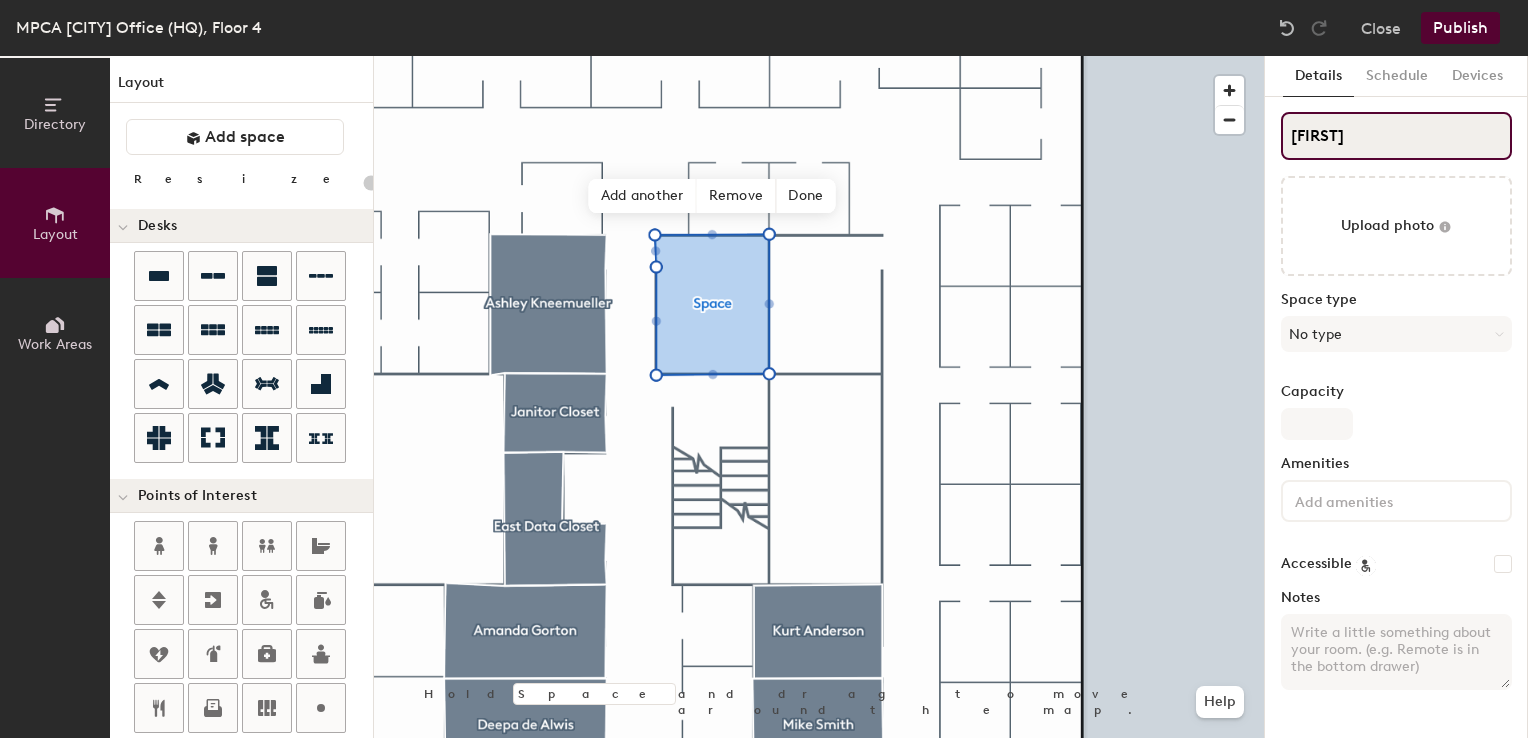 type on "Eri" 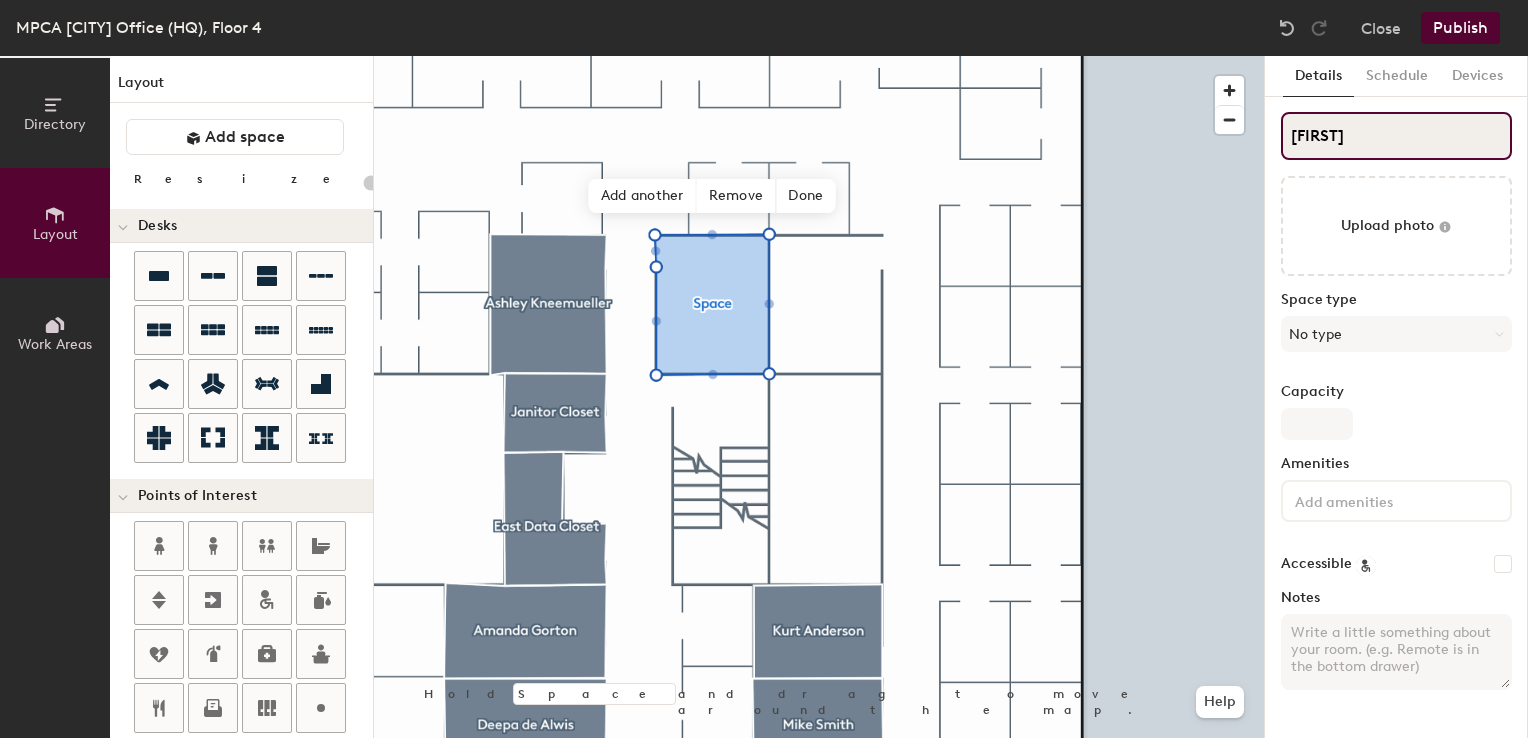 type on "20" 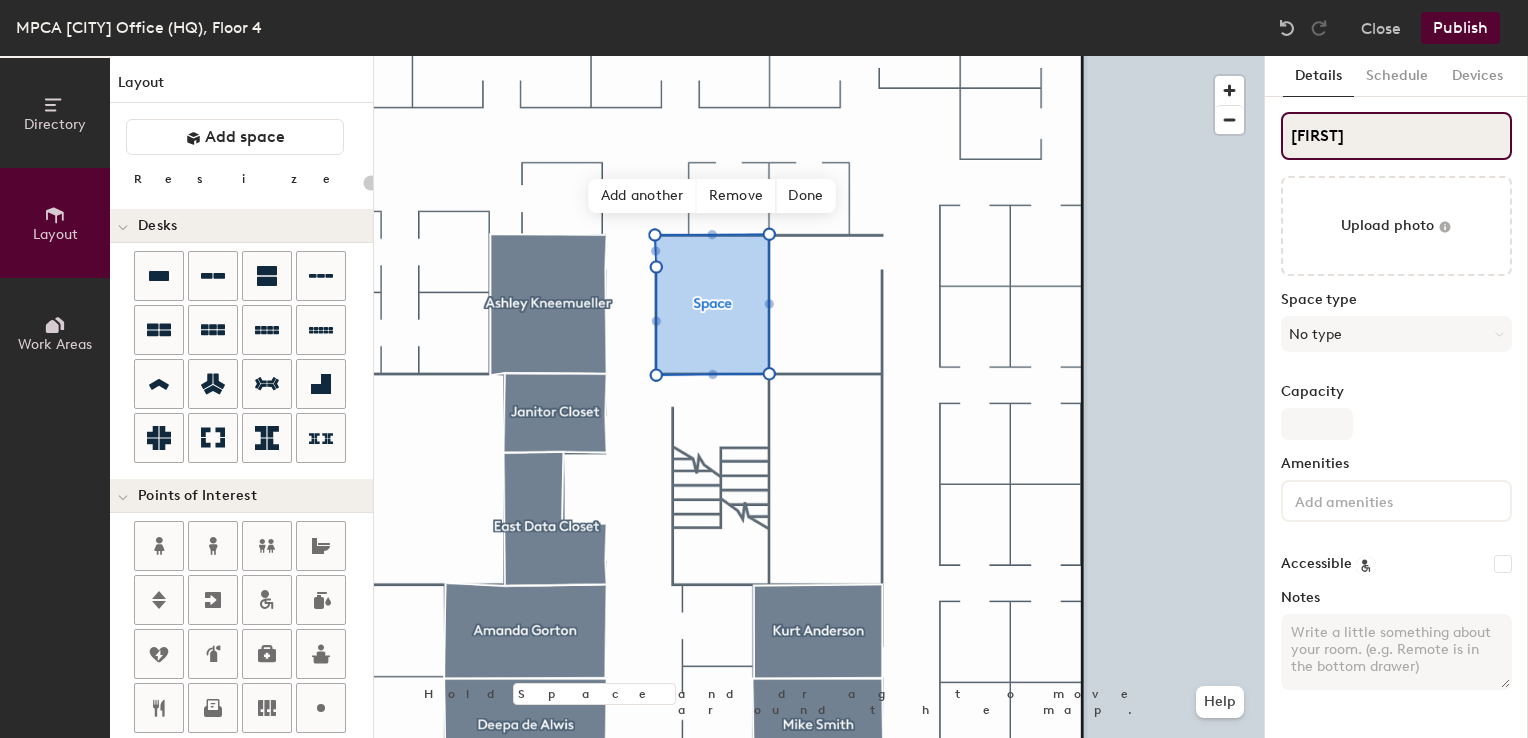 type on "Erik" 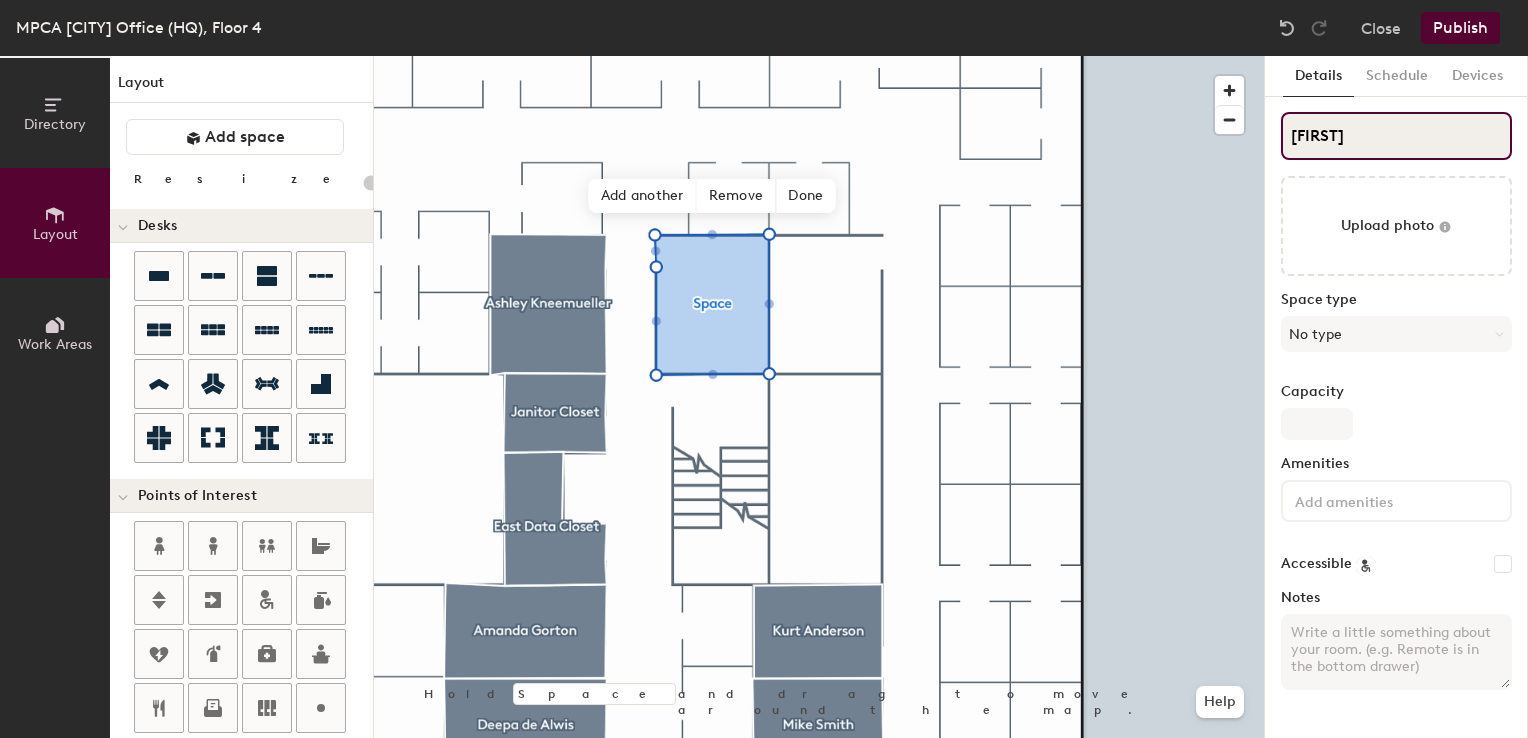 type on "20" 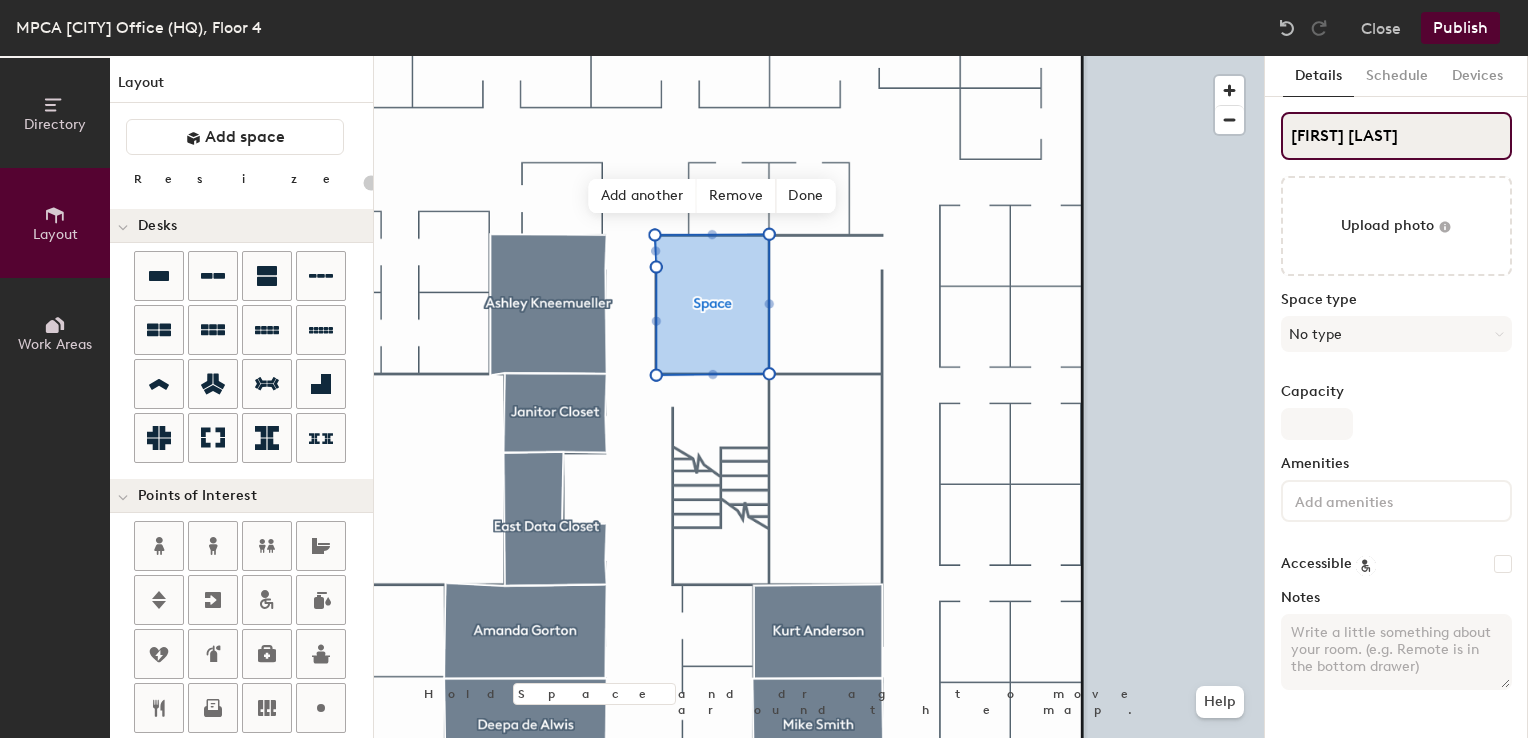 type on "Erik Smith" 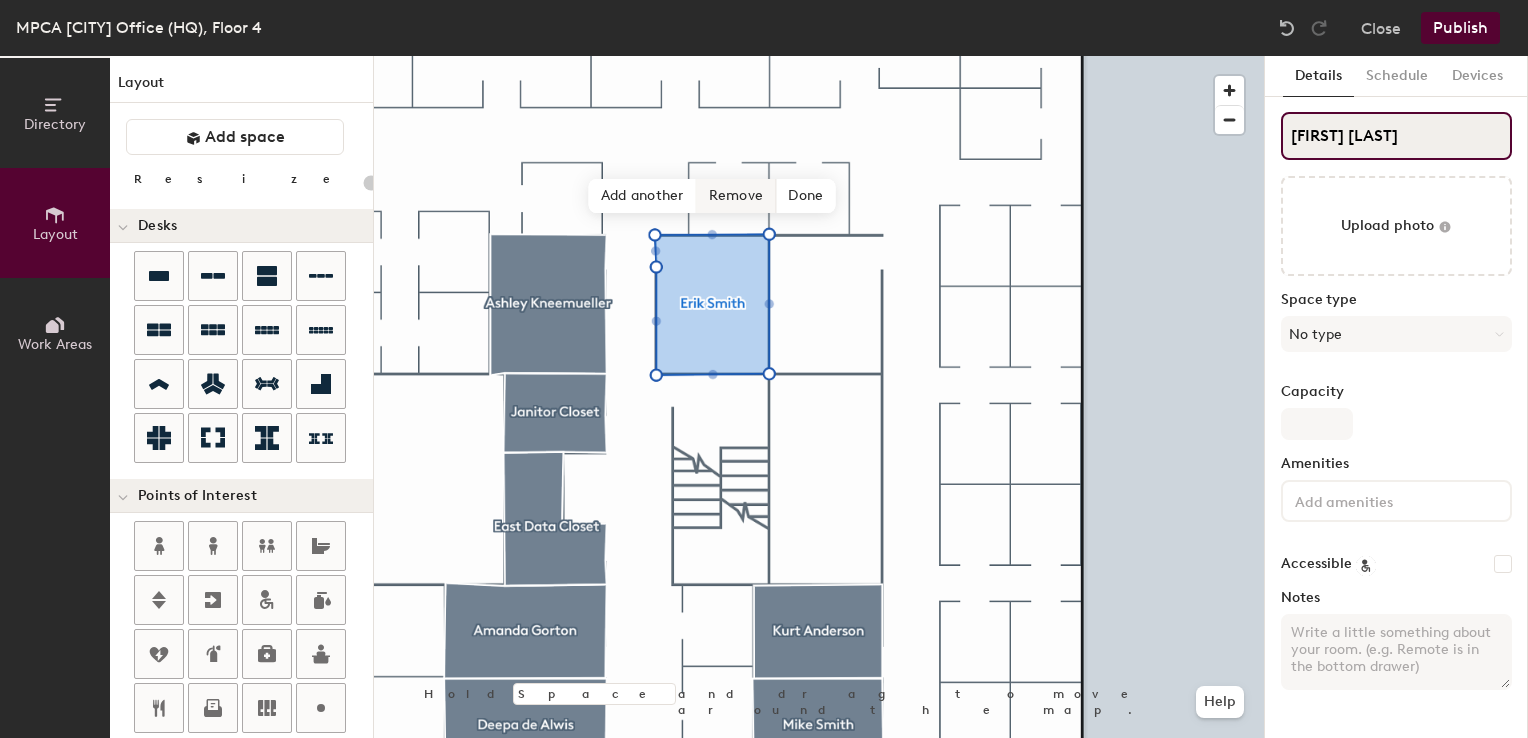 type on "20" 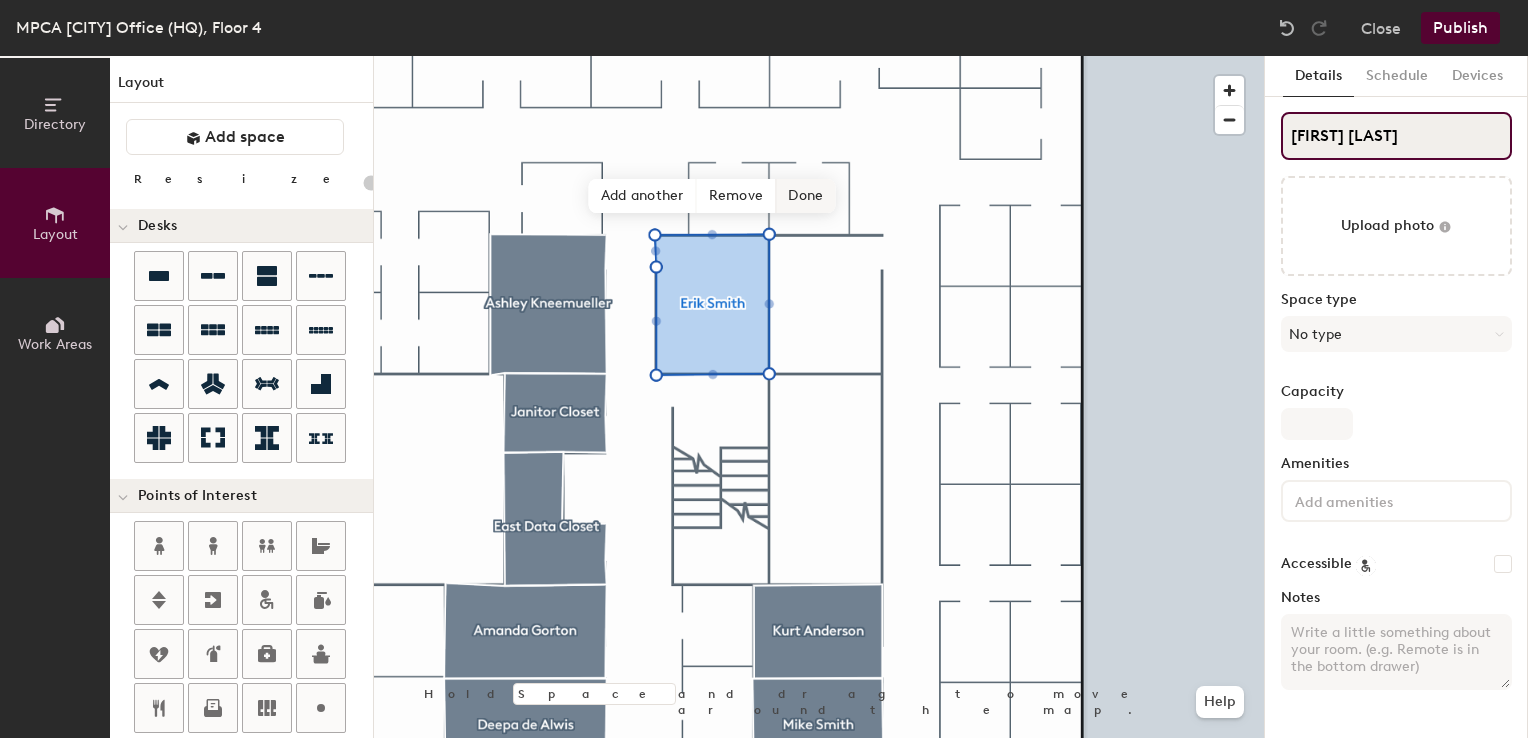 type on "Erik Smith" 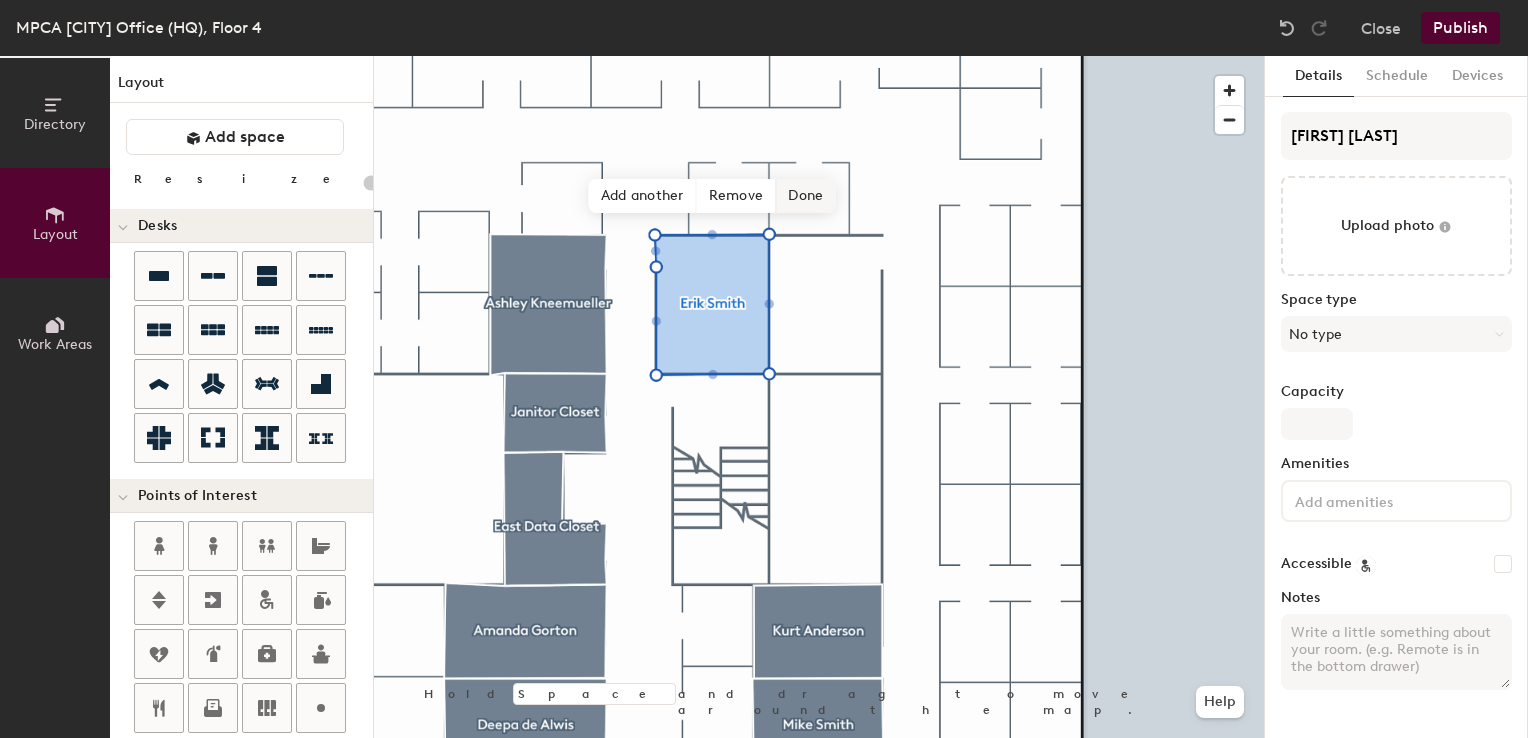 click on "Done" 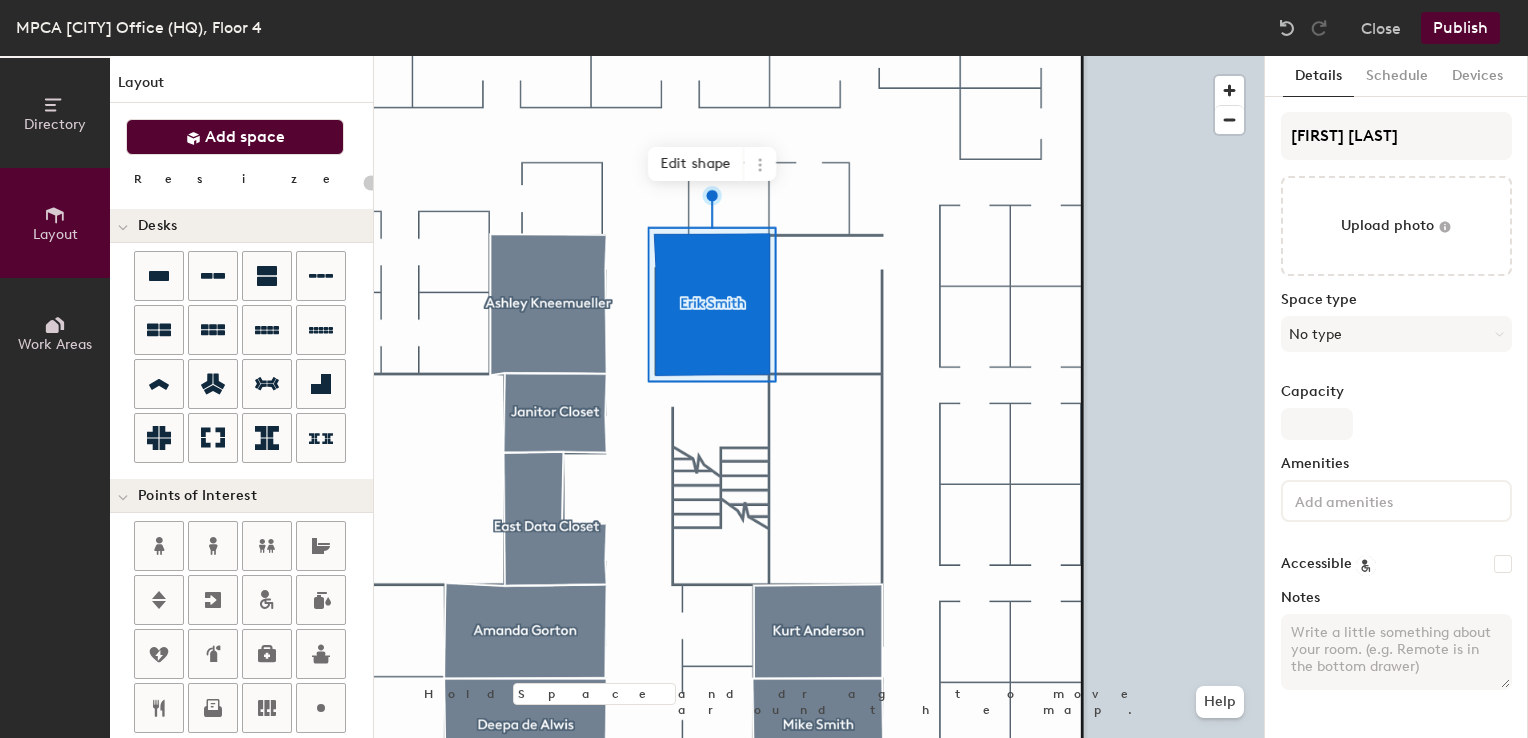 click on "Add space" 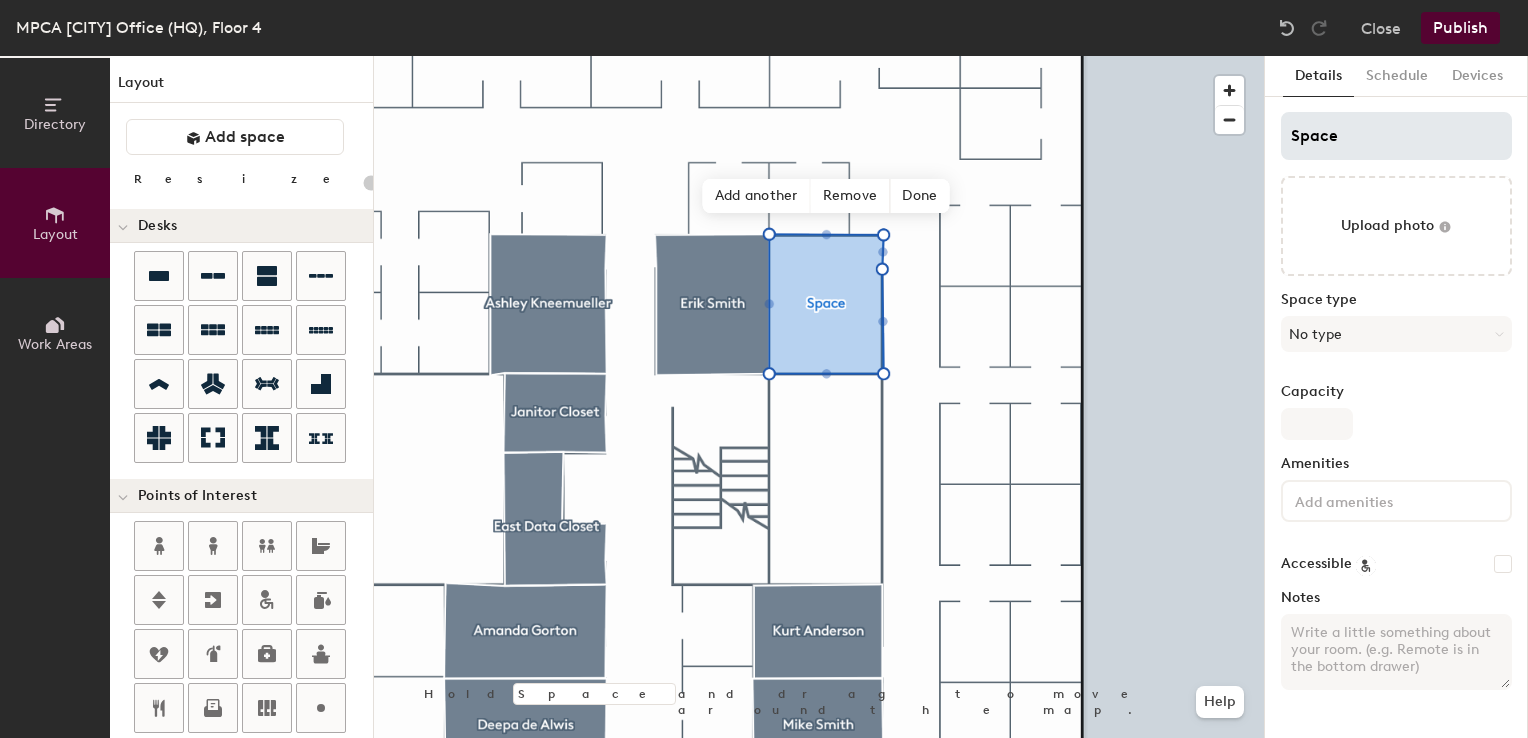 type on "20" 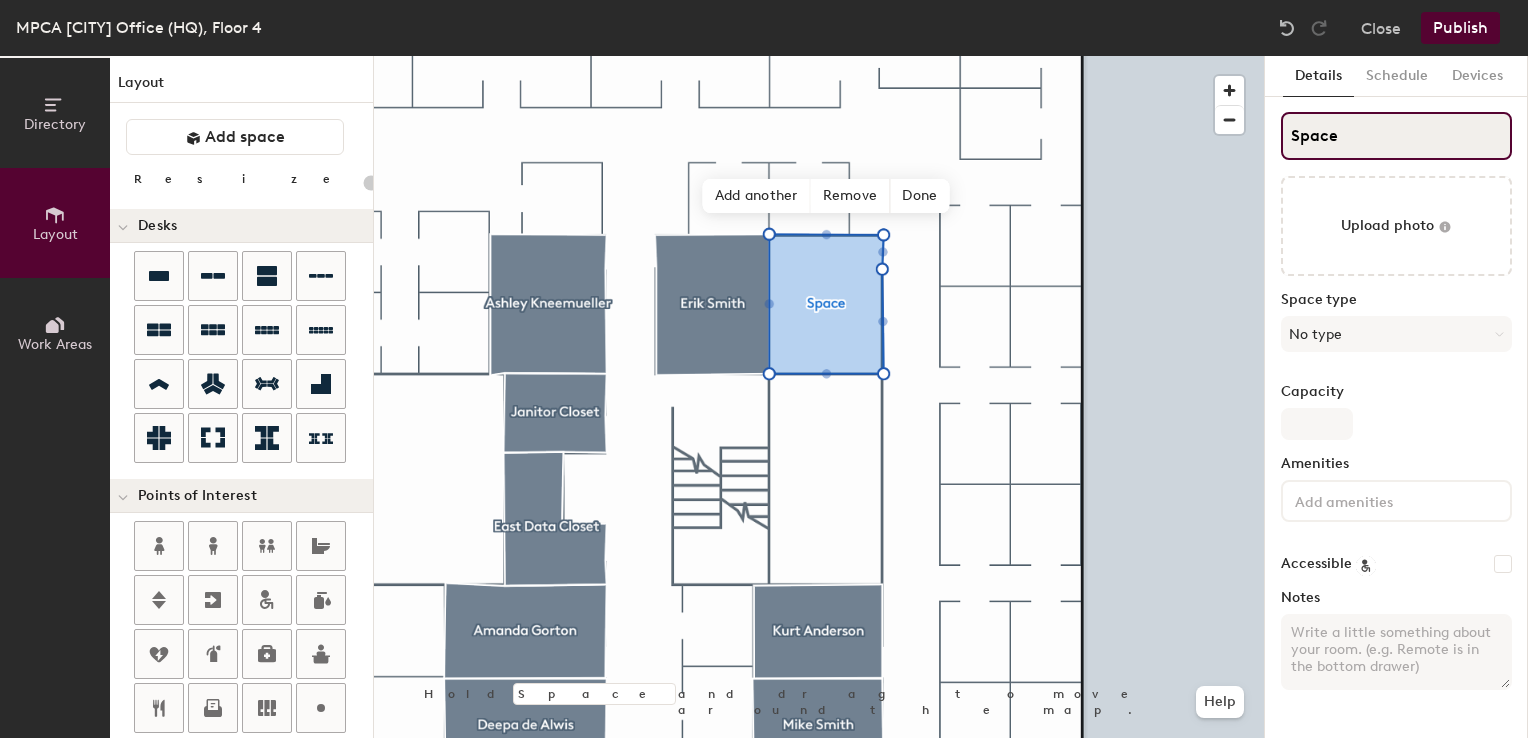 click on "Directory Layout Work Areas Layout   Add space Resize Desks Points of Interest Furnishings Seating Tables Booths Hold Space and drag to move around the map. Help Add another Remove Done Scheduling policies Booking Window Max reservation length Recurring events Restrict booking to working hours Prevent booking from kiosks Restrict booking to administrators Configure room display Background Upload photo General Auto contrast High visibility Hide the logo Custom logo Edit Display hours Screen Brightness 0% 100% Privacy Mask meeting titles Hide meeting attendees Keep meeting organizer visible Scheduling Meeting check-ins Start meetings early End meetings early Extend meetings Impromptu meetings Abandoned meeting protection Admin access Restrict display management Details Schedule Devices Space Upload photo Space type No type Capacity Amenities Accessible Notes" 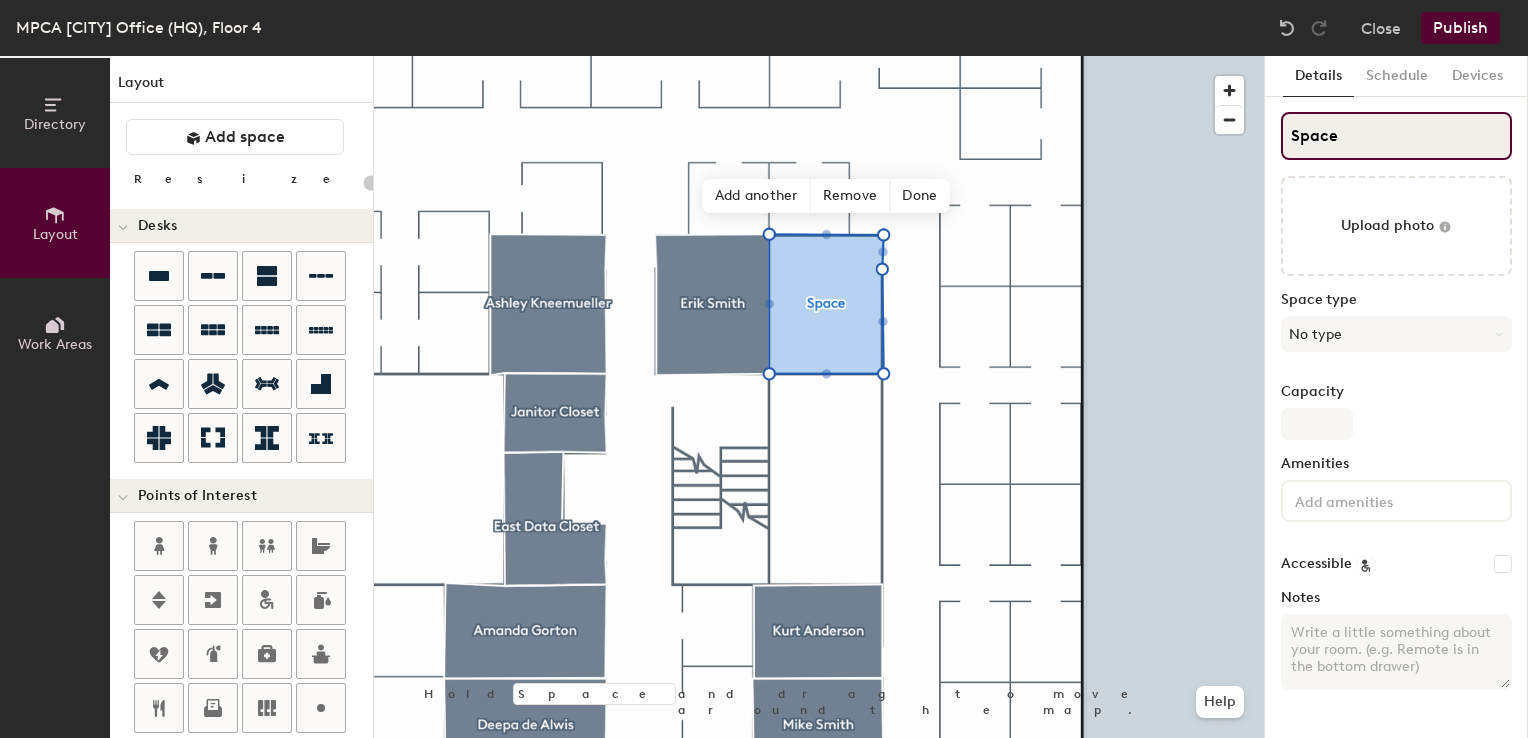 type on "E" 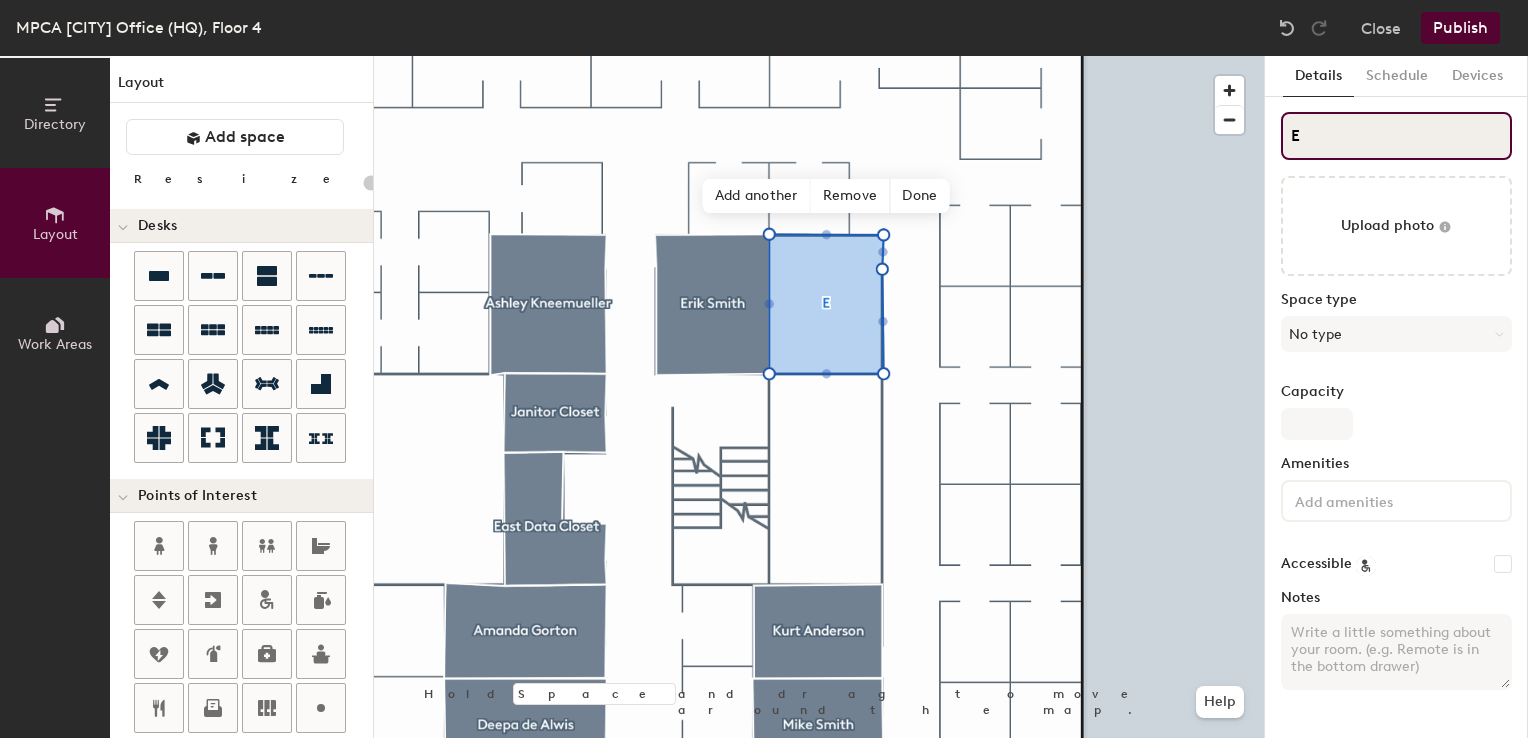 type on "20" 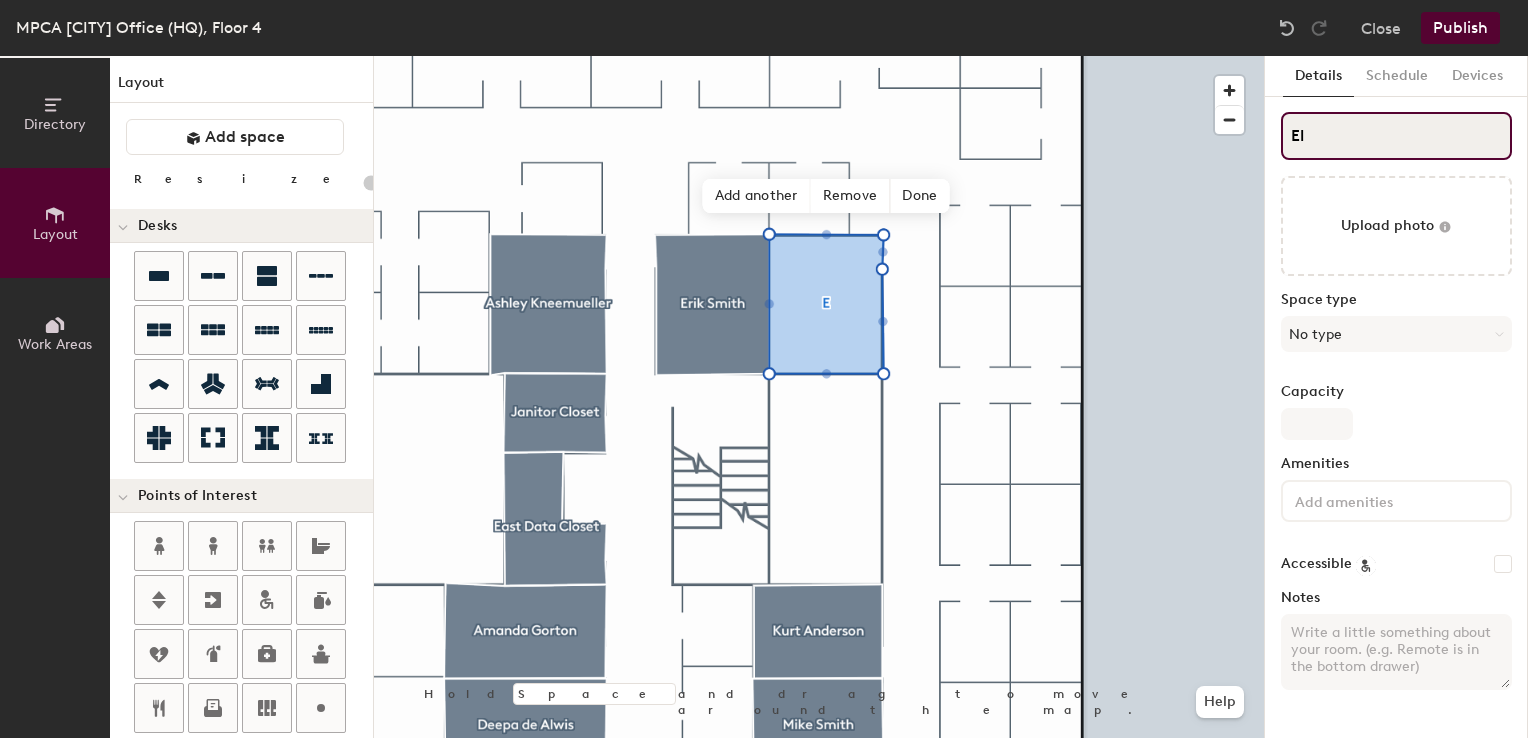 type on "Eli" 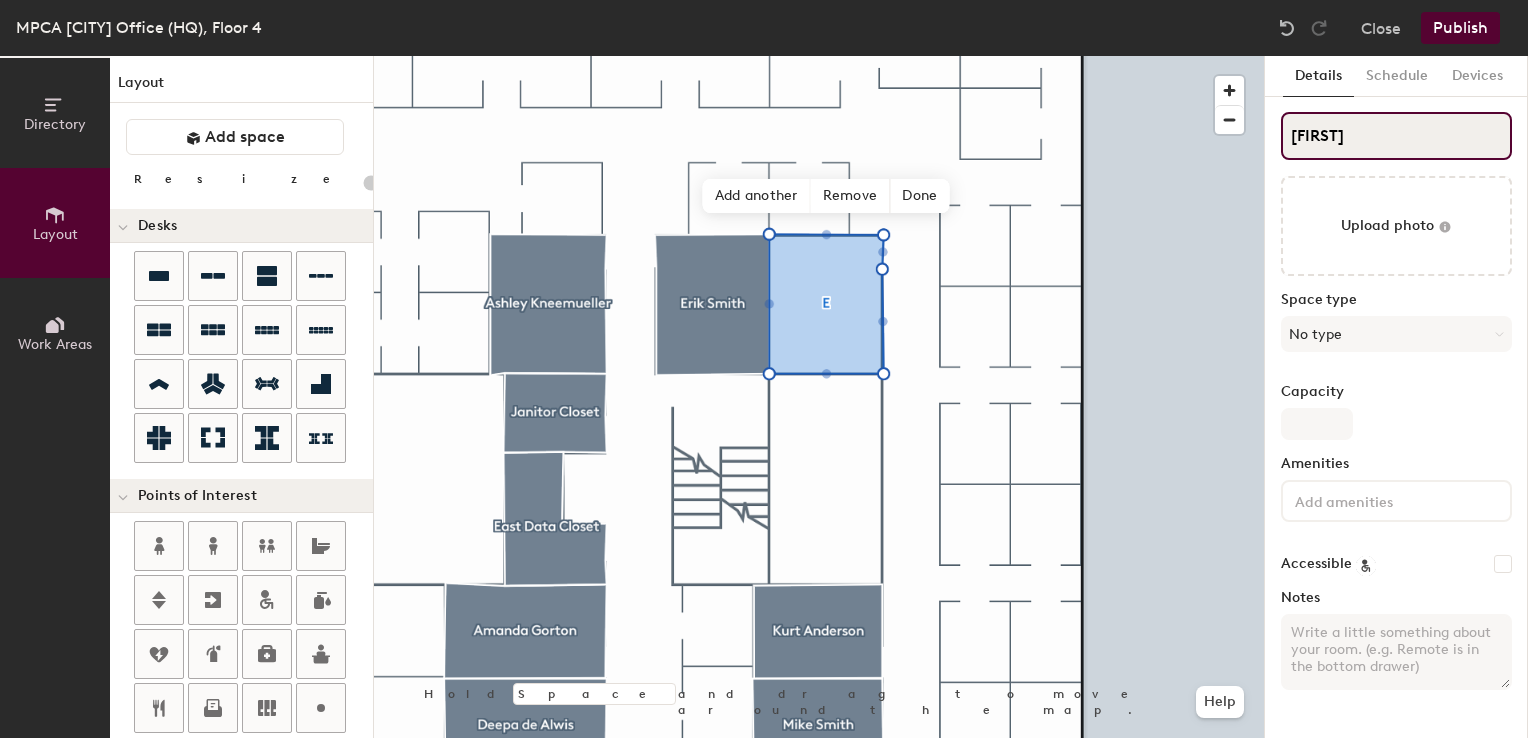 type on "20" 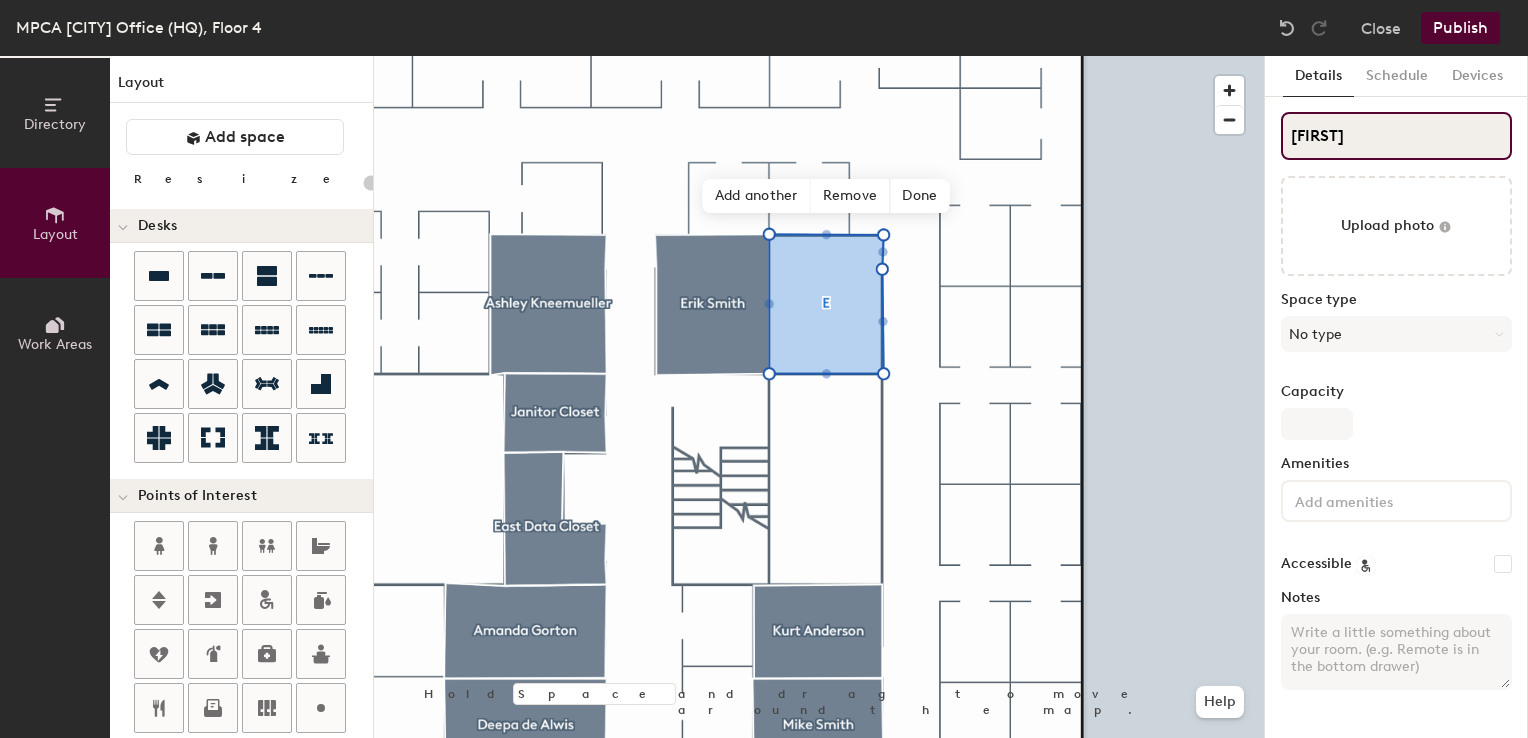 type on "20" 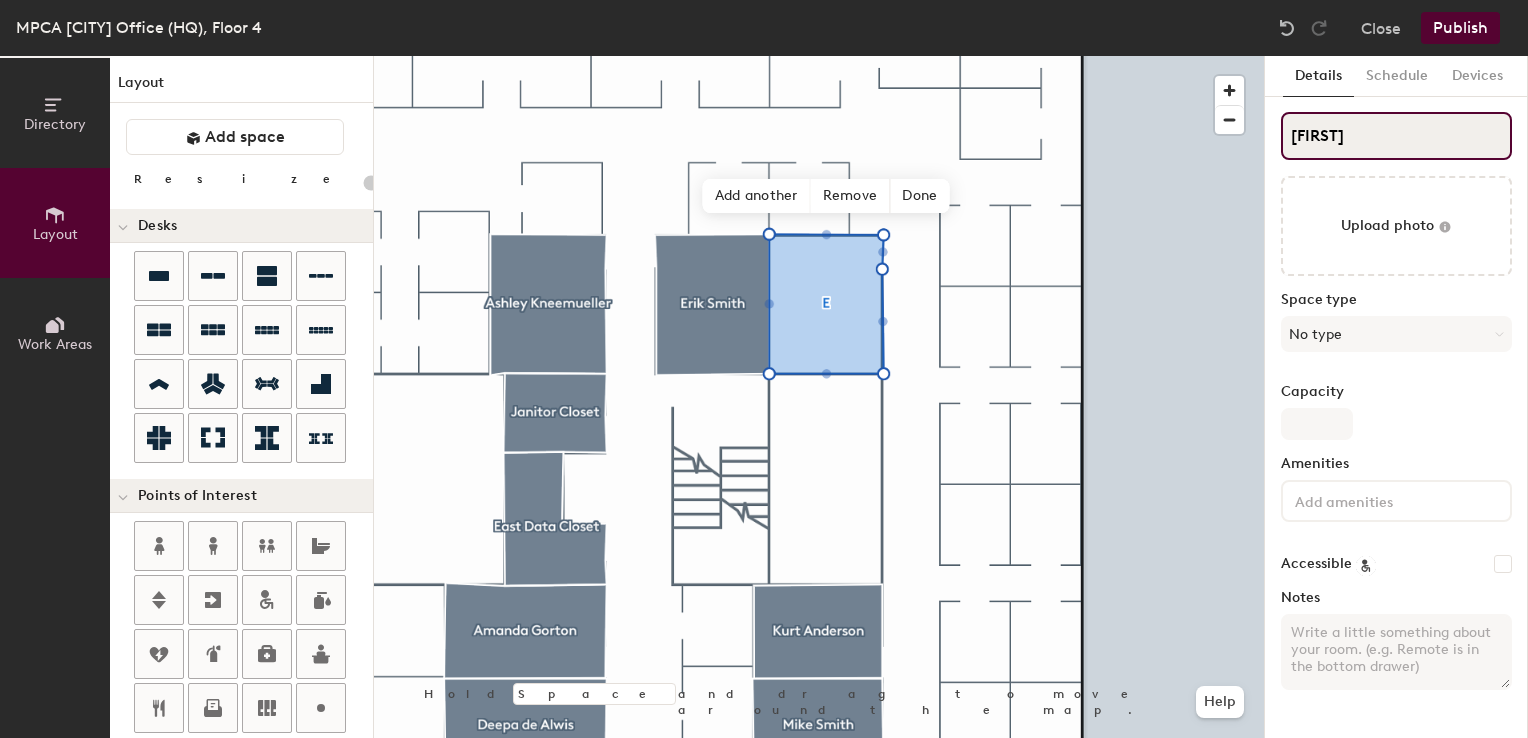 type on "20" 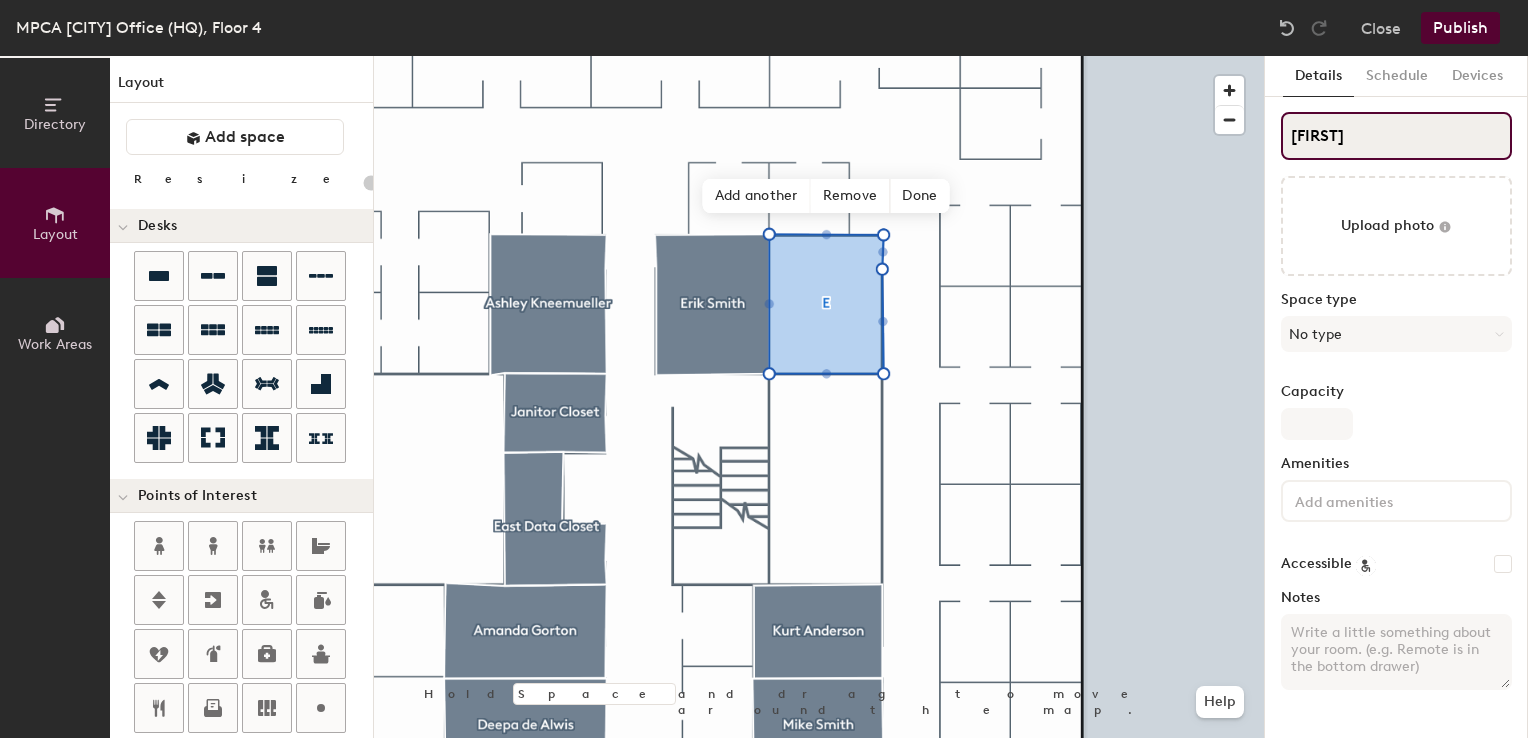 type on "20" 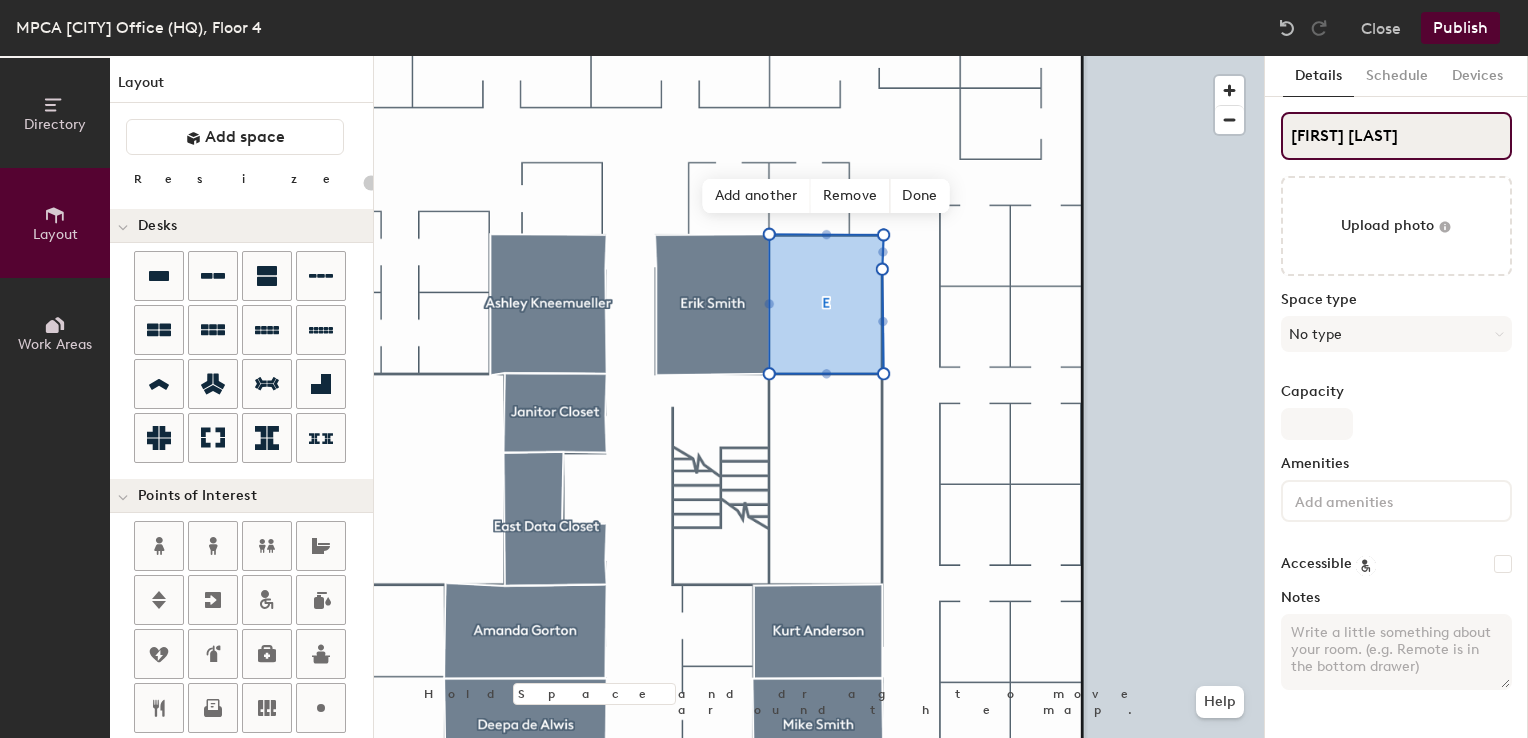 type on "20" 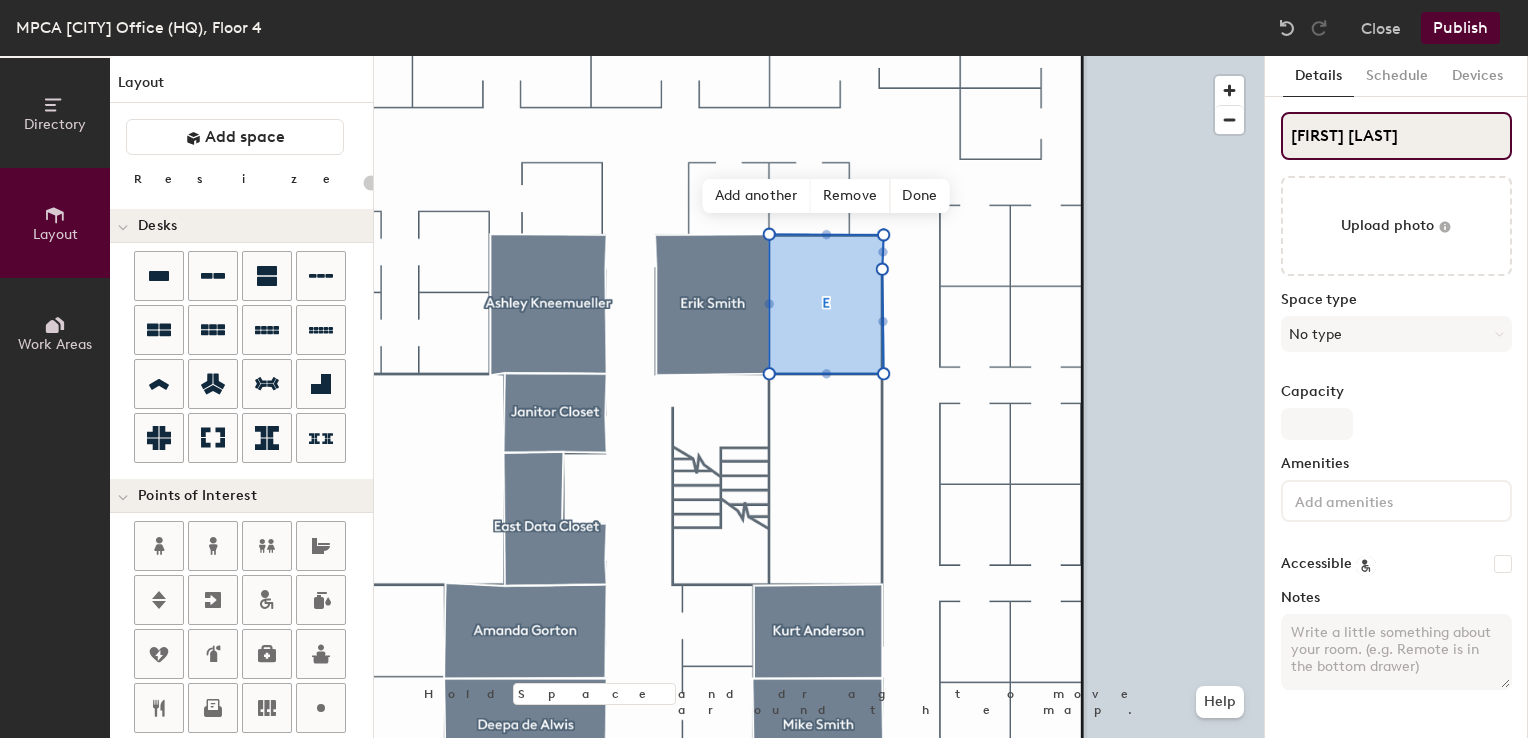 type on "Elise Dou" 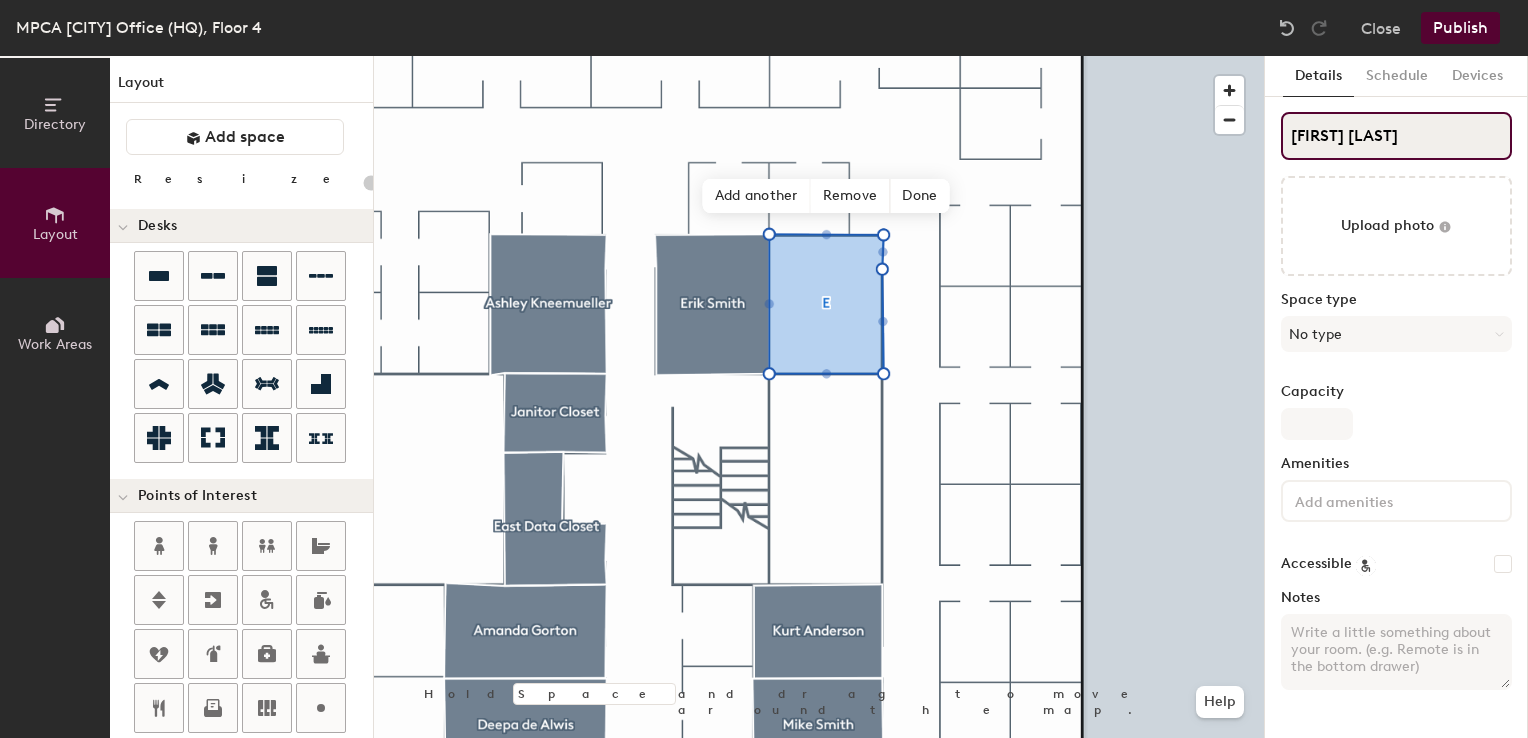 type on "20" 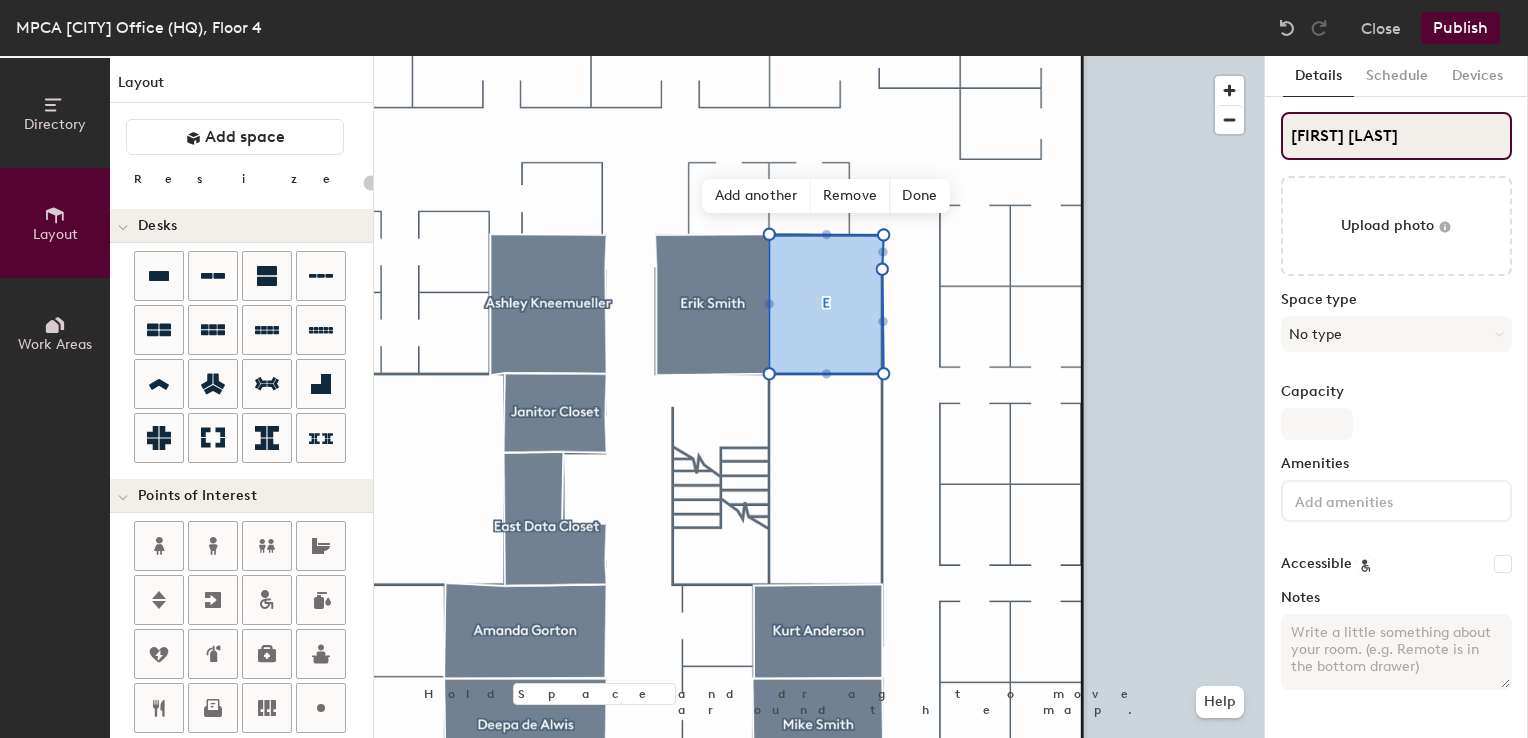 type on "Elise Douc" 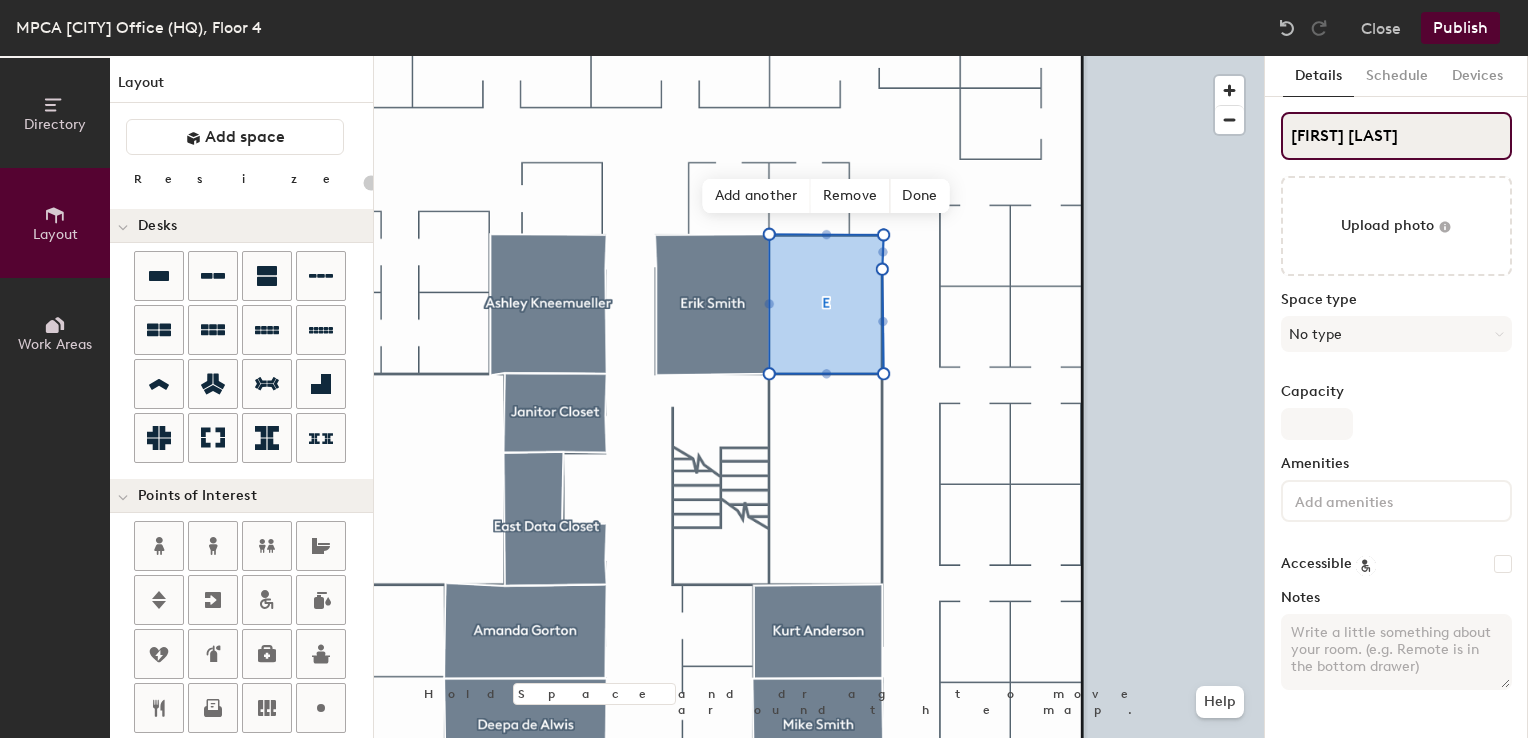 type on "20" 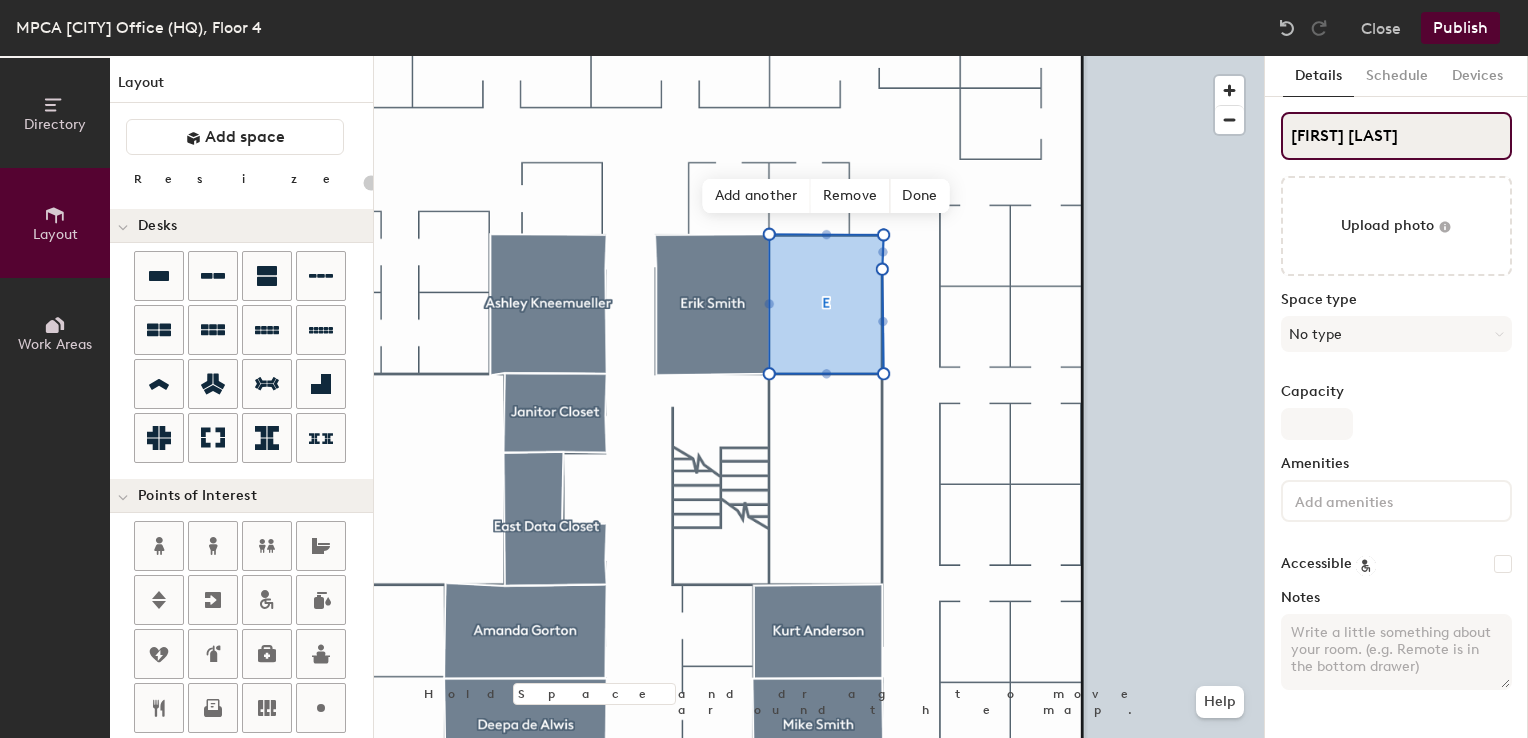 type on "Elise Douch" 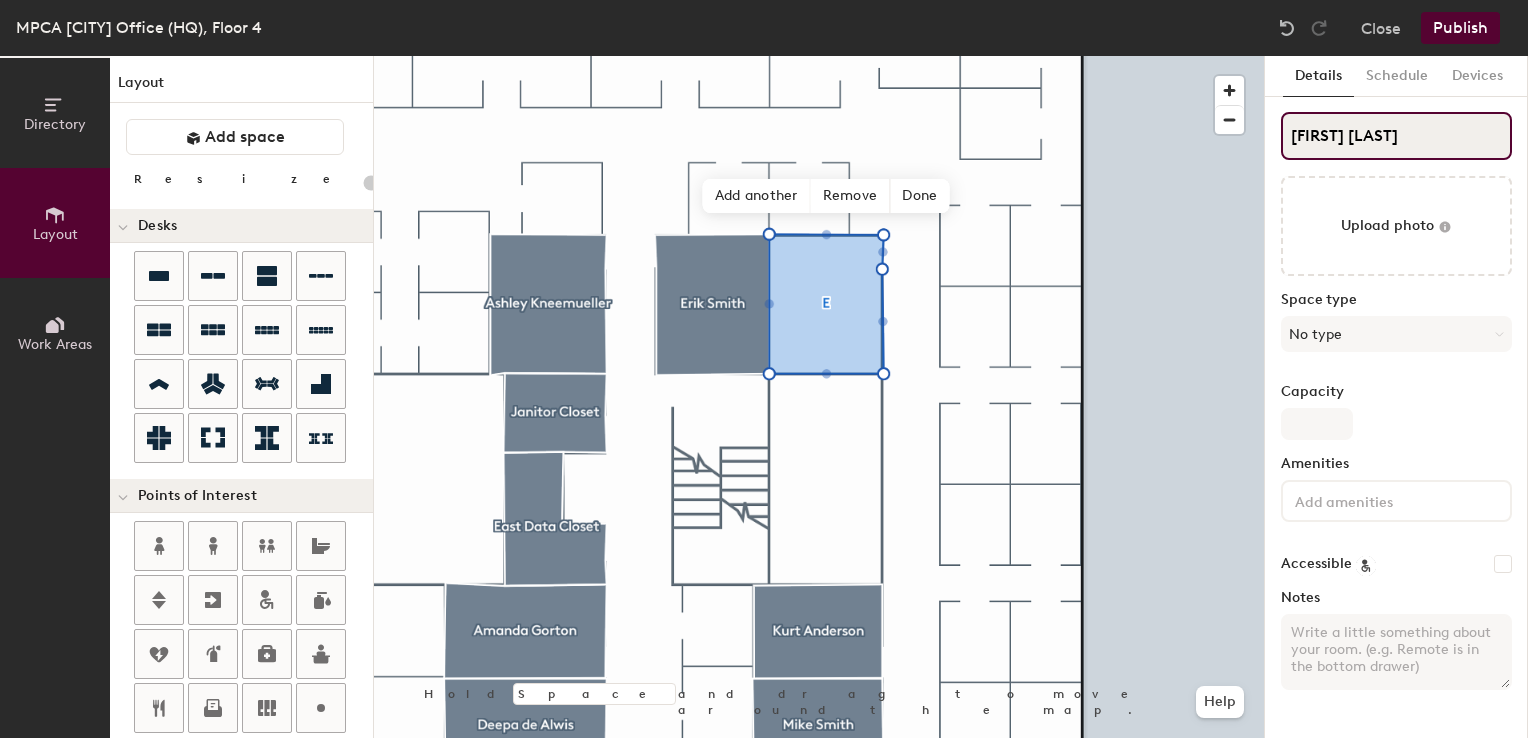 type on "20" 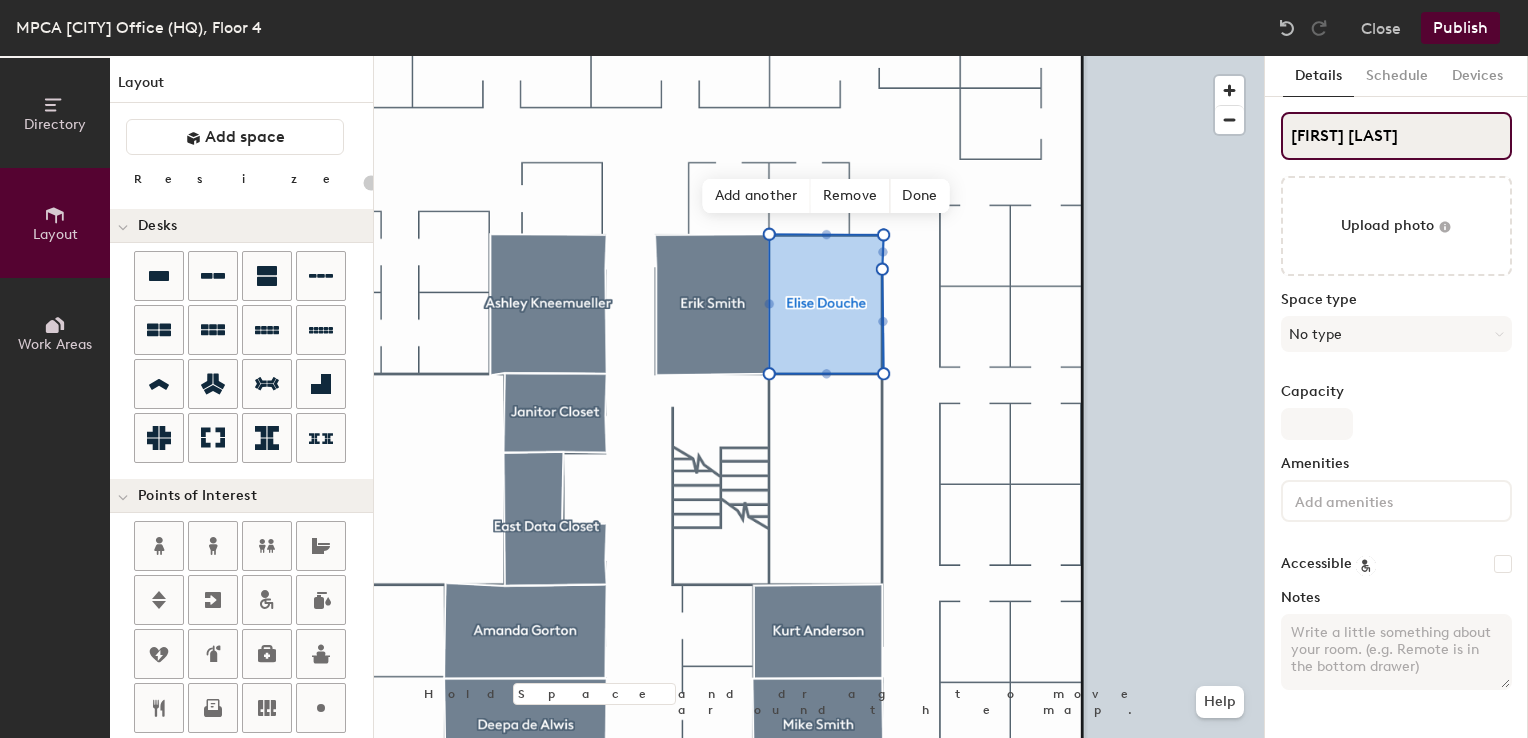 type on "Elise Douch" 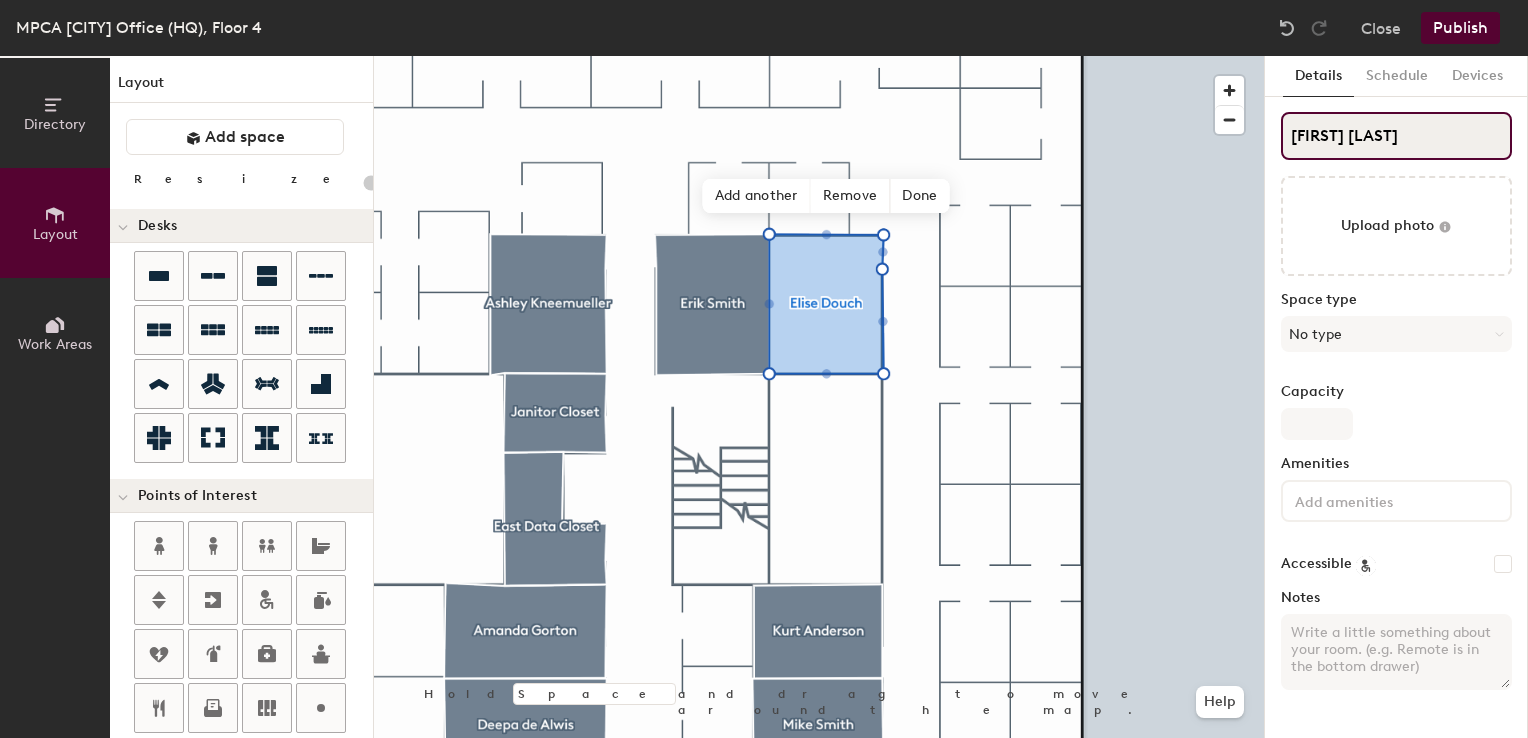 type on "20" 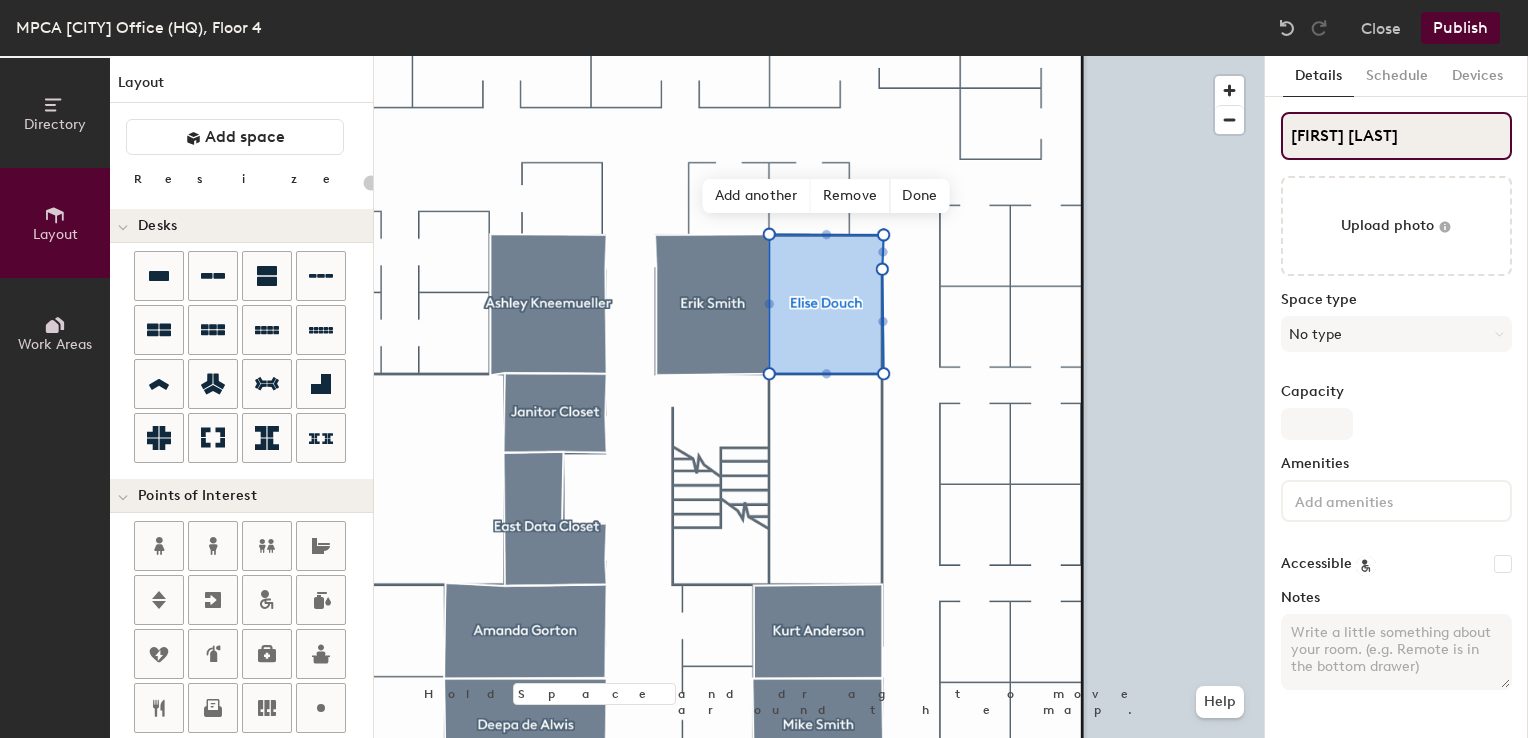 type on "Elise Douc" 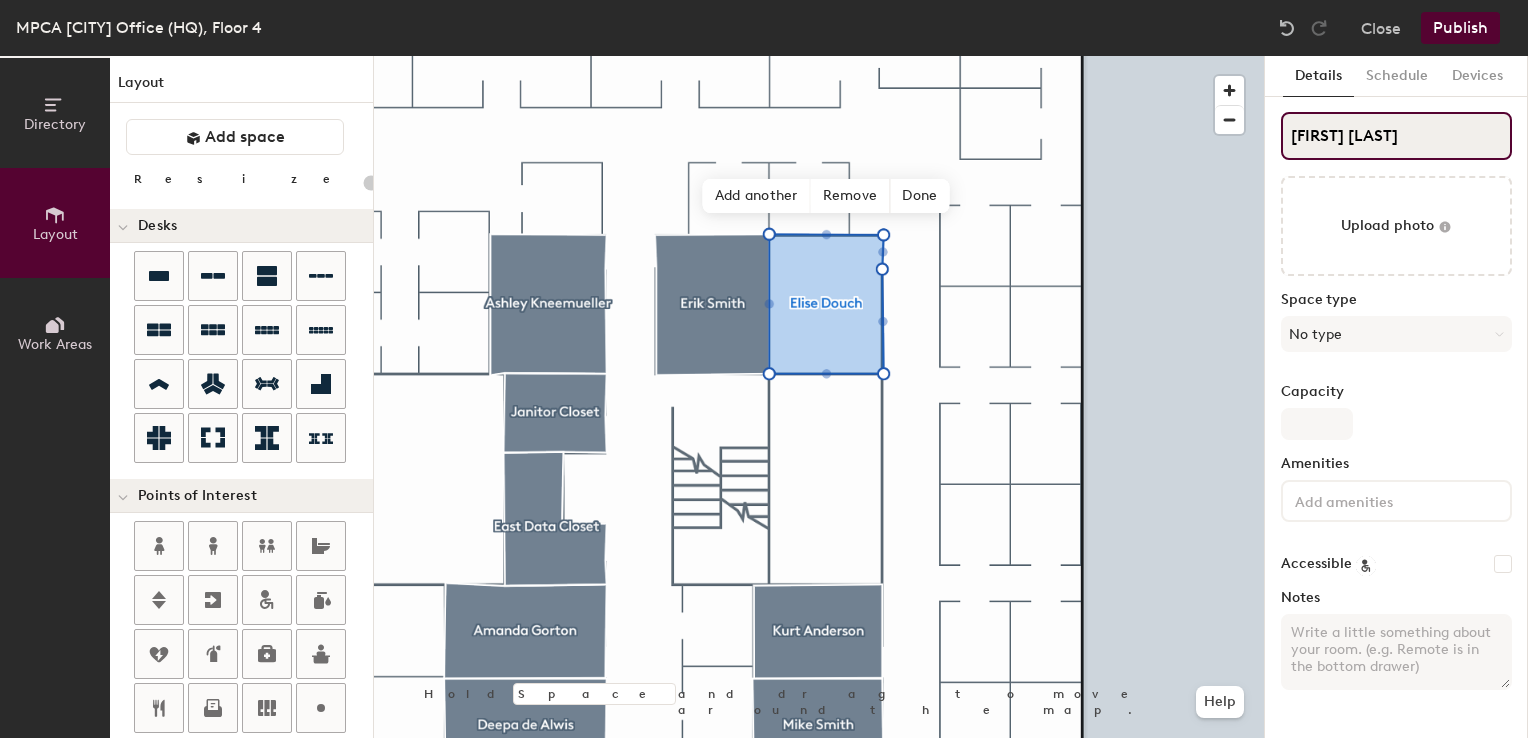 type on "Elise Douce" 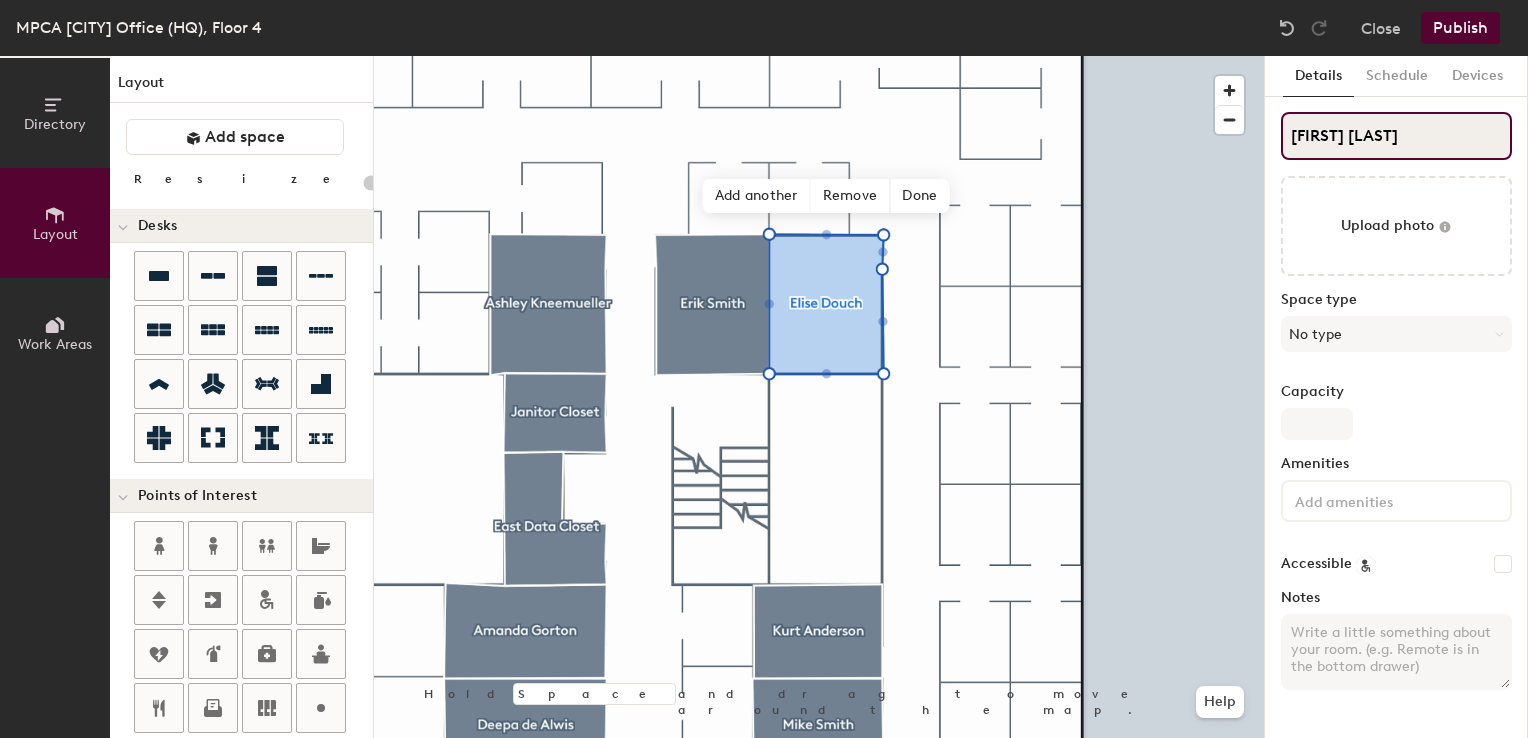 type on "20" 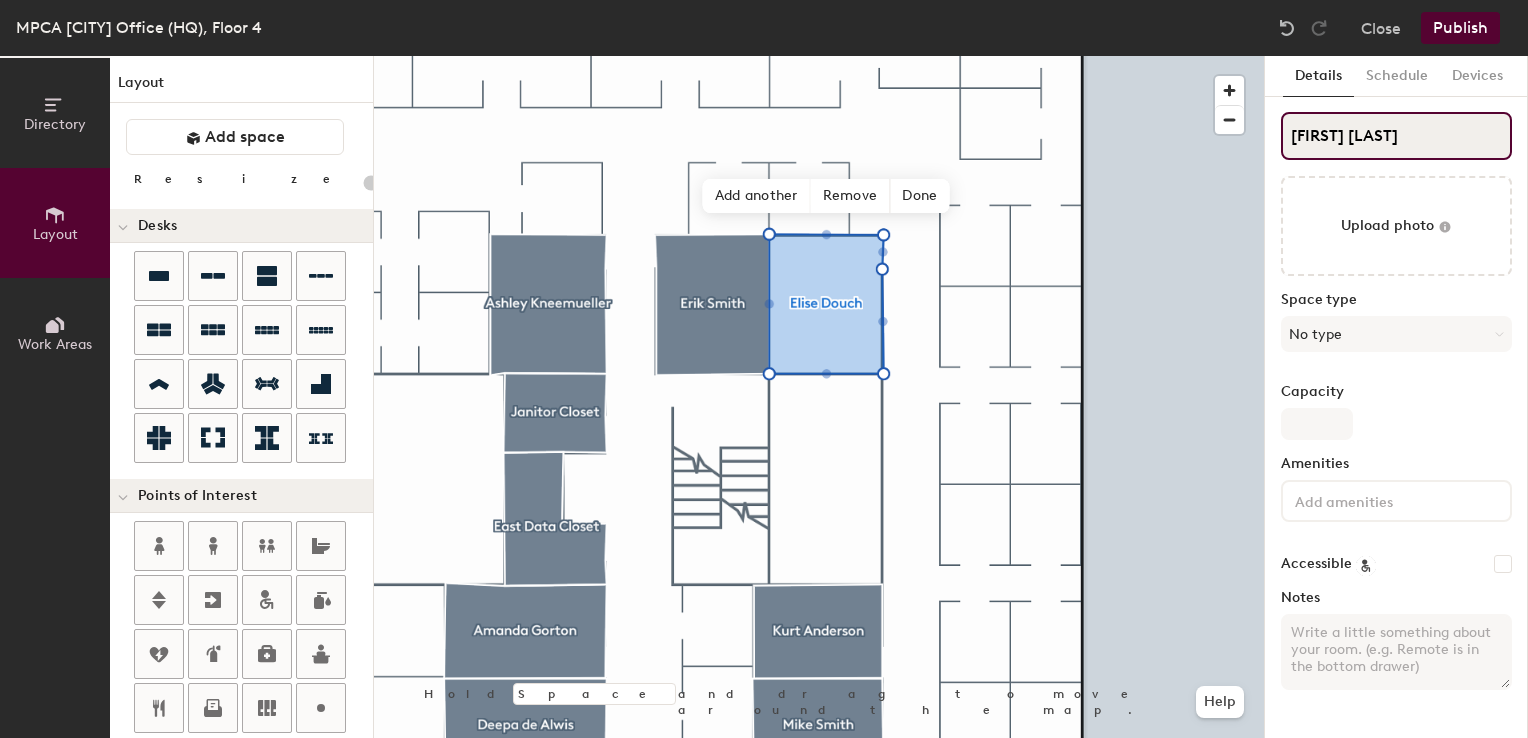 type on "Elise Doucette" 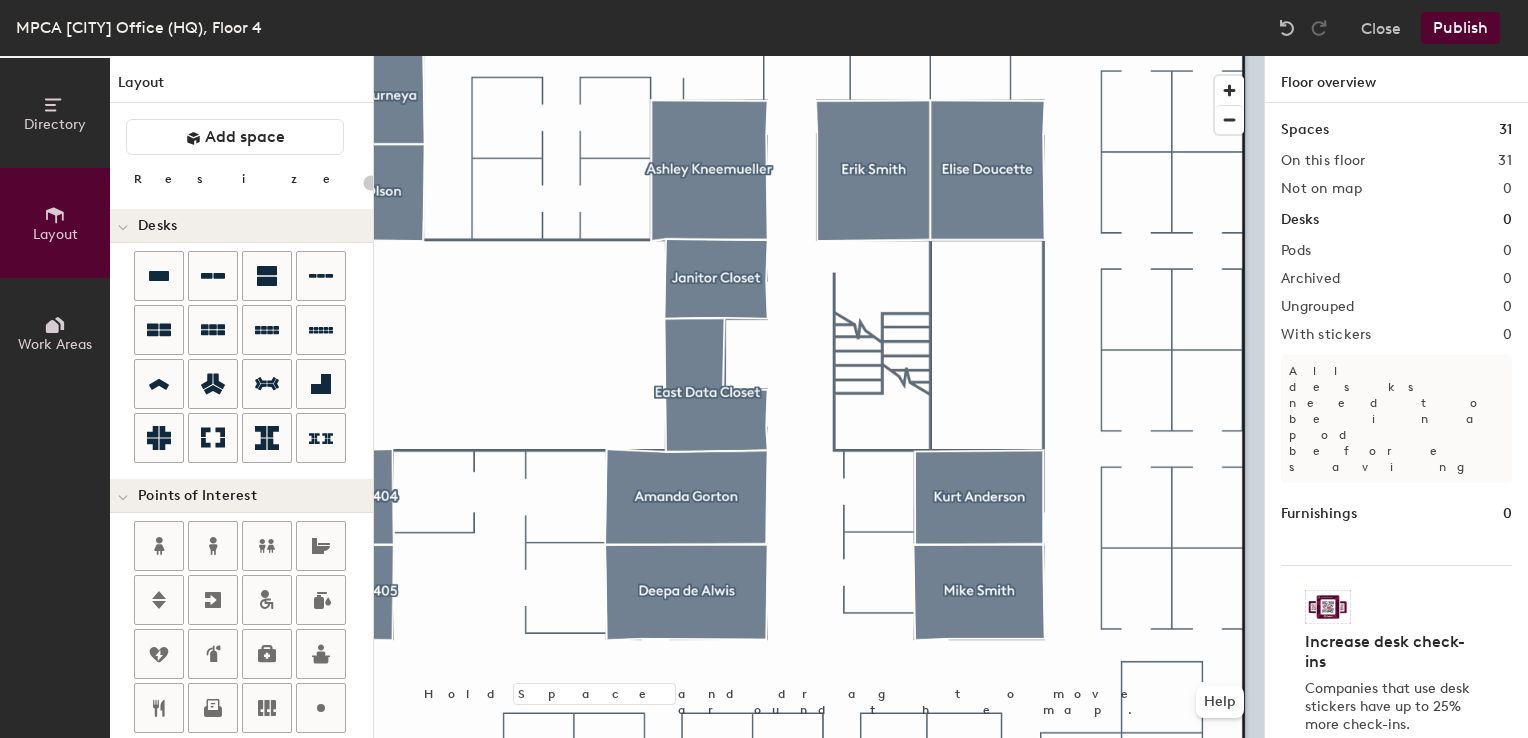 drag, startPoint x: 1354, startPoint y: 136, endPoint x: 849, endPoint y: 743, distance: 789.6037 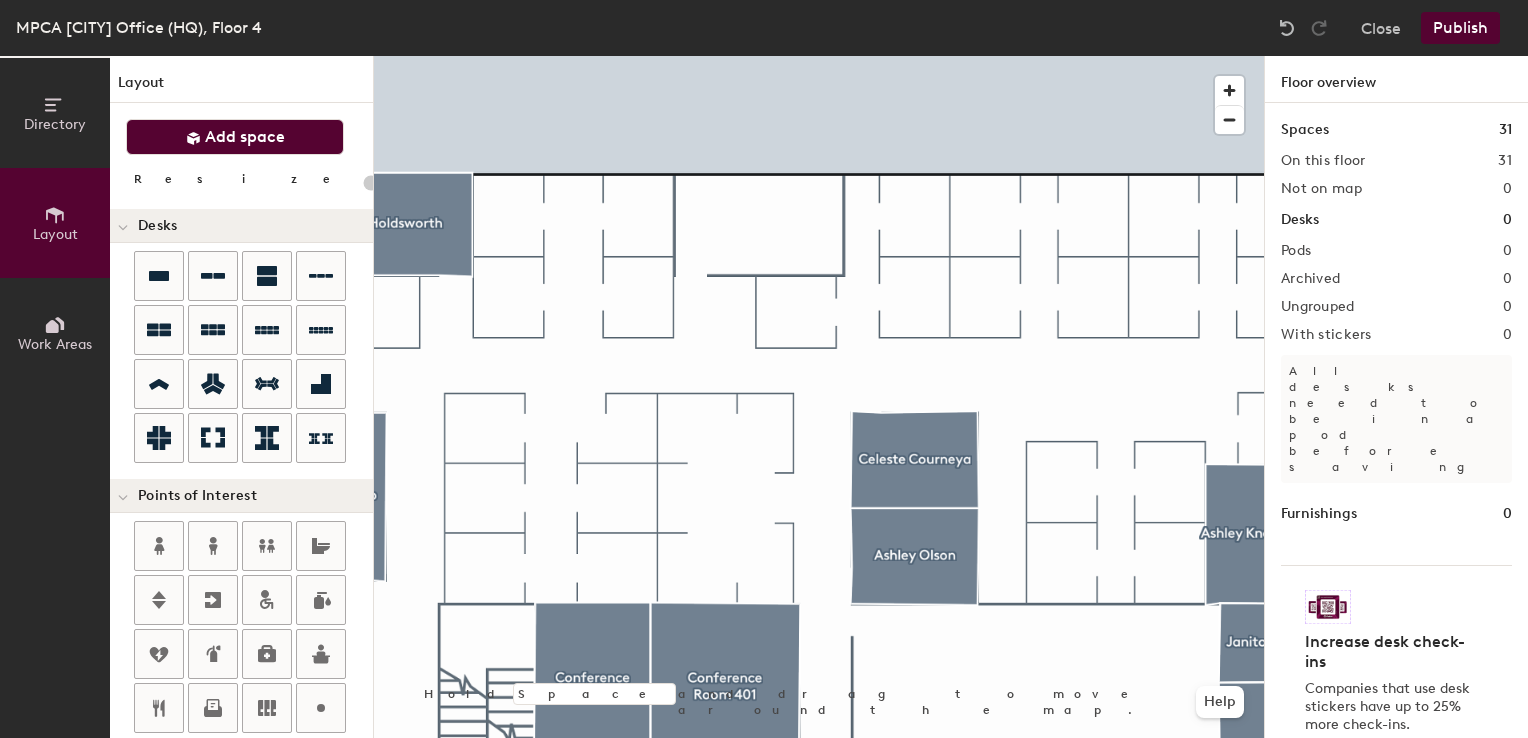 click on "Add space" 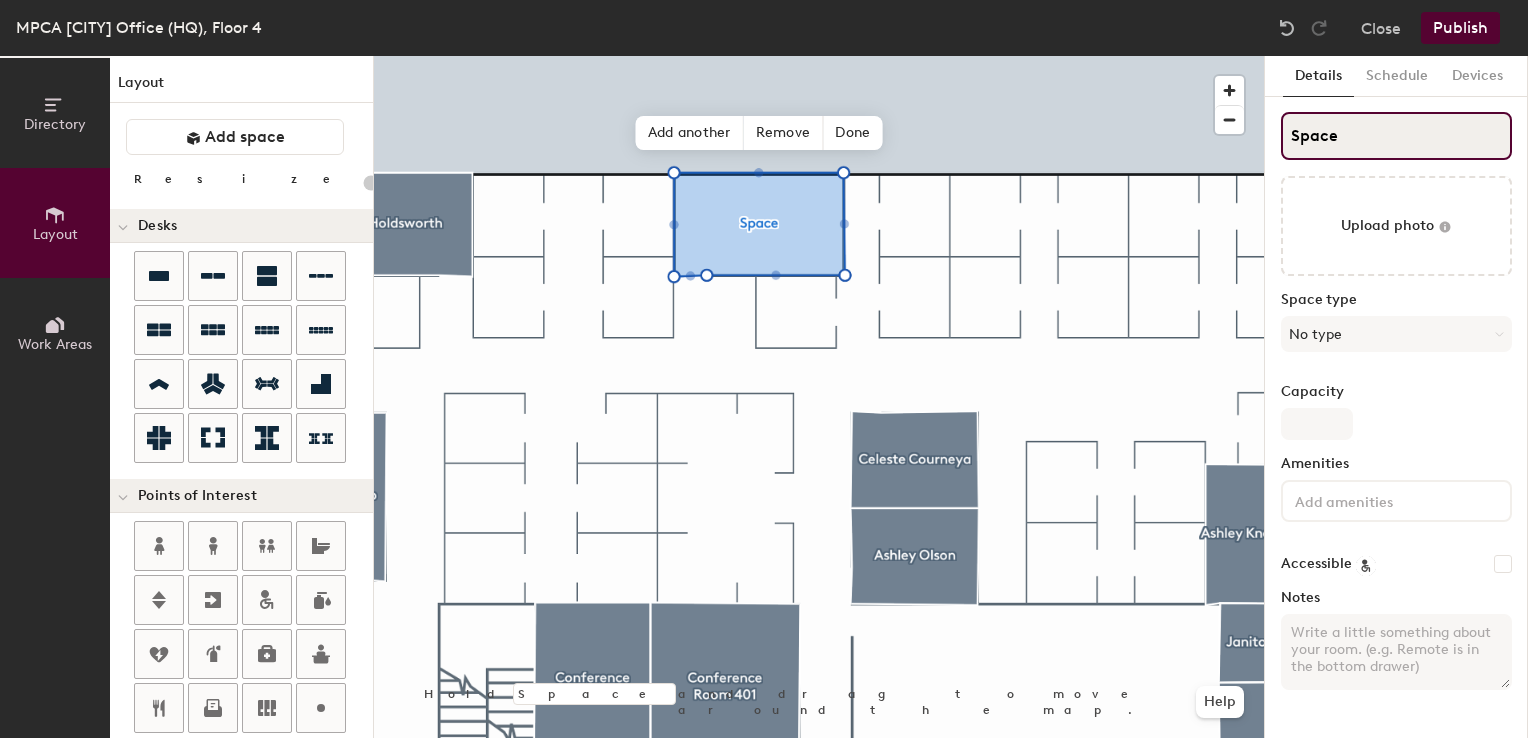 type on "20" 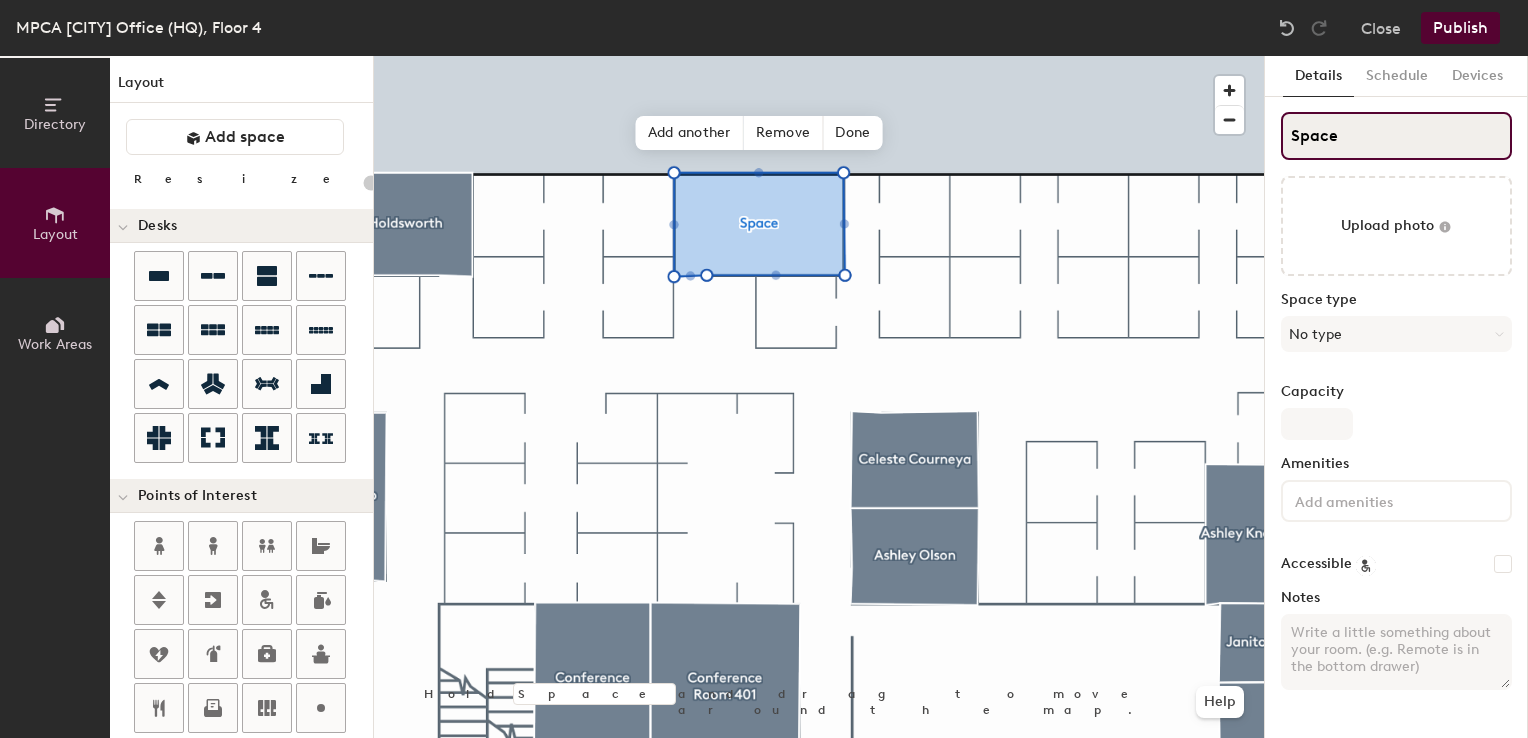 click on "Directory Layout Work Areas Layout   Add space Resize Desks Points of Interest Furnishings Seating Tables Booths Hold Space and drag to move around the map. Help Add another Remove Done Scheduling policies Booking Window Max reservation length Recurring events Restrict booking to working hours Prevent booking from kiosks Restrict booking to administrators Configure room display Background Upload photo General Auto contrast High visibility Hide the logo Custom logo Edit Display hours Screen Brightness 0% 100% Privacy Mask meeting titles Hide meeting attendees Keep meeting organizer visible Scheduling Meeting check-ins Start meetings early End meetings early Extend meetings Impromptu meetings Abandoned meeting protection Admin access Restrict display management Details Schedule Devices Space Upload photo Space type No type Capacity Amenities Accessible Notes" 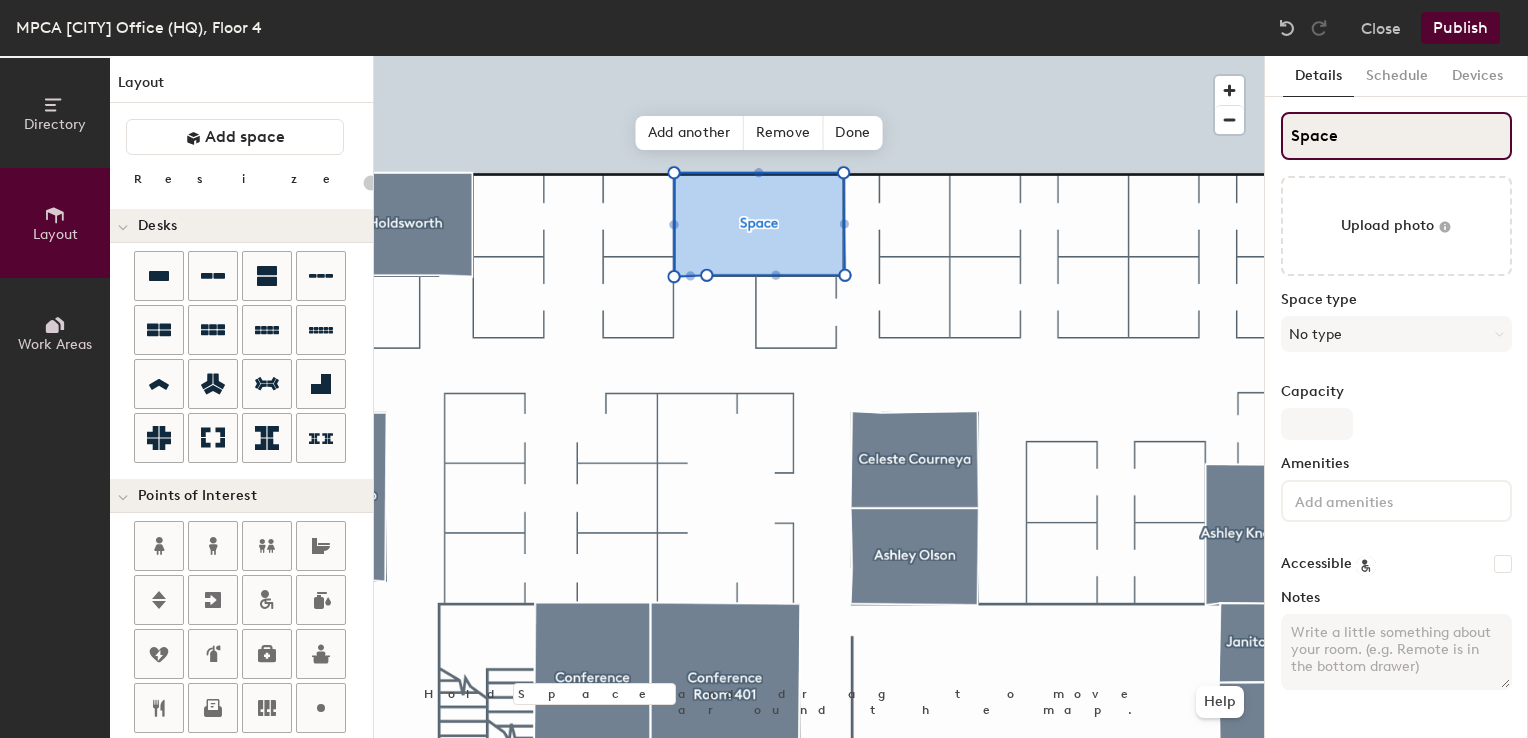 type on "P" 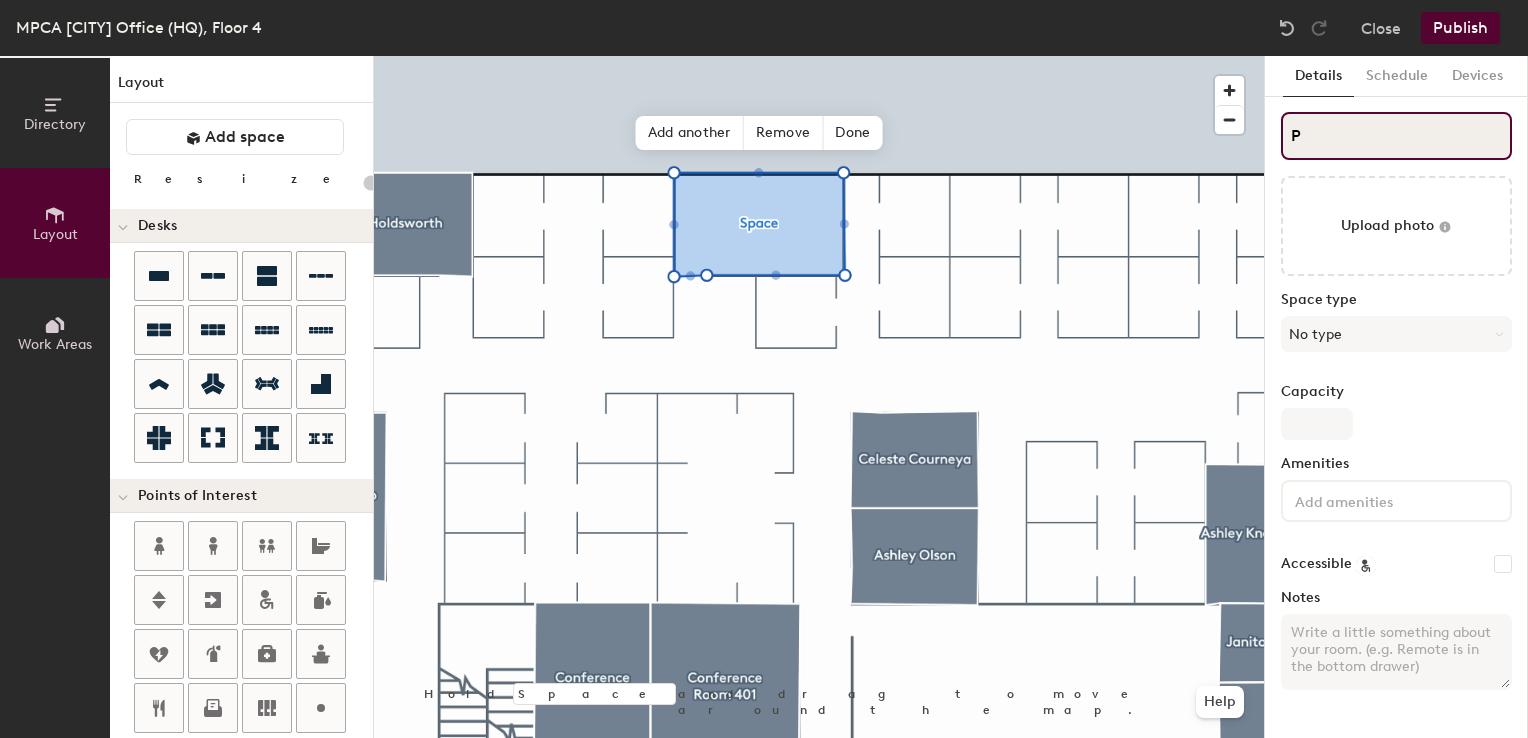 type on "20" 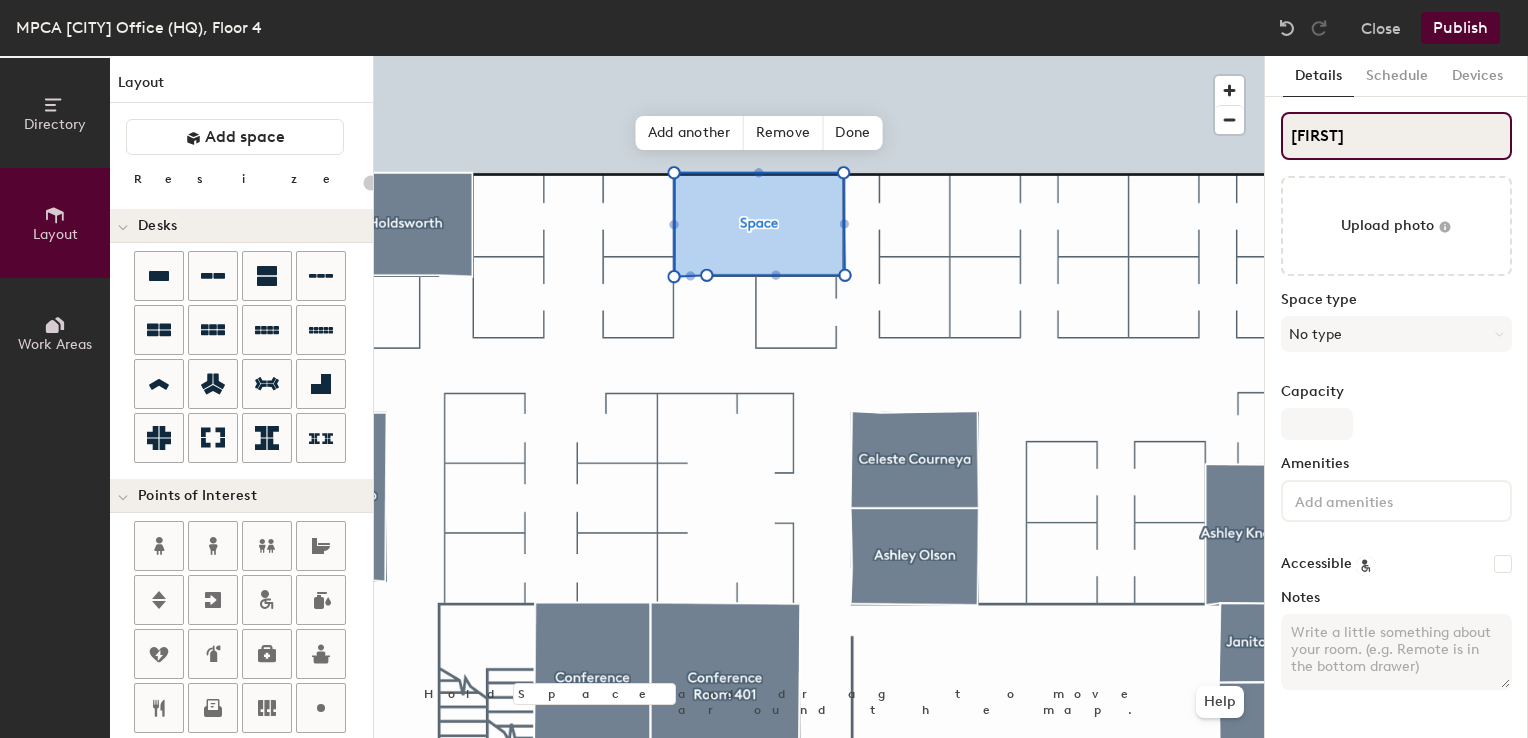 type on "Paul" 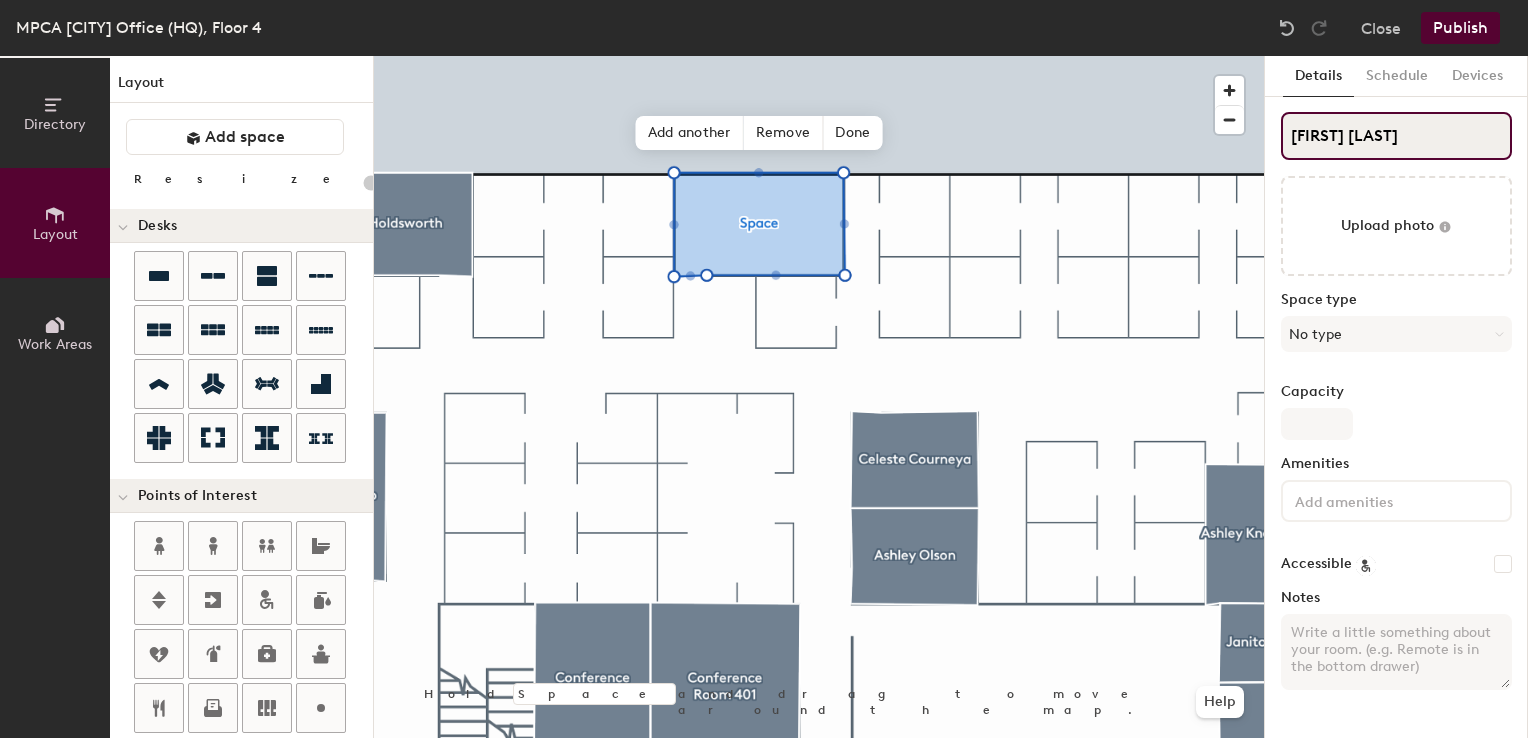 type on "20" 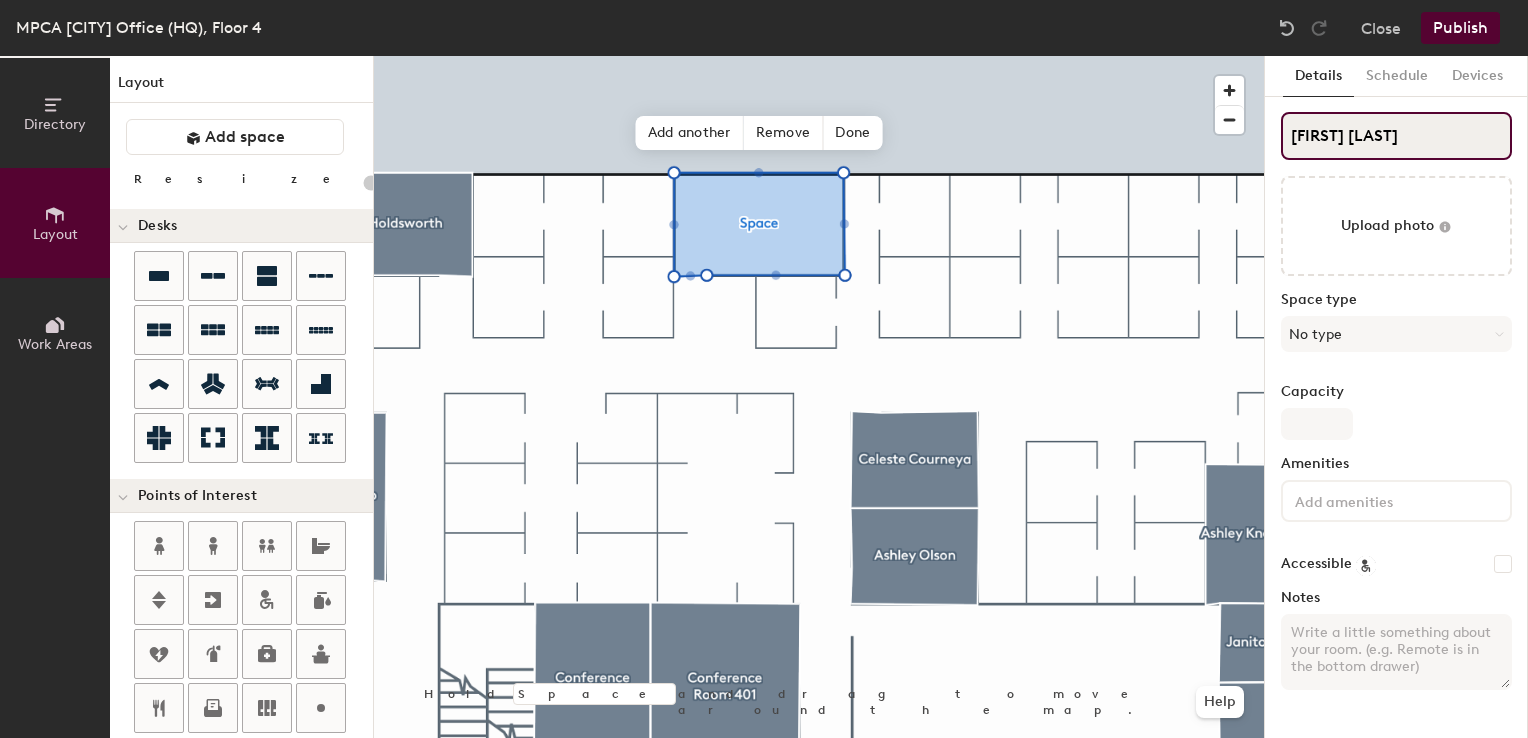 type on "Paul Pre" 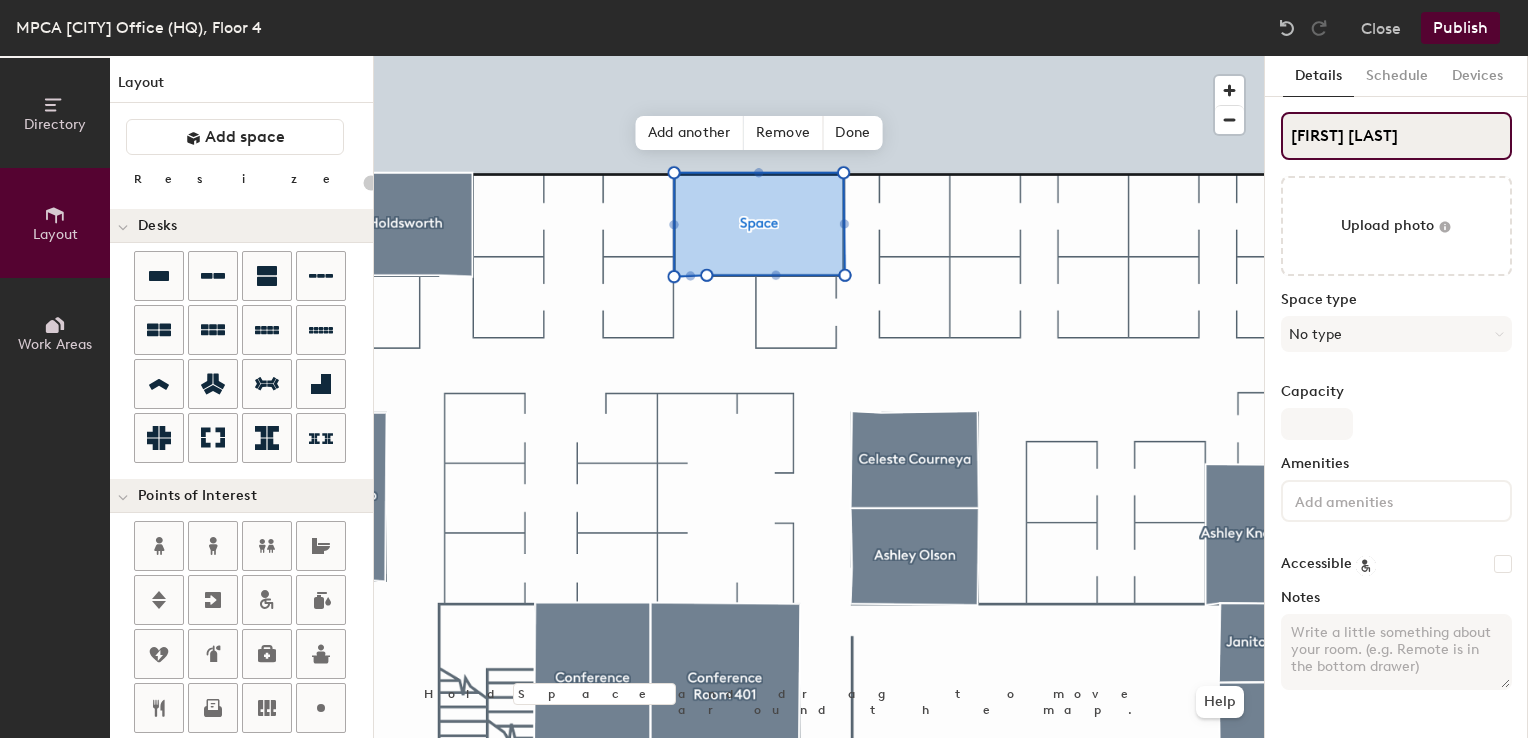 type on "20" 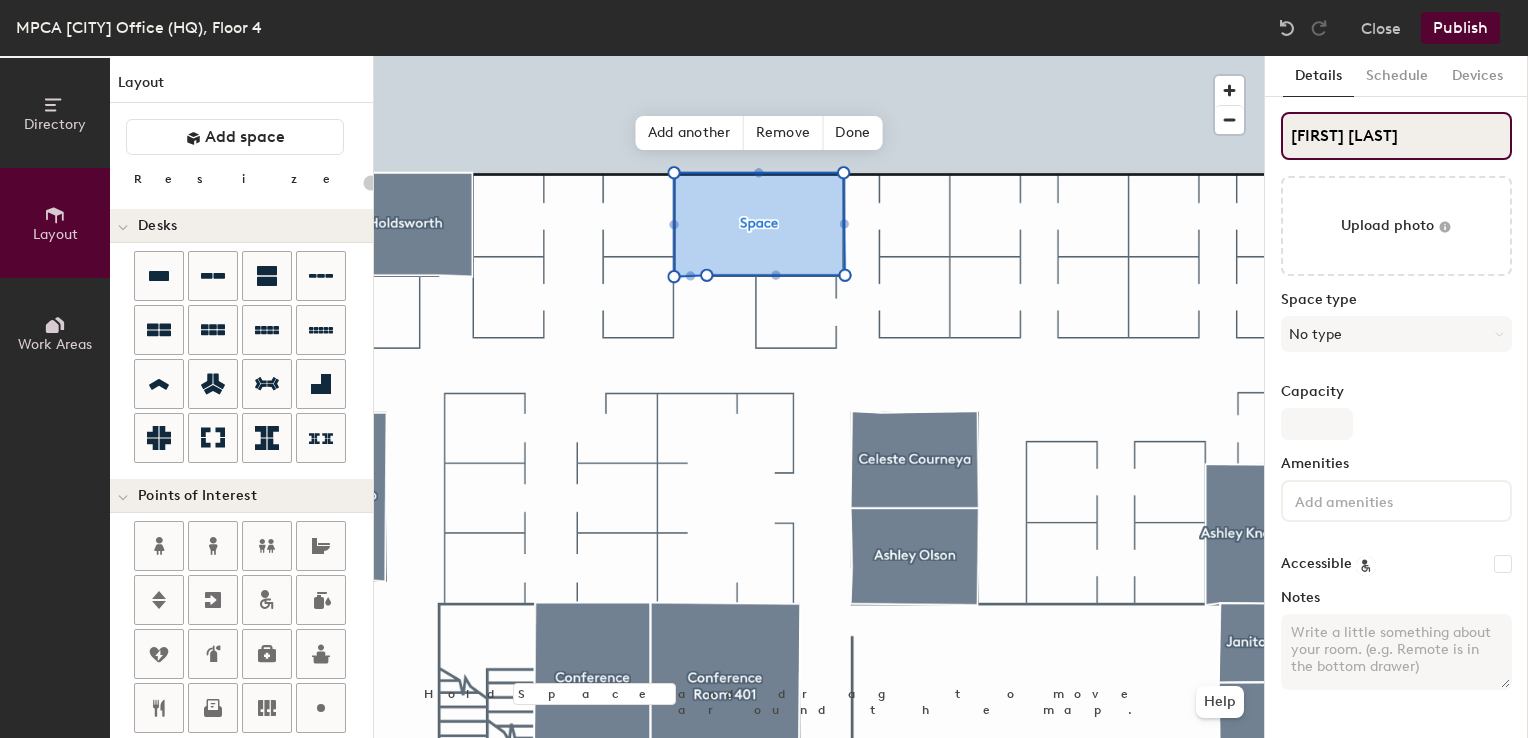type on "Paul Pres" 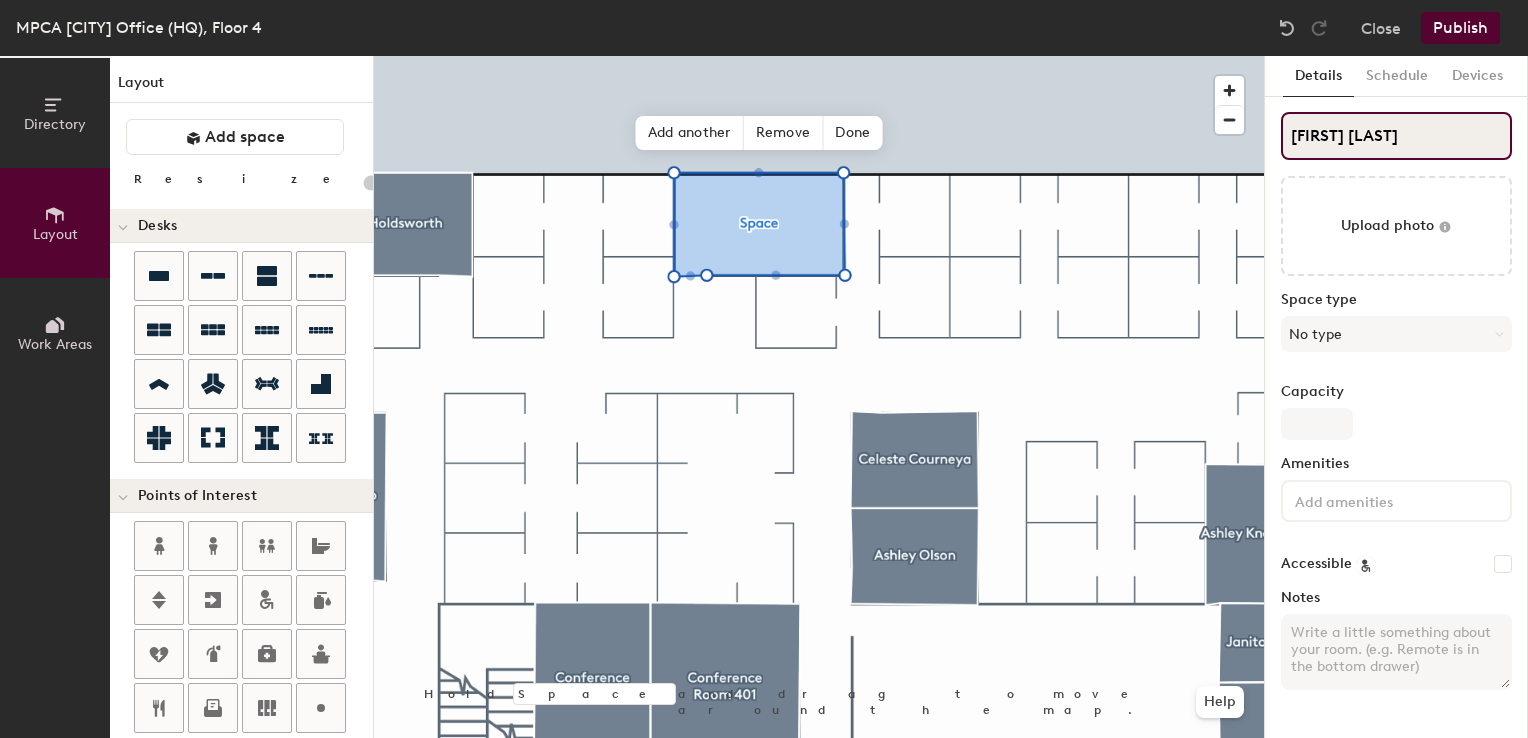 type on "20" 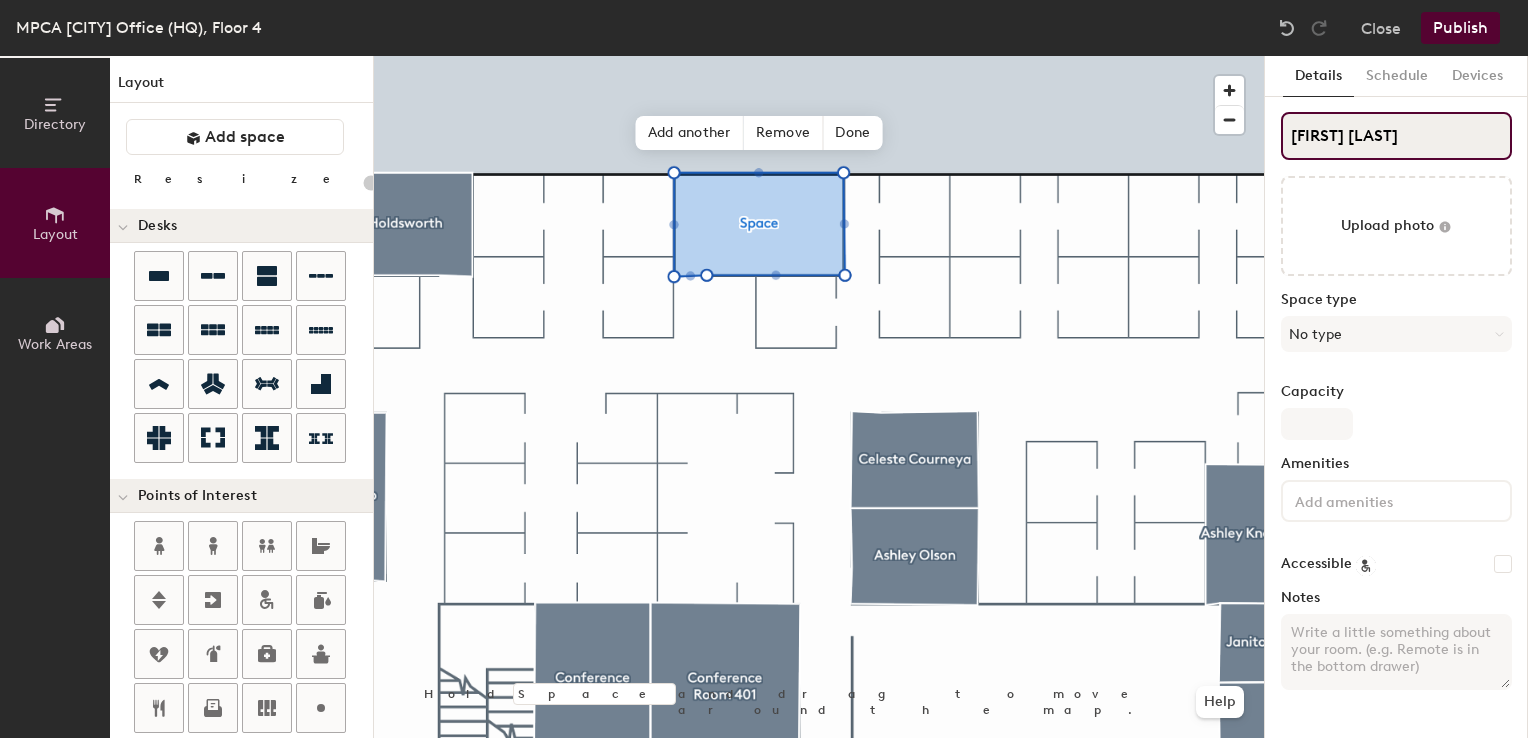 type on "20" 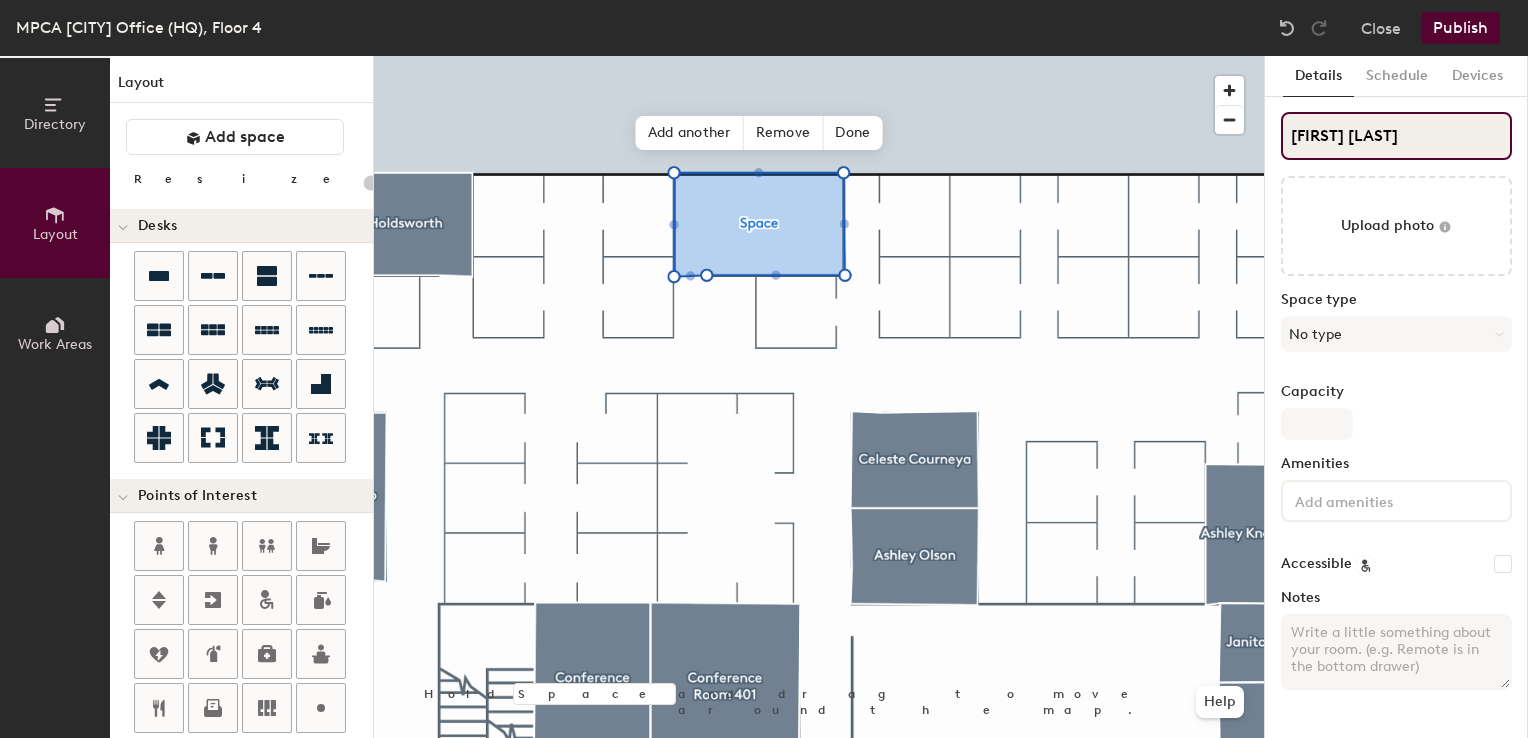 type on "Paul Prestano" 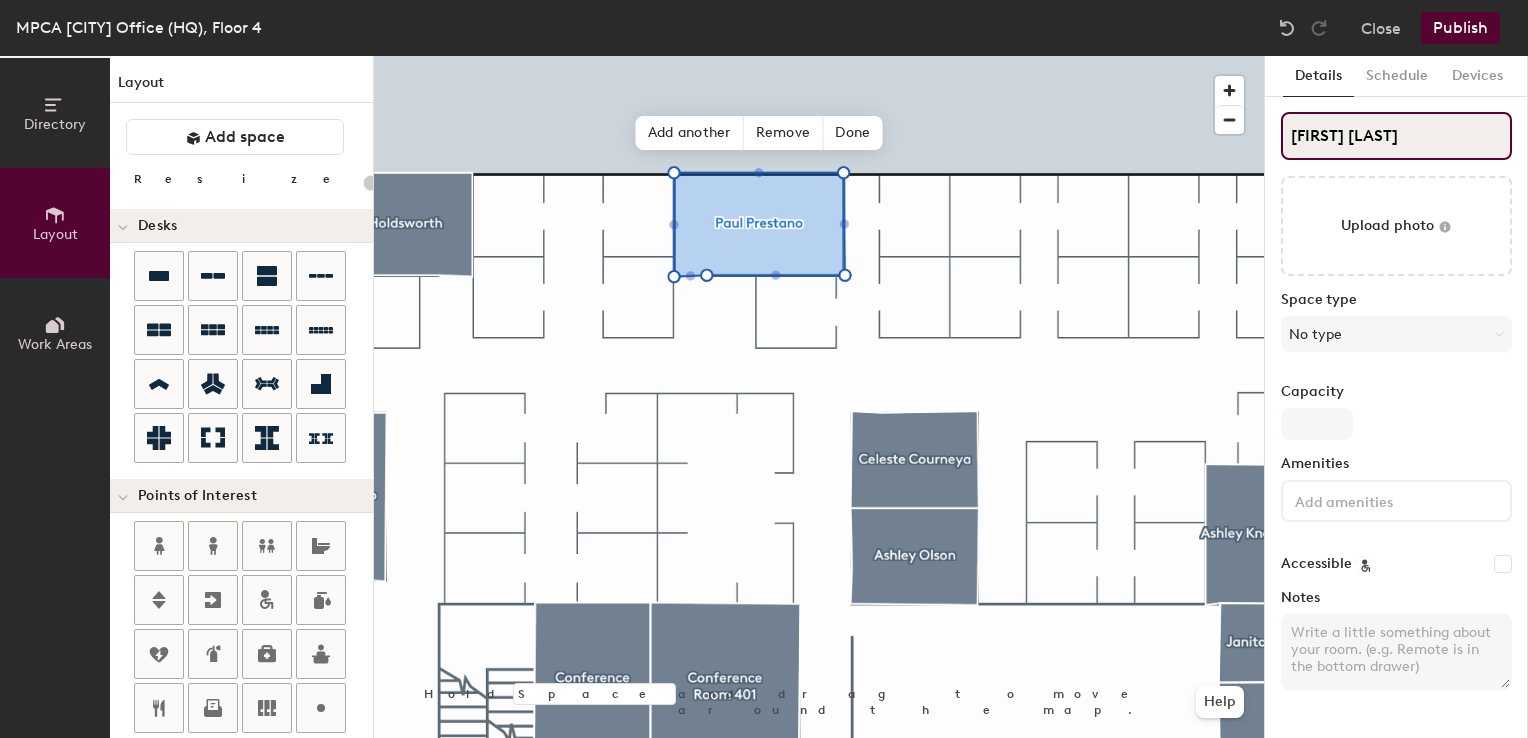 type on "20" 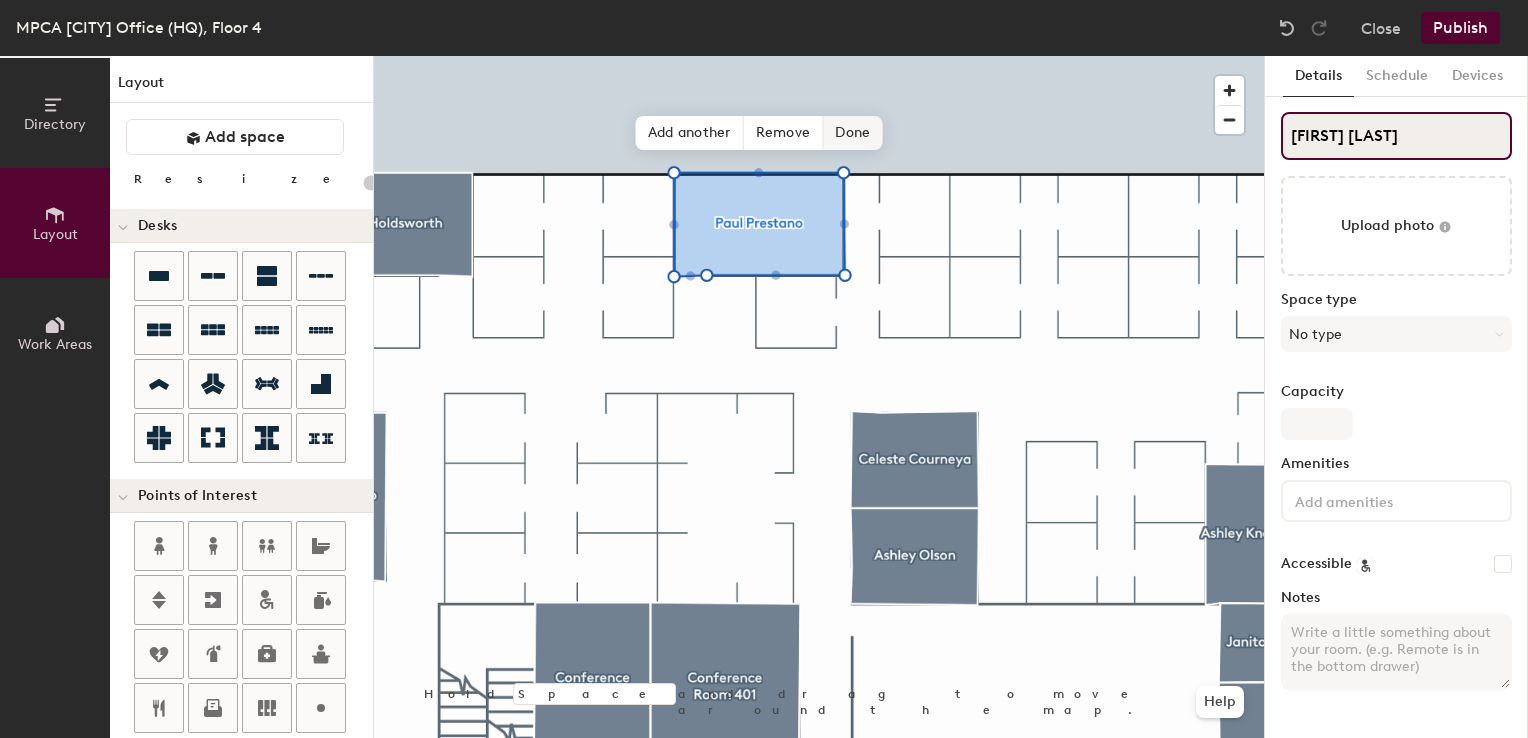 type on "Paul Prestano" 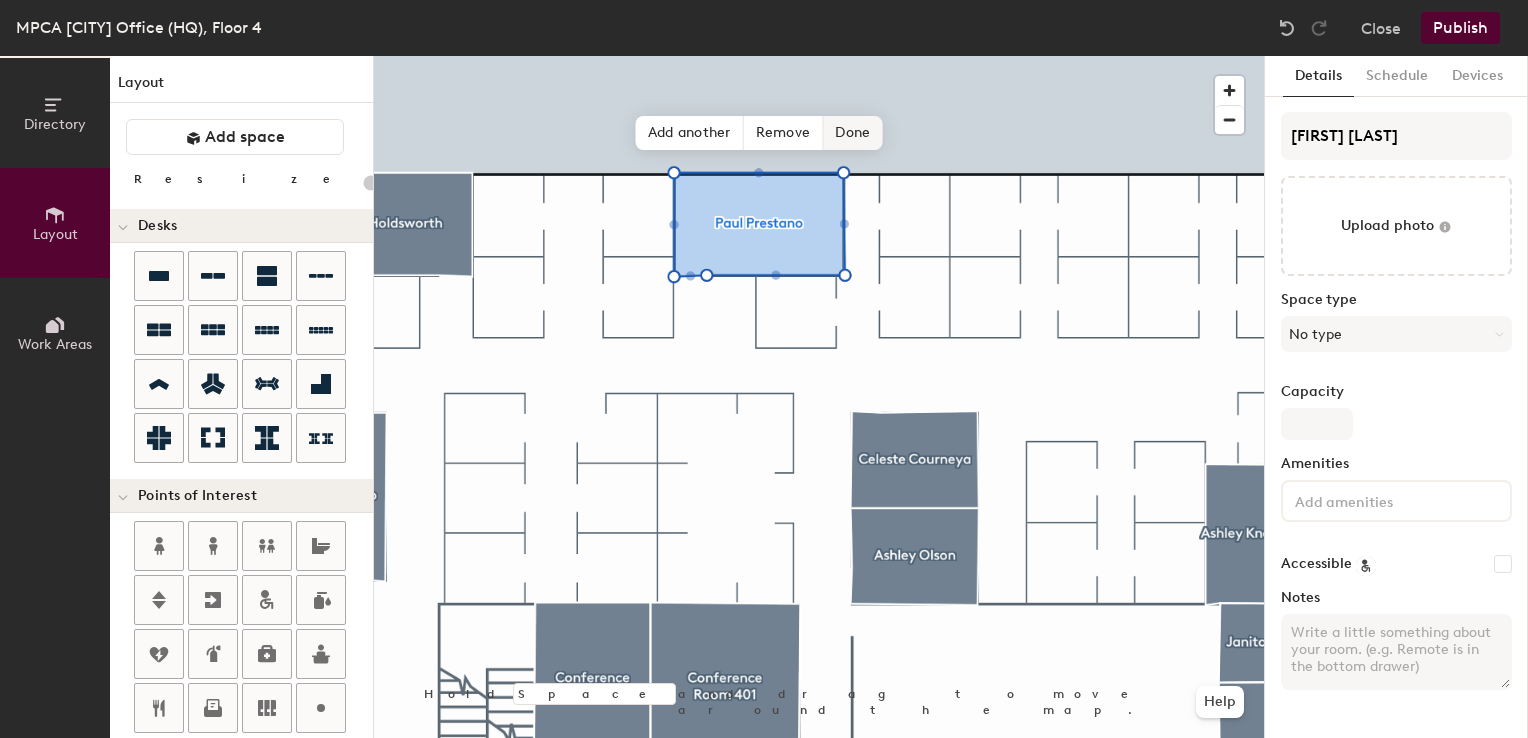 click on "Done" 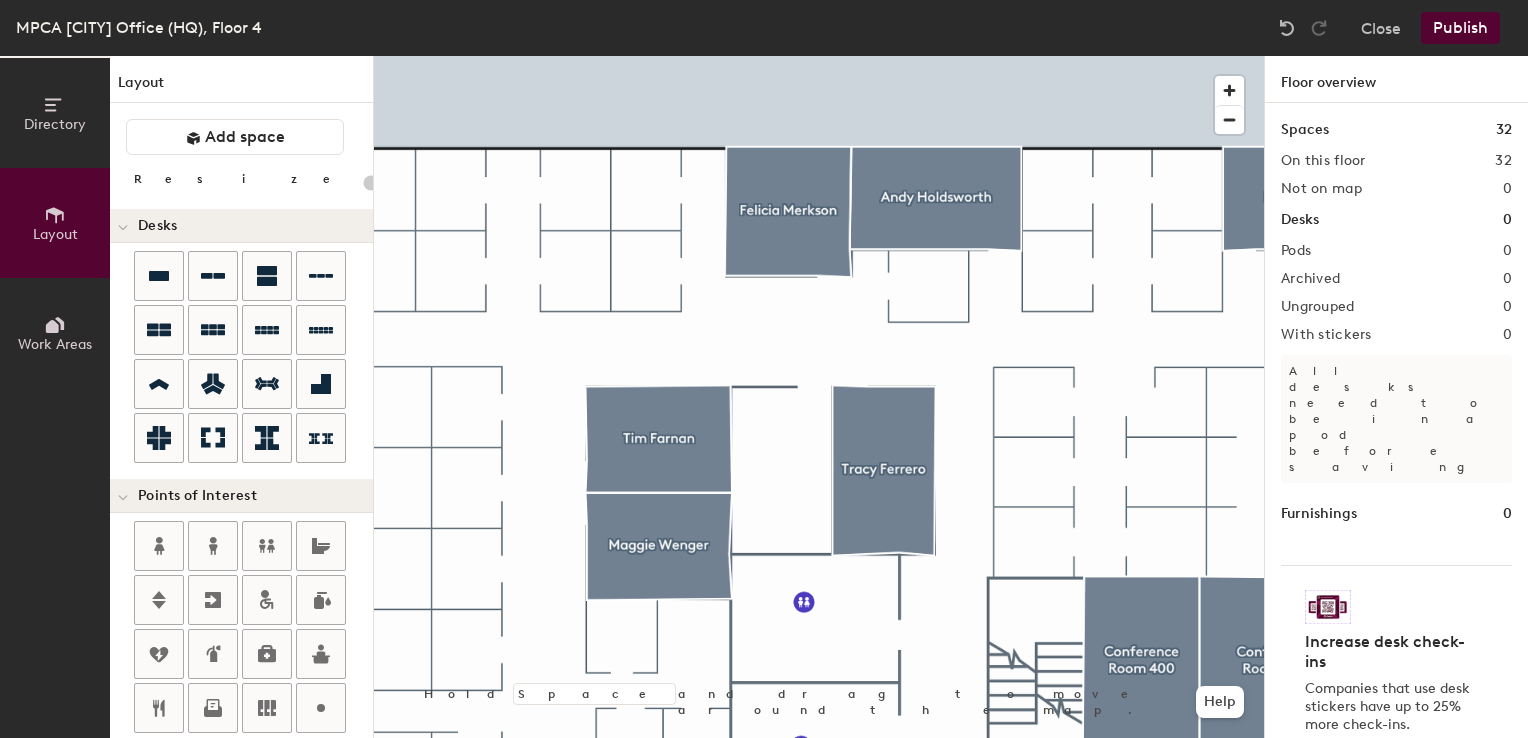 click 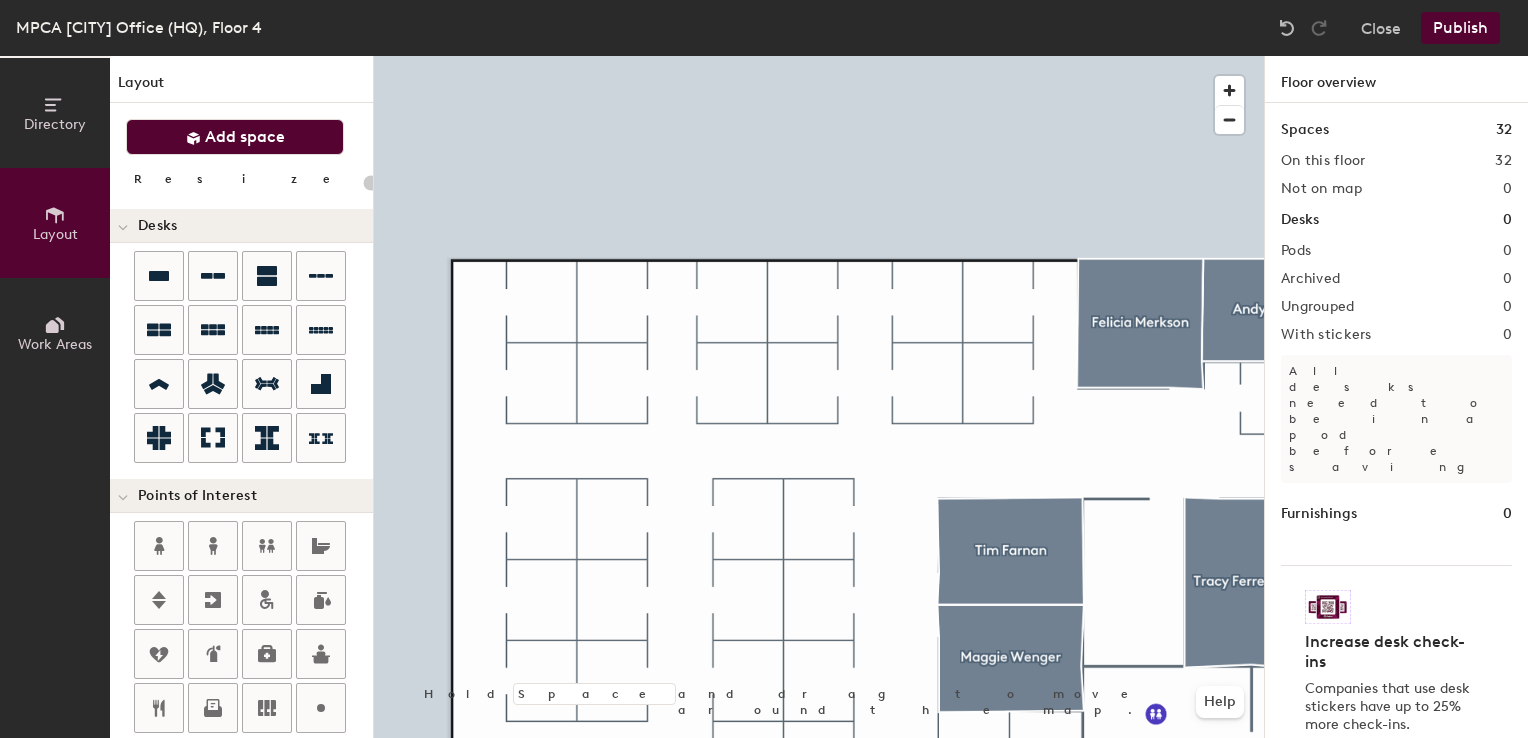 click on "Add space" 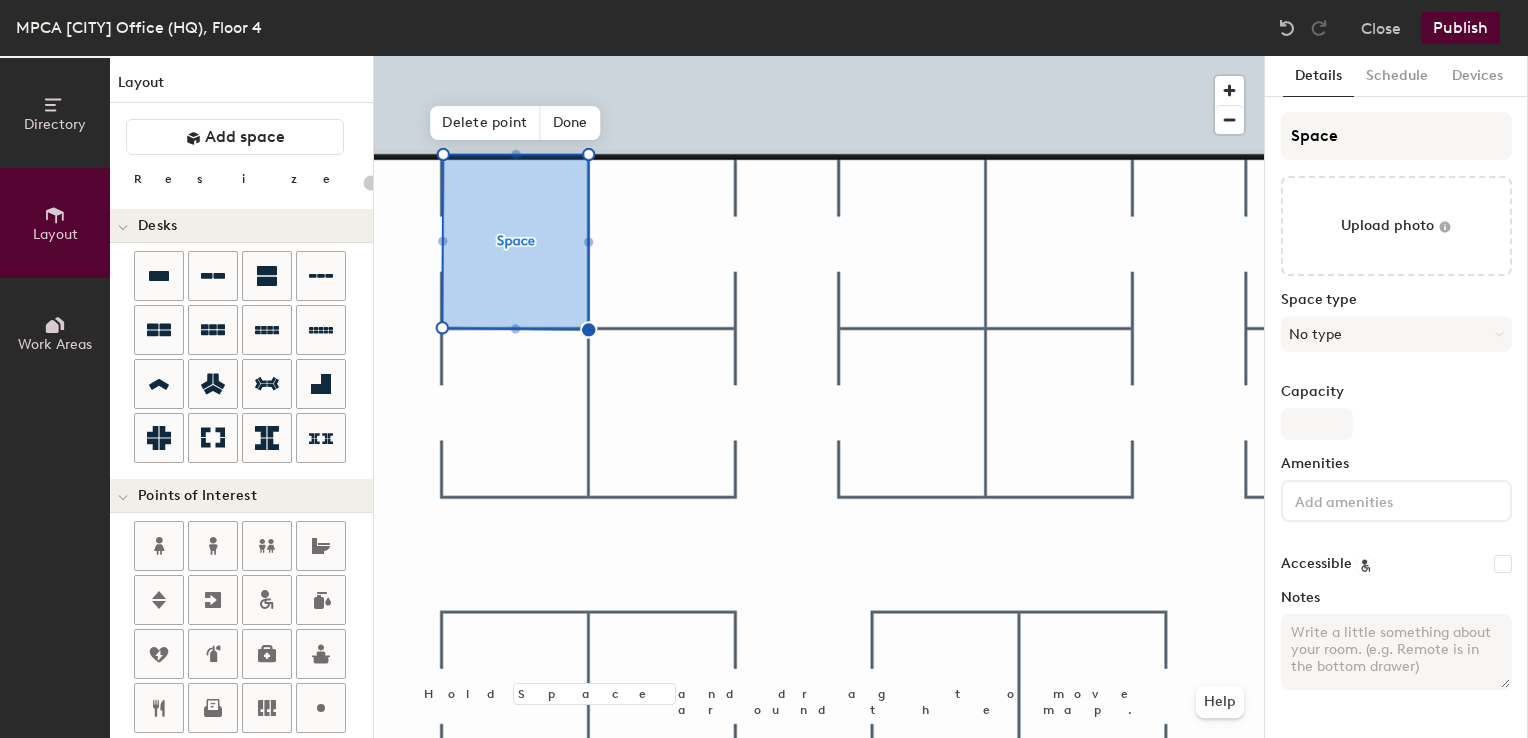 type on "20" 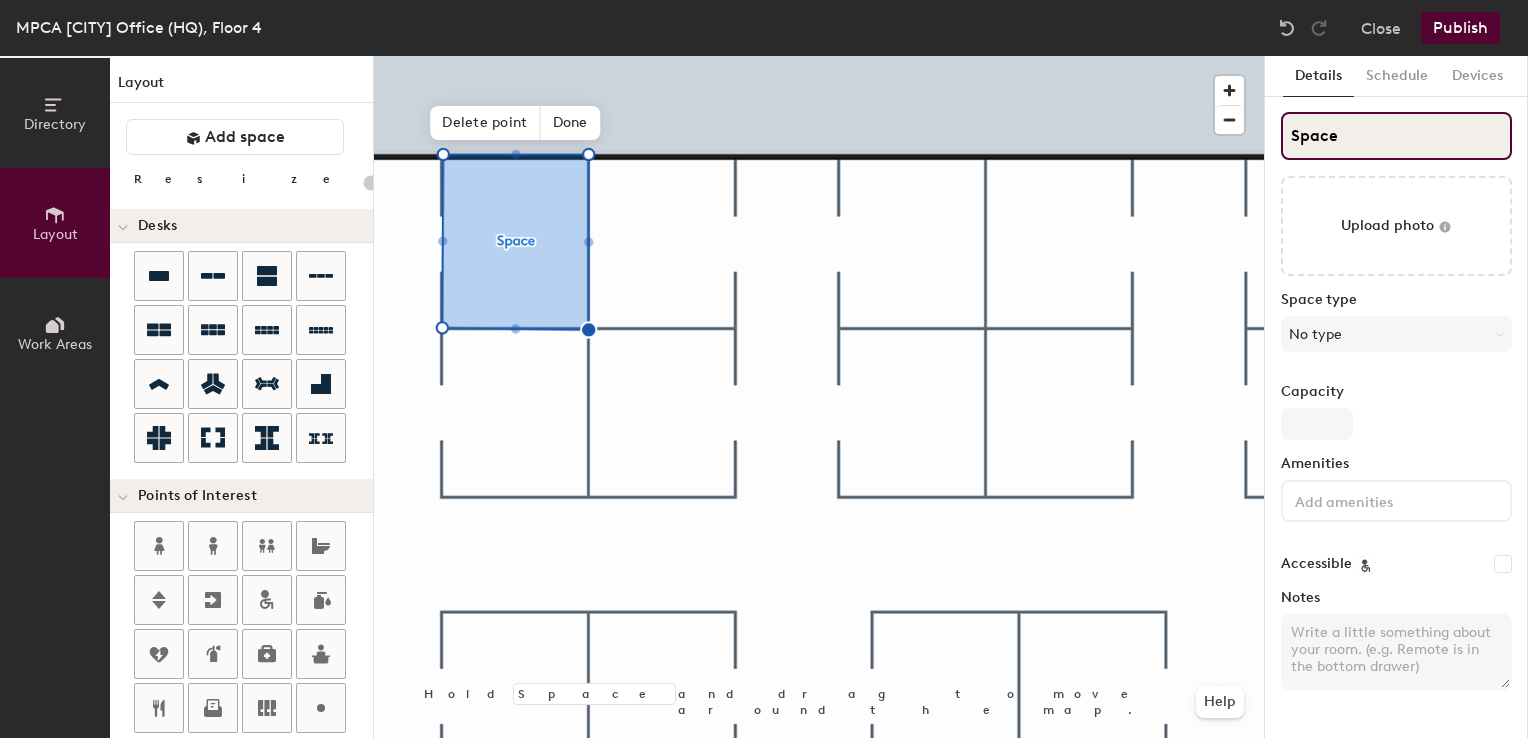 click on "Directory Layout Work Areas Layout   Add space Resize Desks Points of Interest Furnishings Seating Tables Booths Hold Space and drag to move around the map. Help Delete point Done Scheduling policies Booking Window Max reservation length Recurring events Restrict booking to working hours Prevent booking from kiosks Restrict booking to administrators Configure room display Background Upload photo General Auto contrast High visibility Hide the logo Custom logo Edit Display hours Screen Brightness 0% 100% Privacy Mask meeting titles Hide meeting attendees Keep meeting organizer visible Scheduling Meeting check-ins Start meetings early End meetings early Extend meetings Impromptu meetings Abandoned meeting protection Admin access Restrict display management Details Schedule Devices Space Upload photo Space type No type Capacity Amenities Accessible Notes" 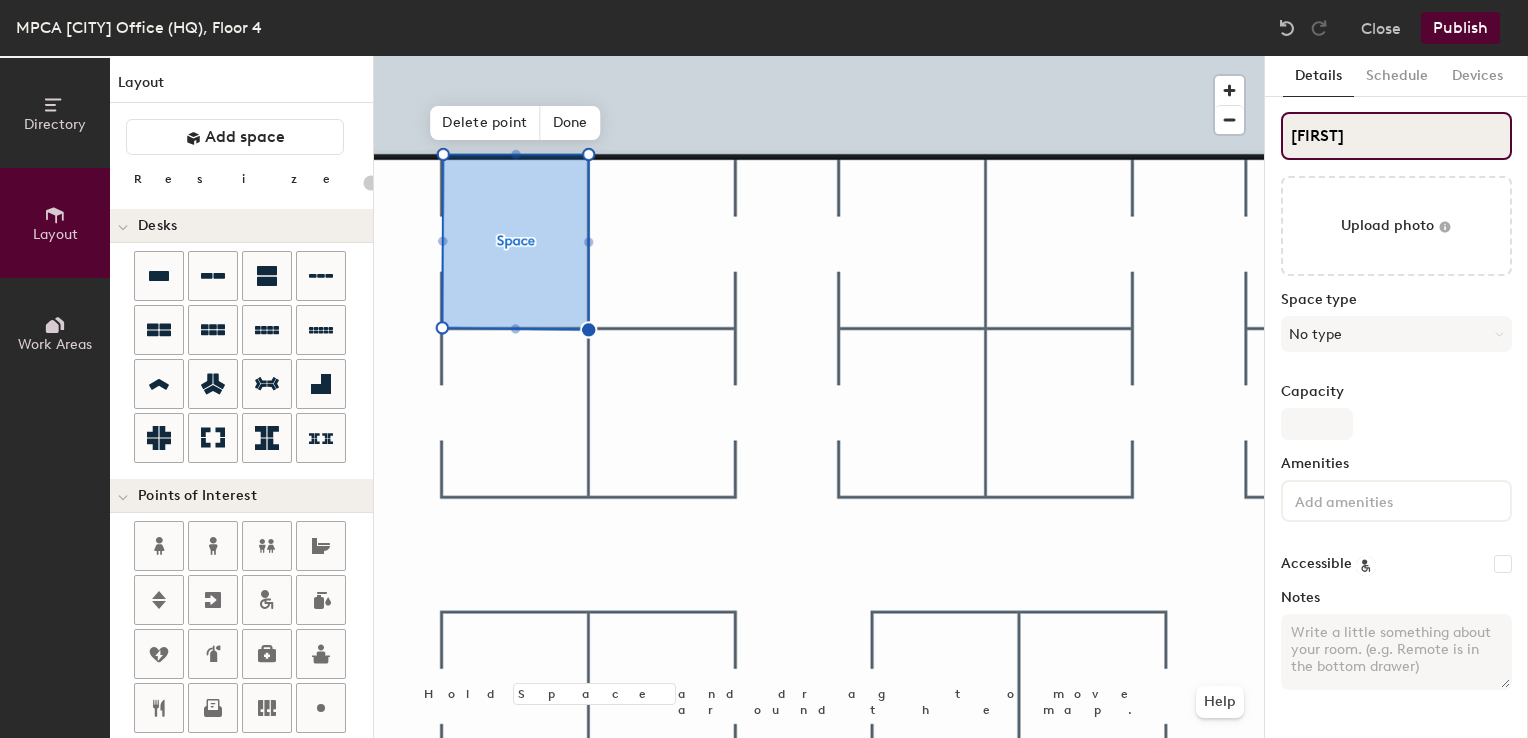 type on "Tim" 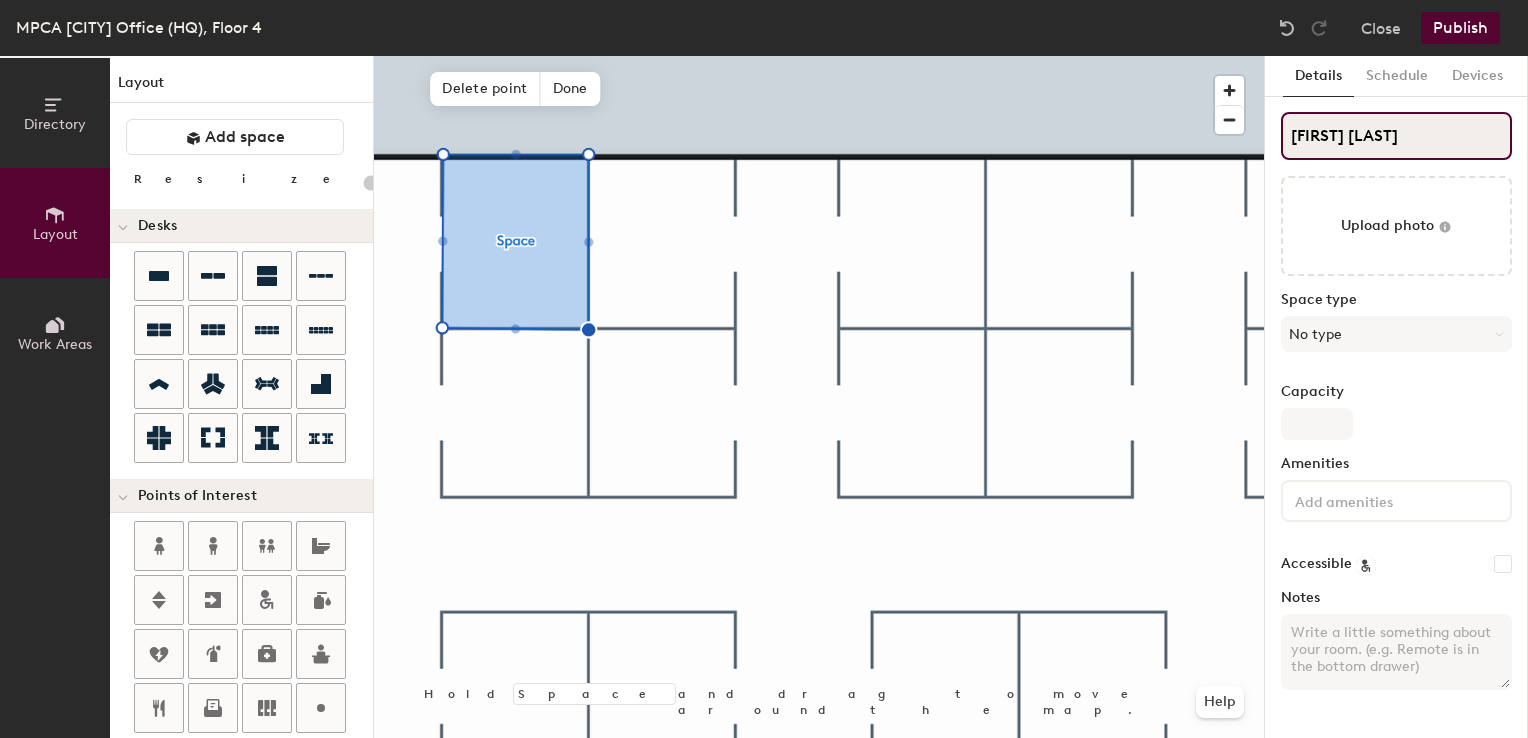 type on "Tim Sore" 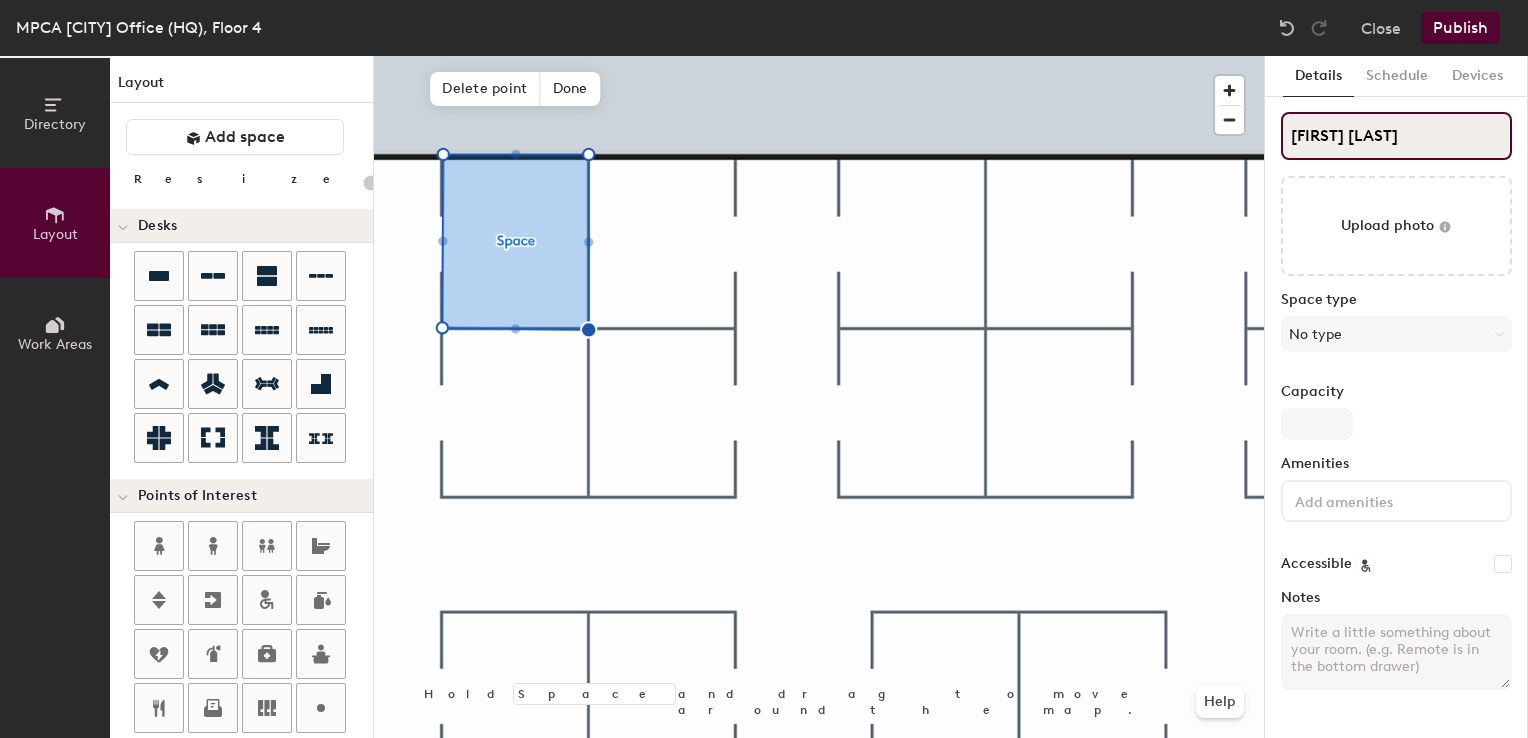 type on "20" 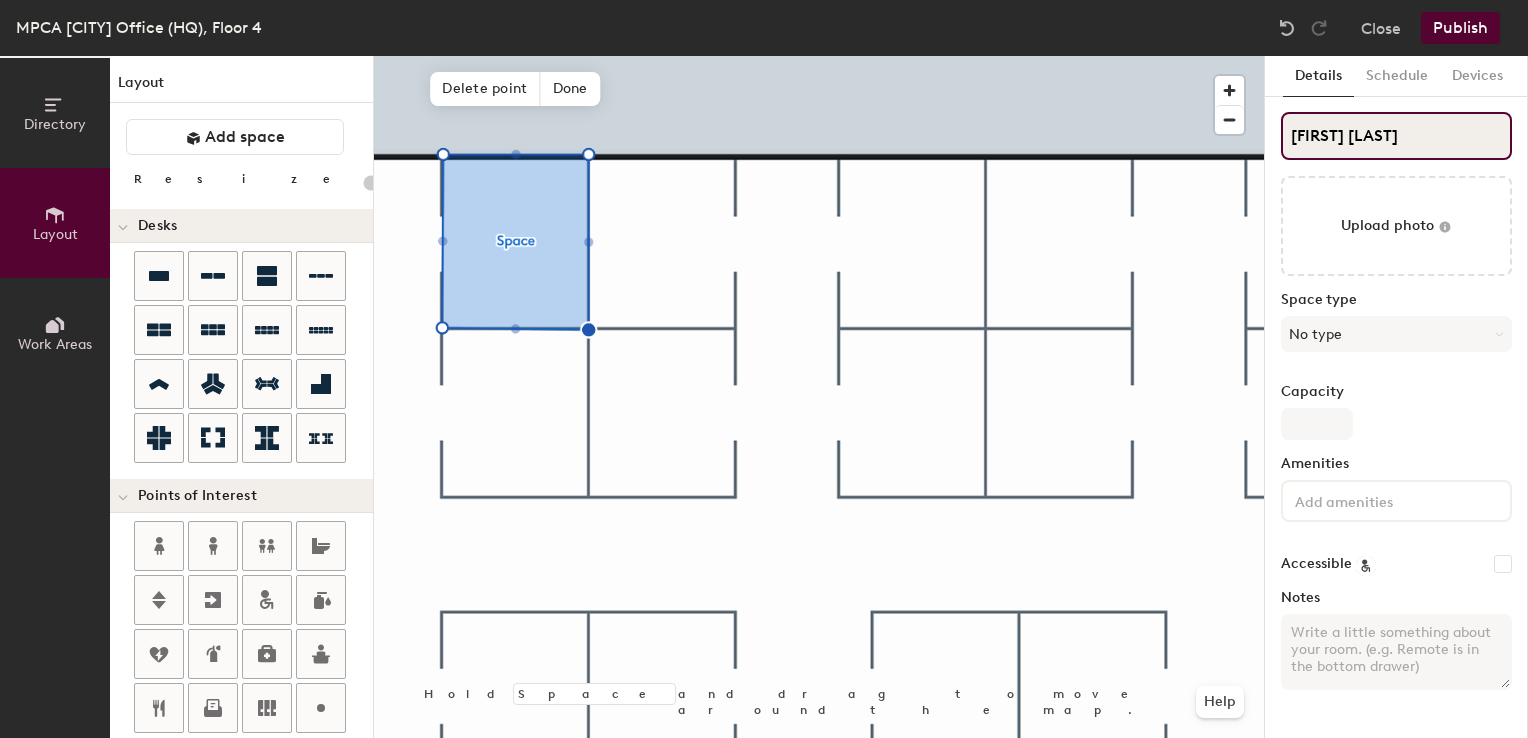 type on "Tim Soren" 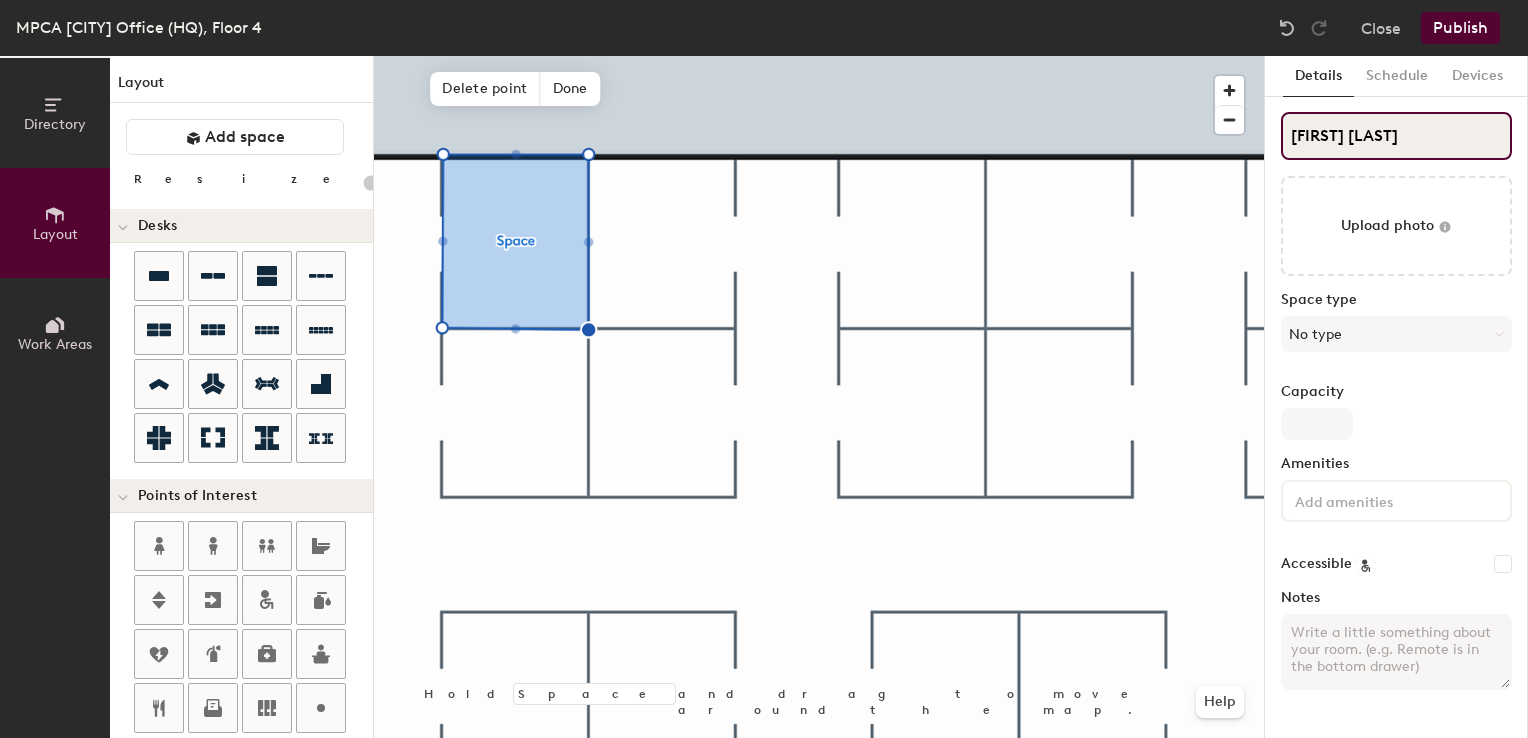 type on "20" 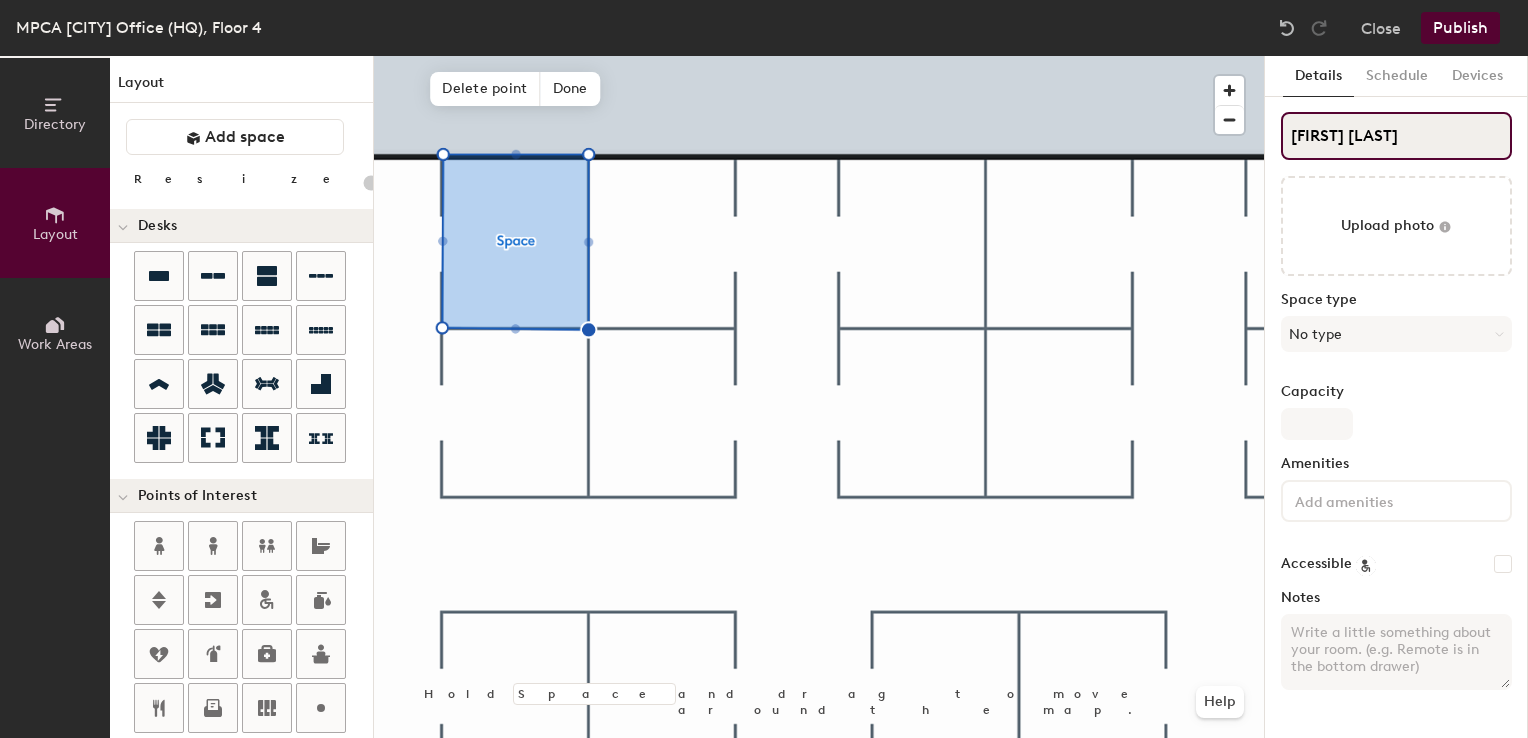 type on "Tim Sorenson" 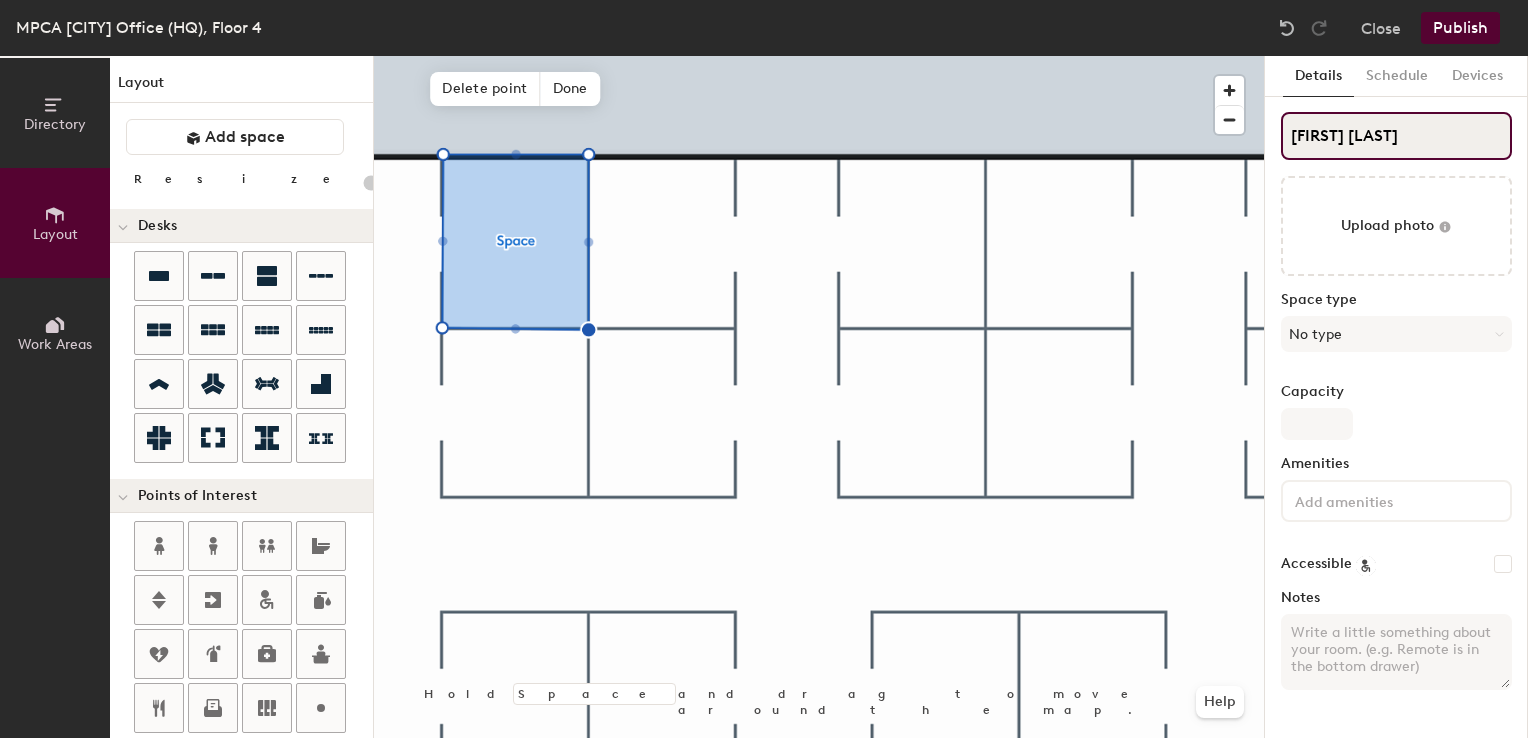 type on "20" 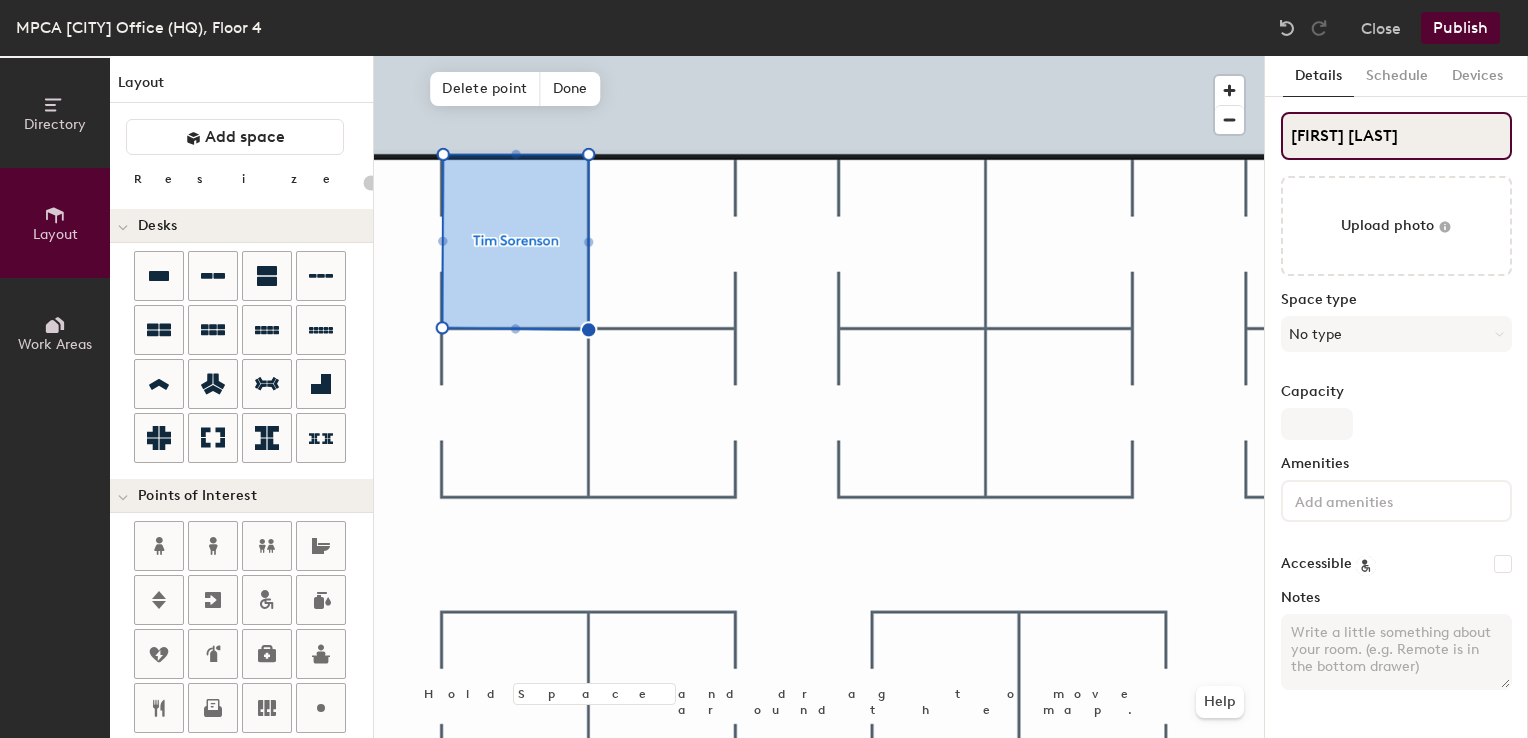 type on "20" 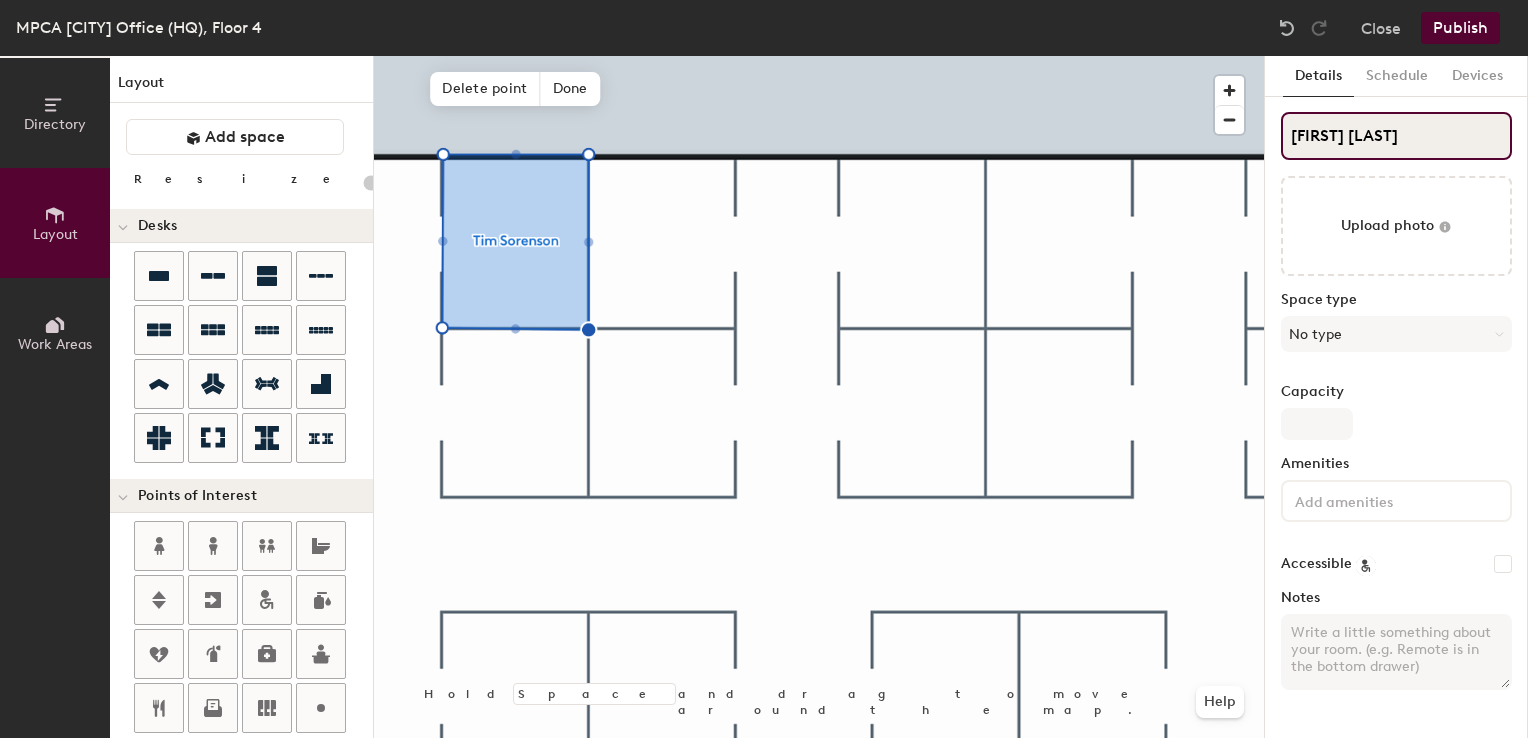 type on "Tim Sorensen" 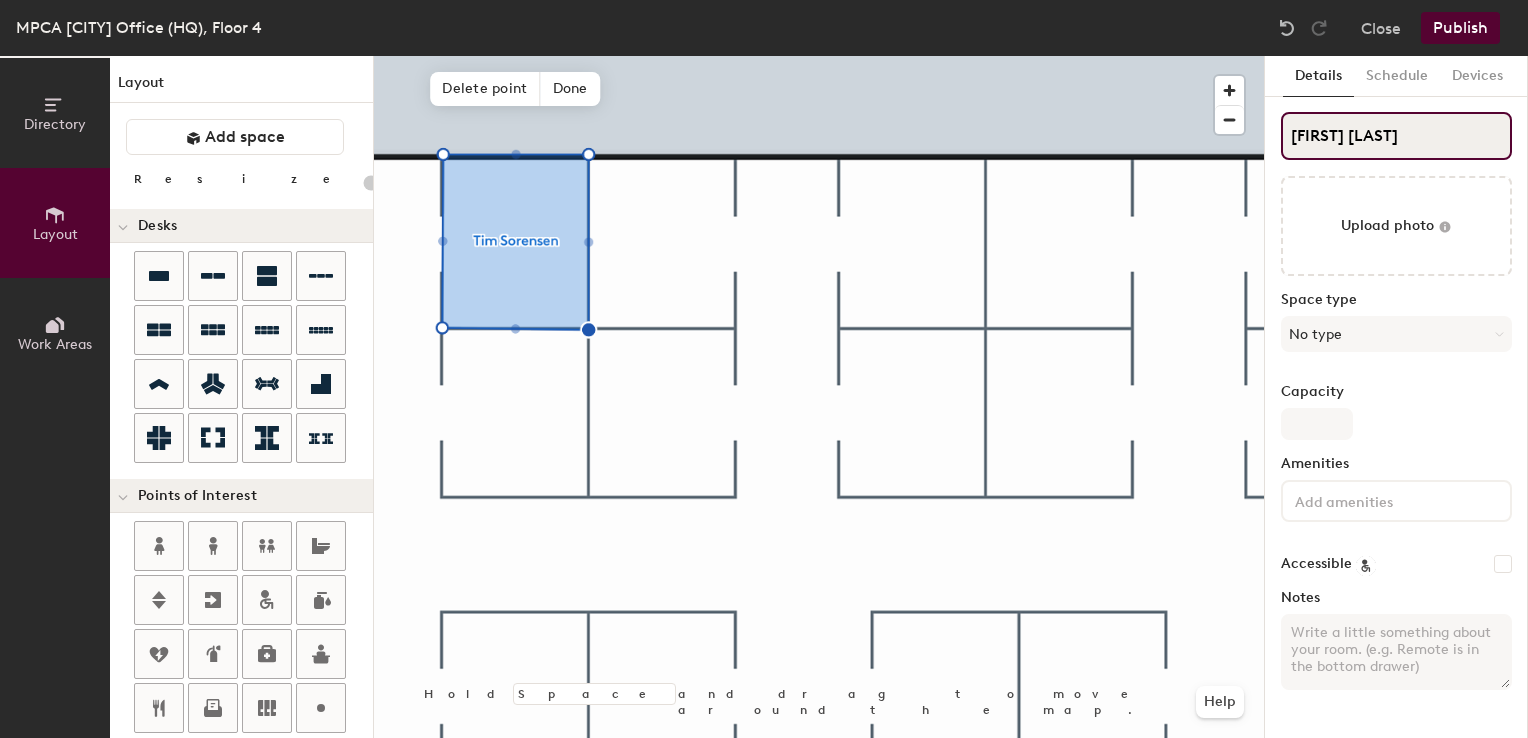type on "20" 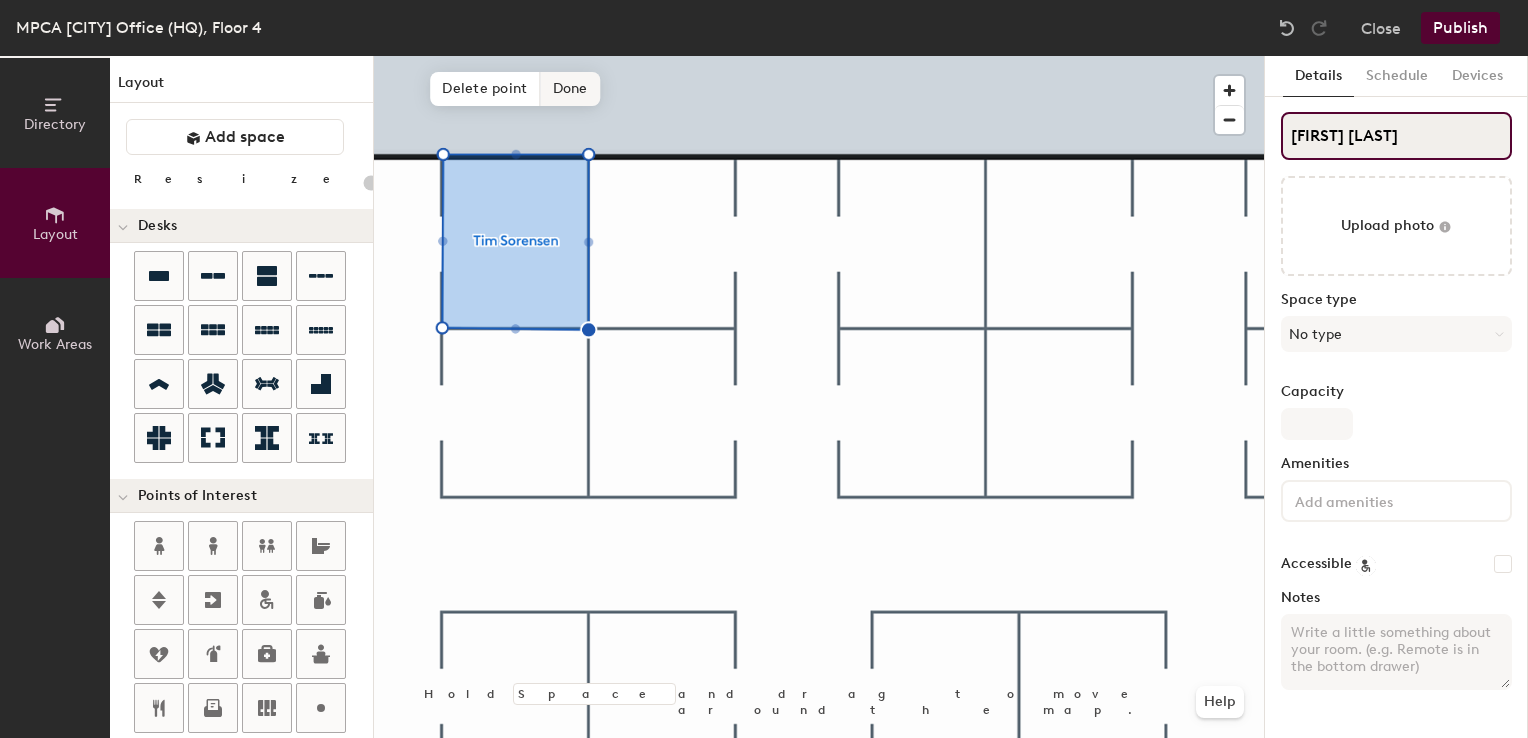 type on "Tim Sorensen" 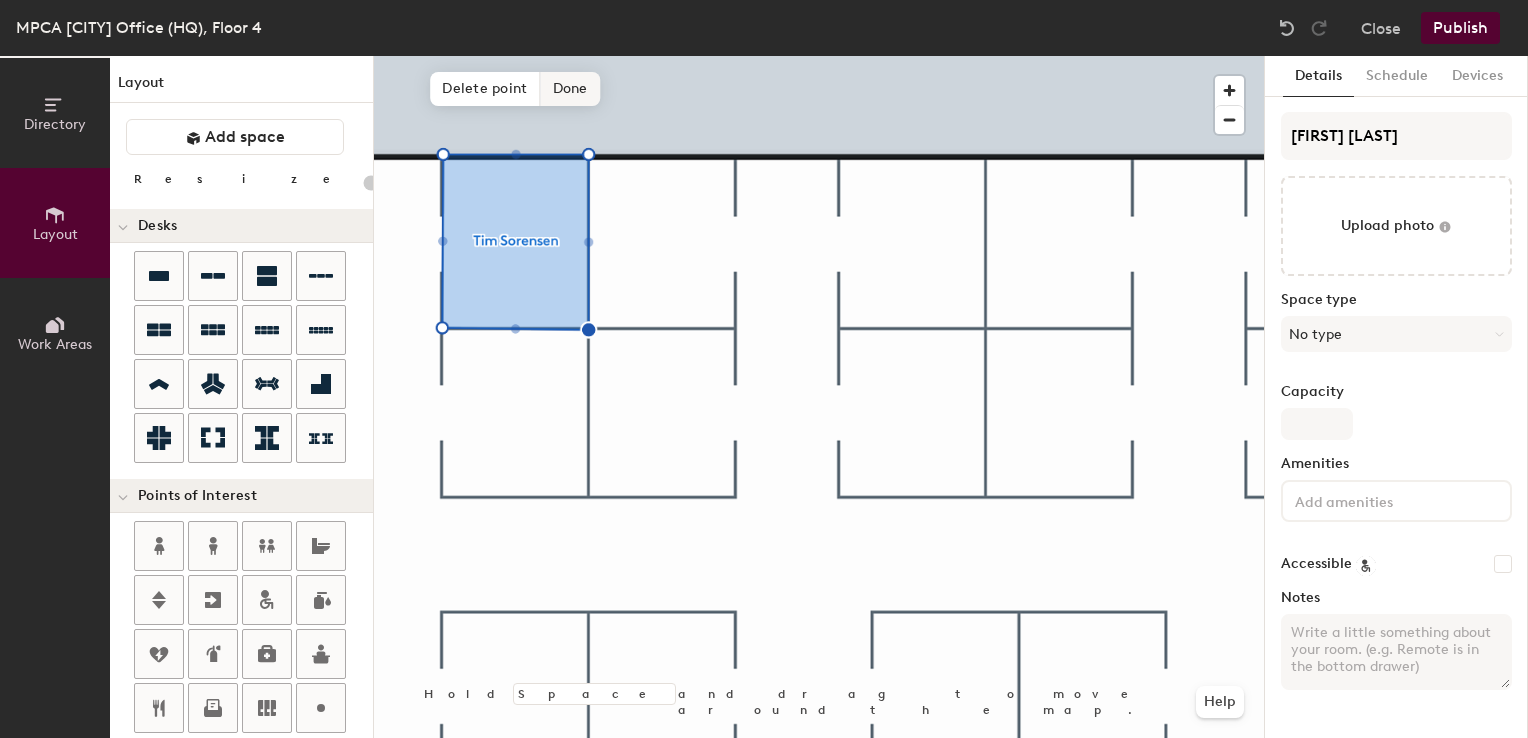 click on "Done" 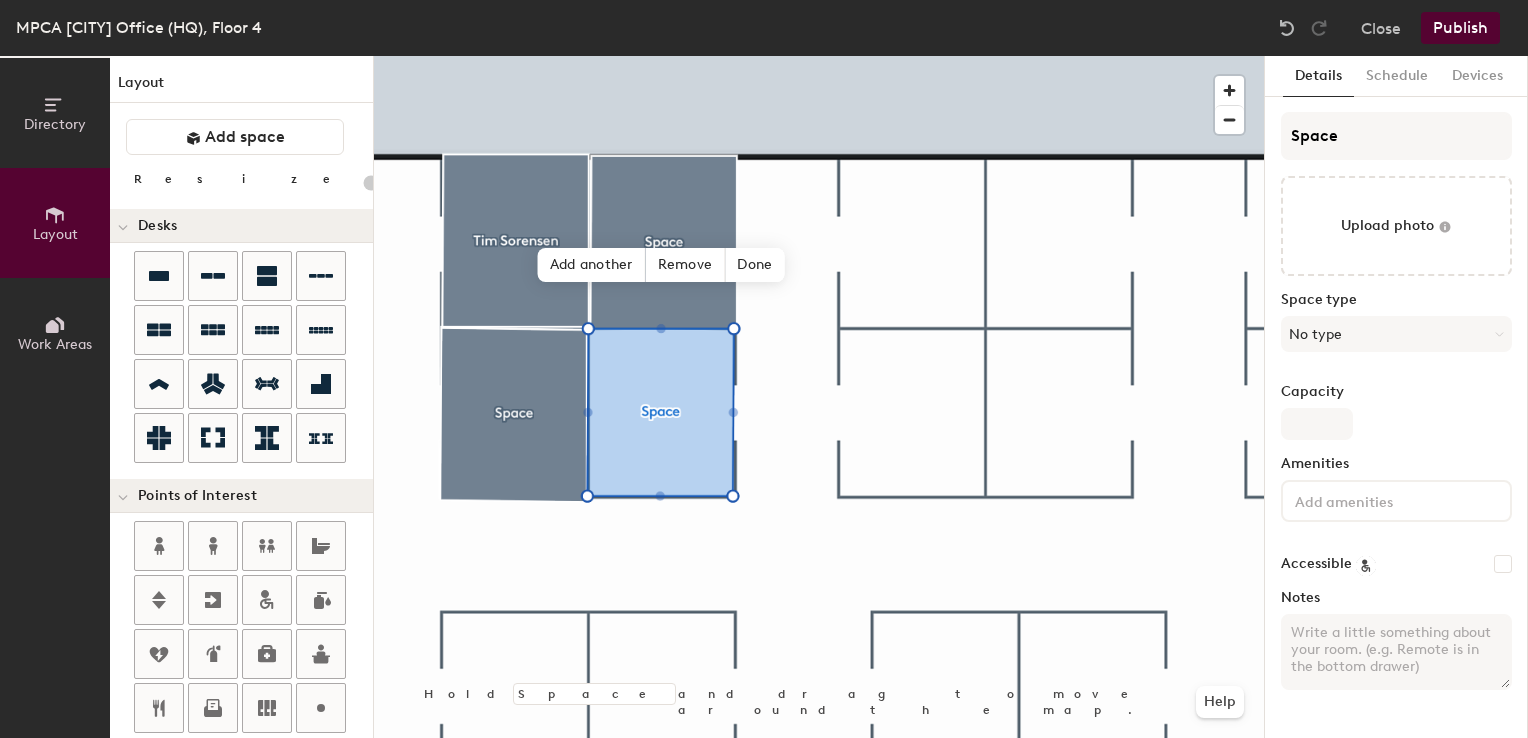 type on "20" 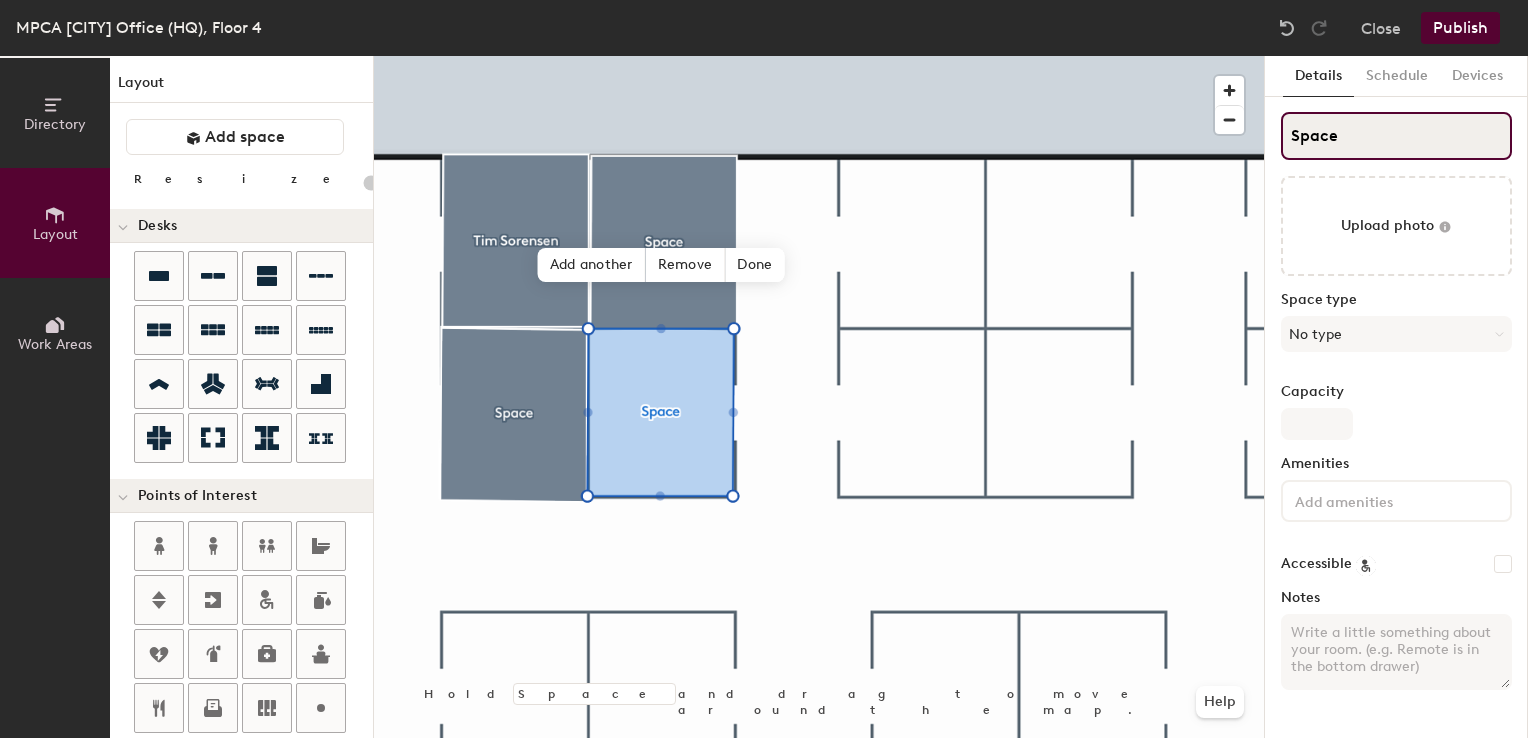 click on "Directory Layout Work Areas Layout   Add space Resize Desks Points of Interest Furnishings Seating Tables Booths Hold Space and drag to move around the map. Help Add another Remove Done Scheduling policies Booking Window Max reservation length Recurring events Restrict booking to working hours Prevent booking from kiosks Restrict booking to administrators Configure room display Background Upload photo General Auto contrast High visibility Hide the logo Custom logo Edit Display hours Screen Brightness 0% 100% Privacy Mask meeting titles Hide meeting attendees Keep meeting organizer visible Scheduling Meeting check-ins Start meetings early End meetings early Extend meetings Impromptu meetings Abandoned meeting protection Admin access Restrict display management Details Schedule Devices Space Upload photo Space type No type Capacity Amenities Accessible Notes" 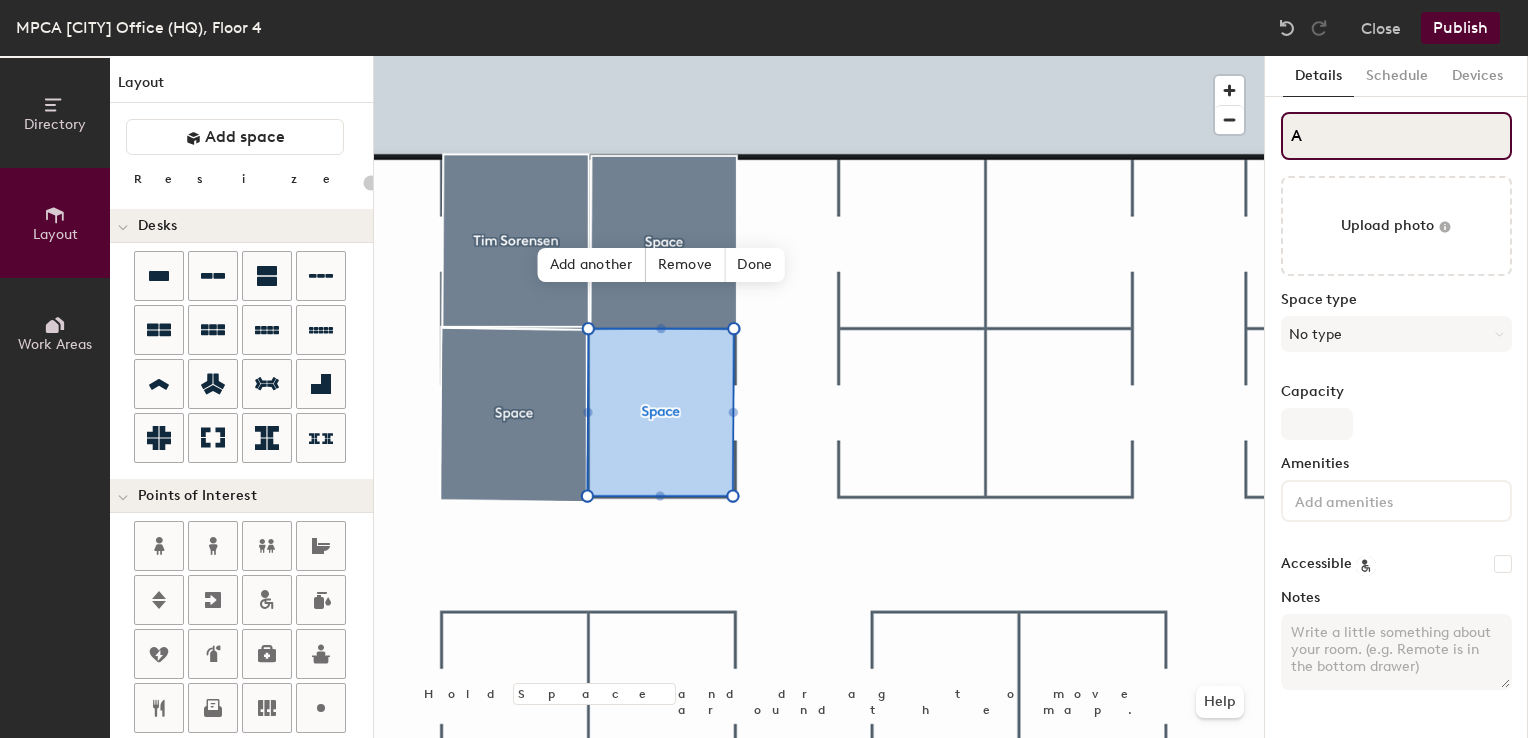 type on "An" 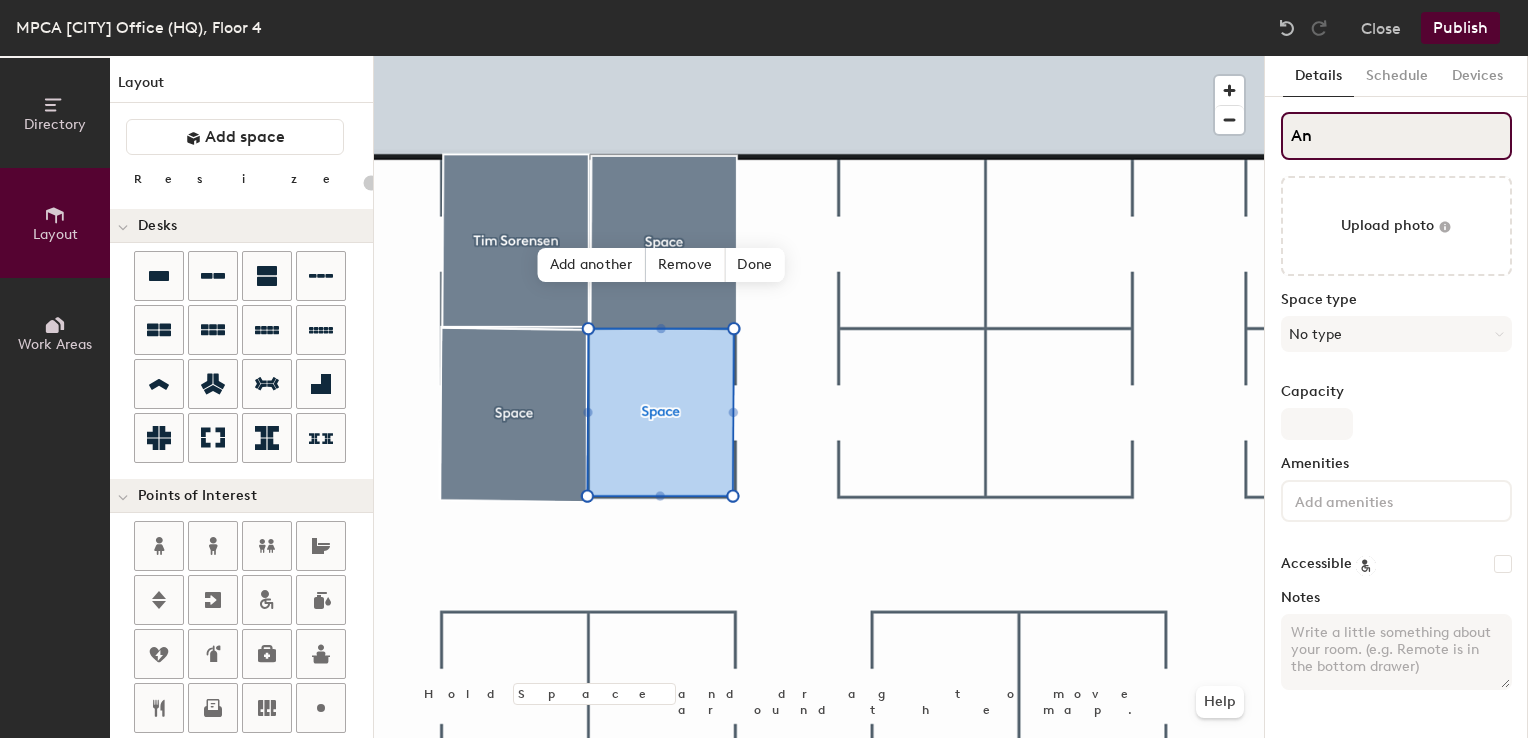 type on "20" 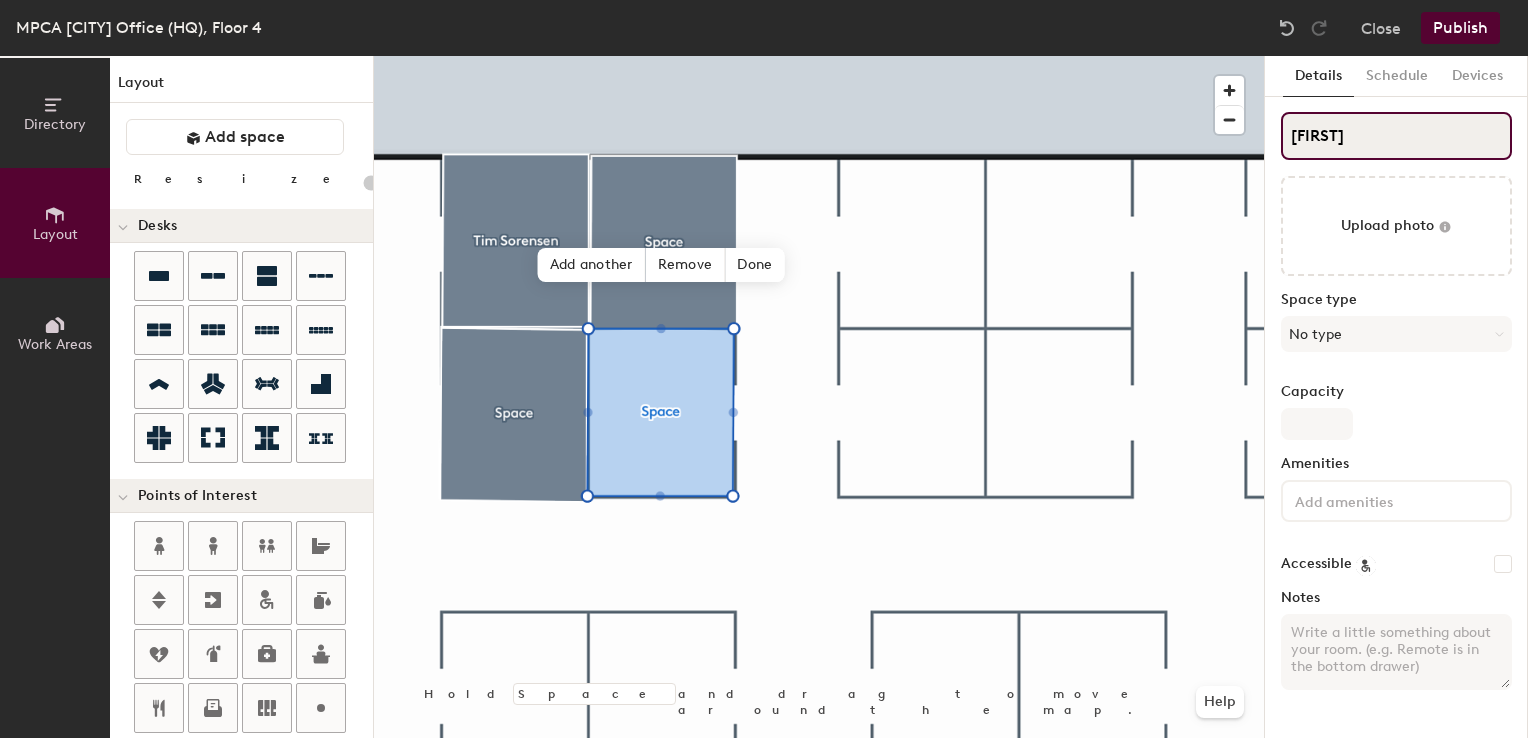 type on "Anthon" 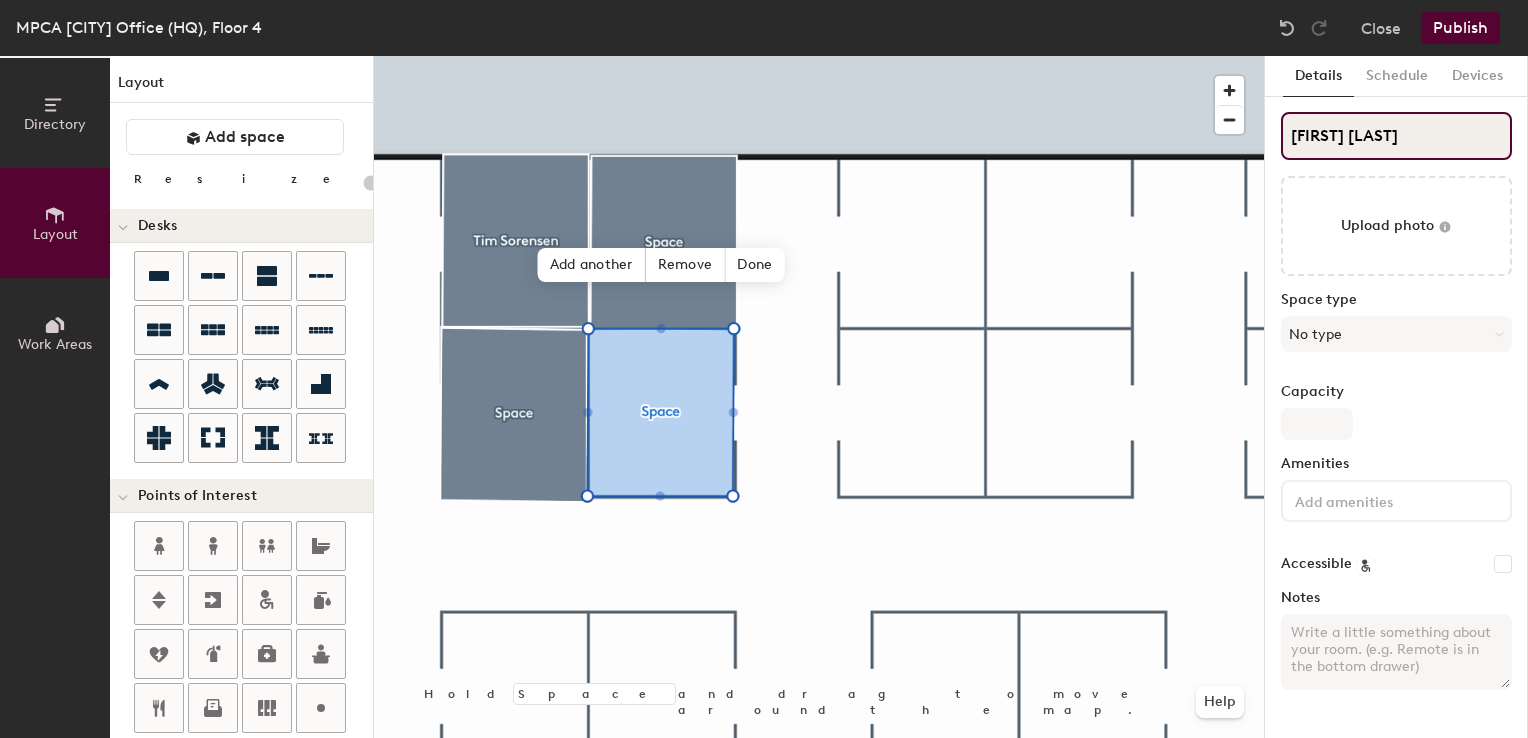 type on "Anthony Ware" 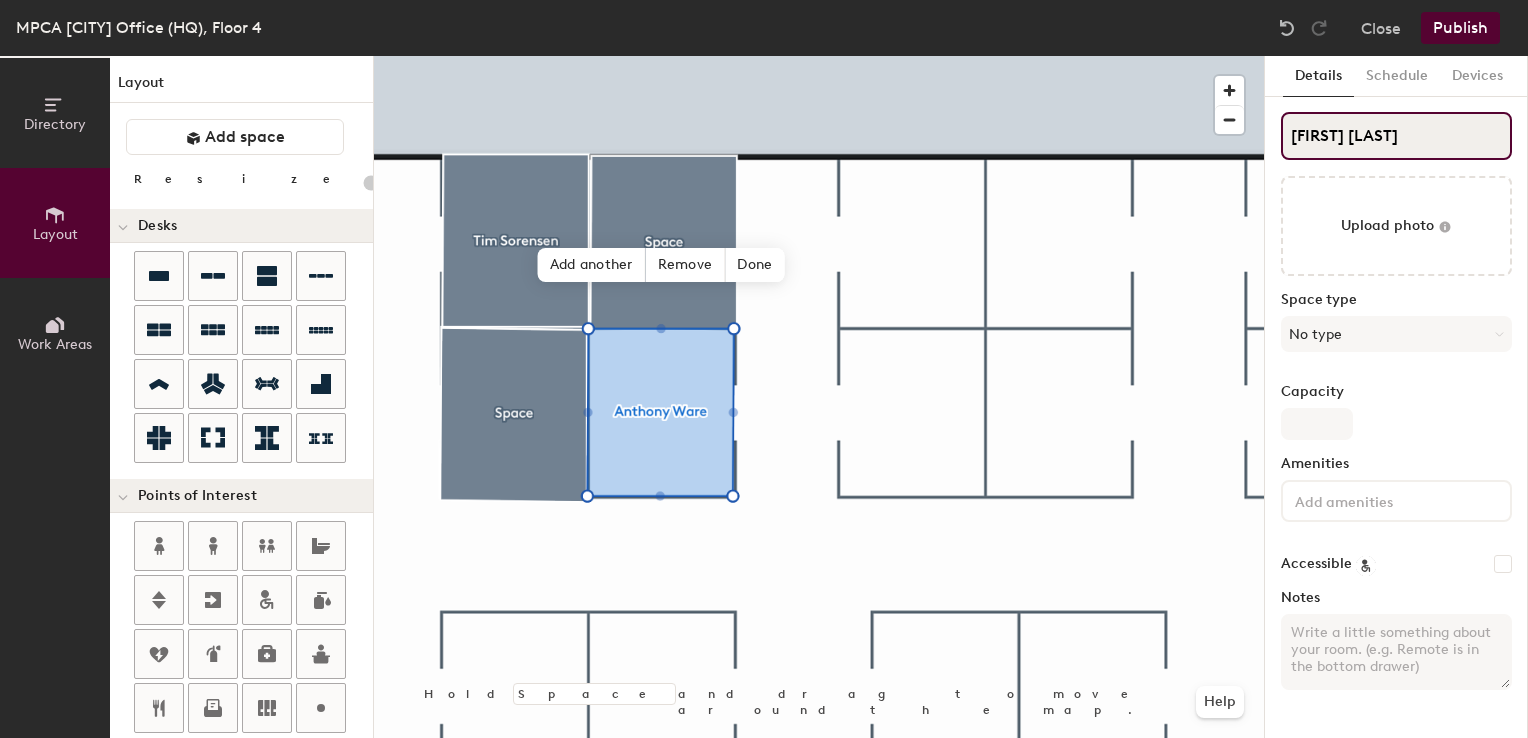 type on "20" 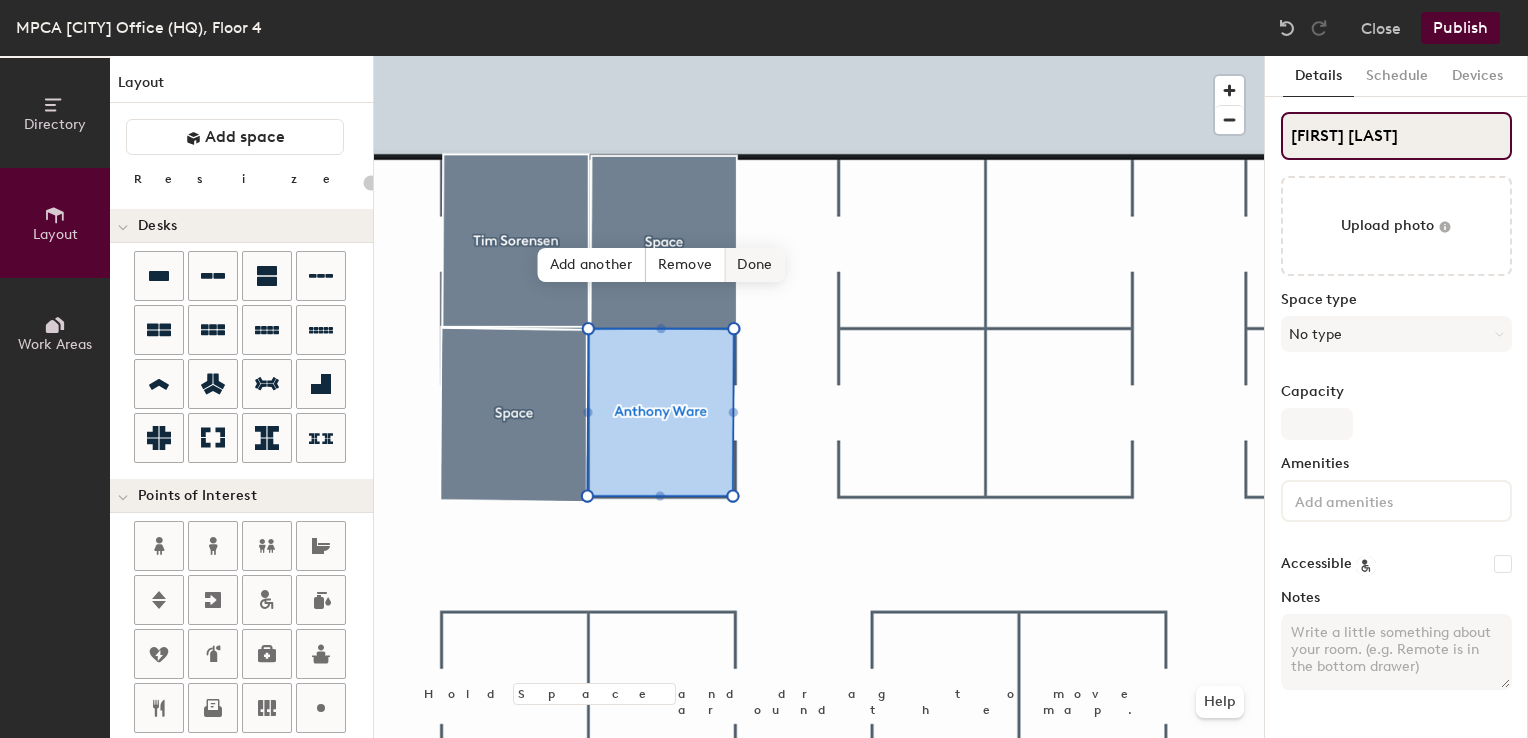 type on "Anthony Ware" 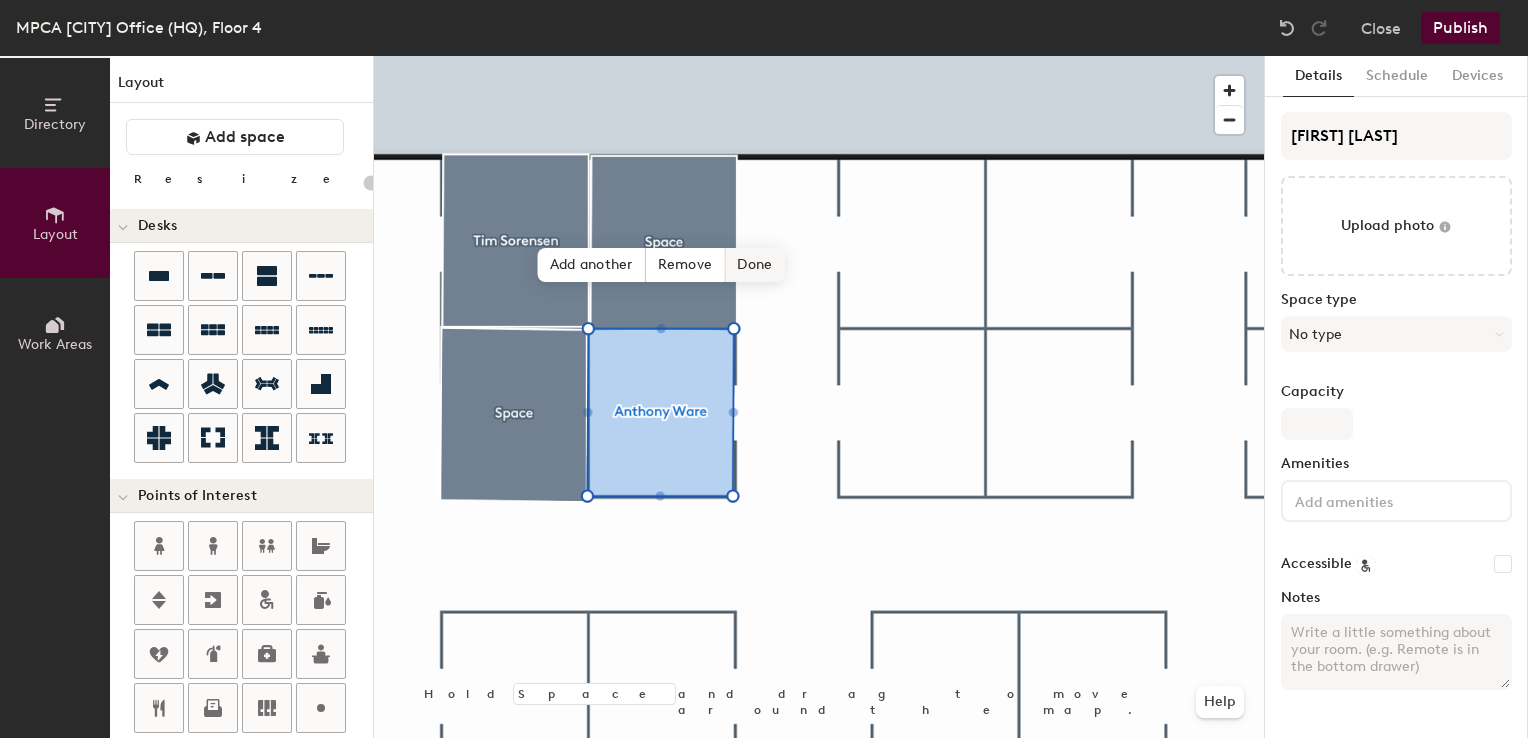 click on "Done" 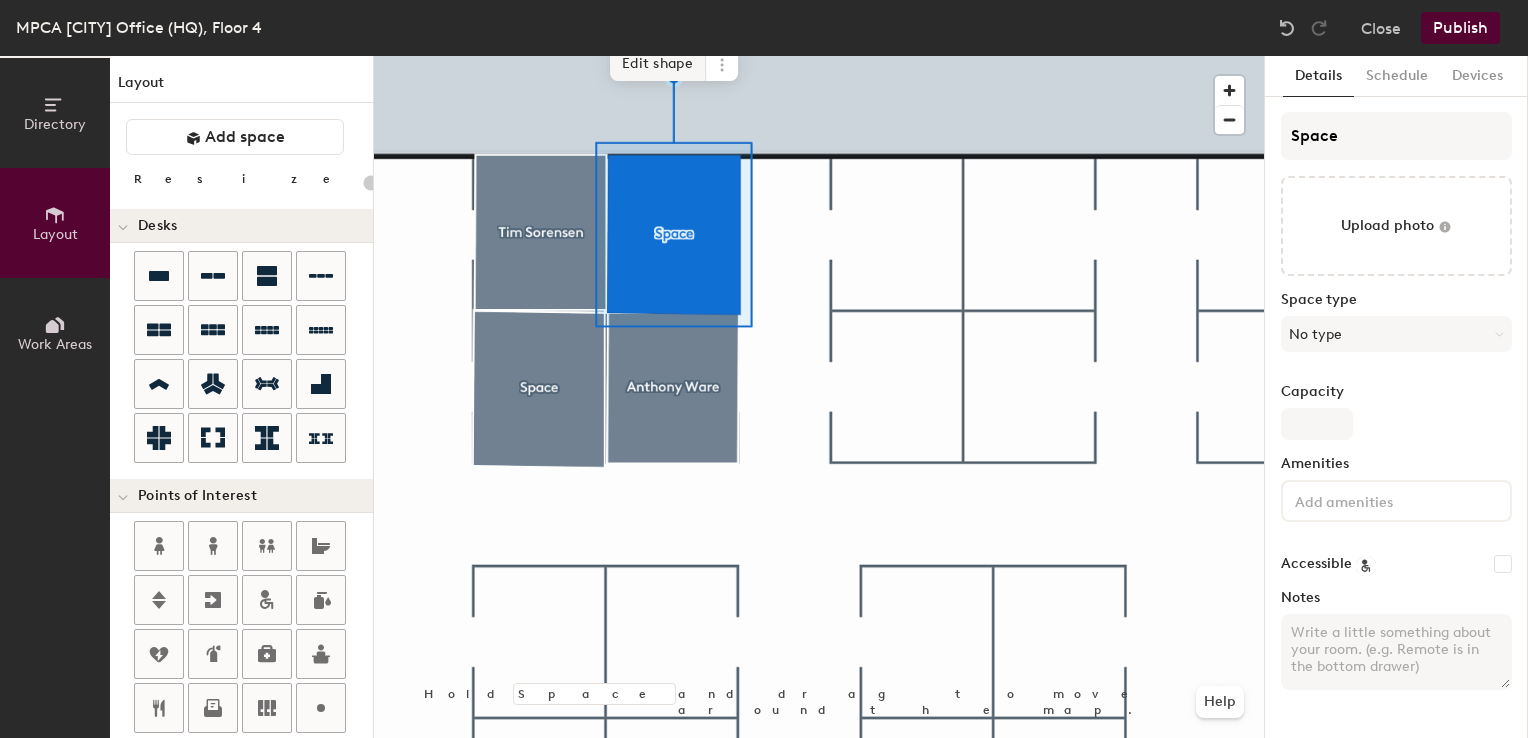 click on "Edit shape" 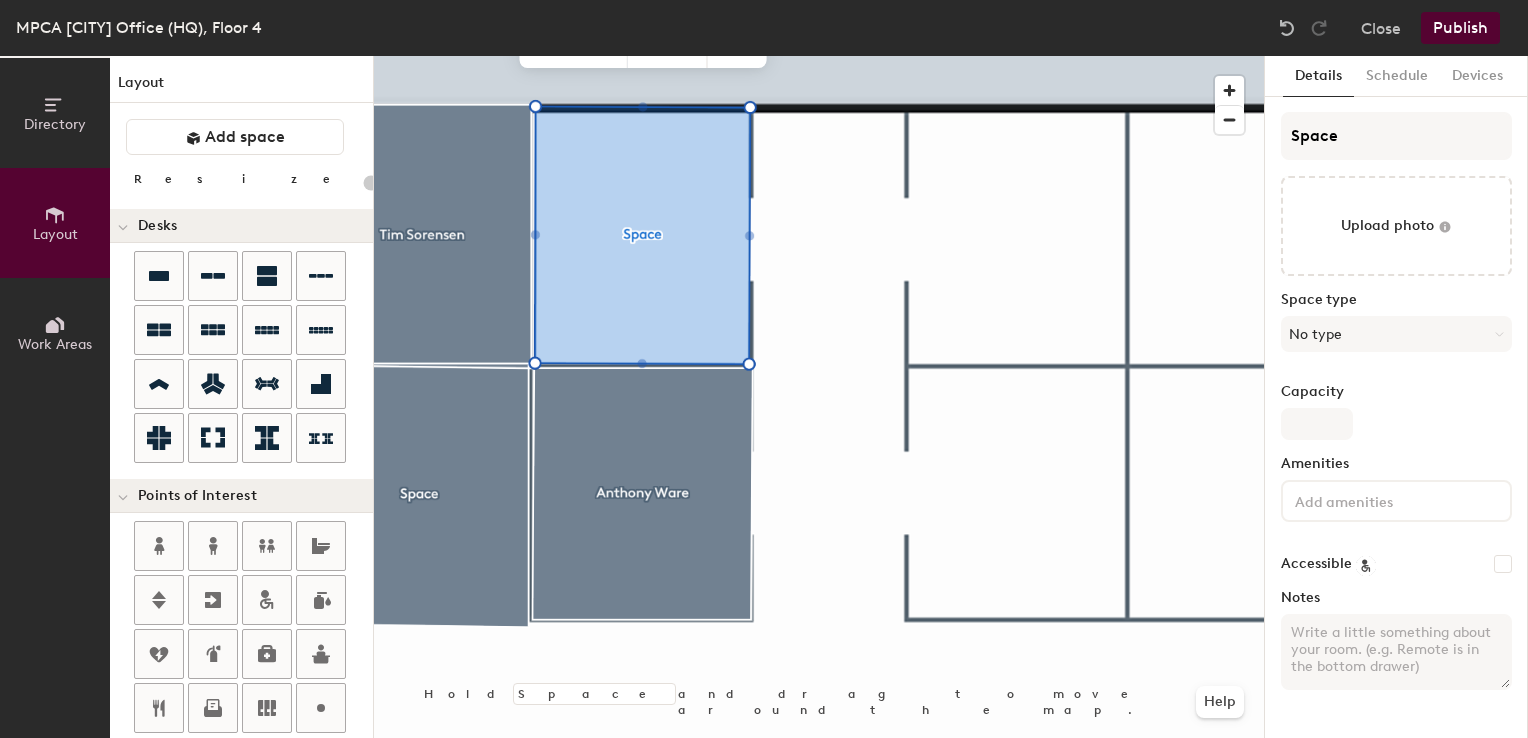 type on "20" 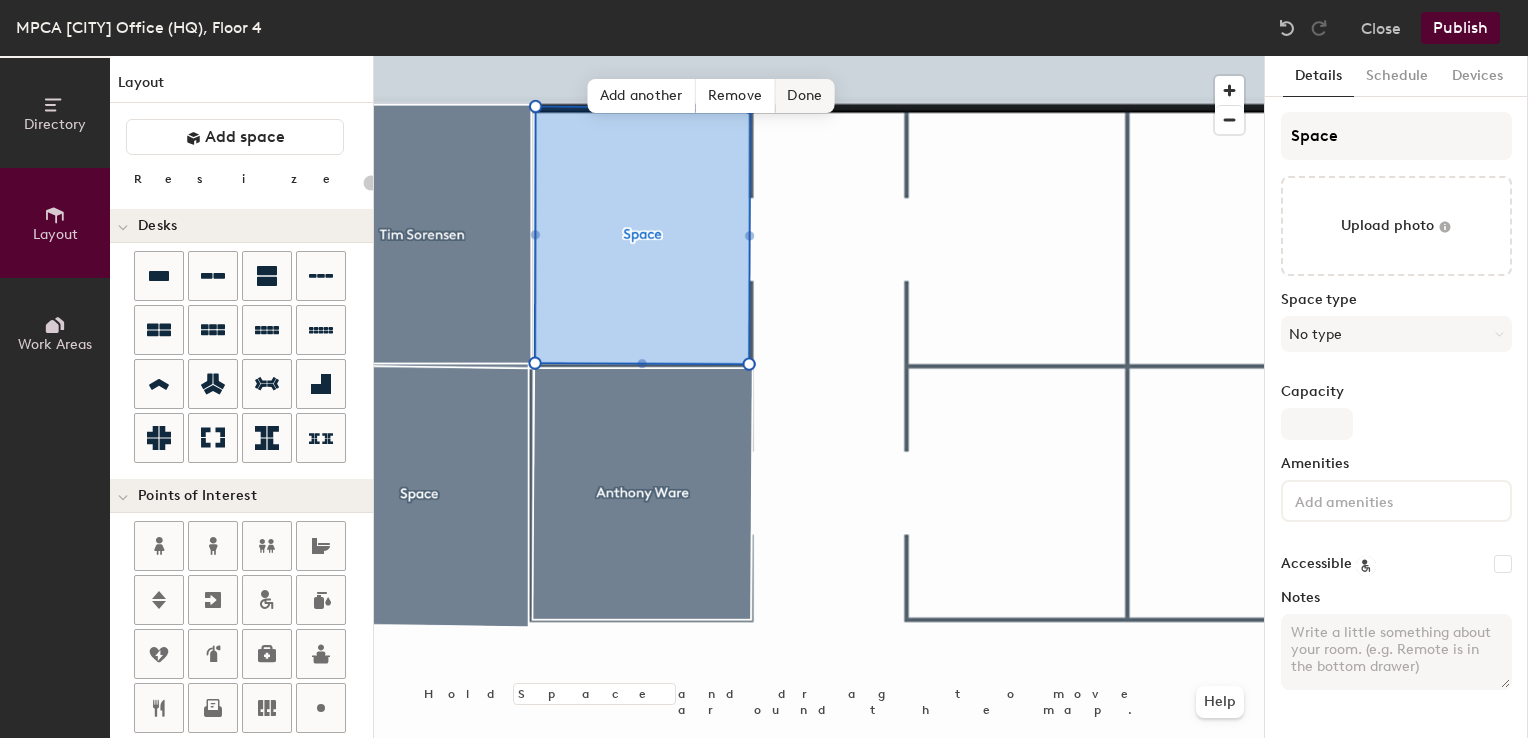 click on "Done" 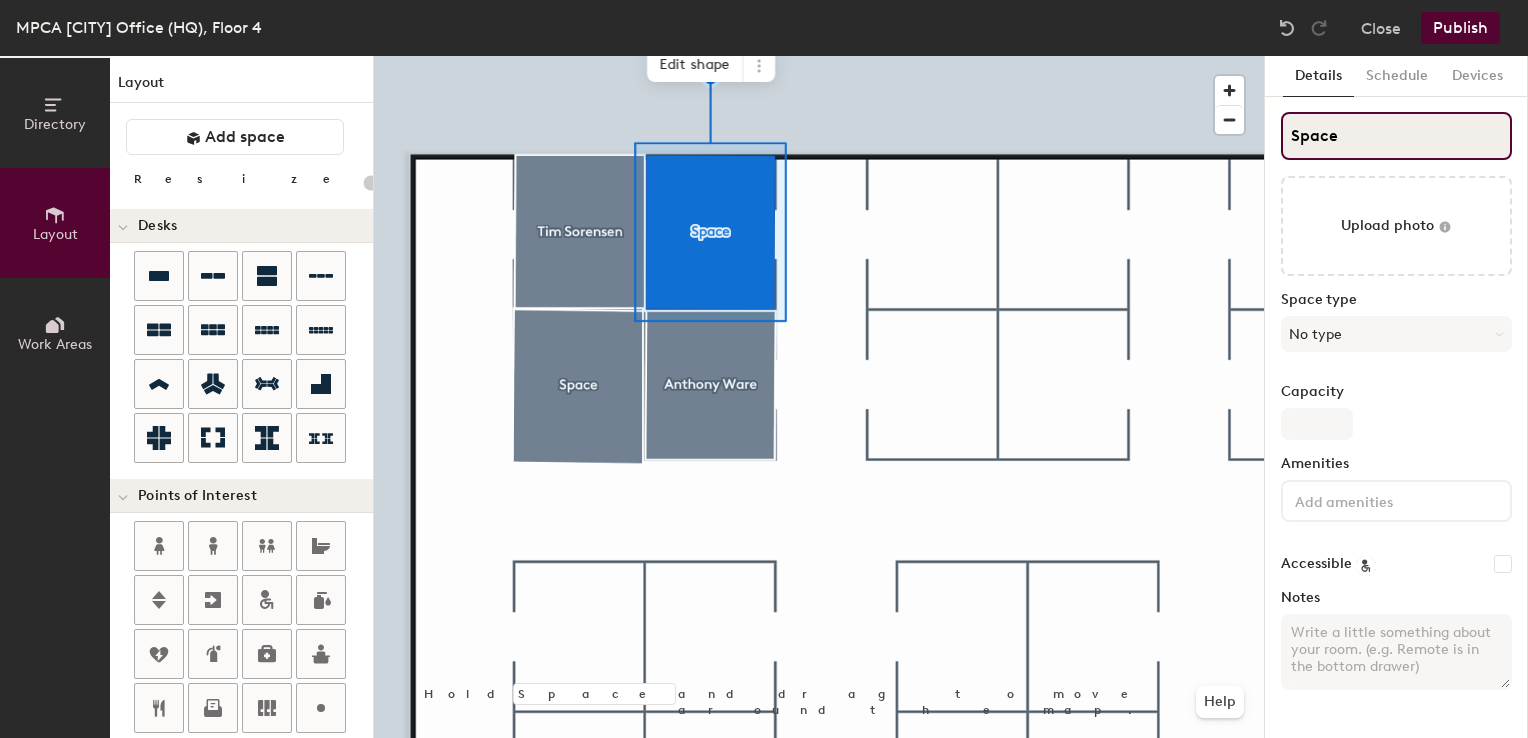 click on "Directory Layout Work Areas Layout   Add space Resize Desks Points of Interest Furnishings Seating Tables Booths Hold Space and drag to move around the map. Help Edit shape Scheduling policies Booking Window Max reservation length Recurring events Restrict booking to working hours Prevent booking from kiosks Restrict booking to administrators Configure room display Background Upload photo General Auto contrast High visibility Hide the logo Custom logo Edit Display hours Screen Brightness 0% 100% Privacy Mask meeting titles Hide meeting attendees Keep meeting organizer visible Scheduling Meeting check-ins Start meetings early End meetings early Extend meetings Impromptu meetings Abandoned meeting protection Admin access Restrict display management Details Schedule Devices Space Upload photo Space type No type Capacity Amenities Accessible Notes" 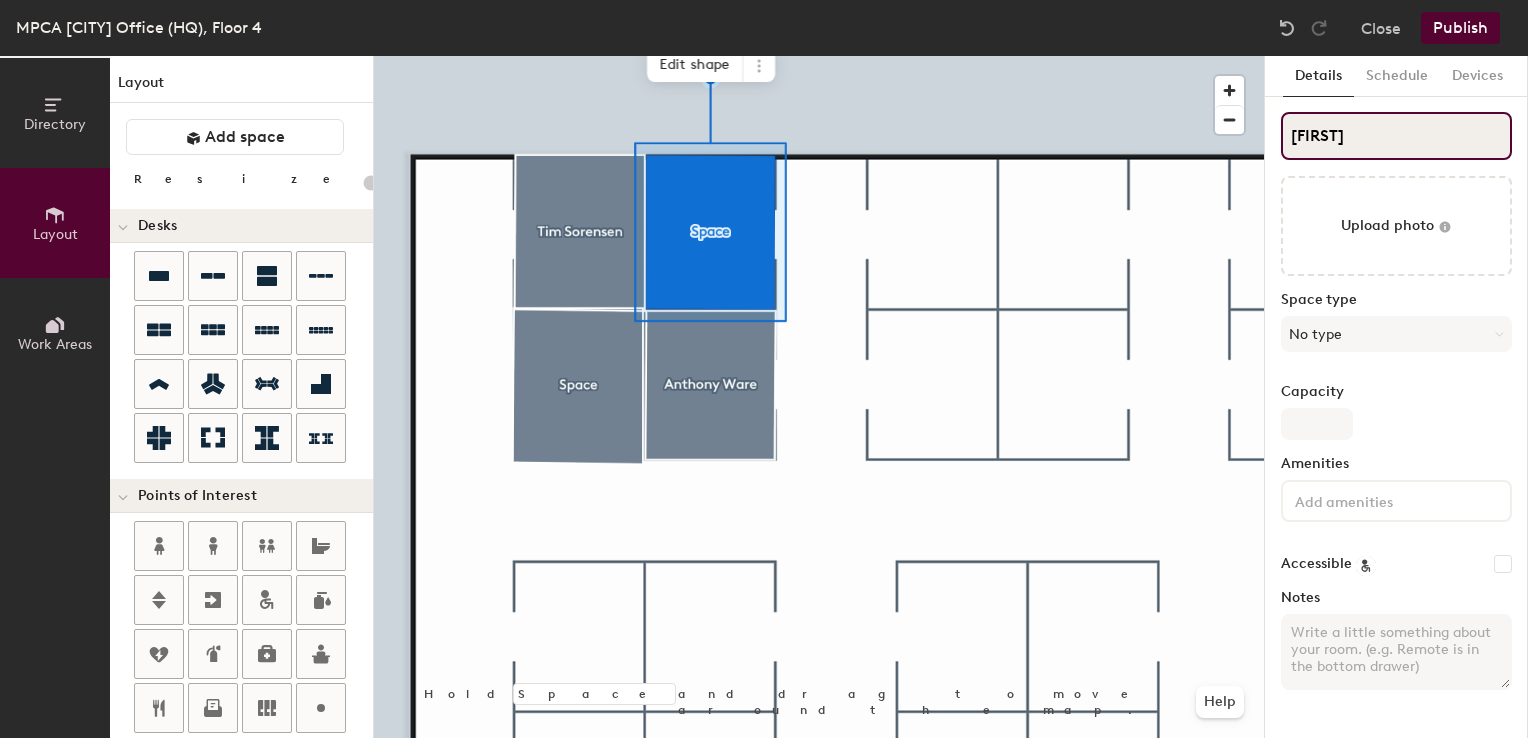 type on "Kara" 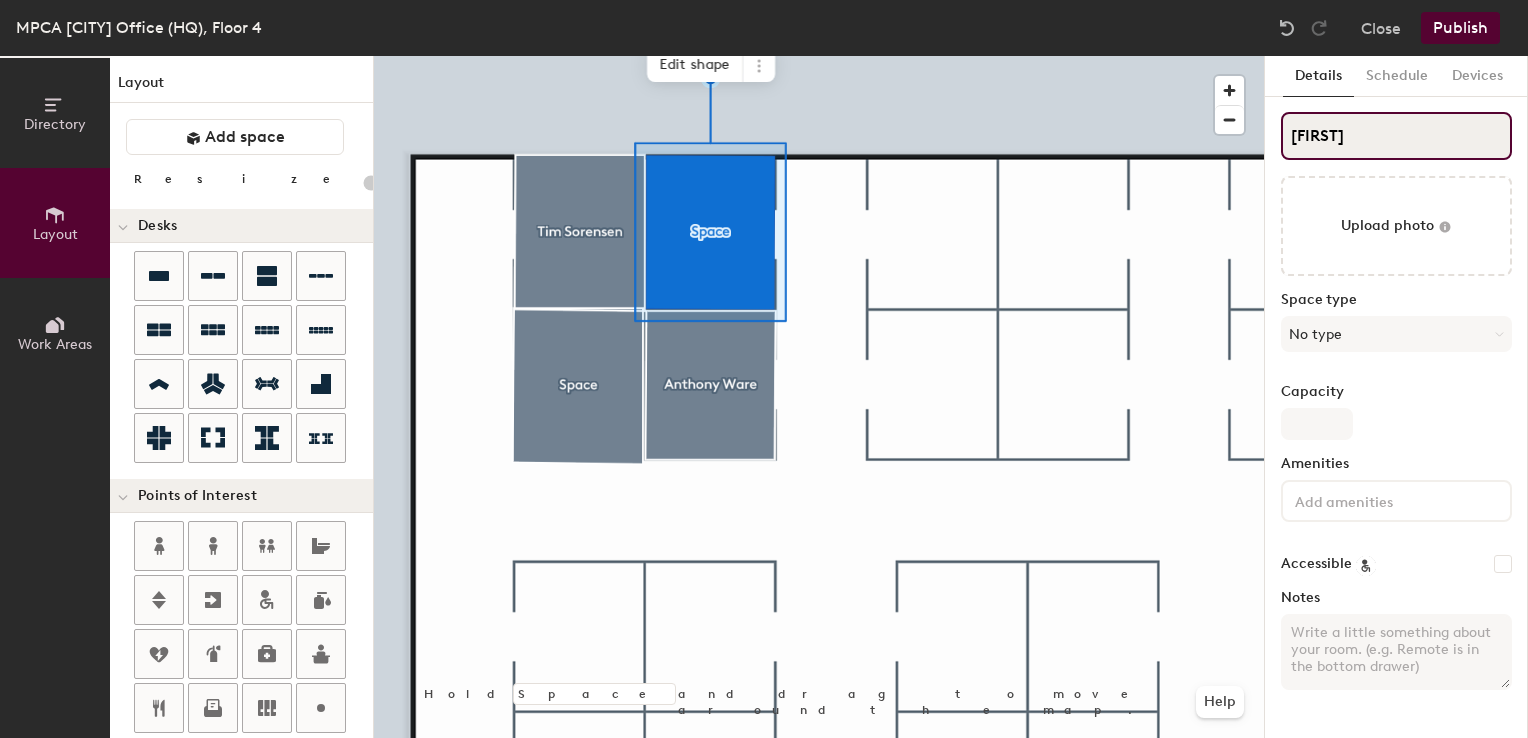 type on "20" 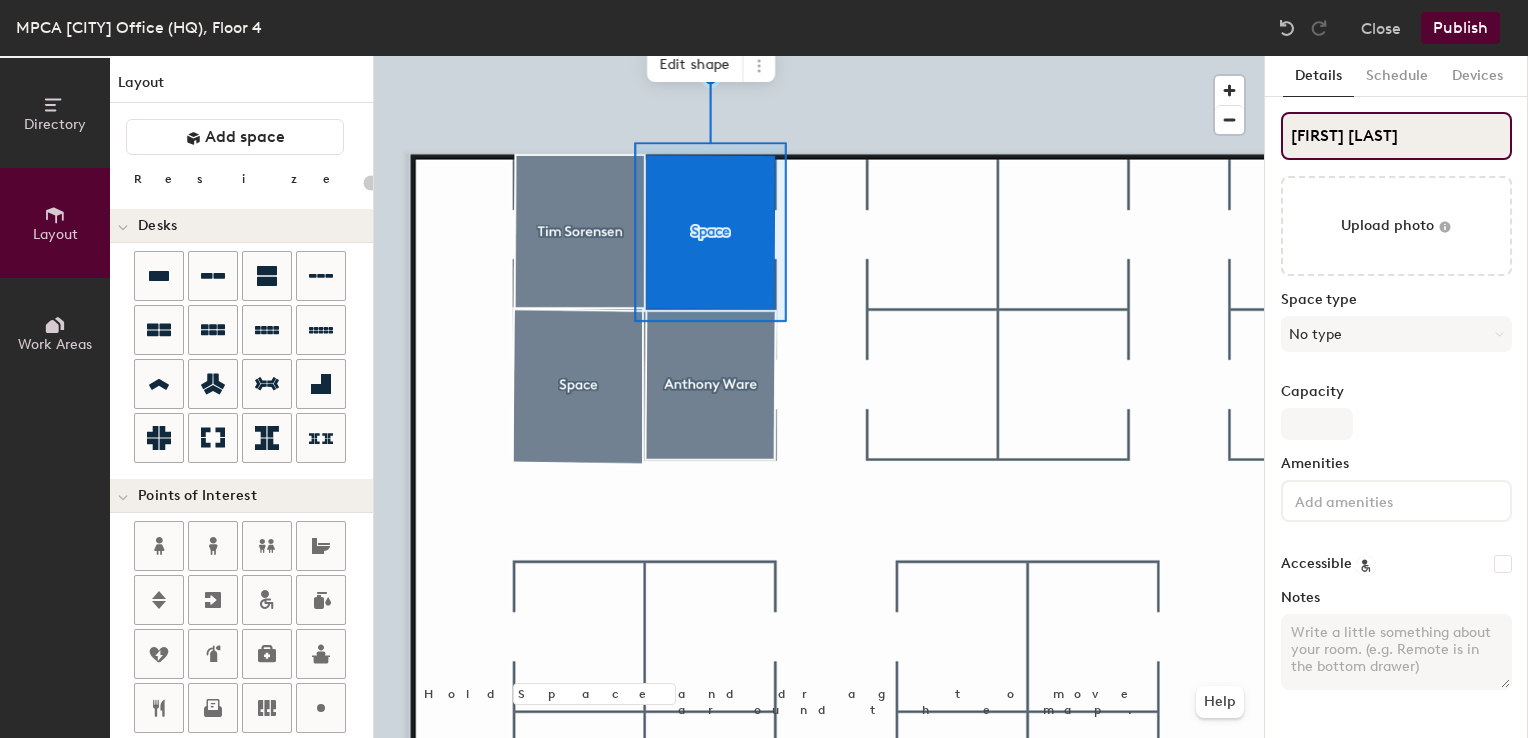 type on "Kara Wal" 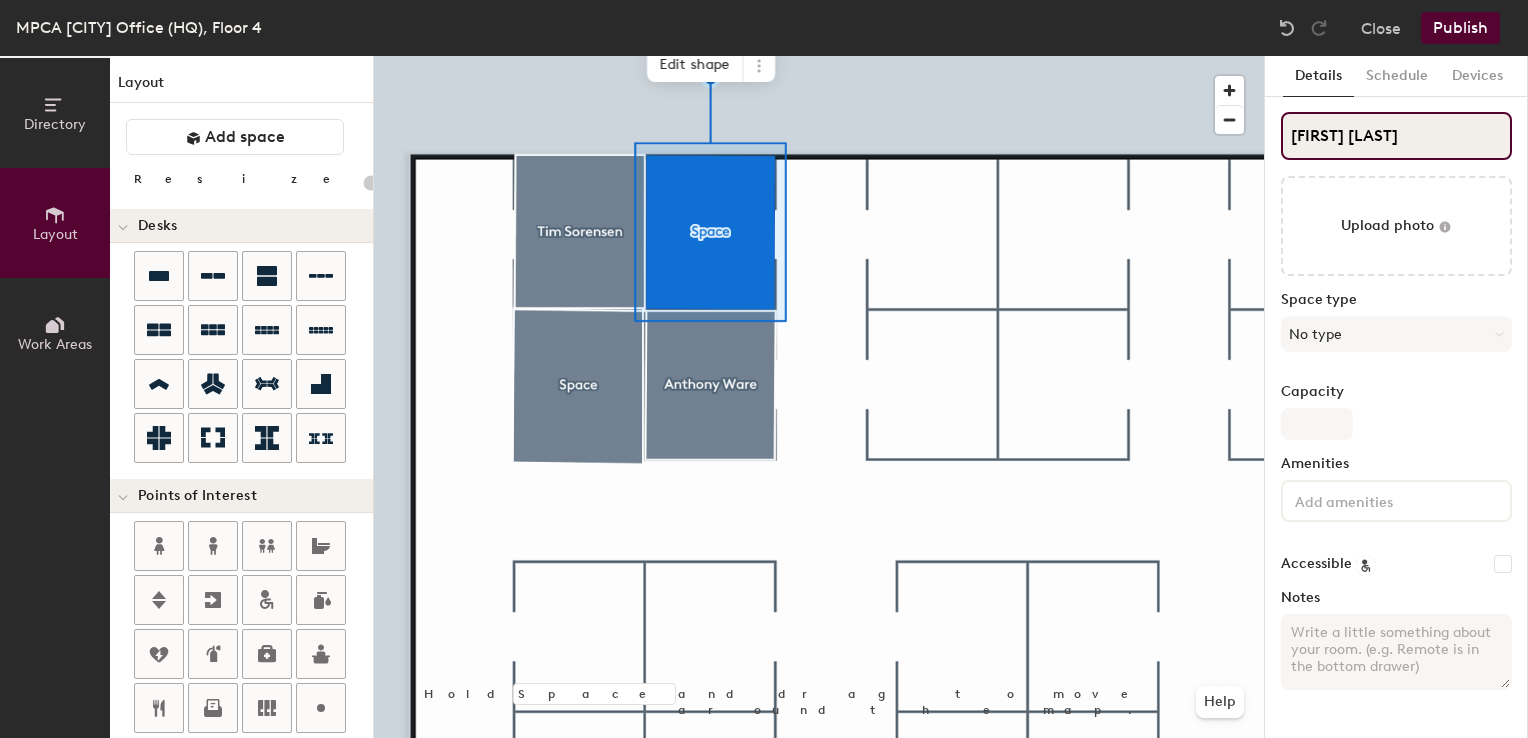 type on "20" 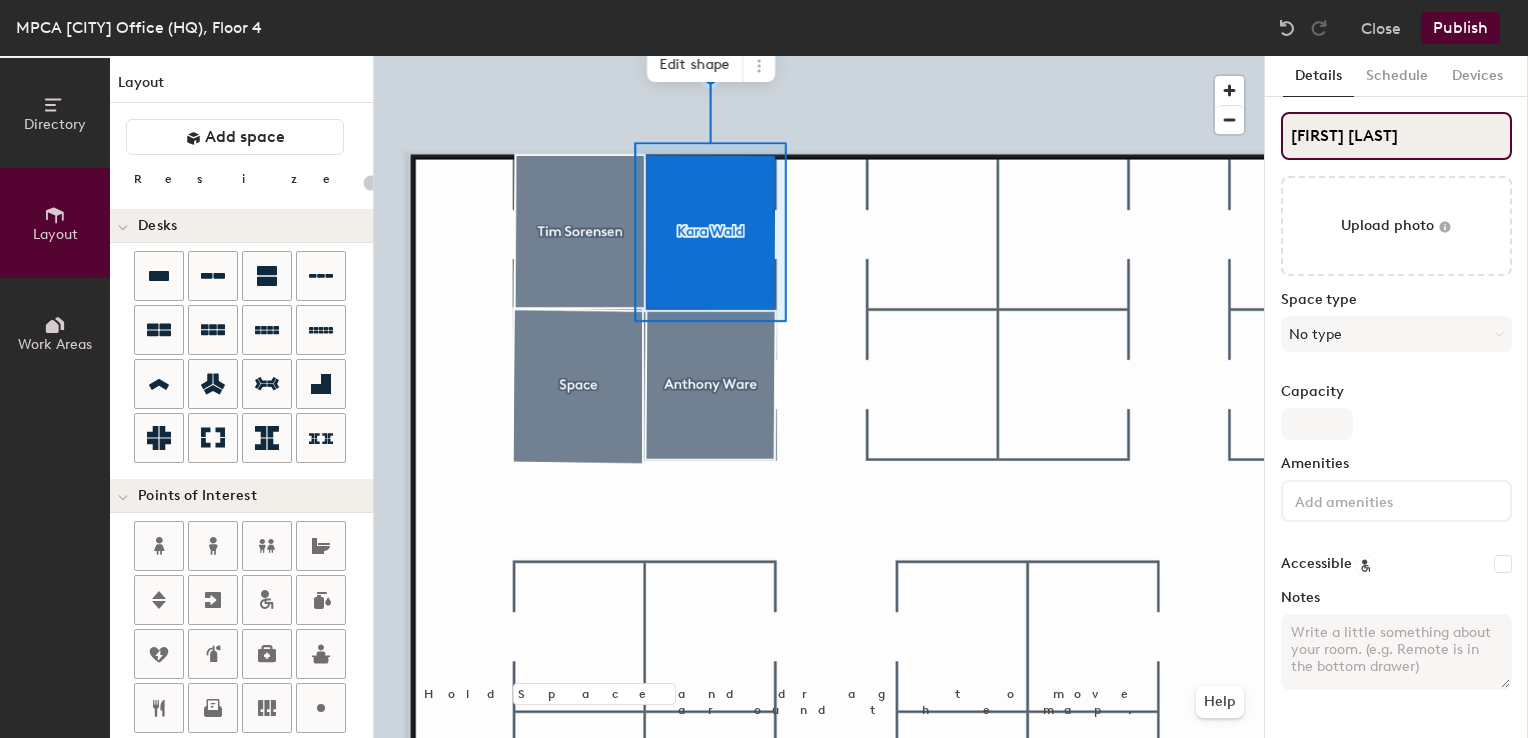 type on "Kara Wald" 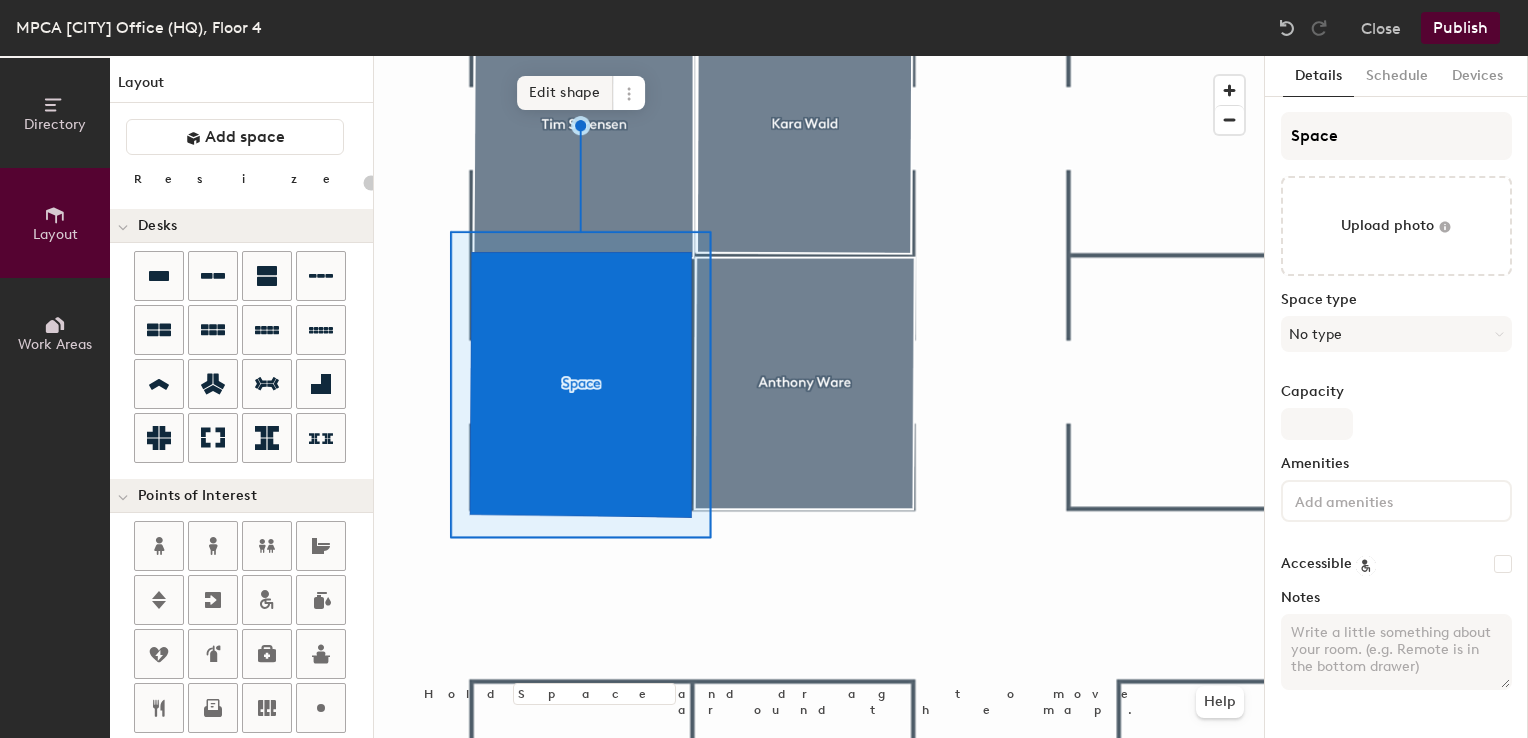 click on "Edit shape" 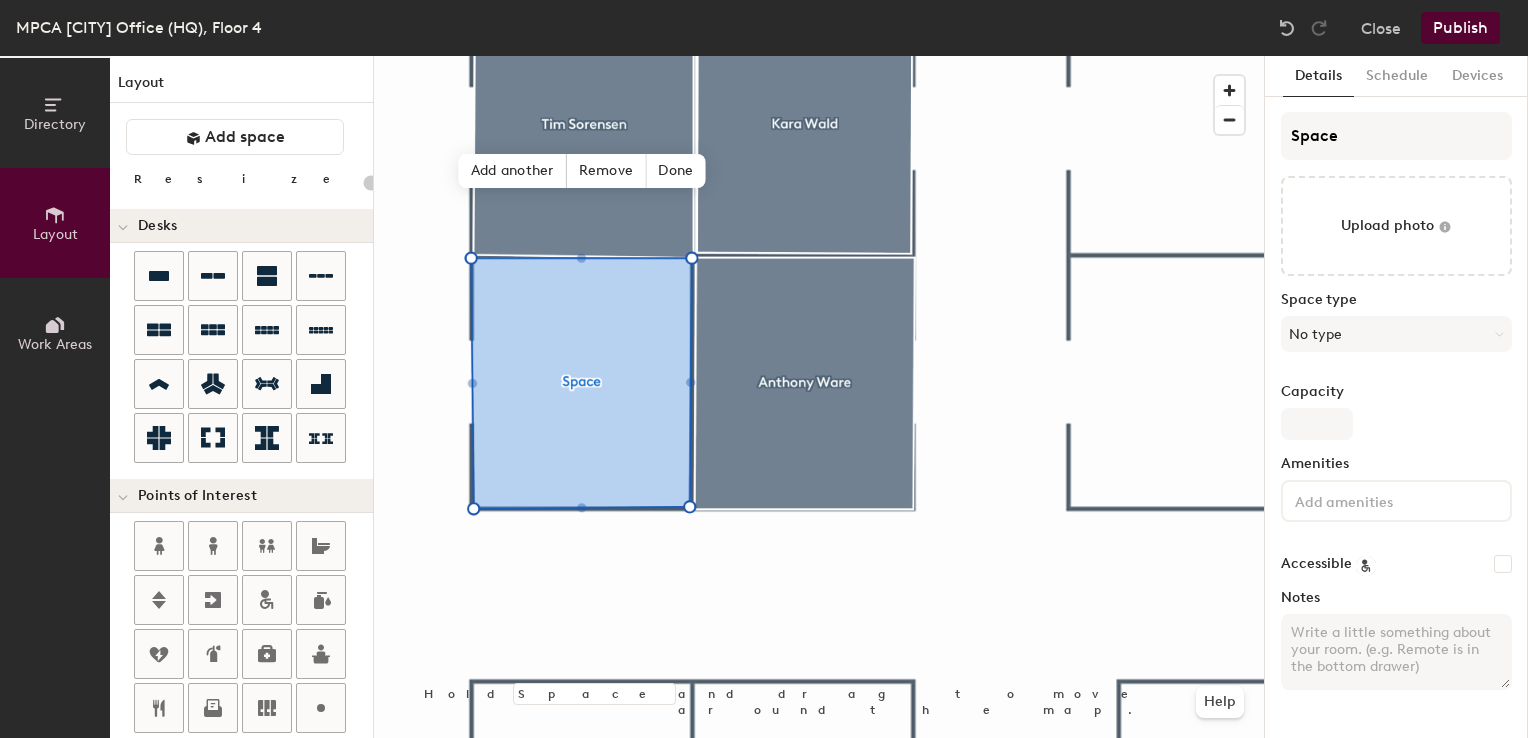 type on "20" 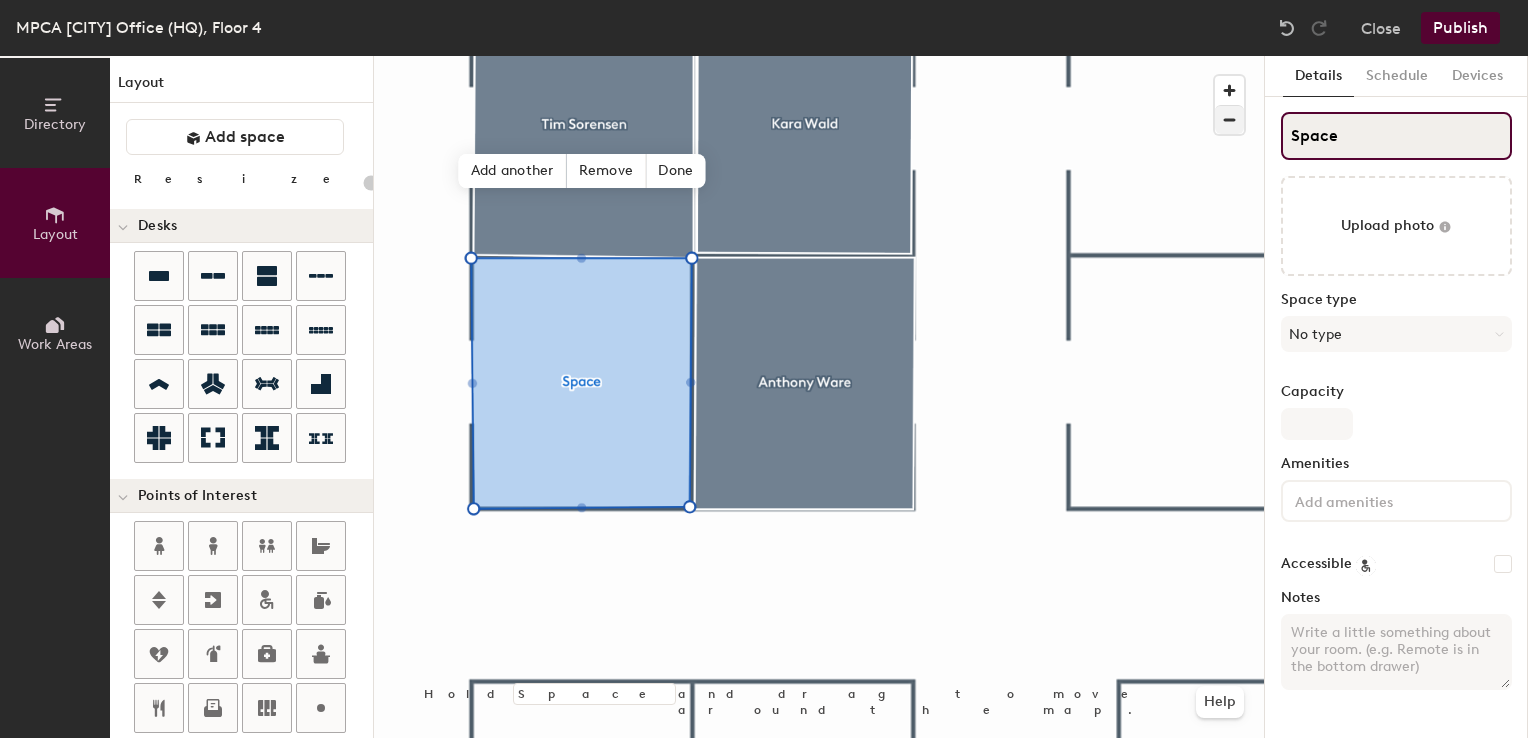 drag, startPoint x: 1342, startPoint y: 128, endPoint x: 1218, endPoint y: 127, distance: 124.004036 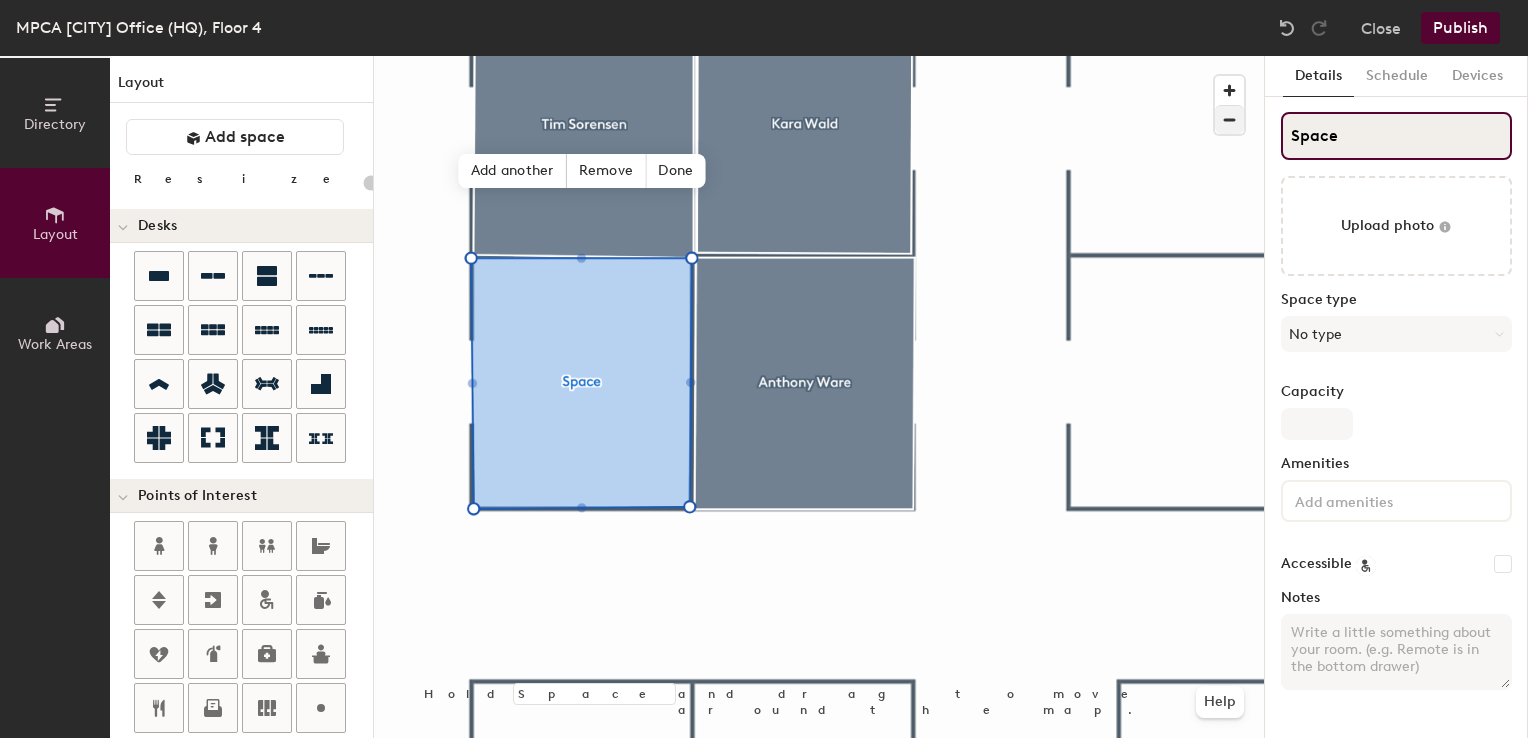 type on "L" 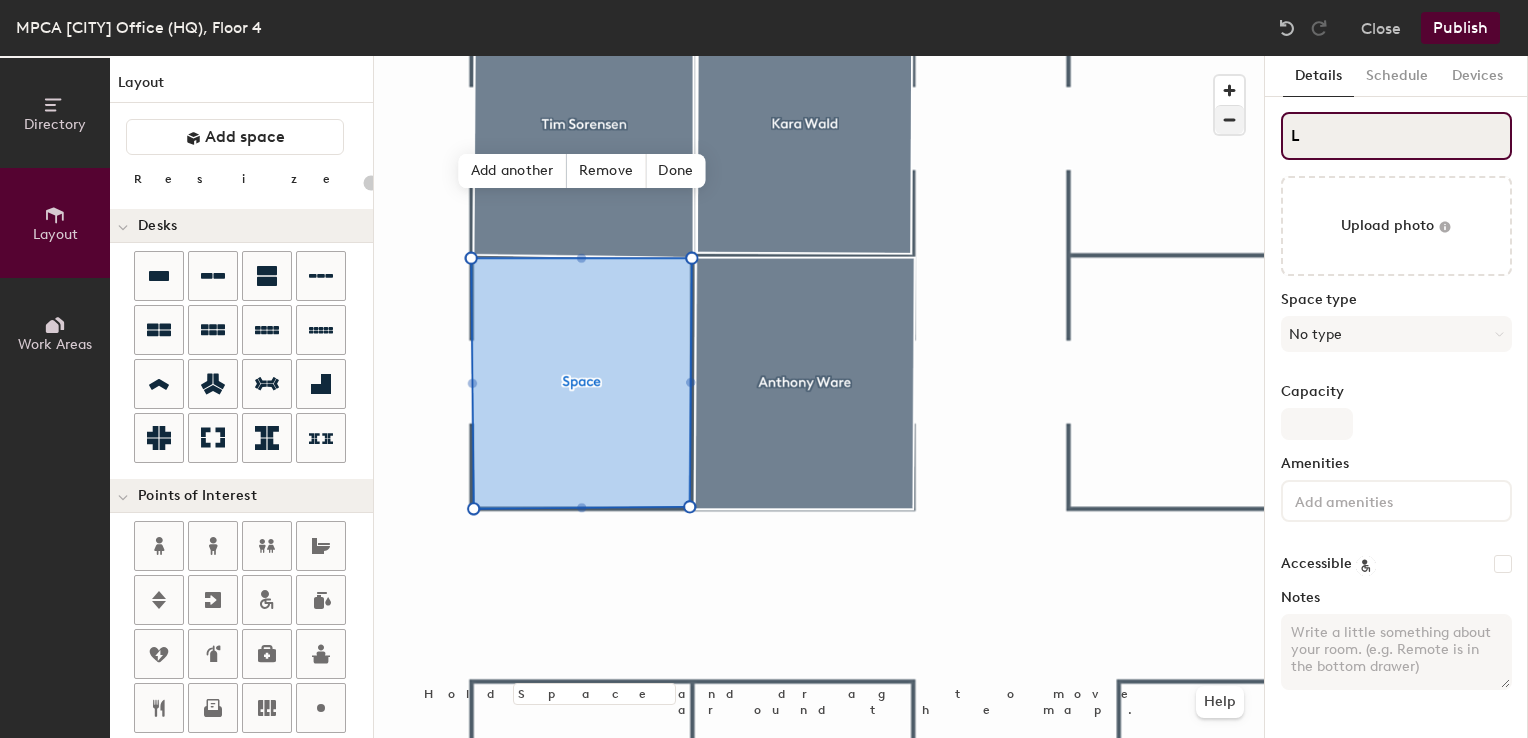 type on "20" 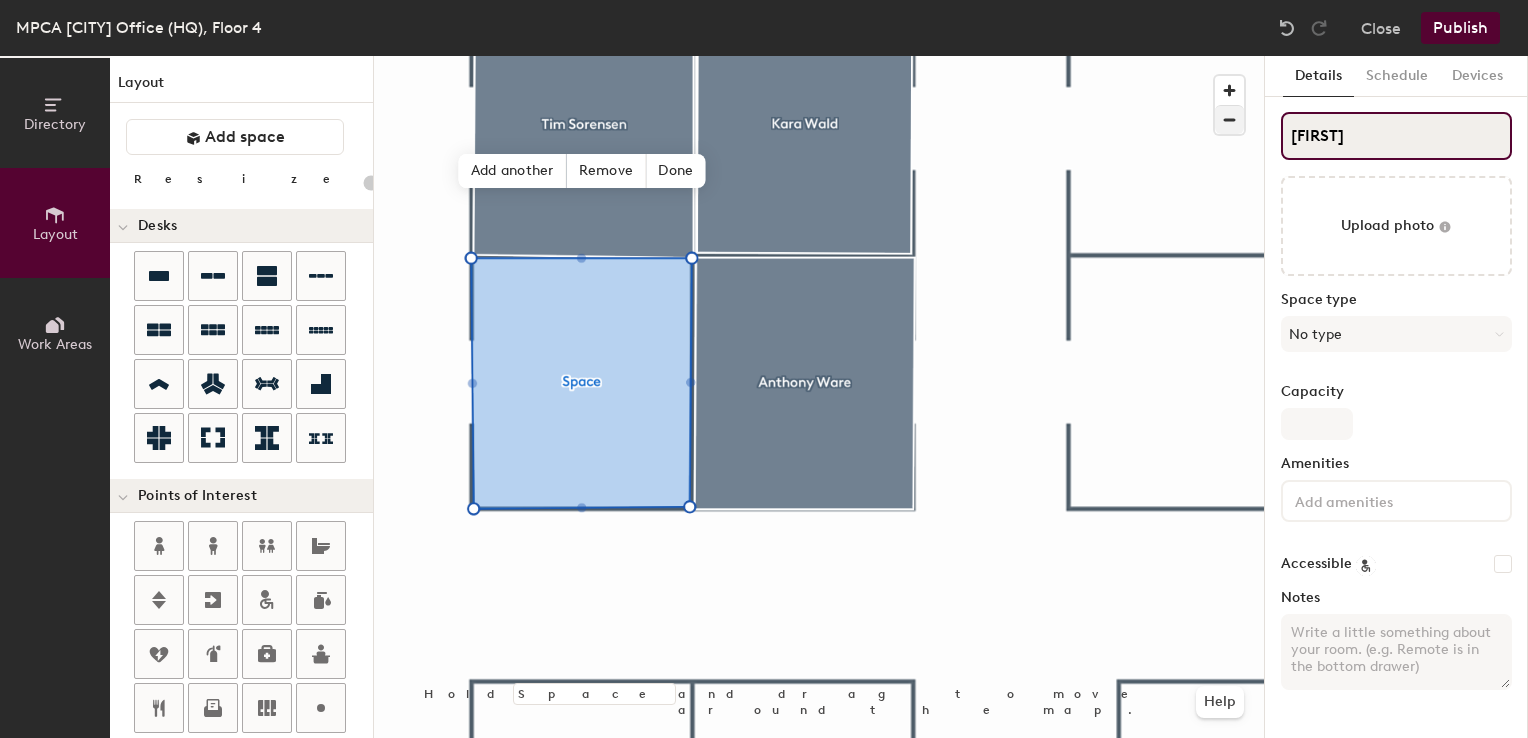 type on "Linda" 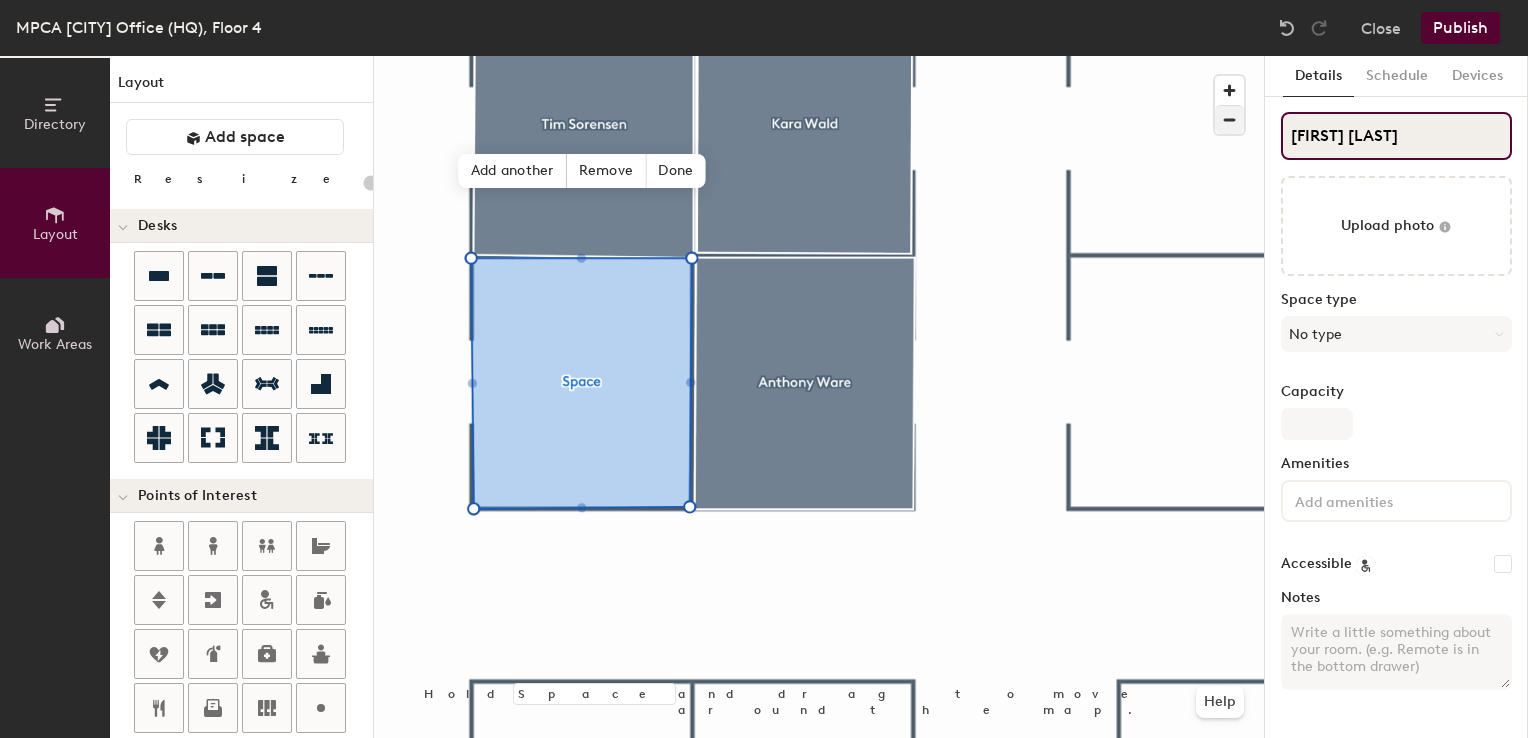 type on "Linda Sa" 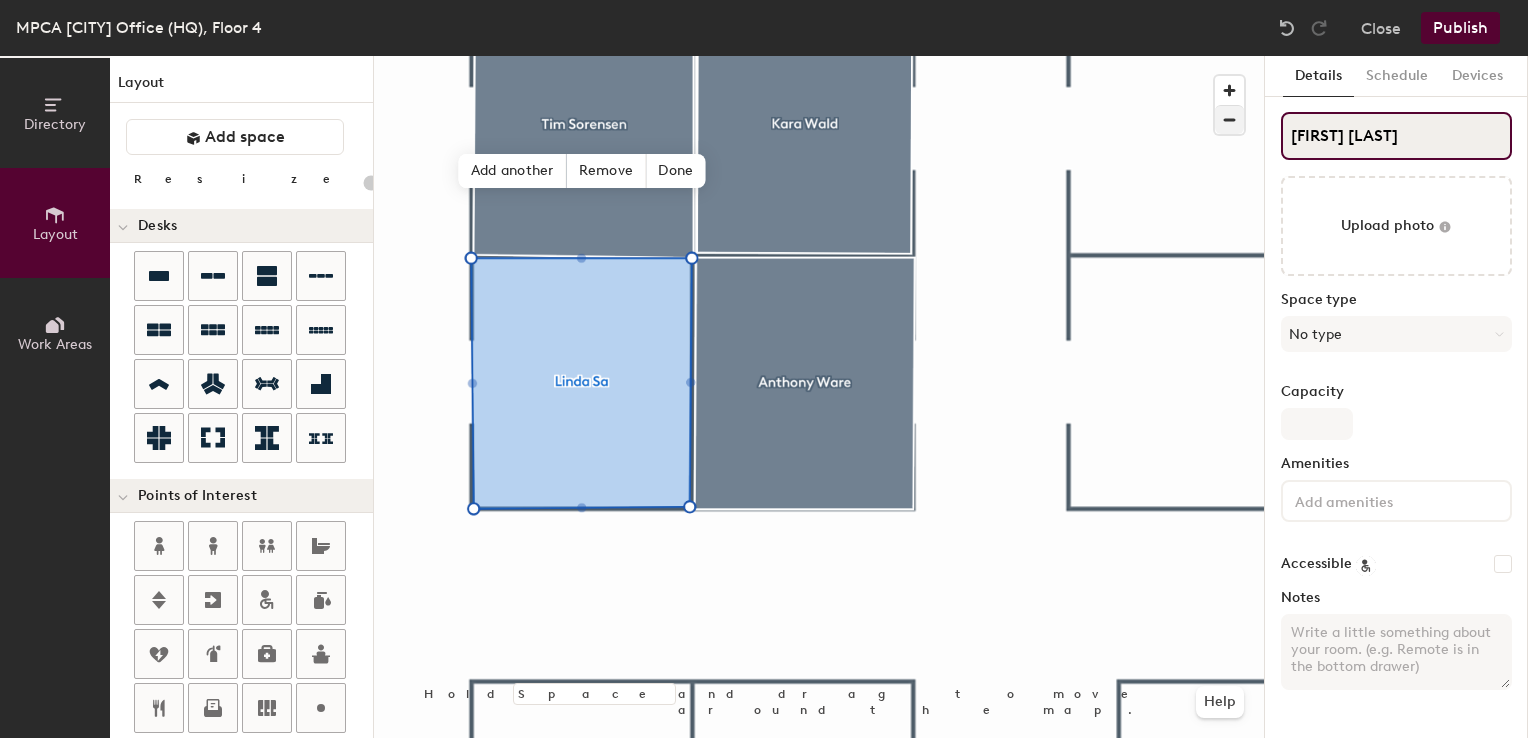 type on "20" 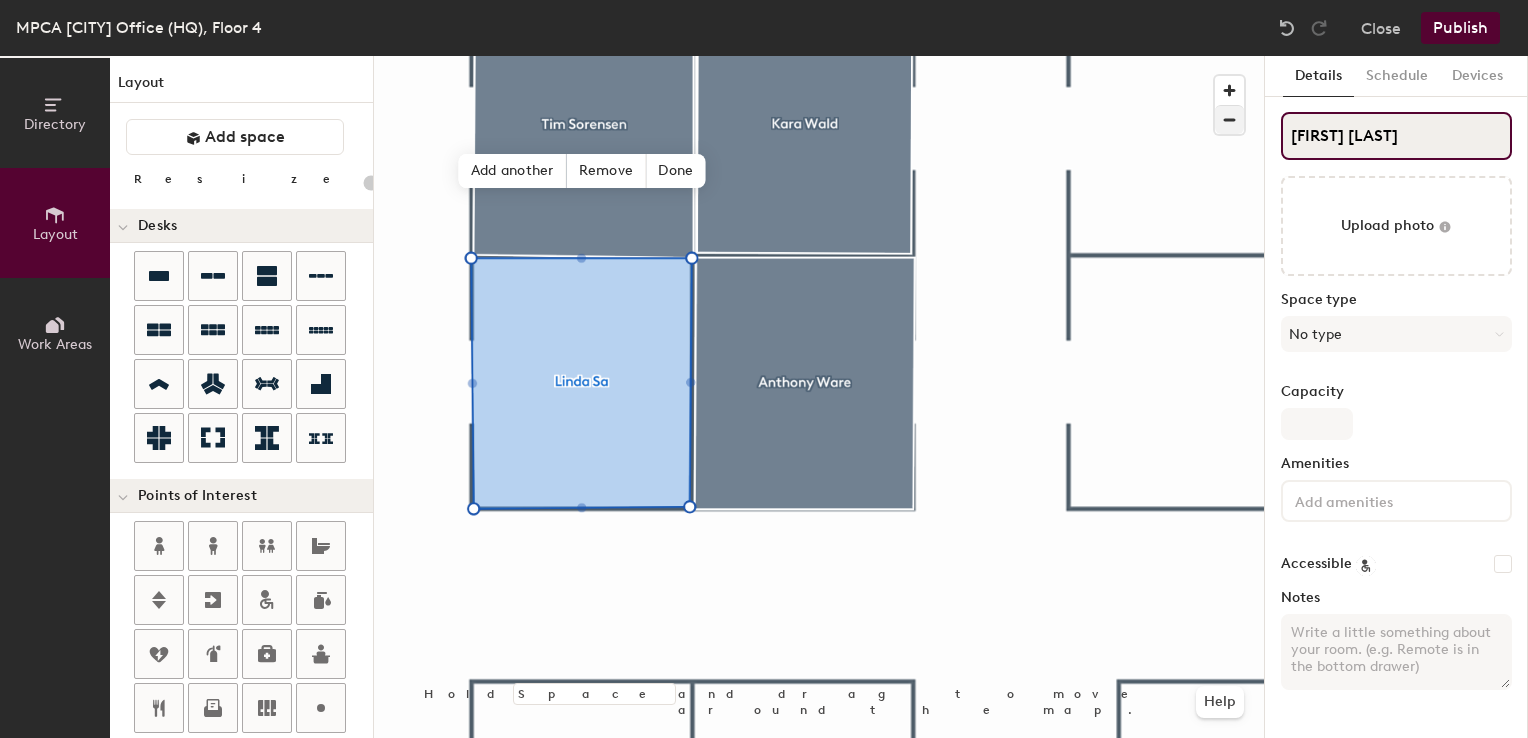 type on "20" 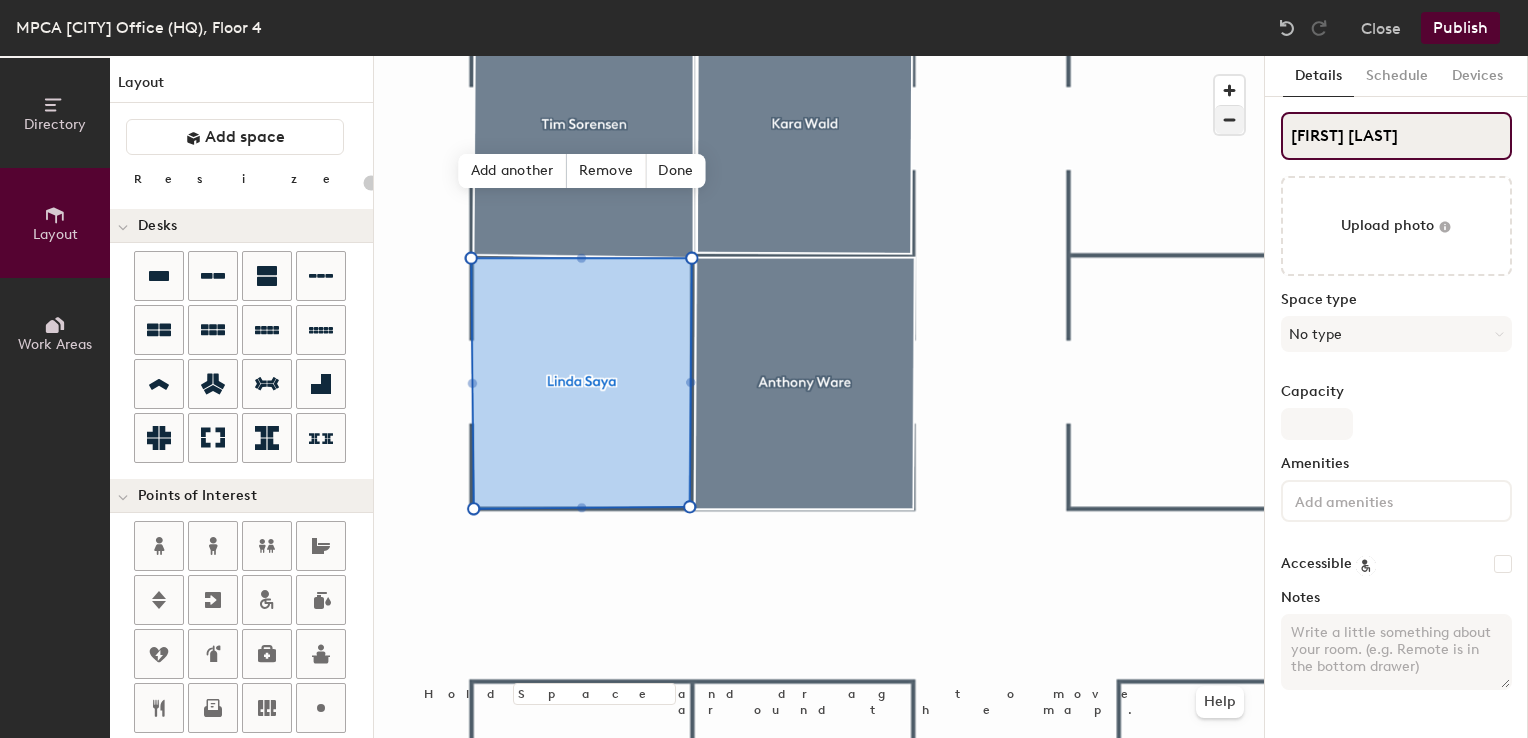 type on "20" 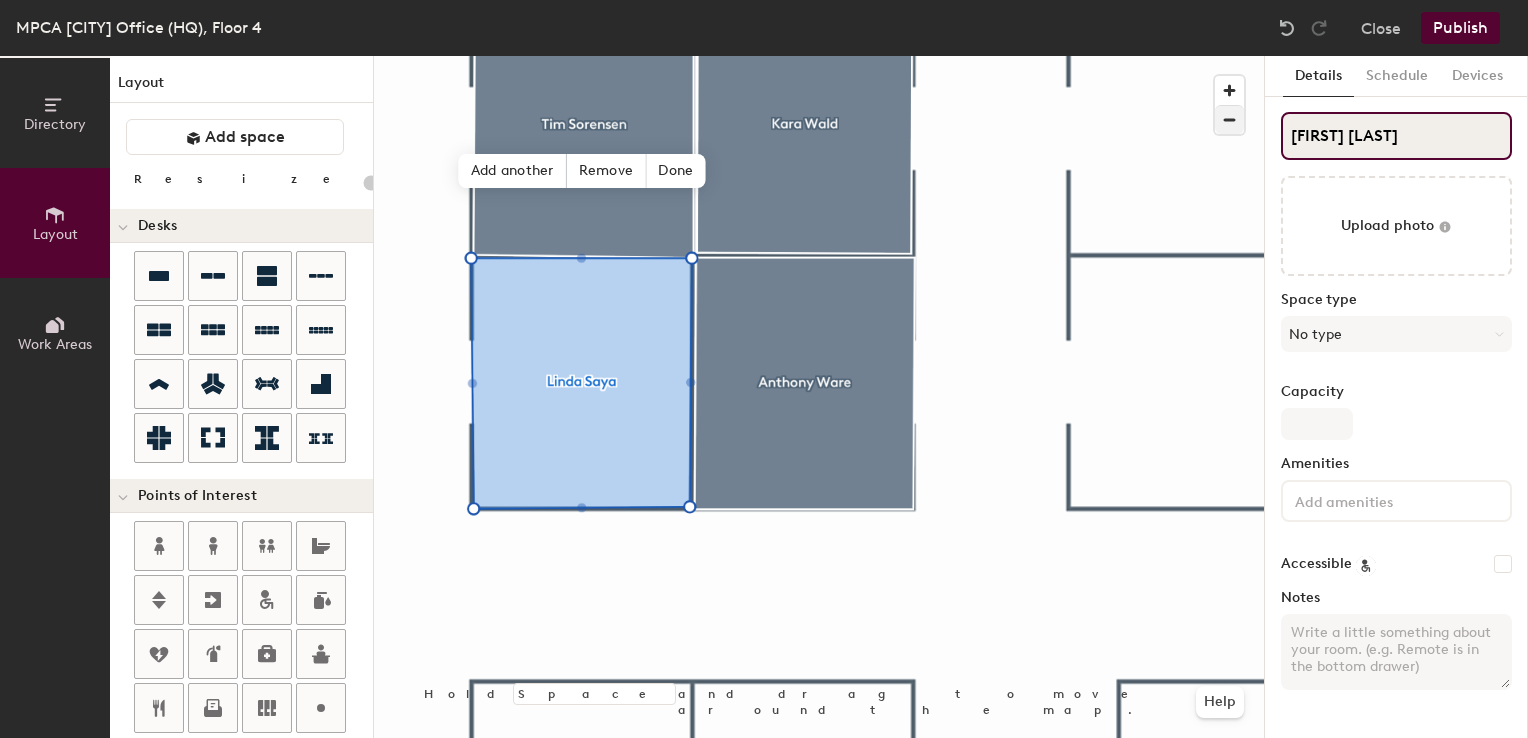type on "Linda Sayao" 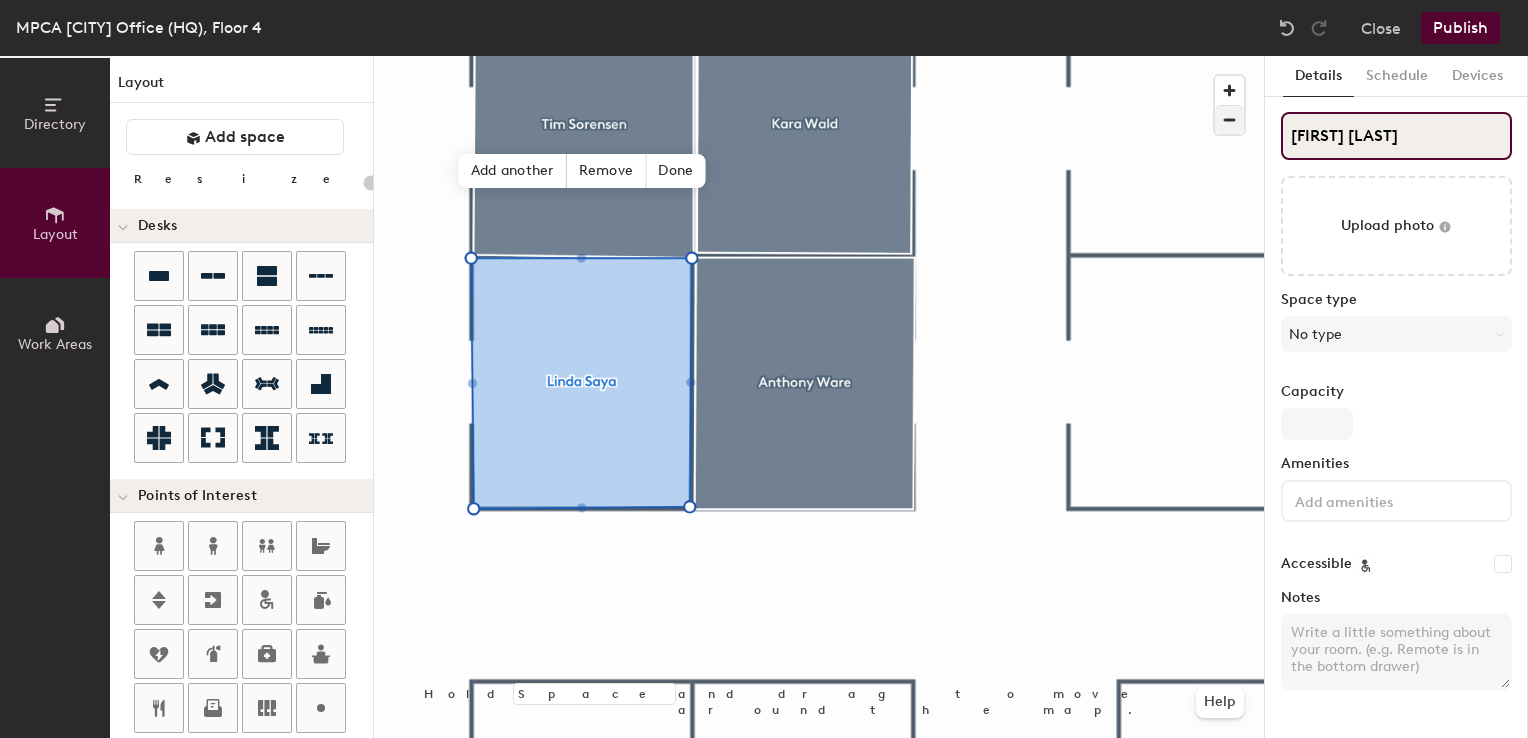 type on "20" 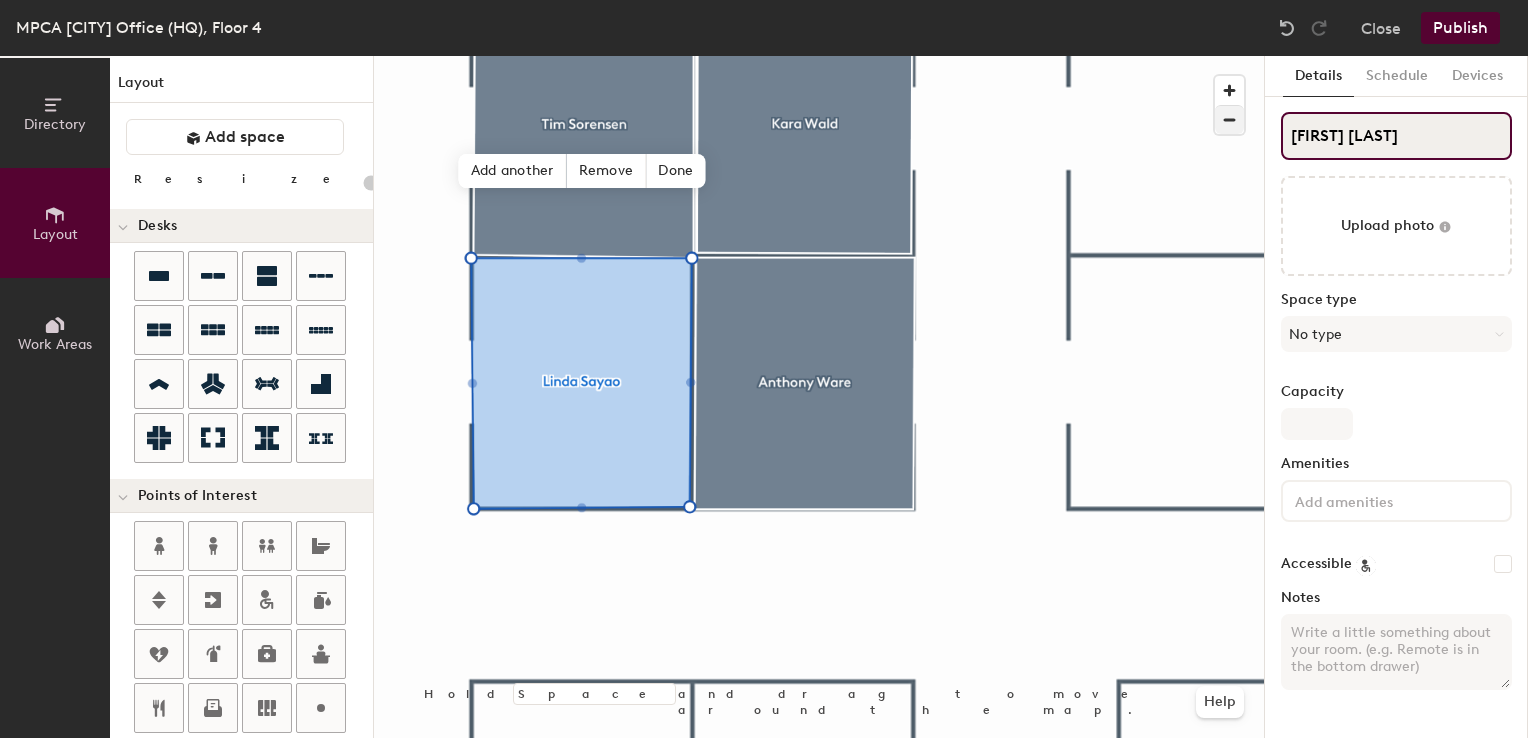 type on "Linda Sayaovang" 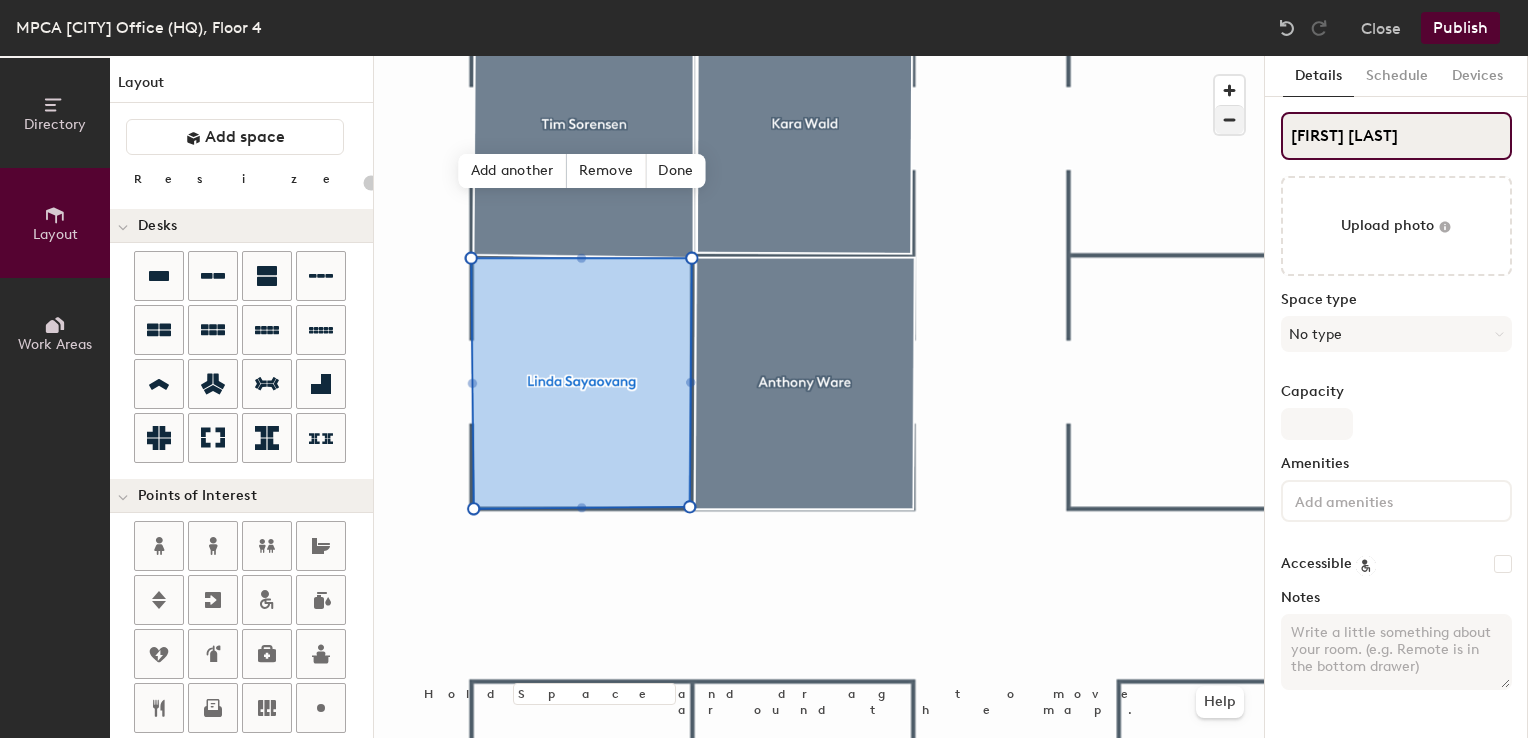 type on "20" 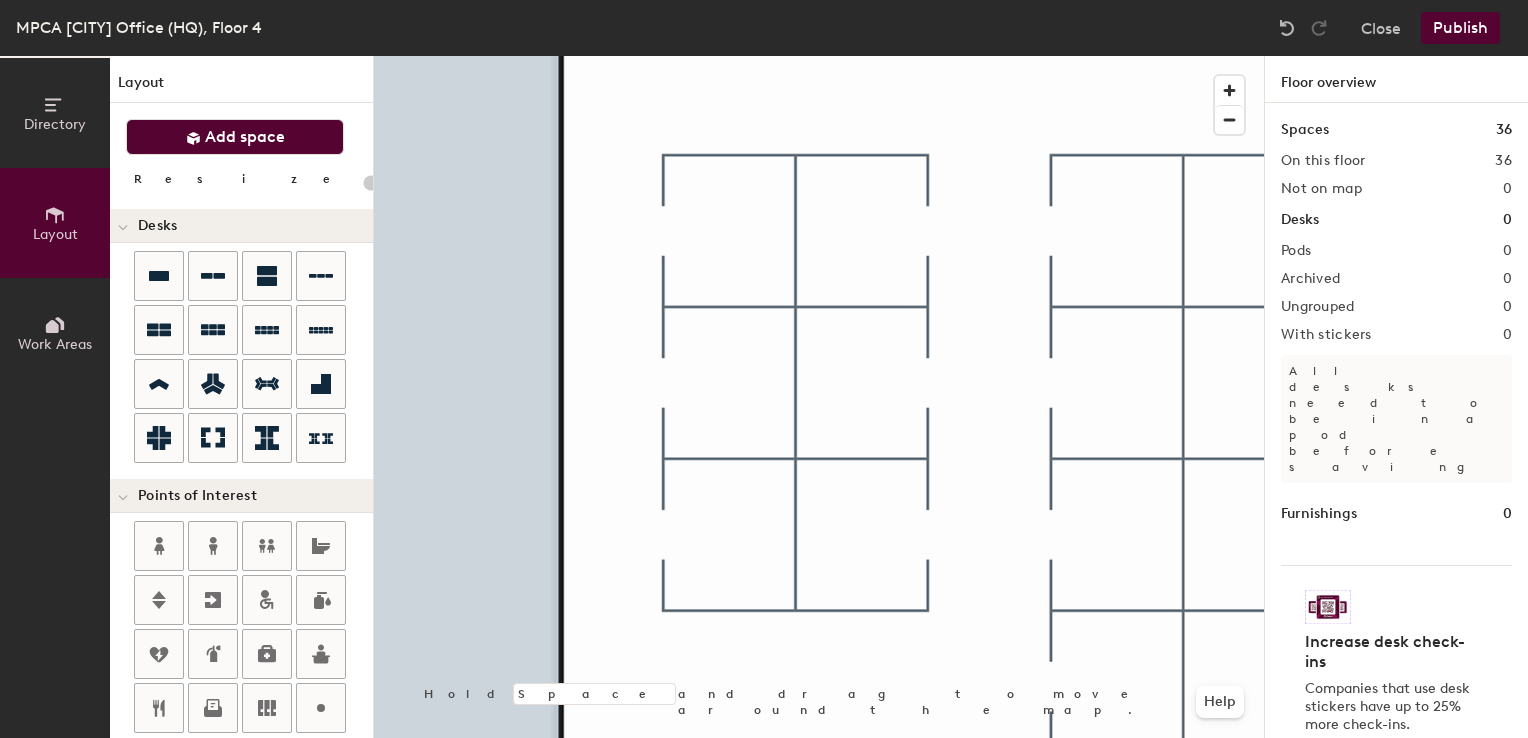 click on "Add space" 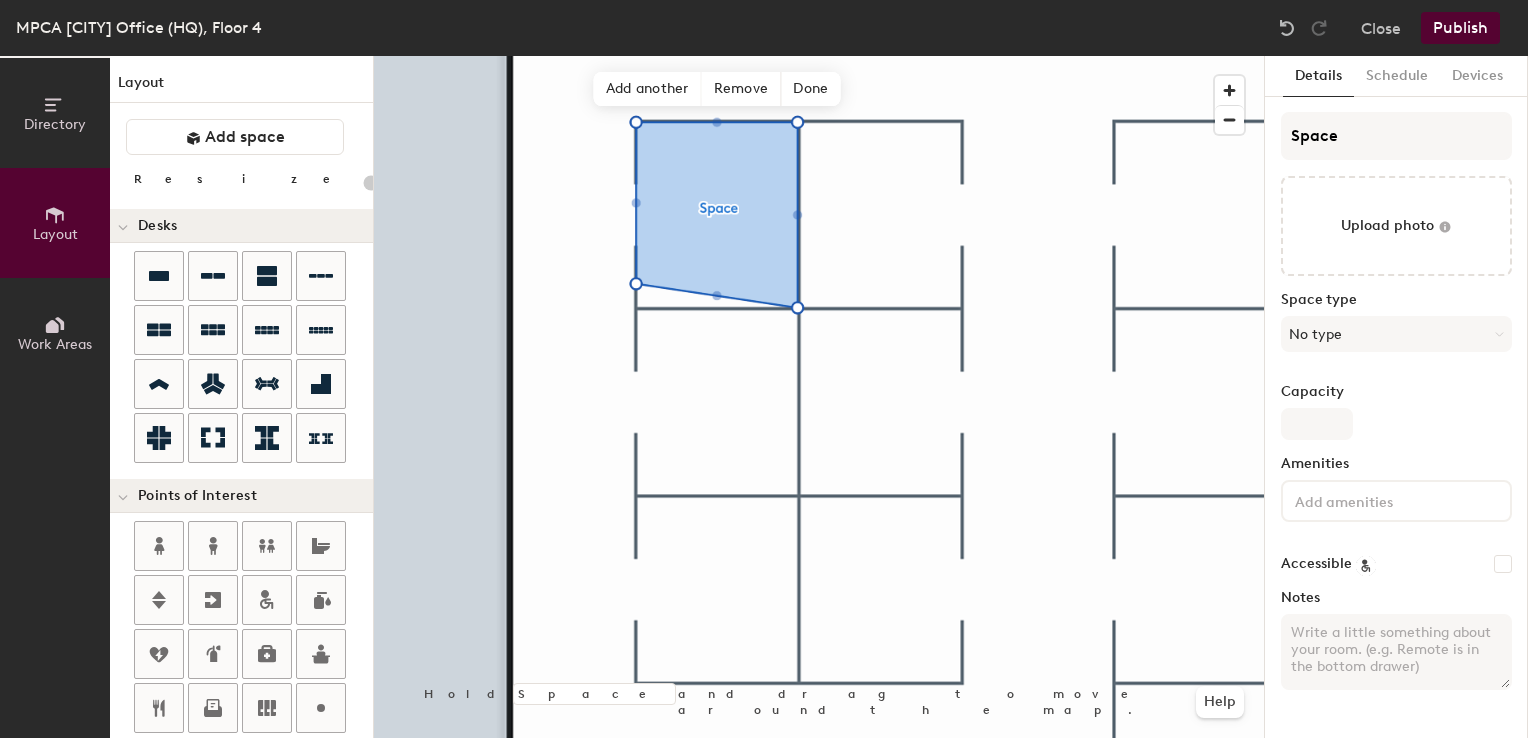 type on "20" 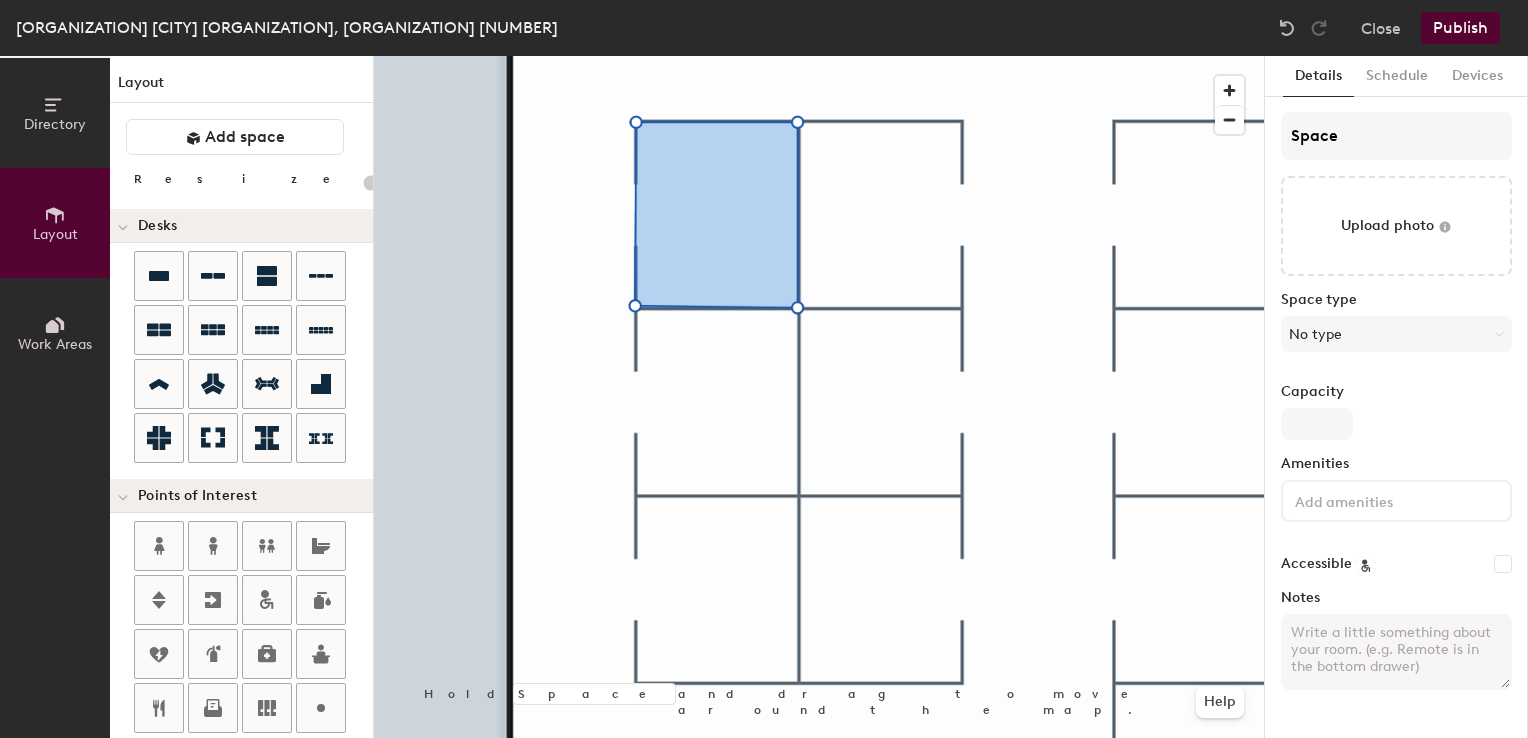 scroll, scrollTop: 0, scrollLeft: 0, axis: both 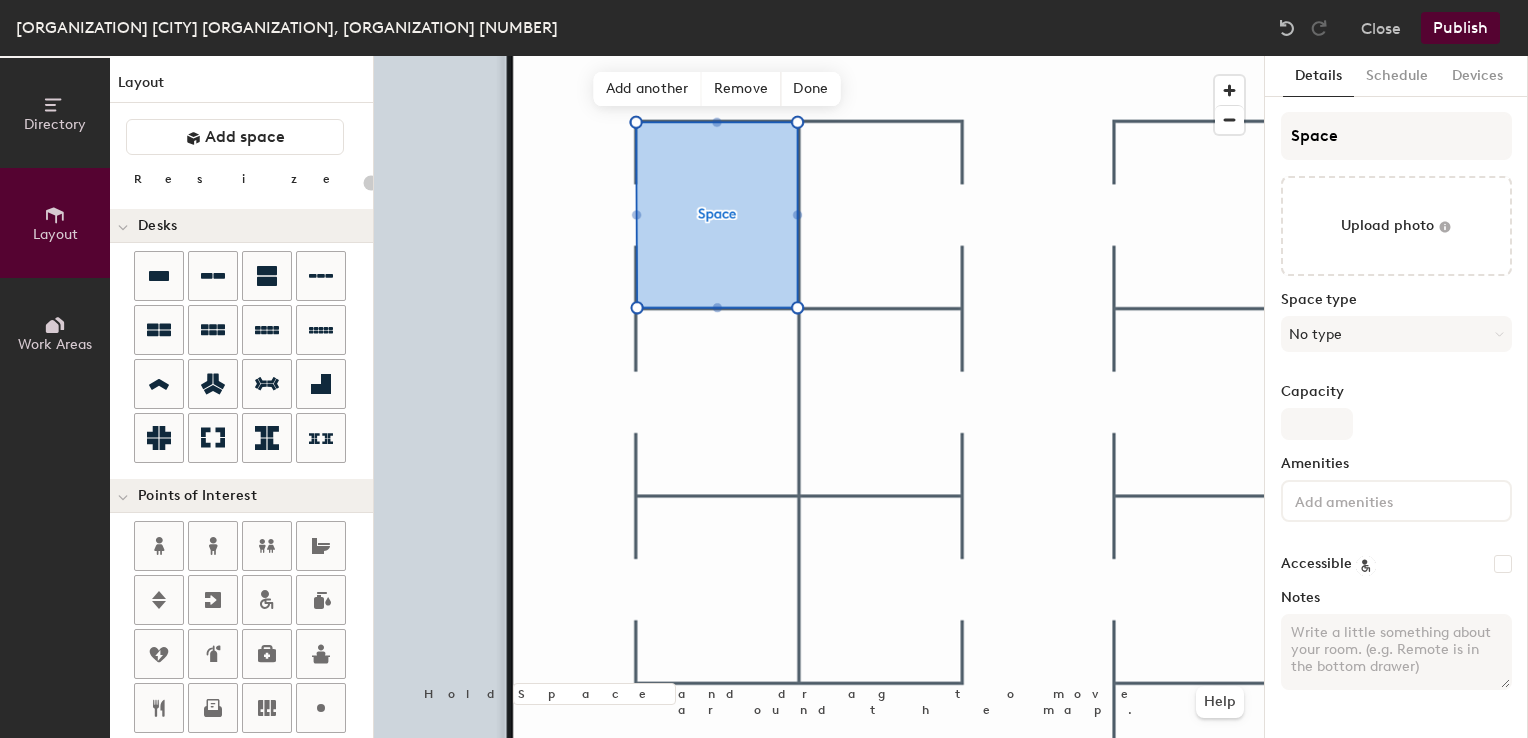 type on "20" 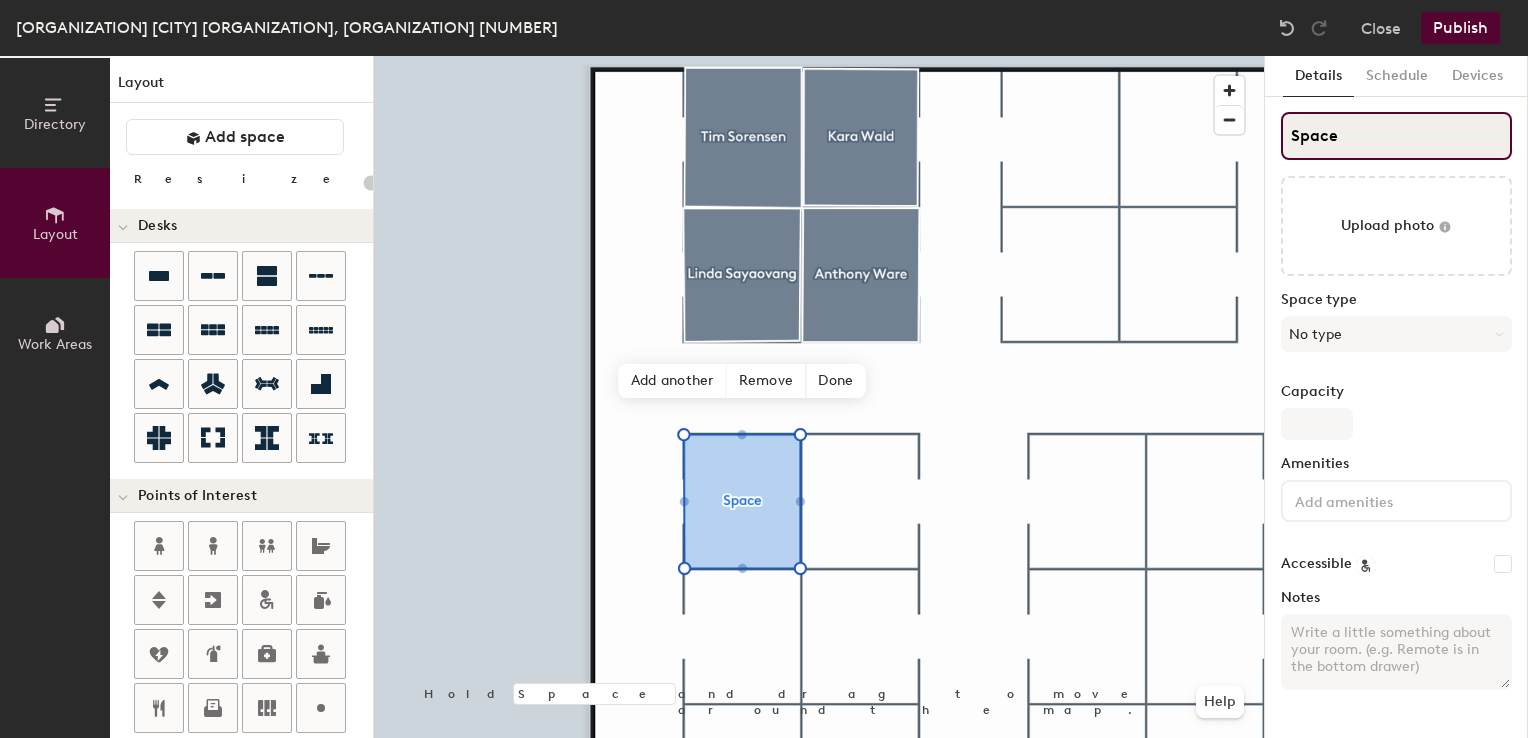 click on "Directory Layout Work Areas Layout   Add space Resize Desks Points of Interest Furnishings Seating Tables Booths Hold Space and drag to move around the map. Help Add another Remove Done Scheduling policies Booking Window Max reservation length Recurring events Restrict booking to working hours Prevent booking from kiosks Restrict booking to administrators Configure room display Background Upload photo General Auto contrast High visibility Hide the logo Custom logo Edit Display hours Screen Brightness 0% 100% Privacy Mask meeting titles Hide meeting attendees Keep meeting organizer visible Scheduling Meeting check-ins Start meetings early End meetings early Extend meetings Impromptu meetings Abandoned meeting protection Admin access Restrict display management Details Schedule Devices Space Upload photo Space type No type Capacity Amenities Accessible Notes" 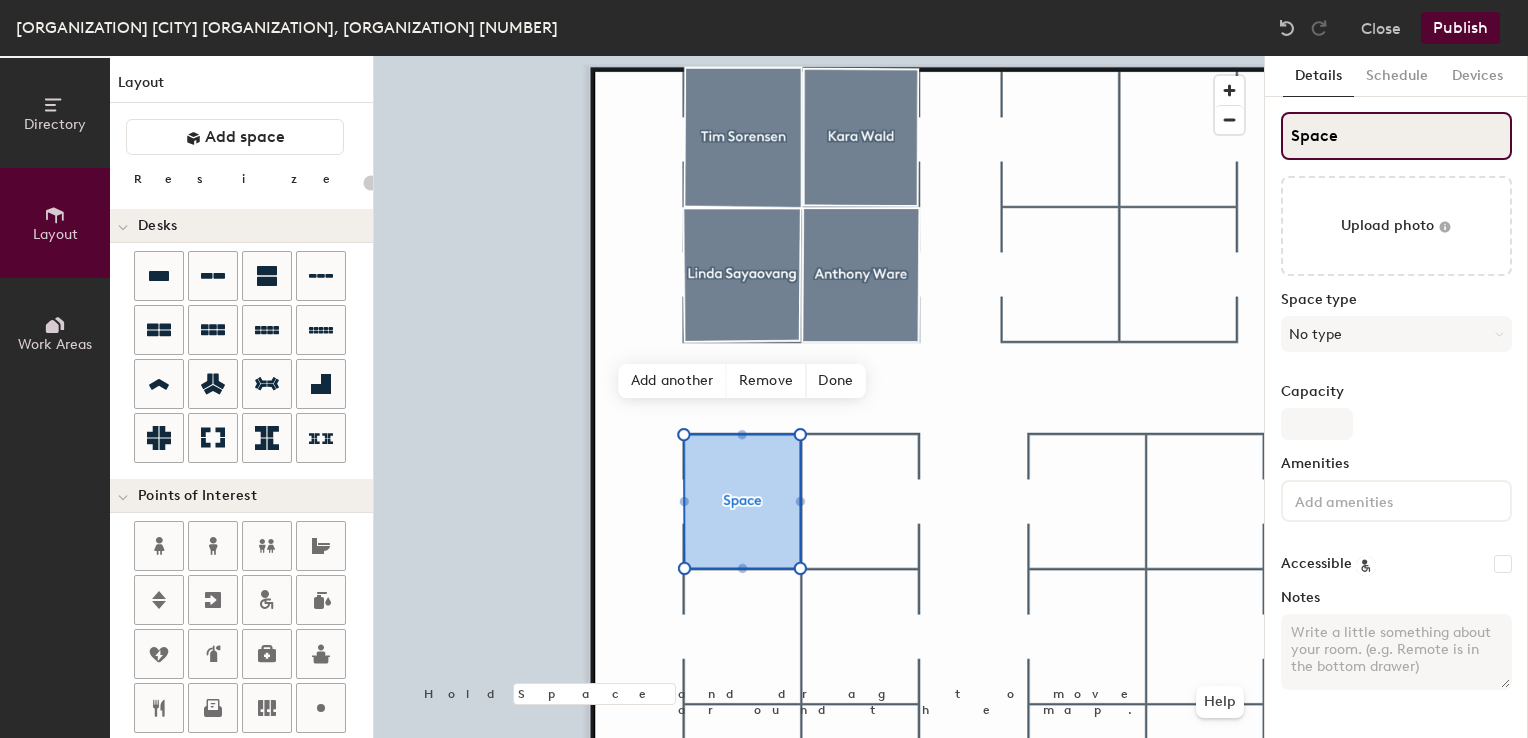 type on "S" 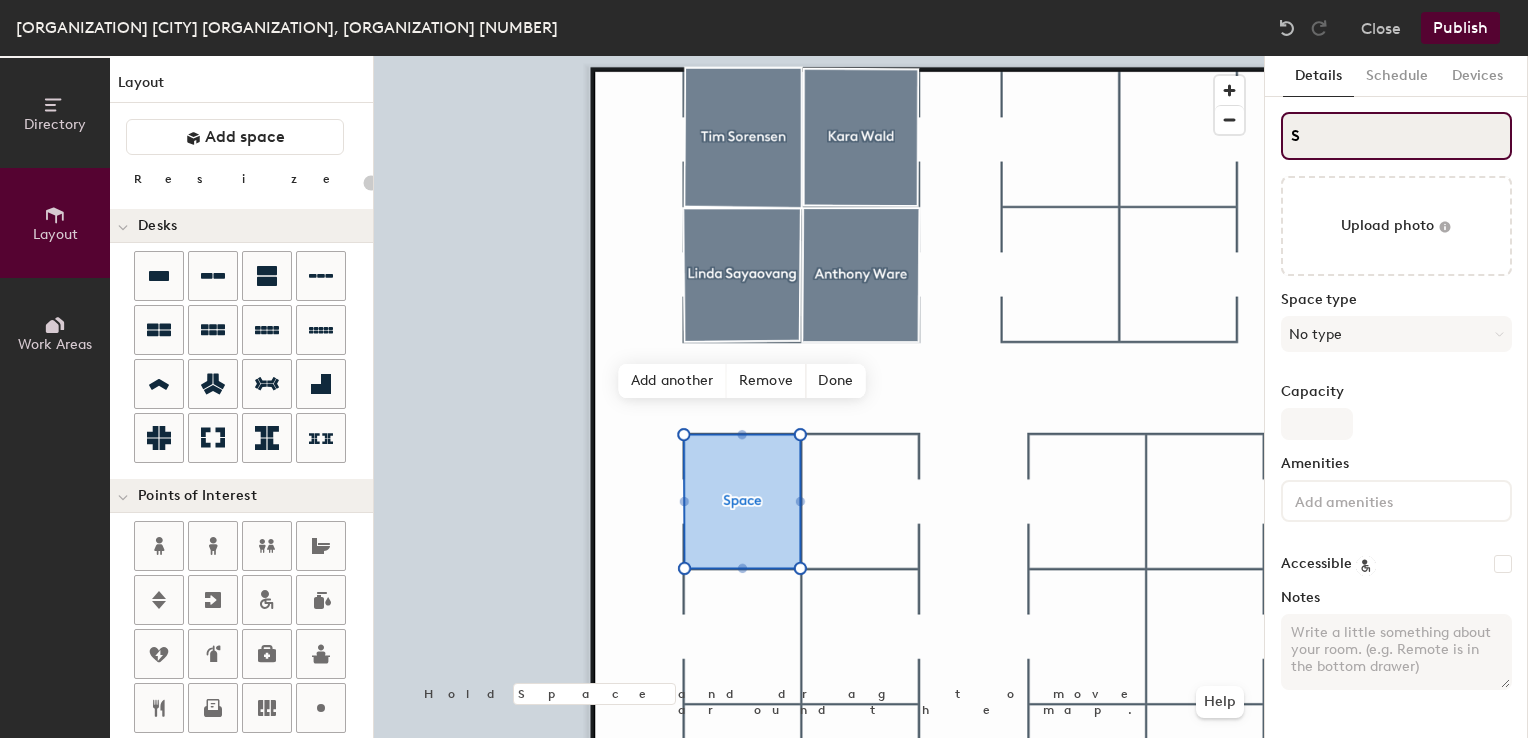 type on "20" 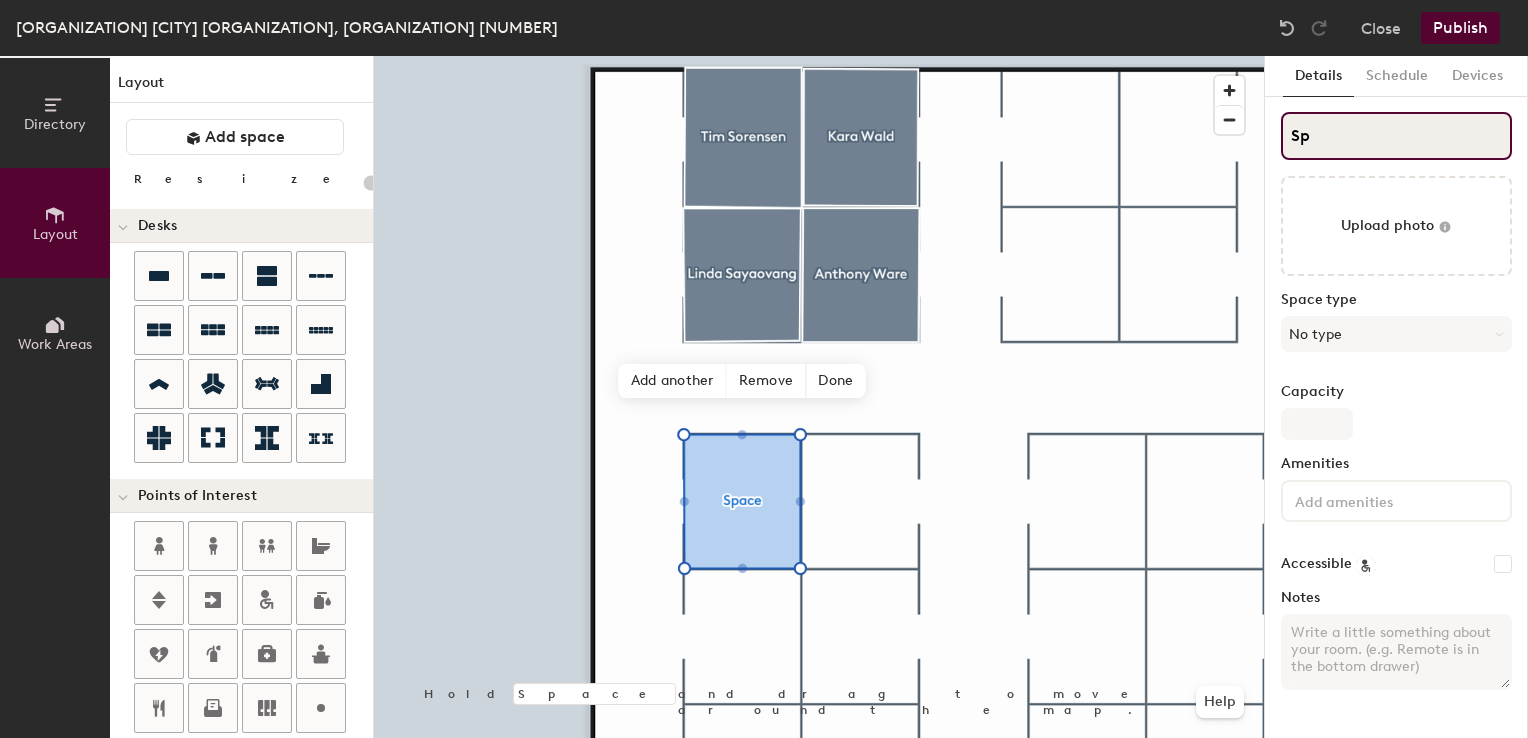type on "20" 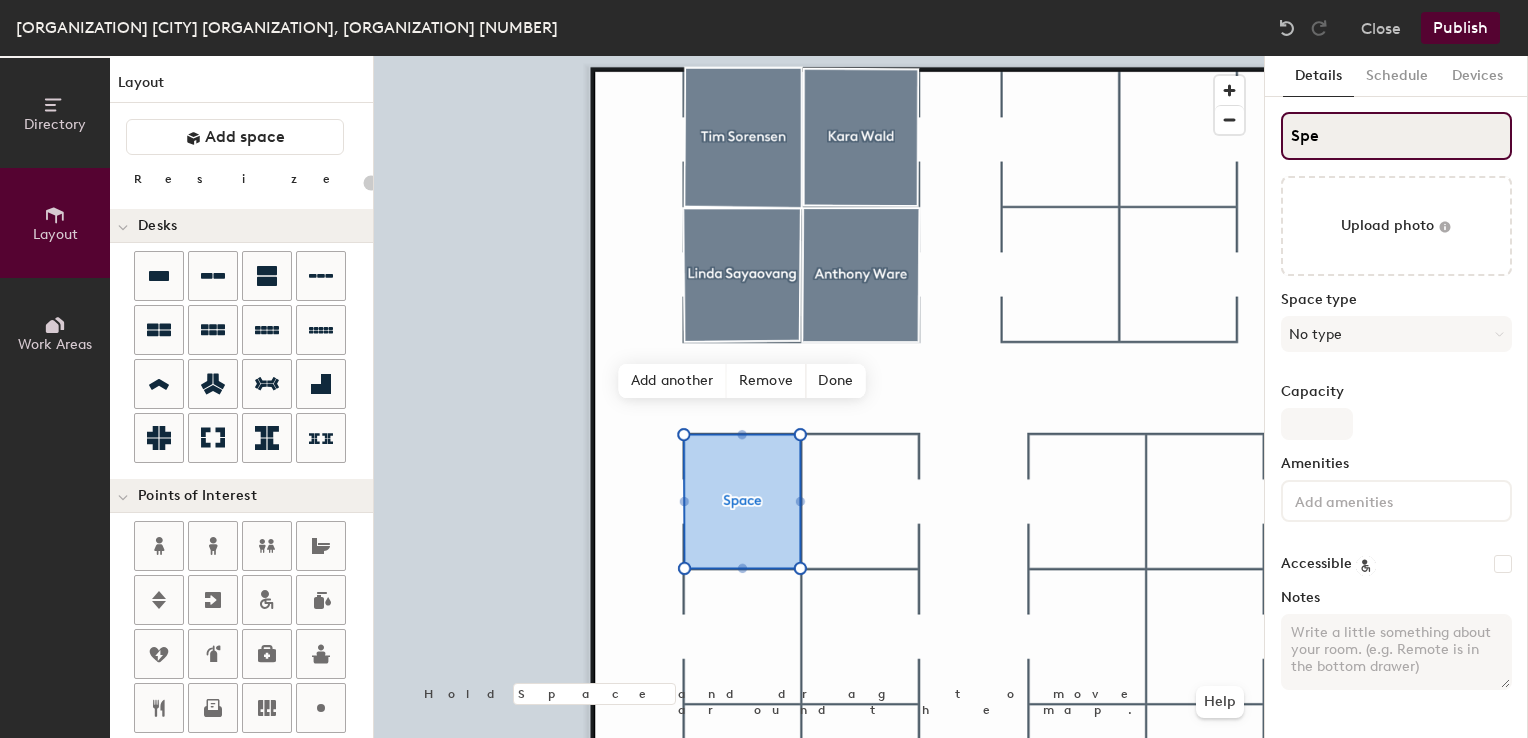 type on "20" 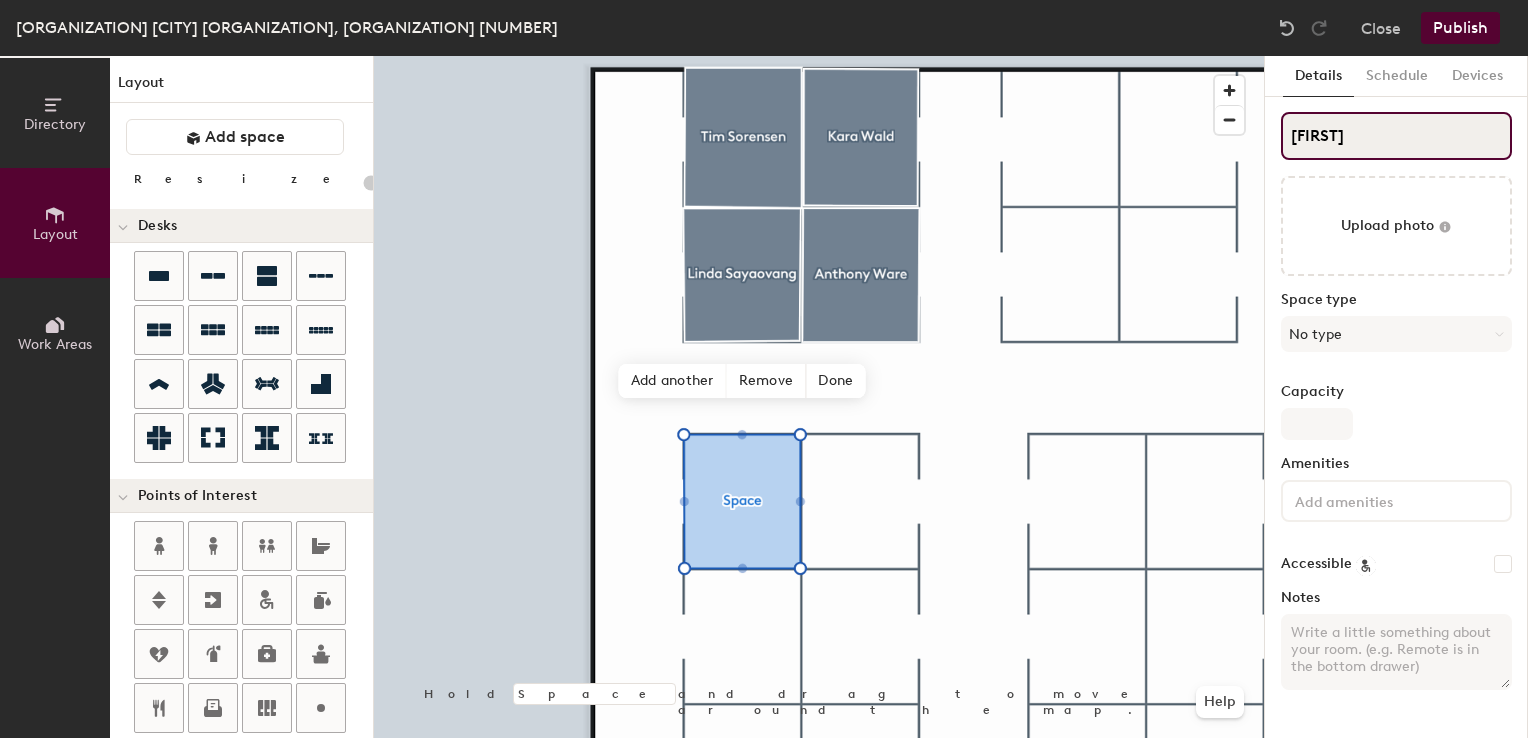 type on "20" 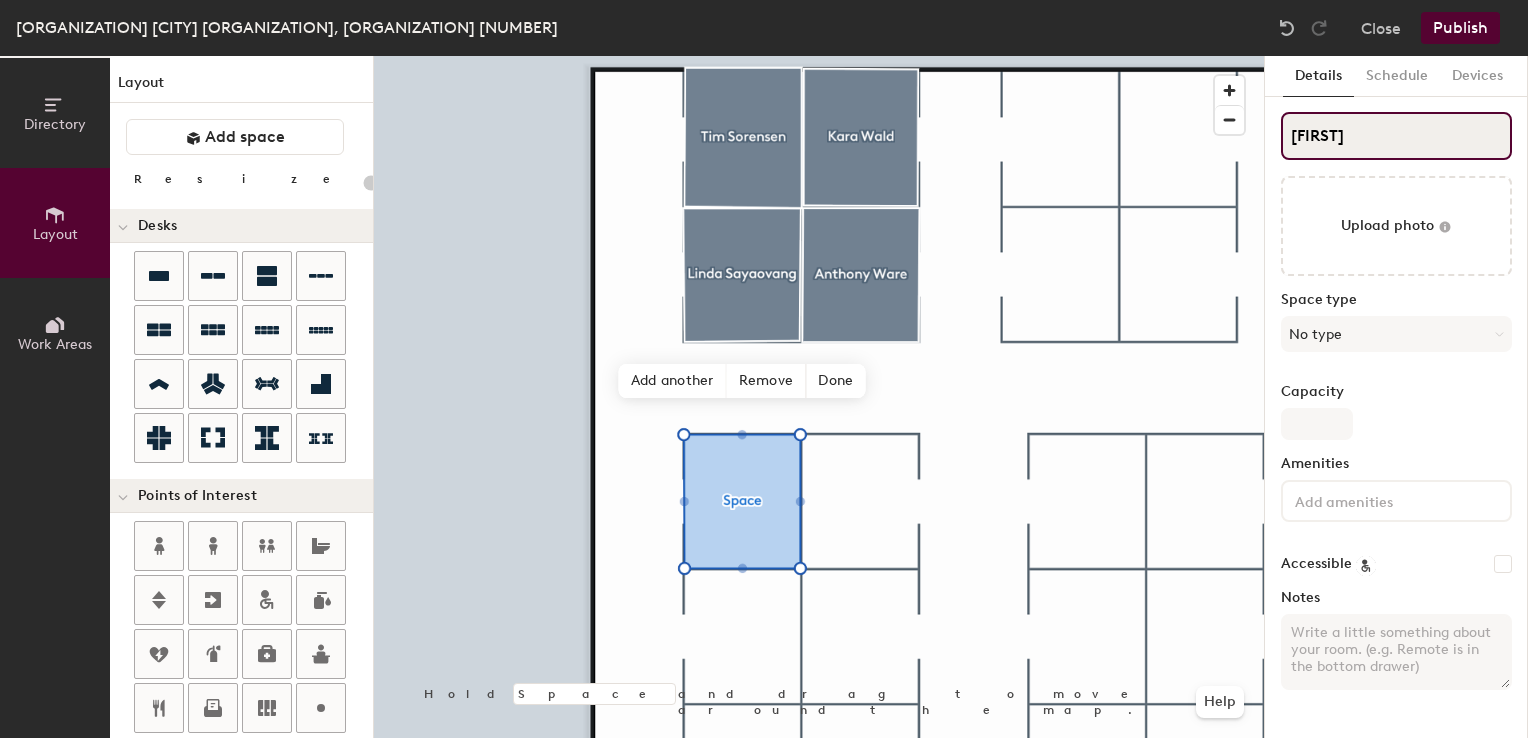 type on "20" 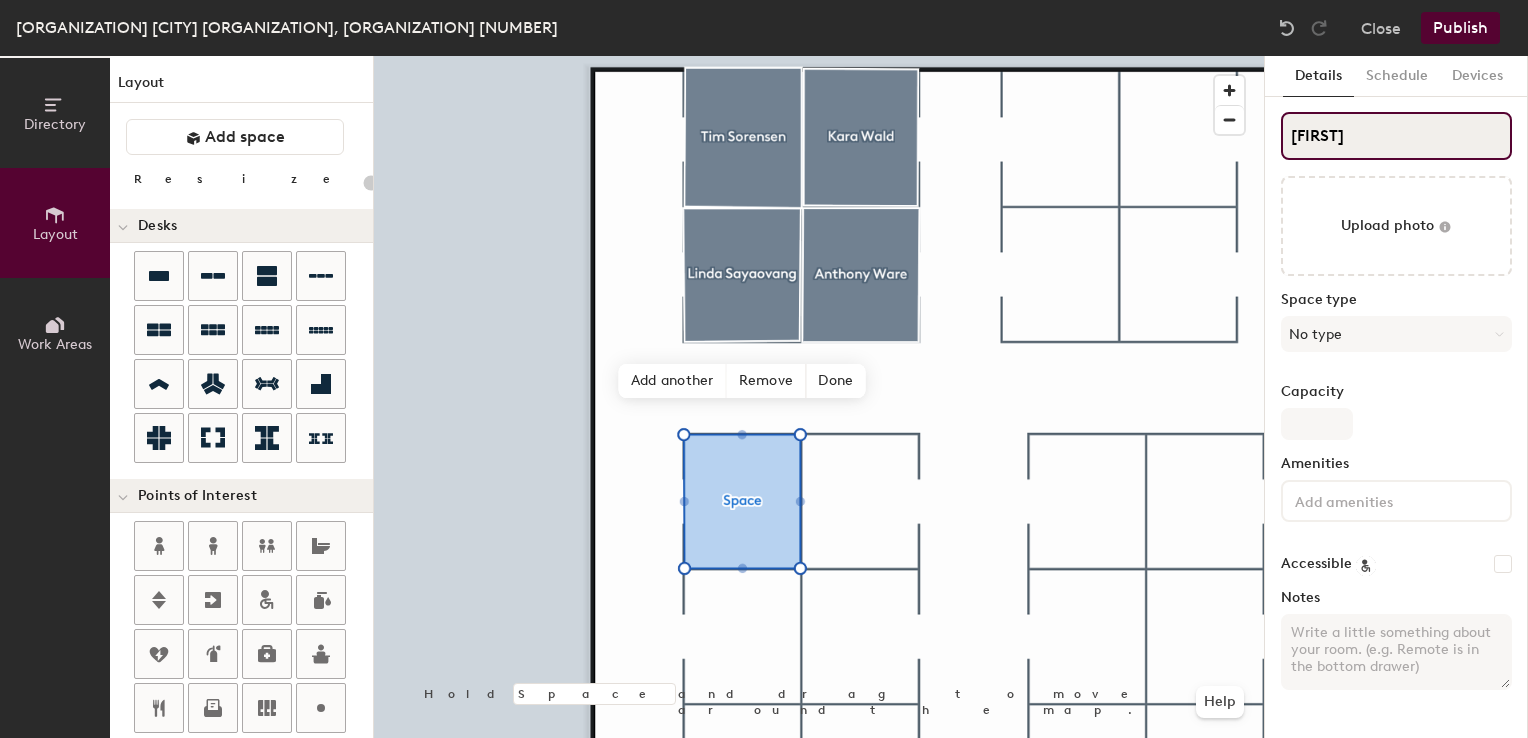 type on "[FIRST]" 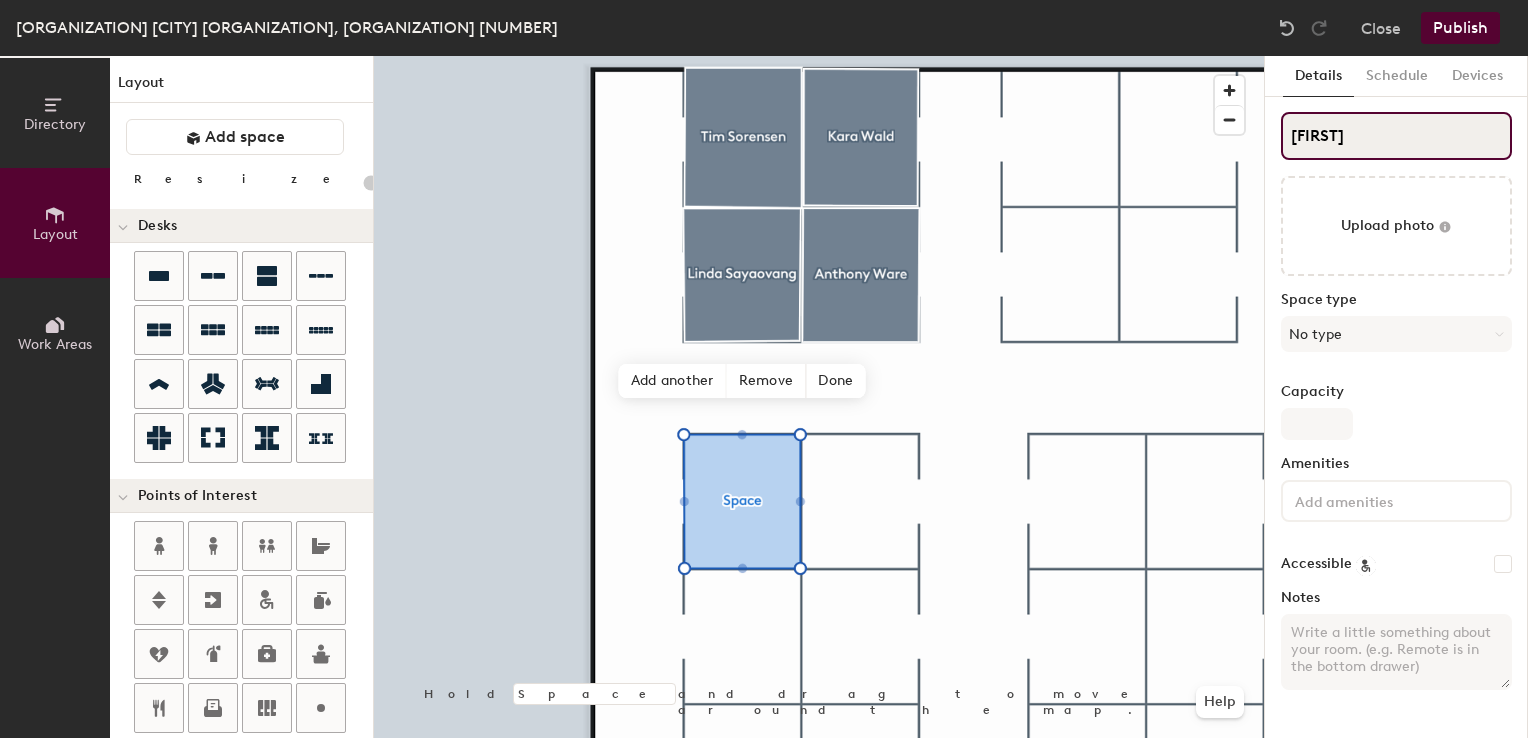 type on "[FIRST] [LAST]" 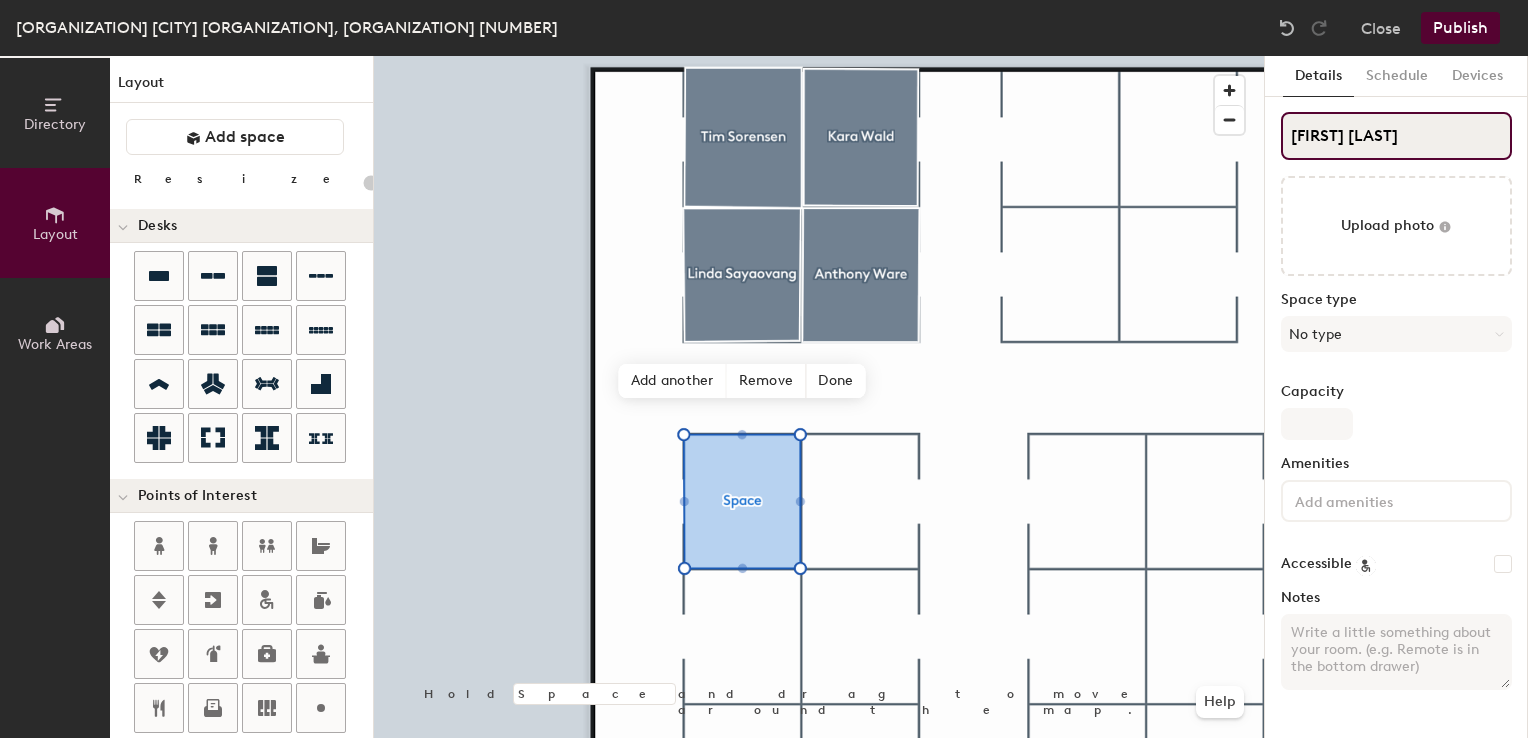 type on "20" 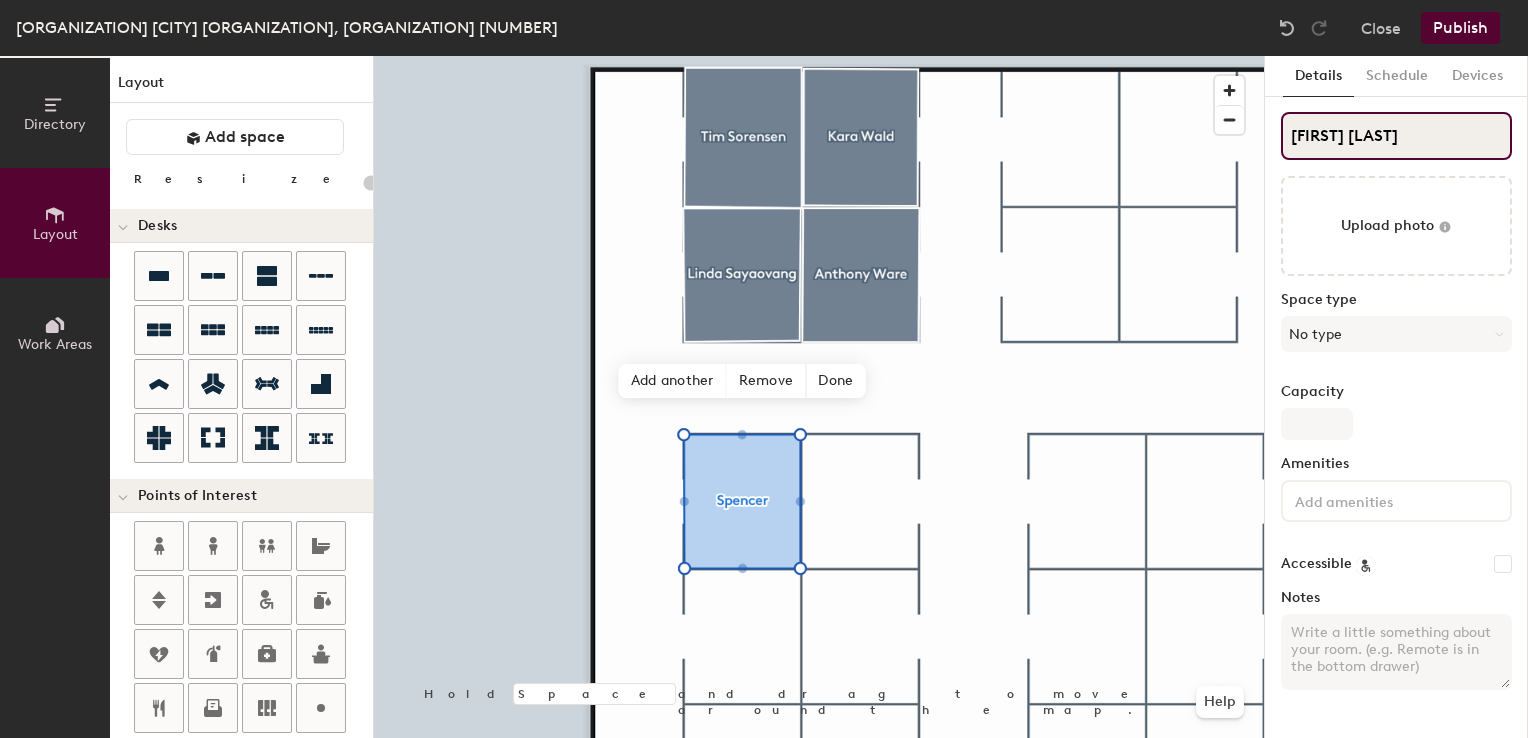 type on "[FIRST] [LAST]" 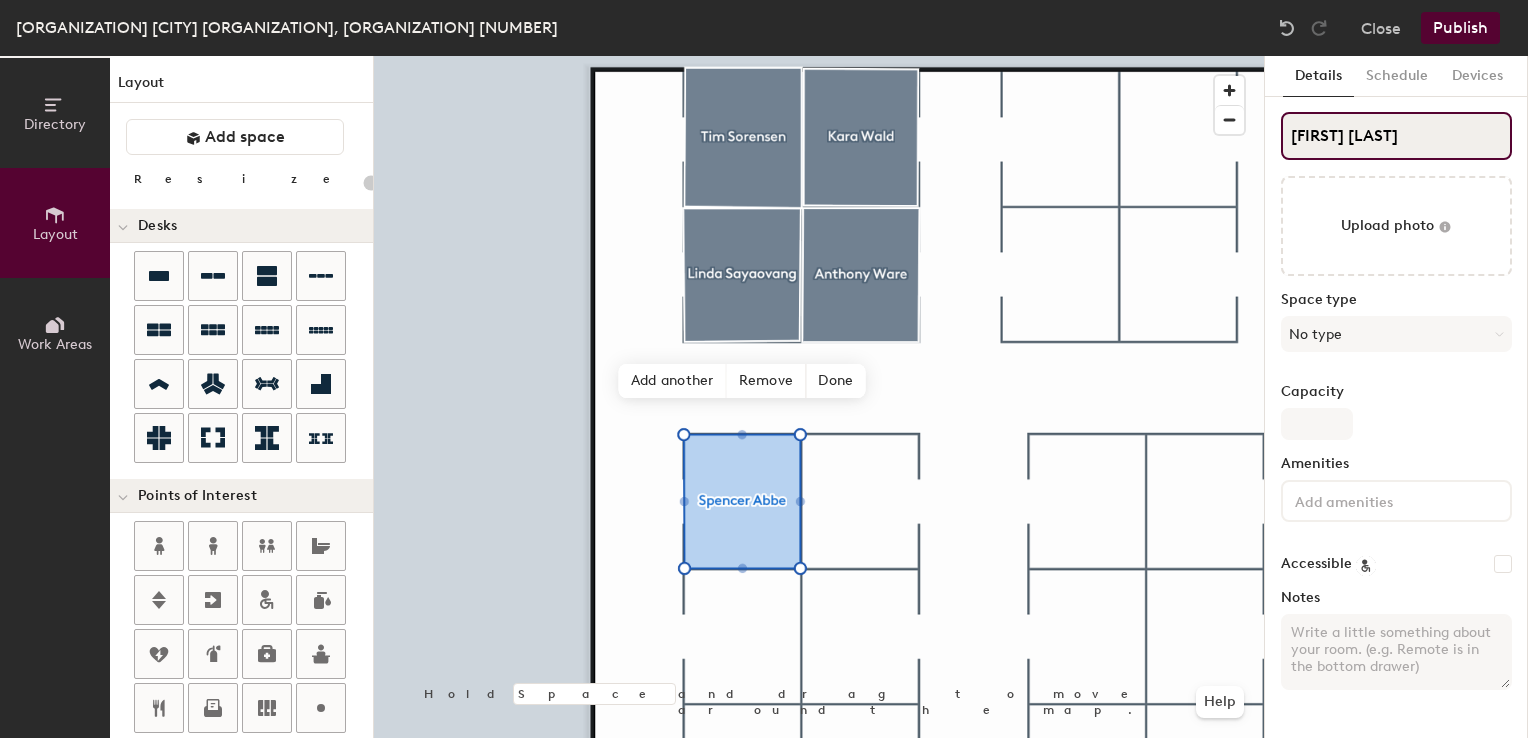 type on "20" 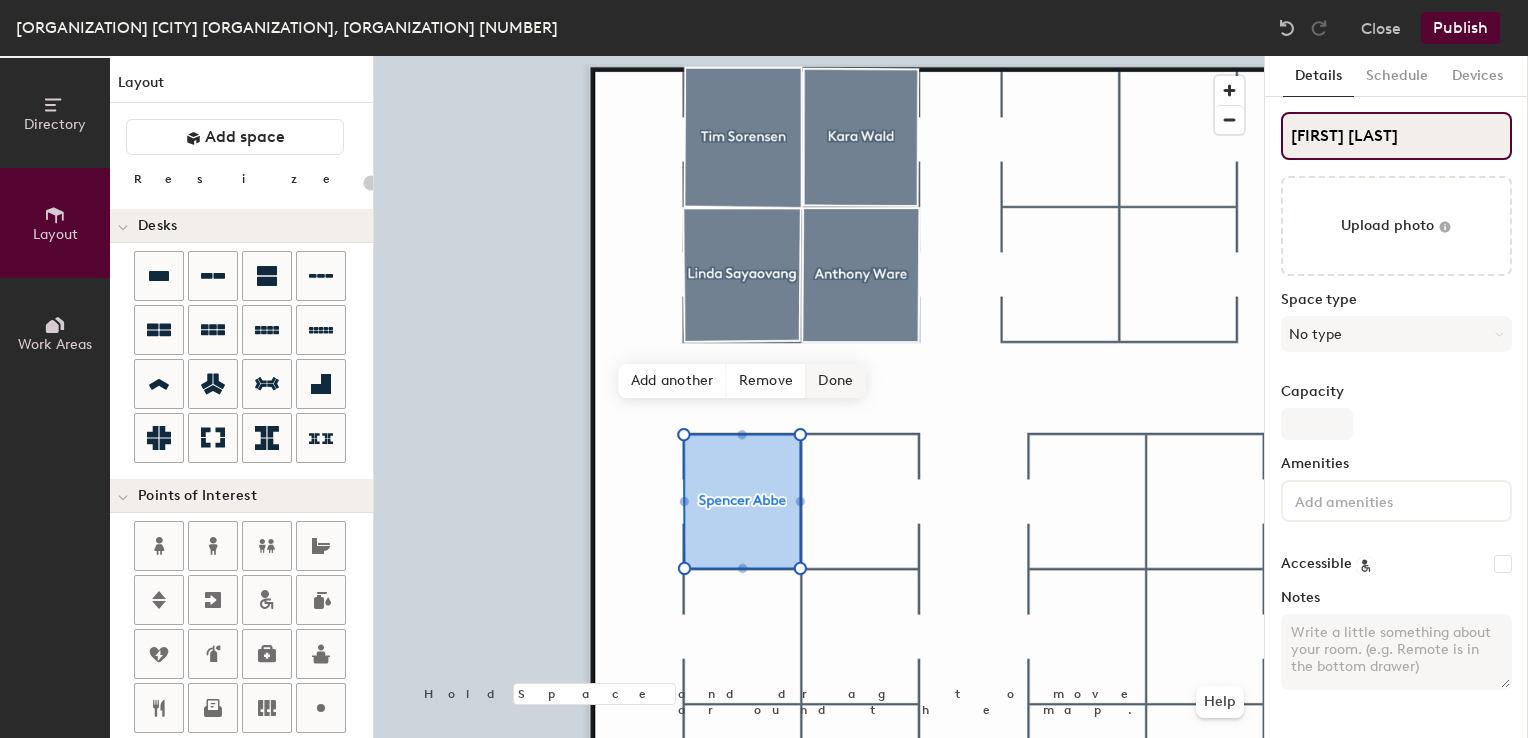 type on "[FIRST] [LAST]" 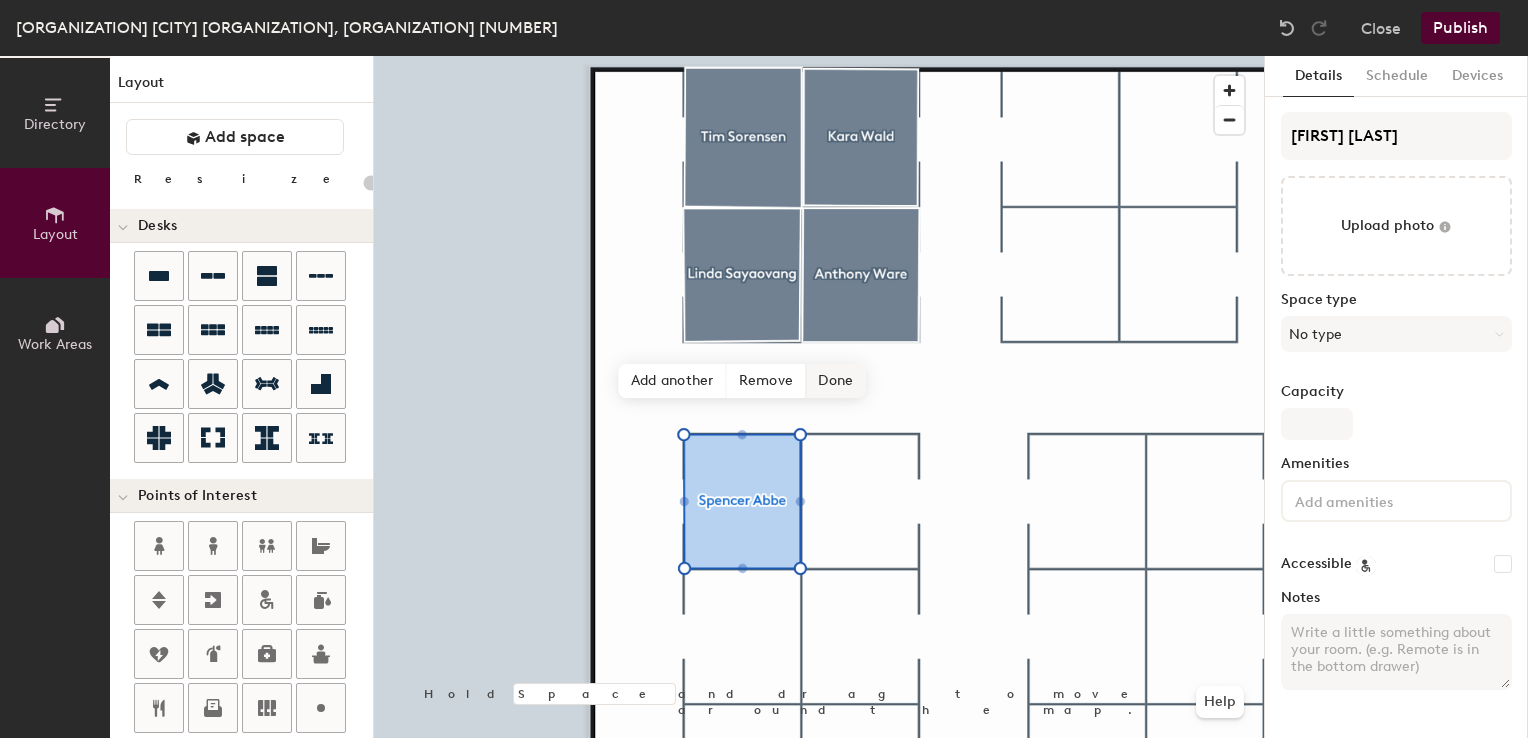 click on "Done" 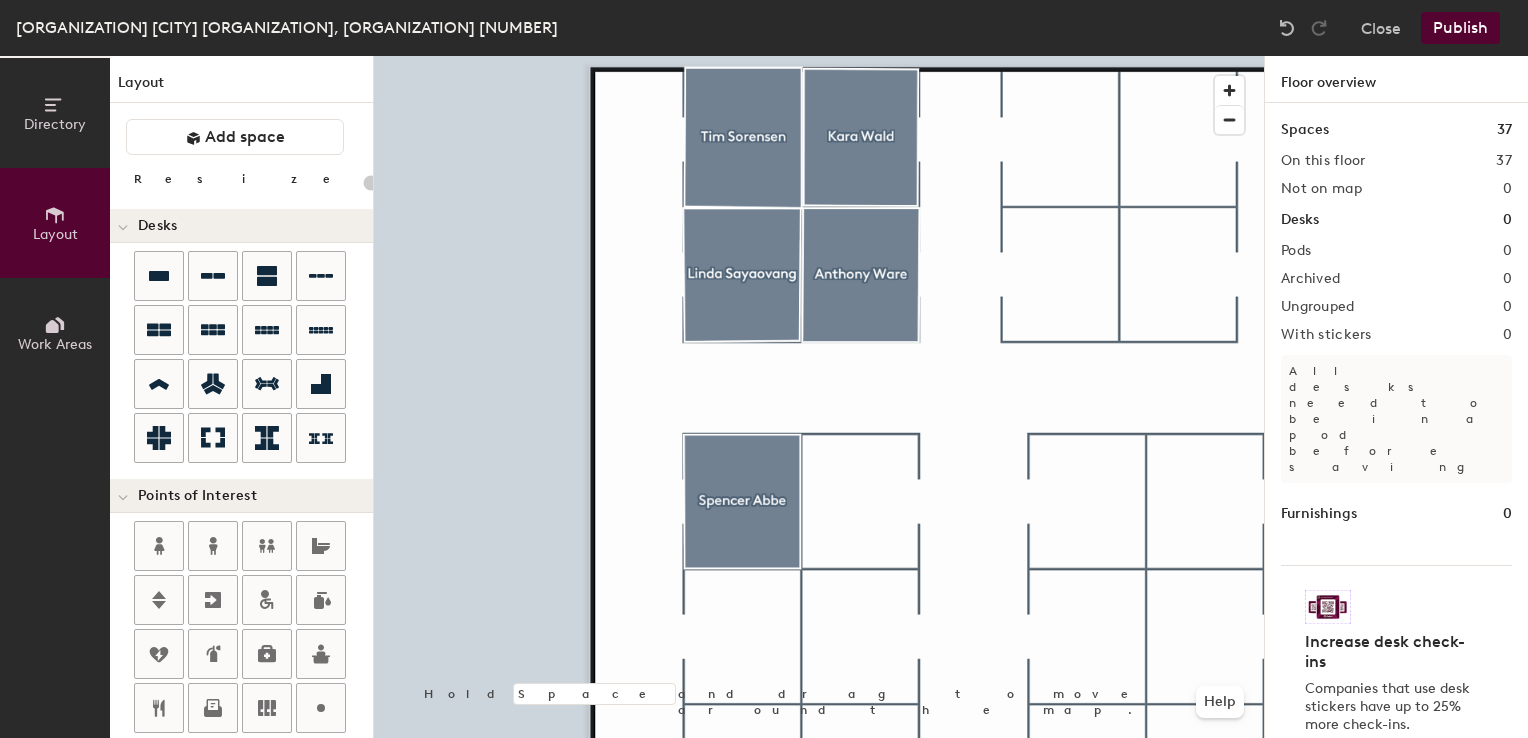 type on "20" 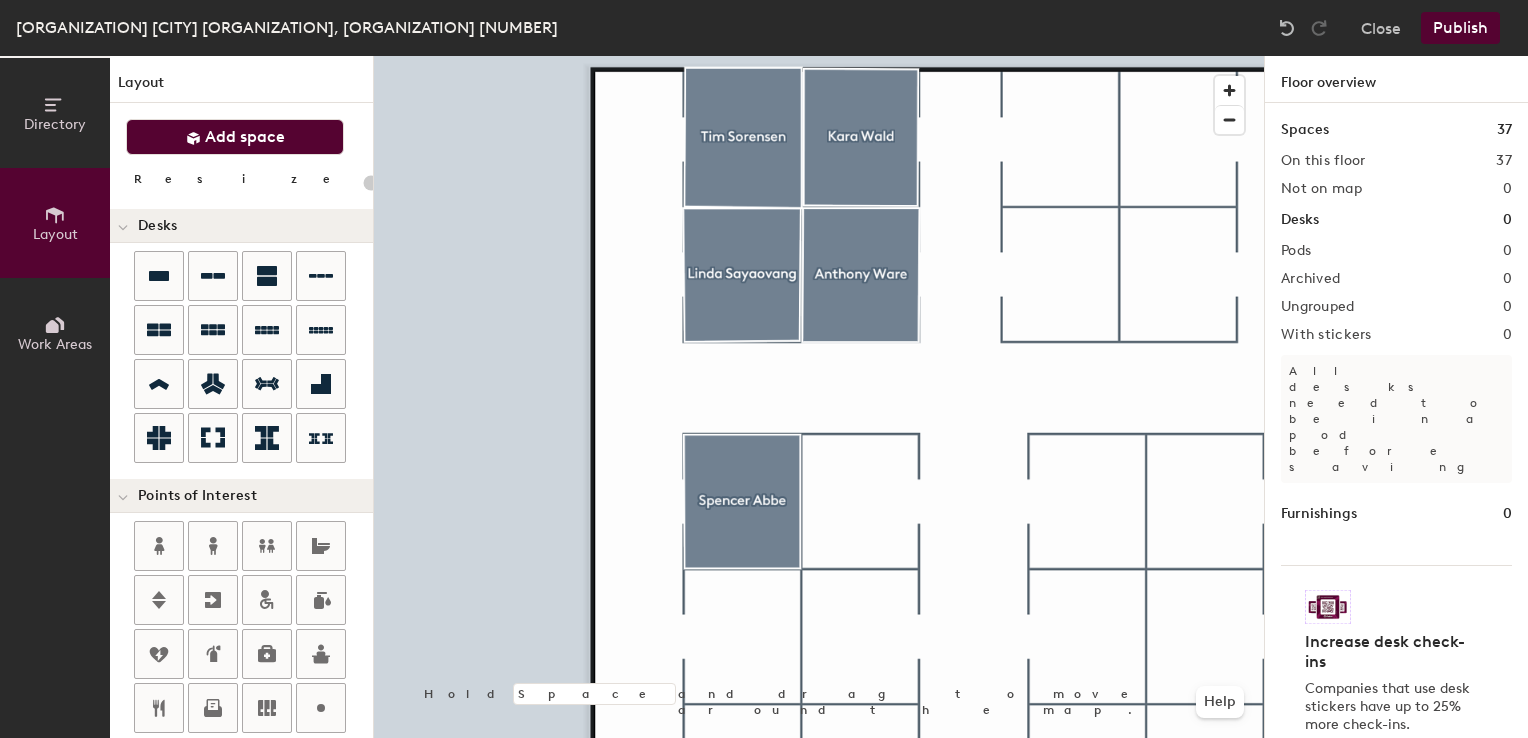 click on "Add space" 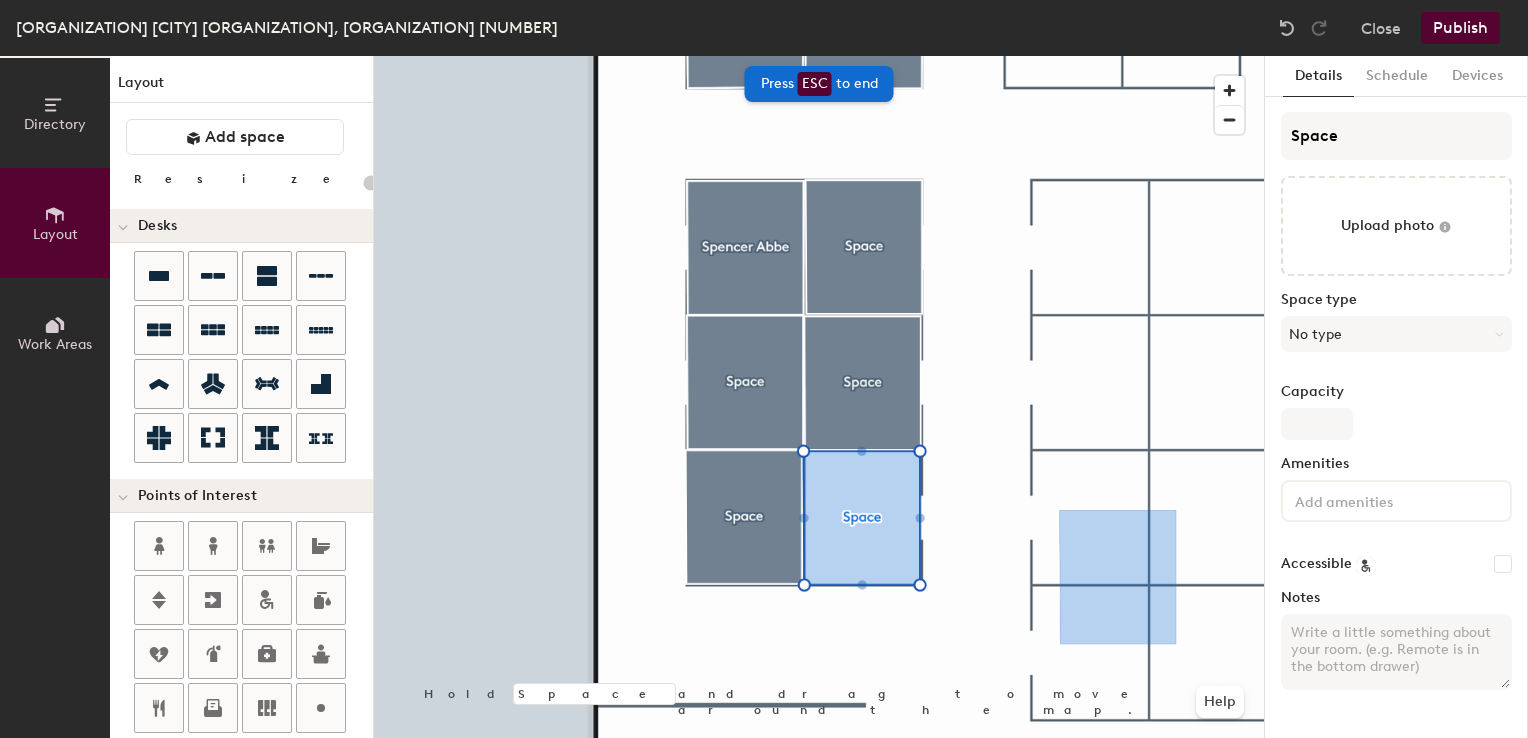 type on "20" 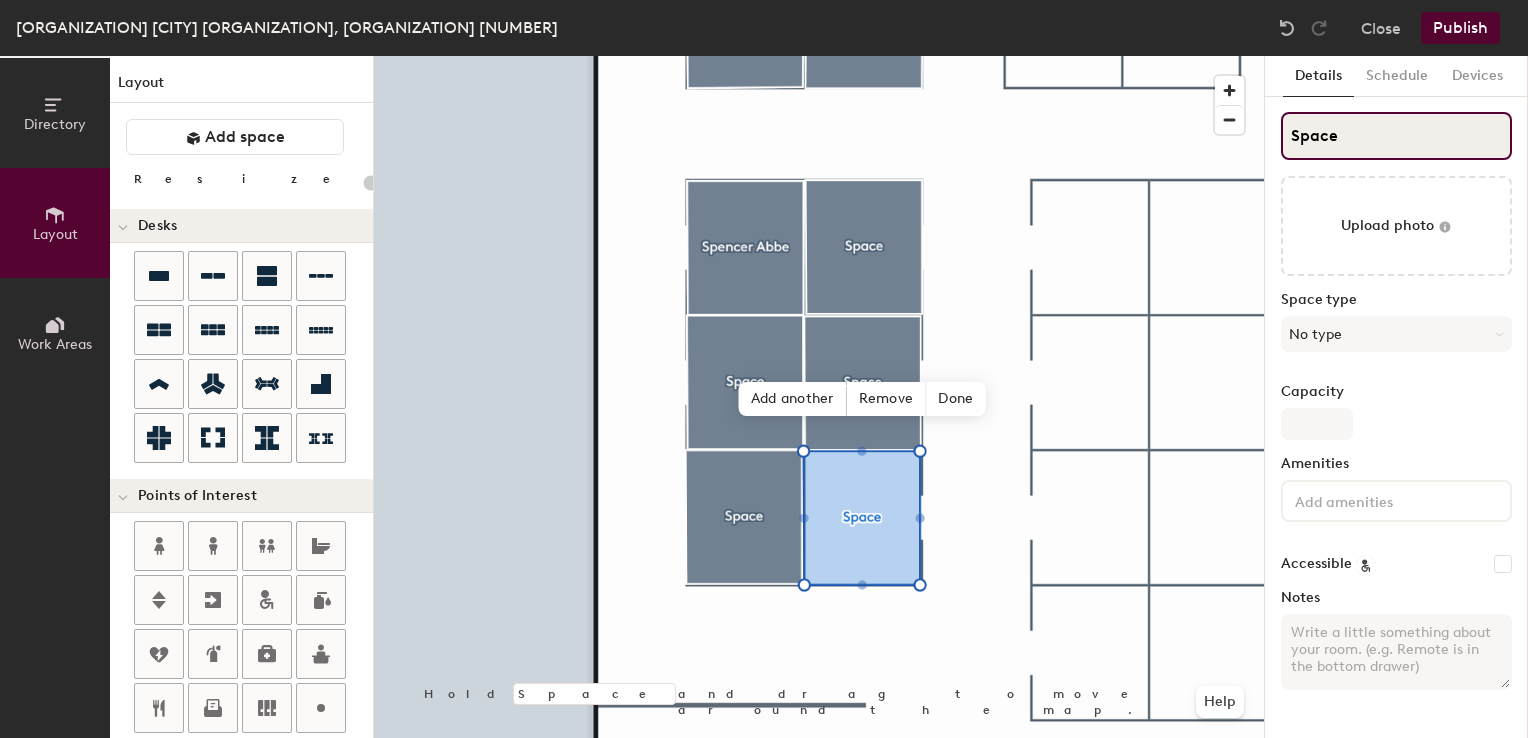 click on "Directory Layout Work Areas Layout   Add space Resize Desks Points of Interest Furnishings Seating Tables Booths Hold Space and drag to move around the map. Help Add another Remove Done Scheduling policies Booking Window Max reservation length Recurring events Restrict booking to working hours Prevent booking from kiosks Restrict booking to administrators Configure room display Background Upload photo General Auto contrast High visibility Hide the logo Custom logo Edit Display hours Screen Brightness 0% 100% Privacy Mask meeting titles Hide meeting attendees Keep meeting organizer visible Scheduling Meeting check-ins Start meetings early End meetings early Extend meetings Impromptu meetings Abandoned meeting protection Admin access Restrict display management Details Schedule Devices Space Upload photo Space type No type Capacity Amenities Accessible Notes" 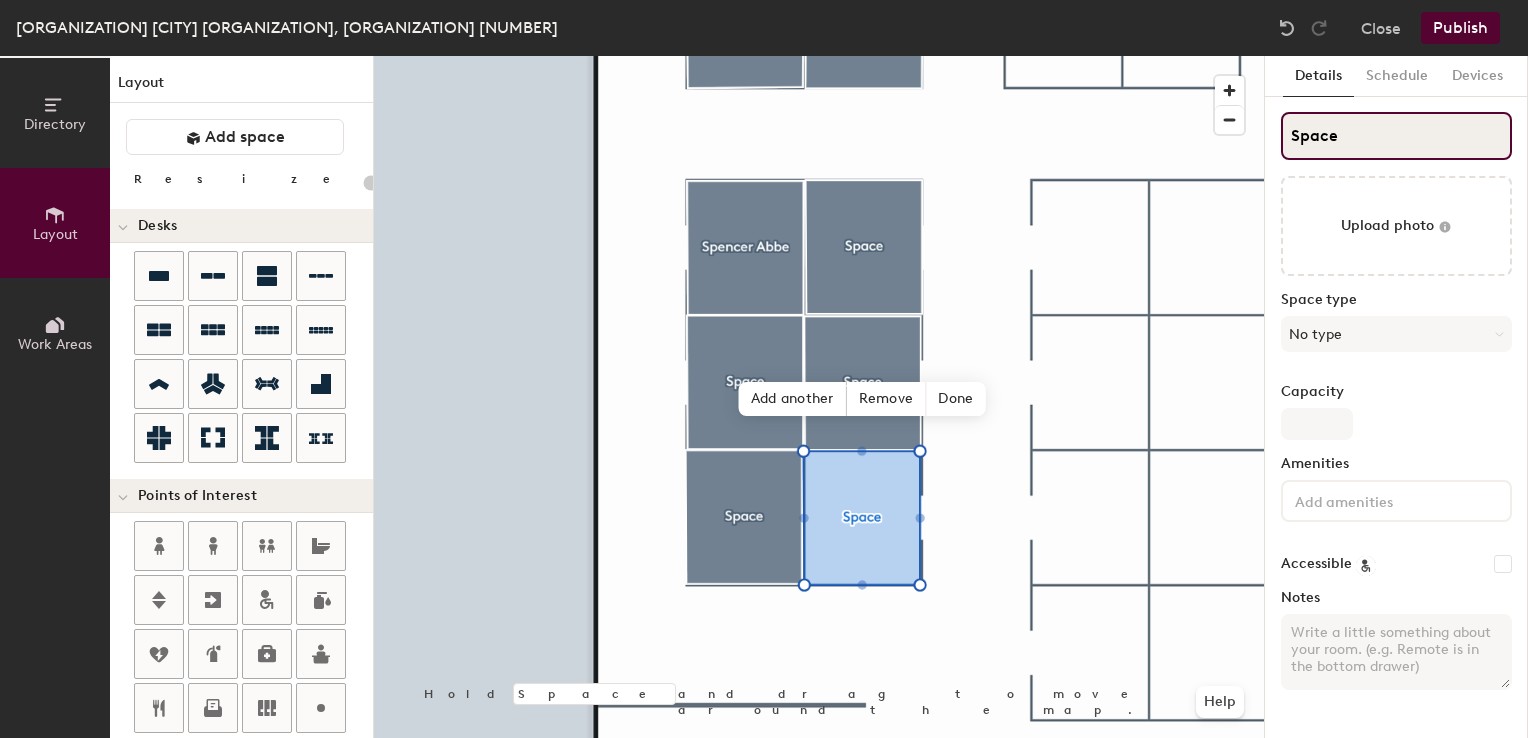 type on "S" 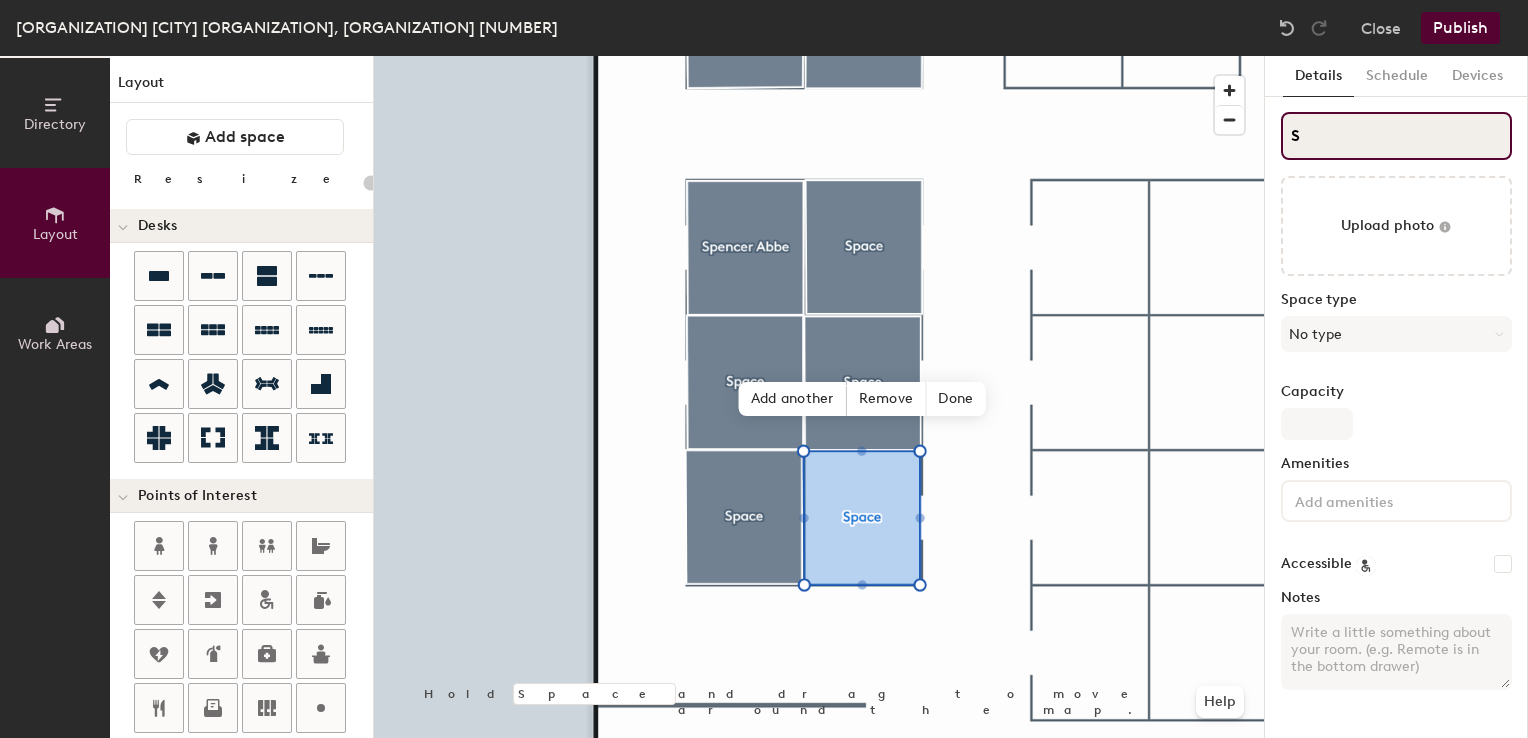 type on "20" 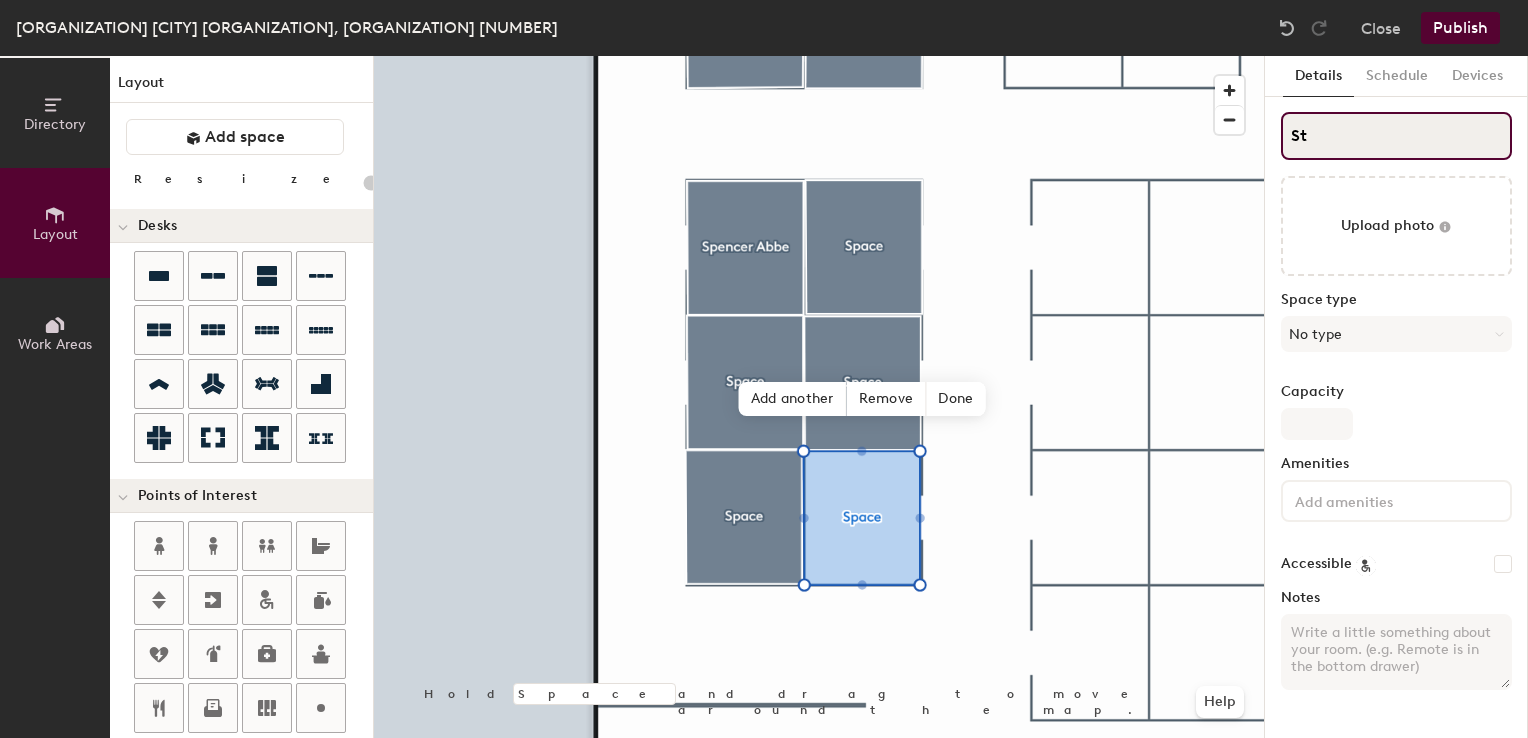 type on "Ste" 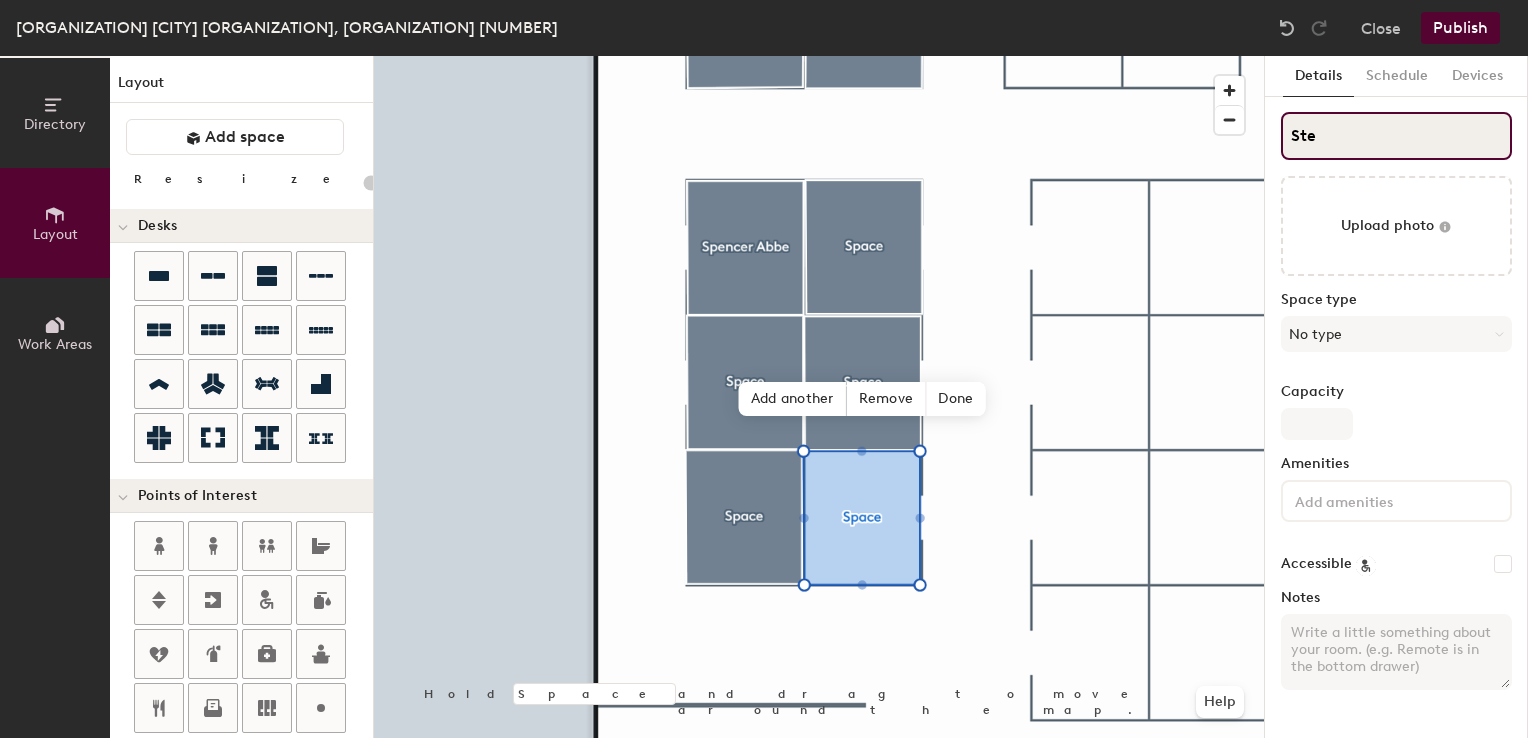 type on "20" 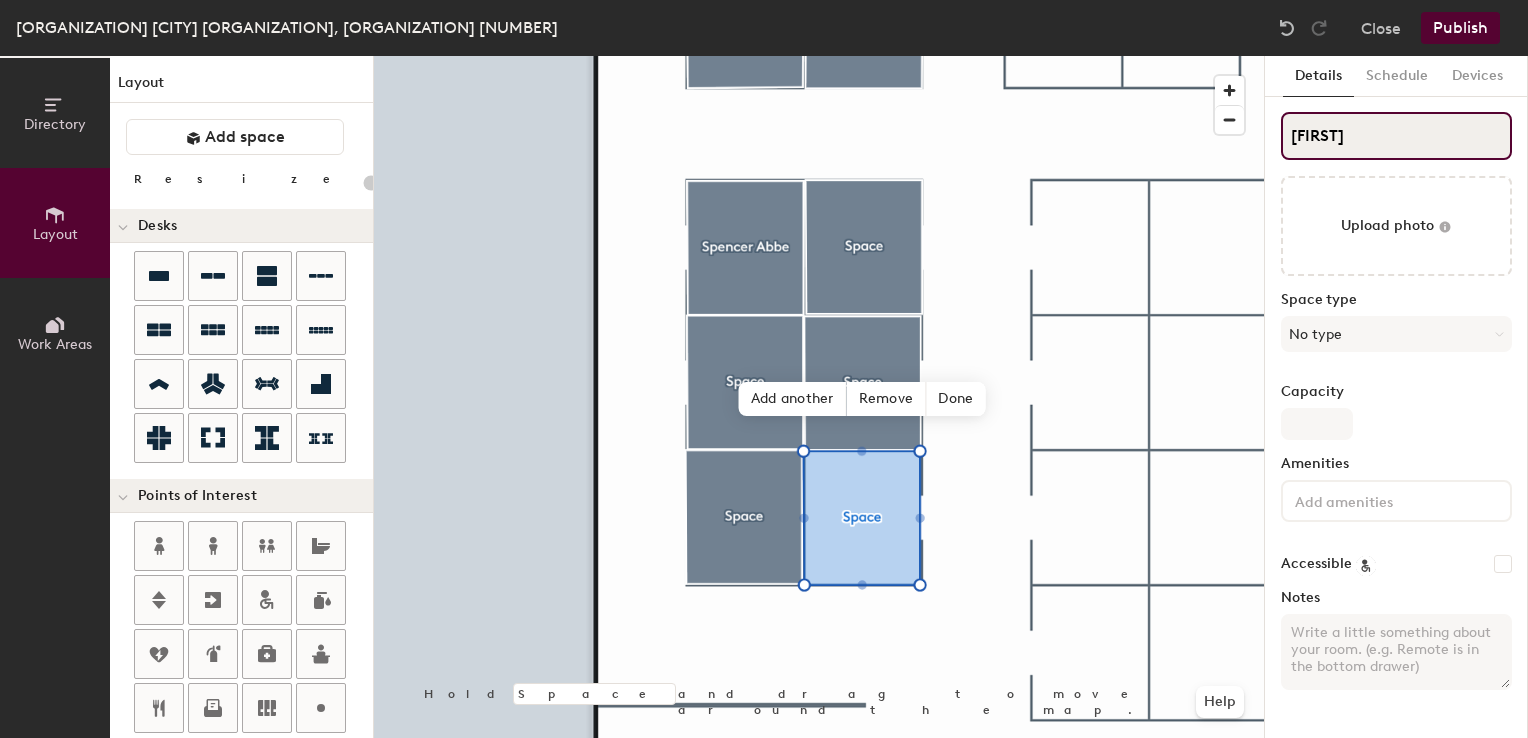 type on "[FIRST]" 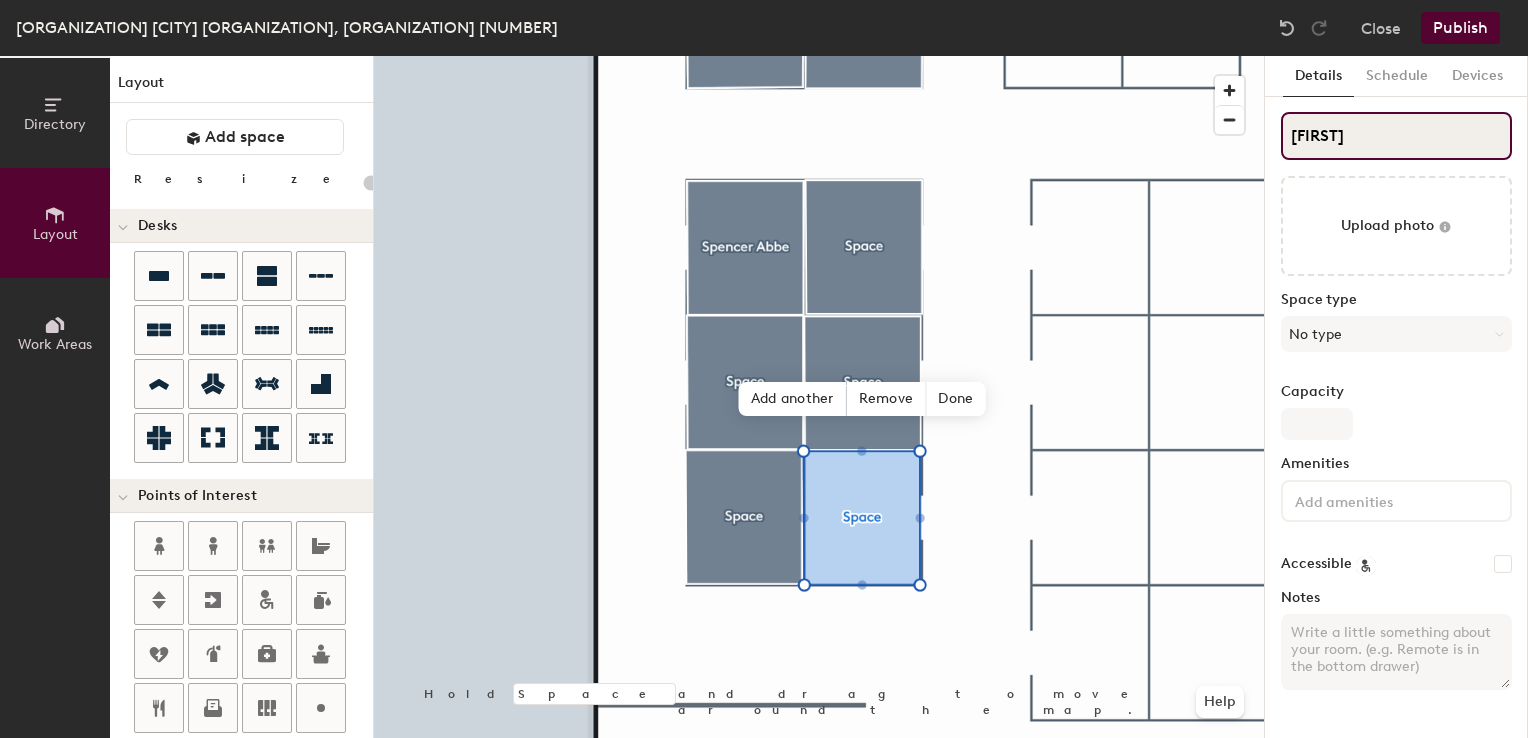 type on "[FIRST] [LAST]" 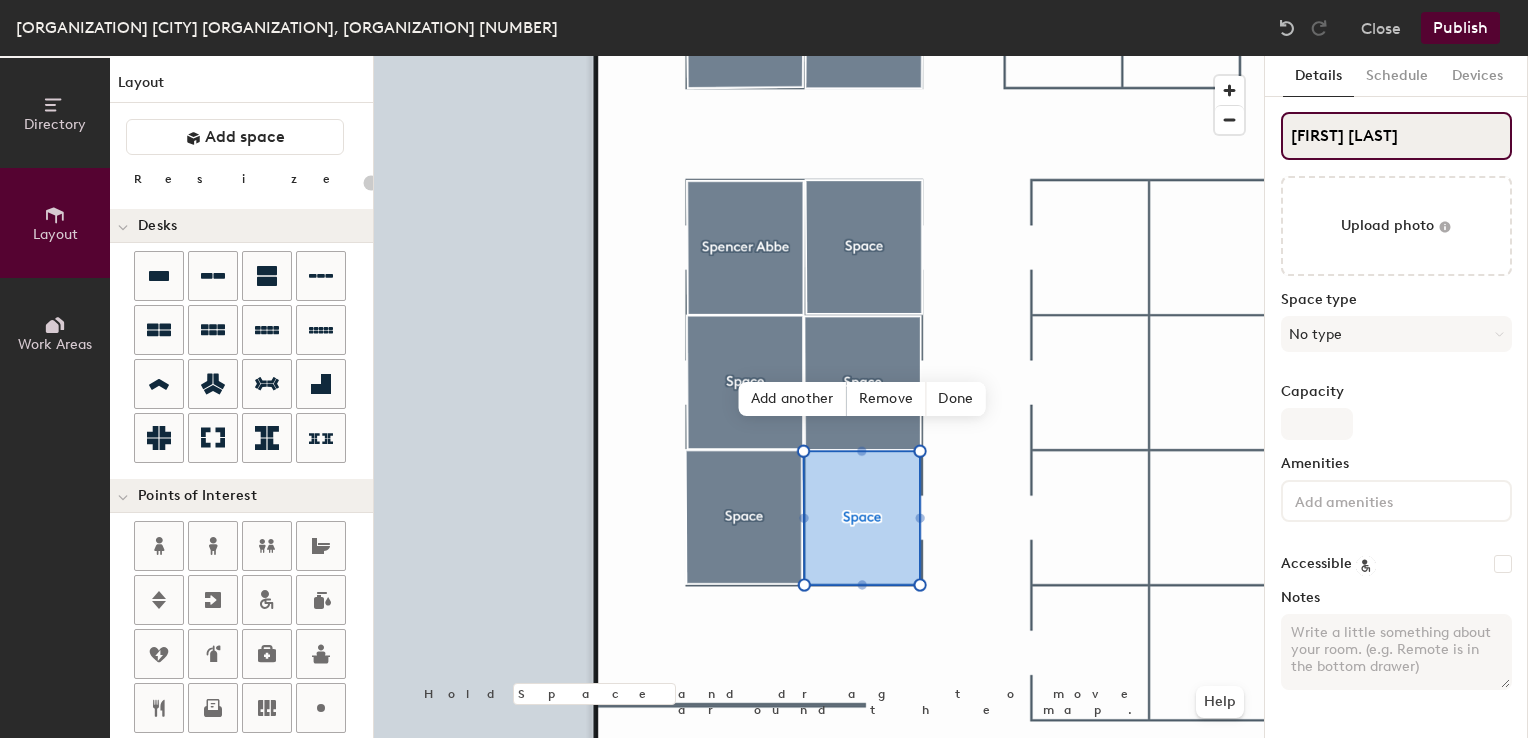 type on "20" 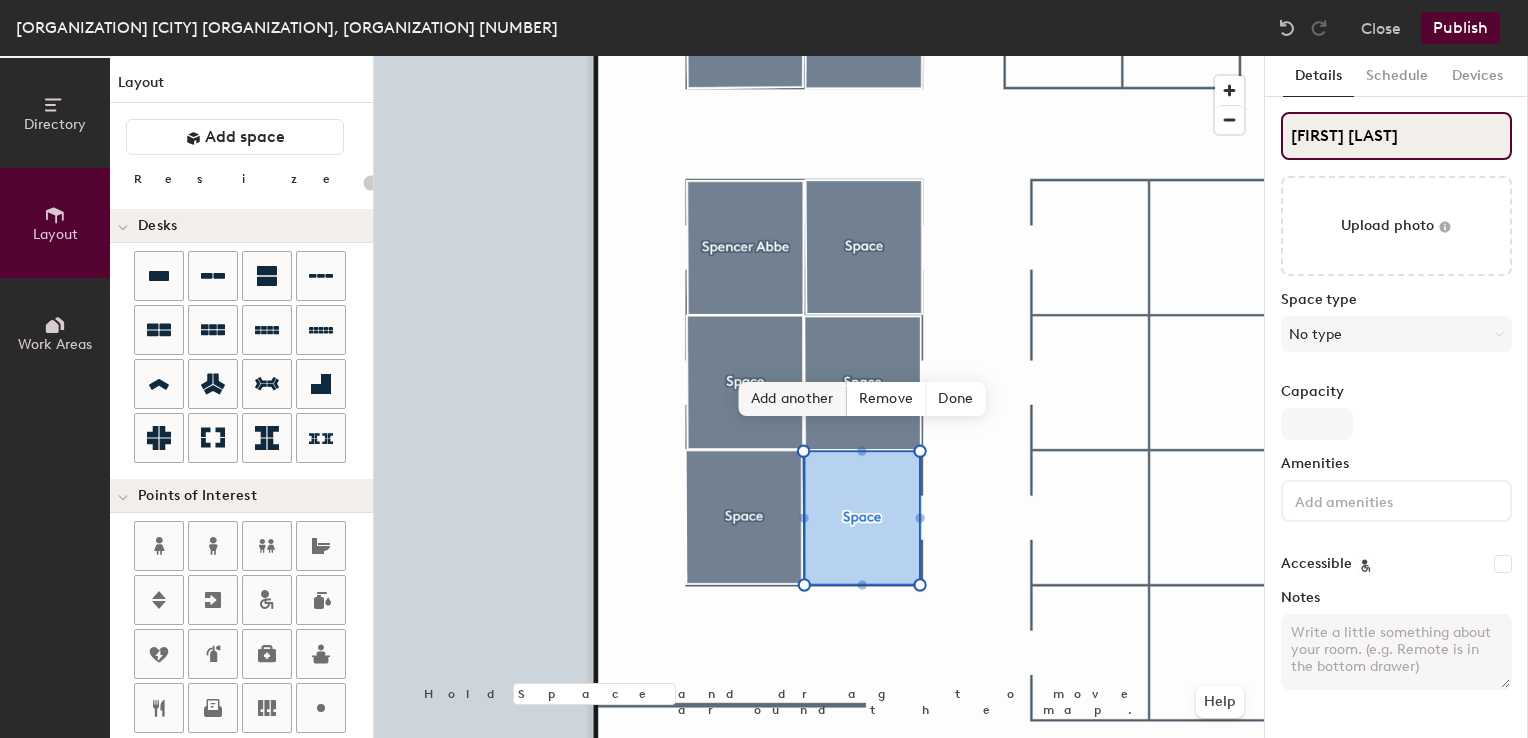 type on "20" 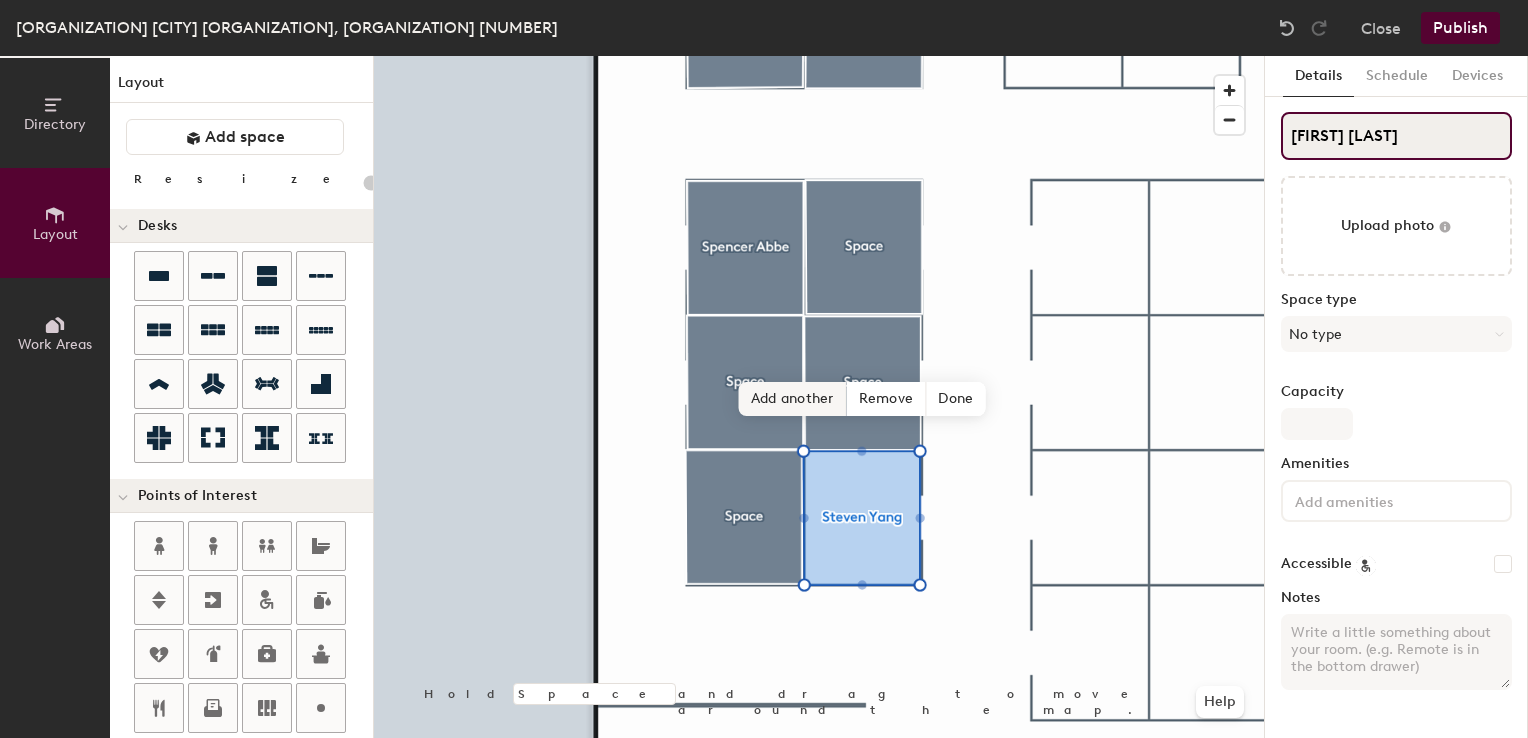 type on "Steven Yang" 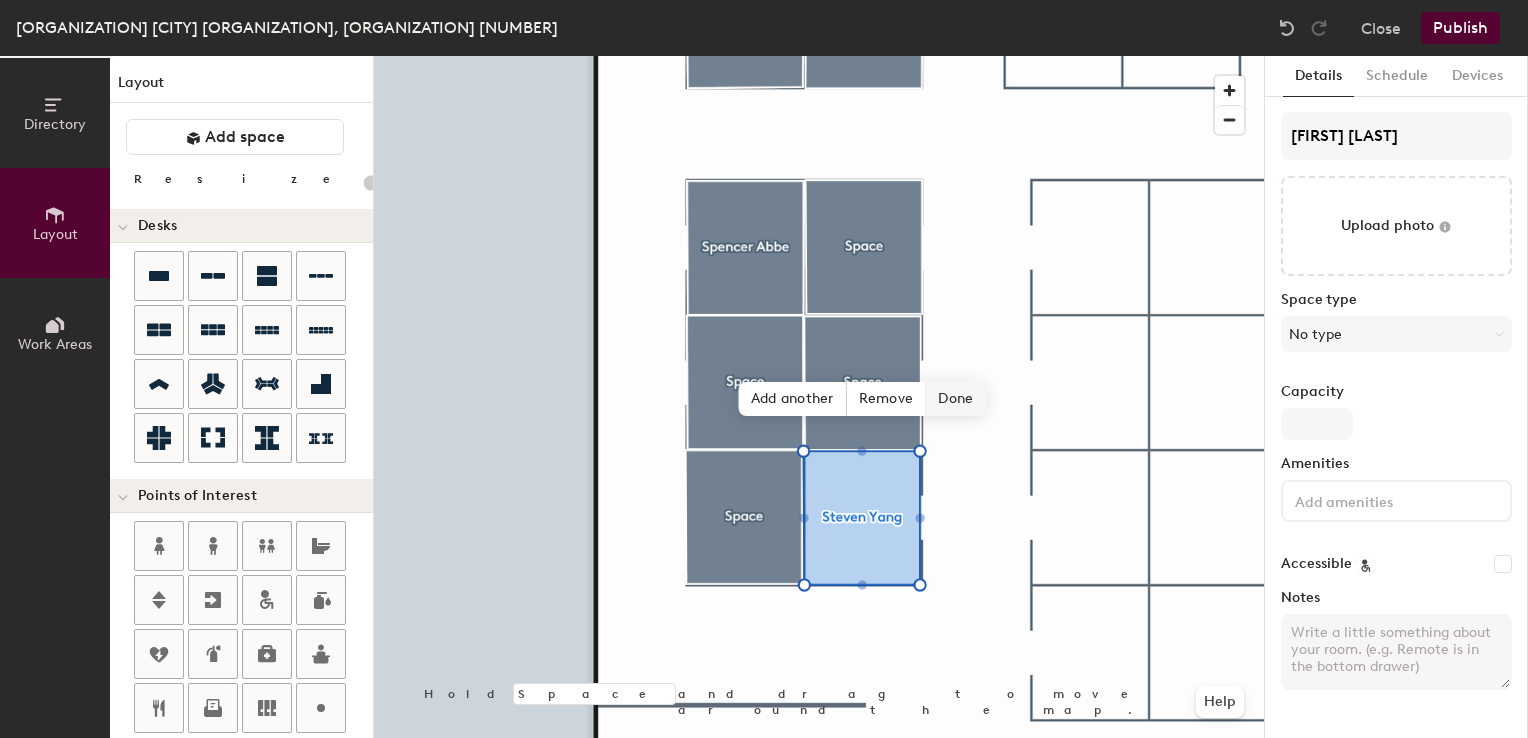 click on "Done" 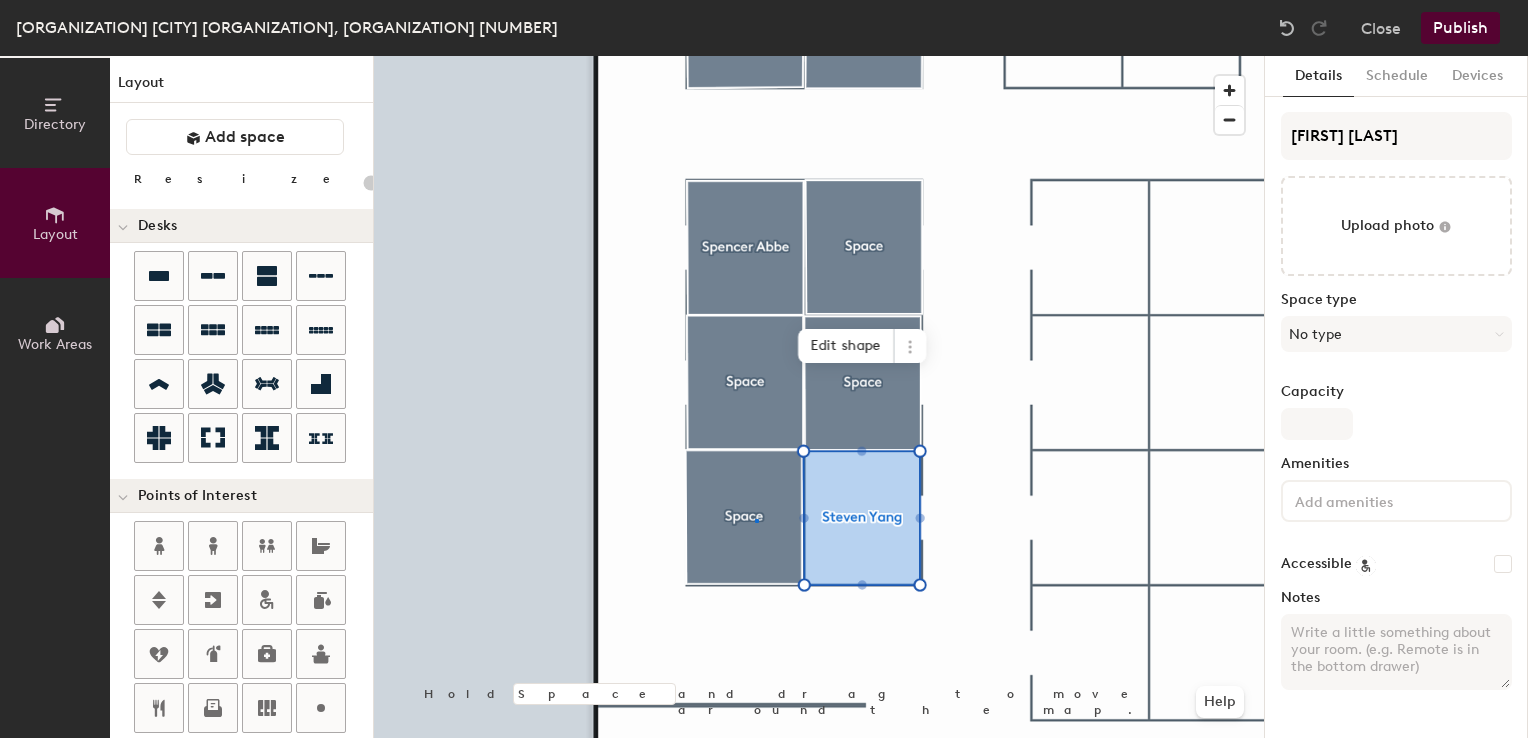 click 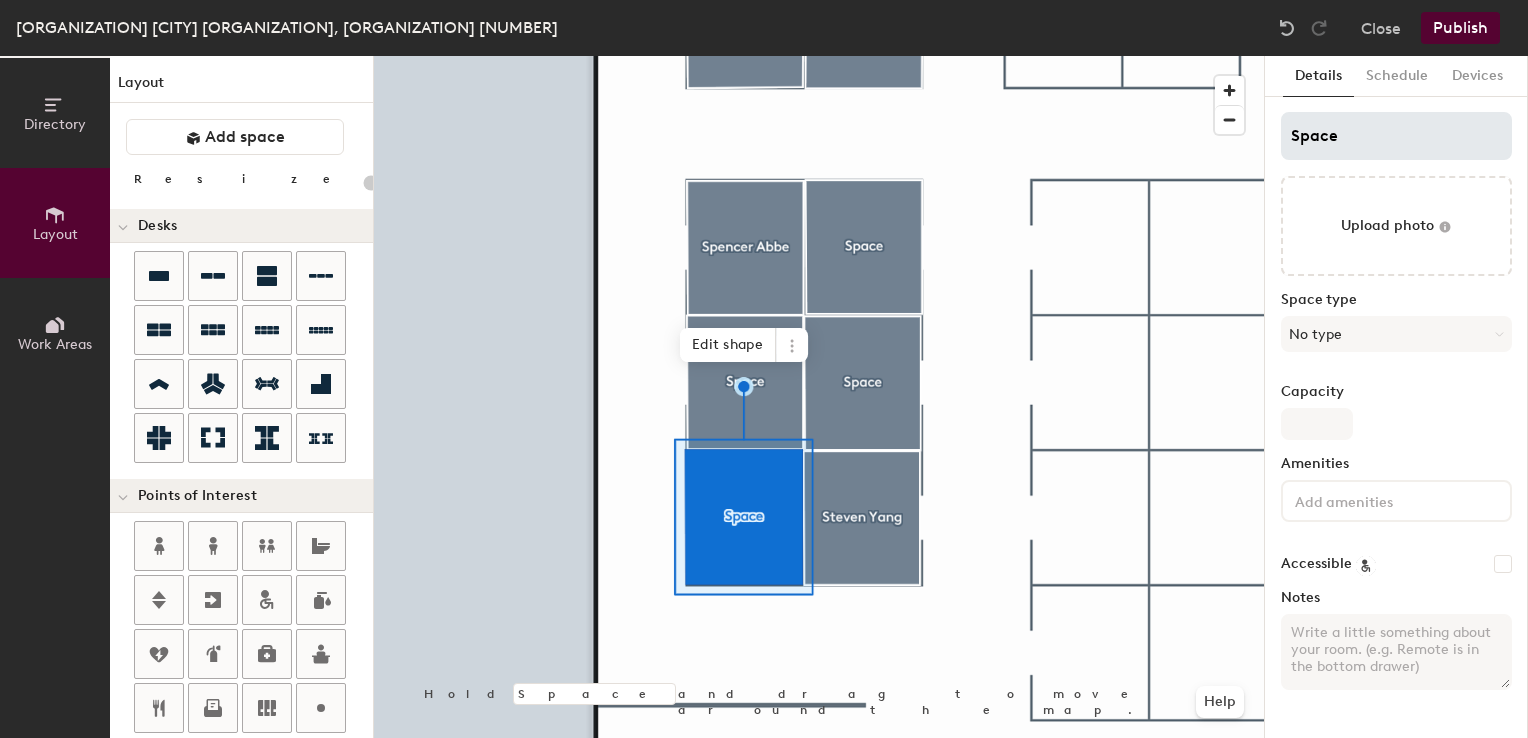 type on "20" 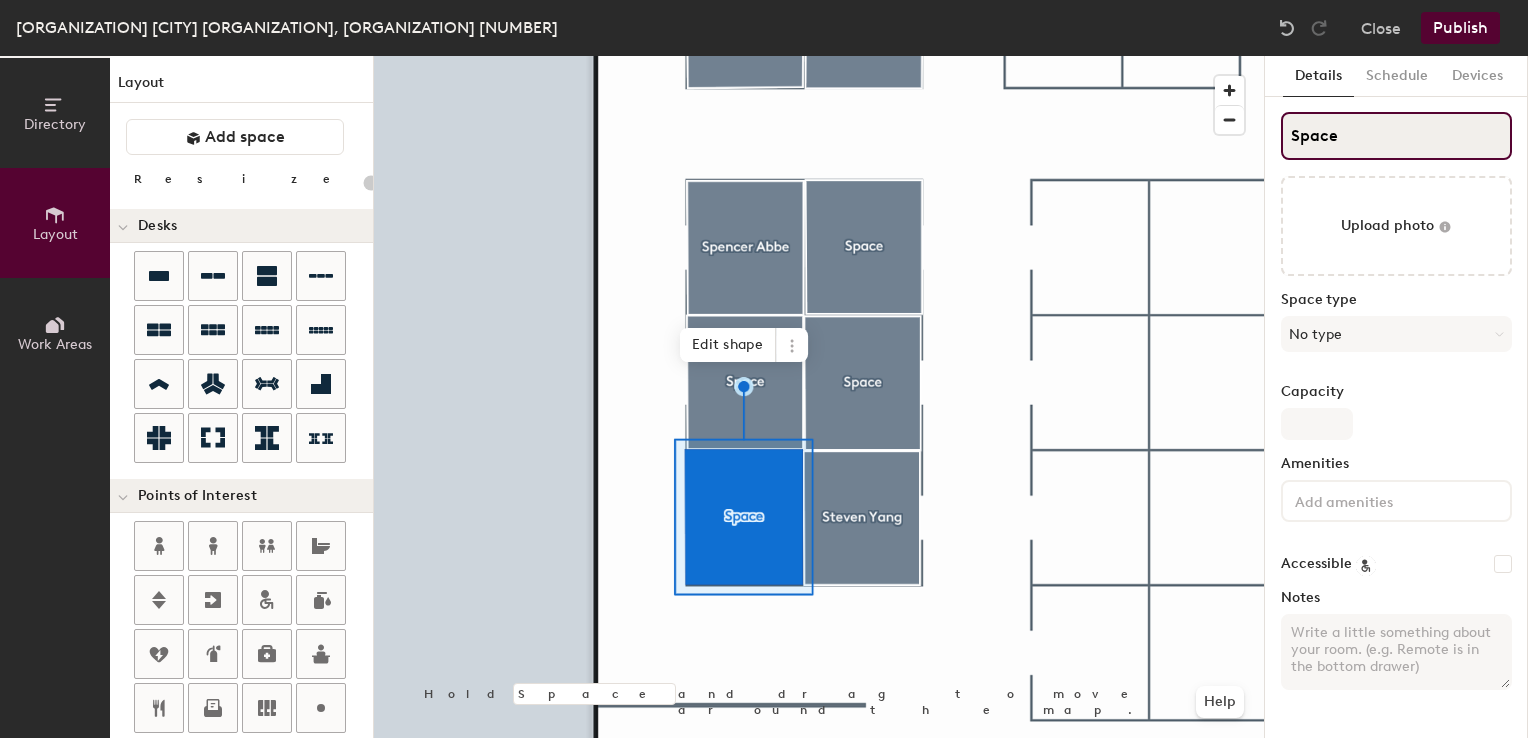 click on "Directory Layout Work Areas Layout   Add space Resize Desks Points of Interest Furnishings Seating Tables Booths Hold Space and drag to move around the map. Help Edit shape Scheduling policies Booking Window Max reservation length Recurring events Restrict booking to working hours Prevent booking from kiosks Restrict booking to administrators Configure room display Background Upload photo General Auto contrast High visibility Hide the logo Custom logo Edit Display hours Screen Brightness 0% 100% Privacy Mask meeting titles Hide meeting attendees Keep meeting organizer visible Scheduling Meeting check-ins Start meetings early End meetings early Extend meetings Impromptu meetings Abandoned meeting protection Admin access Restrict display management Details Schedule Devices Space Upload photo Space type No type Capacity Amenities Accessible Notes" 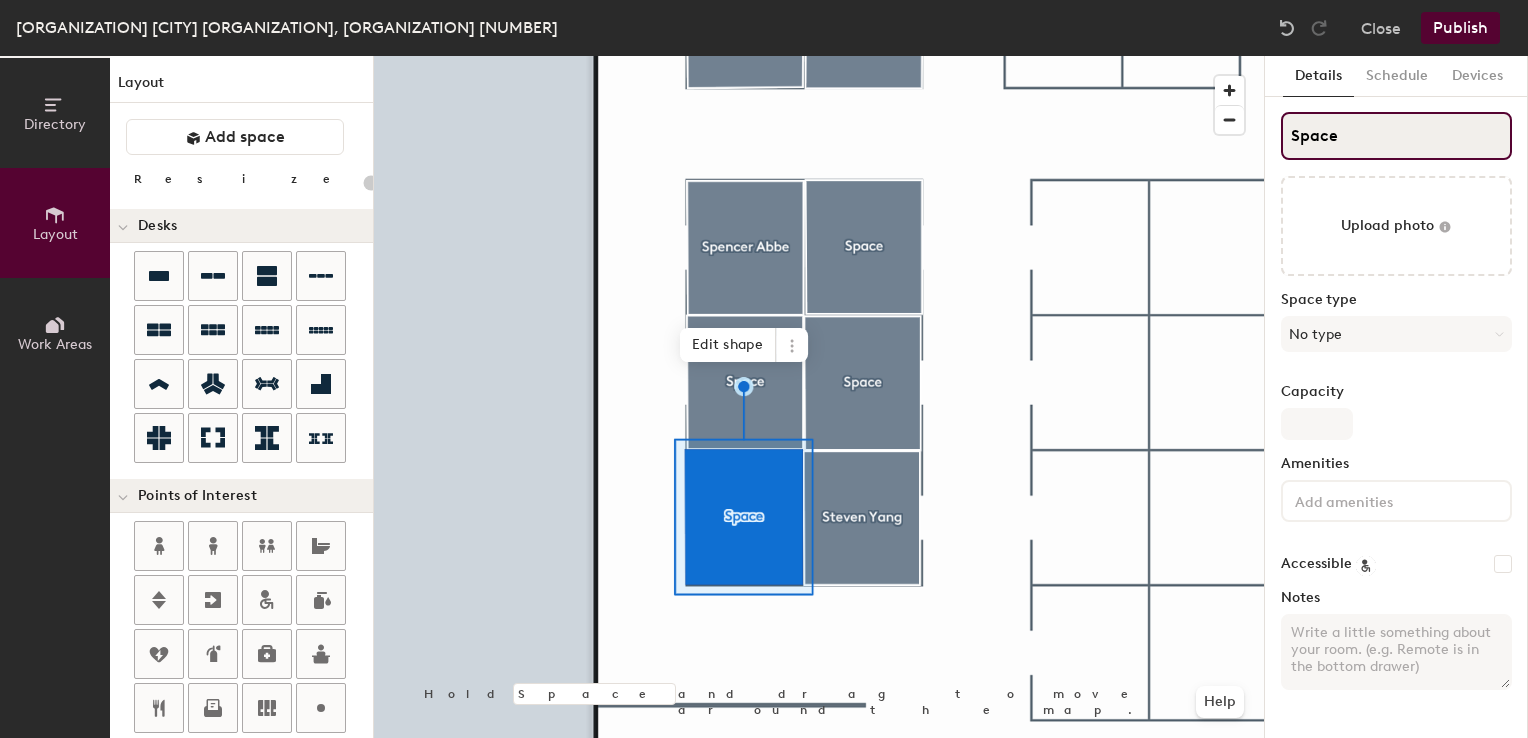type on "A" 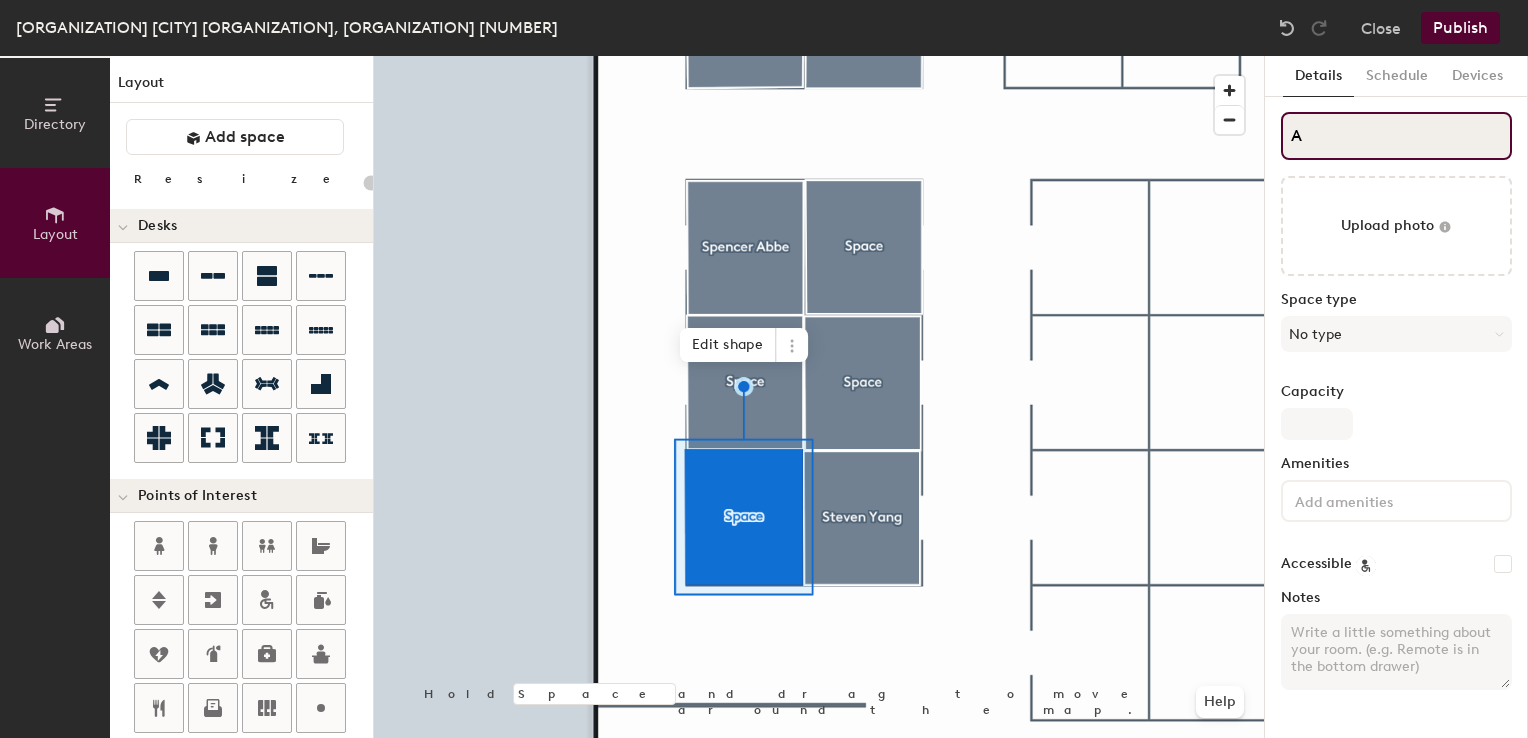 type on "20" 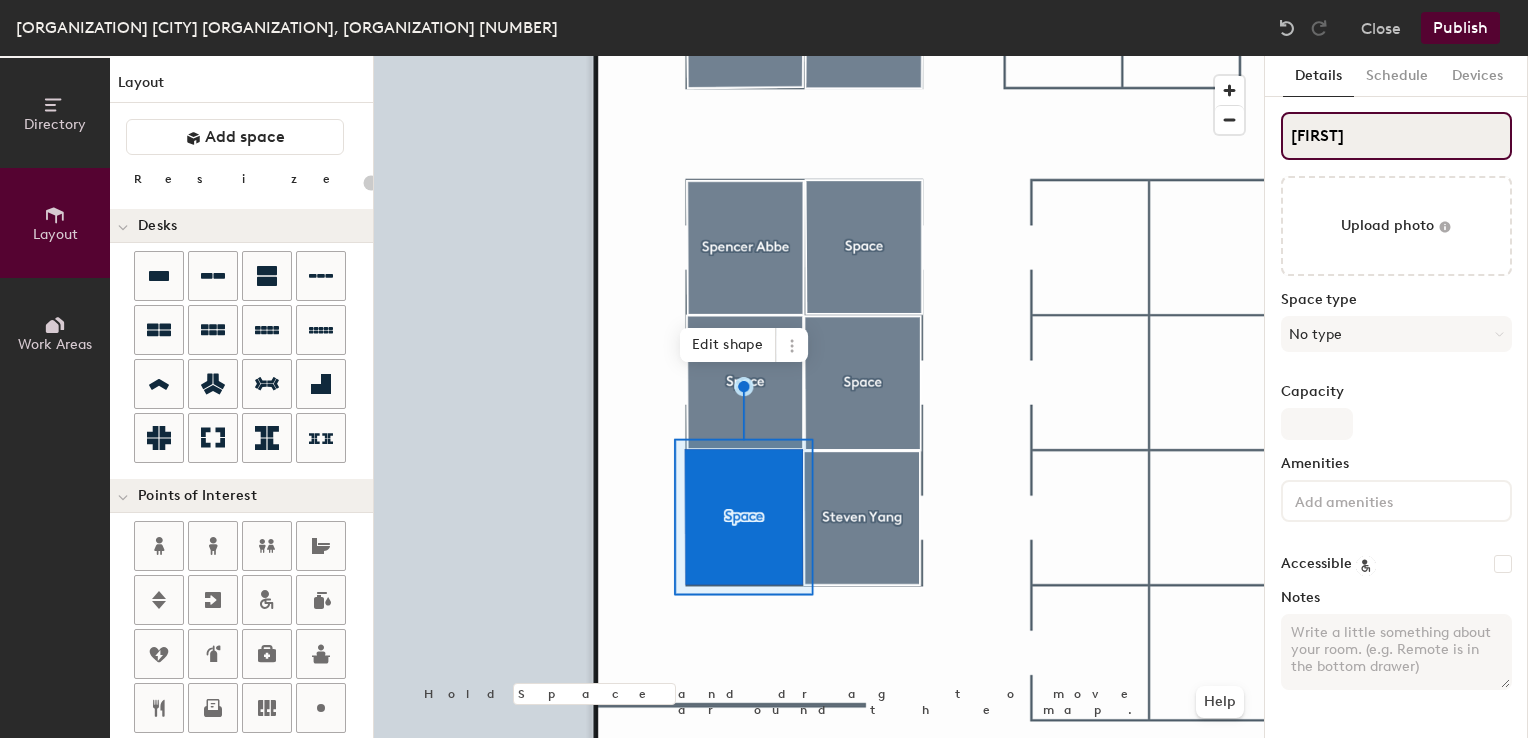 type on "20" 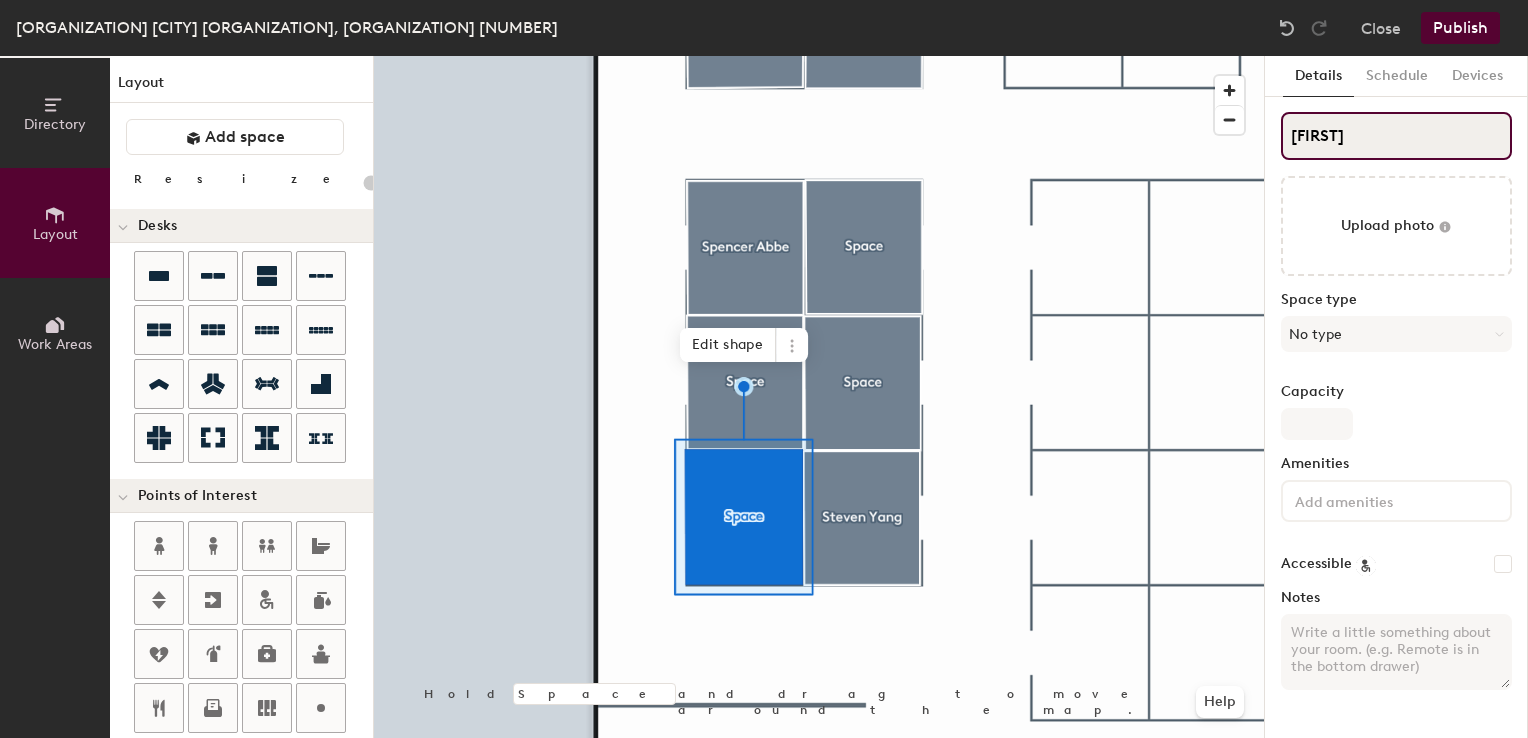 type on "Ash" 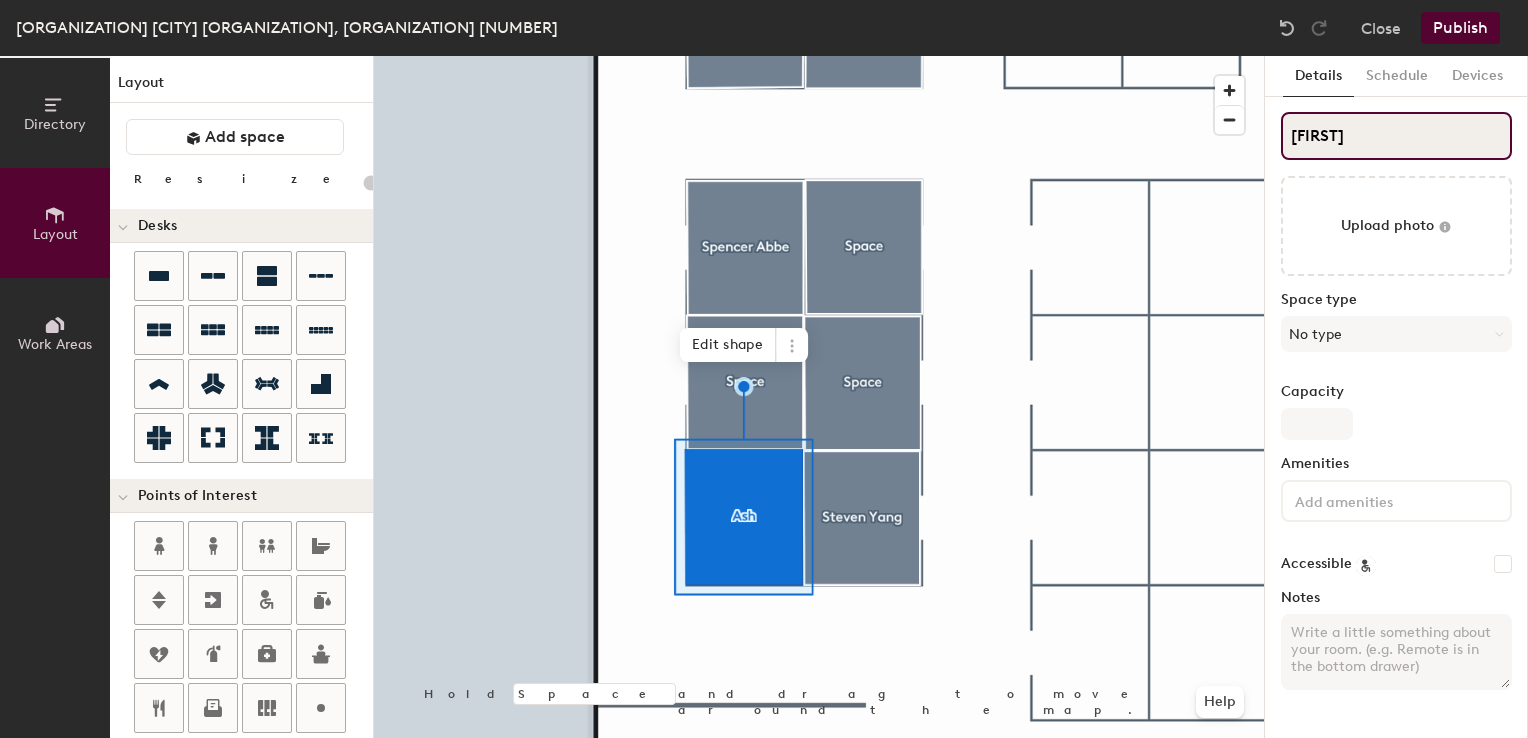 type on "20" 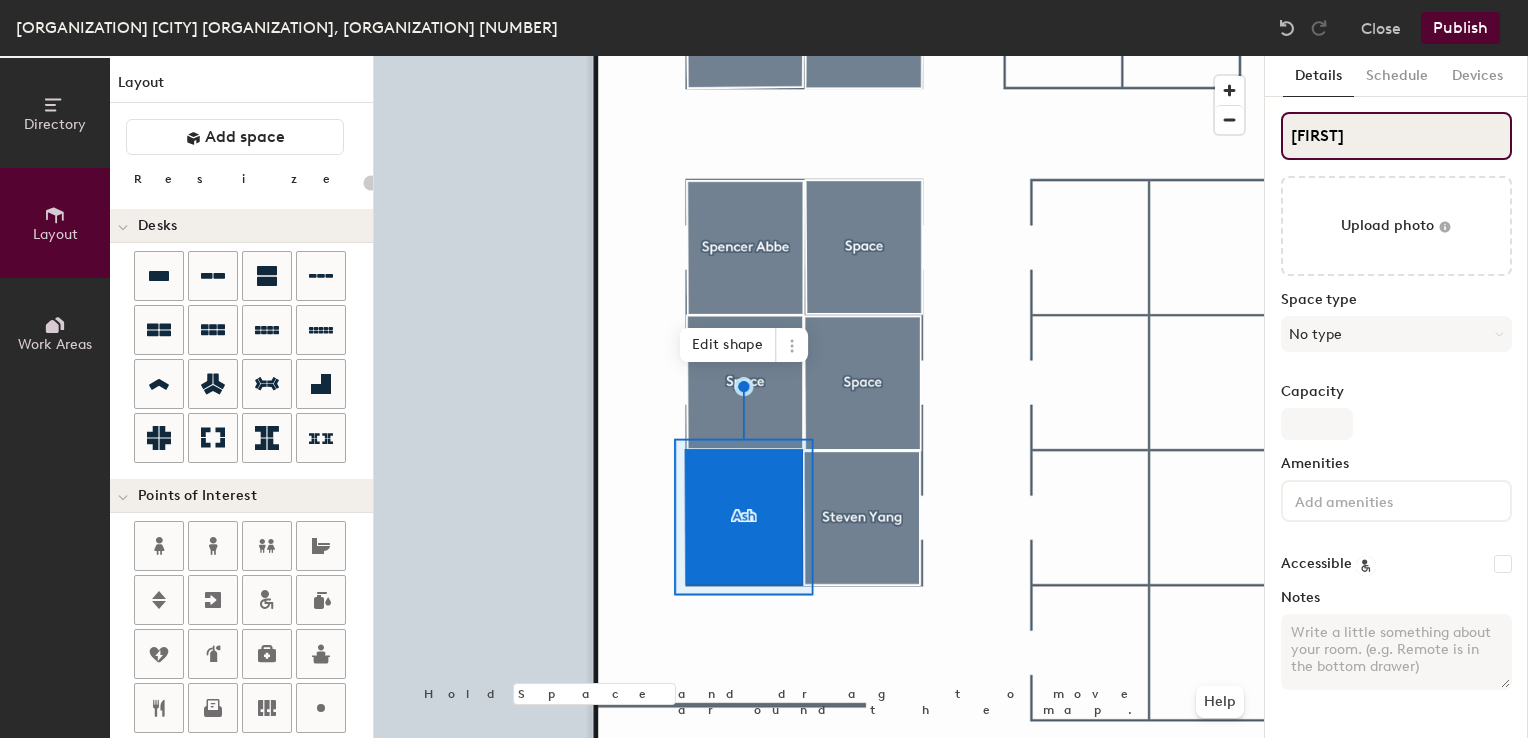 type on "20" 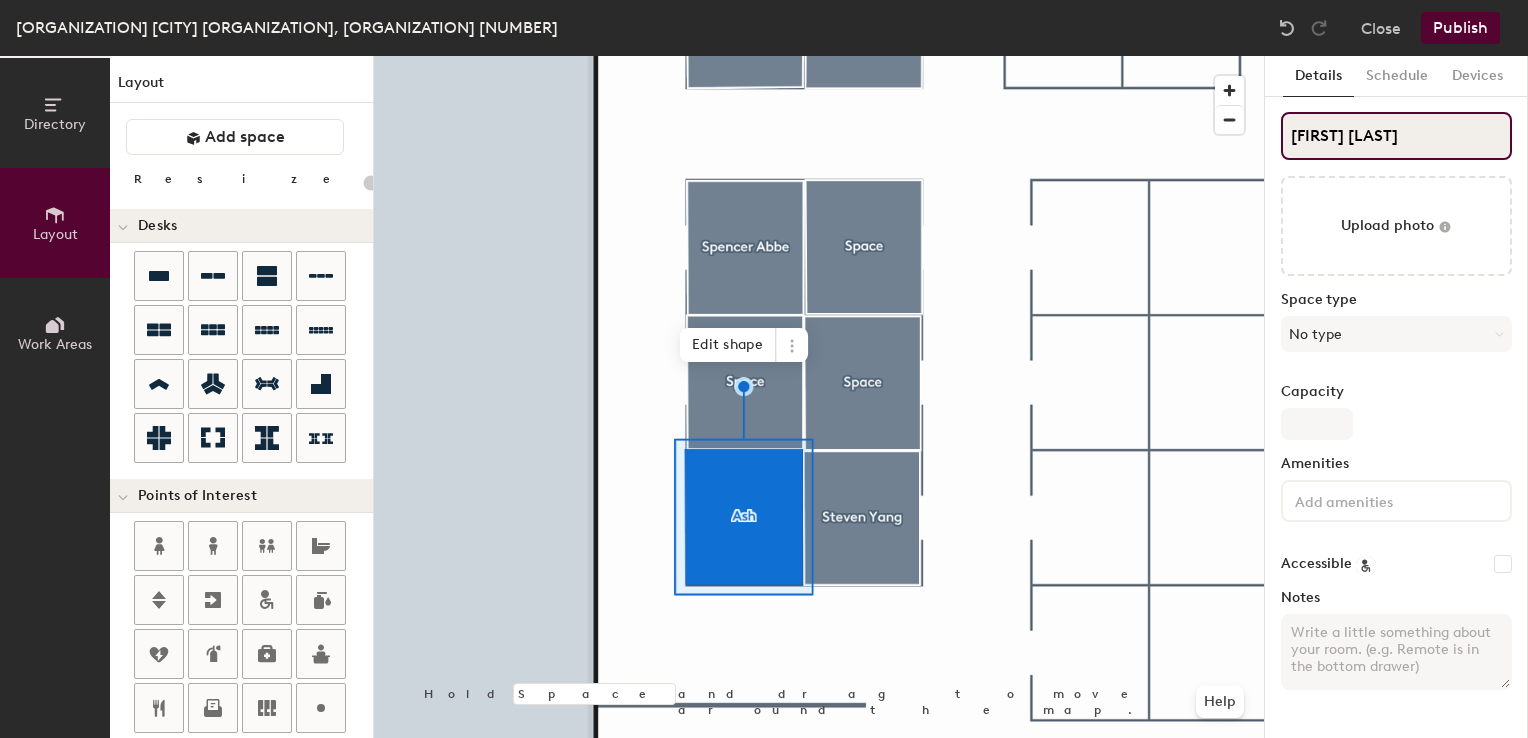 type on "Ashley Gre" 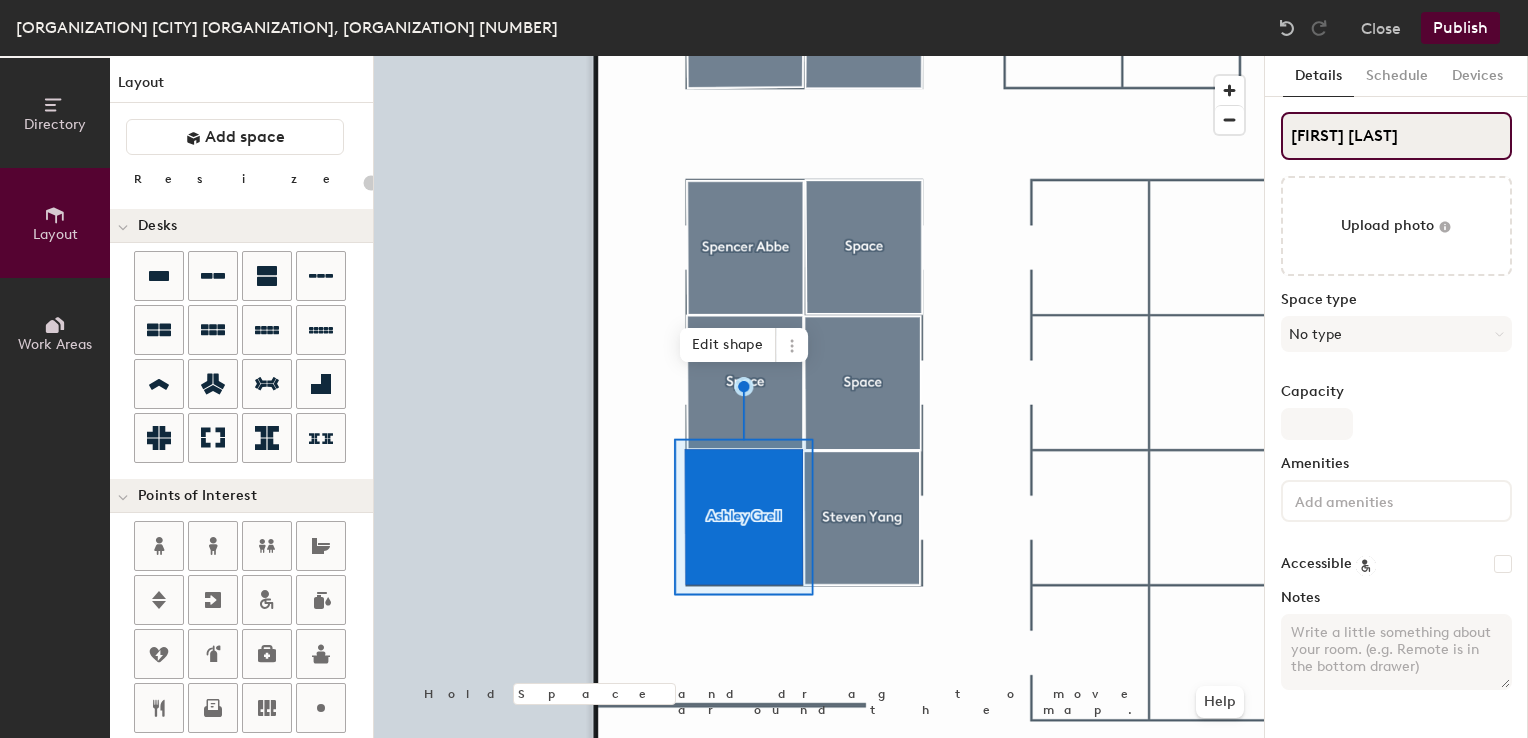 type on "20" 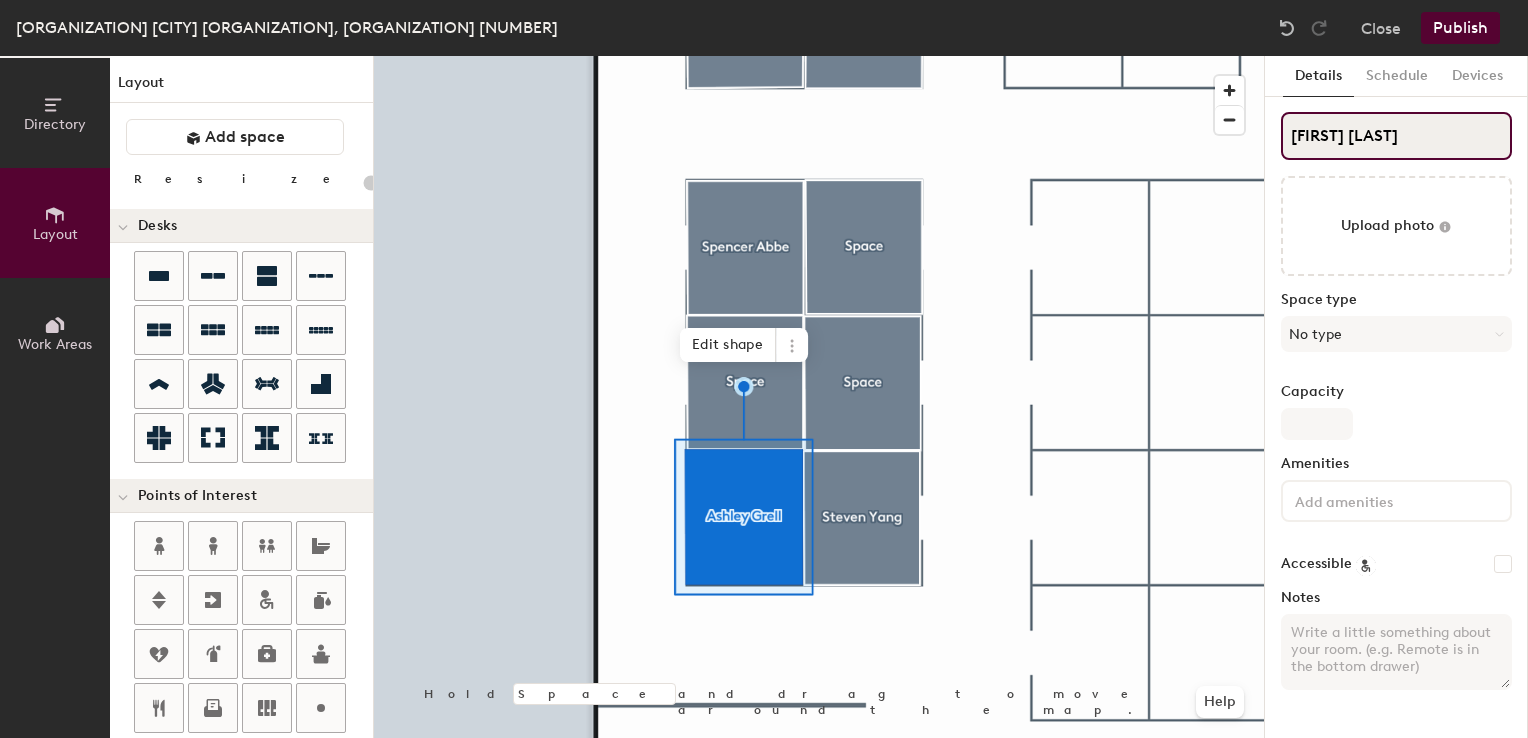 type on "Ashley Grell" 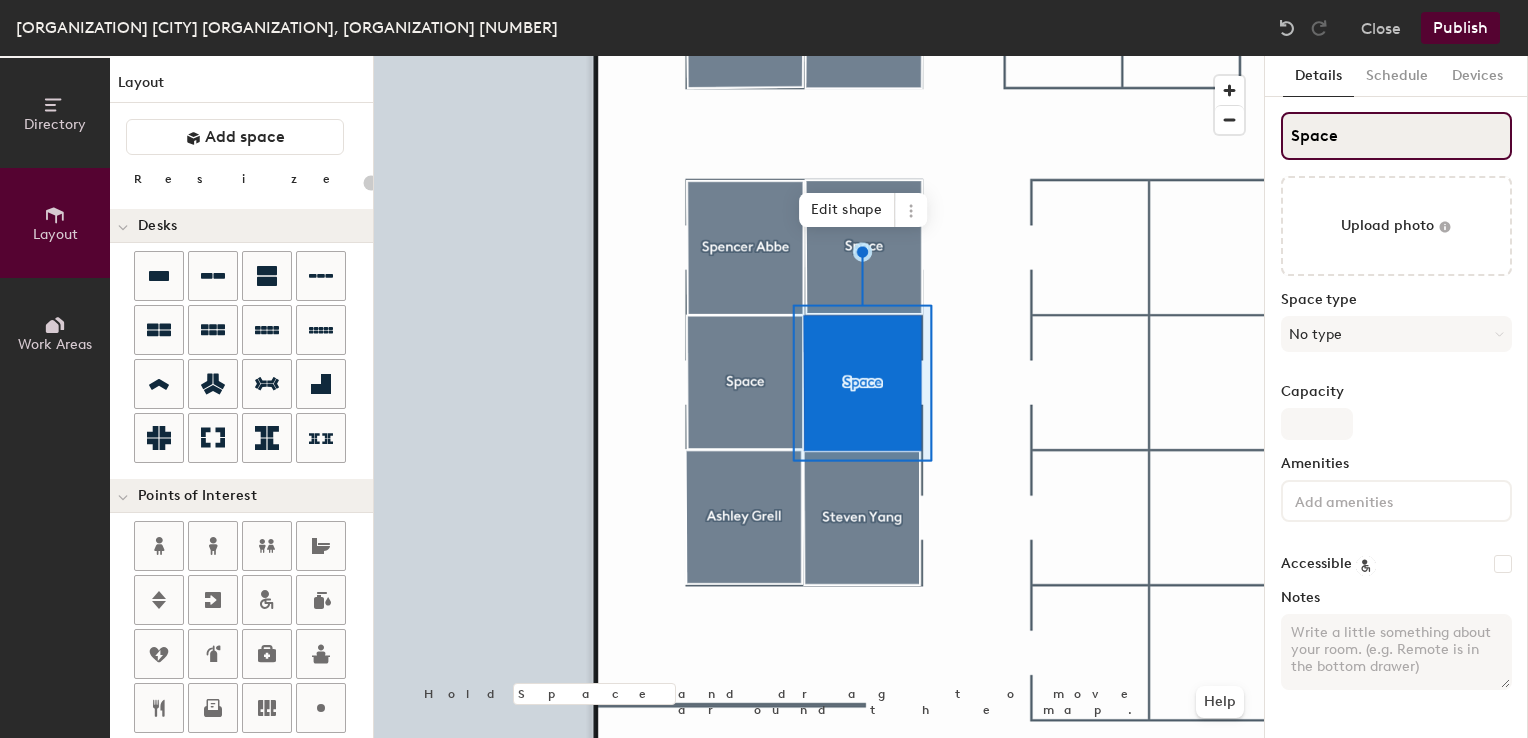 click on "Directory Layout Work Areas Layout   Add space Resize Desks Points of Interest Furnishings Seating Tables Booths Hold Space and drag to move around the map. Help Edit shape Scheduling policies Booking Window Max reservation length Recurring events Restrict booking to working hours Prevent booking from kiosks Restrict booking to administrators Configure room display Background Upload photo General Auto contrast High visibility Hide the logo Custom logo Edit Display hours Screen Brightness 0% 100% Privacy Mask meeting titles Hide meeting attendees Keep meeting organizer visible Scheduling Meeting check-ins Start meetings early End meetings early Extend meetings Impromptu meetings Abandoned meeting protection Admin access Restrict display management Details Schedule Devices Space Upload photo Space type No type Capacity Amenities Accessible Notes" 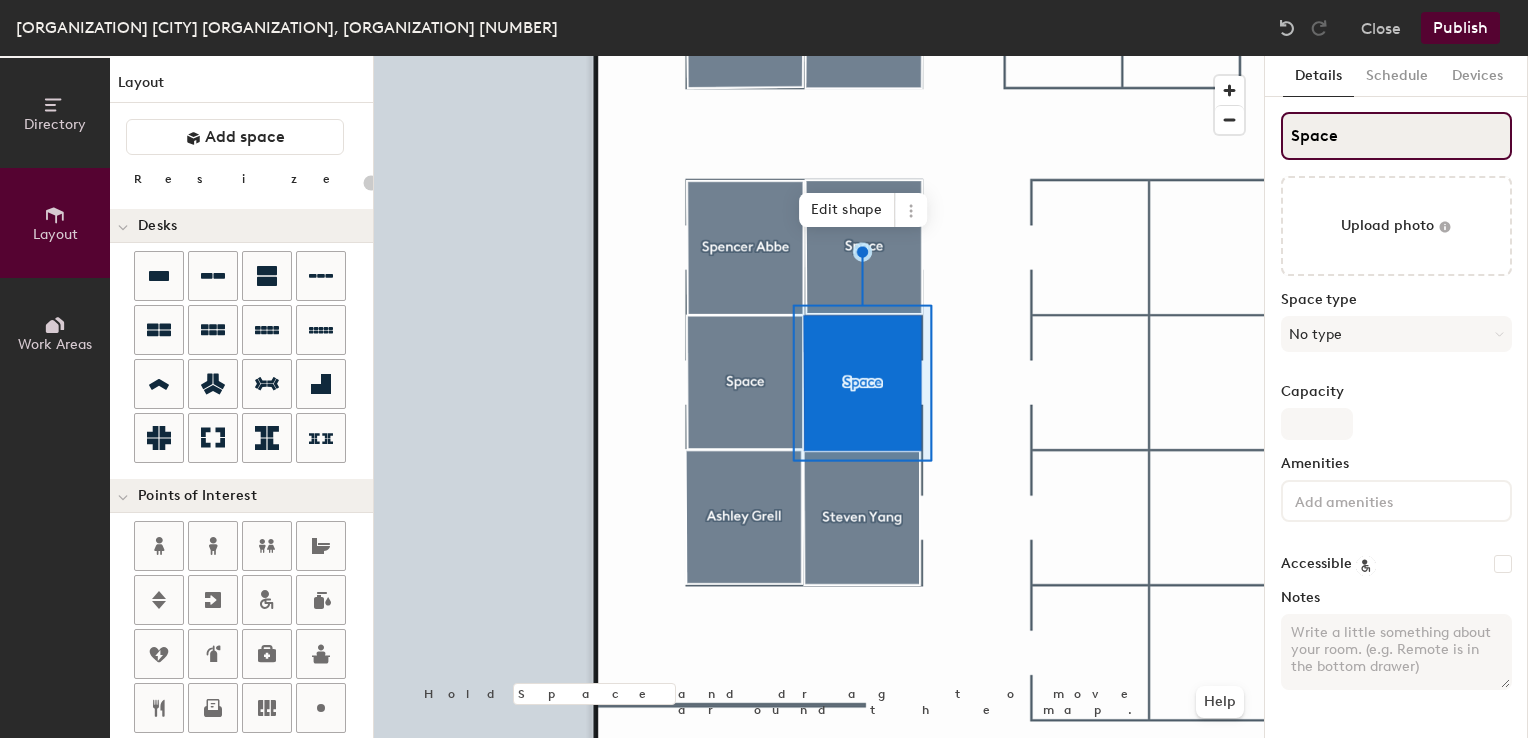 type on "E" 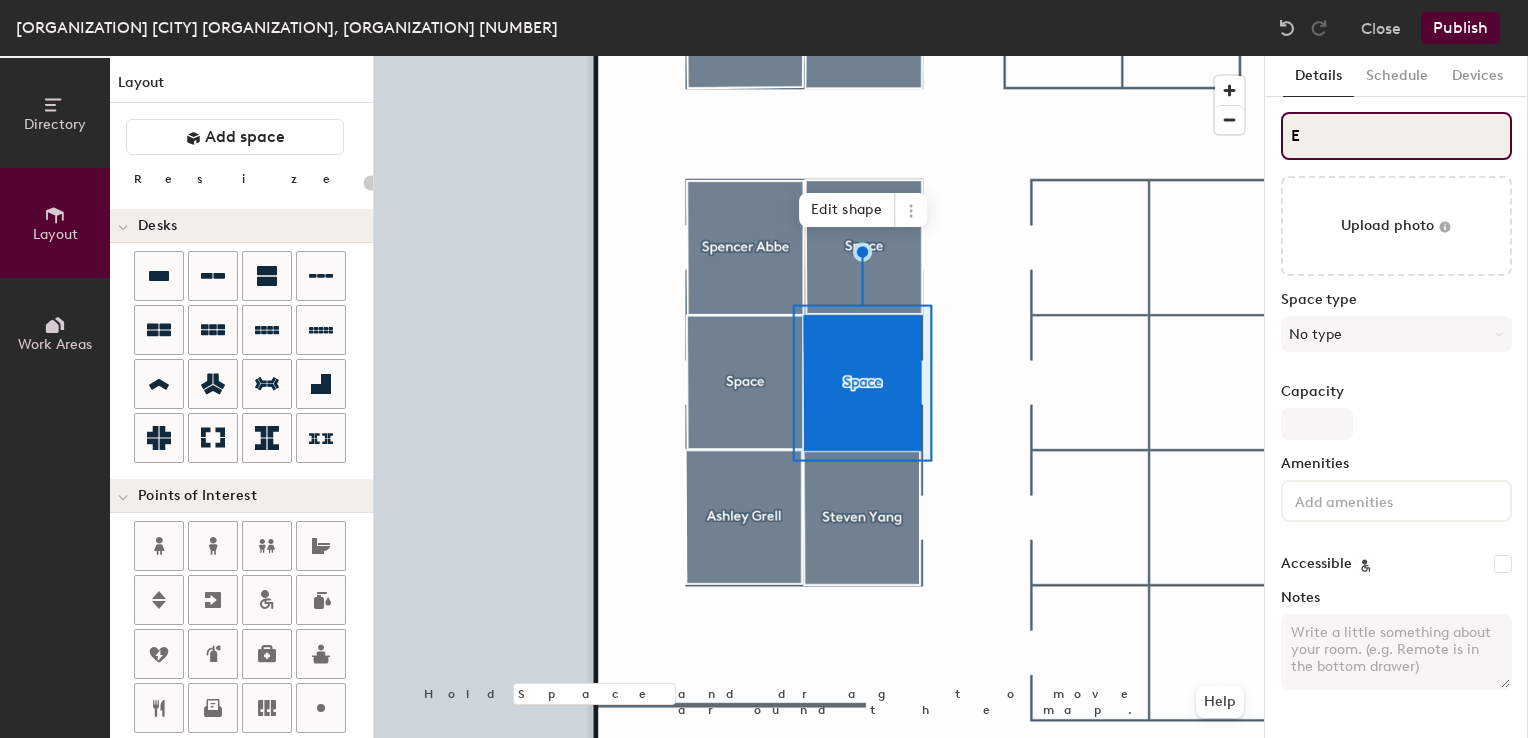 type on "20" 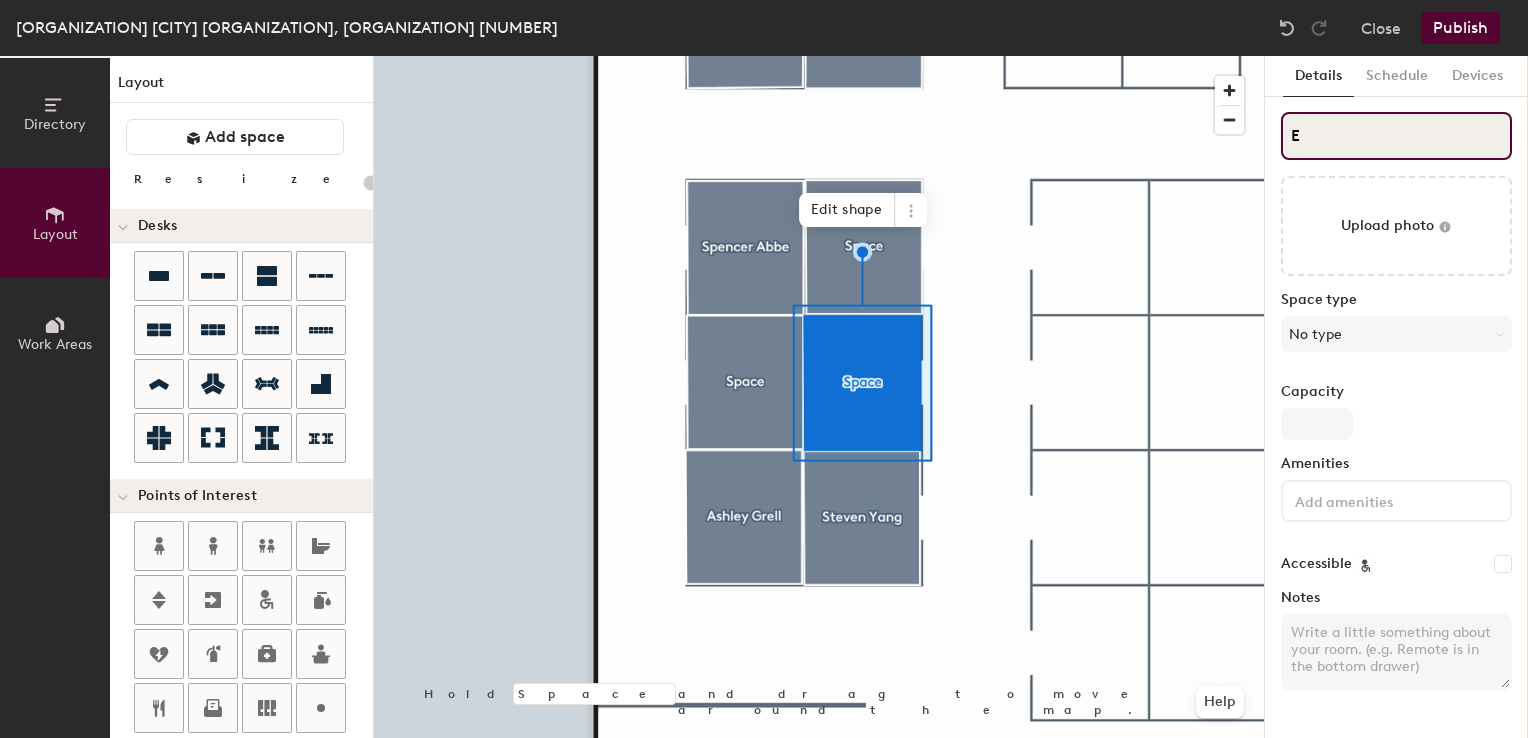 type on "Em" 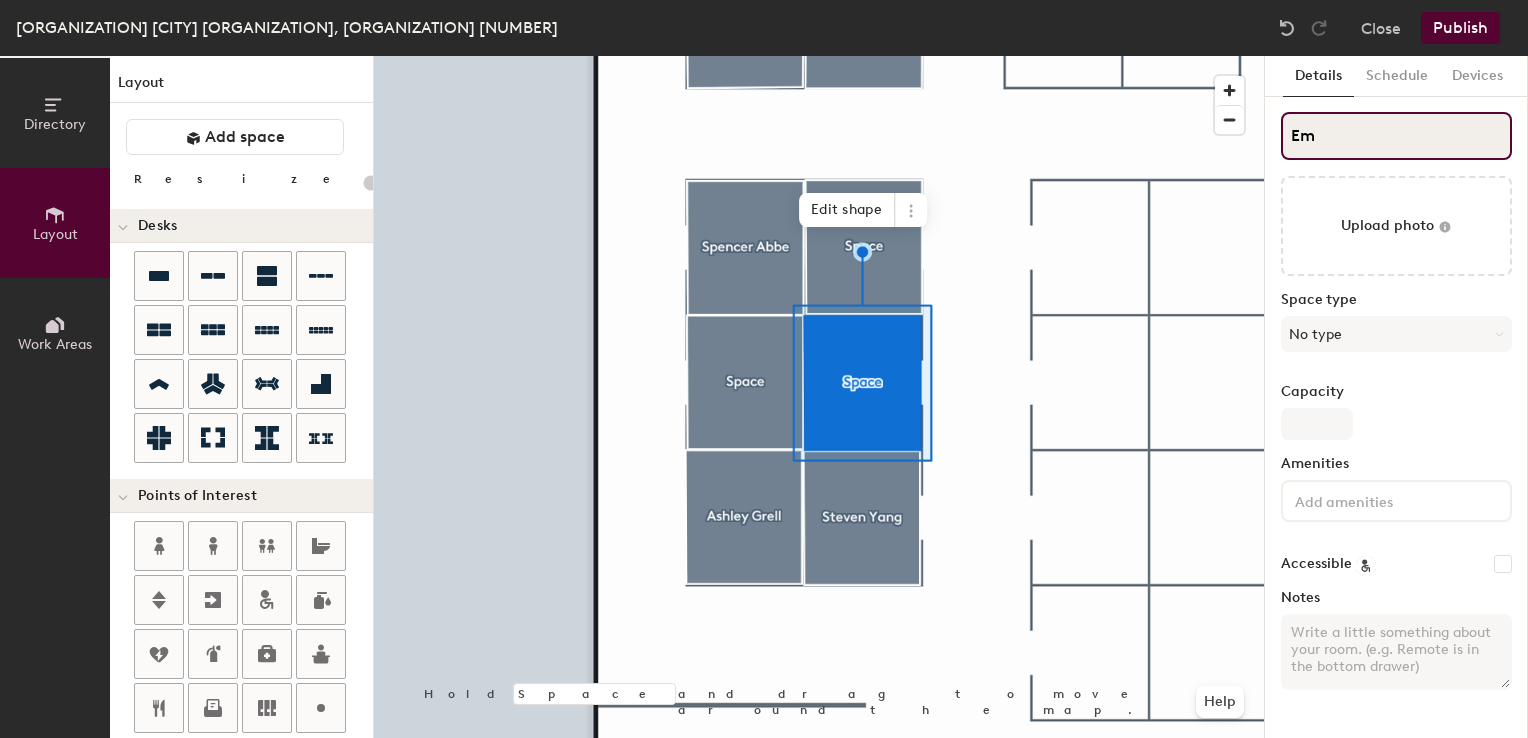 type on "20" 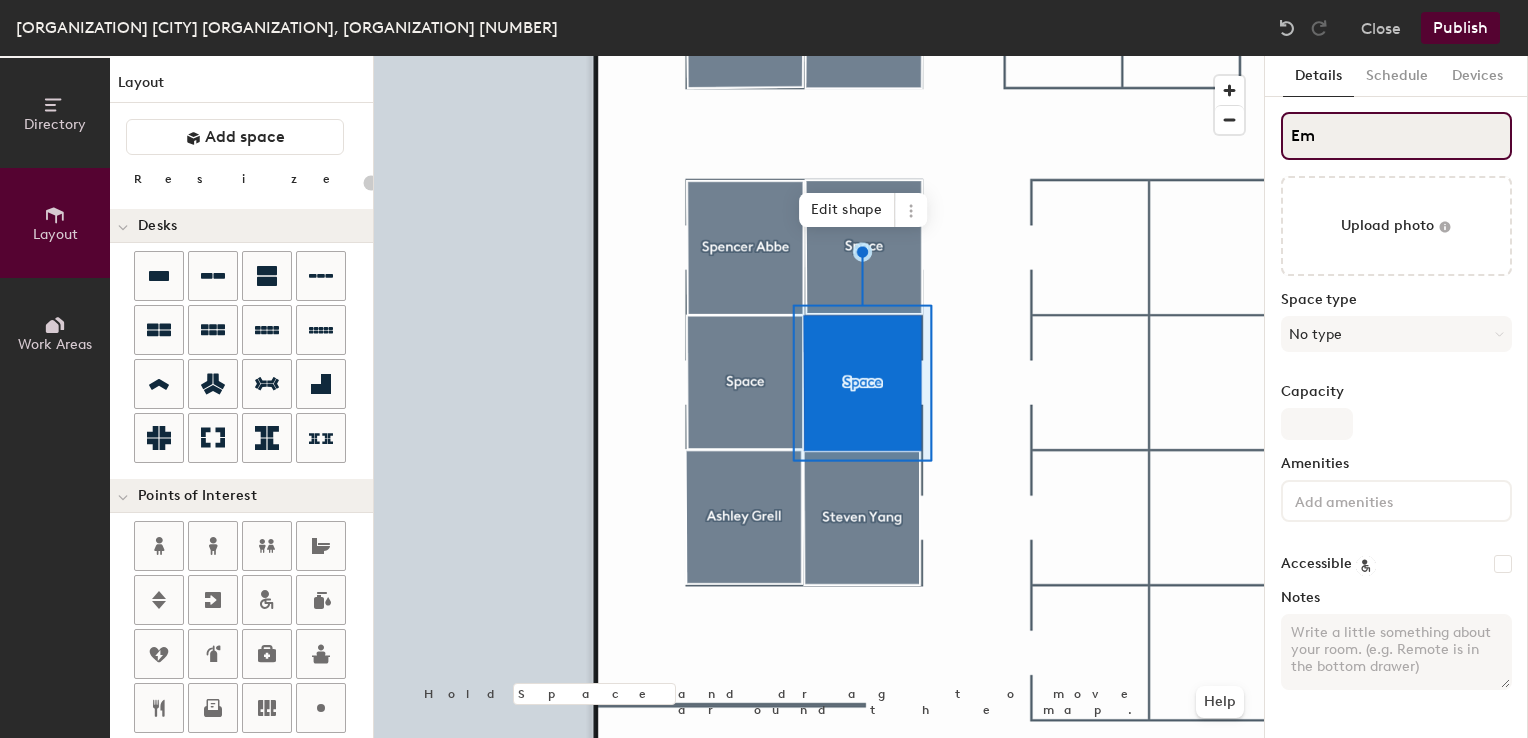 type on "Eme" 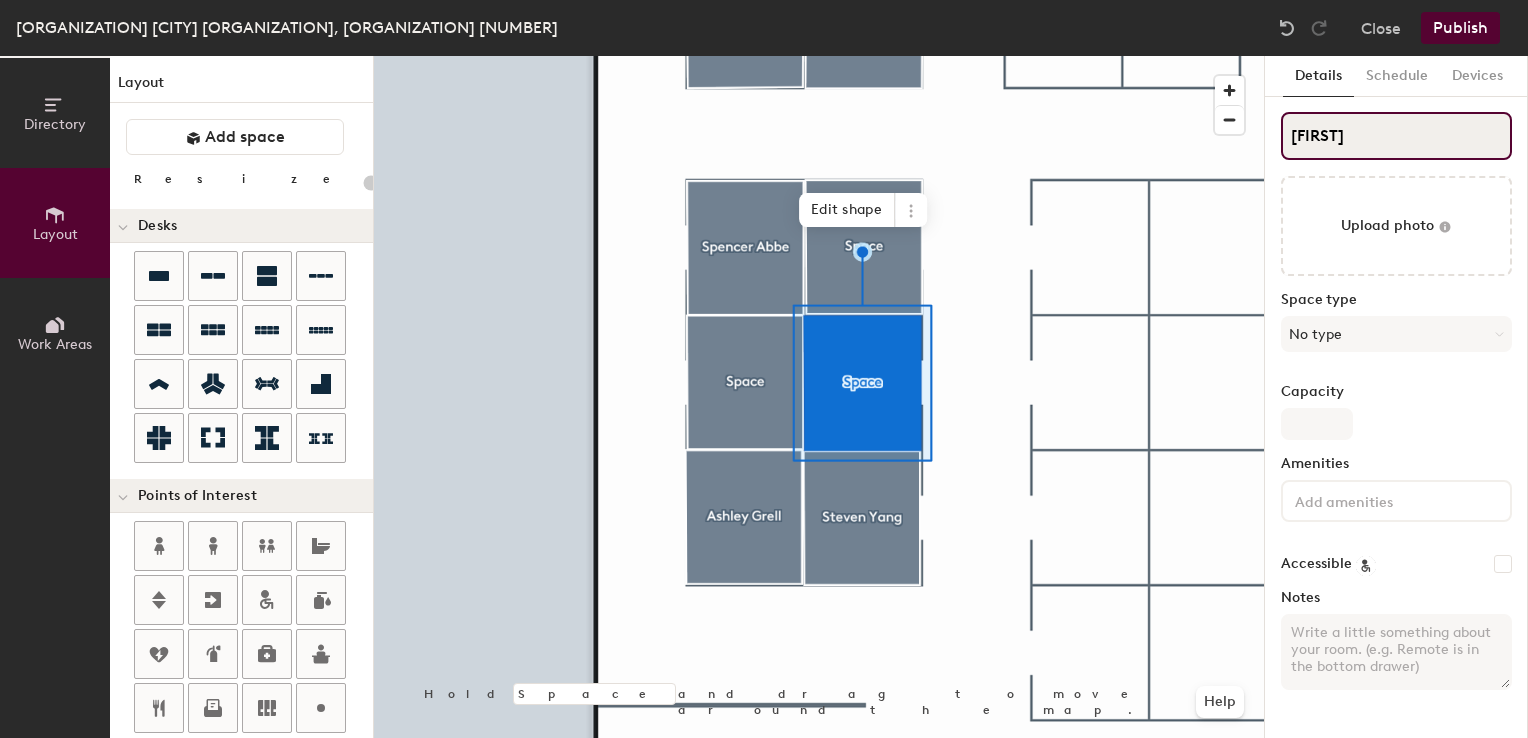 type on "20" 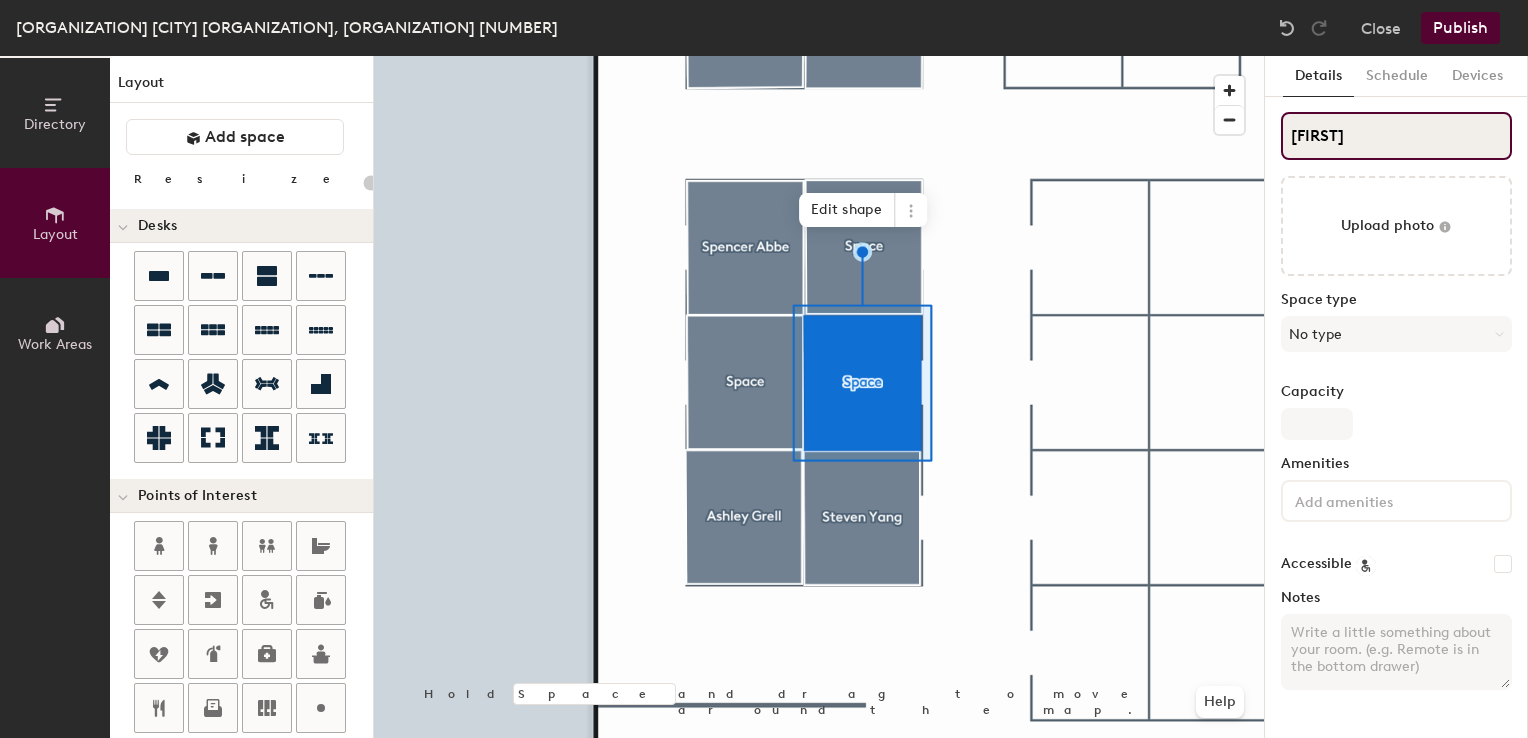 type on "Emer" 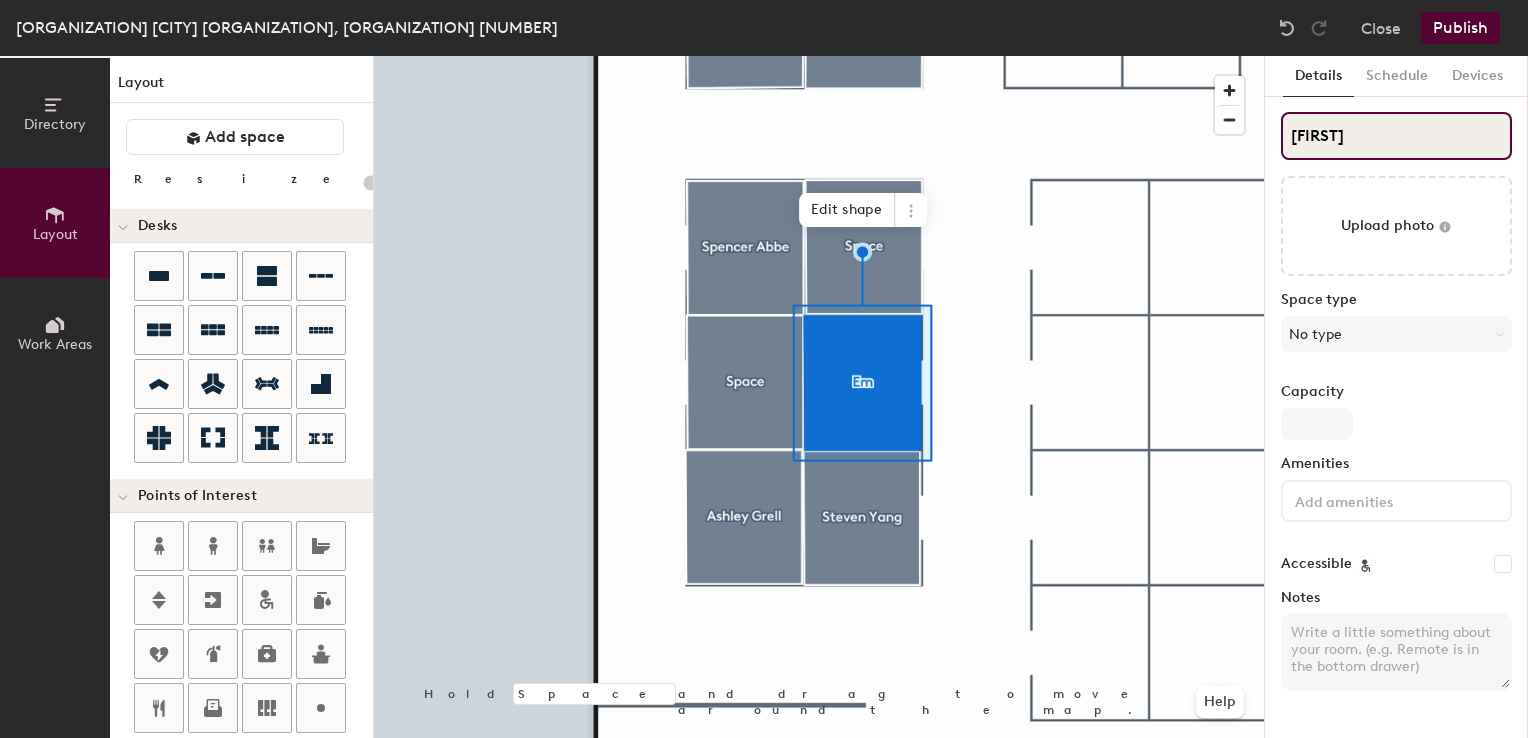 type on "Emery" 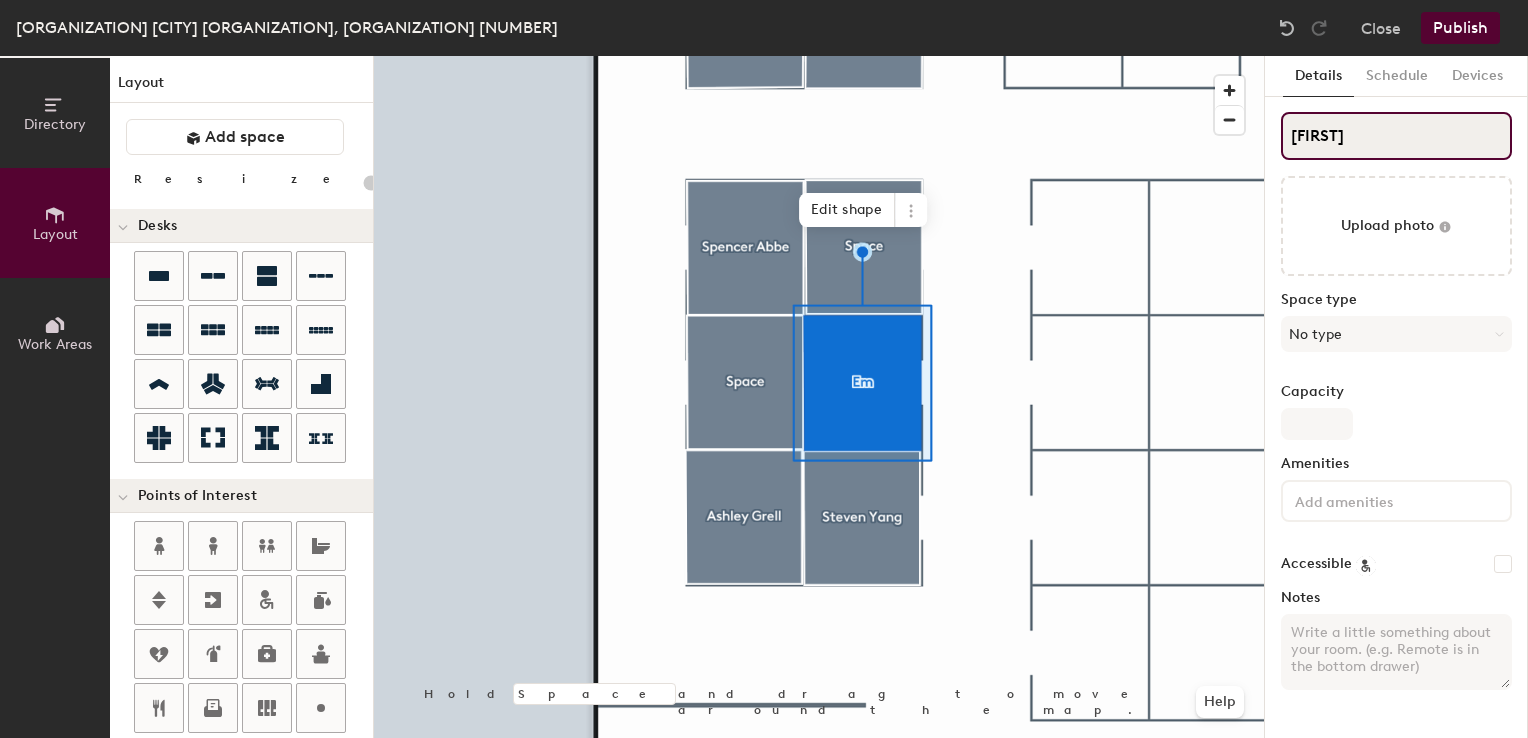 type on "20" 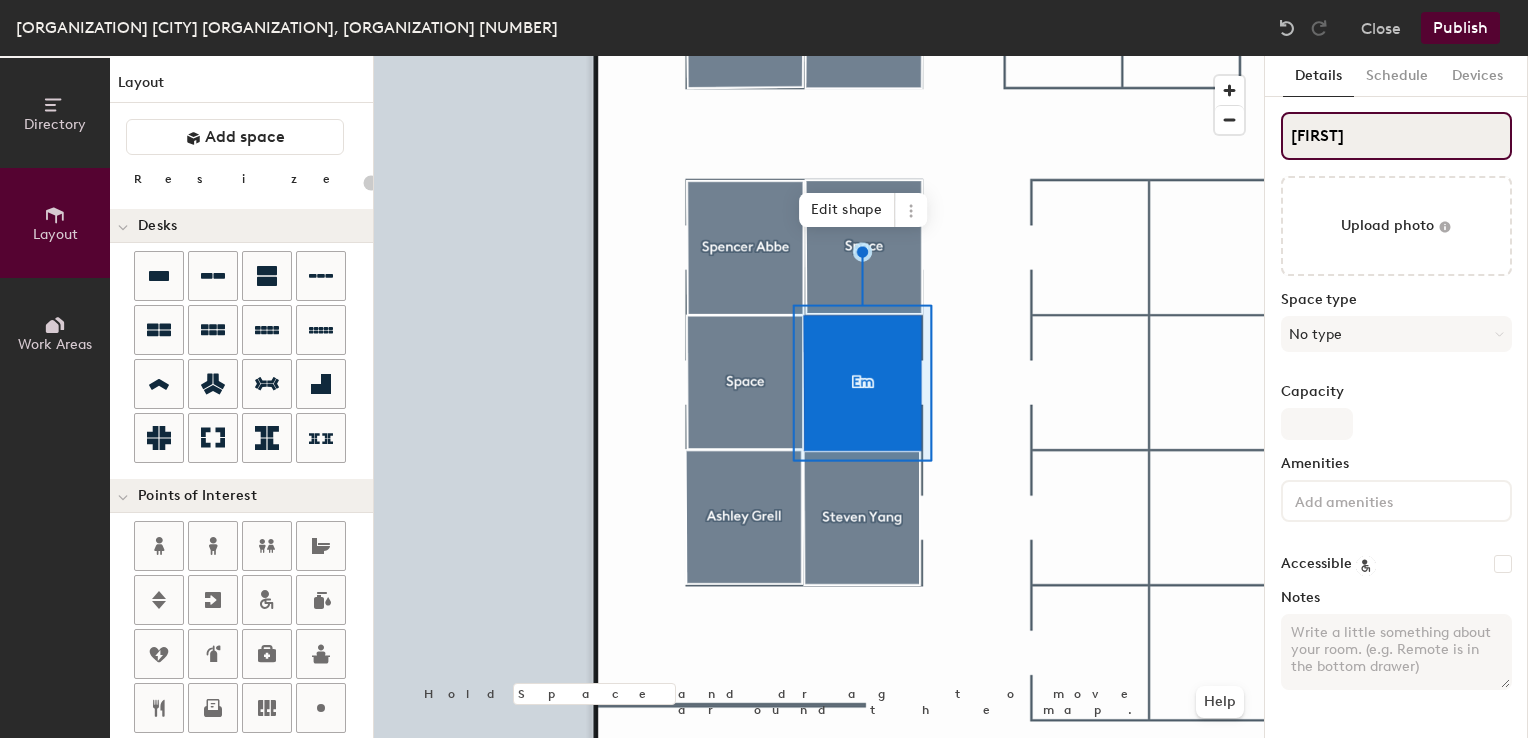 type on "20" 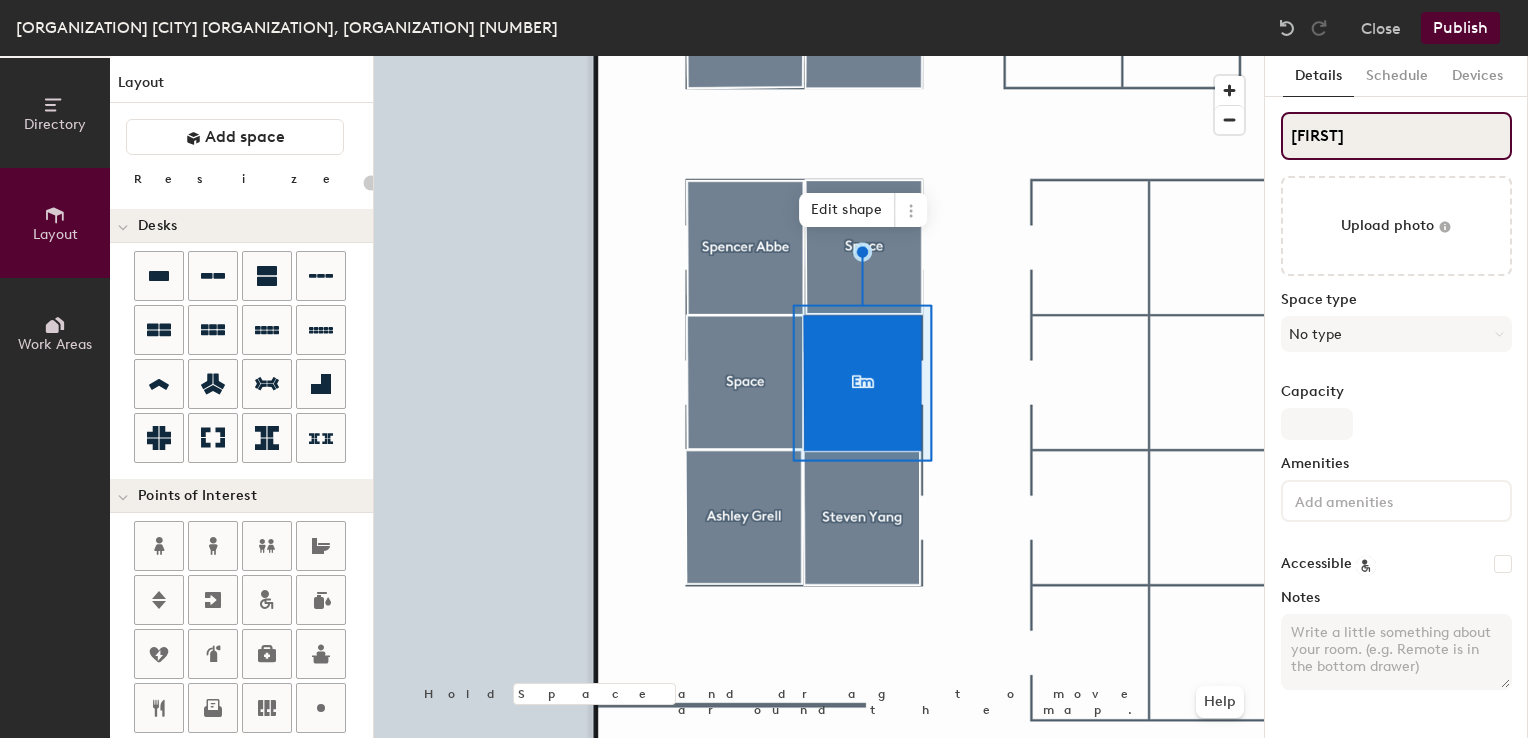 type on "Emery D" 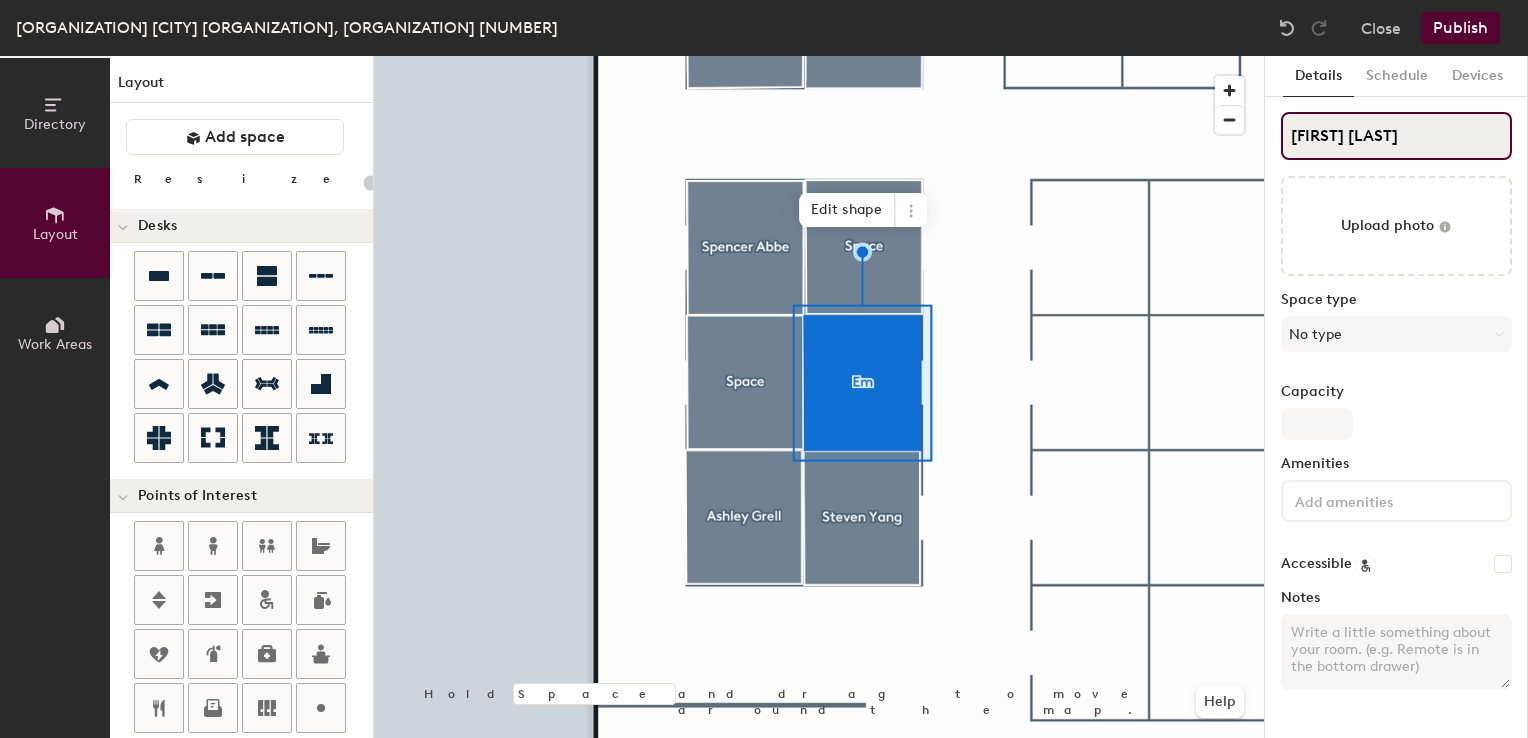 type on "20" 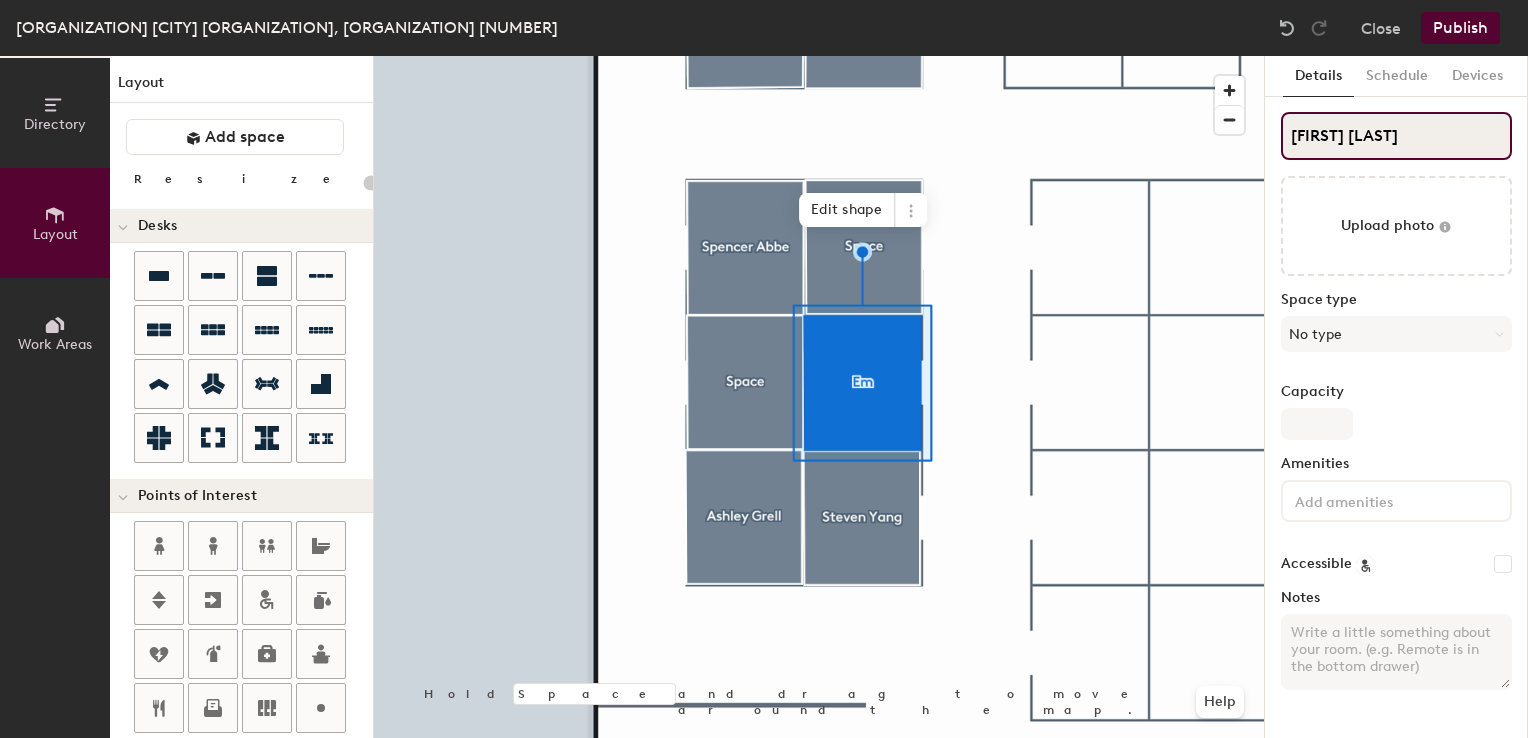 type on "Emery Dav" 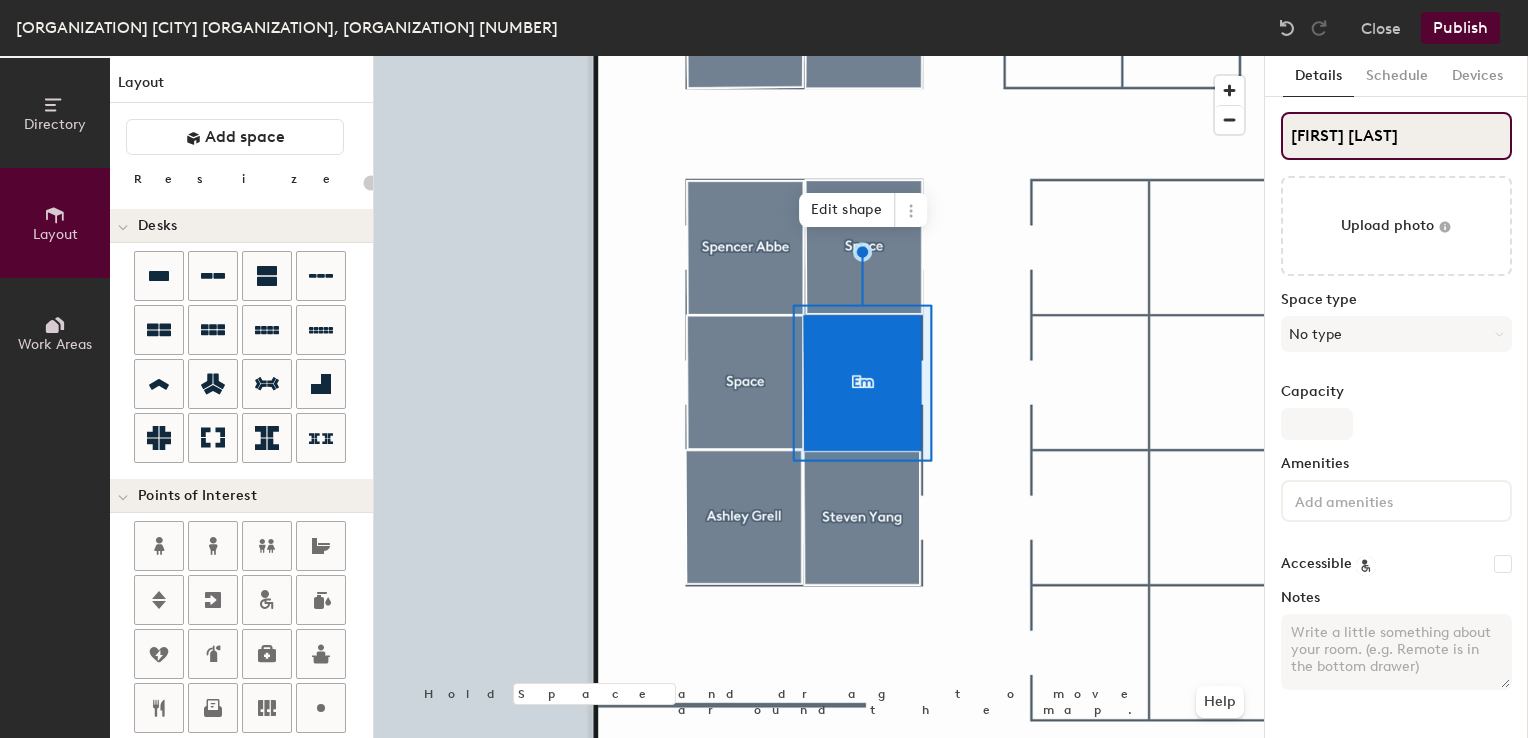 type on "20" 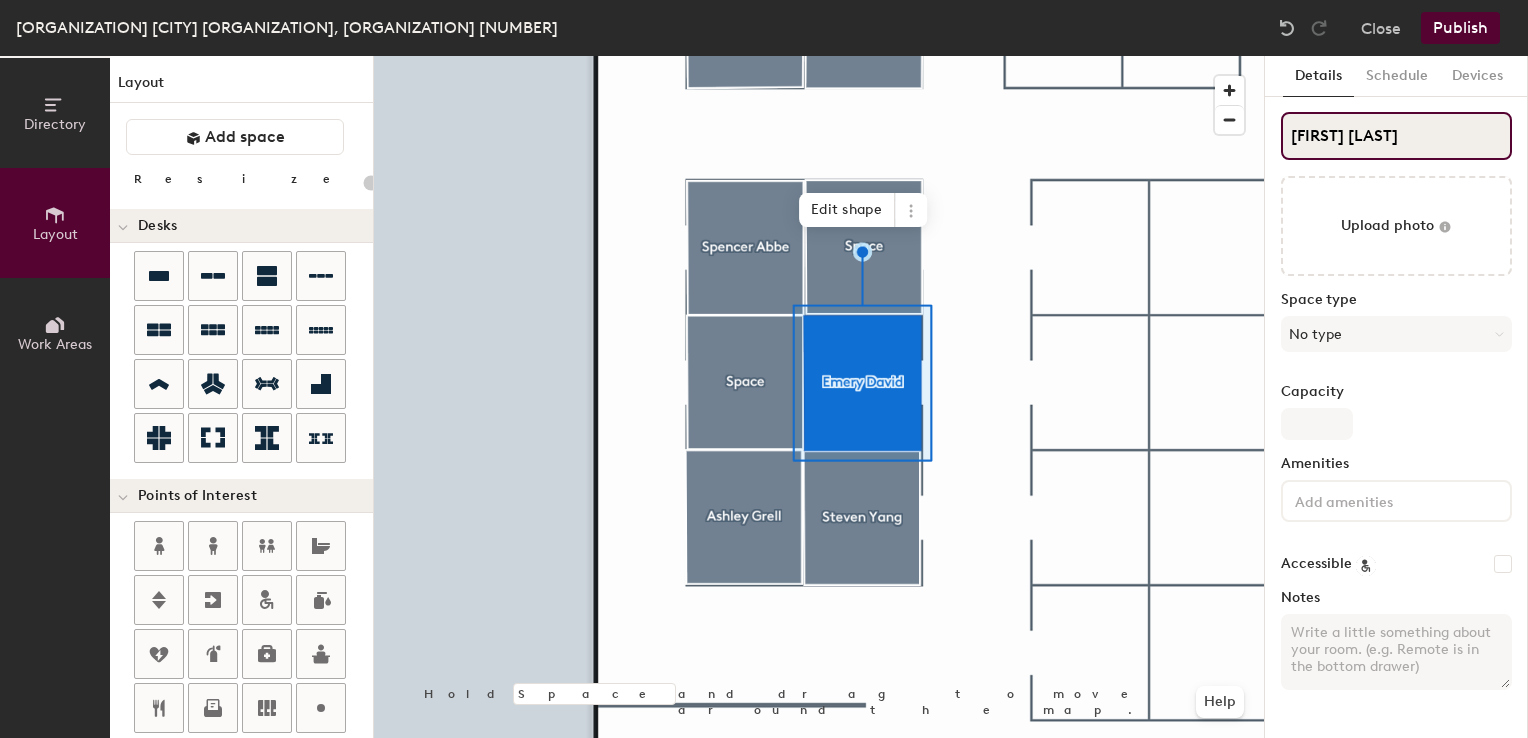 type on "20" 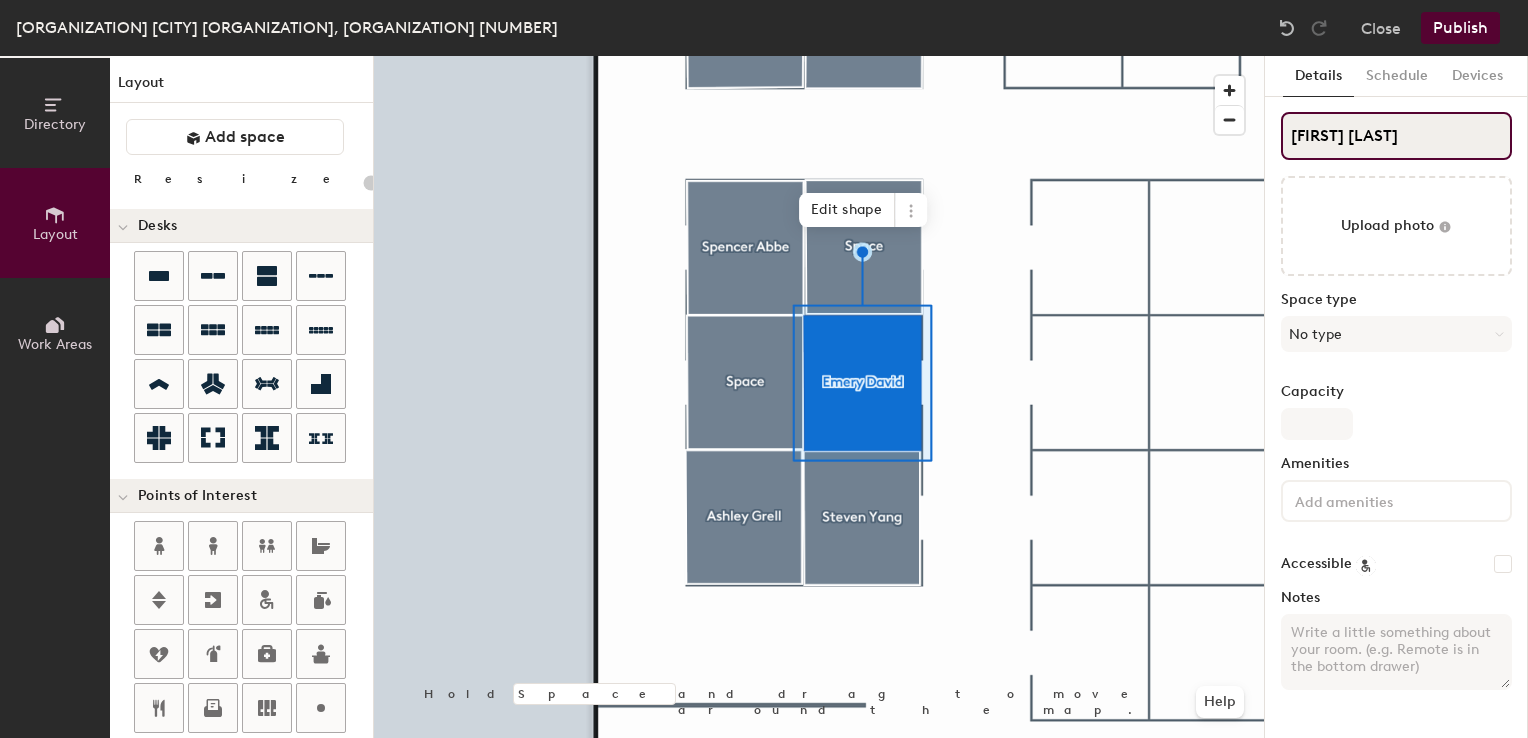 type on "Emery David" 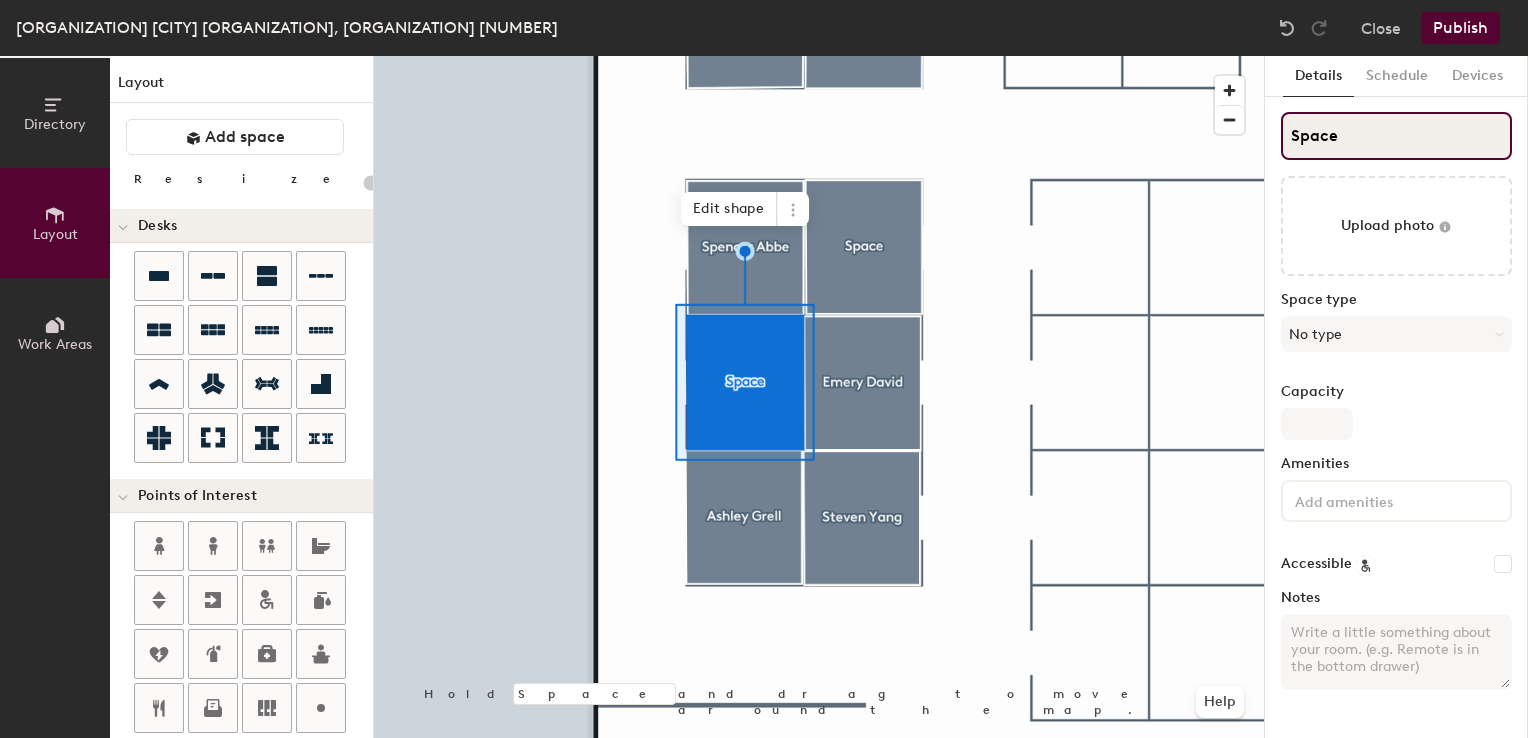 type on "20" 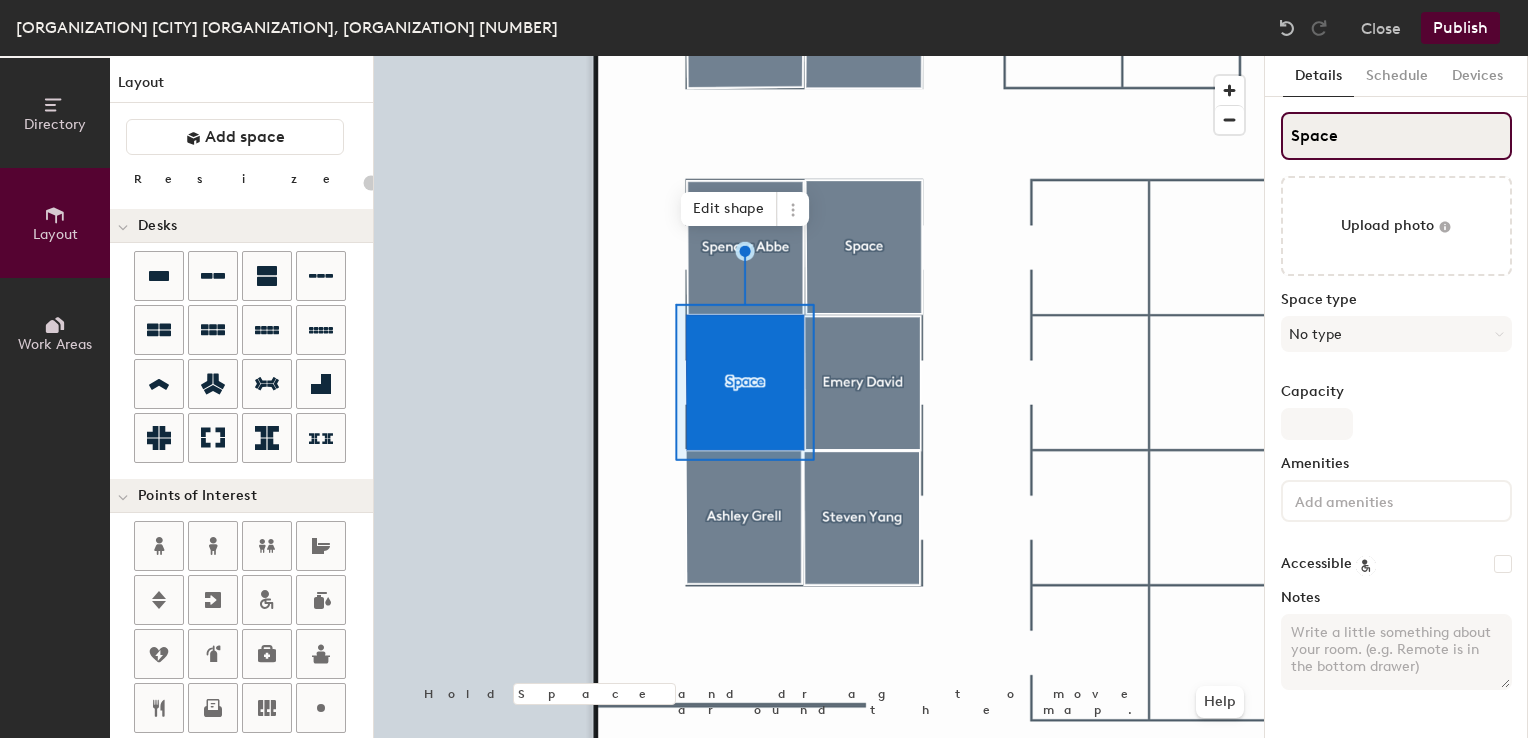 click on "Directory Layout Work Areas Layout   Add space Resize Desks Points of Interest Furnishings Seating Tables Booths Hold Space and drag to move around the map. Help Edit shape Scheduling policies Booking Window Max reservation length Recurring events Restrict booking to working hours Prevent booking from kiosks Restrict booking to administrators Configure room display Background Upload photo General Auto contrast High visibility Hide the logo Custom logo Edit Display hours Screen Brightness 0% 100% Privacy Mask meeting titles Hide meeting attendees Keep meeting organizer visible Scheduling Meeting check-ins Start meetings early End meetings early Extend meetings Impromptu meetings Abandoned meeting protection Admin access Restrict display management Details Schedule Devices Space Upload photo Space type No type Capacity Amenities Accessible Notes" 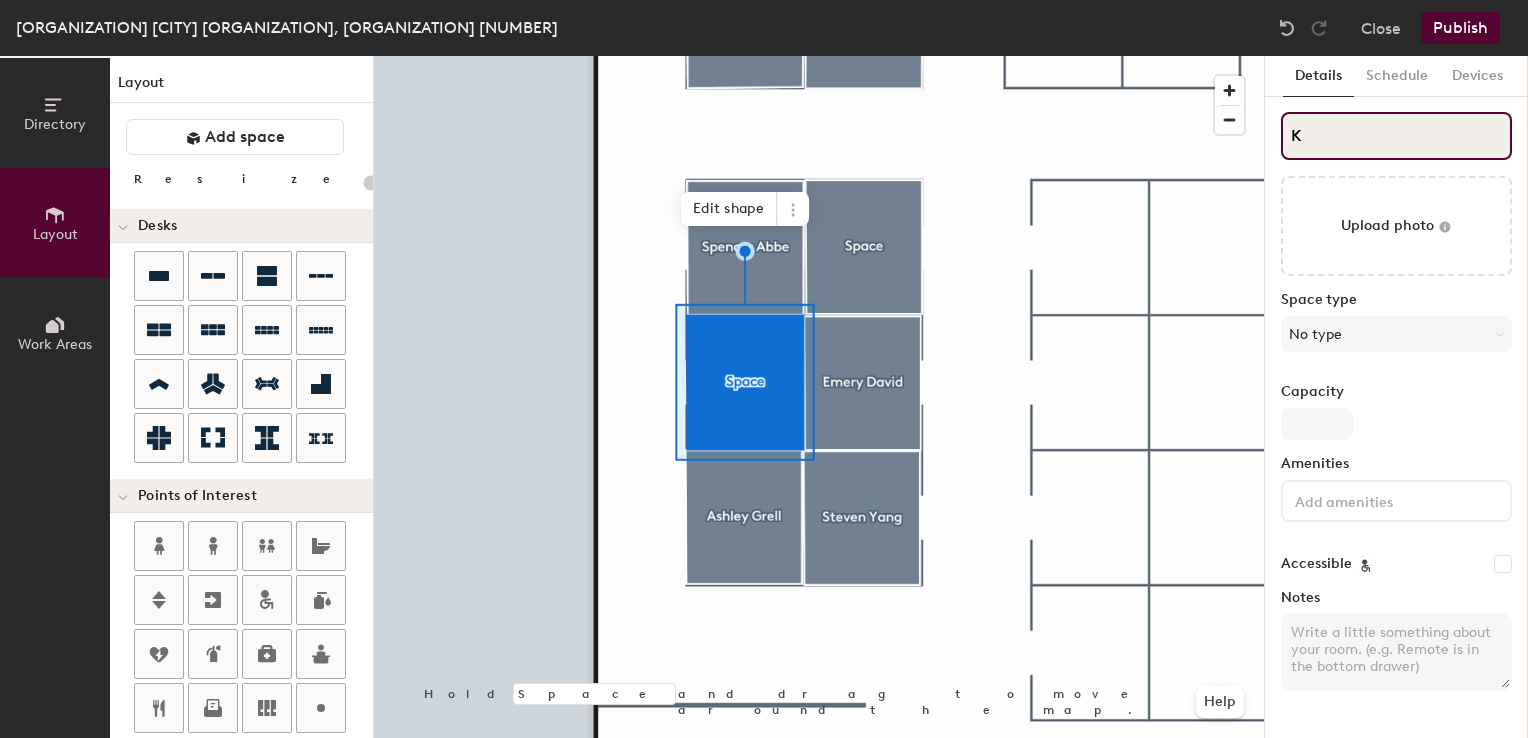 type on "20" 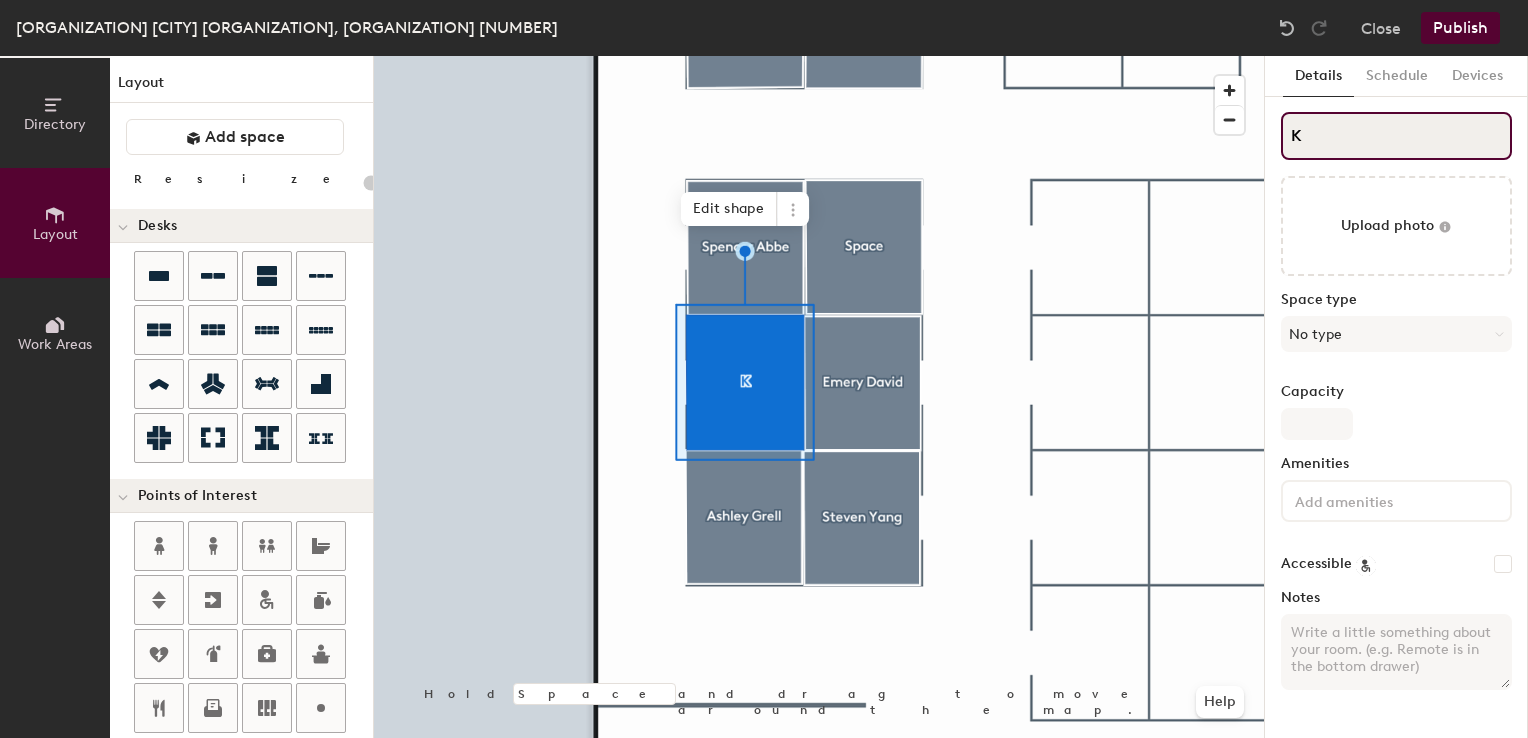 type on "Ki" 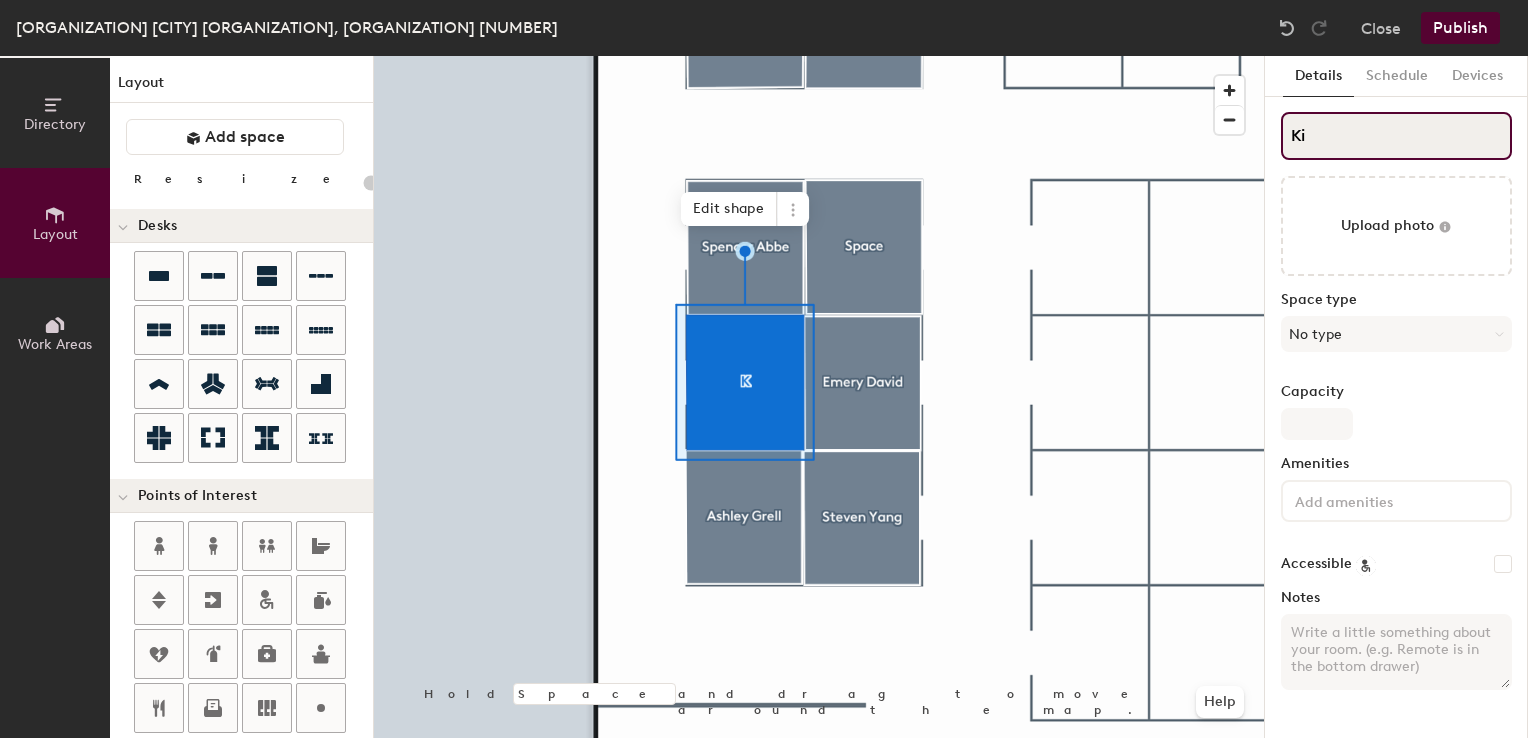 type on "20" 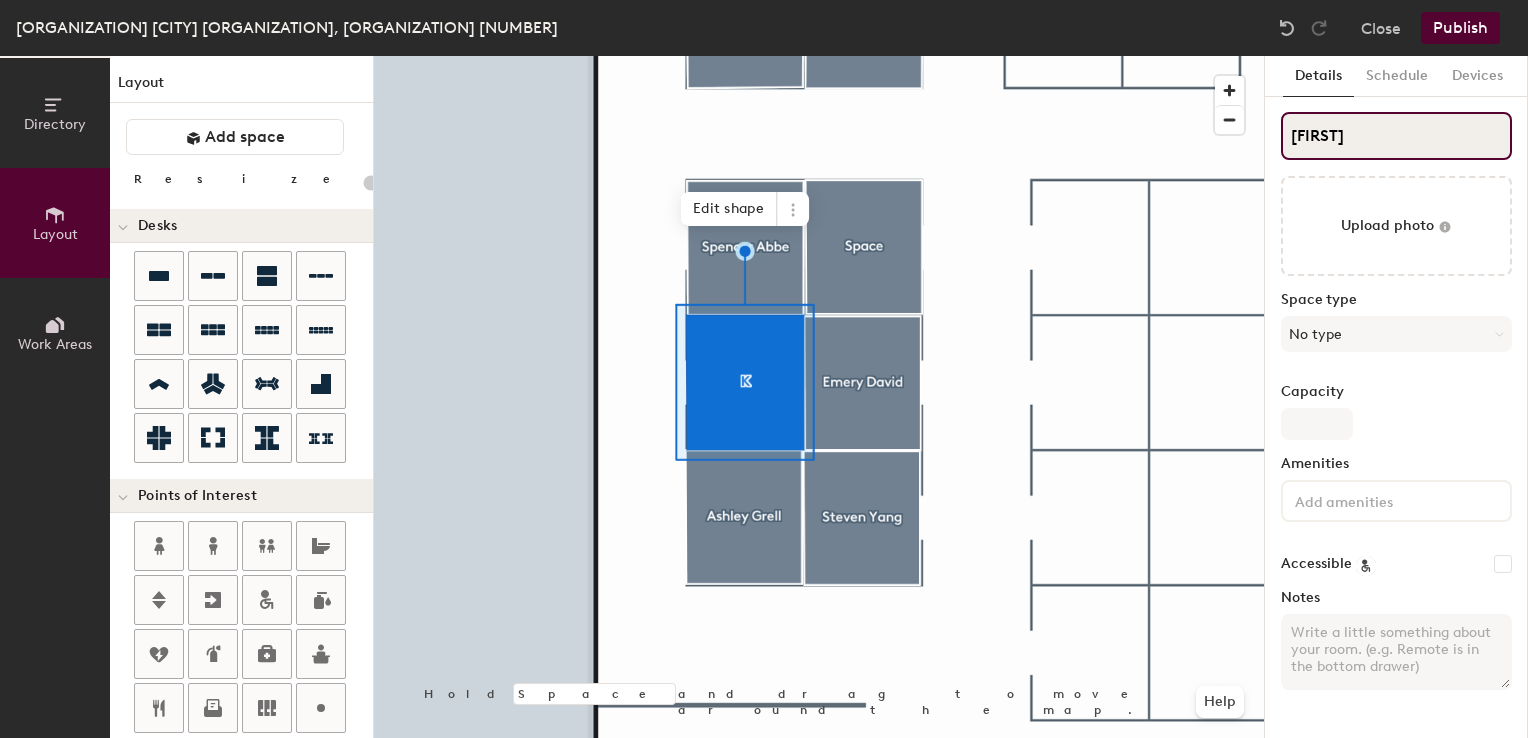 type on "20" 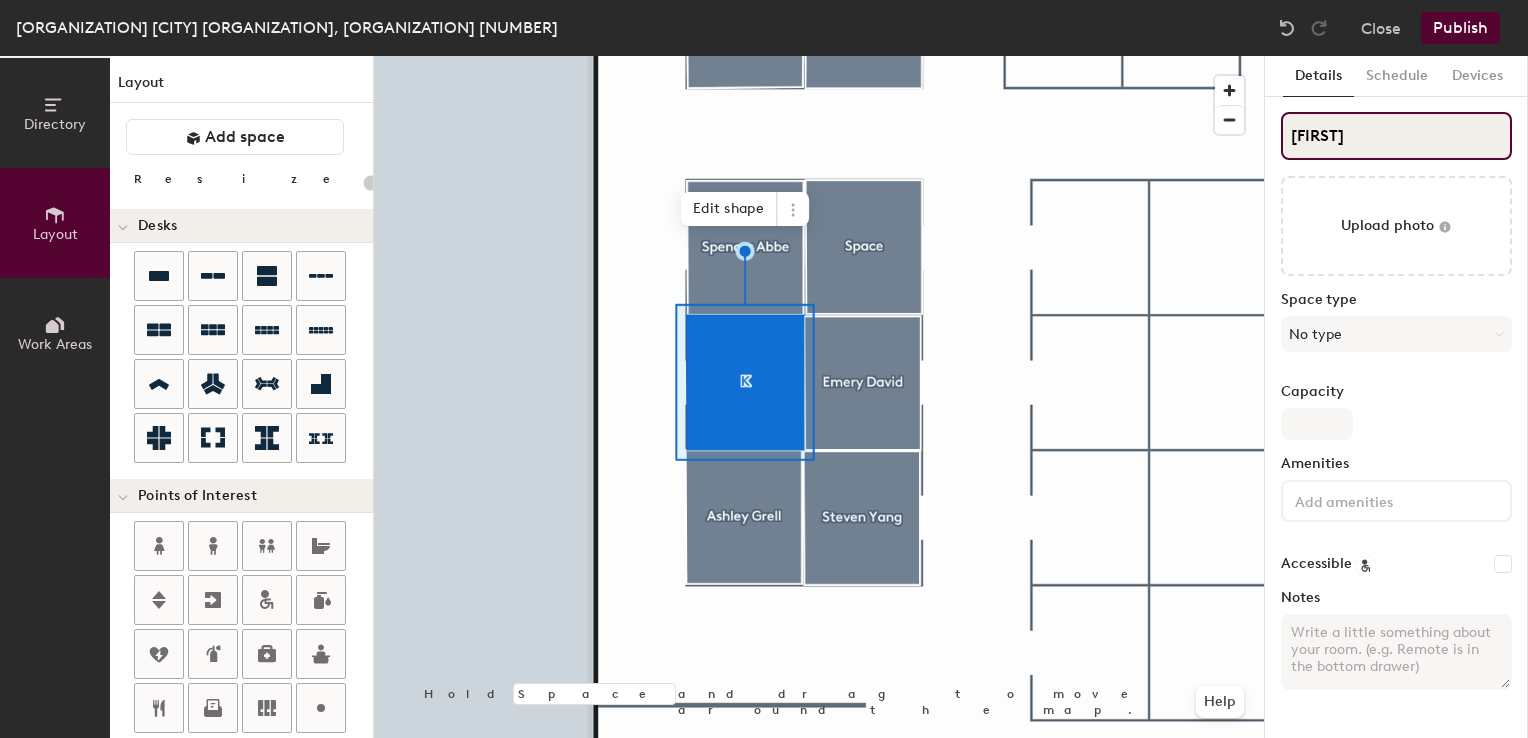 type on "Kirs" 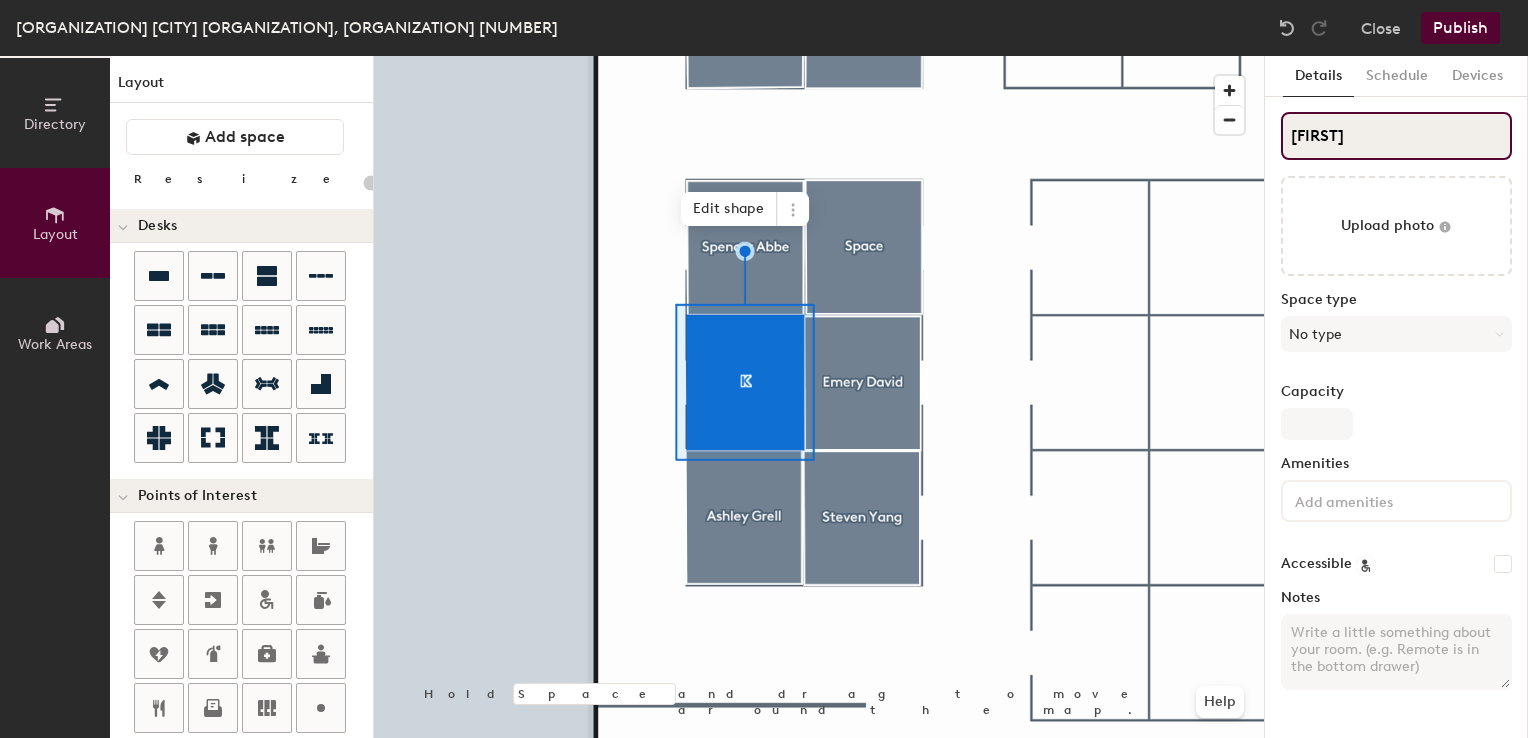 type on "20" 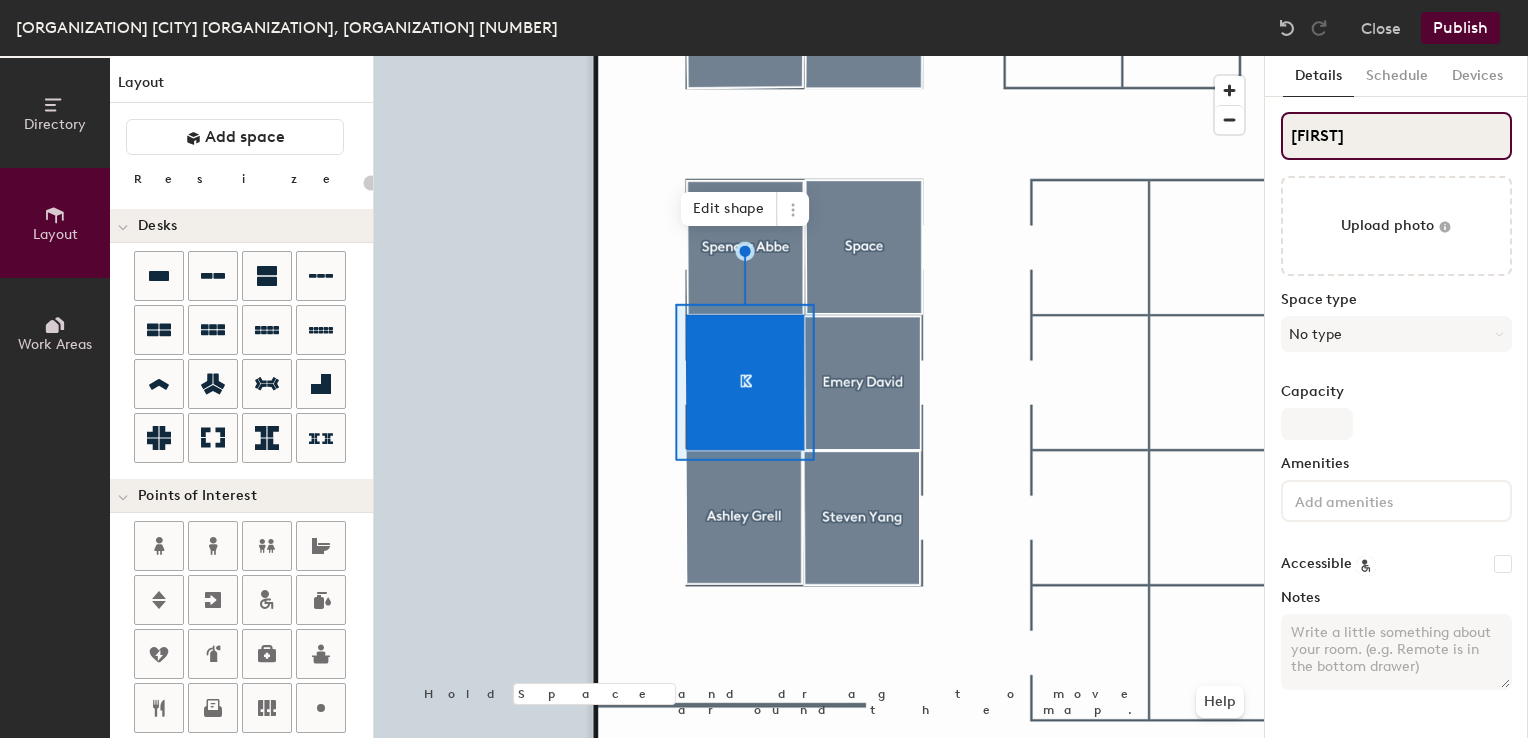 type on "Kirst" 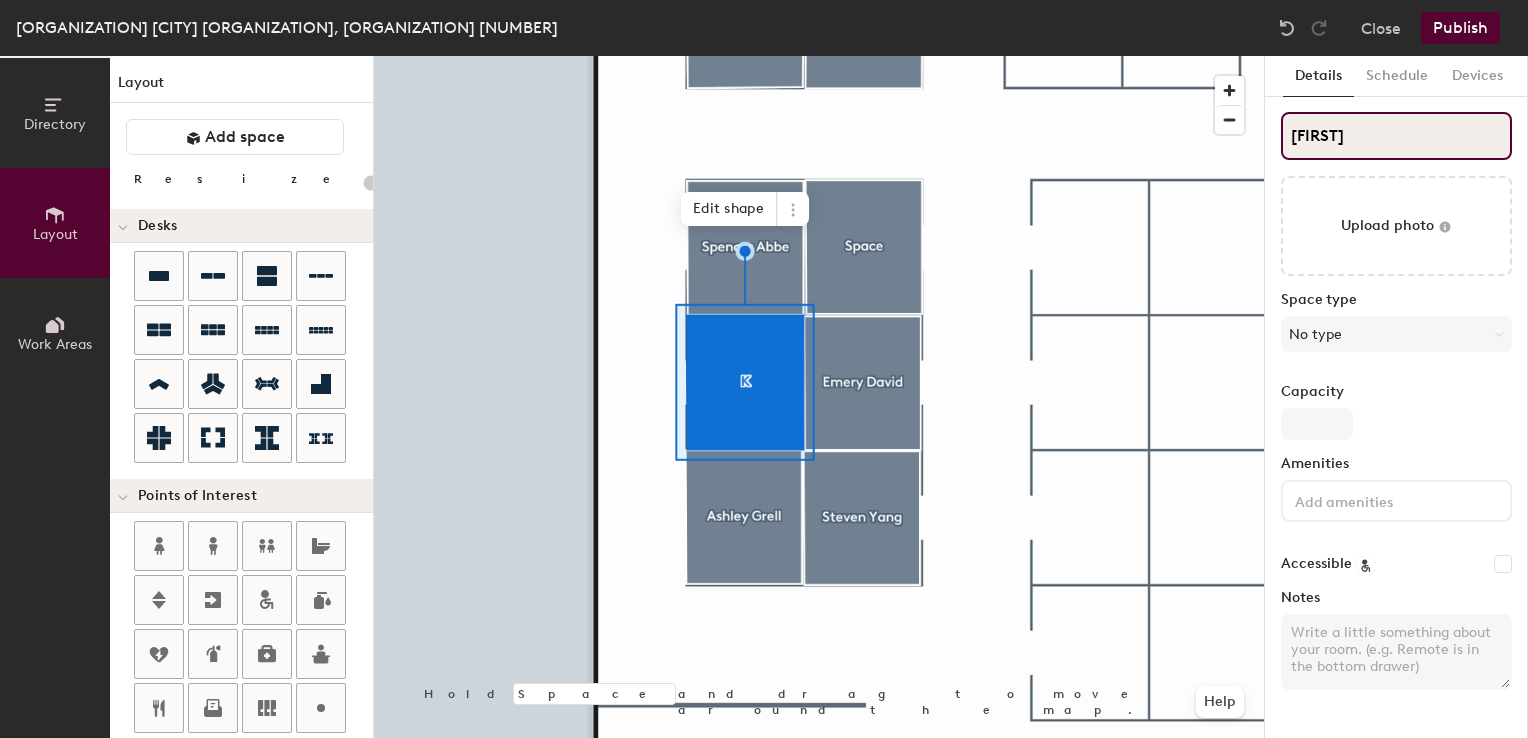 type on "20" 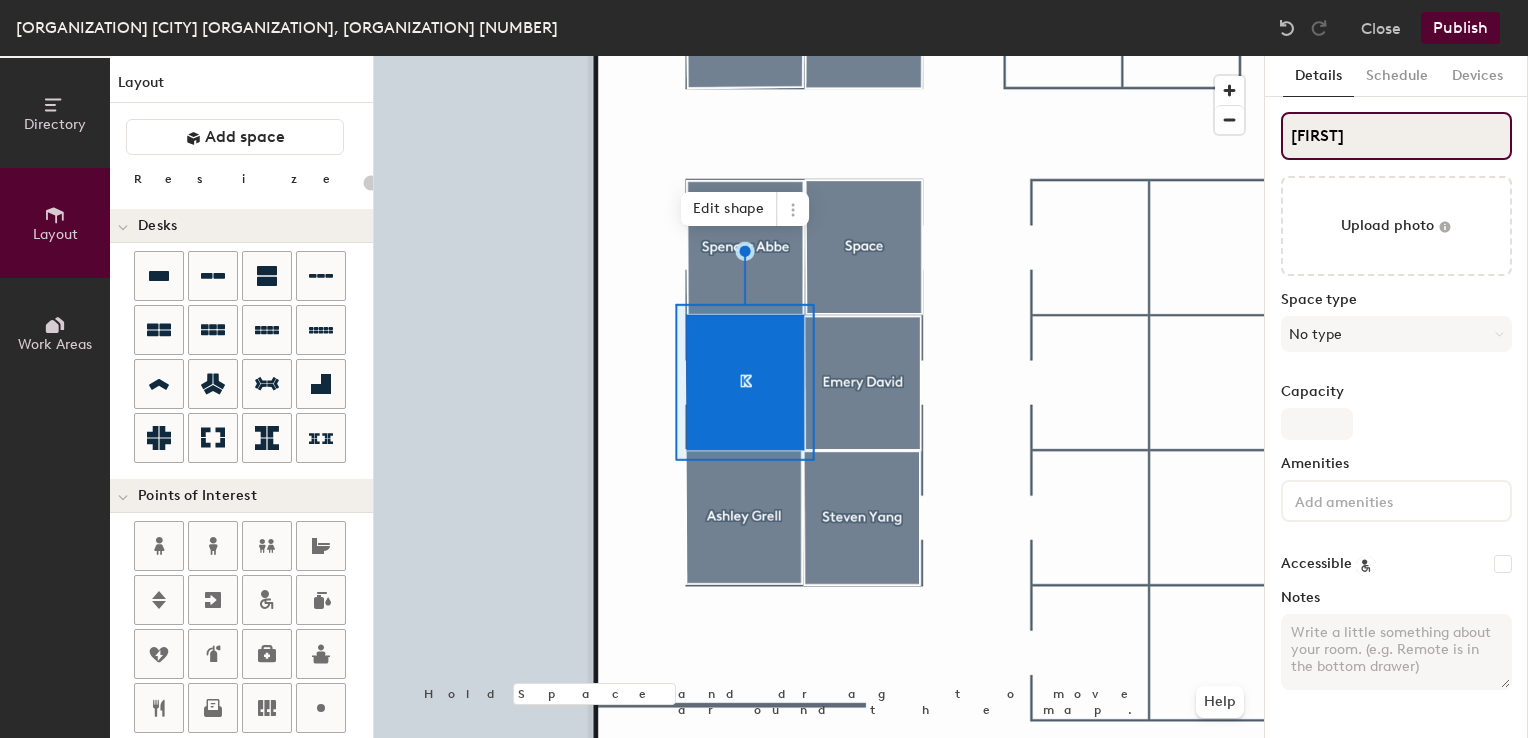 type on "20" 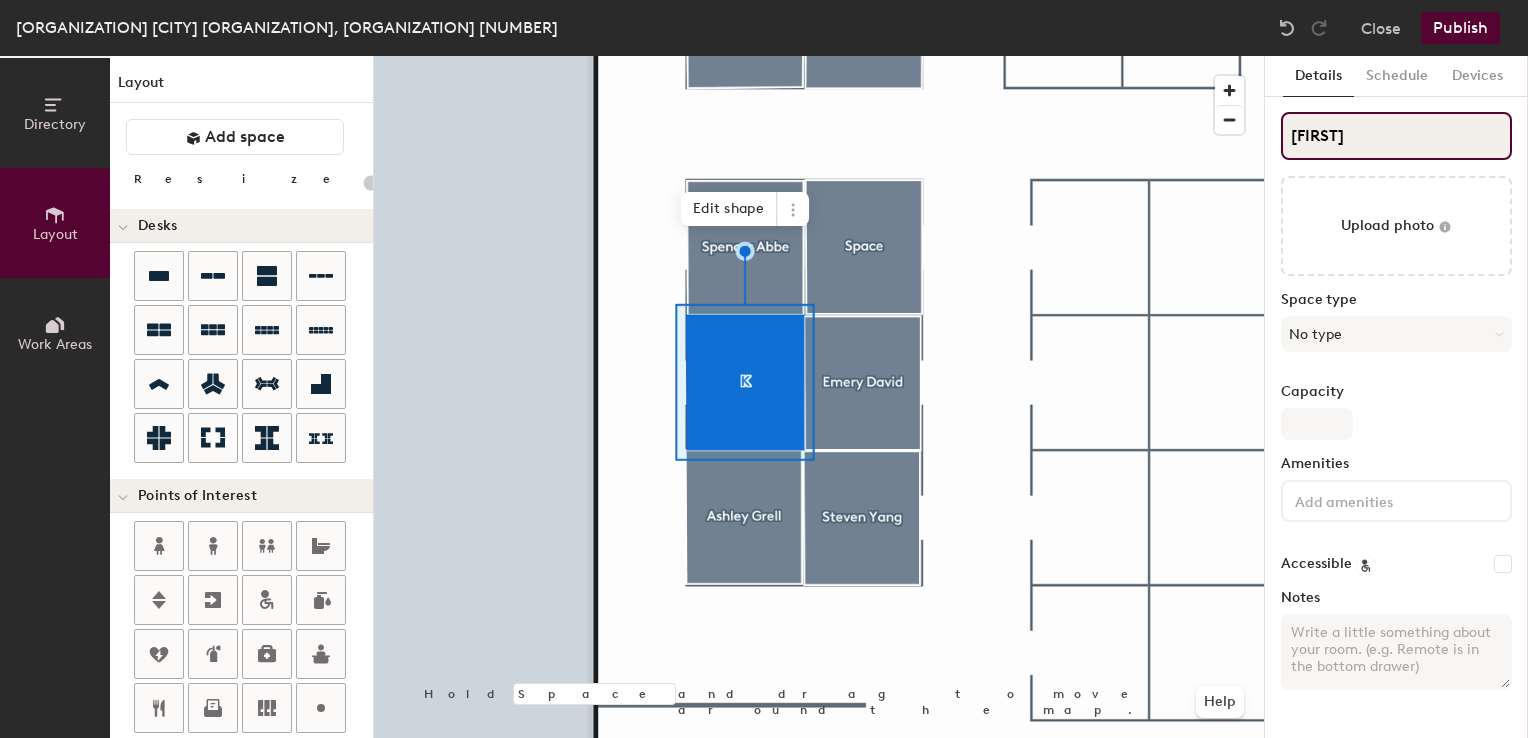type on "Kirsten B" 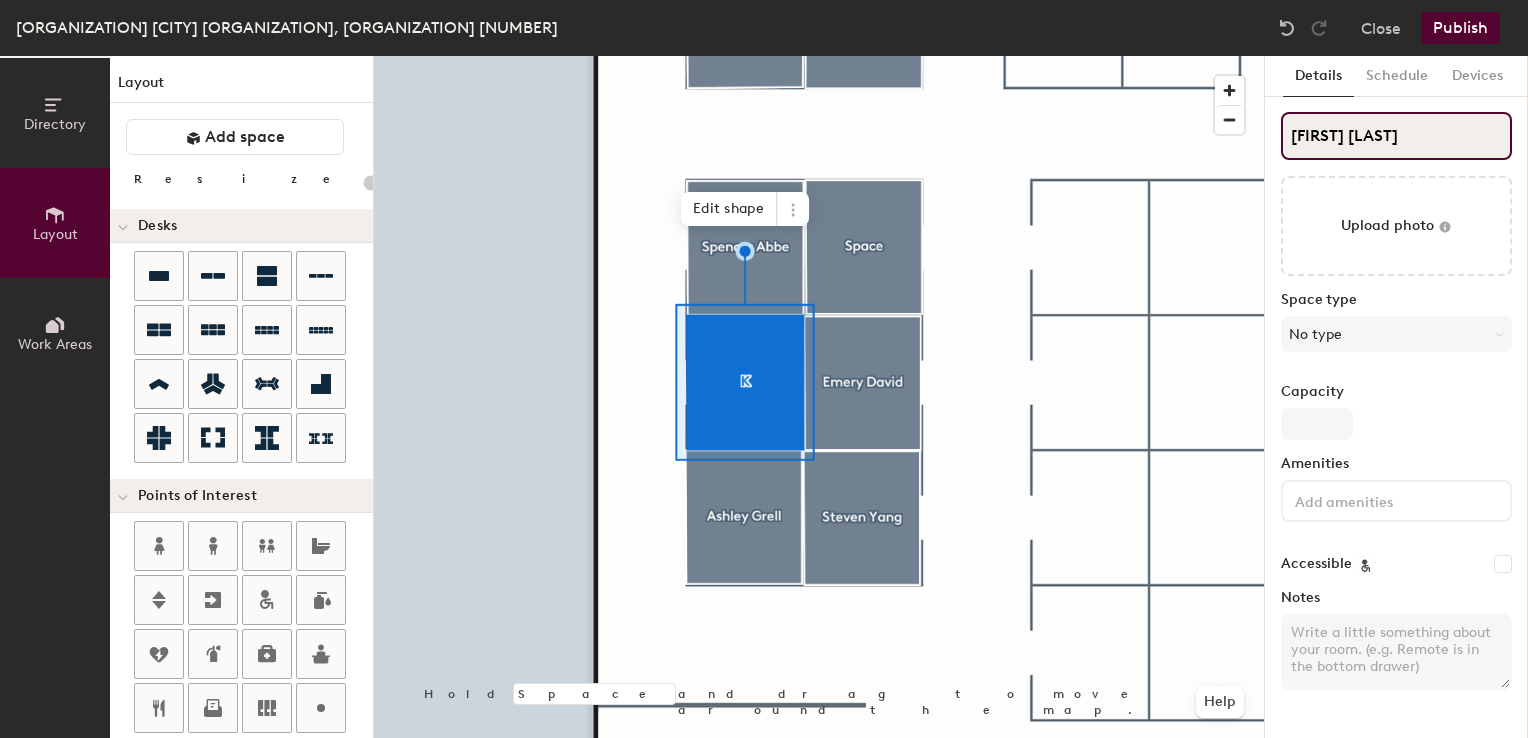 type on "20" 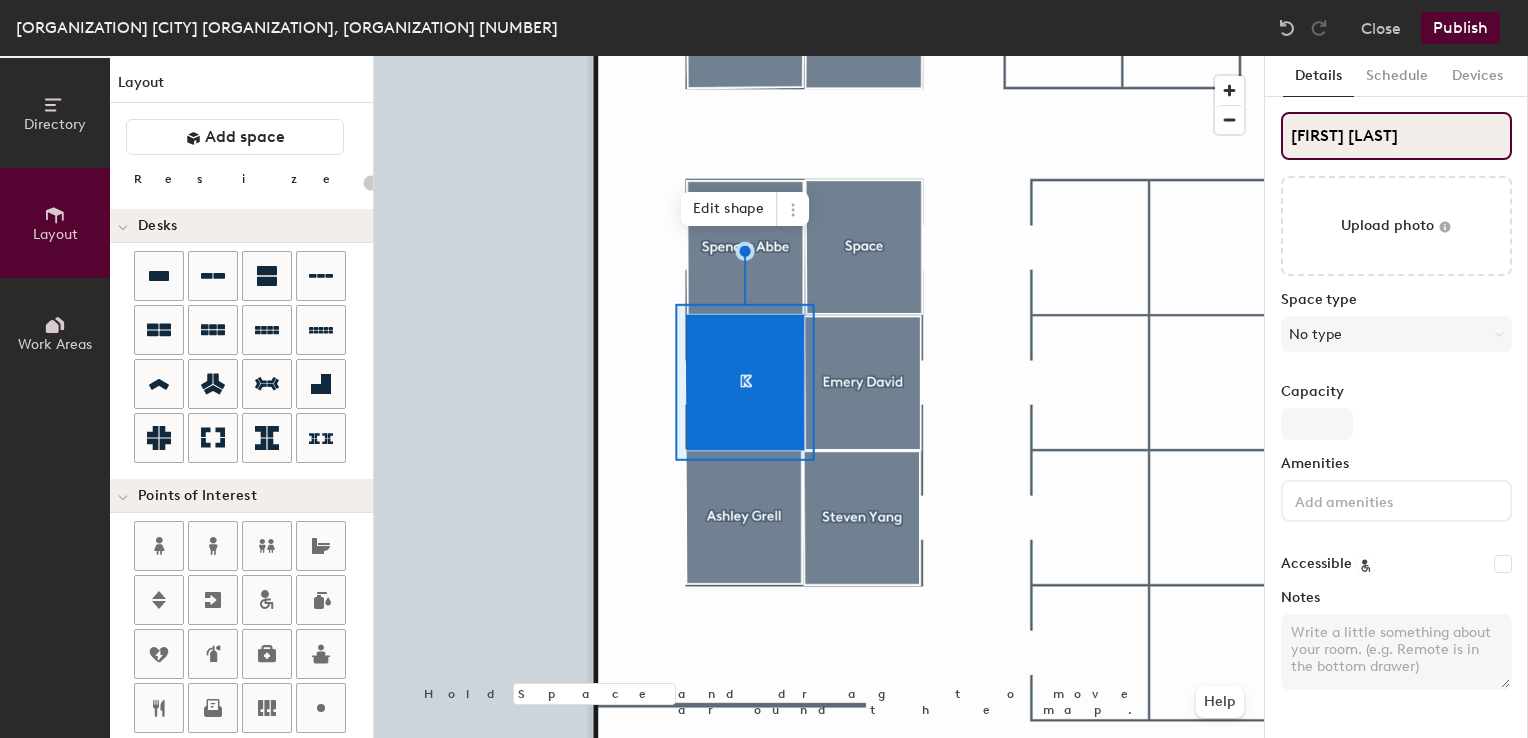 type on "Kirsten Bar" 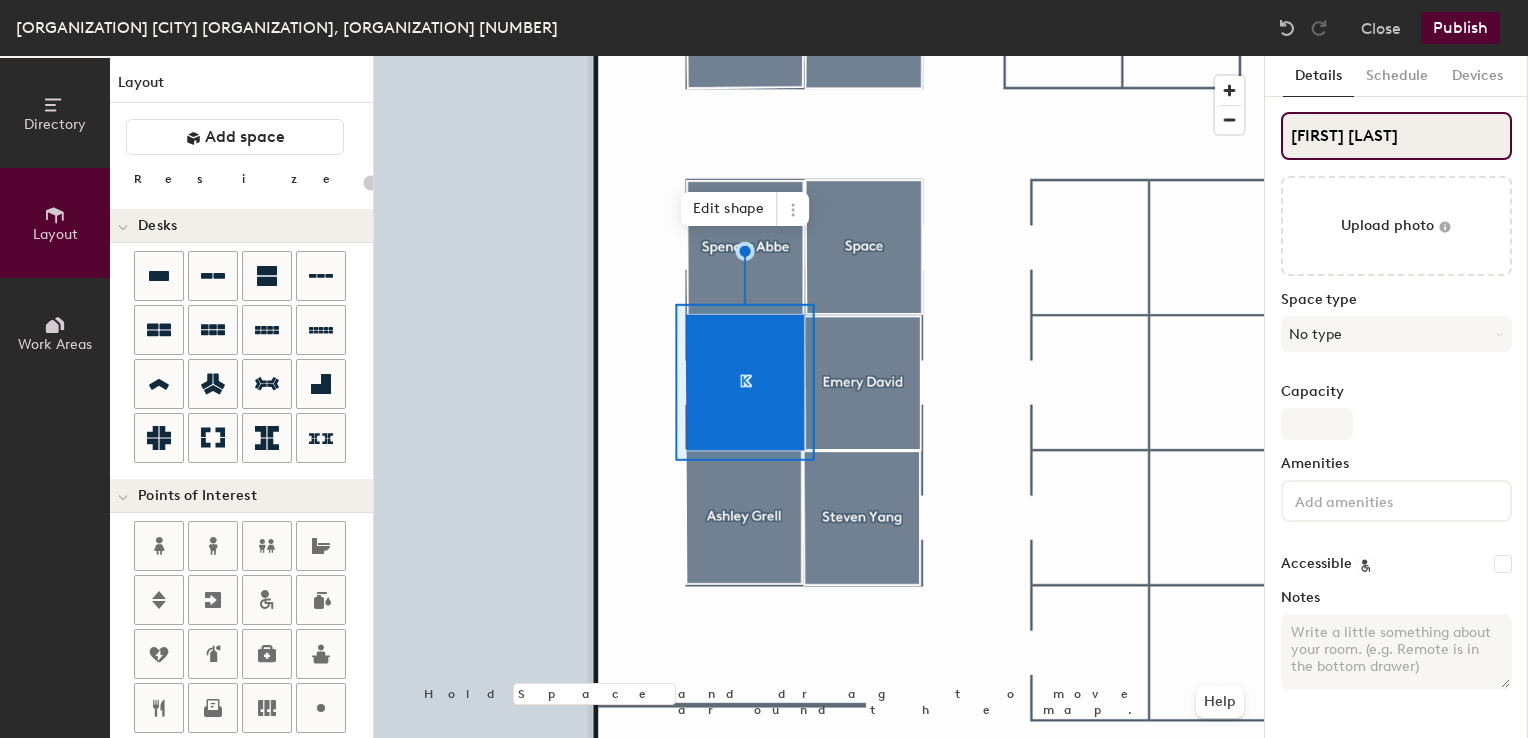 type on "20" 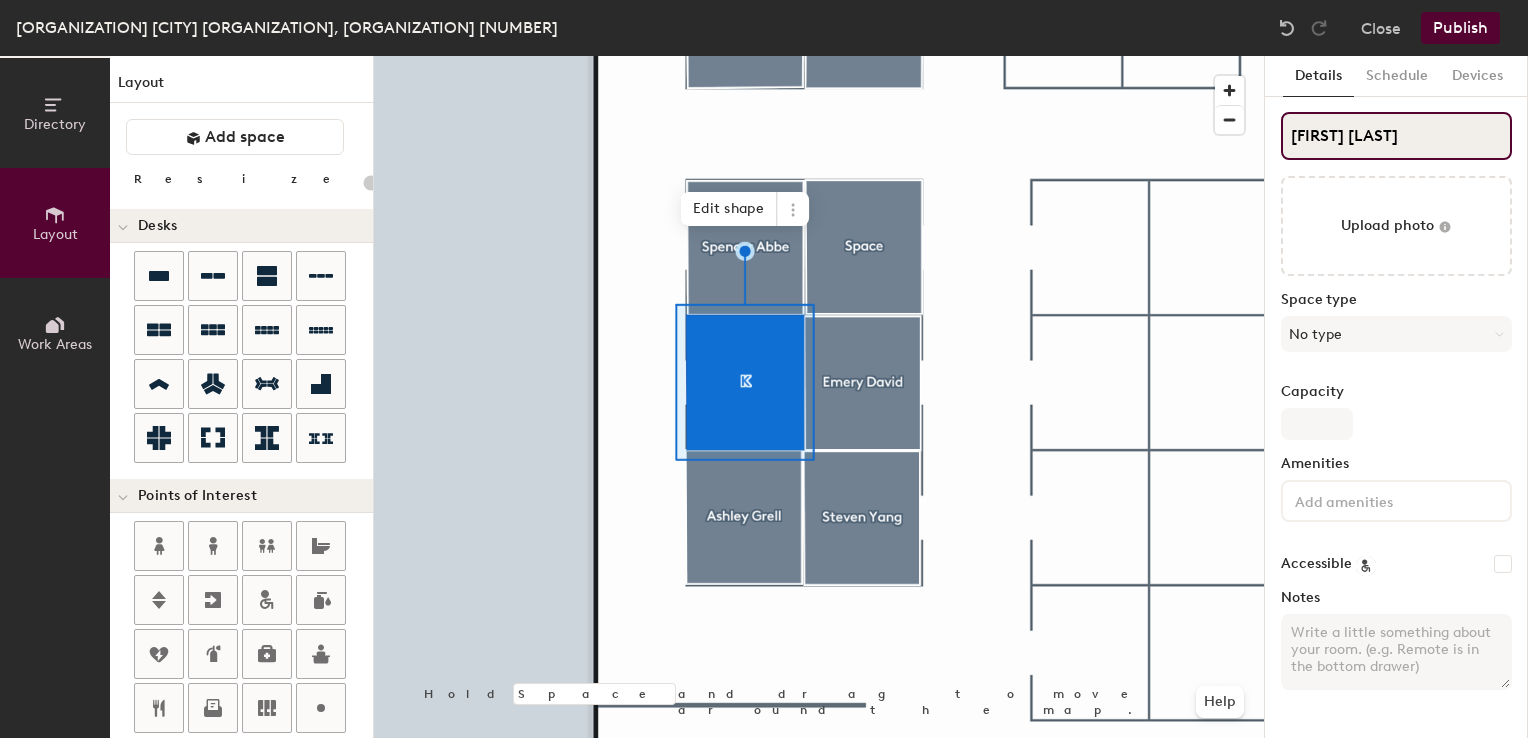 type on "Kirsten Bart" 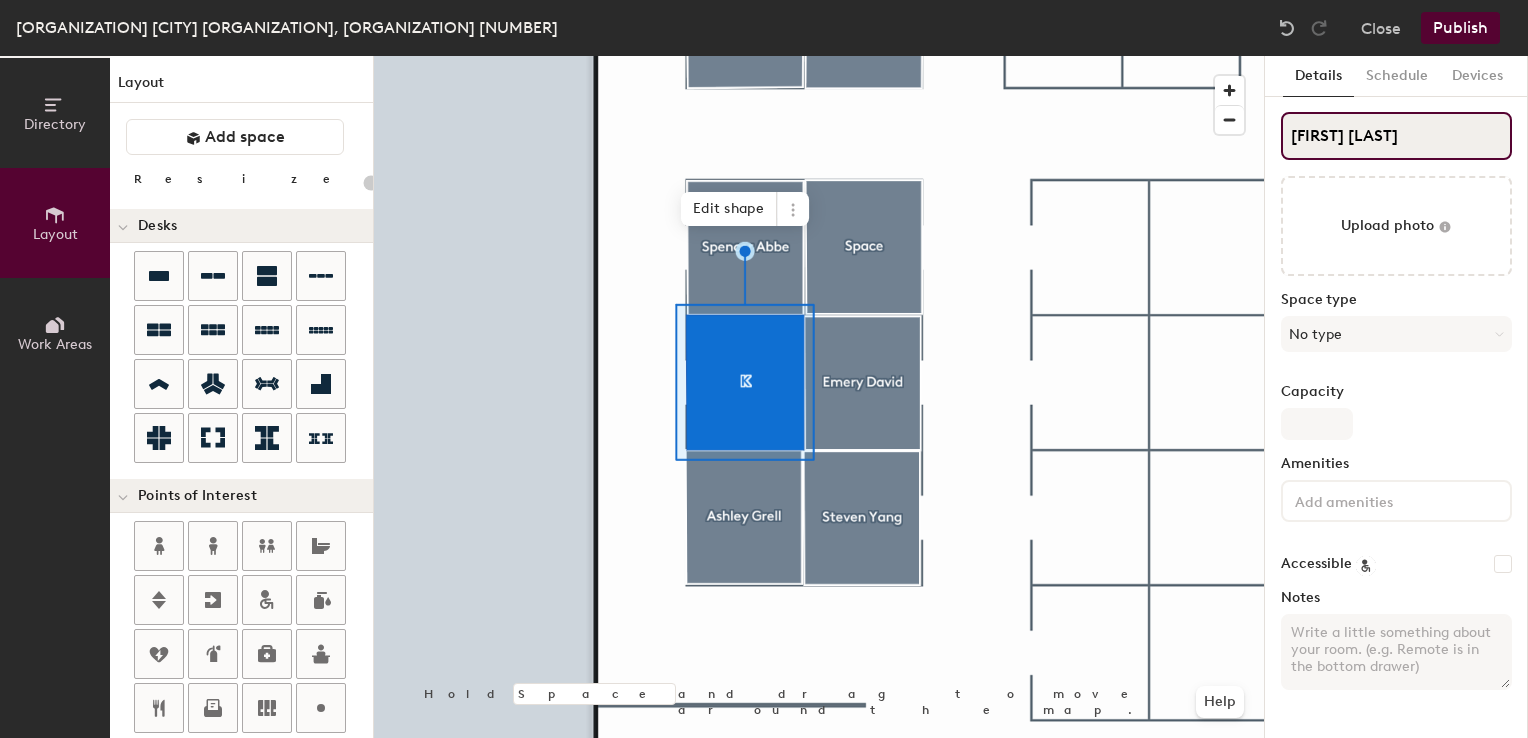 type on "20" 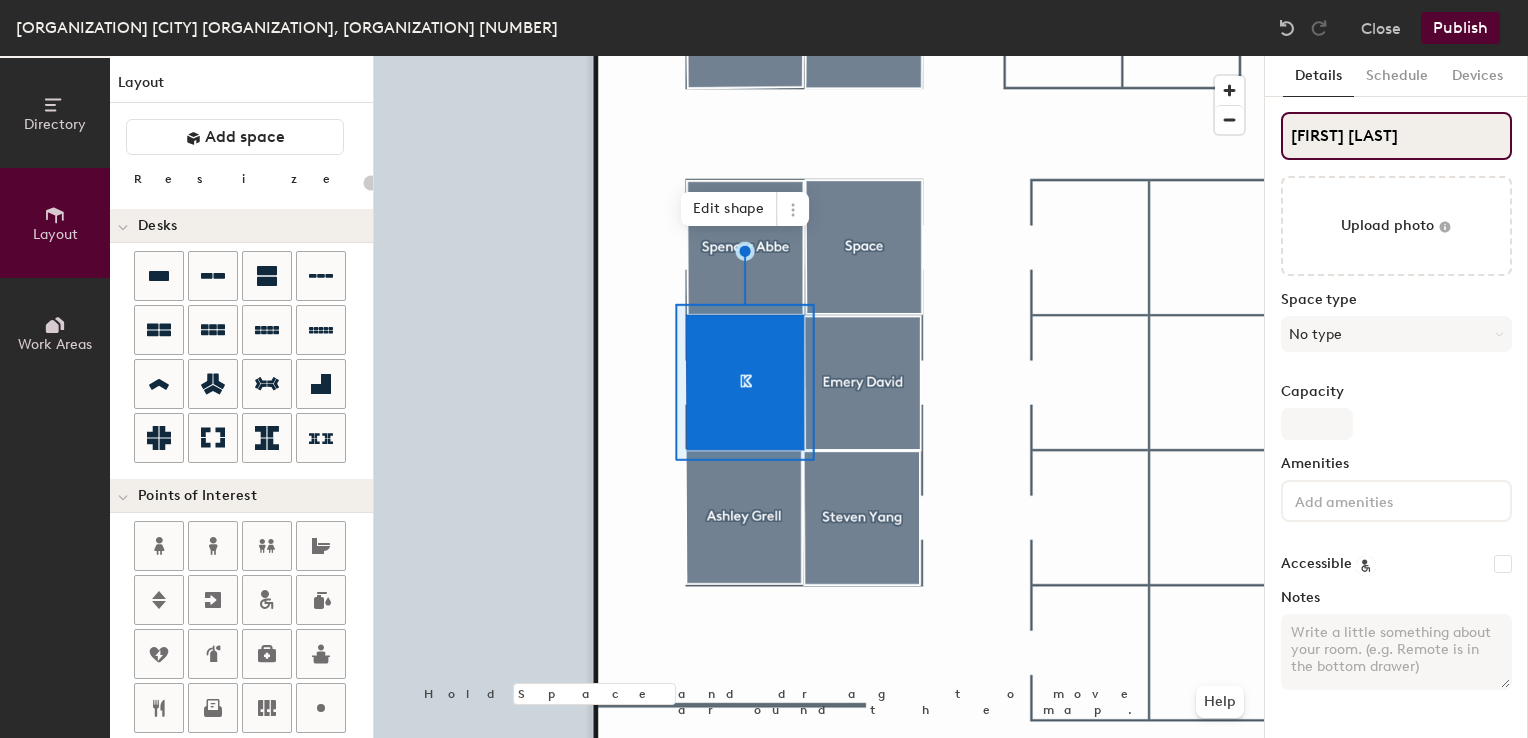 type on "20" 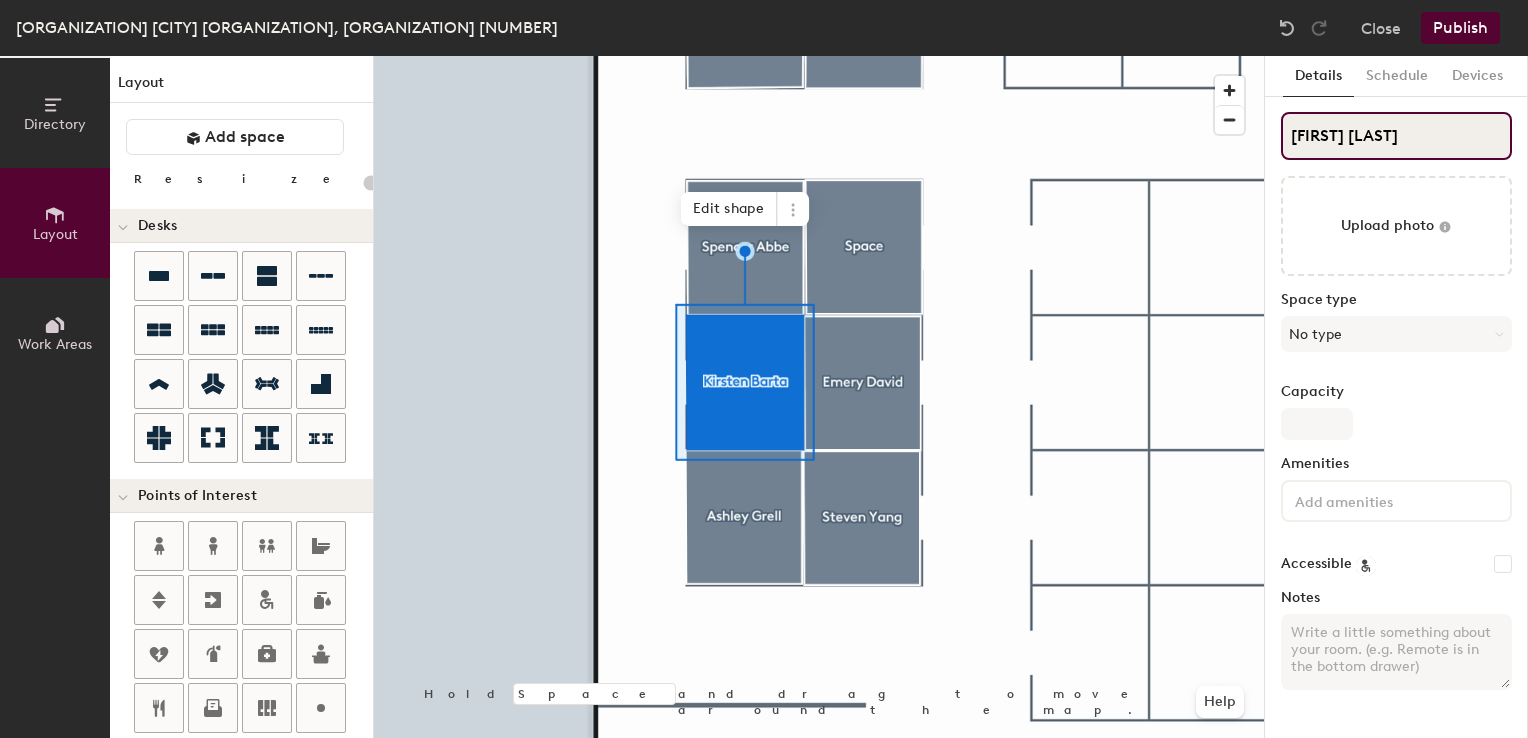 type on "Kirsten Barta" 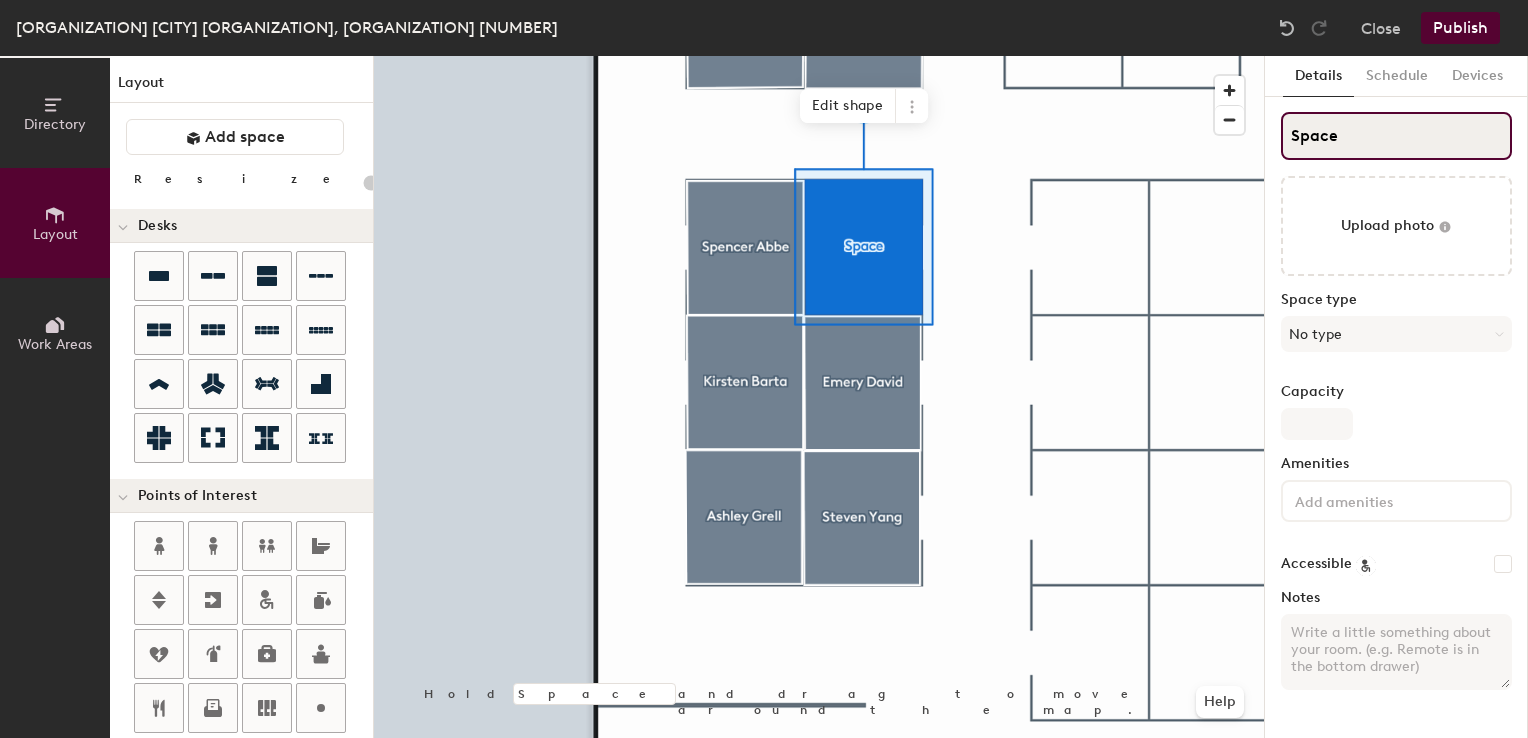 click on "Directory Layout Work Areas Layout   Add space Resize Desks Points of Interest Furnishings Seating Tables Booths Hold Space and drag to move around the map. Help Edit shape Scheduling policies Booking Window Max reservation length Recurring events Restrict booking to working hours Prevent booking from kiosks Restrict booking to administrators Configure room display Background Upload photo General Auto contrast High visibility Hide the logo Custom logo Edit Display hours Screen Brightness 0% 100% Privacy Mask meeting titles Hide meeting attendees Keep meeting organizer visible Scheduling Meeting check-ins Start meetings early End meetings early Extend meetings Impromptu meetings Abandoned meeting protection Admin access Restrict display management Details Schedule Devices Space Upload photo Space type No type Capacity Amenities Accessible Notes" 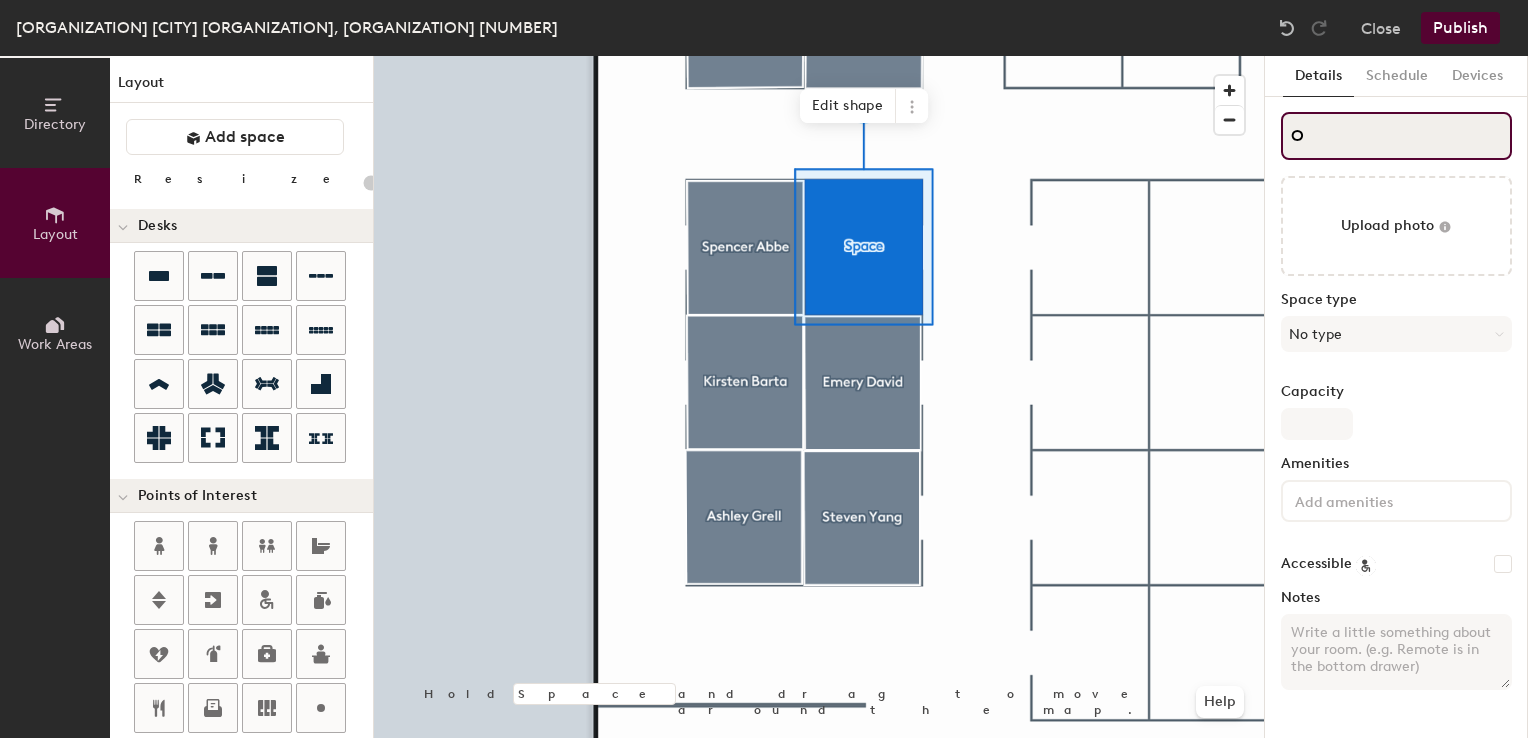 type on "OP" 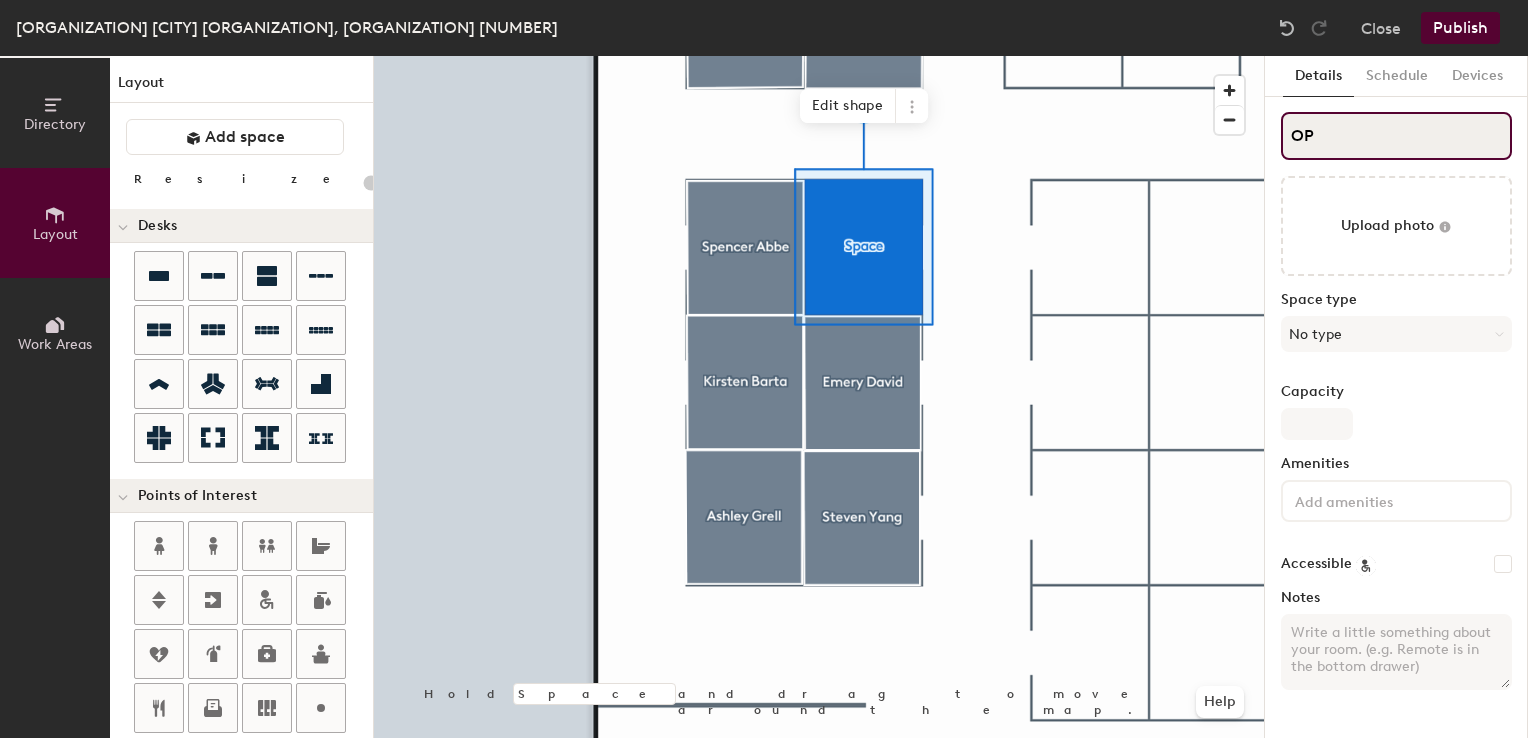 type on "20" 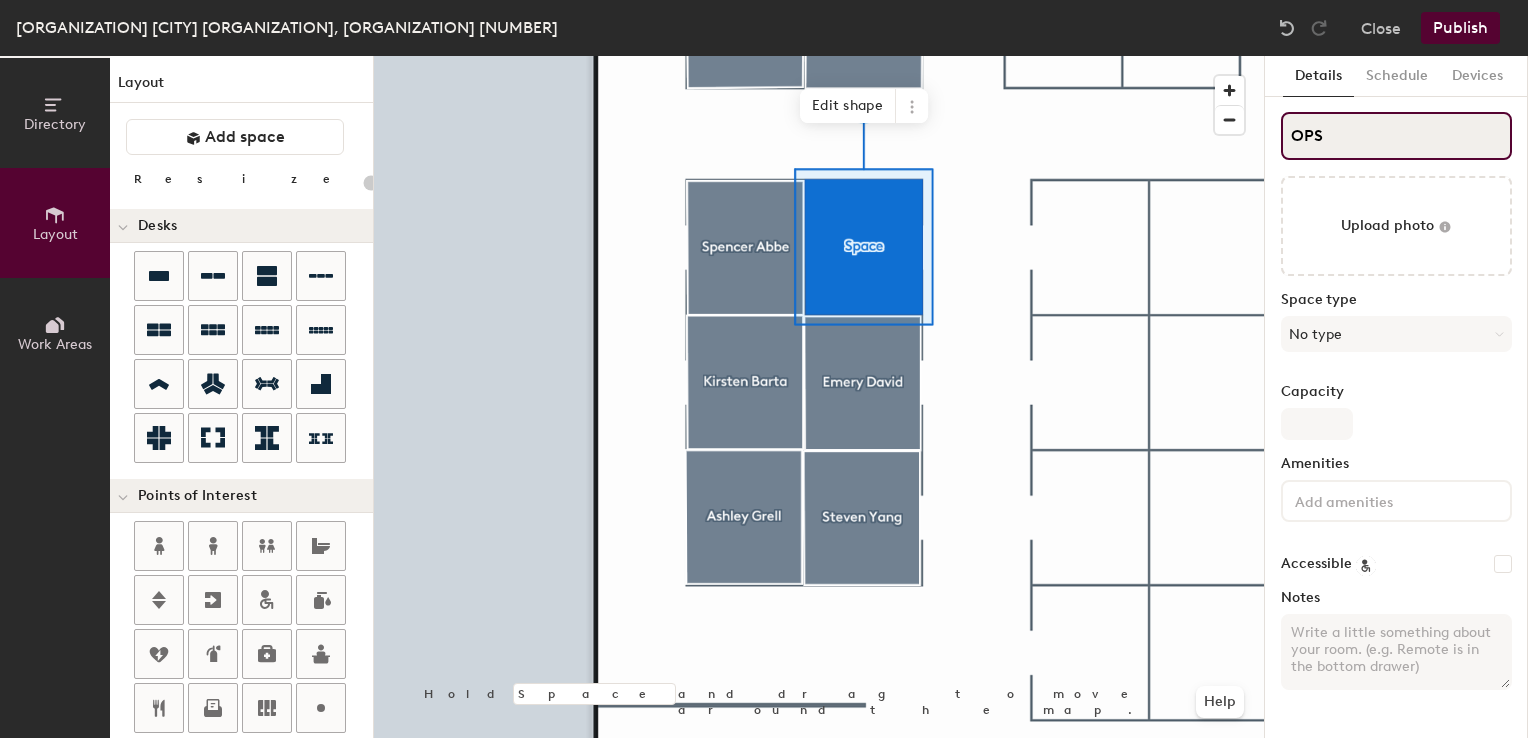 type on "OPS" 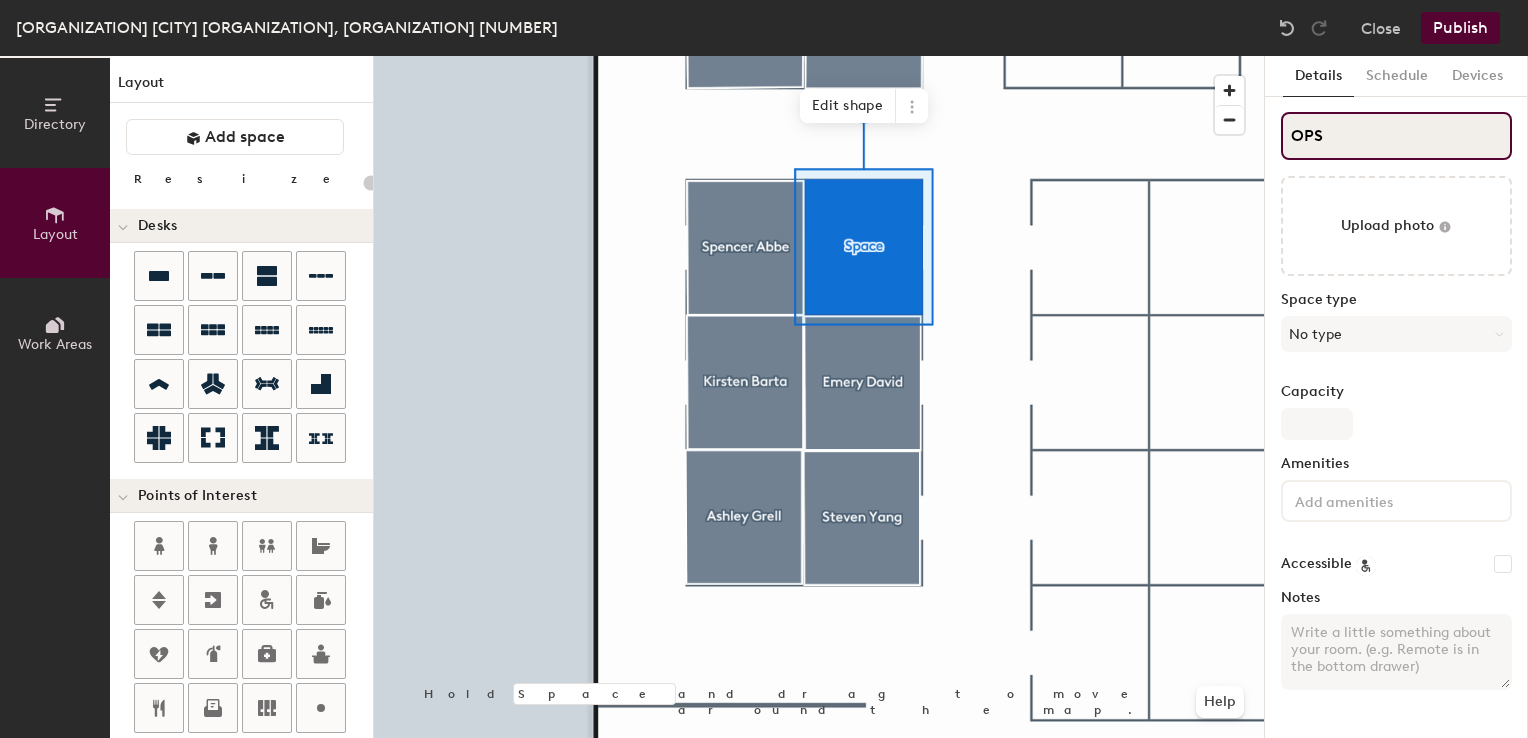 type on "20" 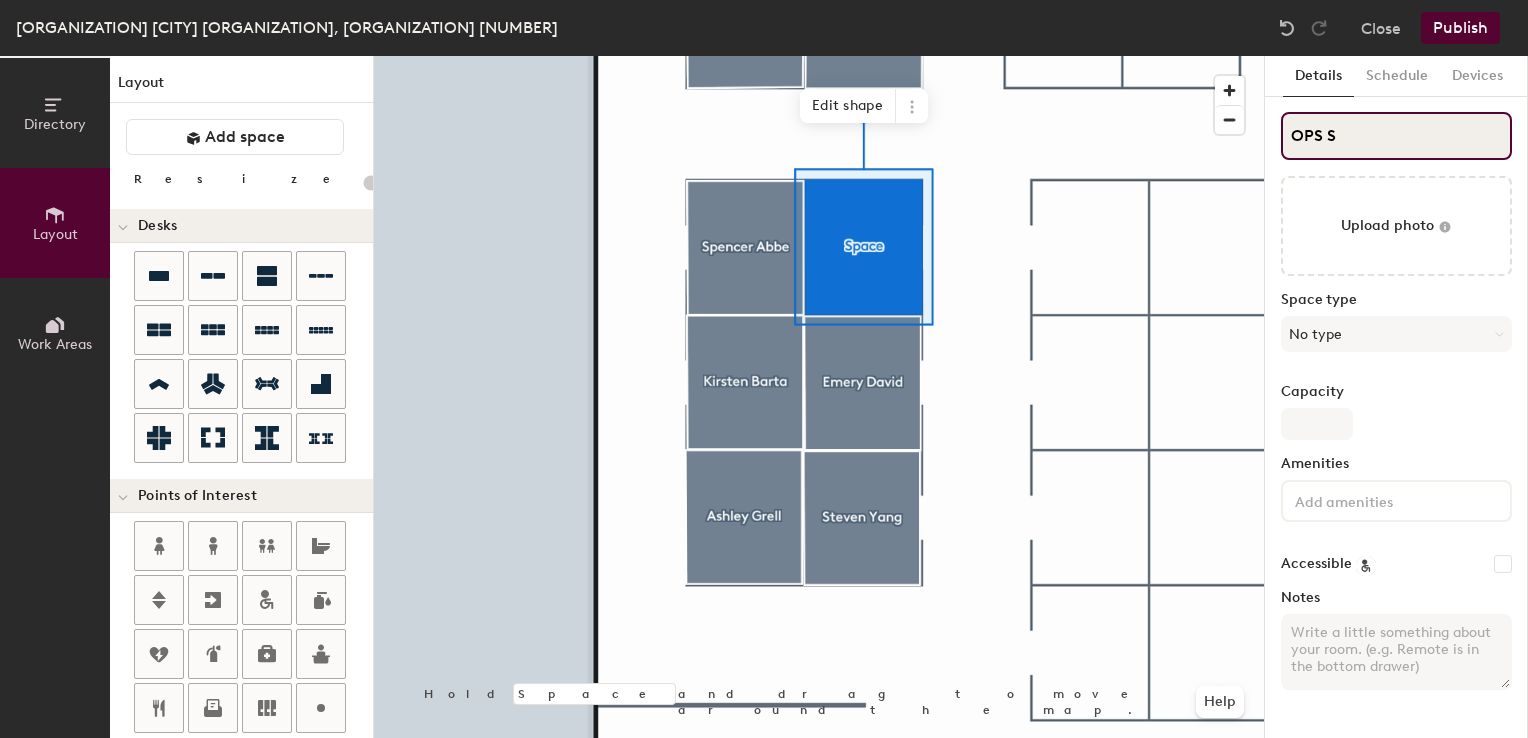 type on "20" 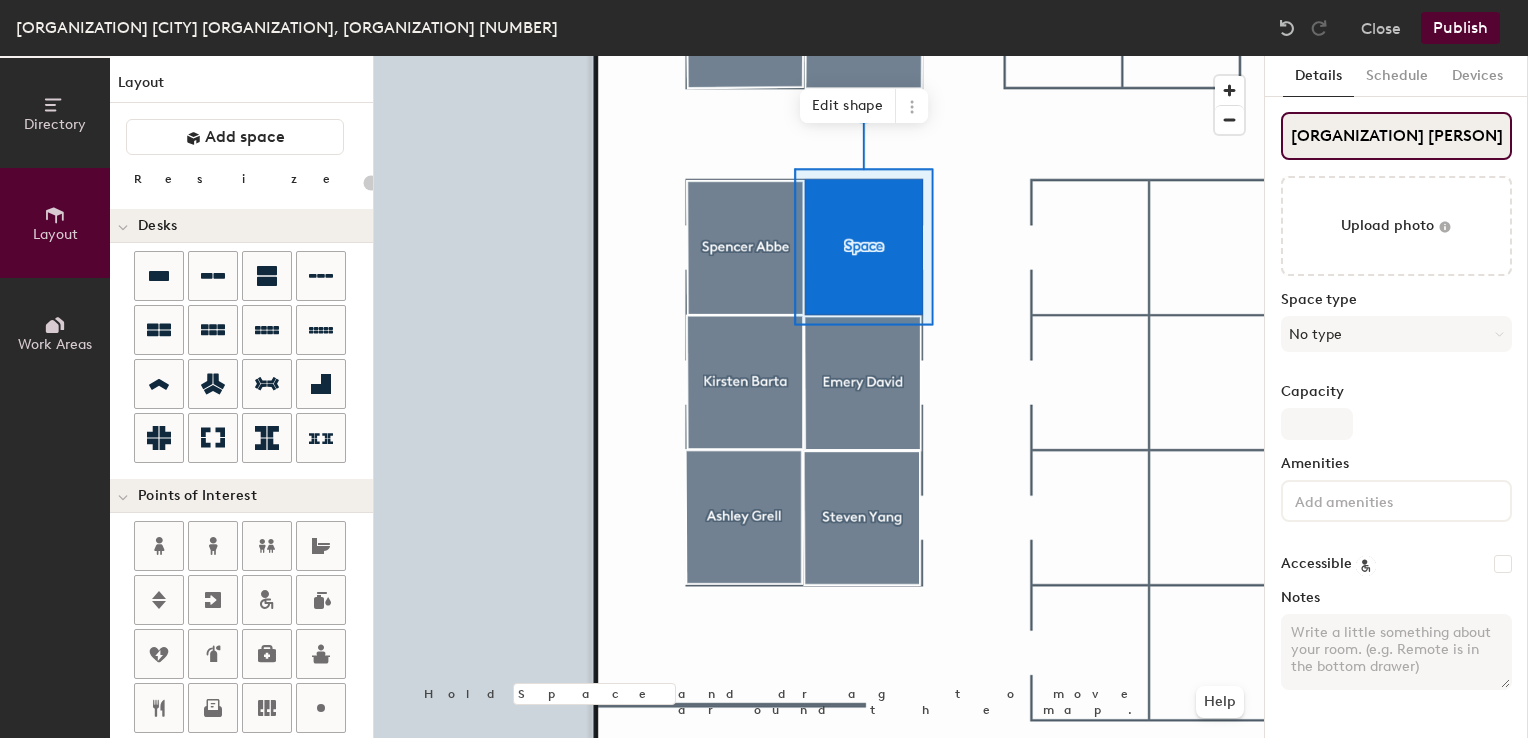 type on "OPS Scann" 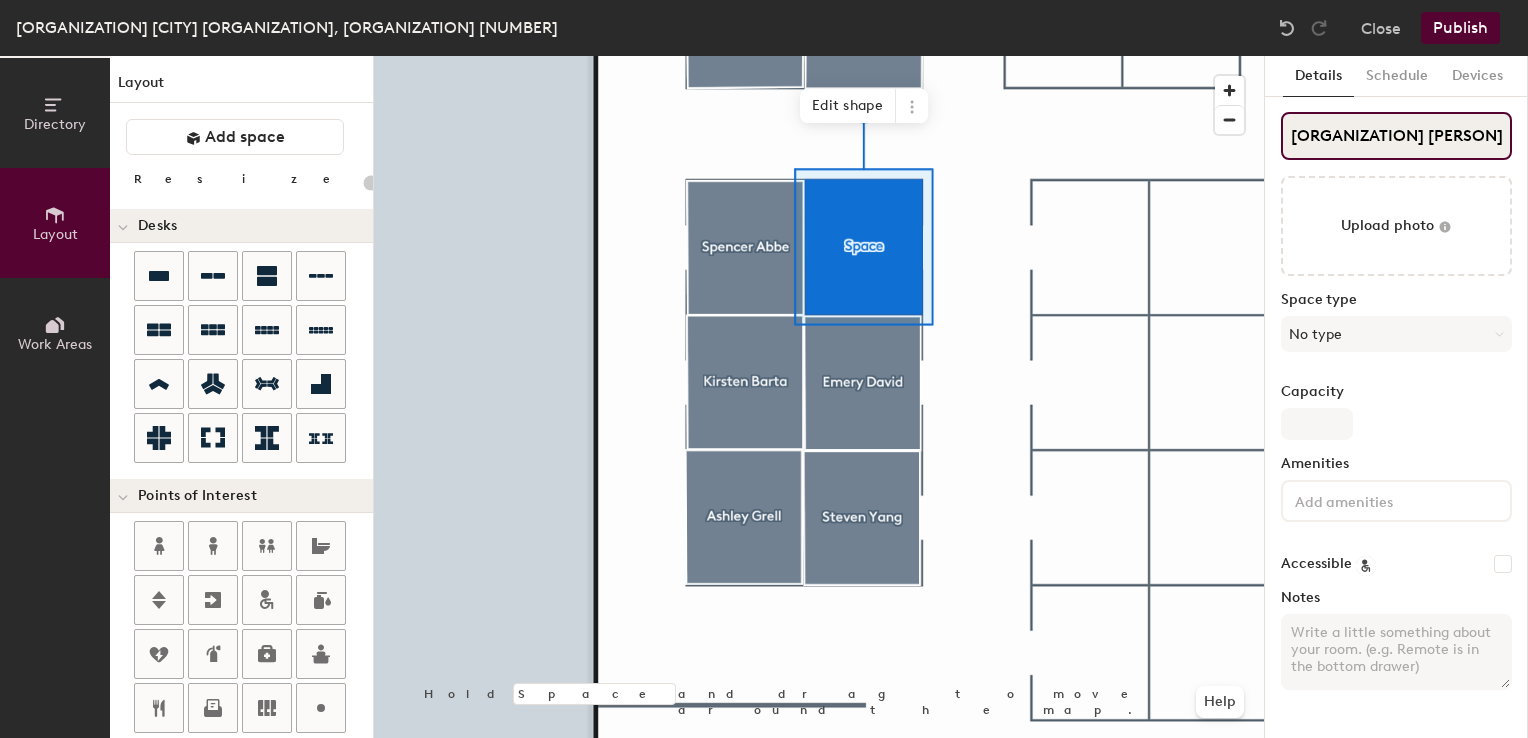 type on "20" 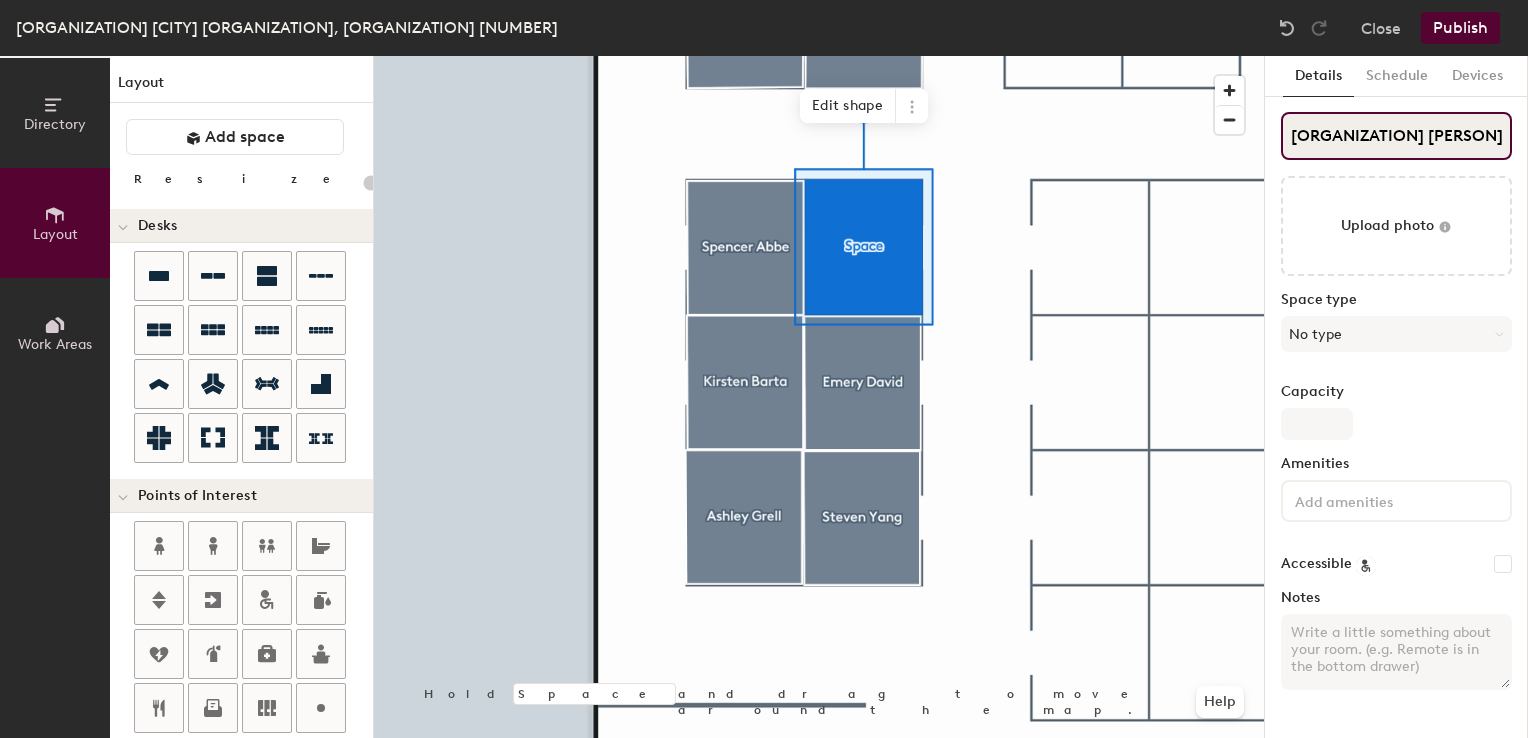type on "OPS Scanner" 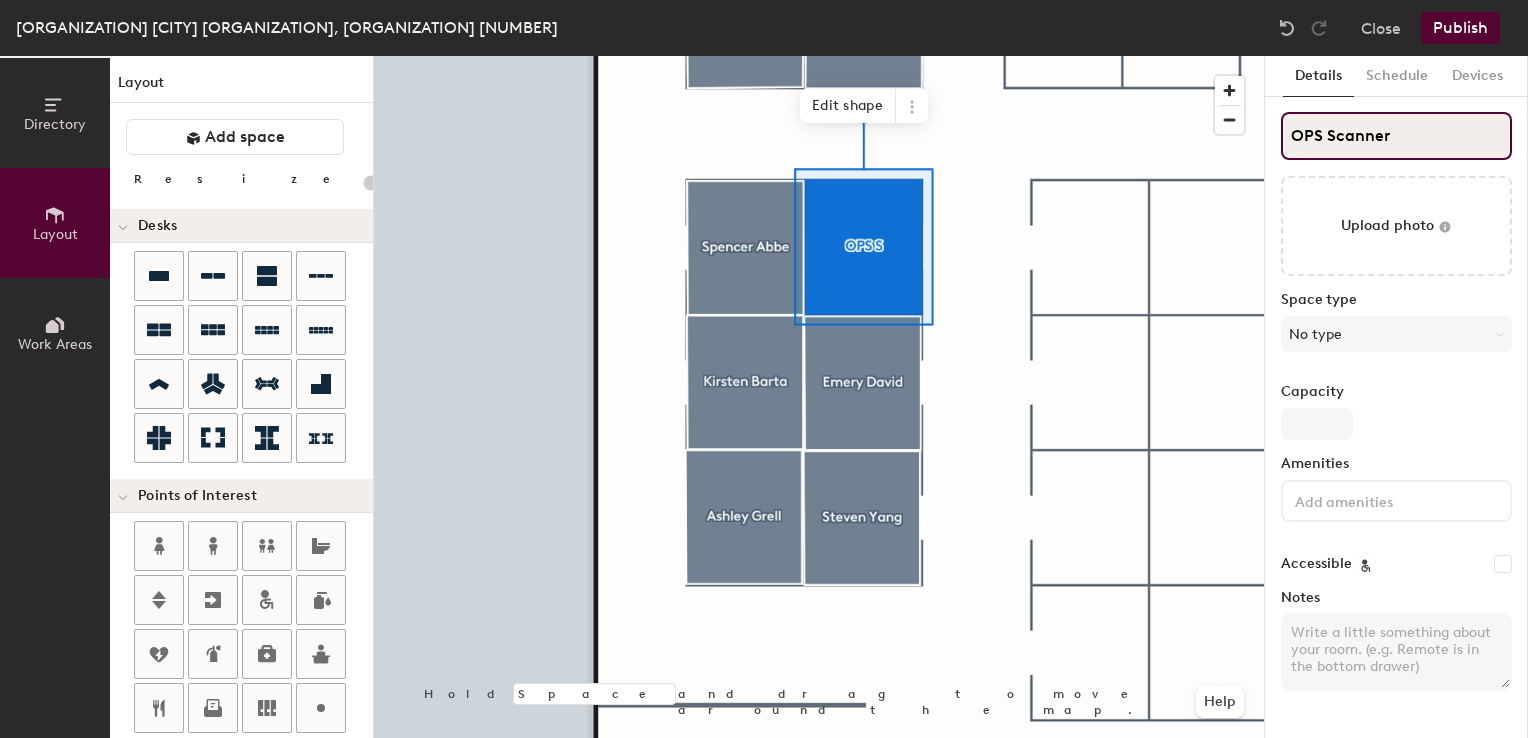 type on "20" 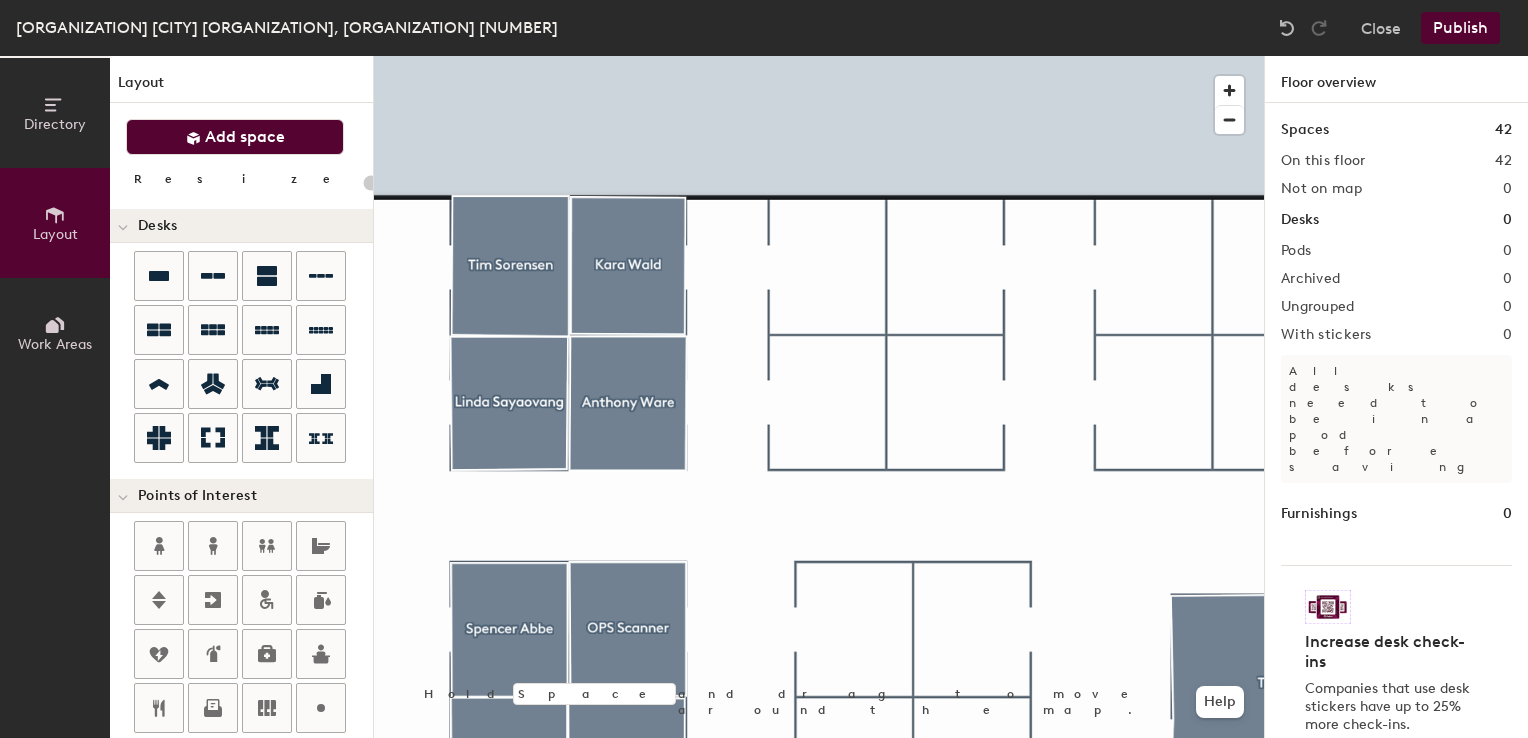 click on "Add space" 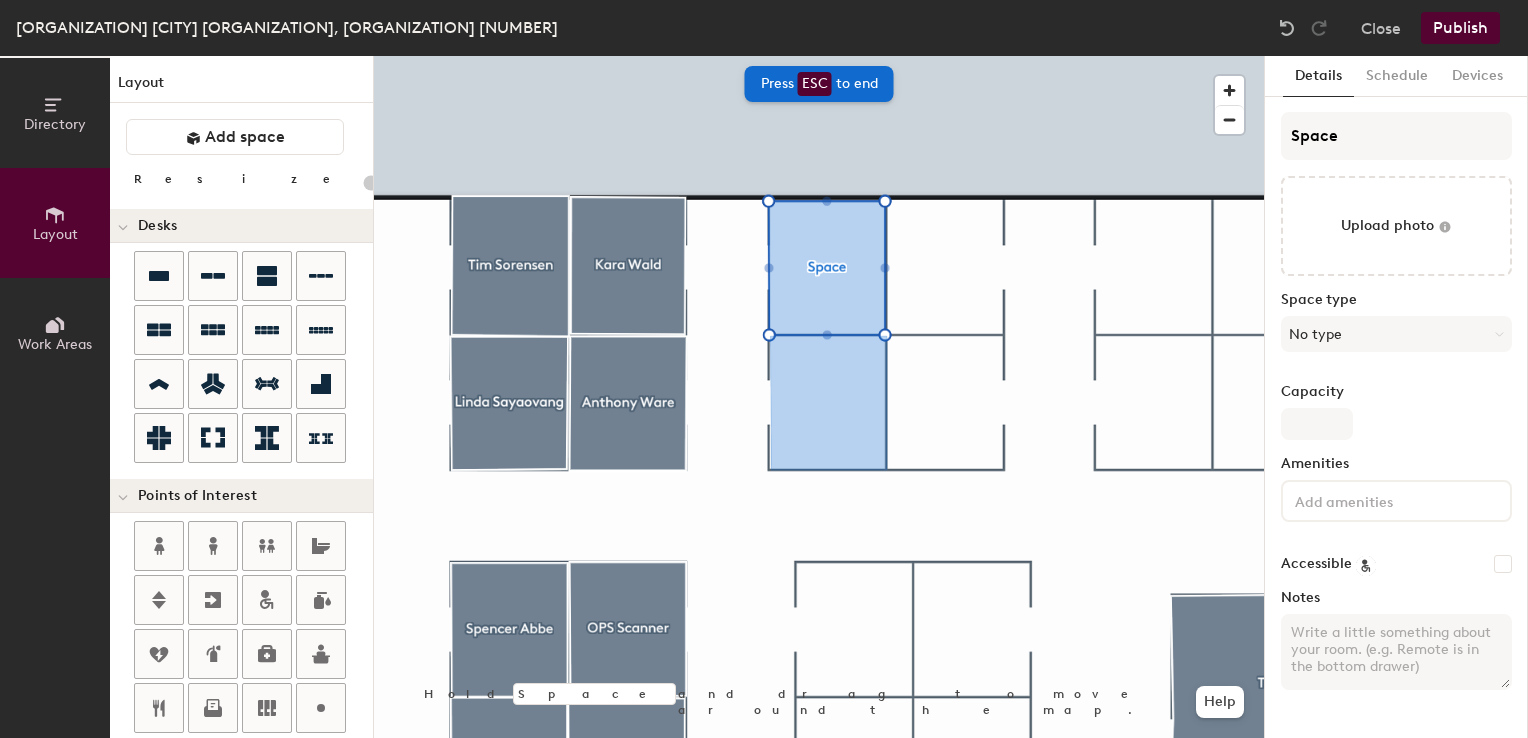 type on "20" 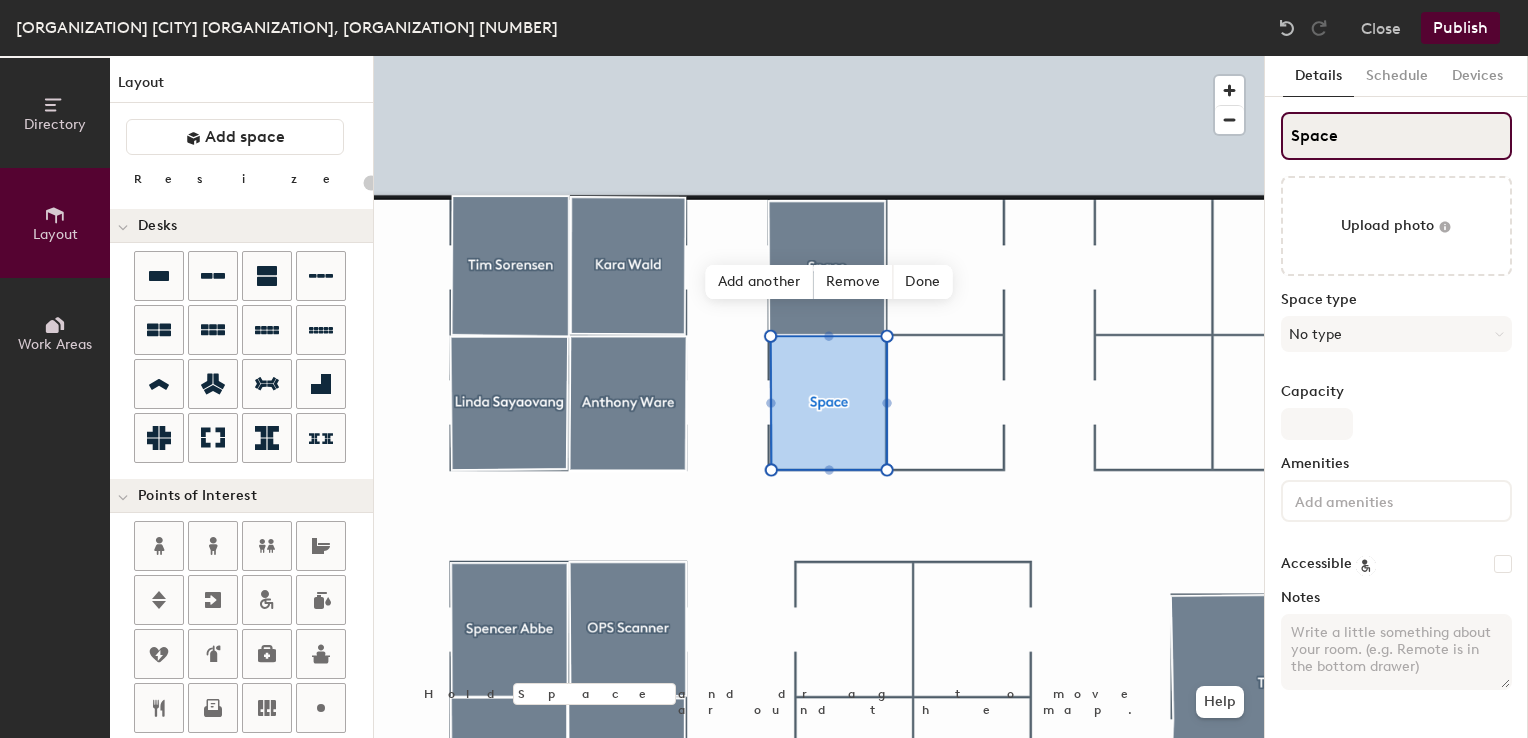 click on "Directory Layout Work Areas Layout   Add space Resize Desks Points of Interest Furnishings Seating Tables Booths Hold Space and drag to move around the map. Help Add another Remove Done Scheduling policies Booking Window Max reservation length Recurring events Restrict booking to working hours Prevent booking from kiosks Restrict booking to administrators Configure room display Background Upload photo General Auto contrast High visibility Hide the logo Custom logo Edit Display hours Screen Brightness 0% 100% Privacy Mask meeting titles Hide meeting attendees Keep meeting organizer visible Scheduling Meeting check-ins Start meetings early End meetings early Extend meetings Impromptu meetings Abandoned meeting protection Admin access Restrict display management Details Schedule Devices Space Upload photo Space type No type Capacity Amenities Accessible Notes" 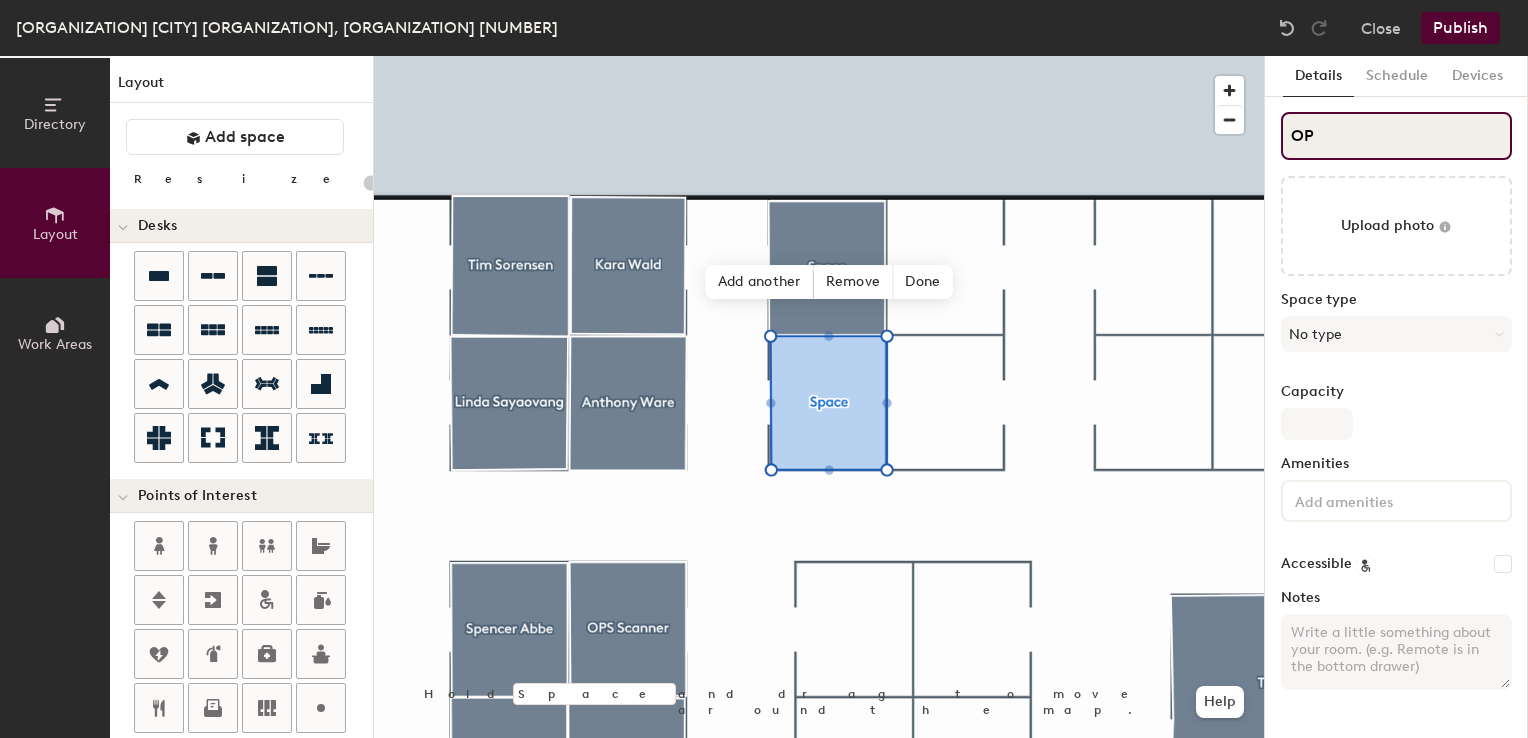 type on "OPS" 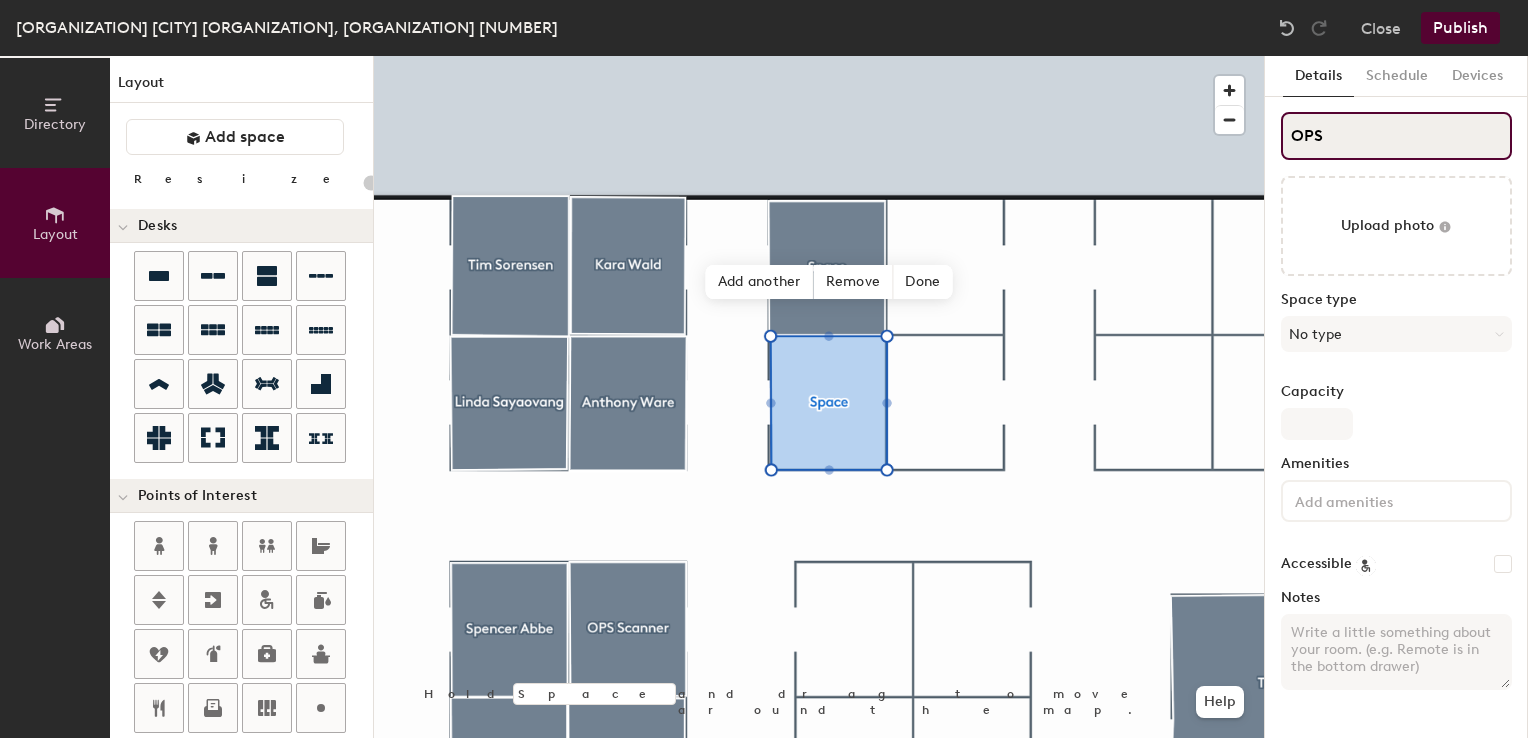type on "20" 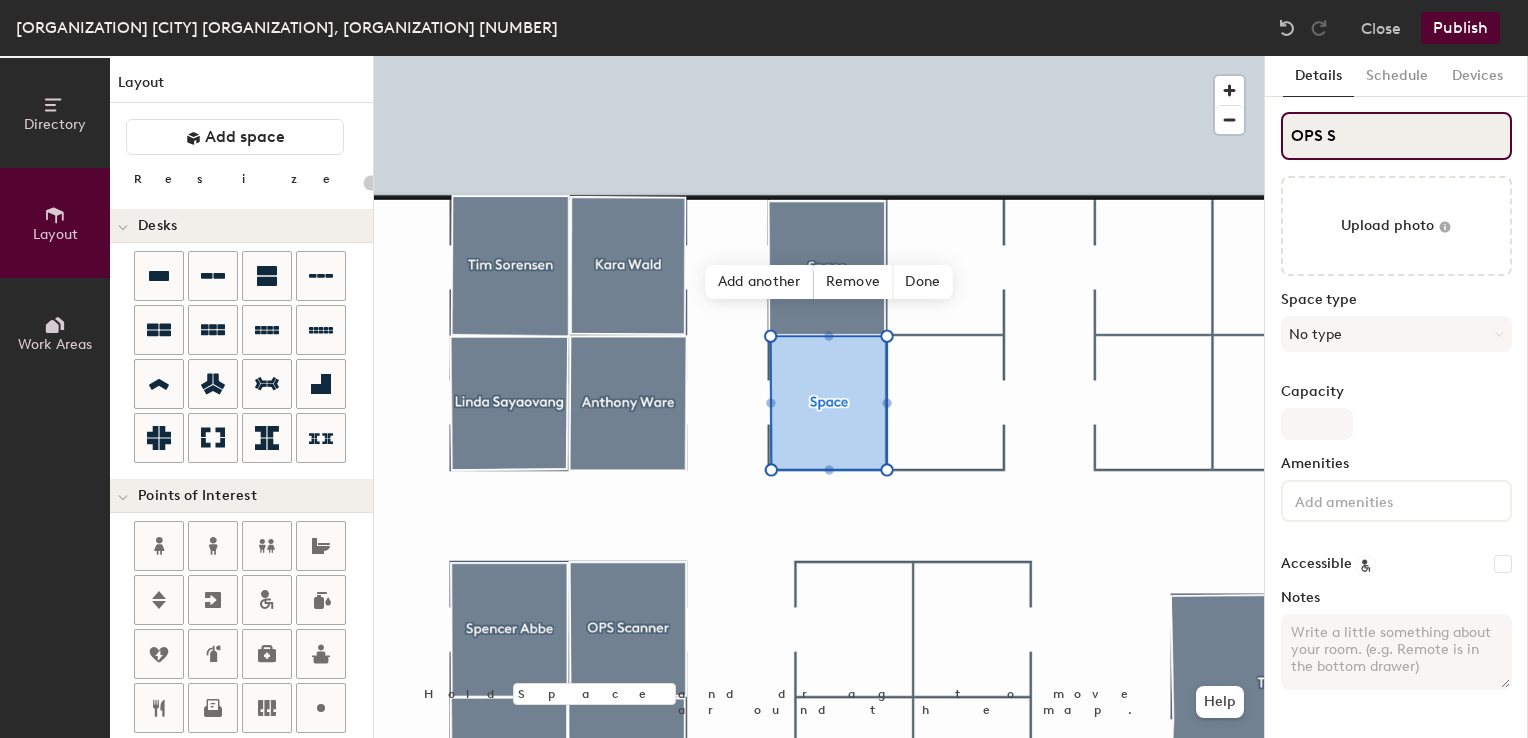 type on "20" 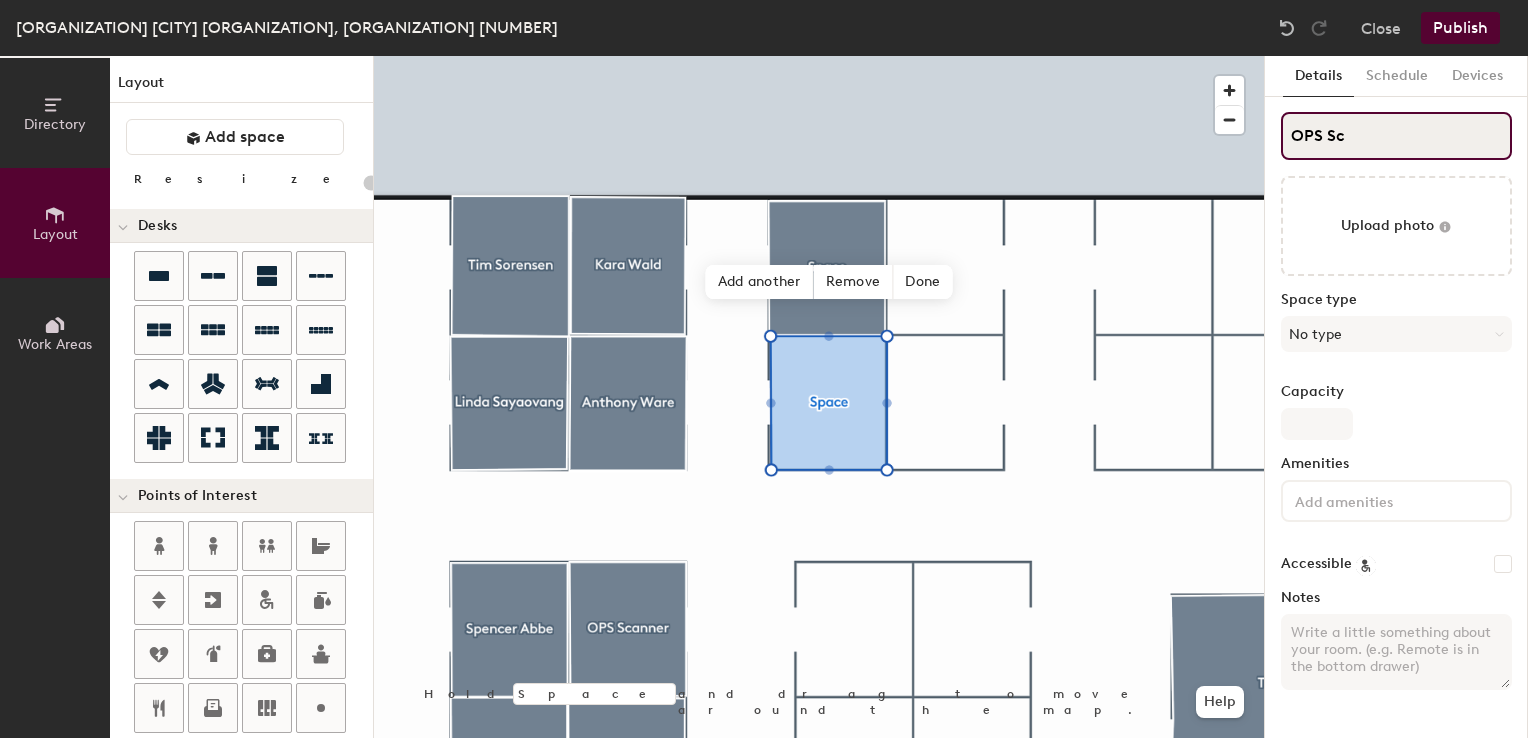 type on "20" 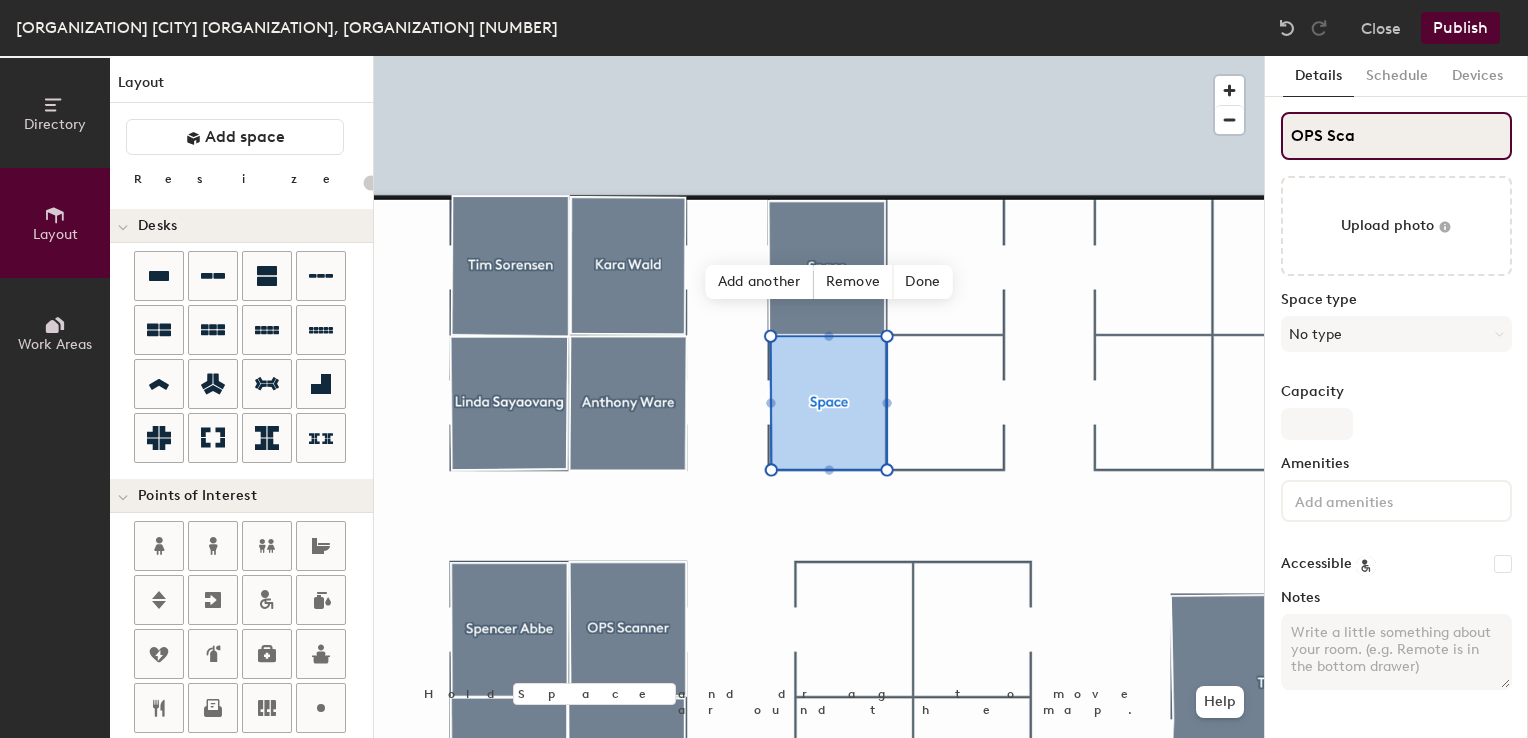 type on "20" 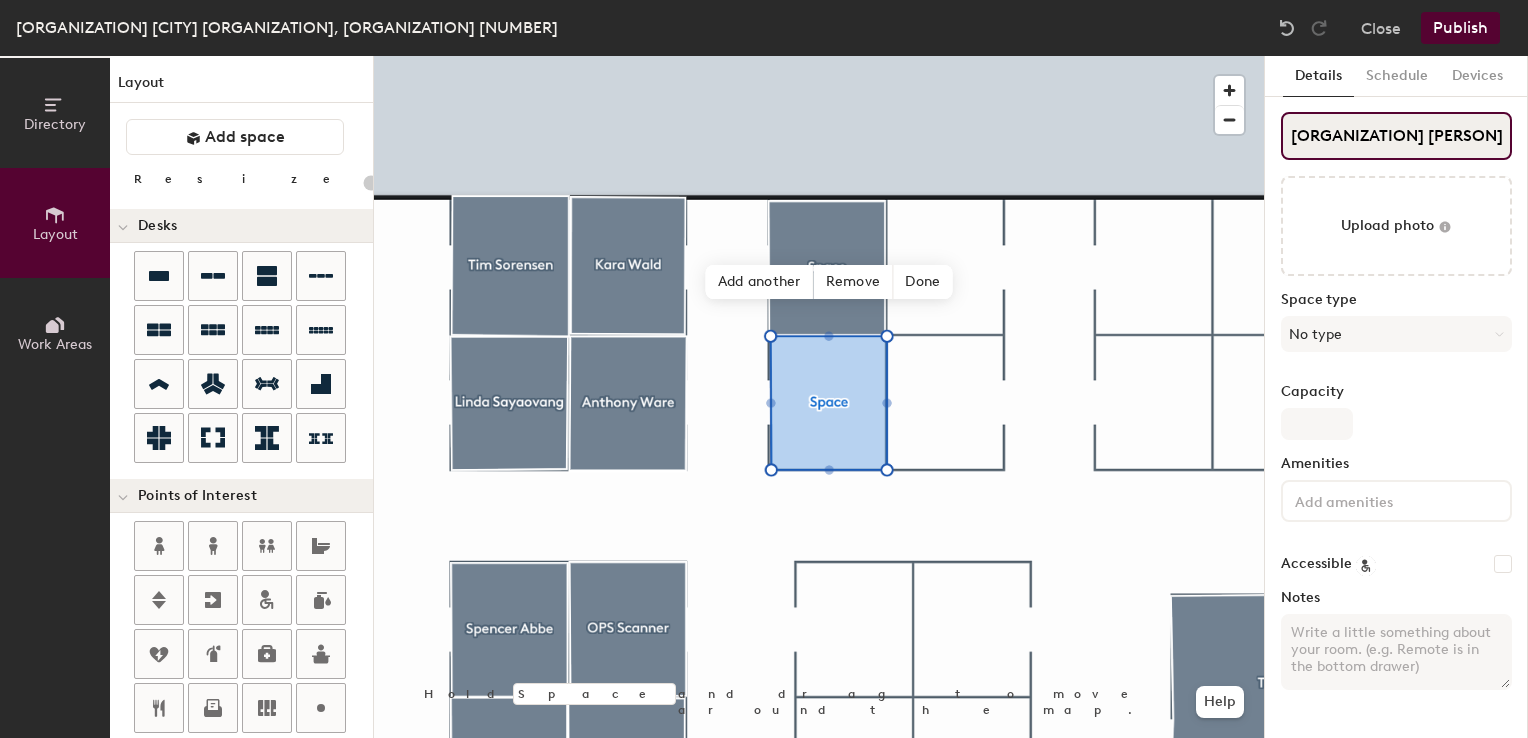 type on "OPS Scanner" 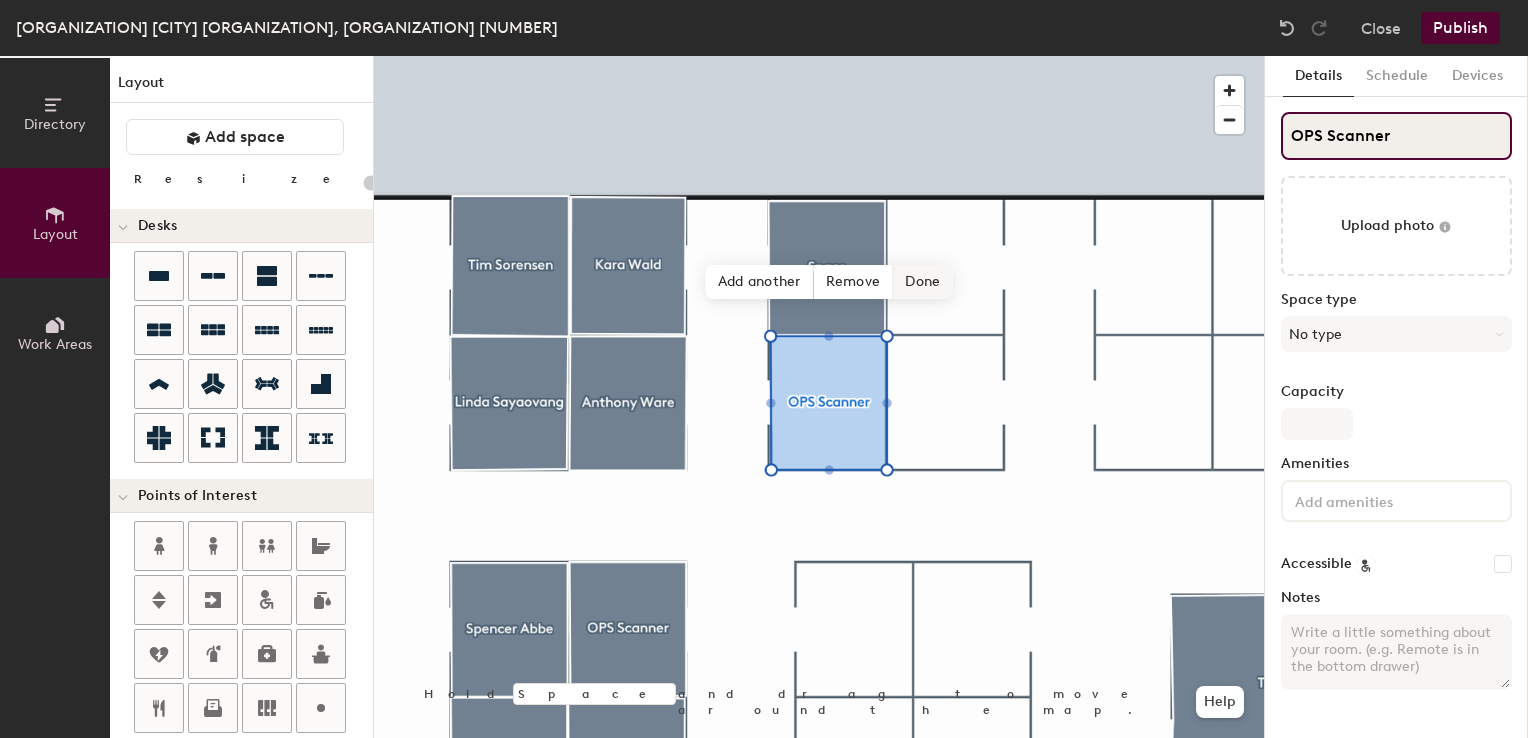 type on "20" 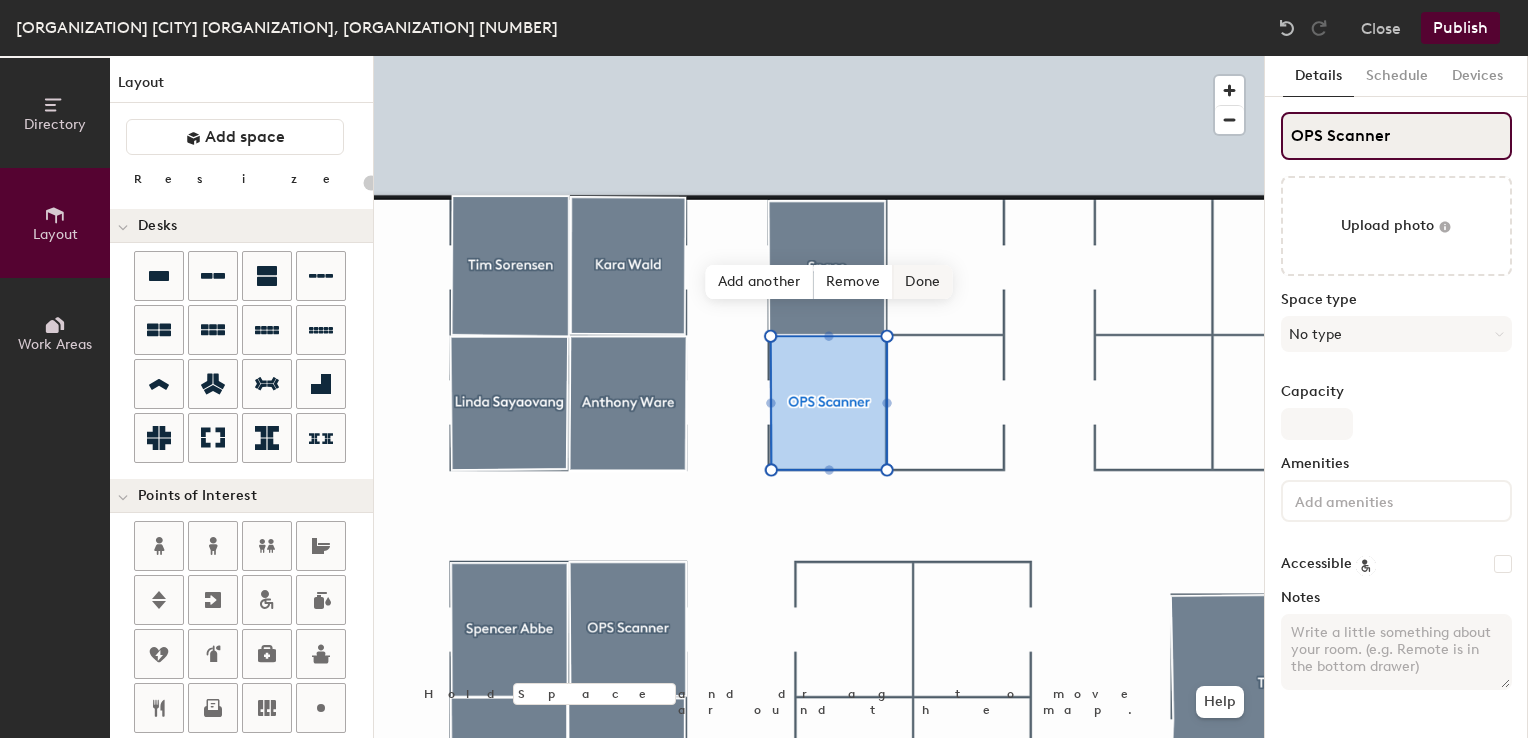 type on "OPS Scanner" 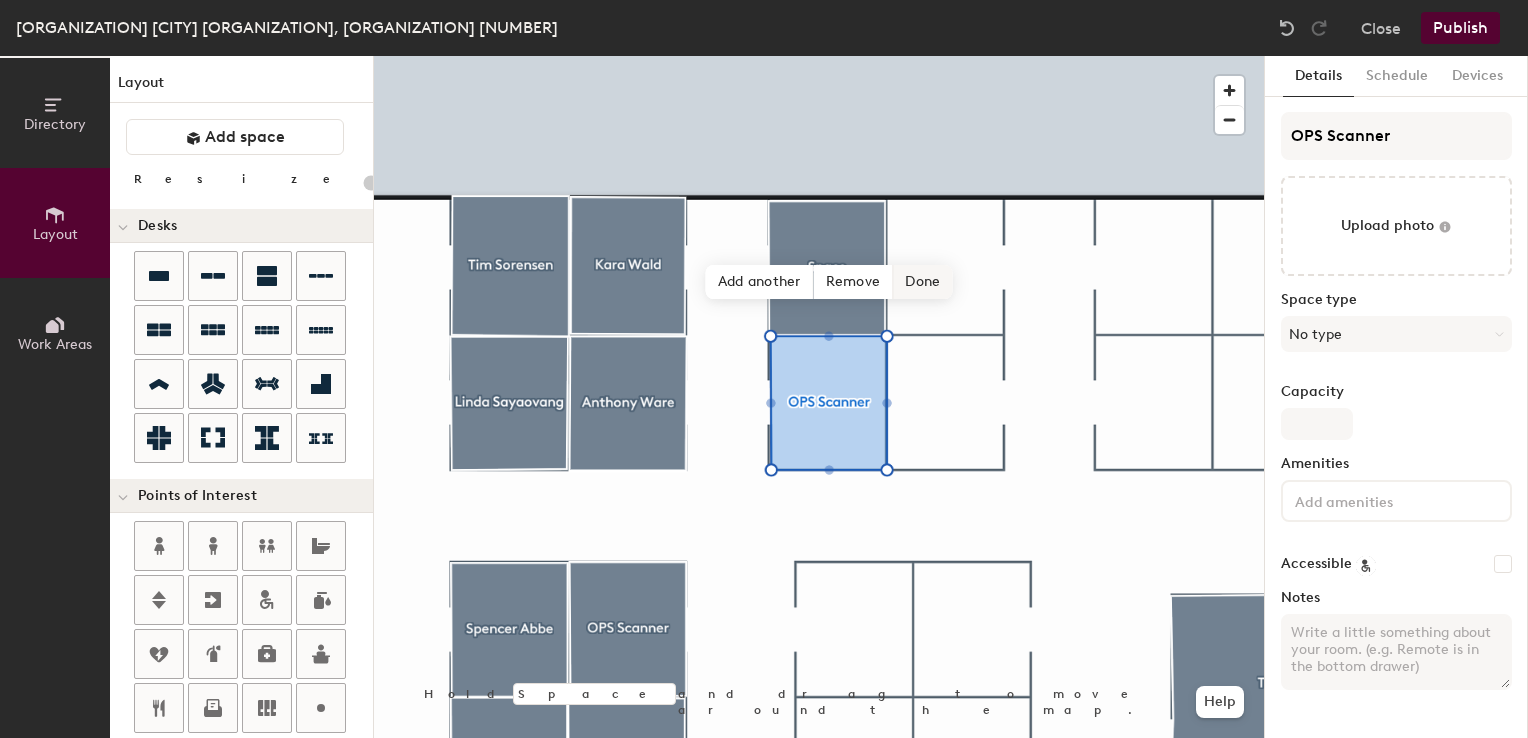 click on "Done" 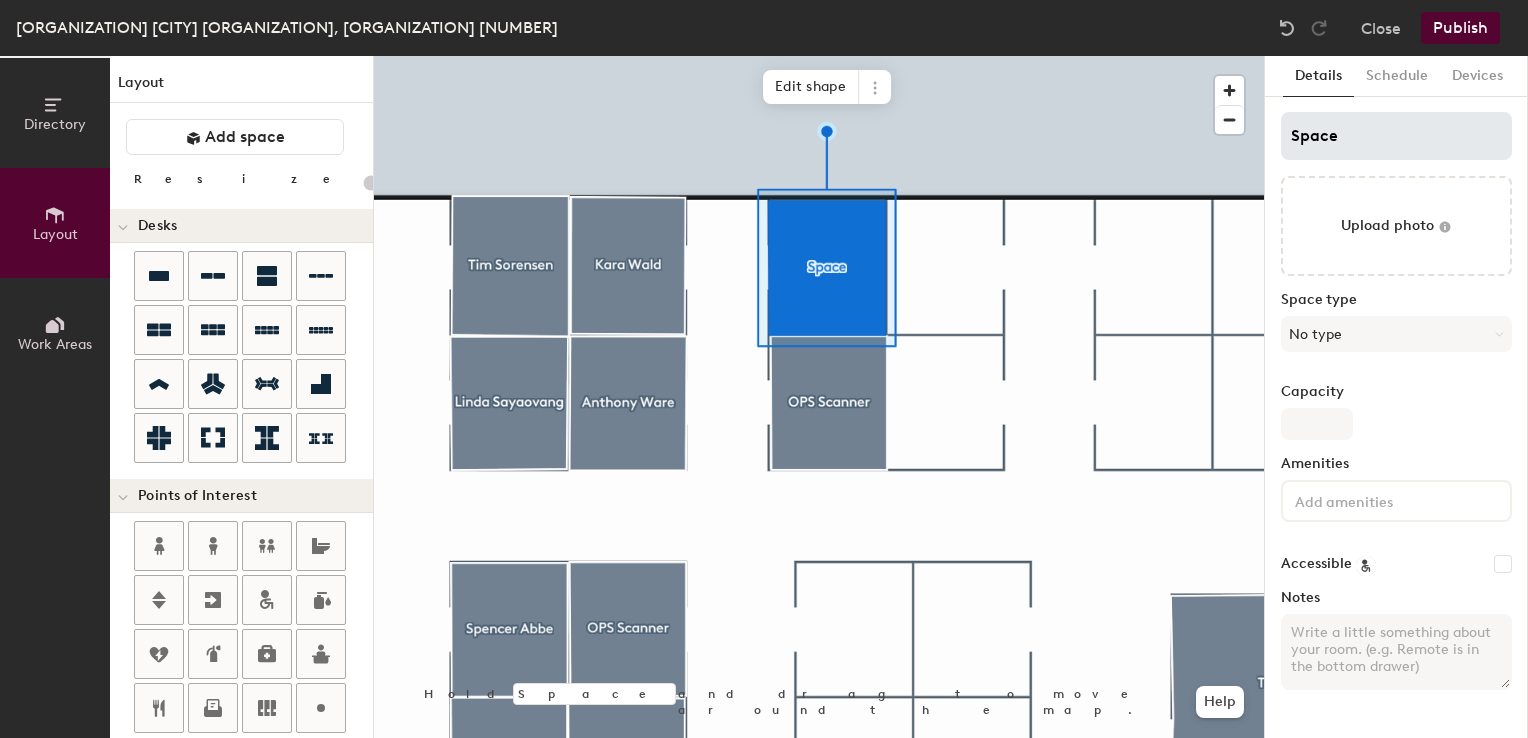 type on "20" 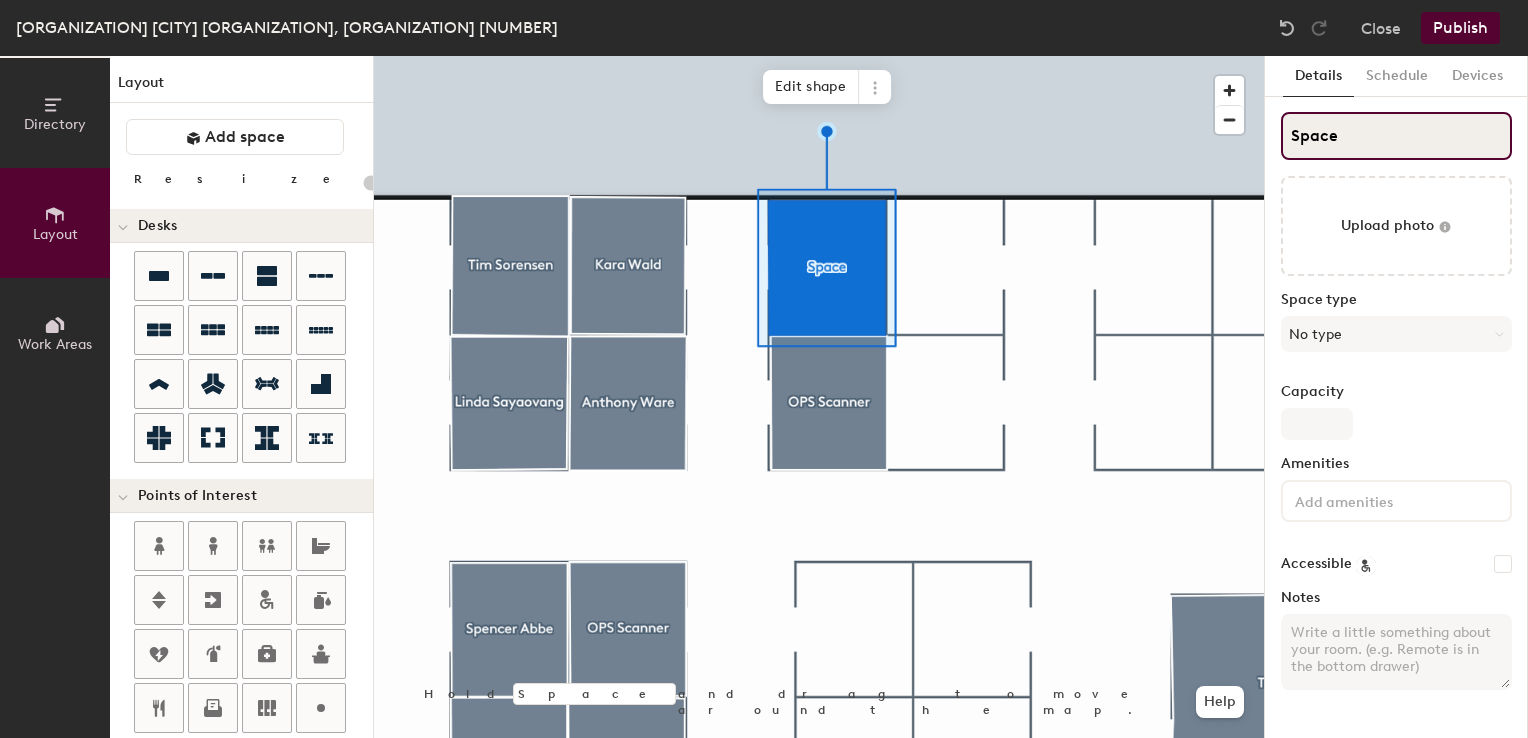 click on "Directory Layout Work Areas Layout   Add space Resize Desks Points of Interest Furnishings Seating Tables Booths Hold Space and drag to move around the map. Help Edit shape Scheduling policies Booking Window Max reservation length Recurring events Restrict booking to working hours Prevent booking from kiosks Restrict booking to administrators Configure room display Background Upload photo General Auto contrast High visibility Hide the logo Custom logo Edit Display hours Screen Brightness 0% 100% Privacy Mask meeting titles Hide meeting attendees Keep meeting organizer visible Scheduling Meeting check-ins Start meetings early End meetings early Extend meetings Impromptu meetings Abandoned meeting protection Admin access Restrict display management Details Schedule Devices Space Upload photo Space type No type Capacity Amenities Accessible Notes" 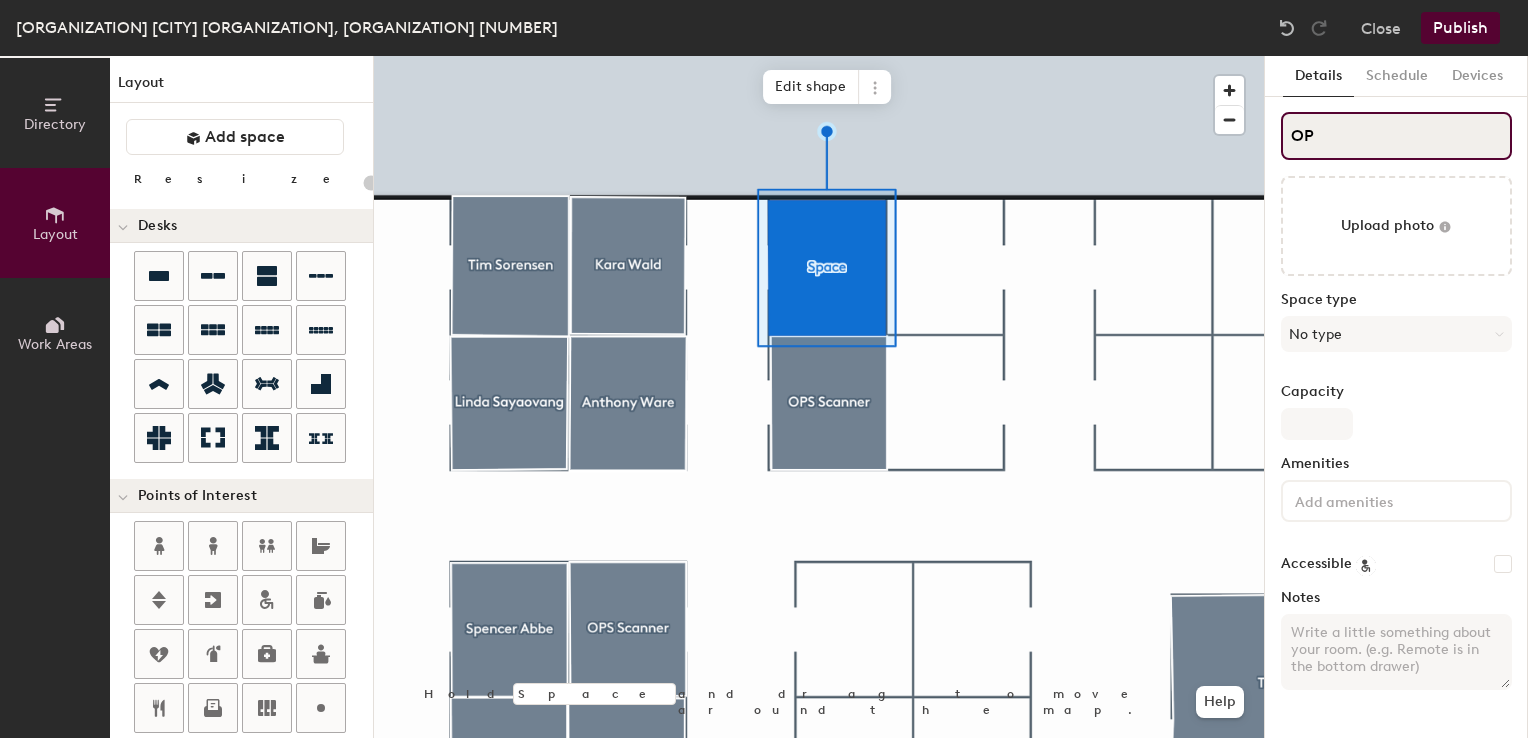 type on "OPS" 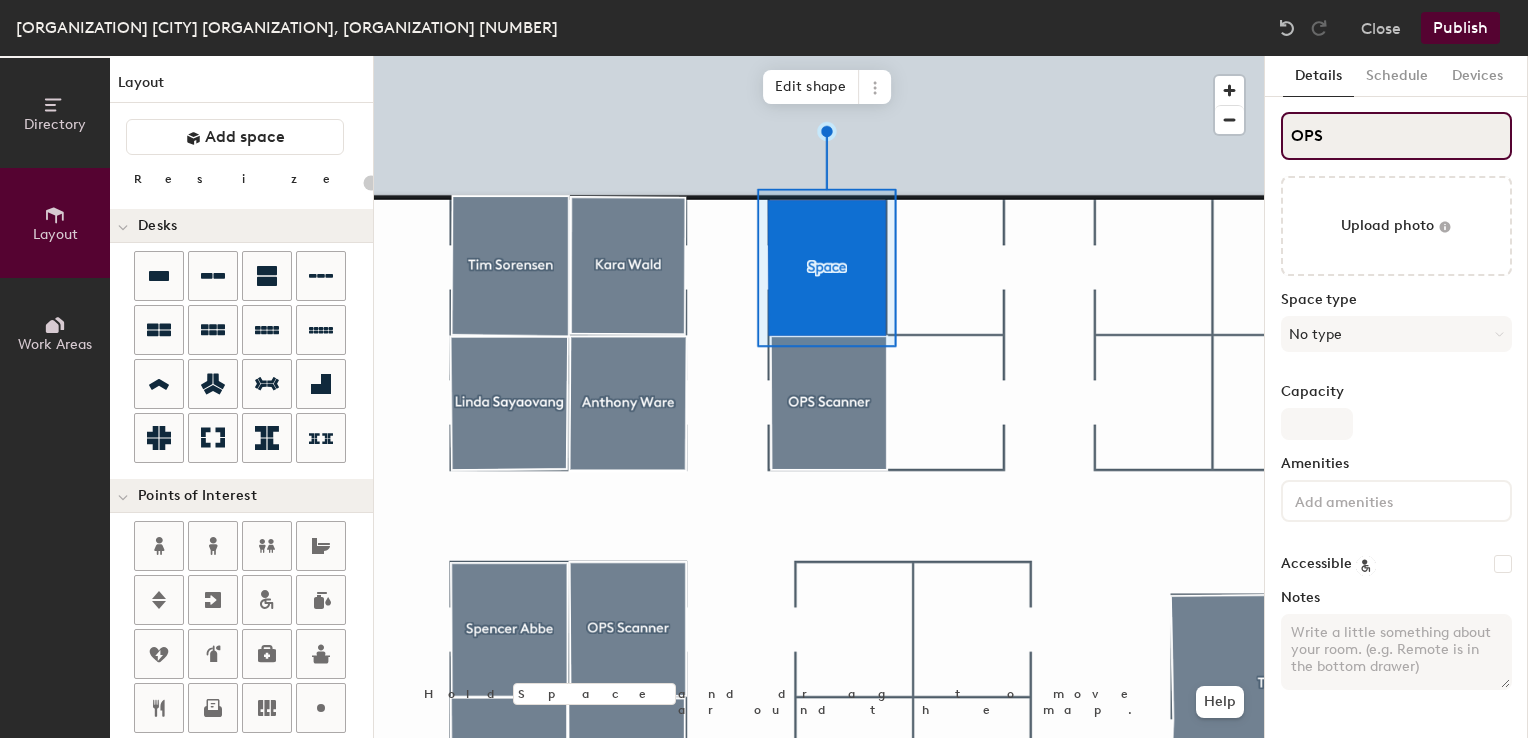 type on "20" 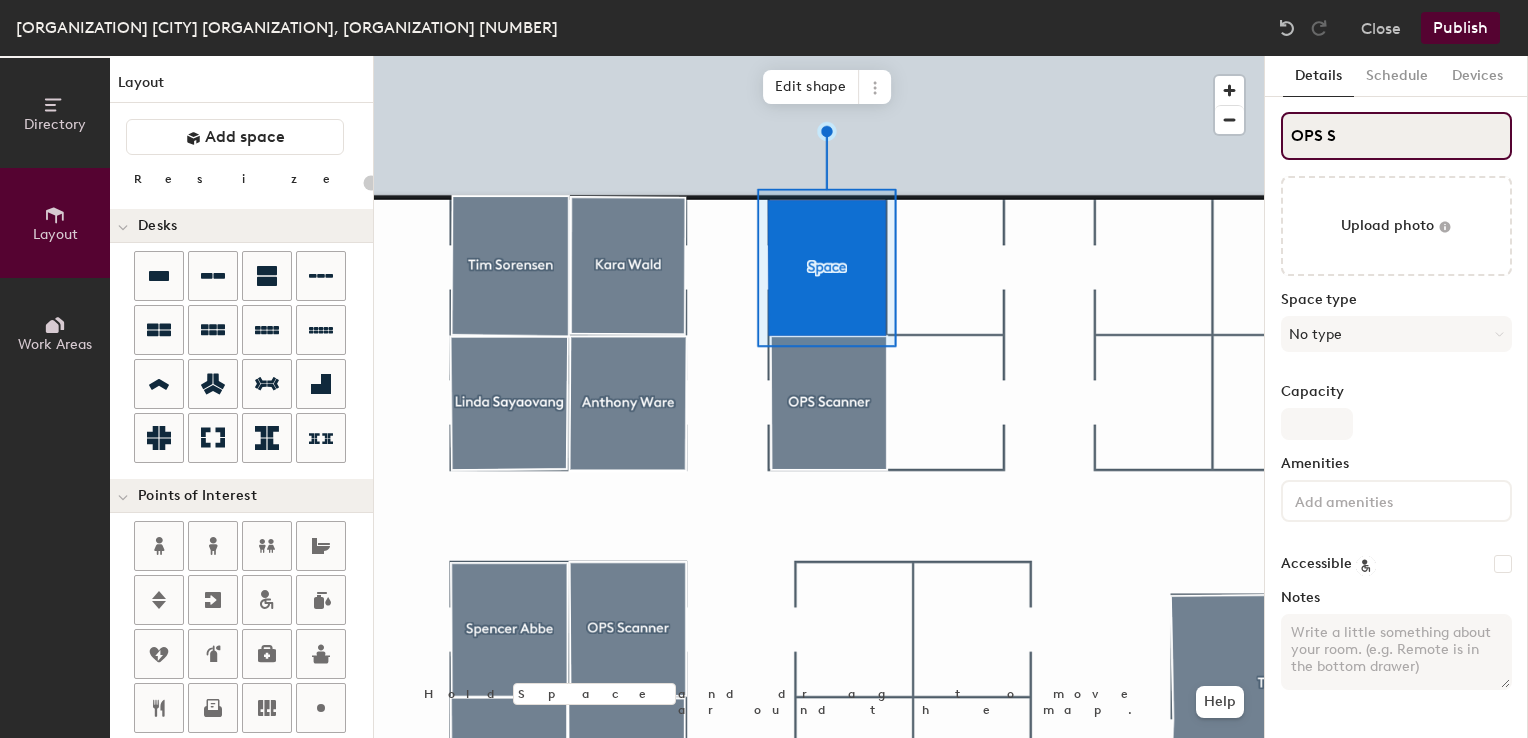 type on "20" 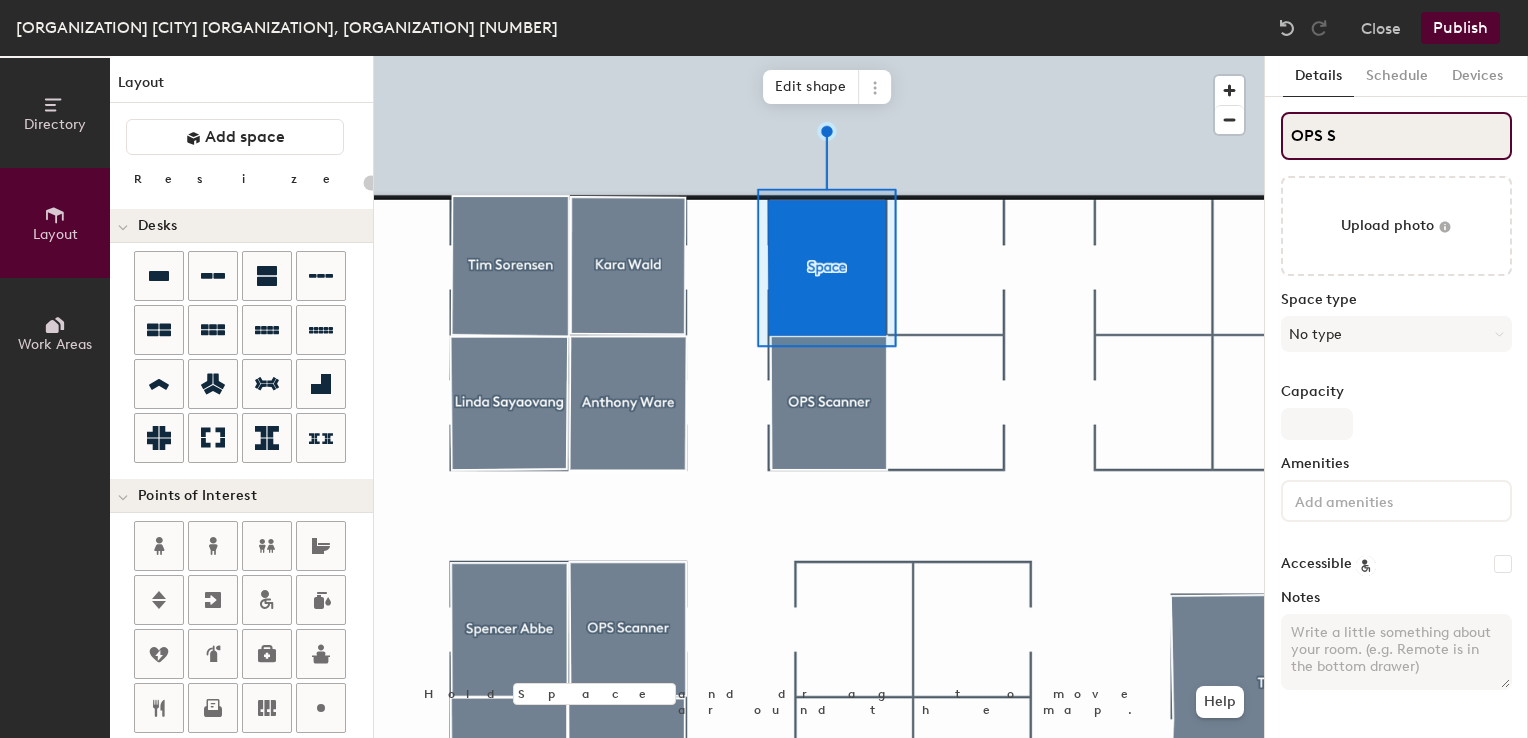type on "OPS Sc" 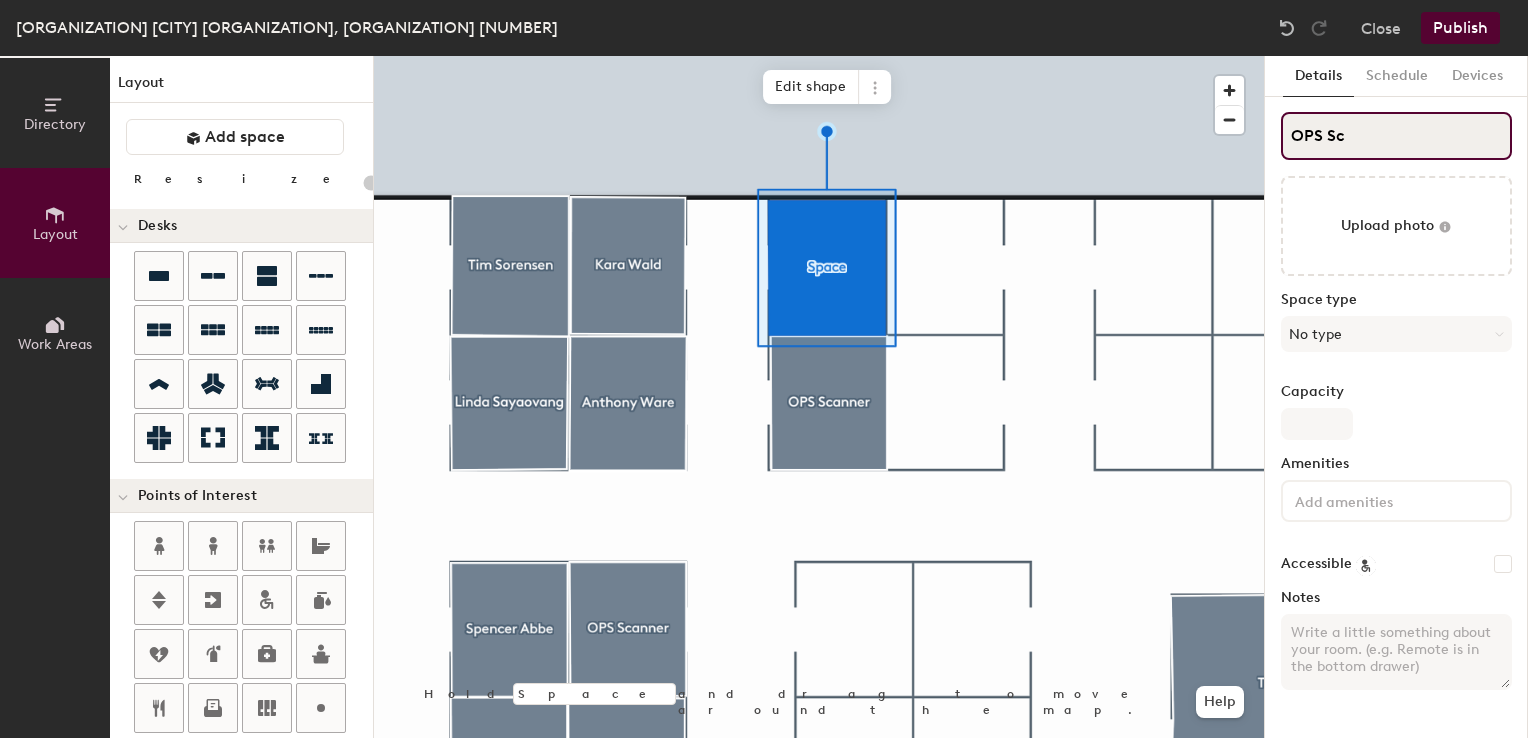 type on "20" 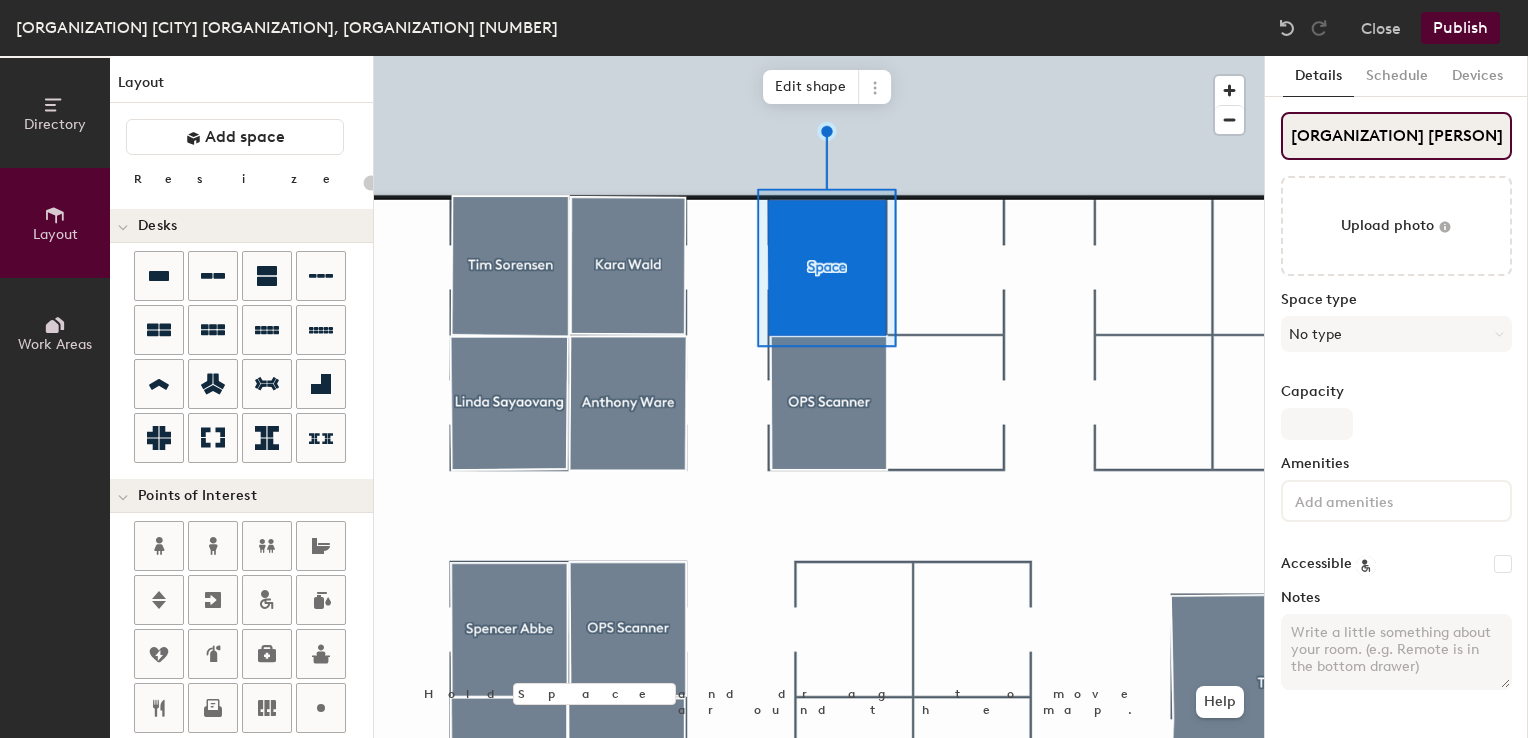 type on "OPS Scanner" 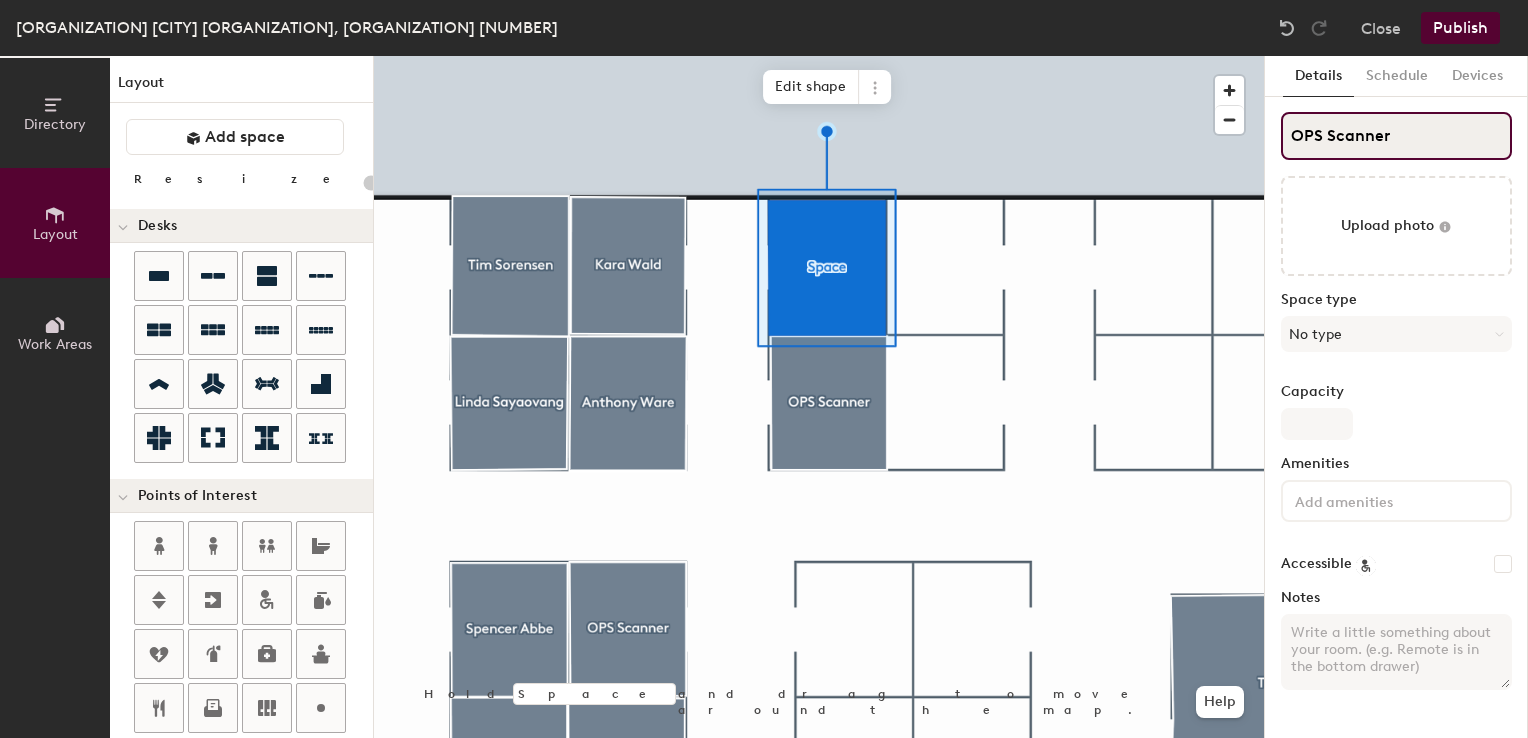 type on "20" 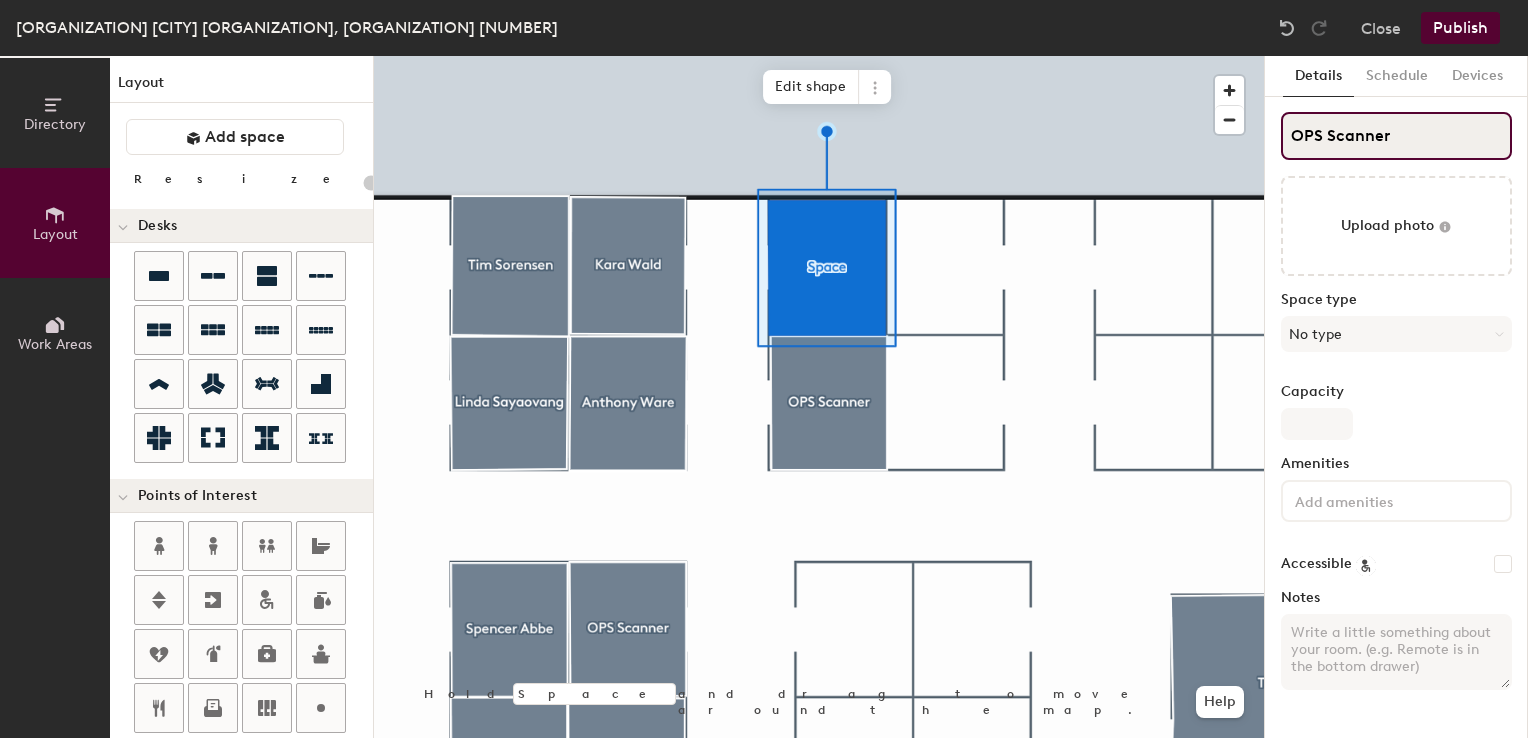type on "OPS Scanner" 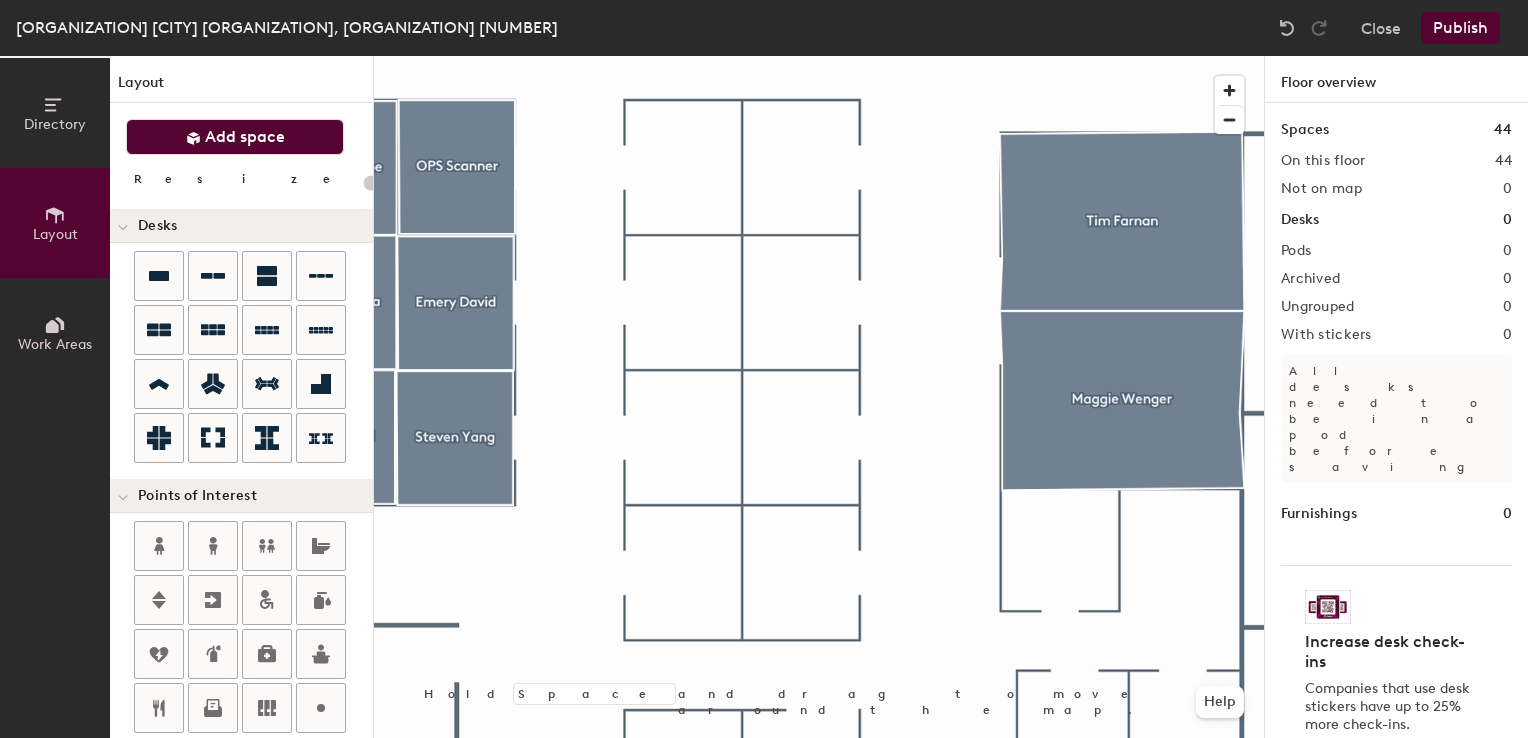 click on "Add space" 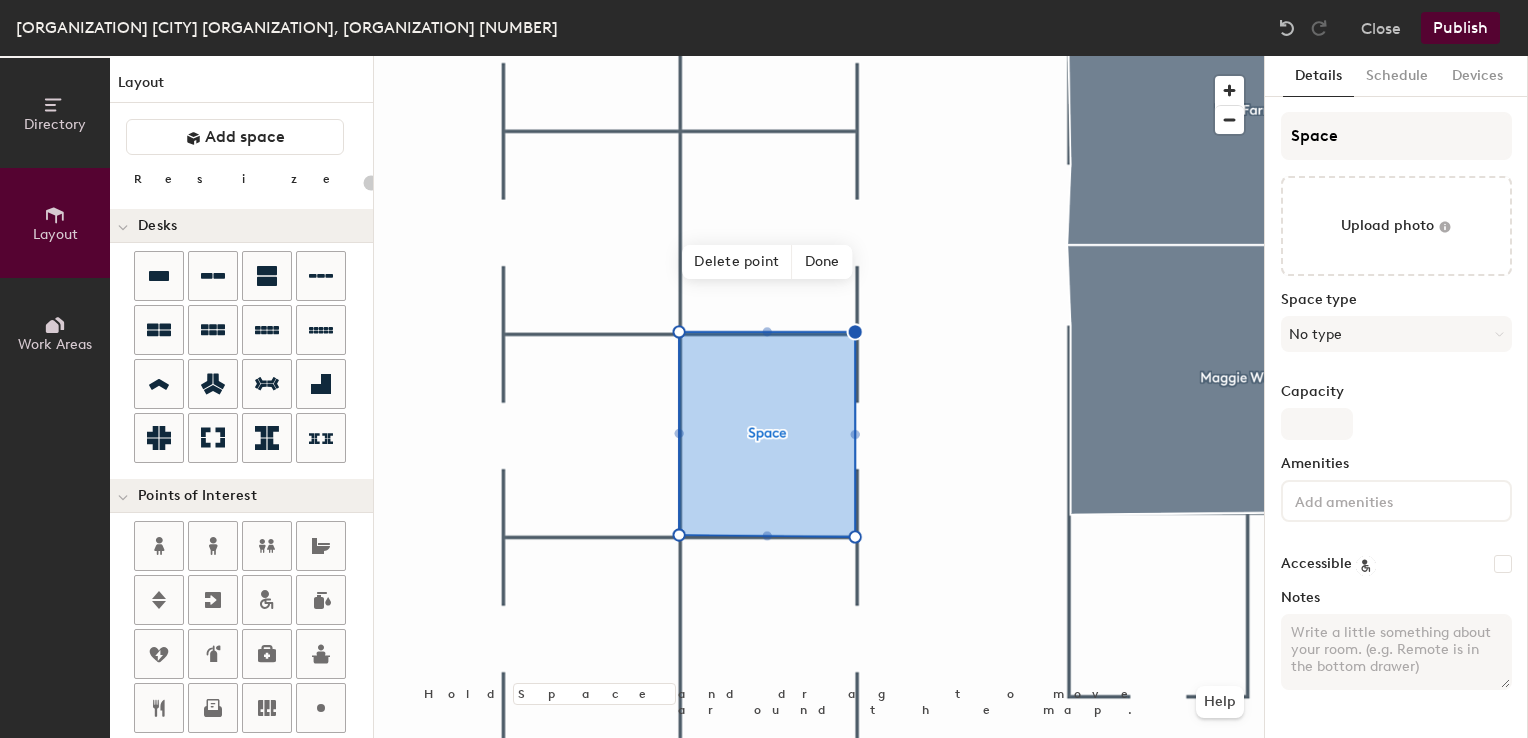 type on "20" 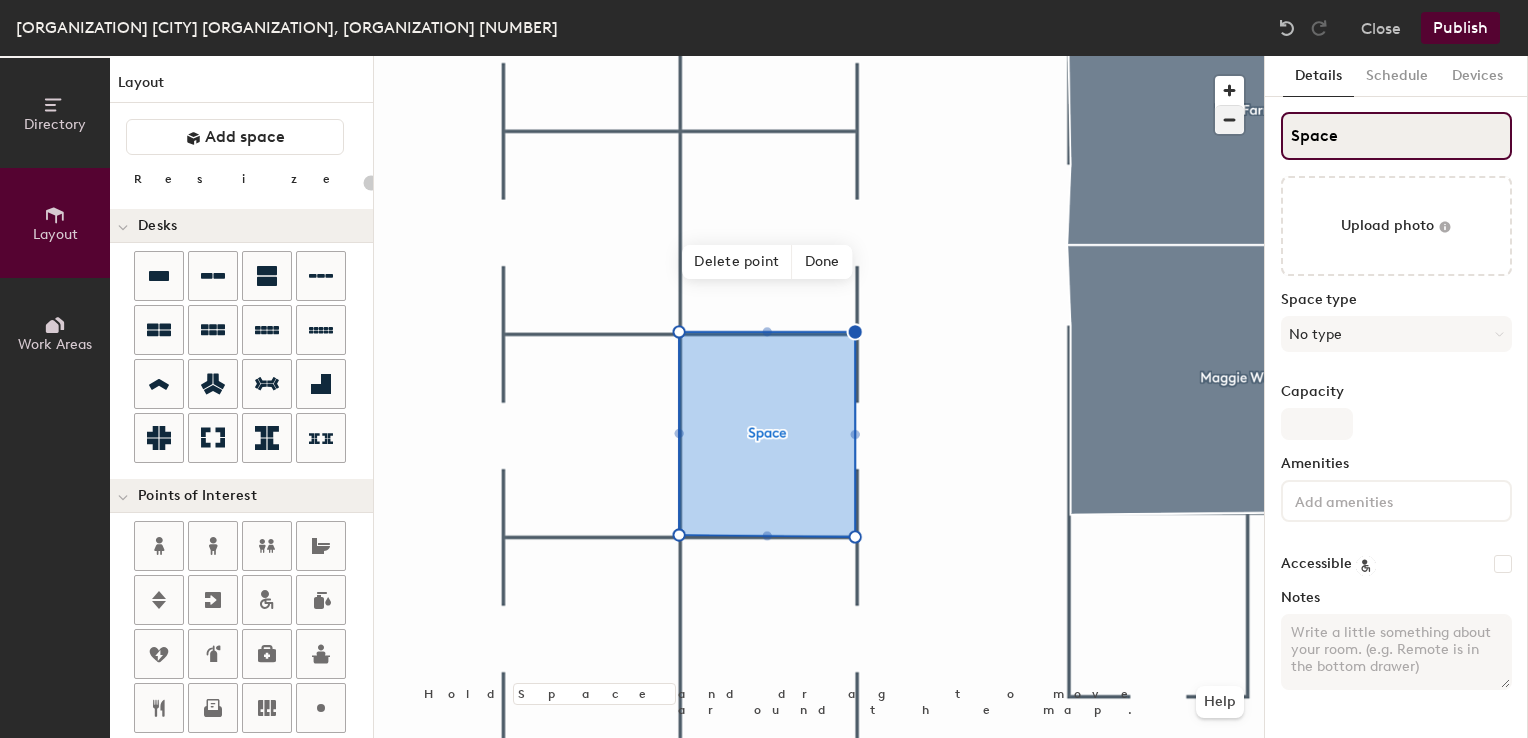 click on "Directory Layout Work Areas Layout   Add space Resize Desks Points of Interest Furnishings Seating Tables Booths Hold Space and drag to move around the map. Help Delete point Done Scheduling policies Booking Window Max reservation length Recurring events Restrict booking to working hours Prevent booking from kiosks Restrict booking to administrators Configure room display Background Upload photo General Auto contrast High visibility Hide the logo Custom logo Edit Display hours Screen Brightness 0% 100% Privacy Mask meeting titles Hide meeting attendees Keep meeting organizer visible Scheduling Meeting check-ins Start meetings early End meetings early Extend meetings Impromptu meetings Abandoned meeting protection Admin access Restrict display management Details Schedule Devices Space Upload photo Space type No type Capacity Amenities Accessible Notes" 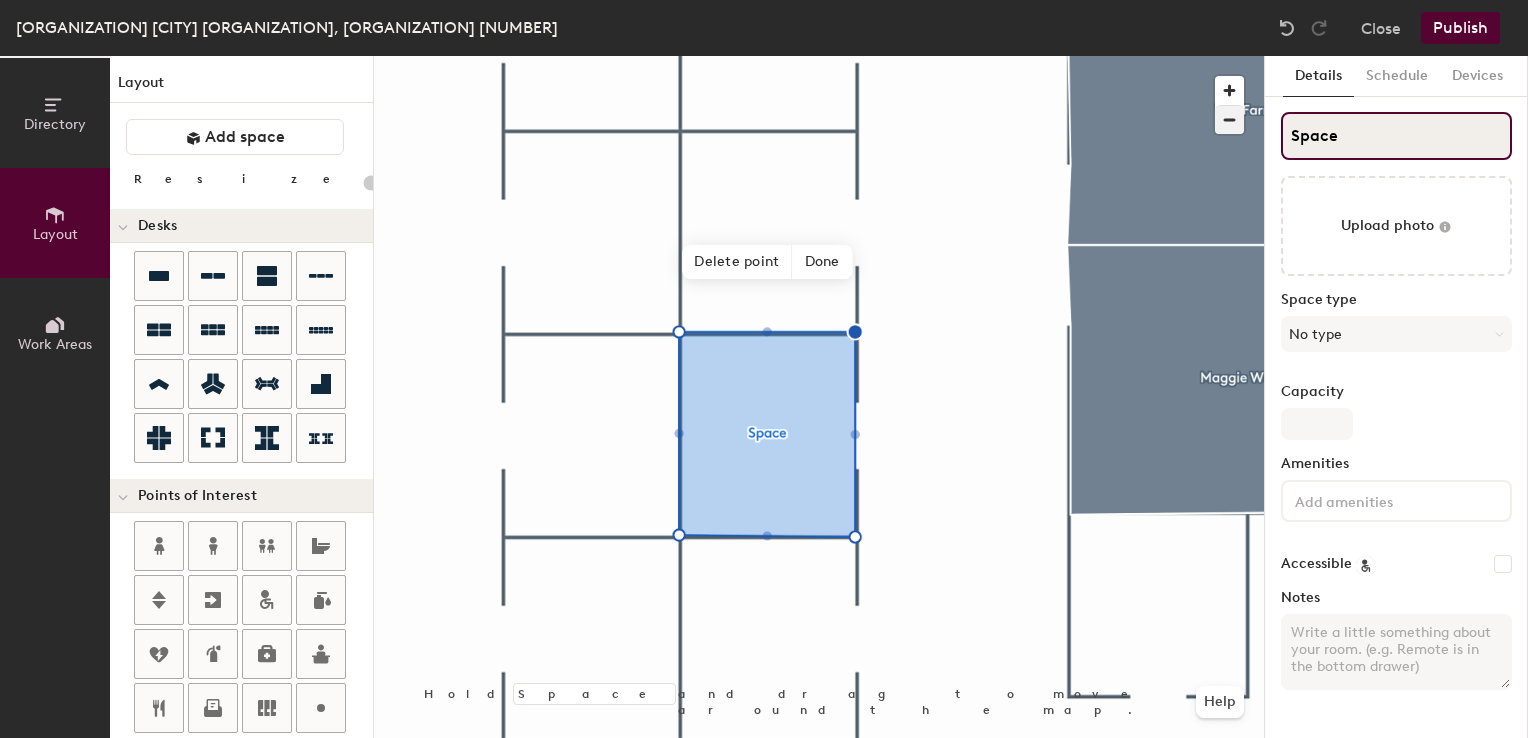 type on "T" 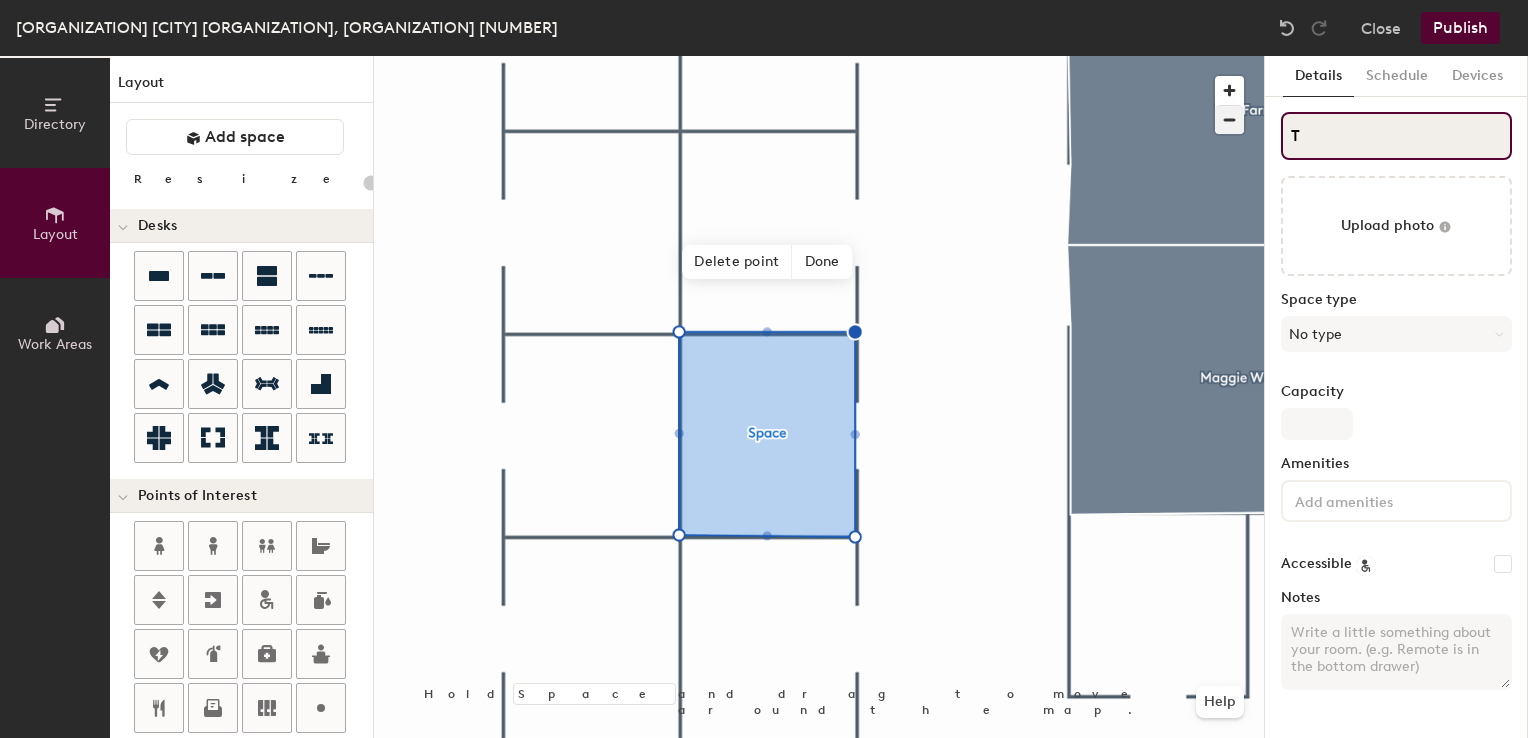 type on "20" 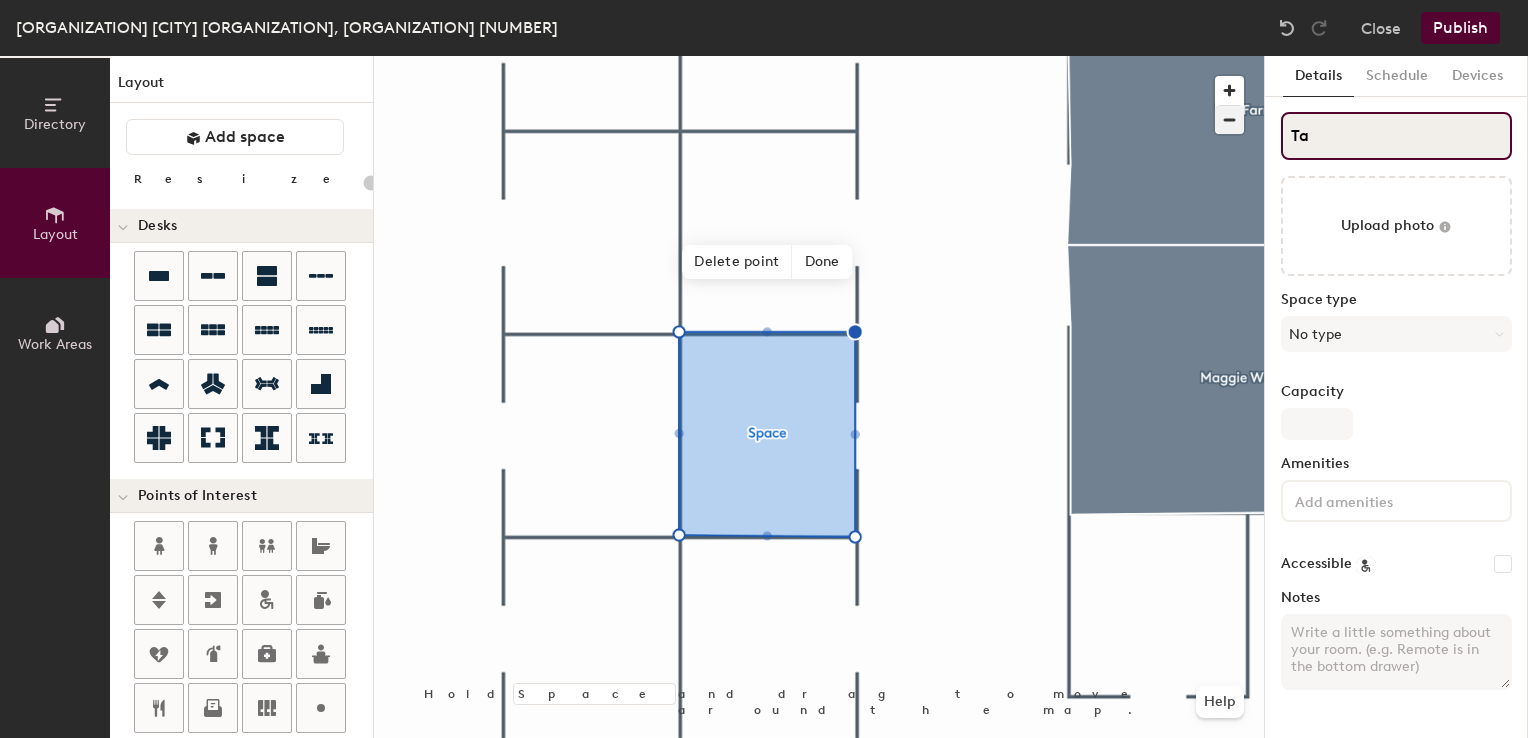 type on "Tab" 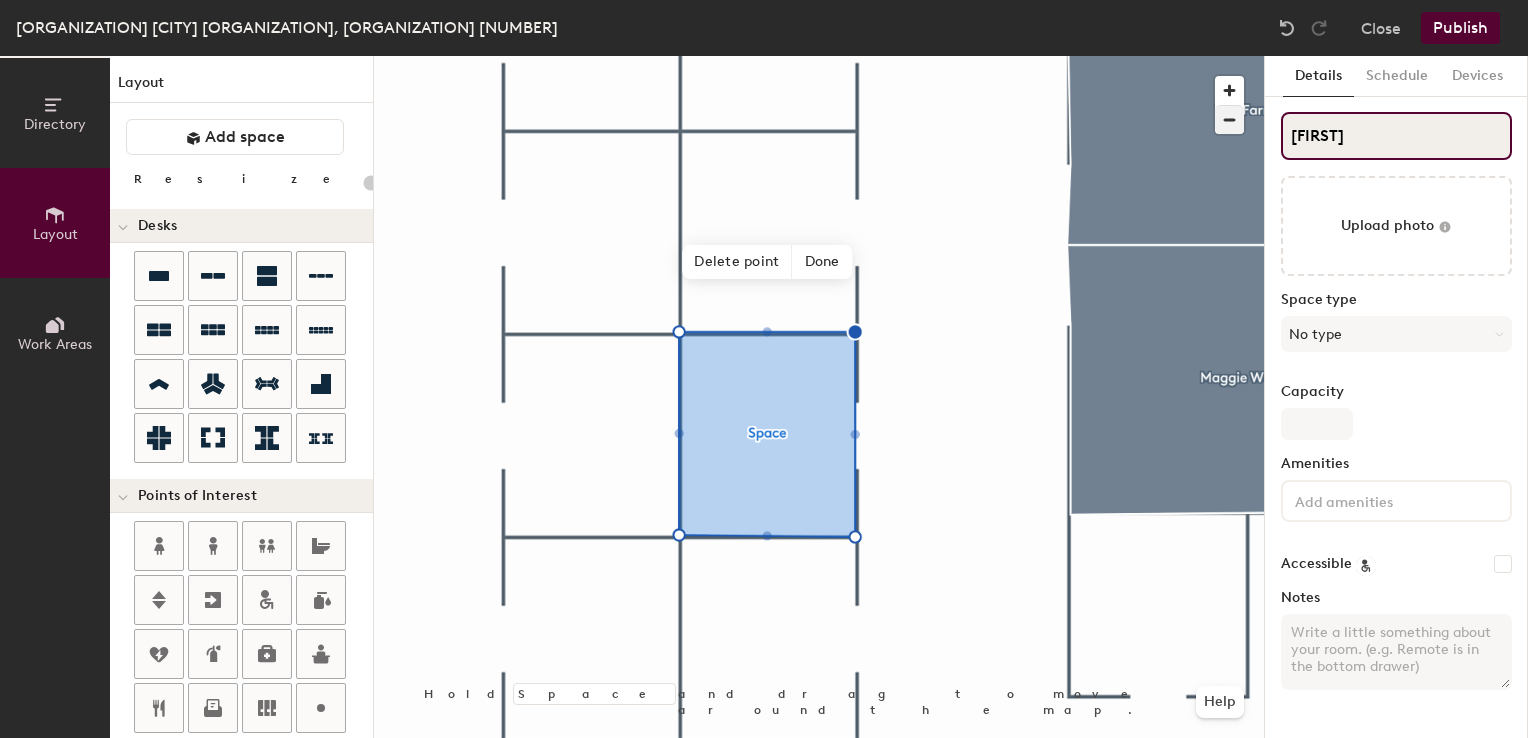 type on "20" 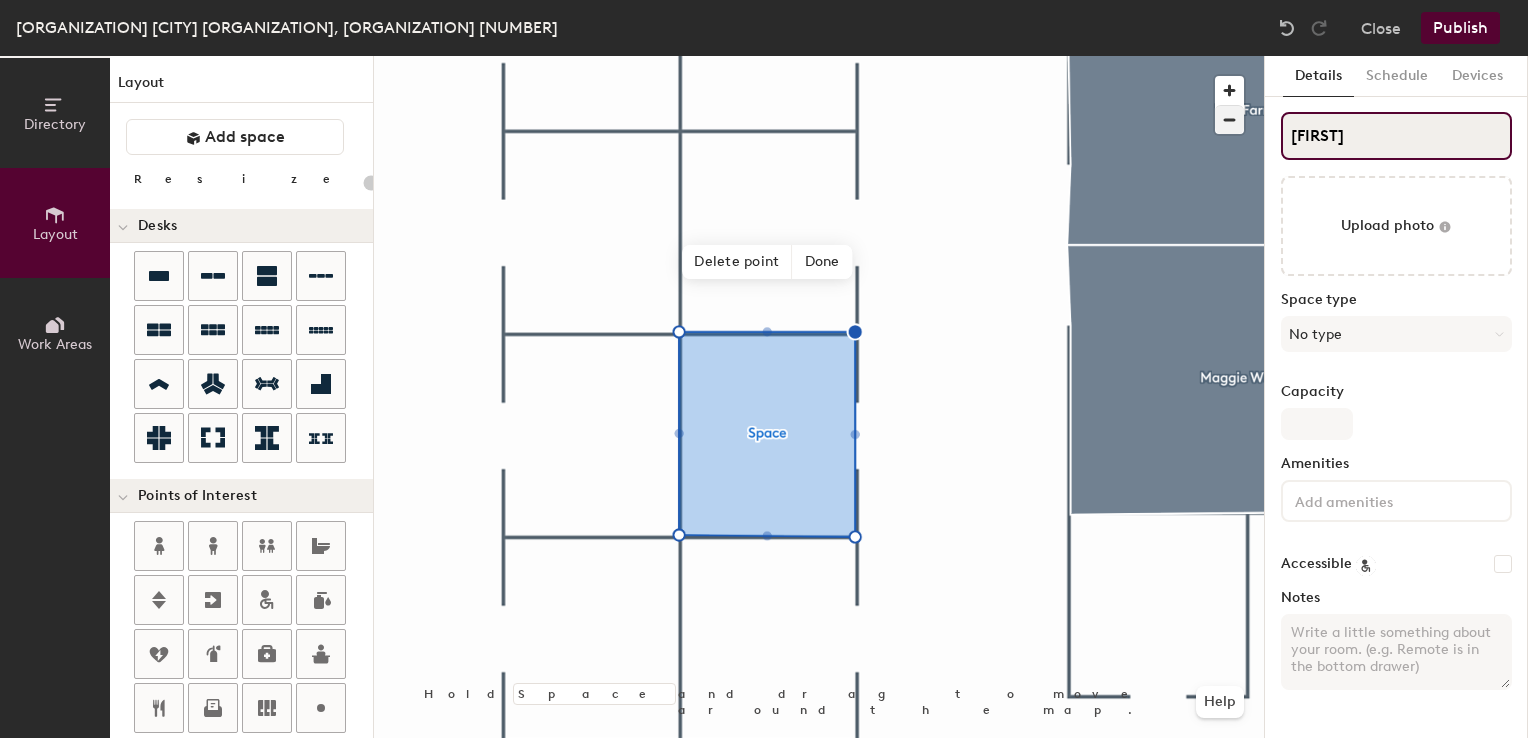 type on "Tabitha B" 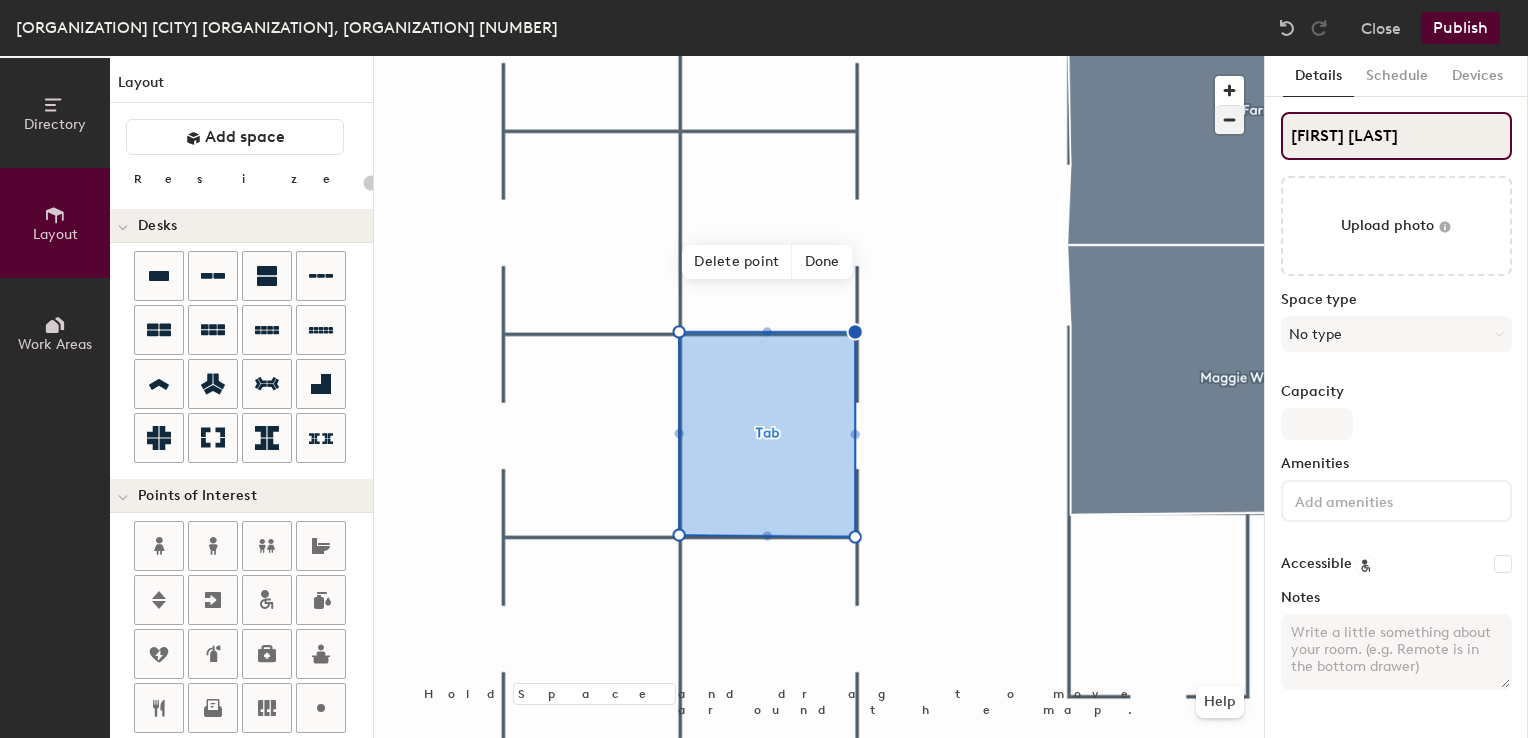 type on "20" 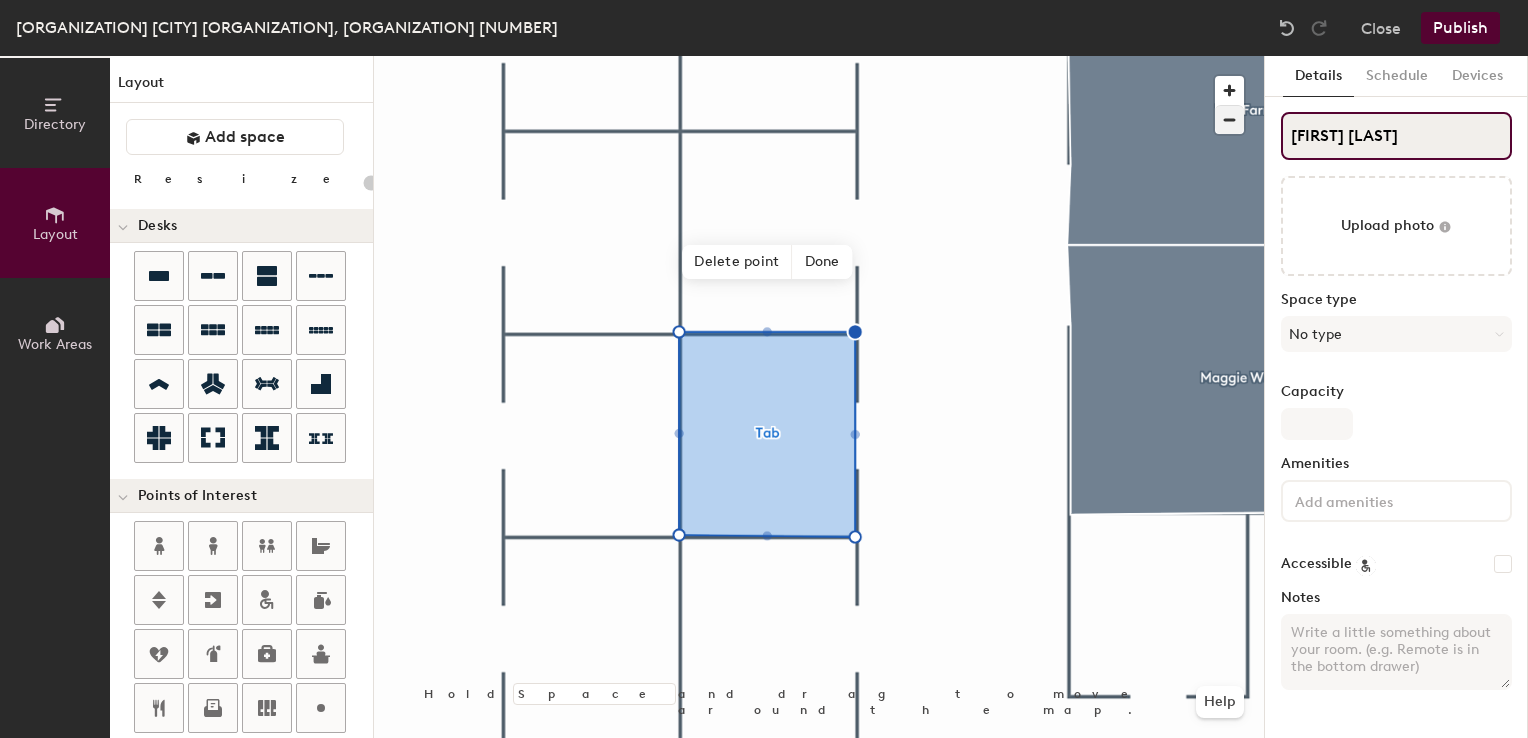 type on "20" 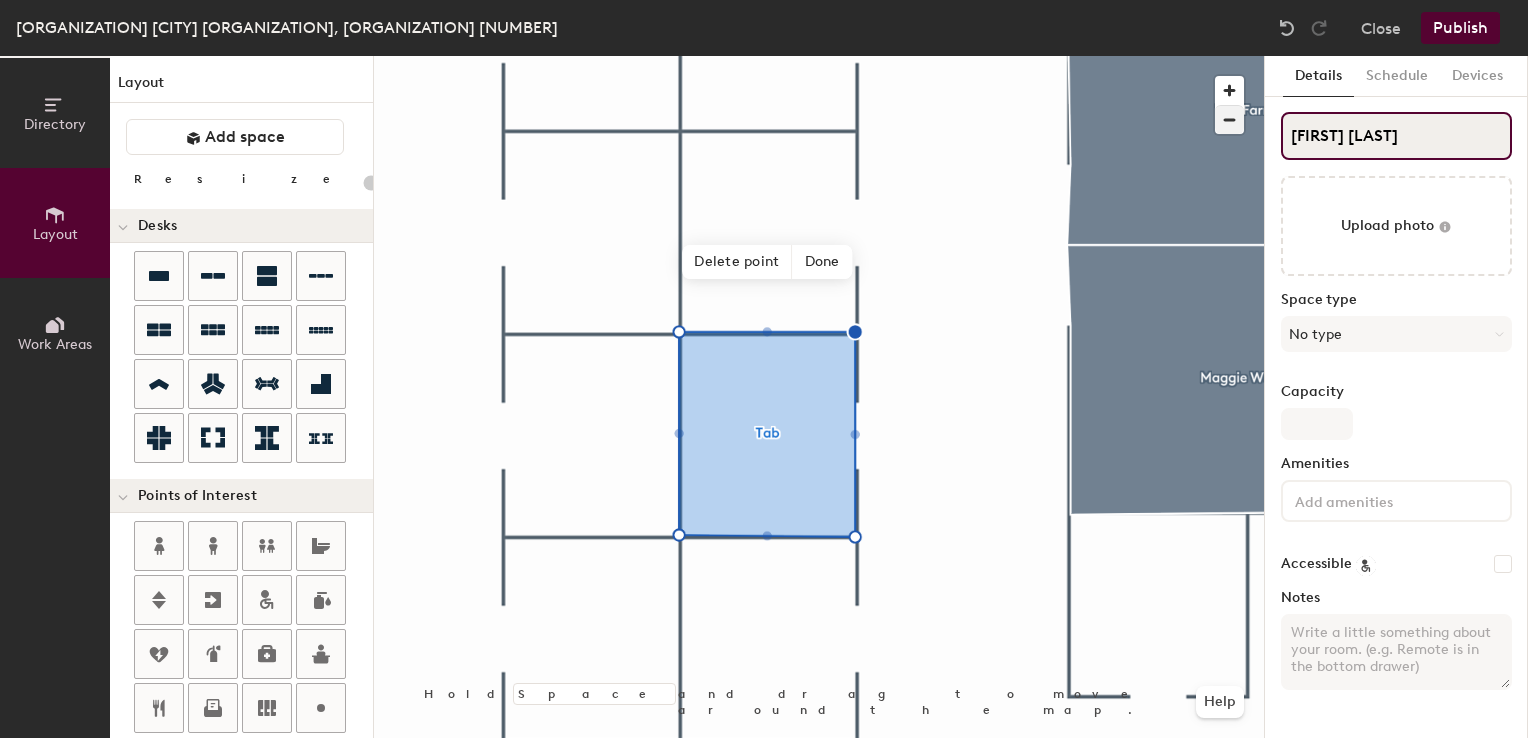 type on "Tabitha Bird" 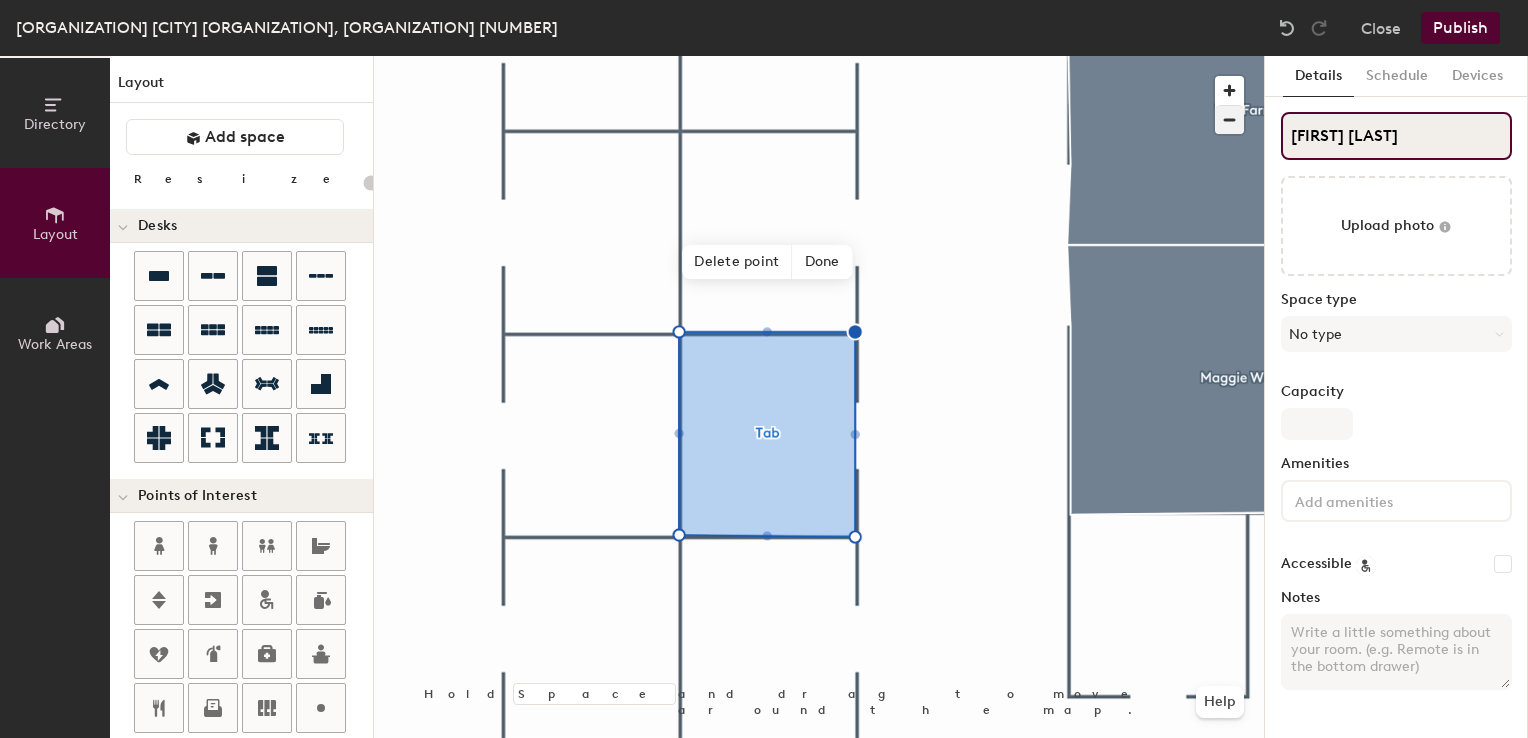 type on "Tabitha Birdwe" 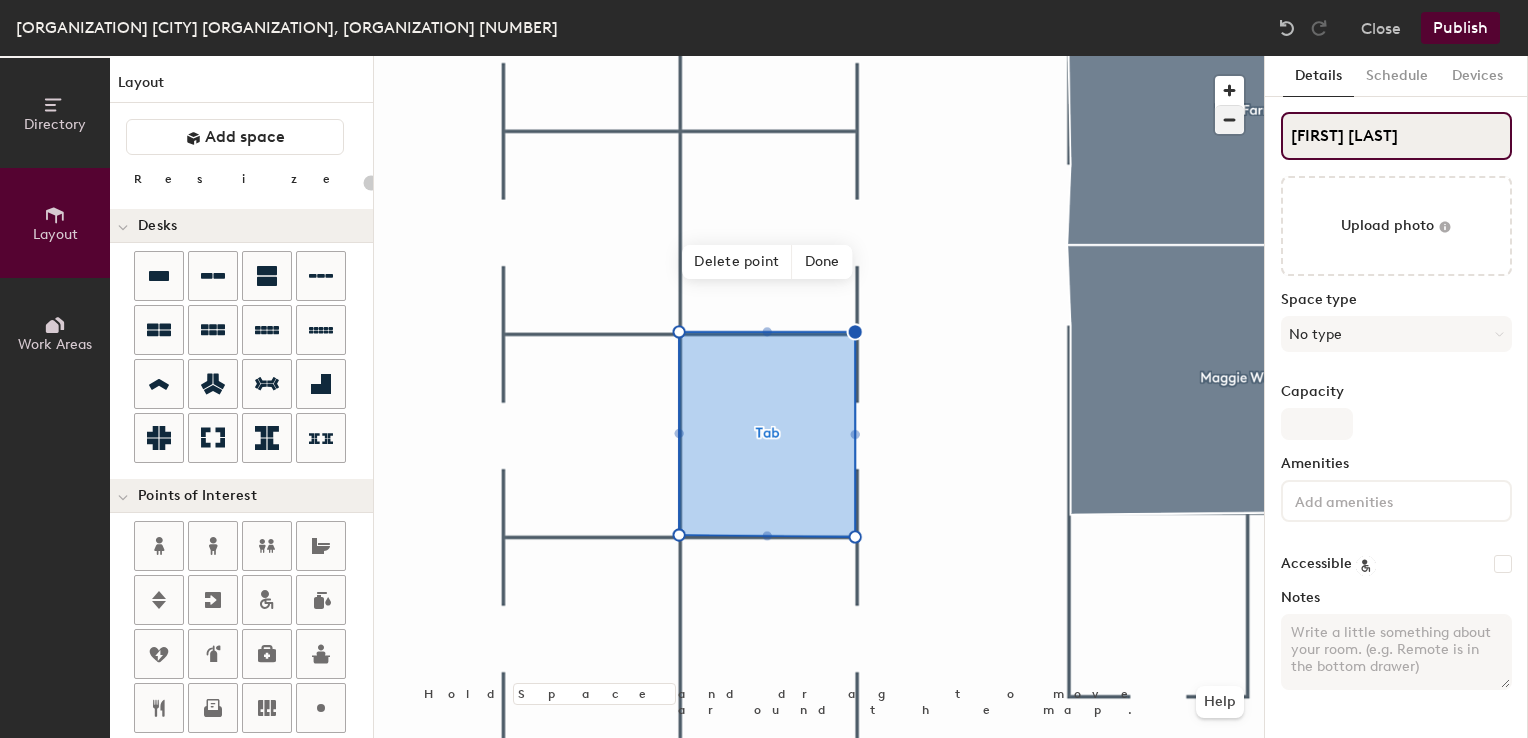 type on "20" 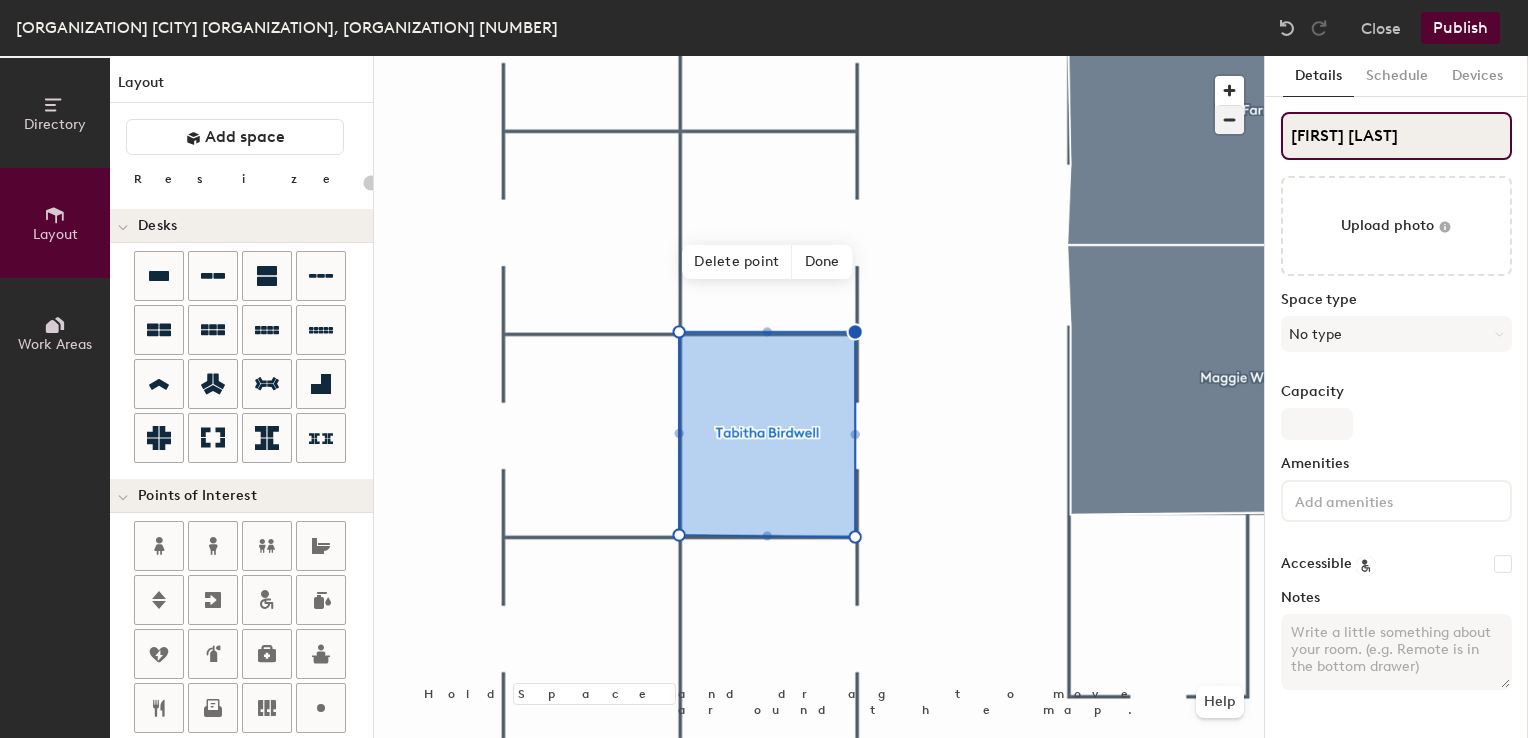 type on "20" 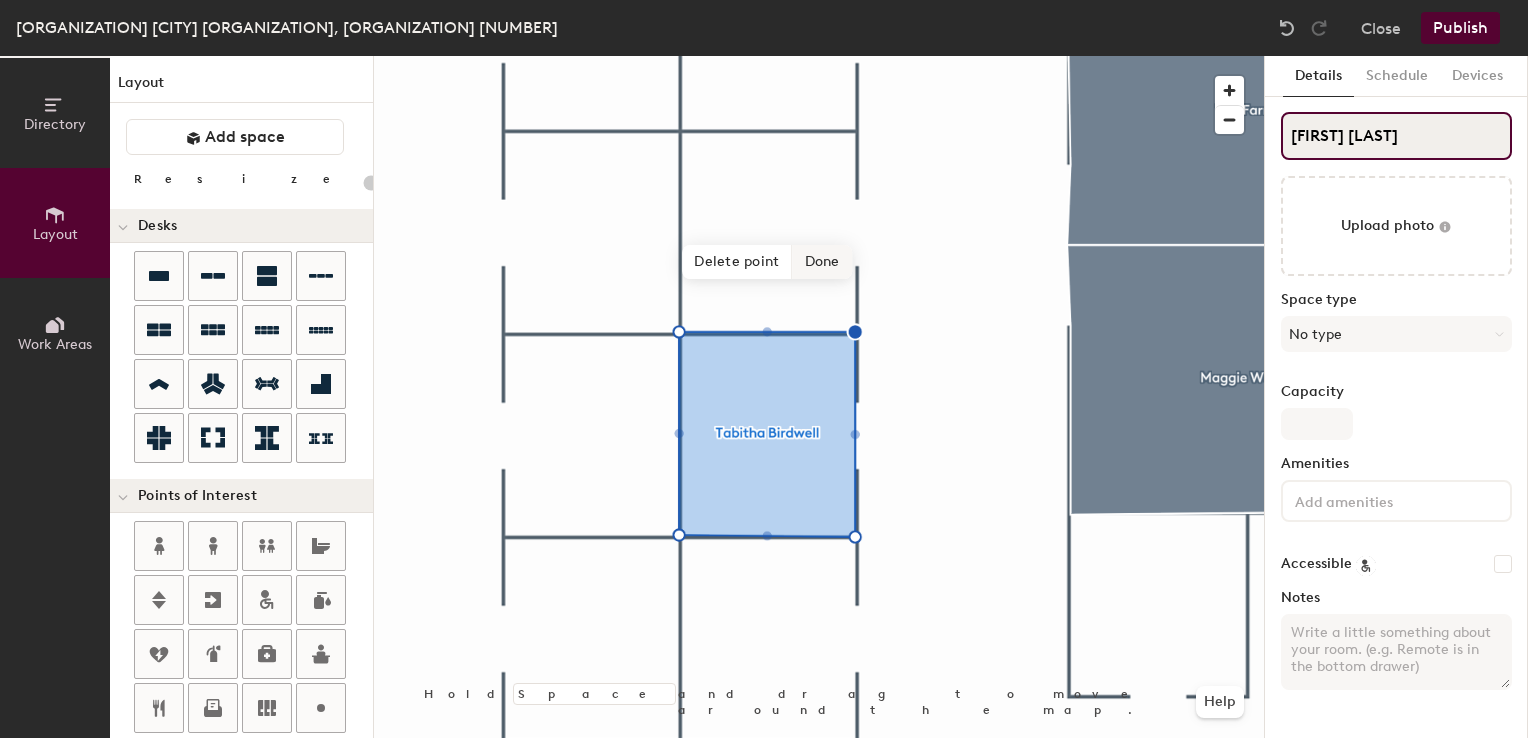 type on "Tabitha Birdwell" 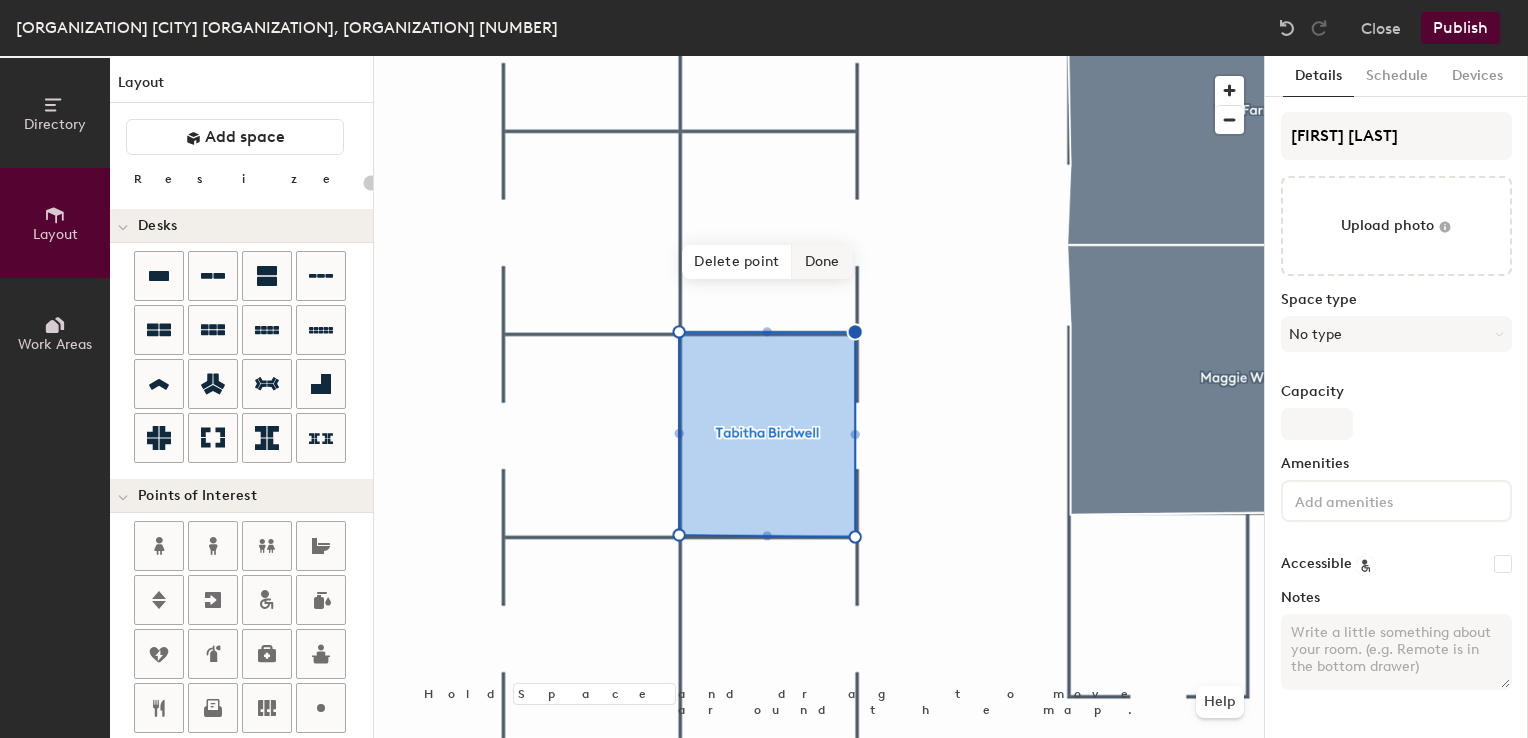 click on "Done" 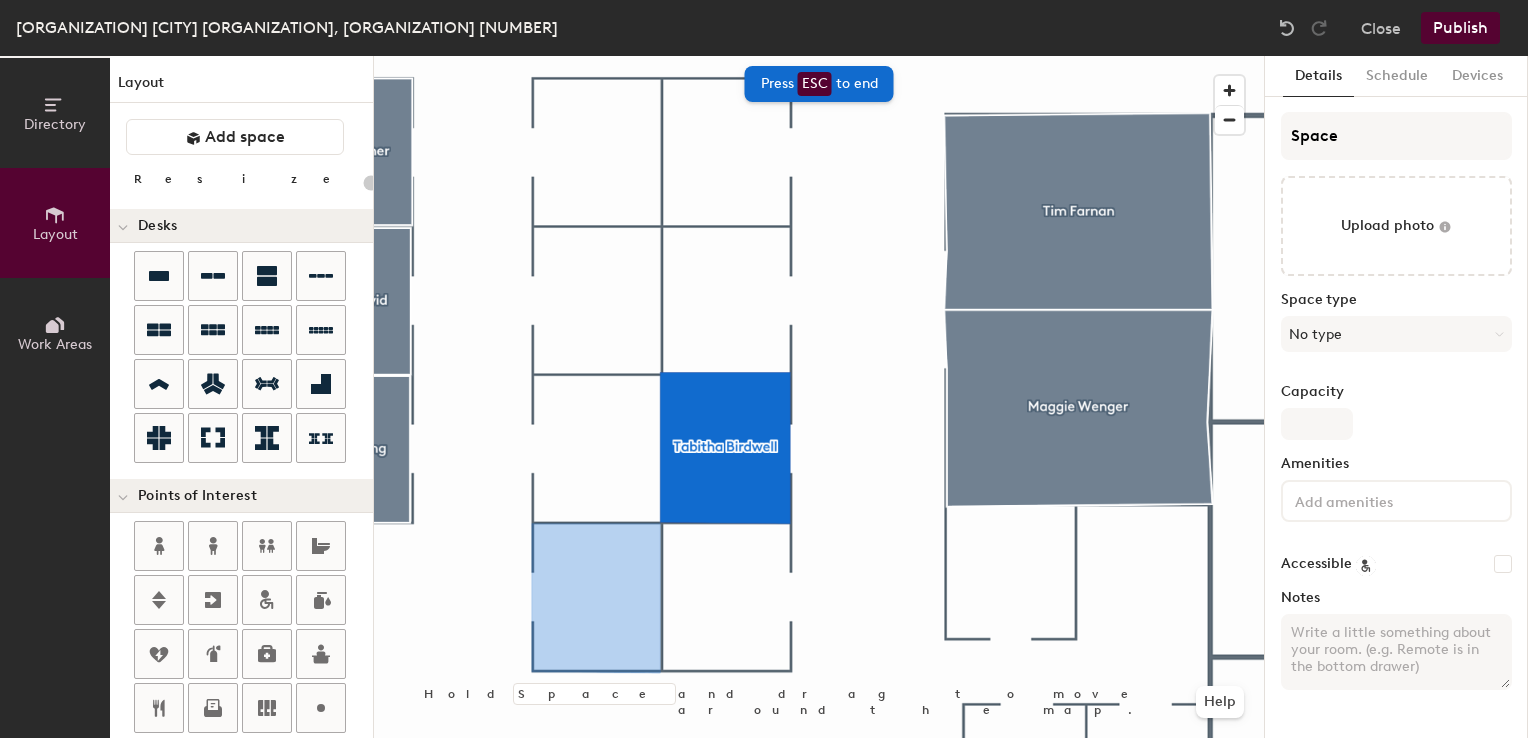 type on "20" 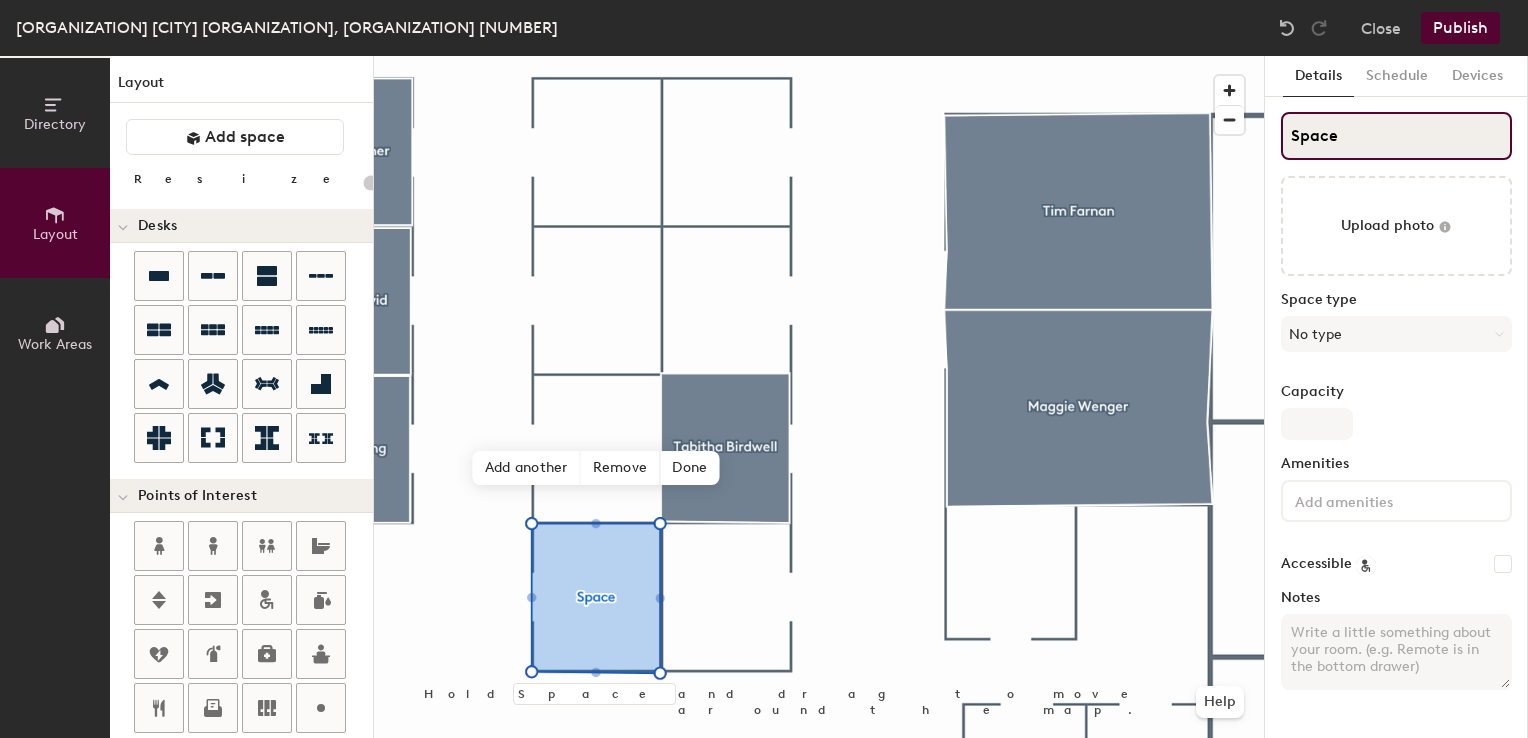 click on "Directory Layout Work Areas Layout   Add space Resize Desks Points of Interest Furnishings Seating Tables Booths Hold Space and drag to move around the map. Help Add another Remove Done Scheduling policies Booking Window Max reservation length Recurring events Restrict booking to working hours Prevent booking from kiosks Restrict booking to administrators Configure room display Background Upload photo General Auto contrast High visibility Hide the logo Custom logo Edit Display hours Screen Brightness 0% 100% Privacy Mask meeting titles Hide meeting attendees Keep meeting organizer visible Scheduling Meeting check-ins Start meetings early End meetings early Extend meetings Impromptu meetings Abandoned meeting protection Admin access Restrict display management Details Schedule Devices Space Upload photo Space type No type Capacity Amenities Accessible Notes" 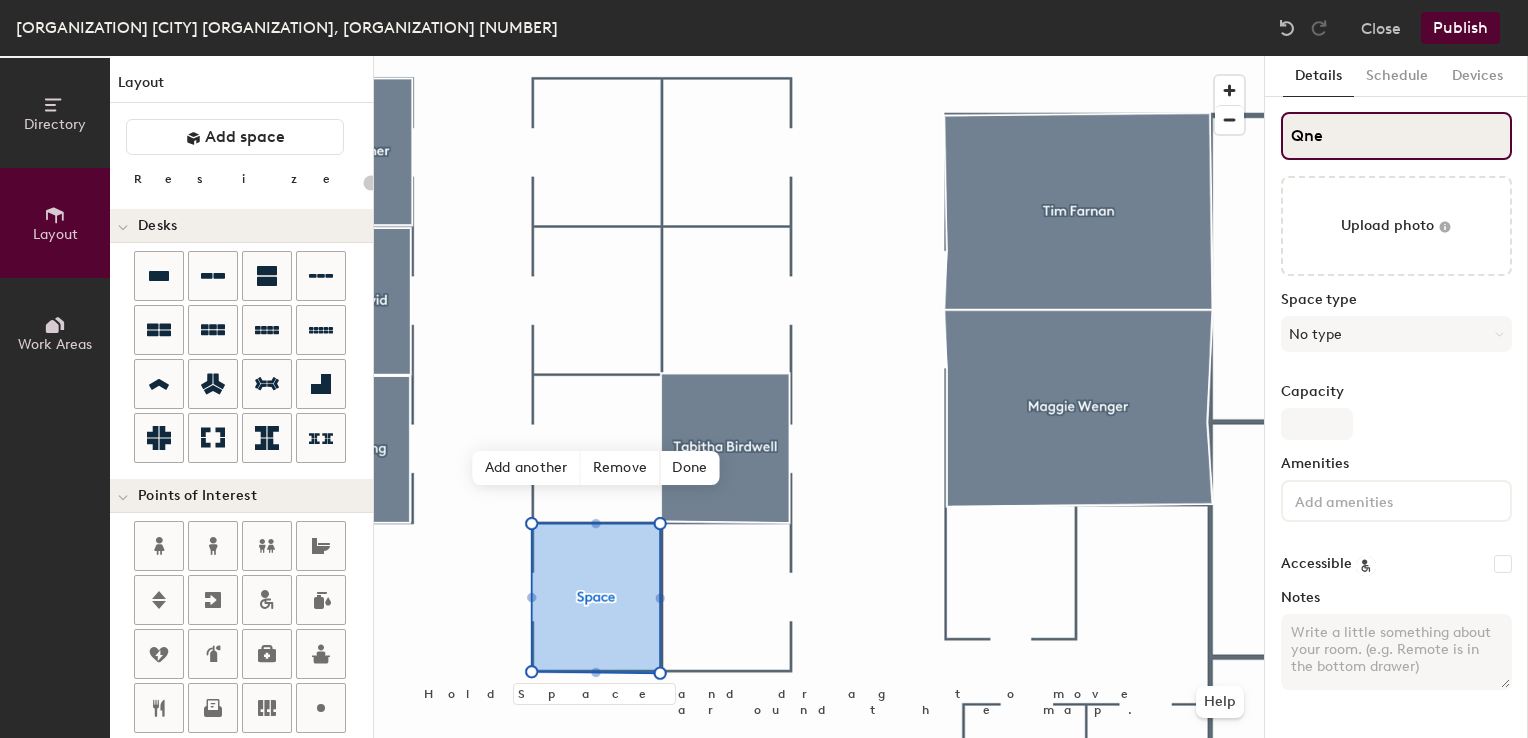 type on "Qne4" 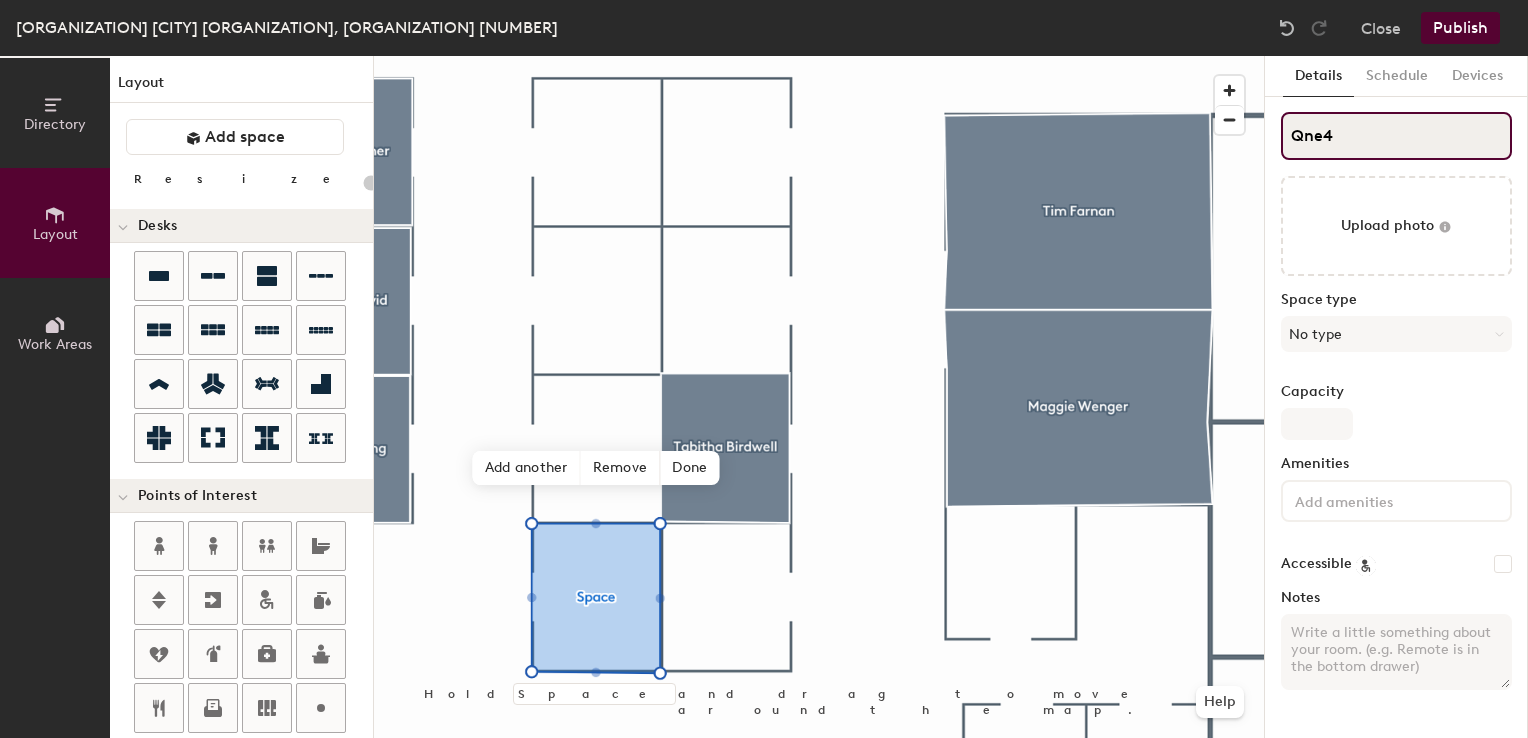 type on "20" 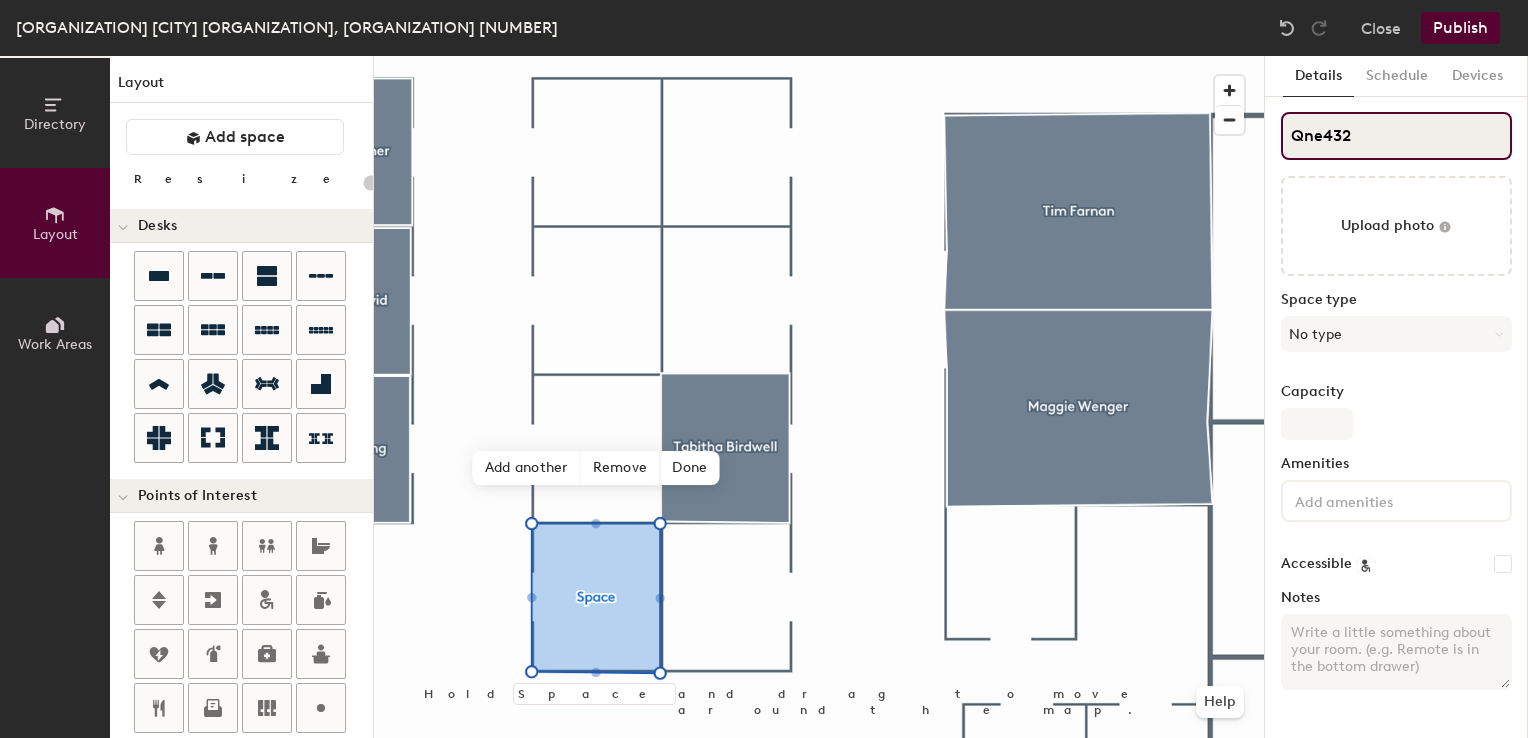 type on "Qne432c" 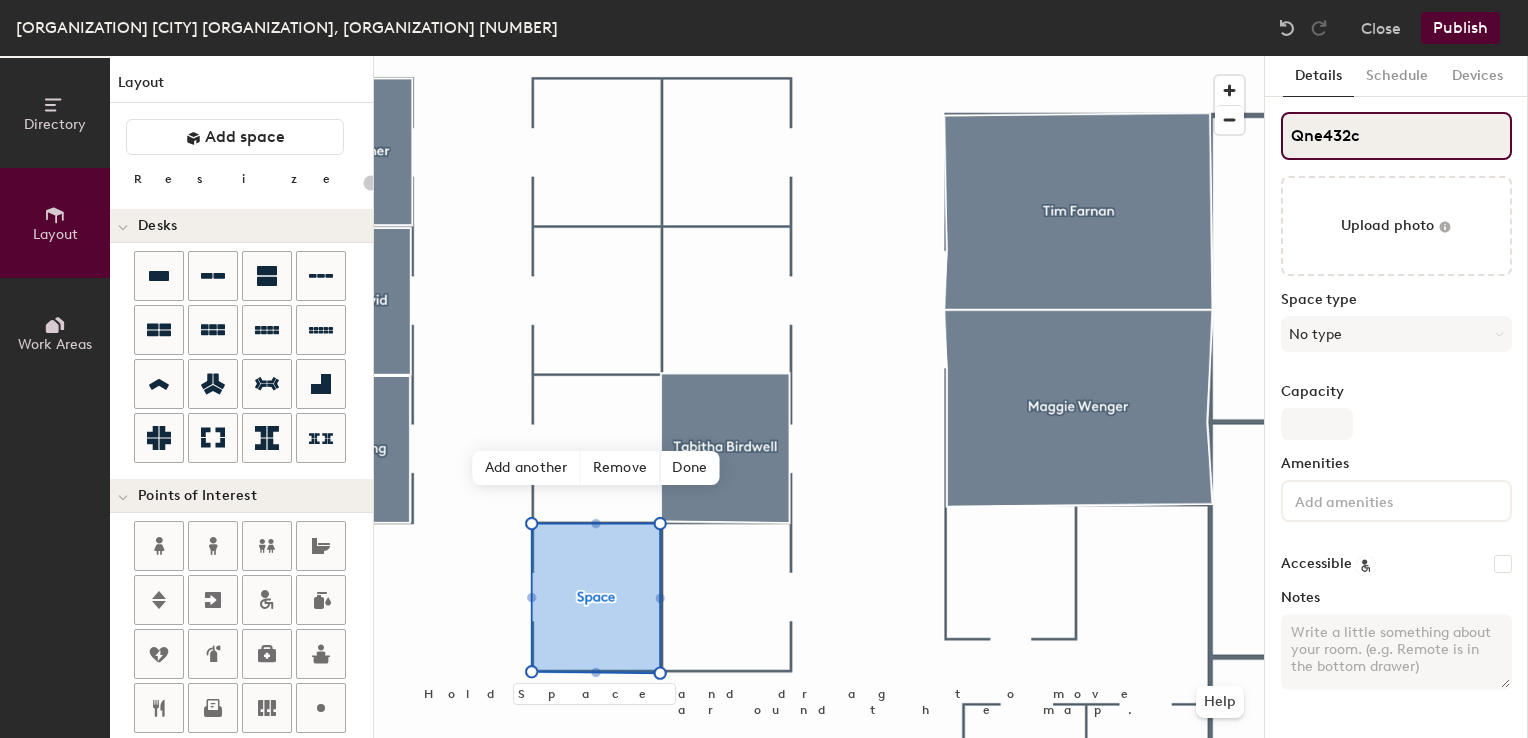 type on "20" 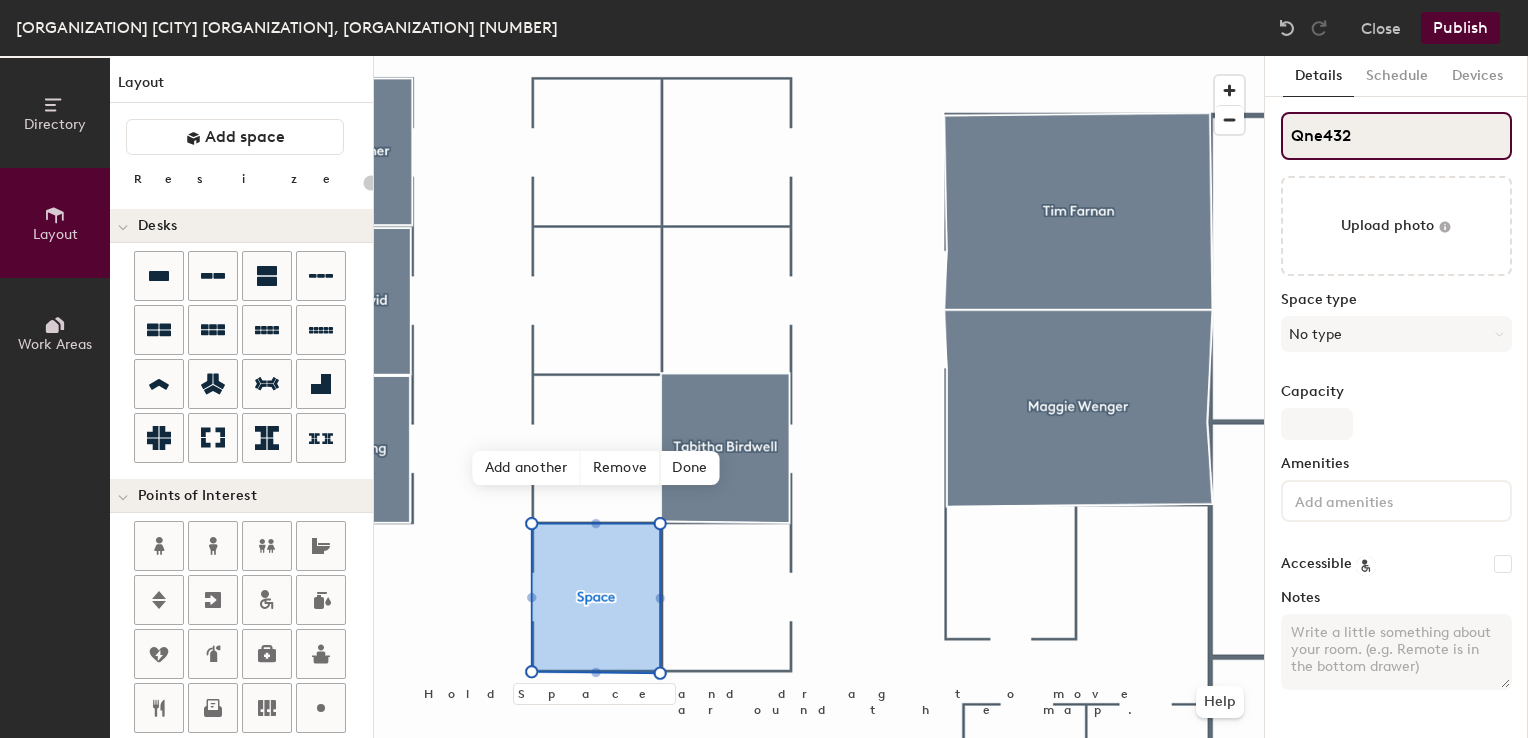 type on "20" 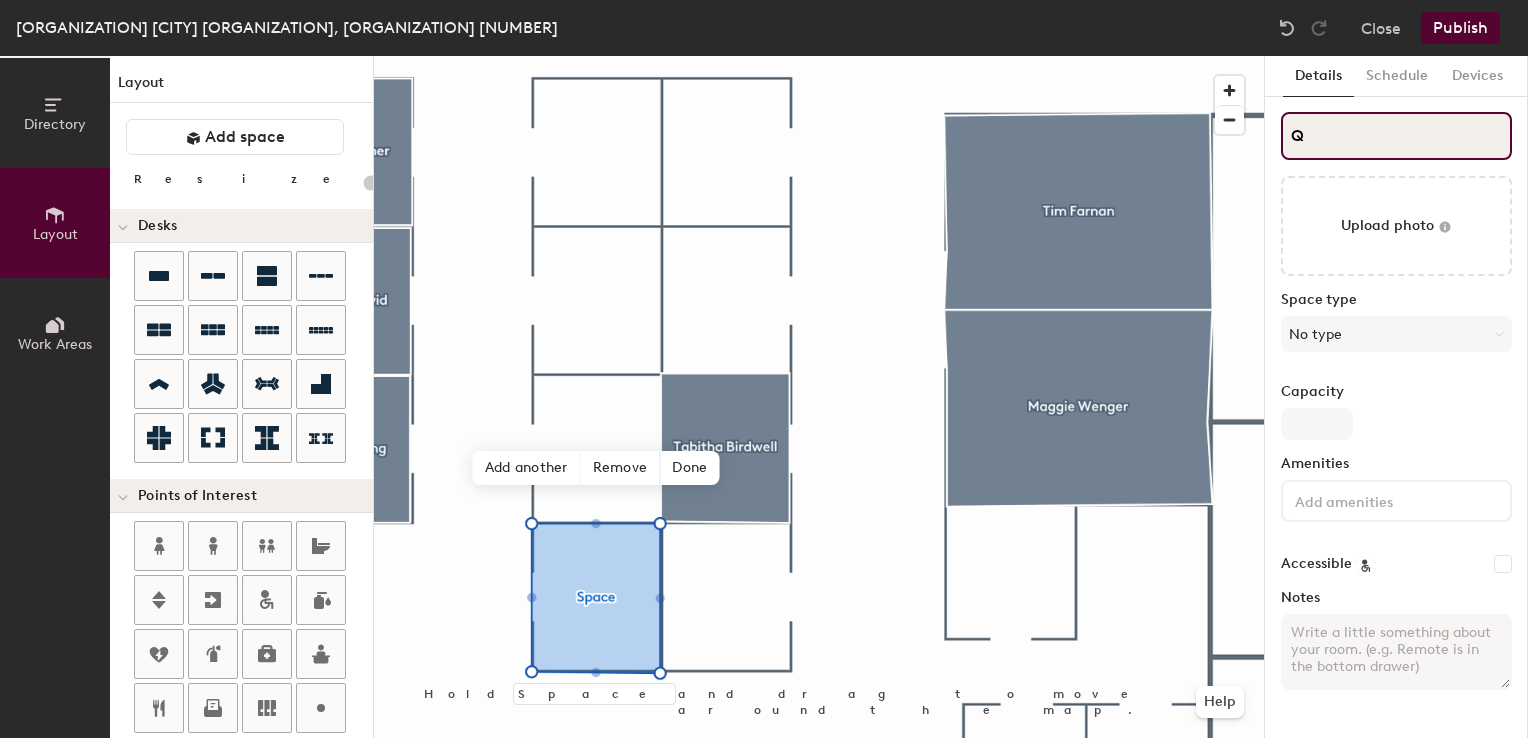 type on "Q" 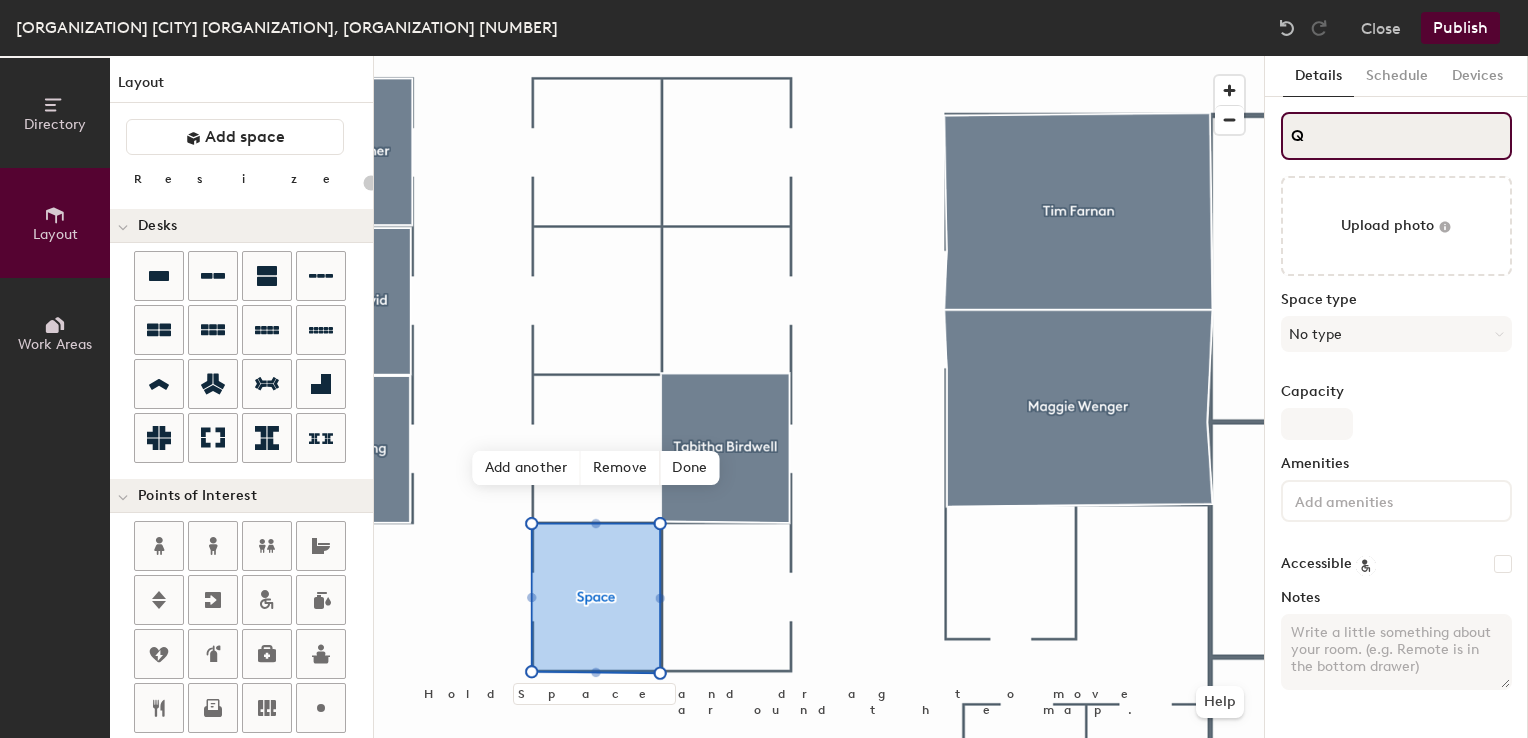 type on "20" 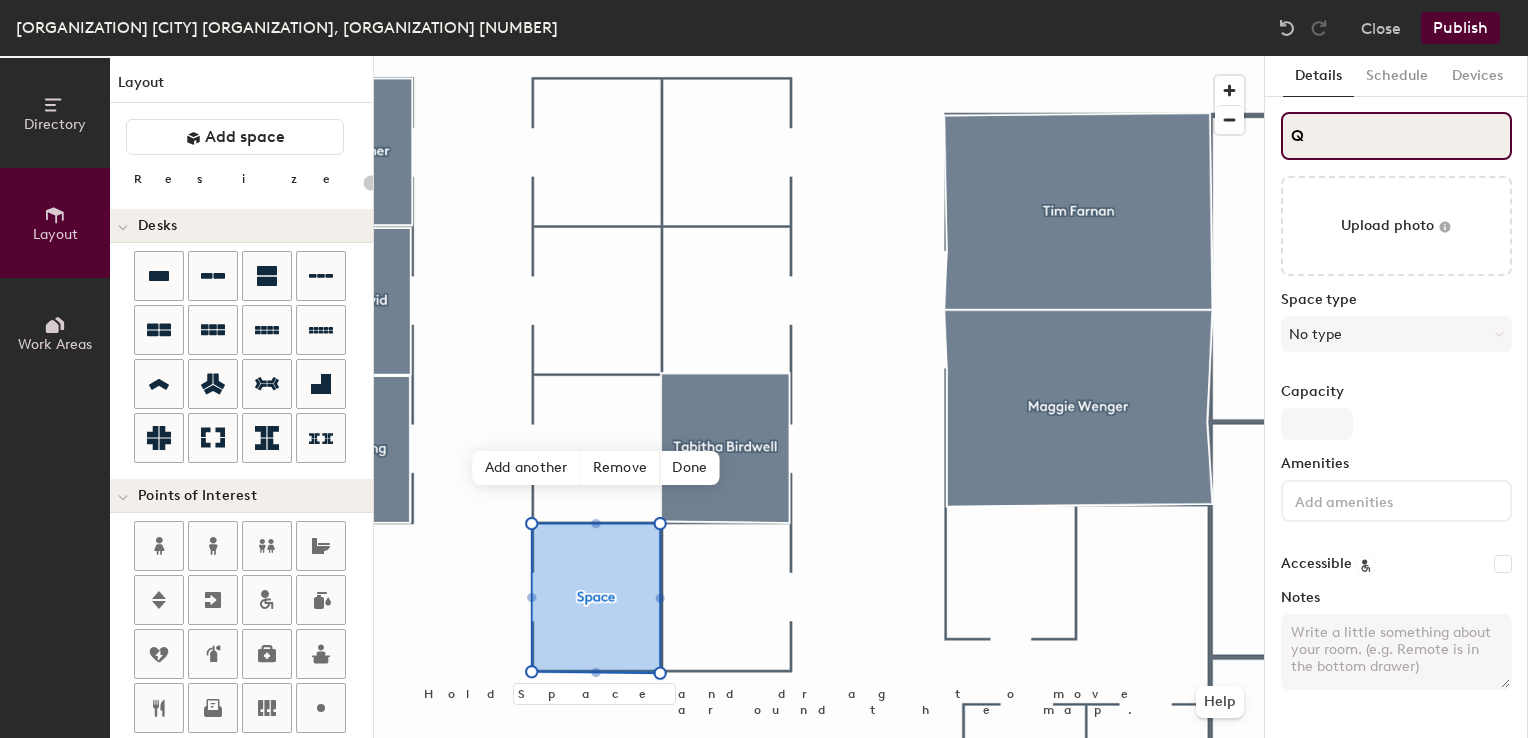 type on "Q" 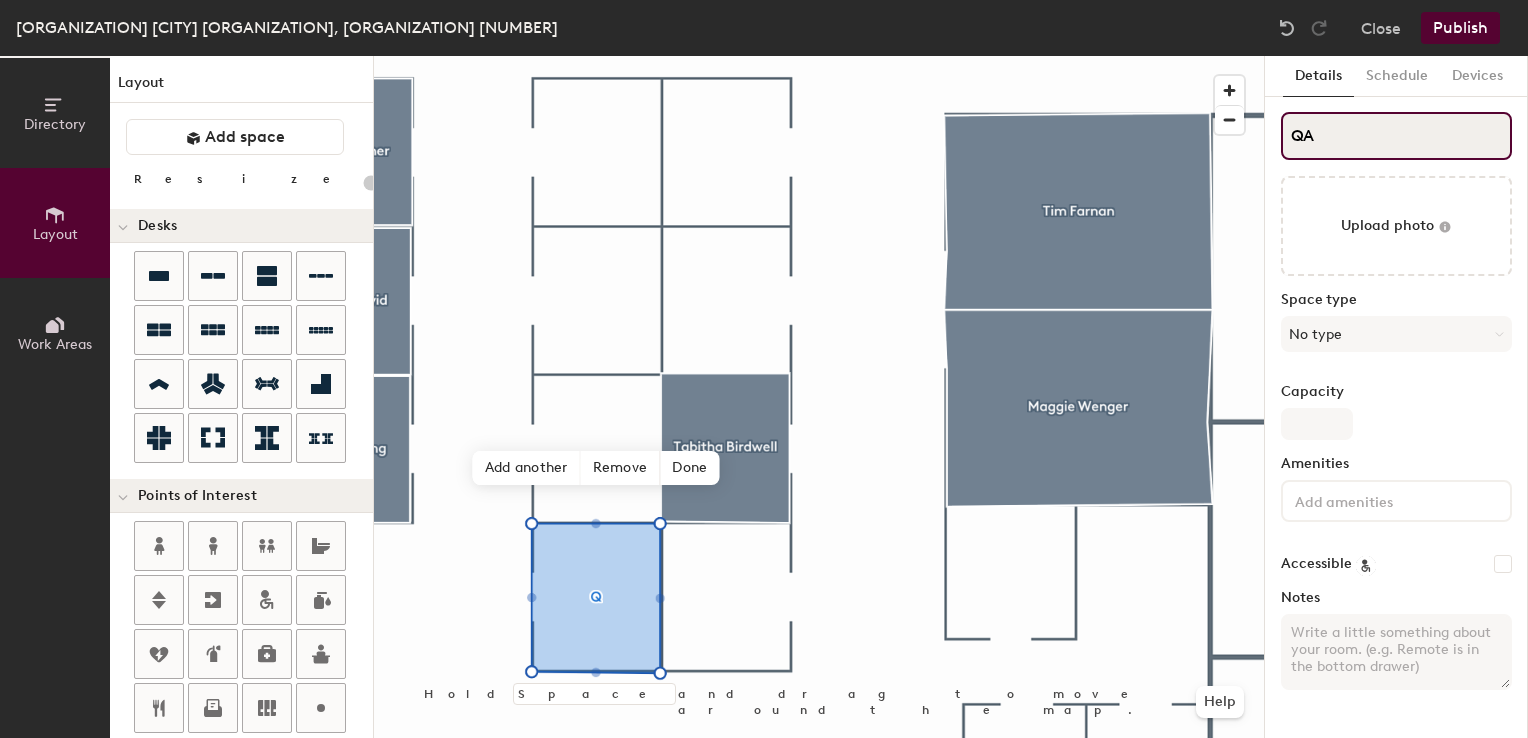 type on "20" 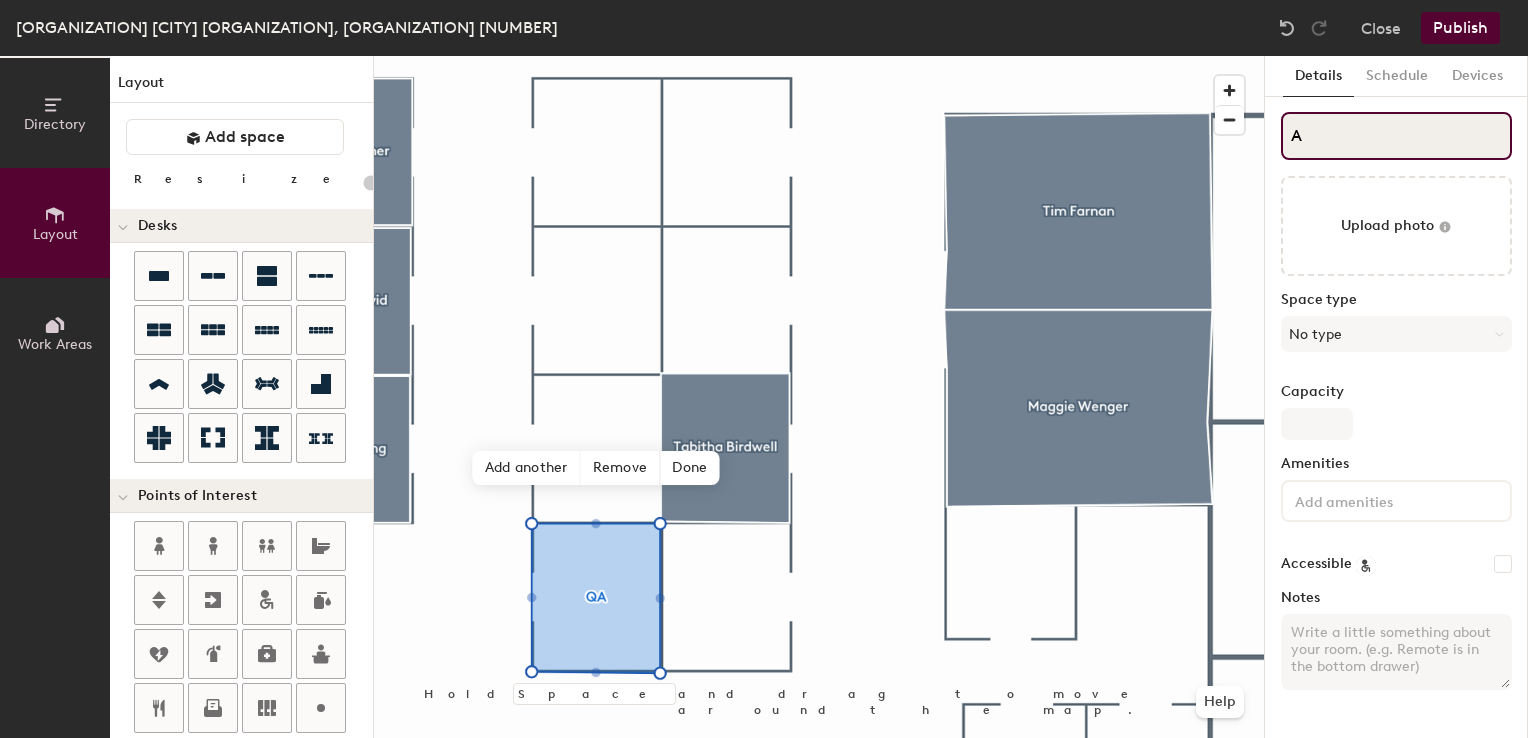 type on "20" 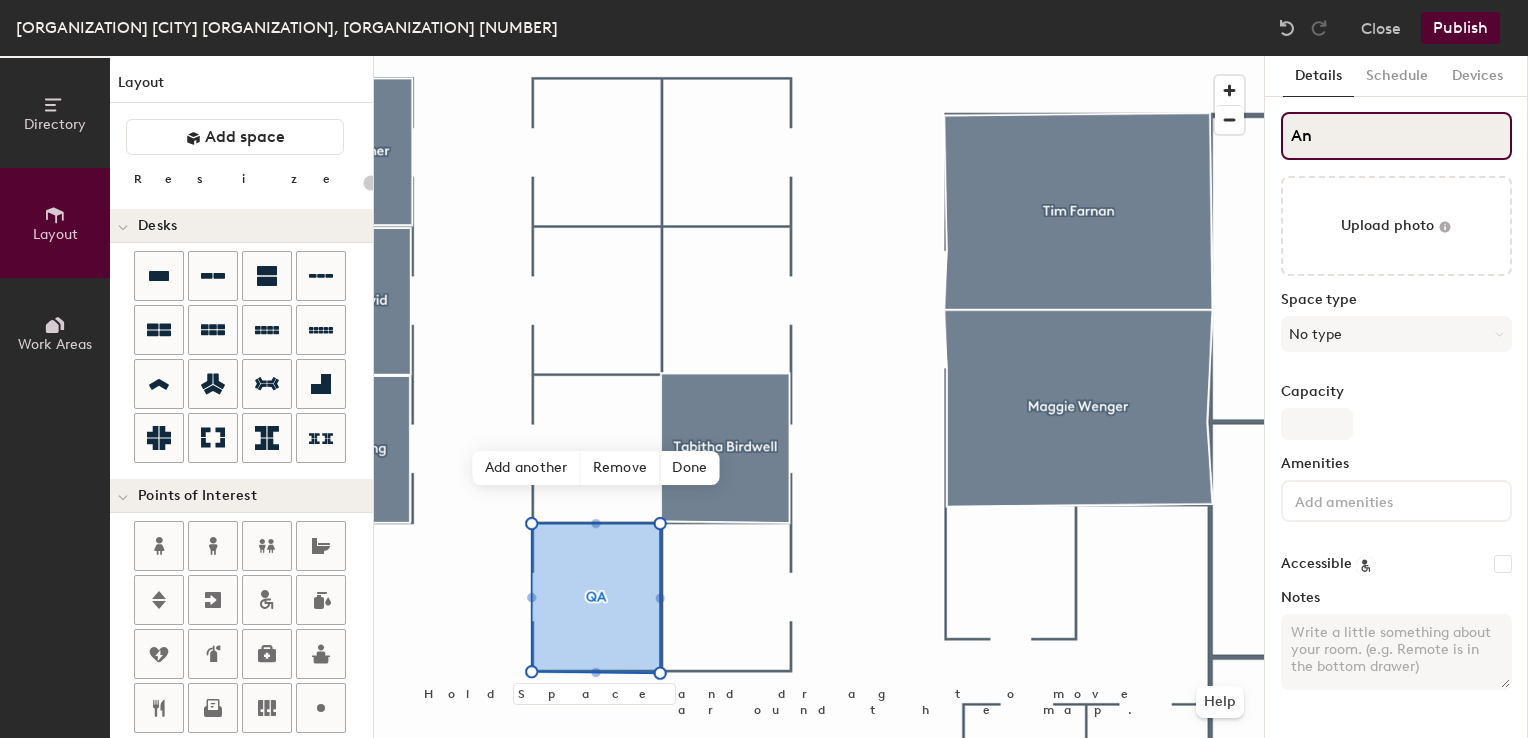 type on "And" 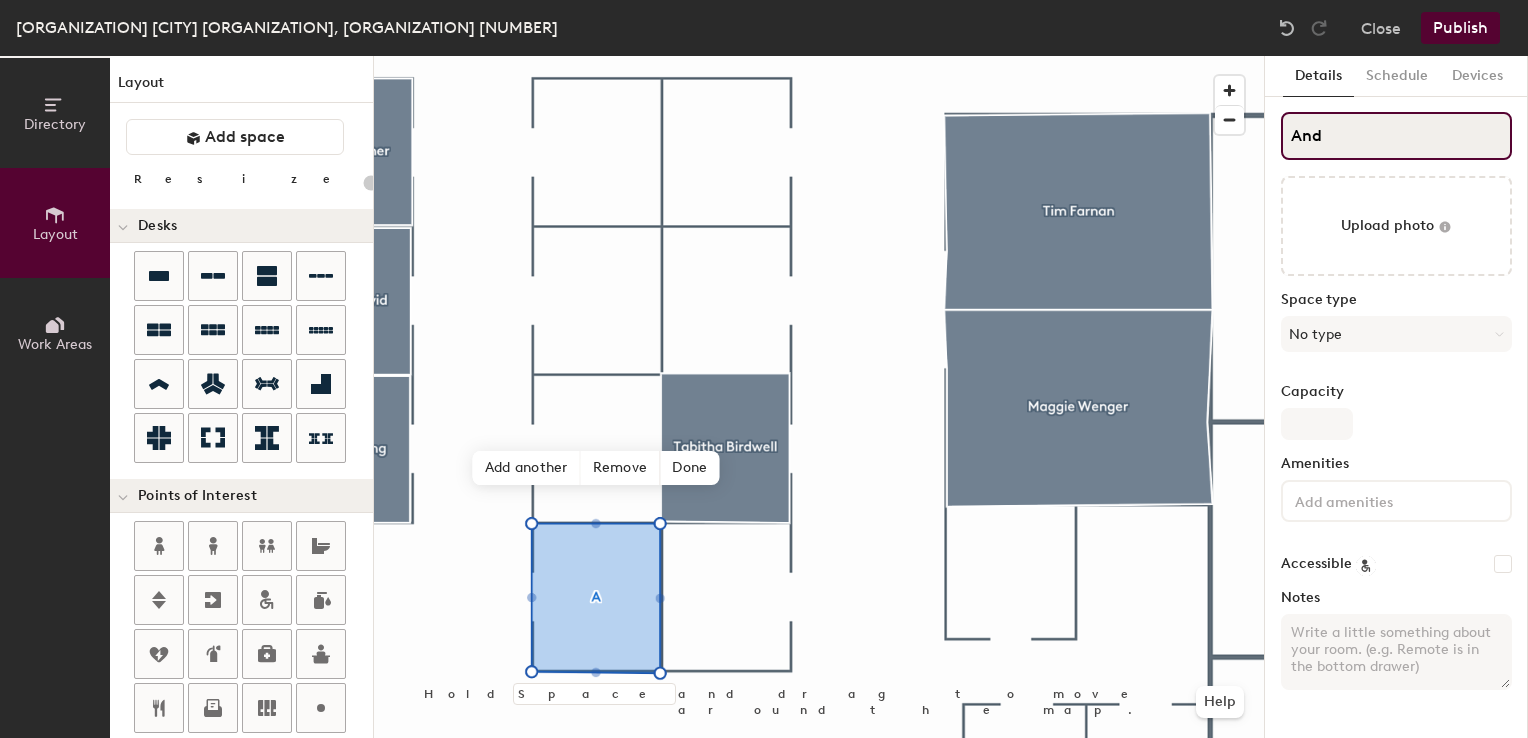 type on "20" 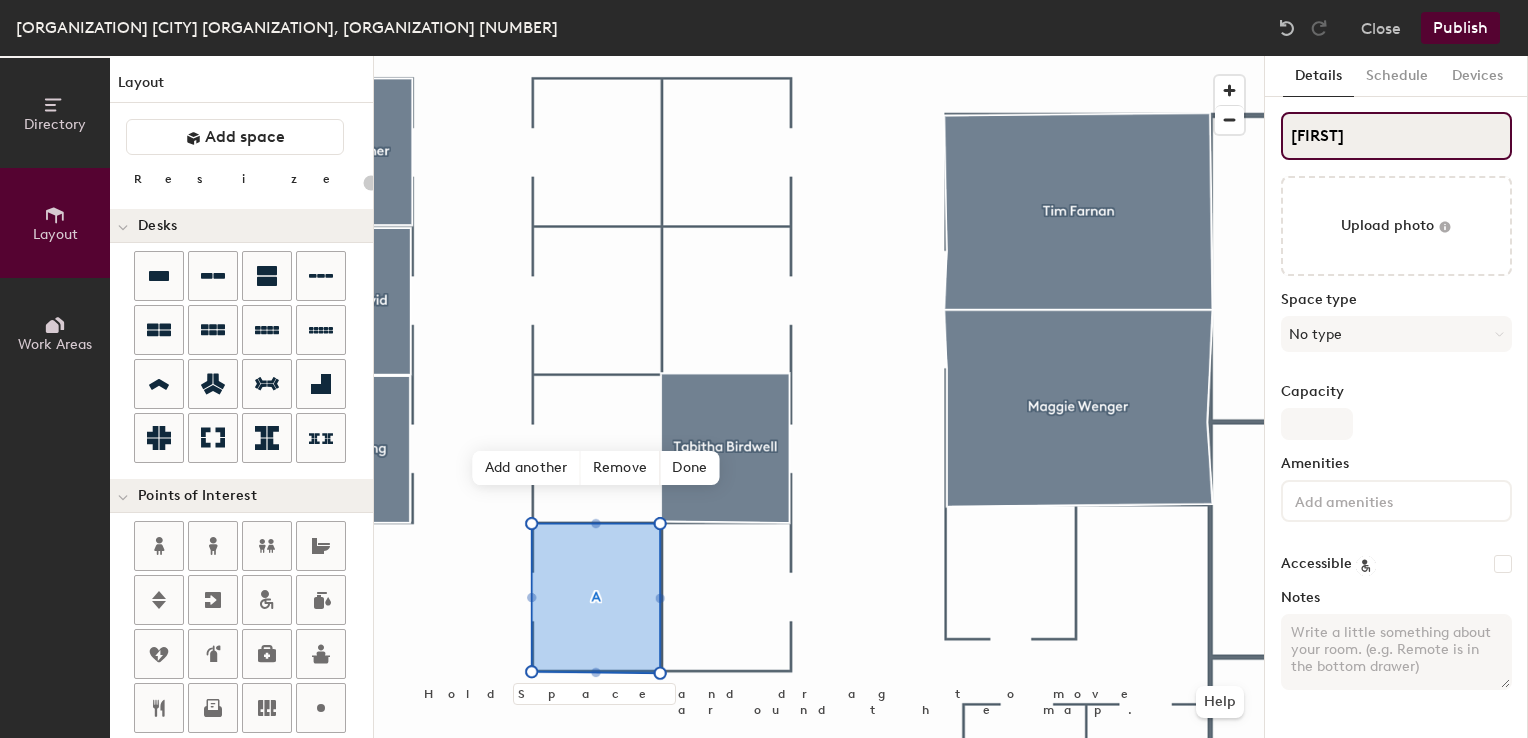 type on "Andrew" 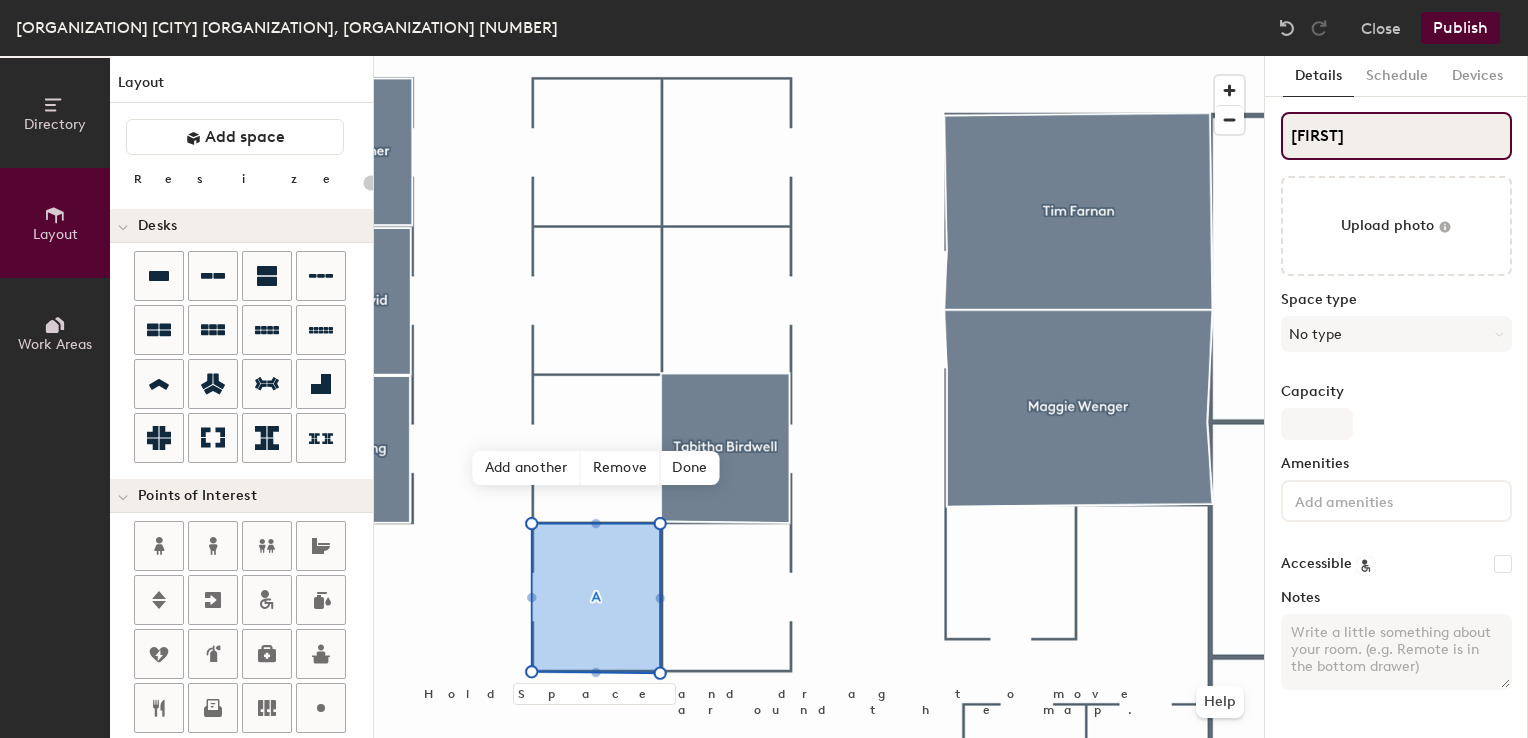 type on "20" 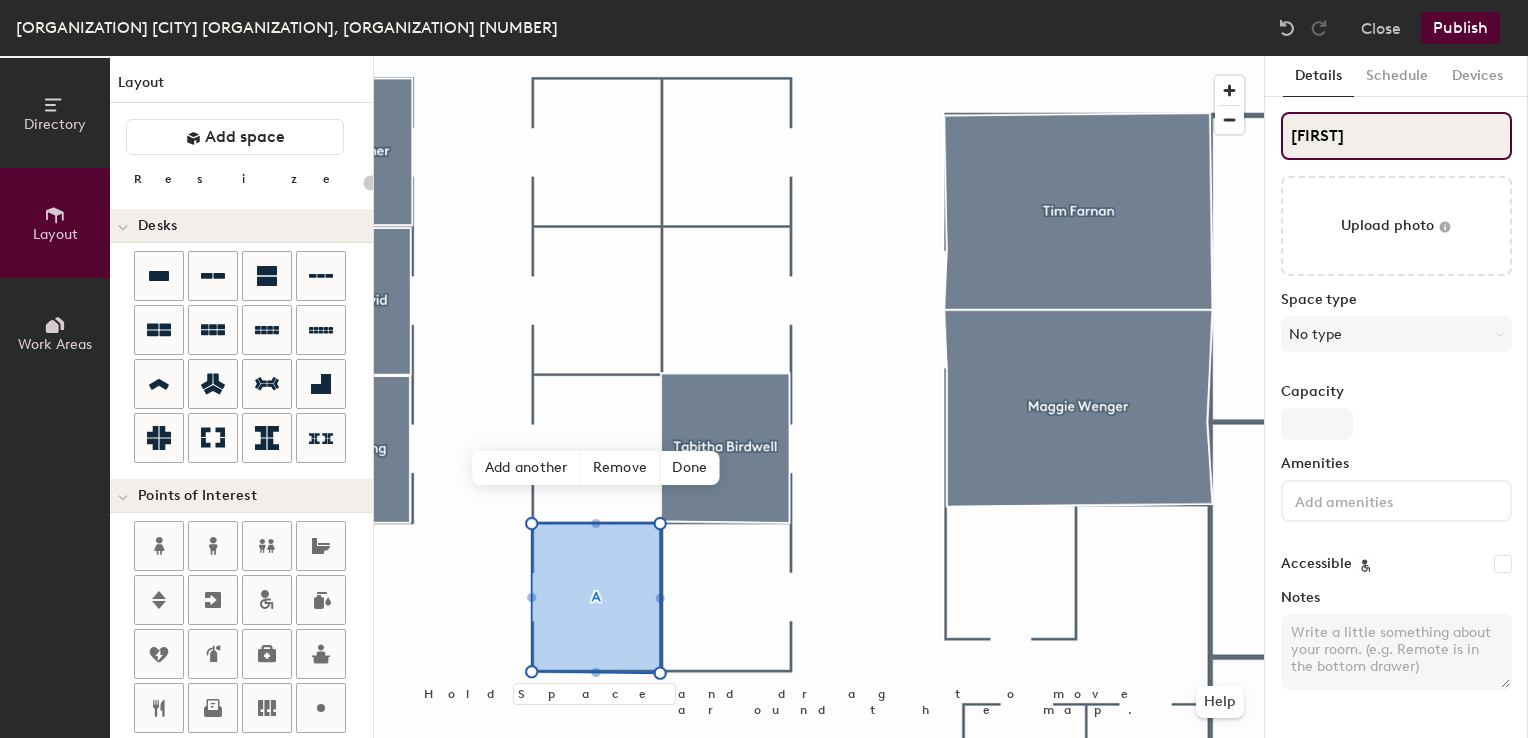 type on "Andrew M" 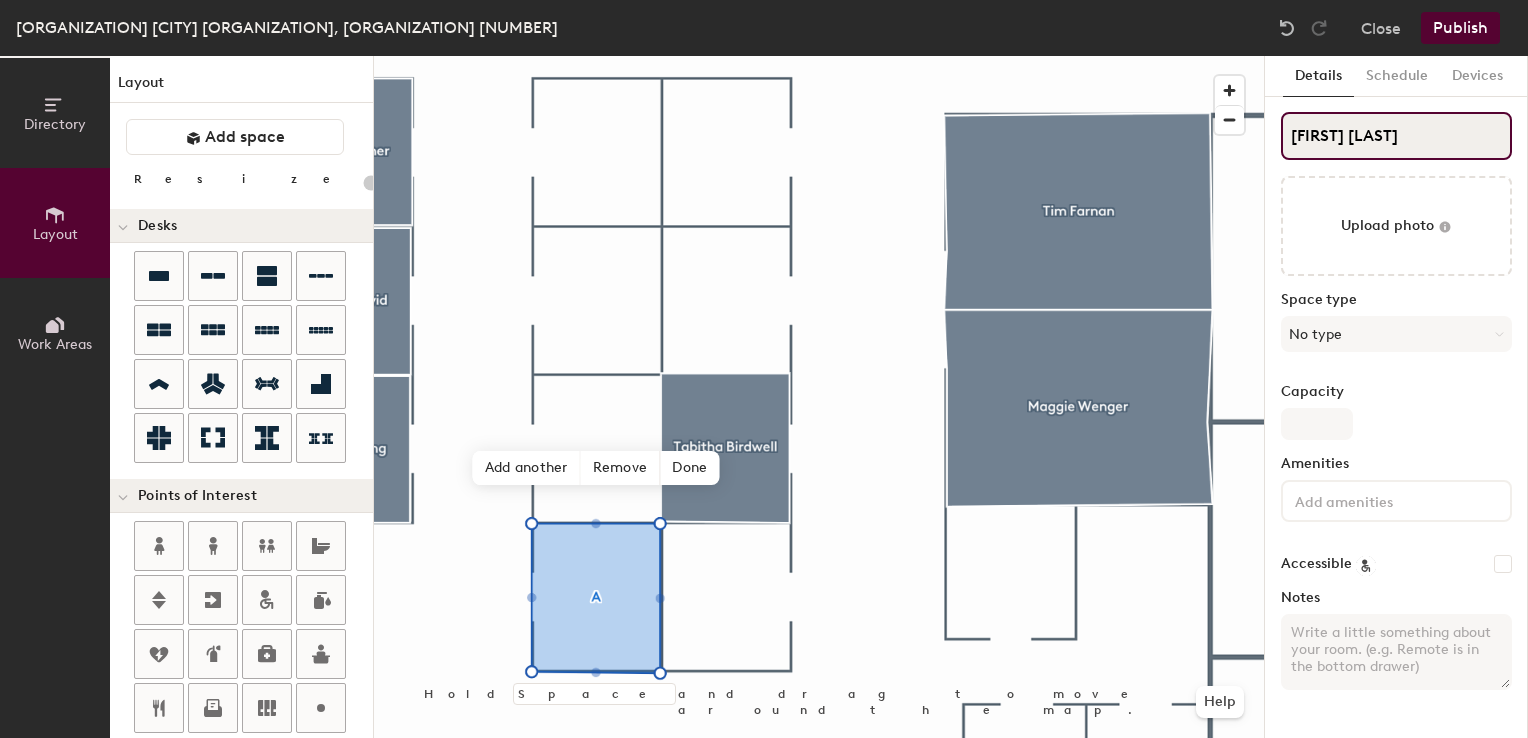 type on "20" 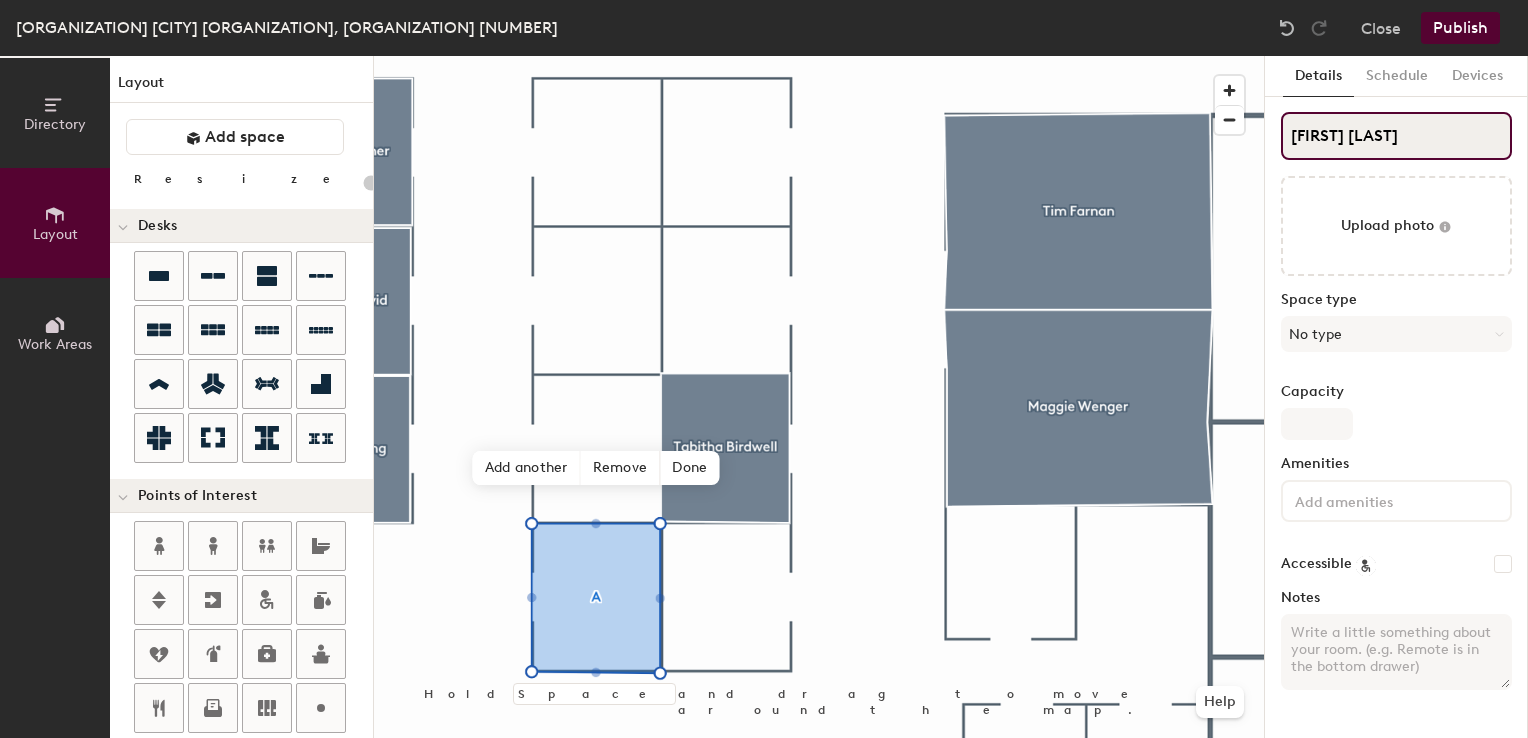 type on "Andrew Mi" 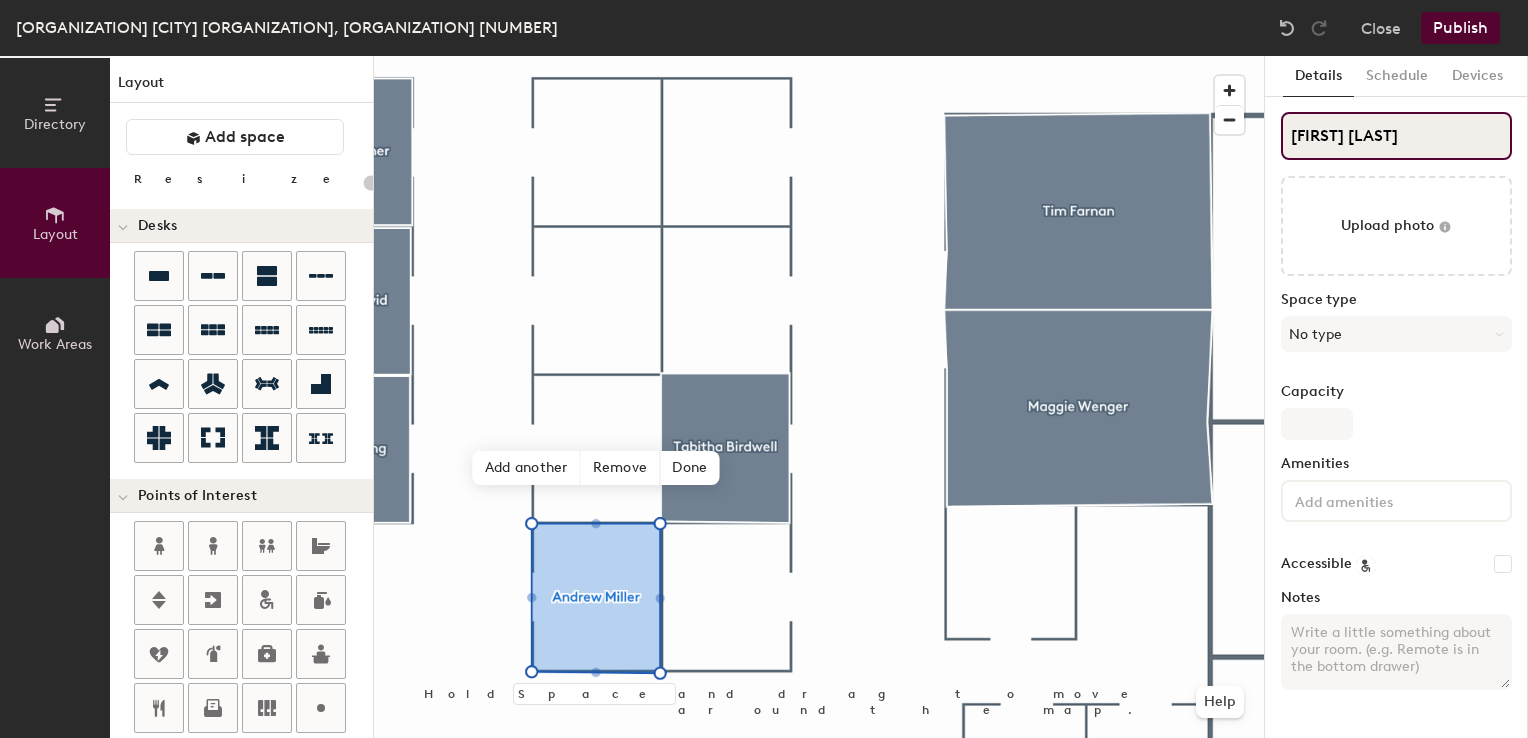 type on "20" 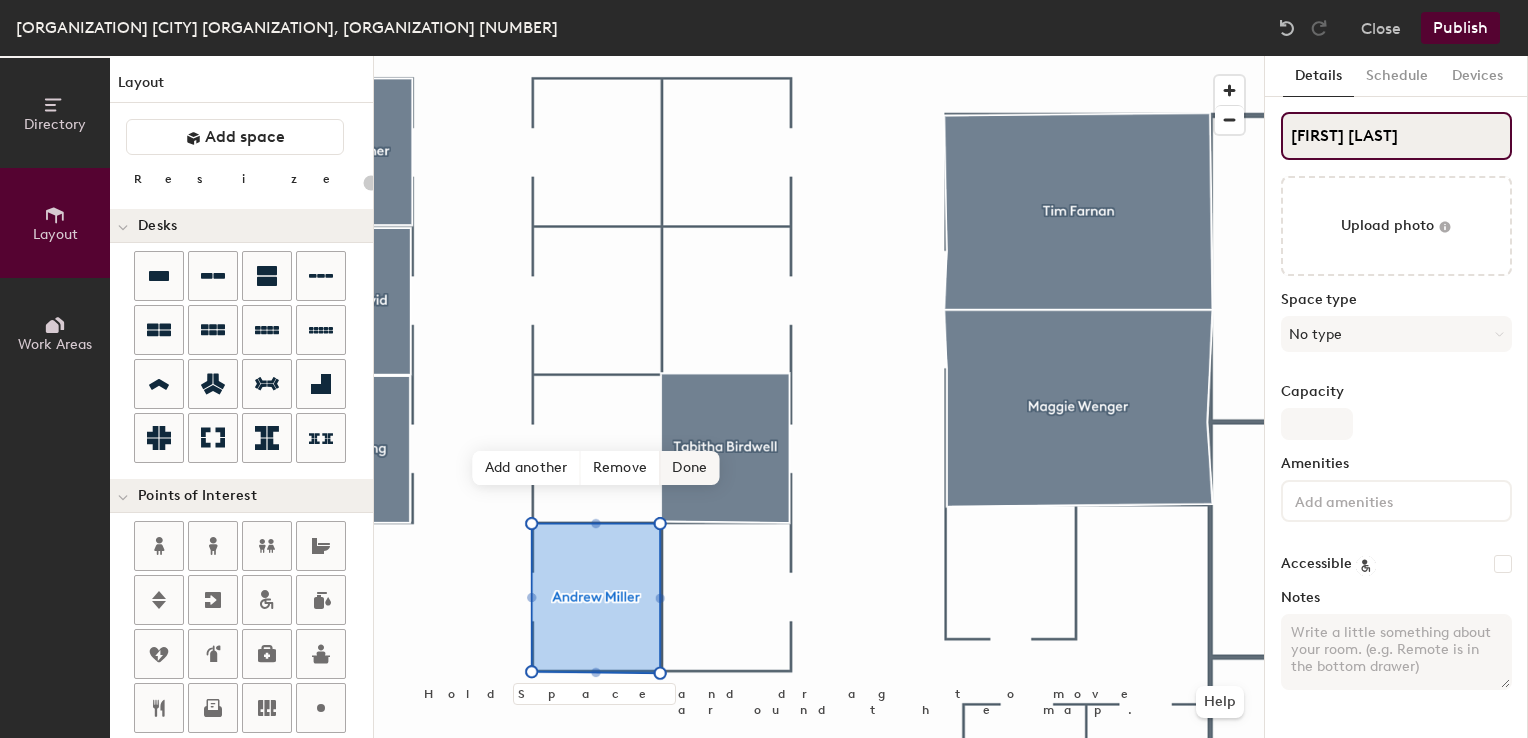 type on "Andrew Miller" 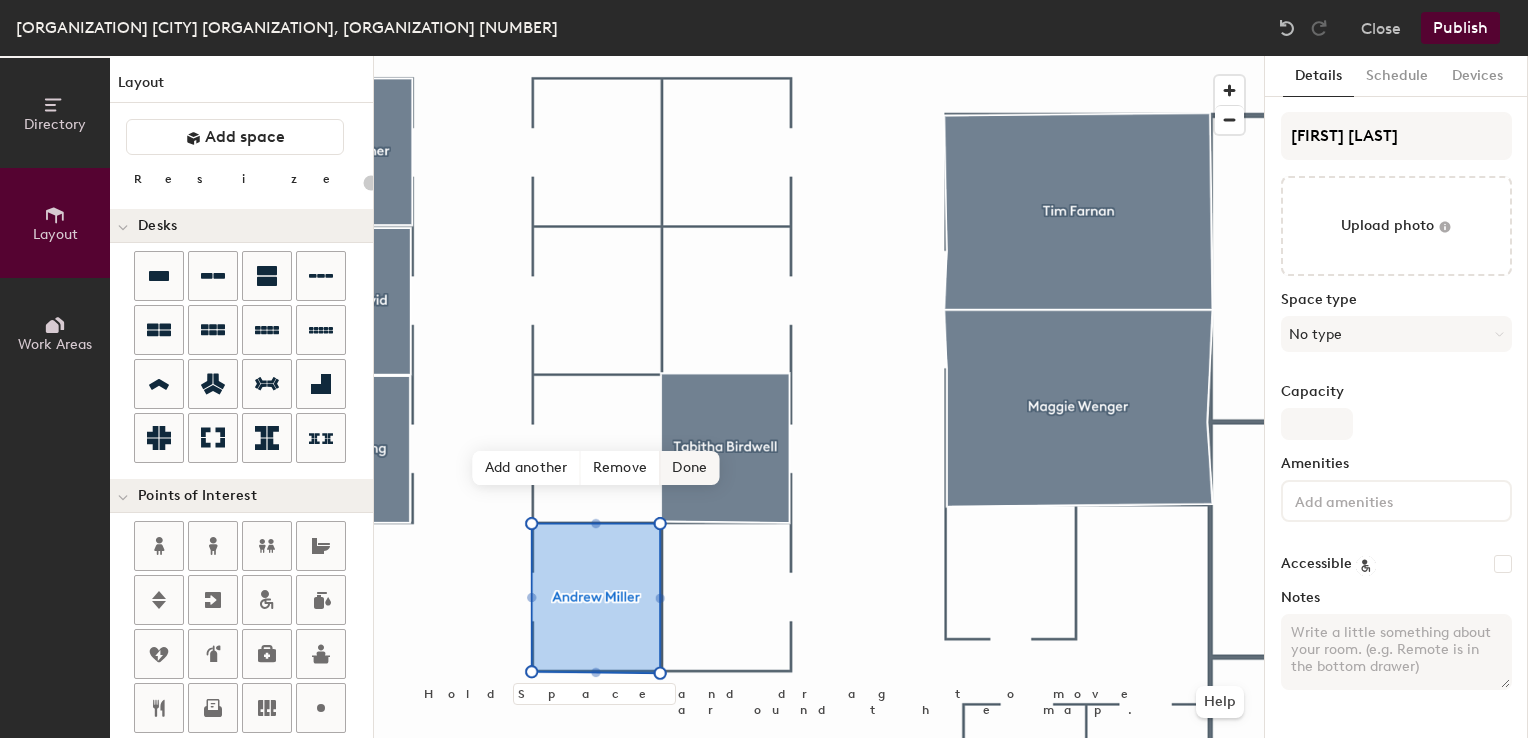 click on "Done" 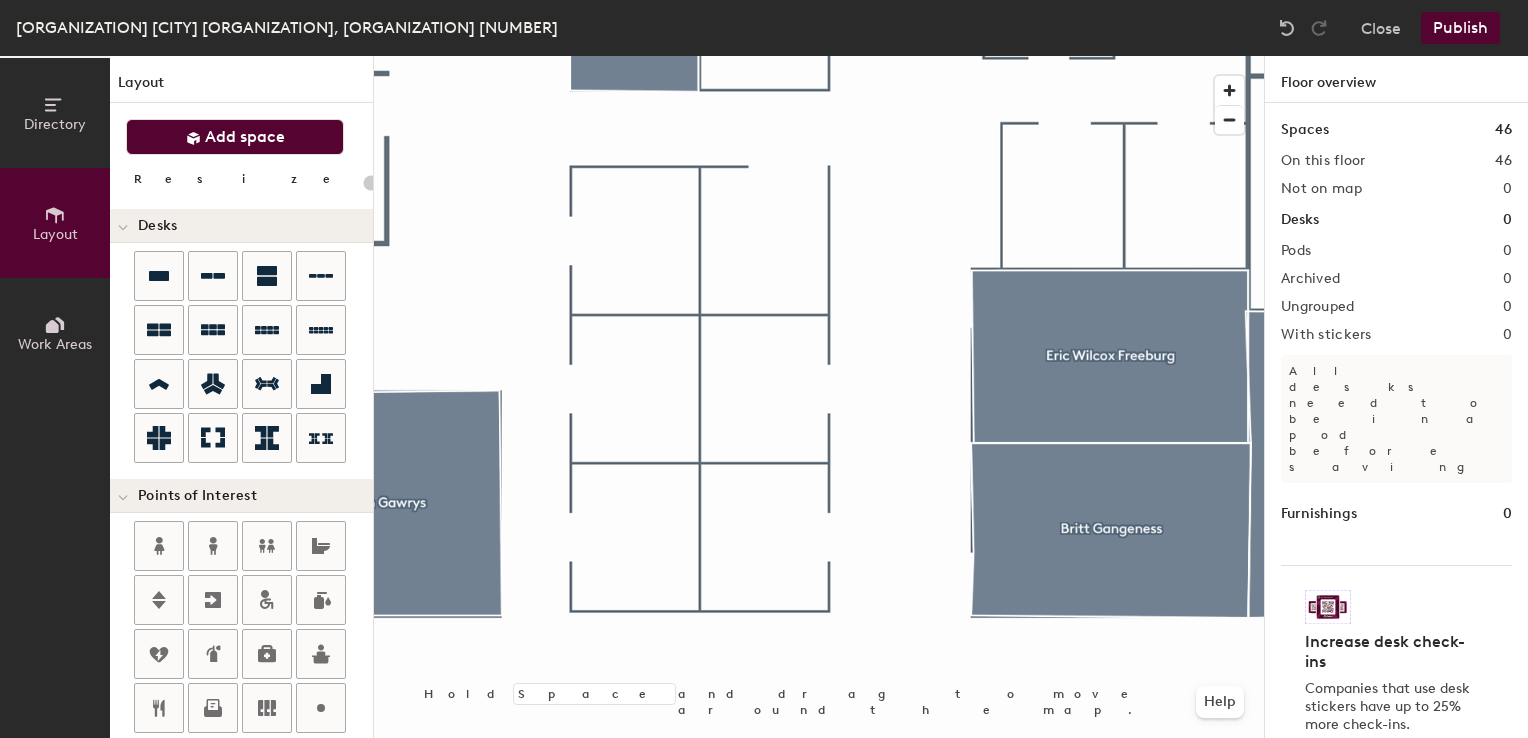 click on "Add space" 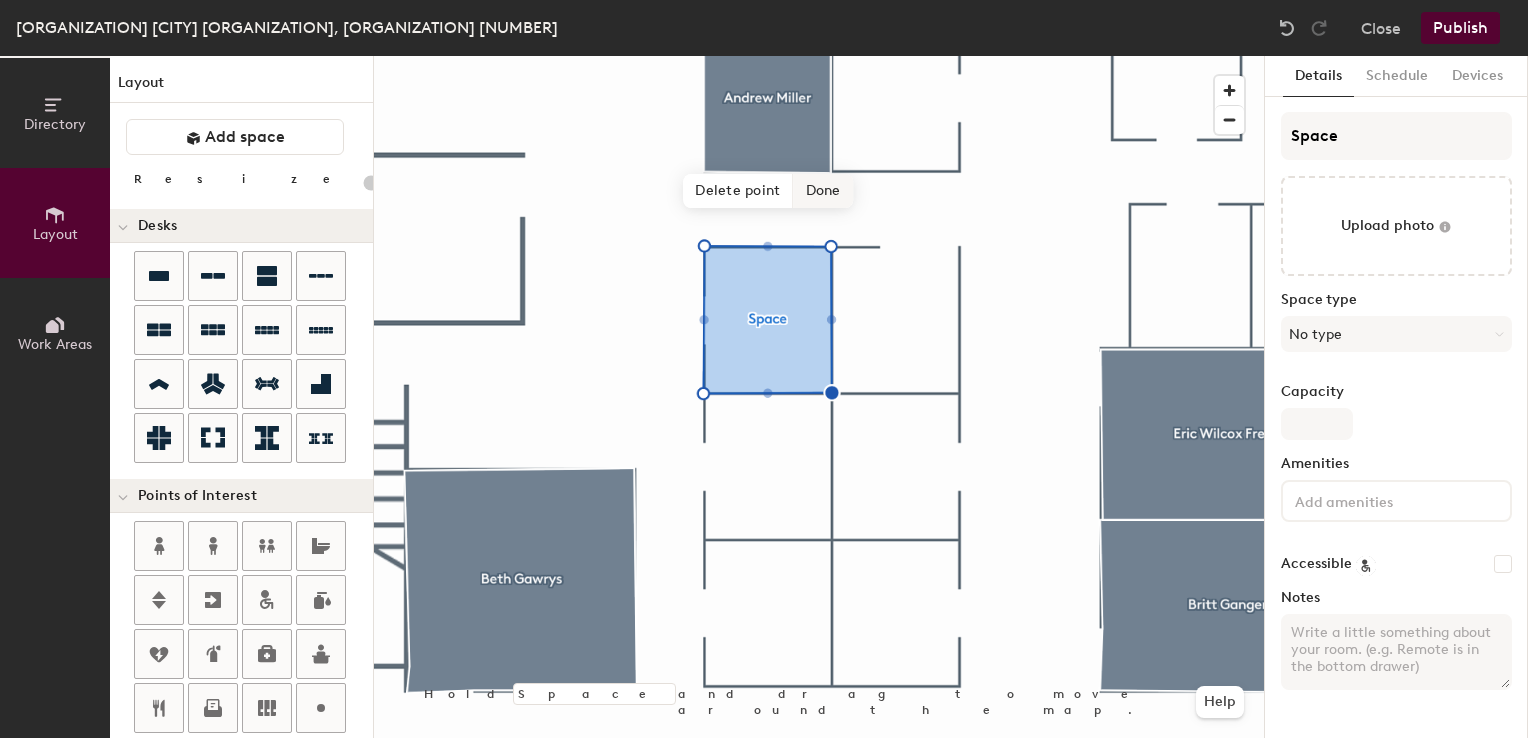 click on "Done" 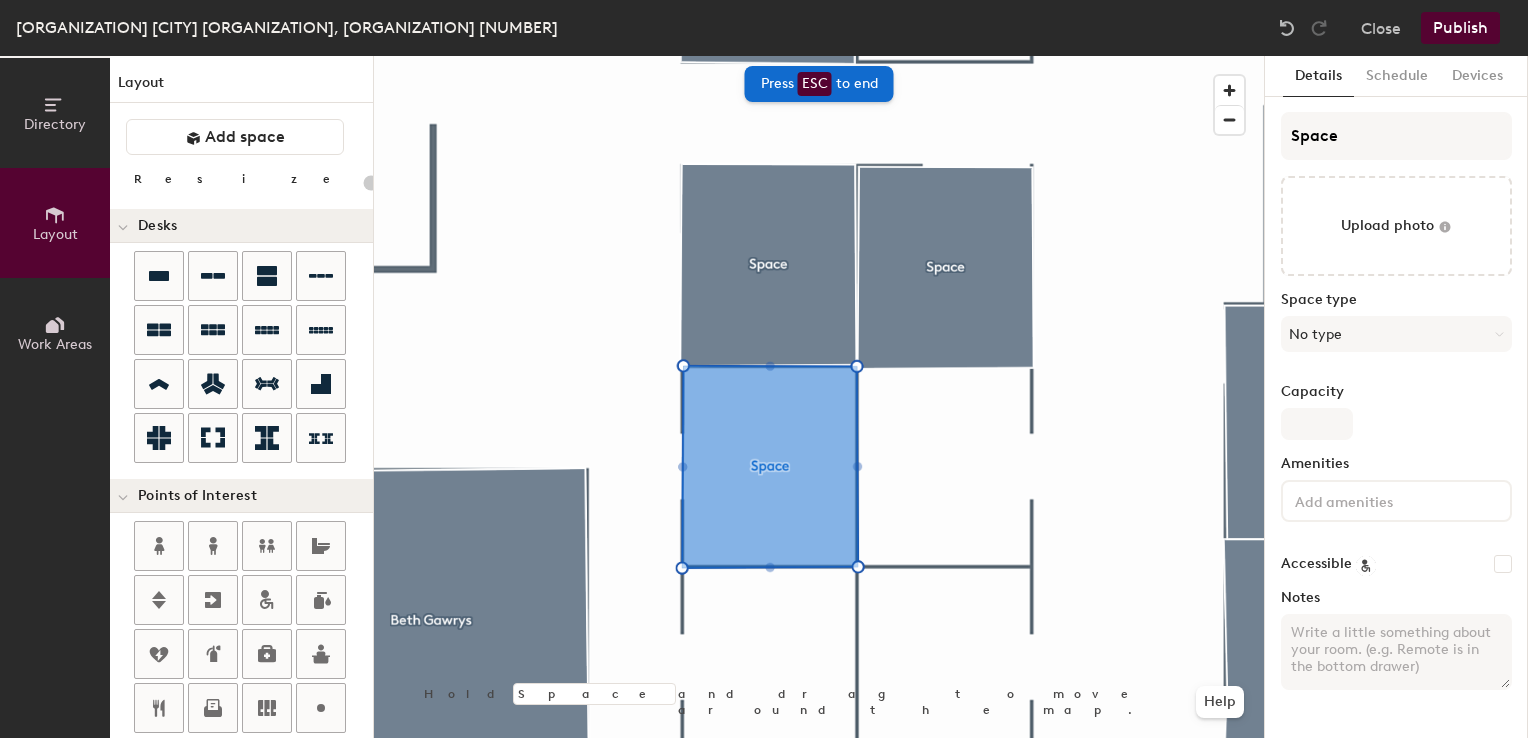 type on "20" 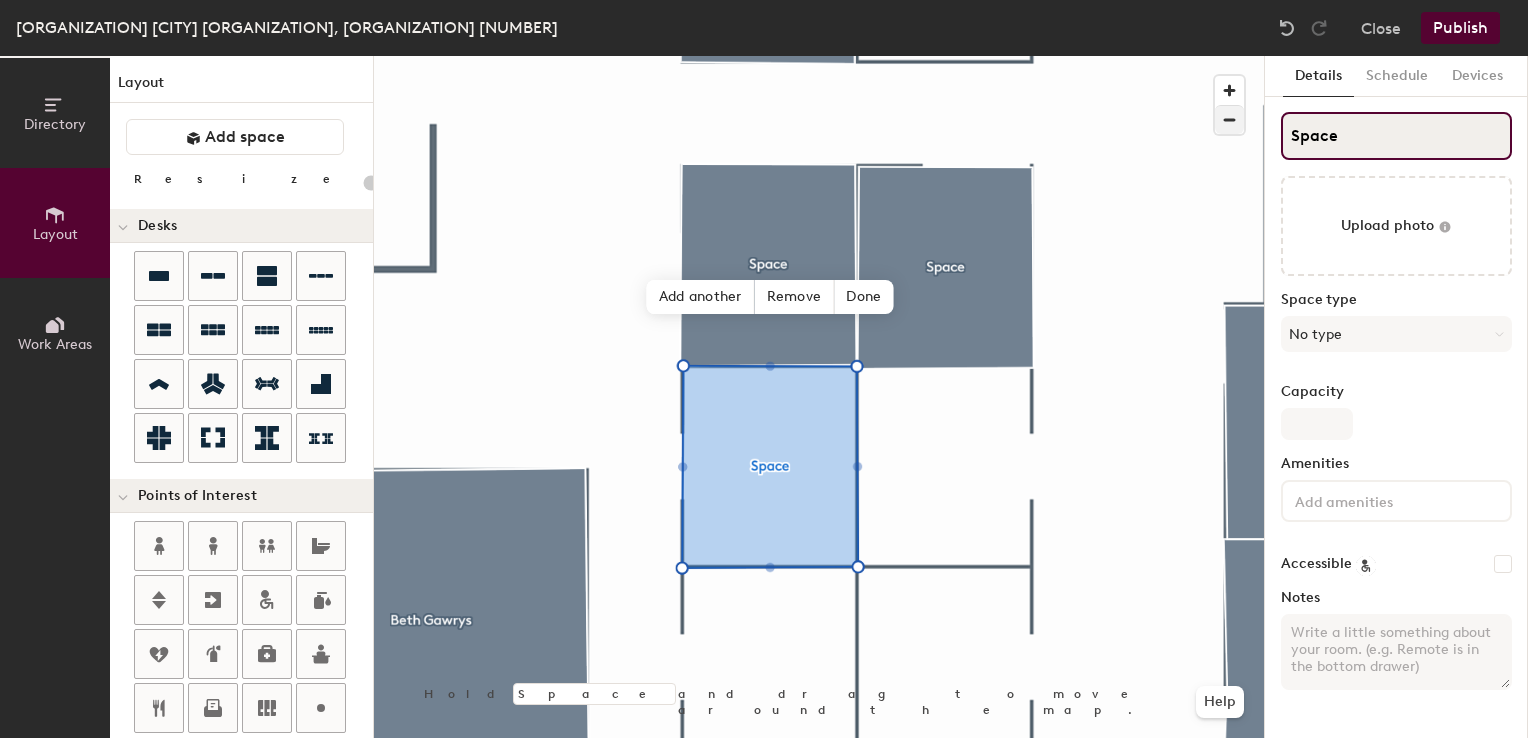 click on "Directory Layout Work Areas Layout   Add space Resize Desks Points of Interest Furnishings Seating Tables Booths Hold Space and drag to move around the map. Help Add another Remove Done Scheduling policies Booking Window Max reservation length Recurring events Restrict booking to working hours Prevent booking from kiosks Restrict booking to administrators Configure room display Background Upload photo General Auto contrast High visibility Hide the logo Custom logo Edit Display hours Screen Brightness 0% 100% Privacy Mask meeting titles Hide meeting attendees Keep meeting organizer visible Scheduling Meeting check-ins Start meetings early End meetings early Extend meetings Impromptu meetings Abandoned meeting protection Admin access Restrict display management Details Schedule Devices Space Upload photo Space type No type Capacity Amenities Accessible Notes" 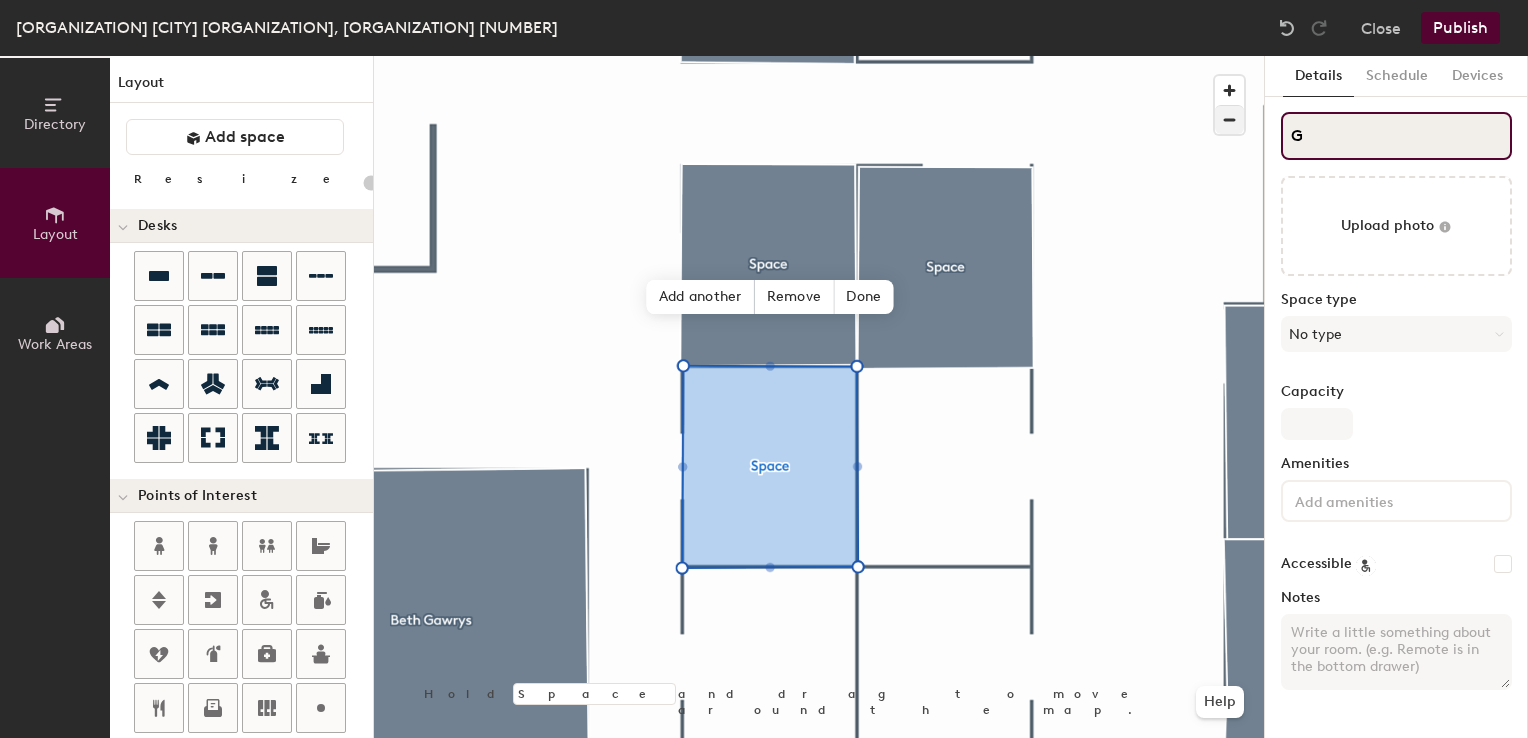 type on "20" 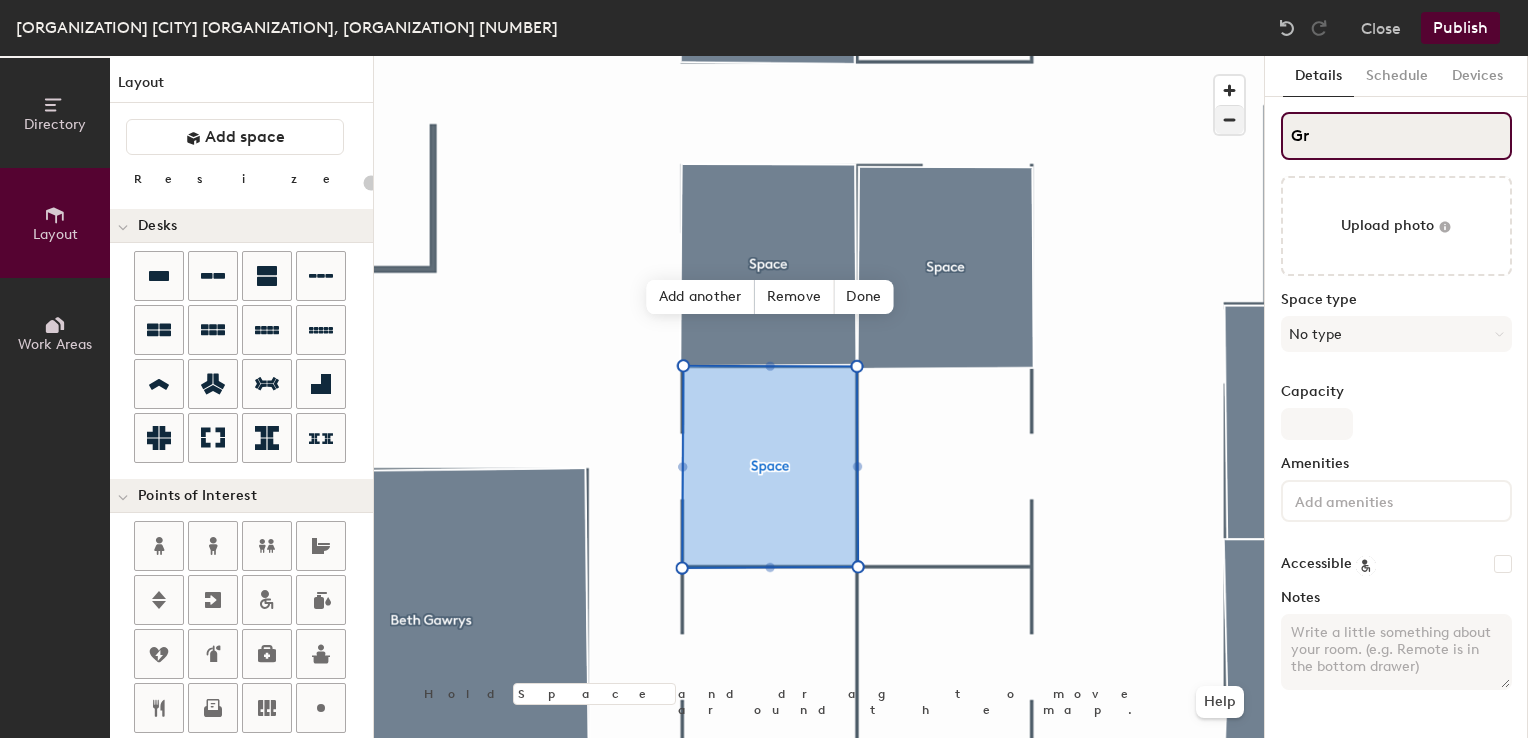 type on "Gre" 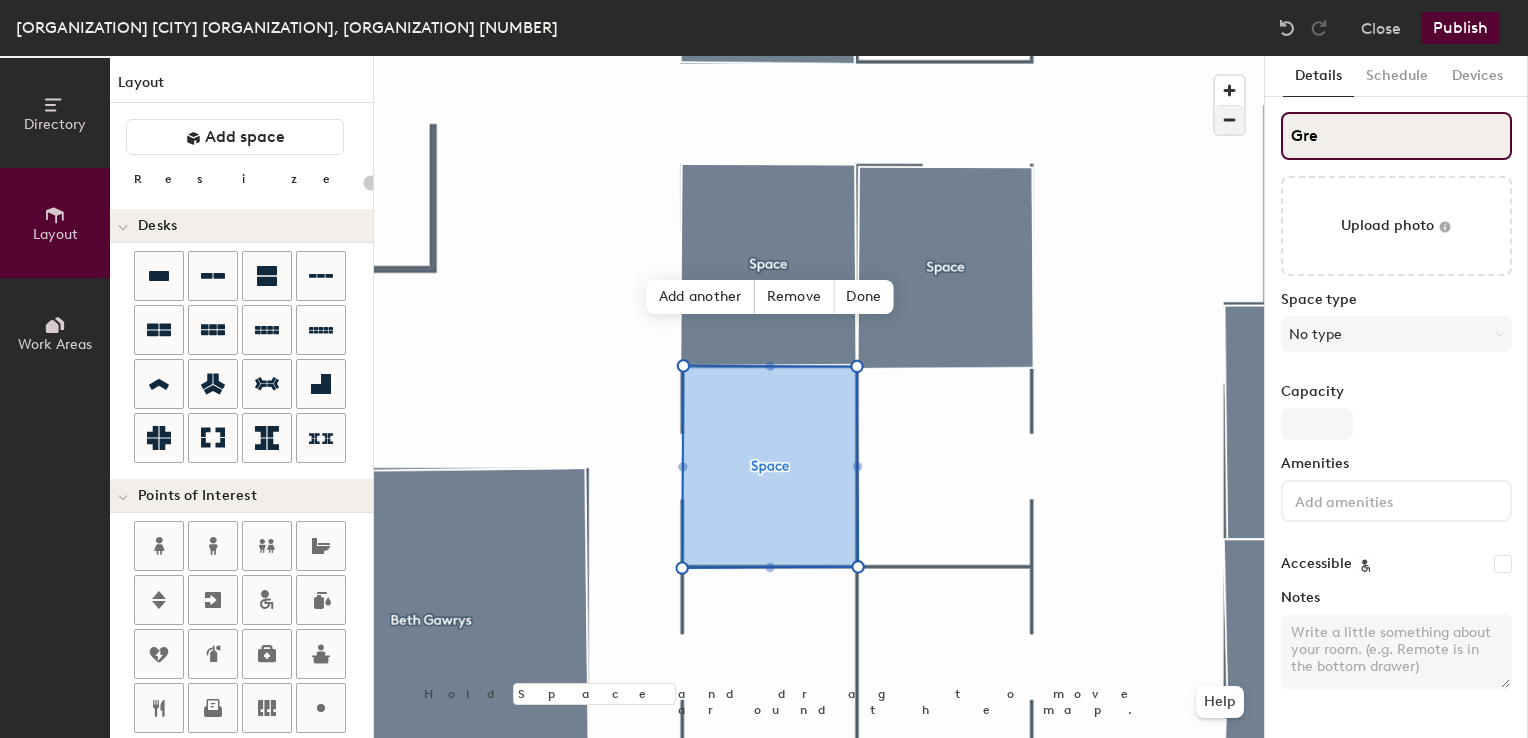 type on "20" 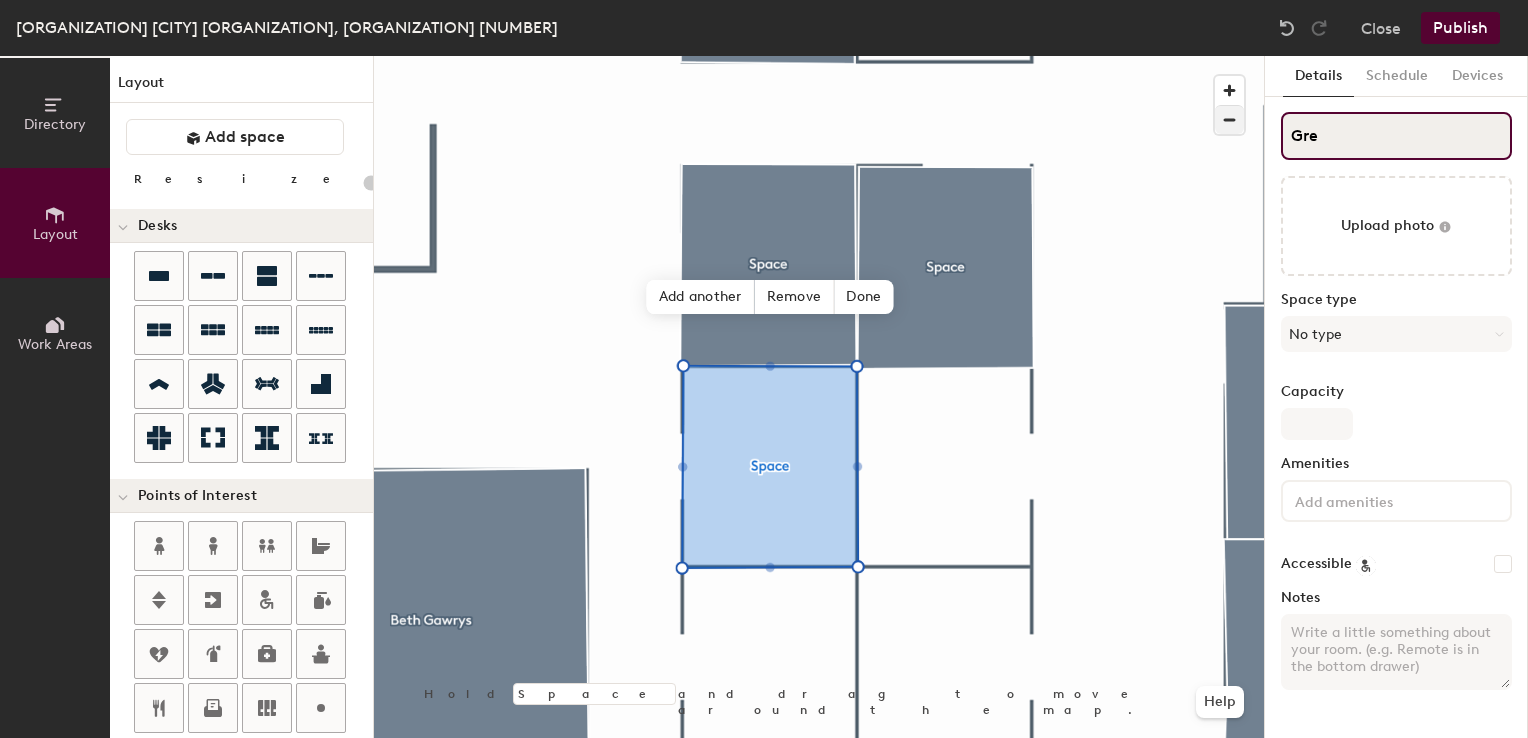 type on "Gren" 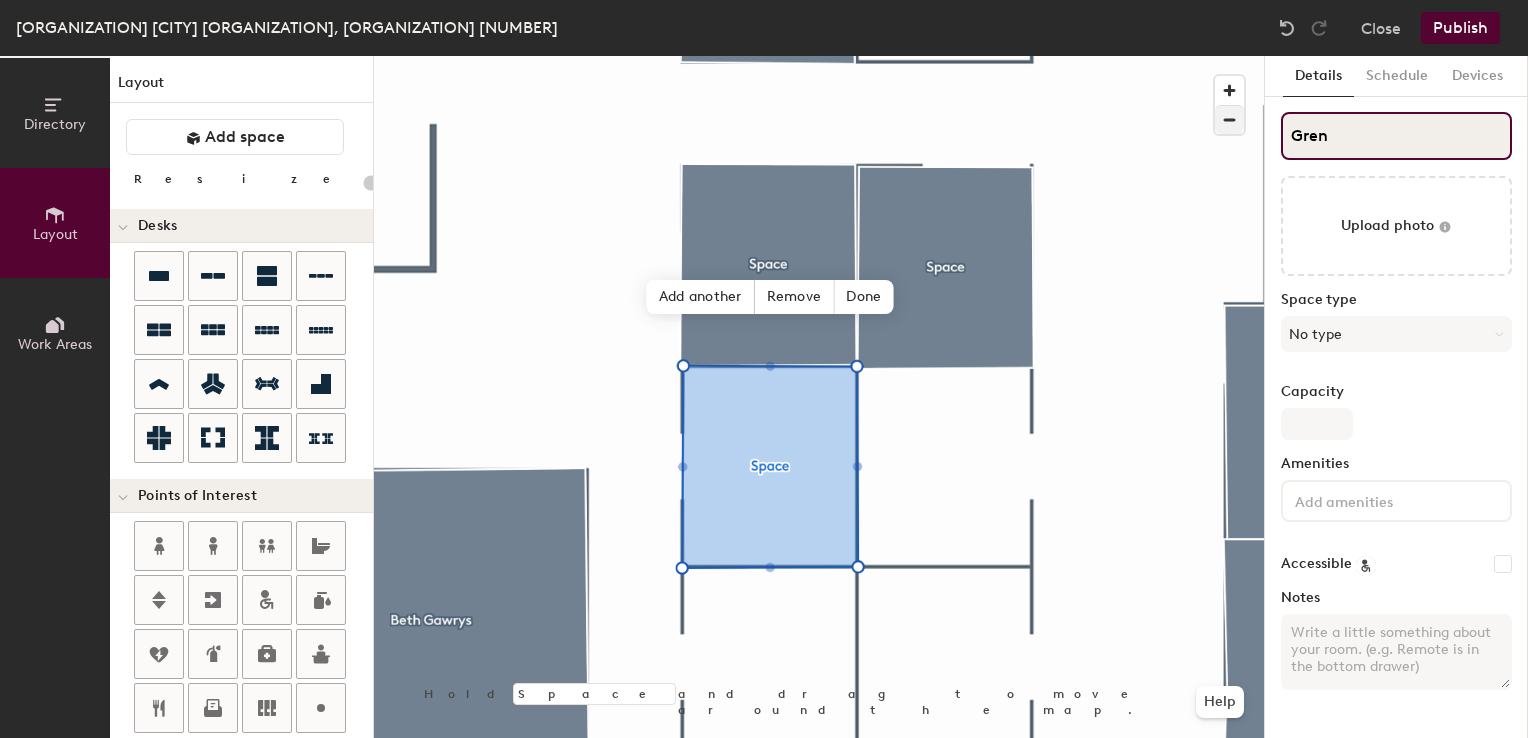 type on "20" 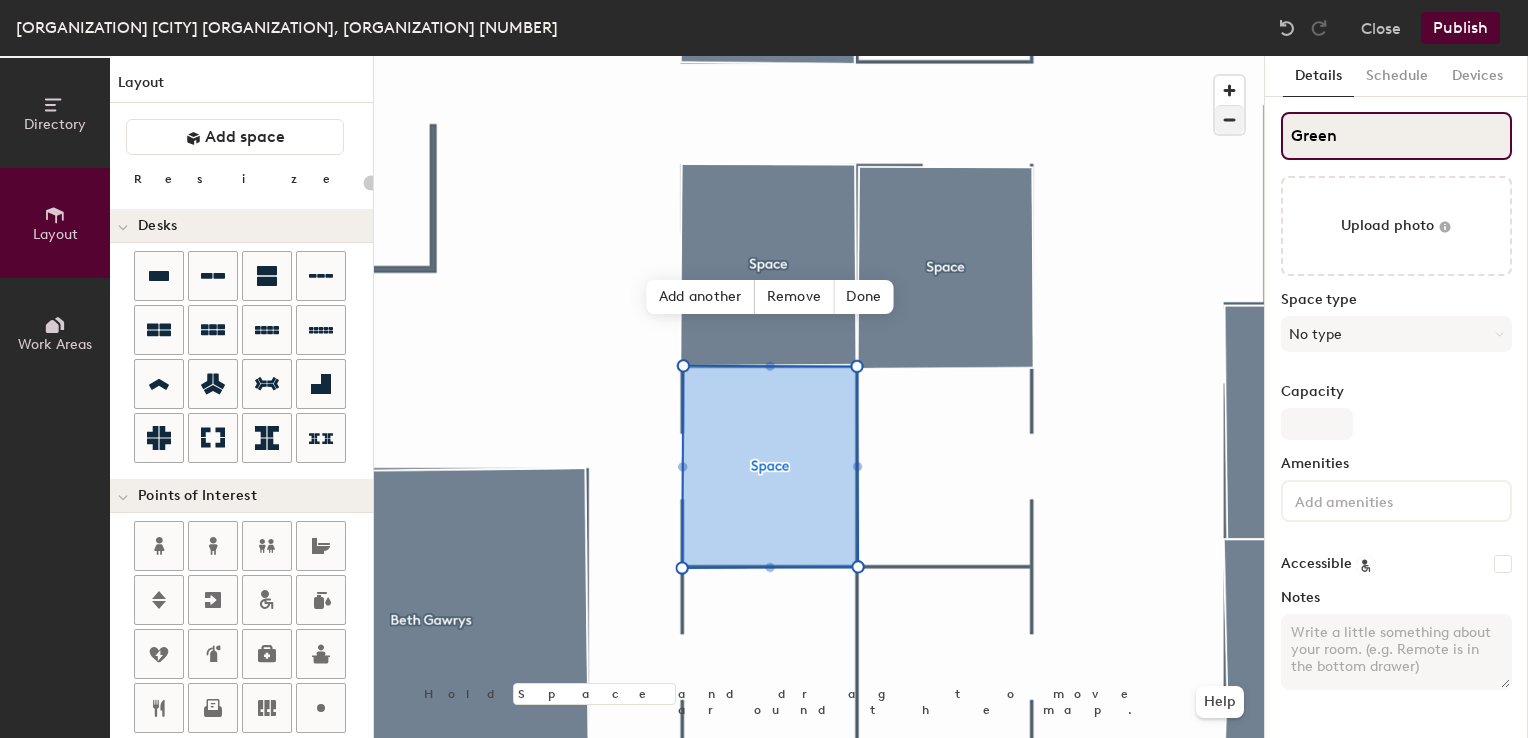 type on "Green" 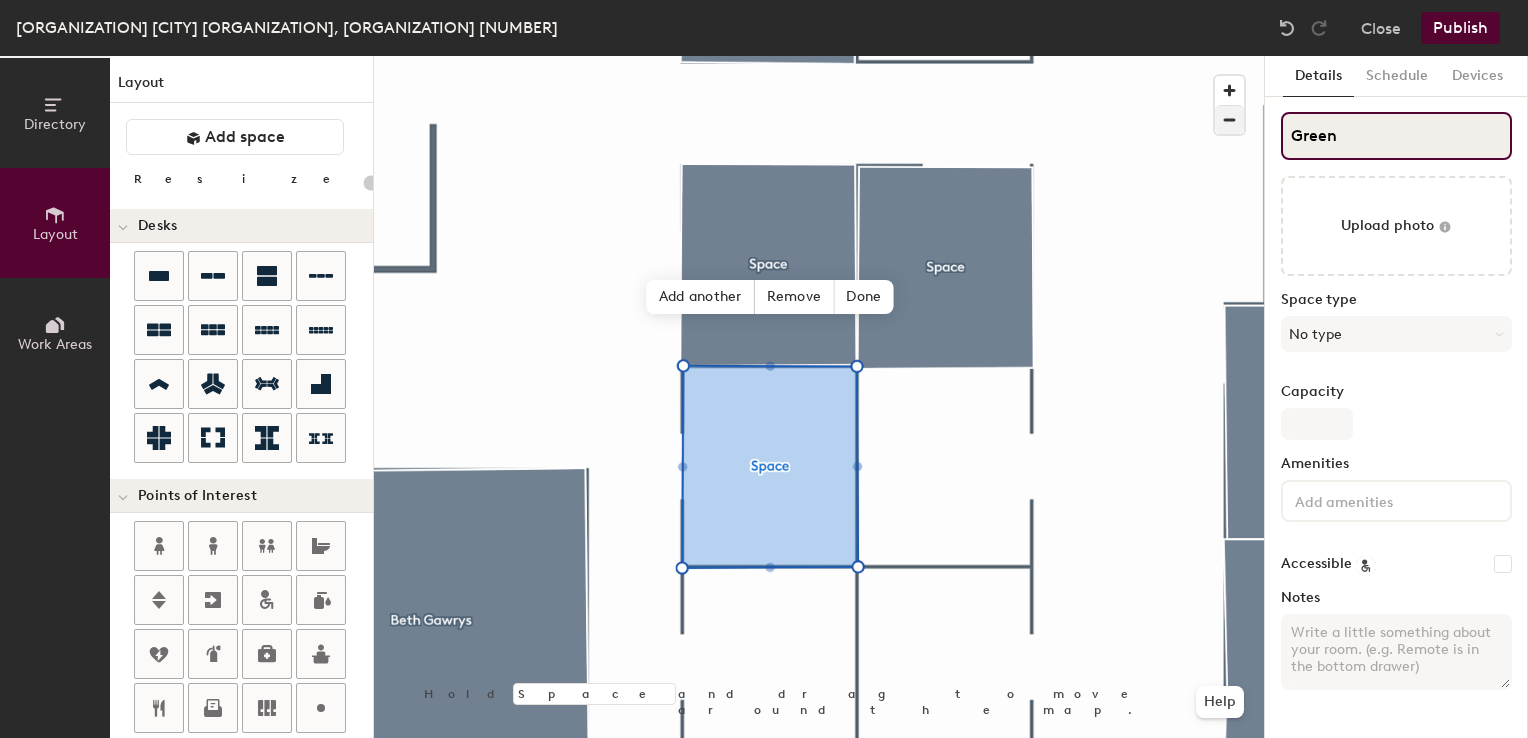 type on "Green C" 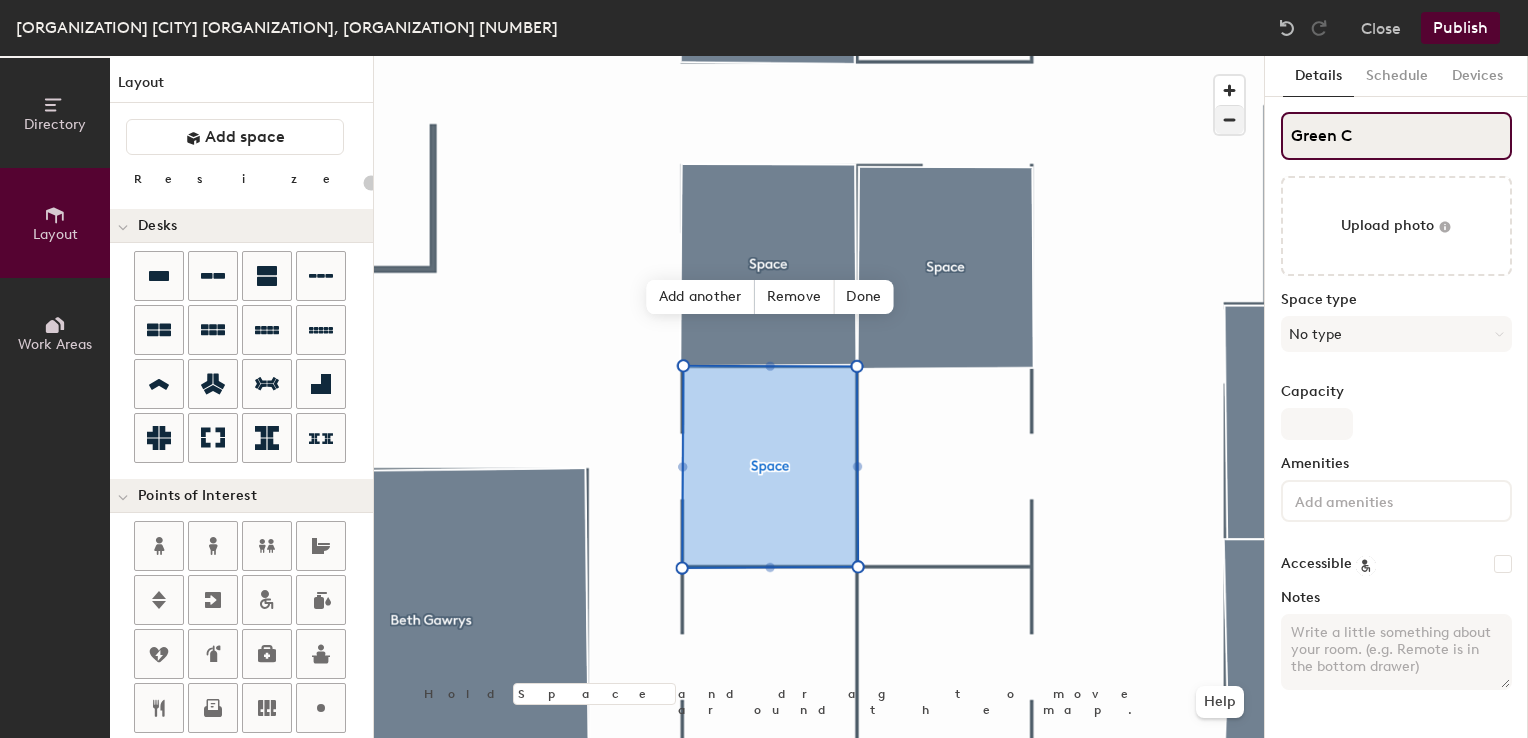 type on "20" 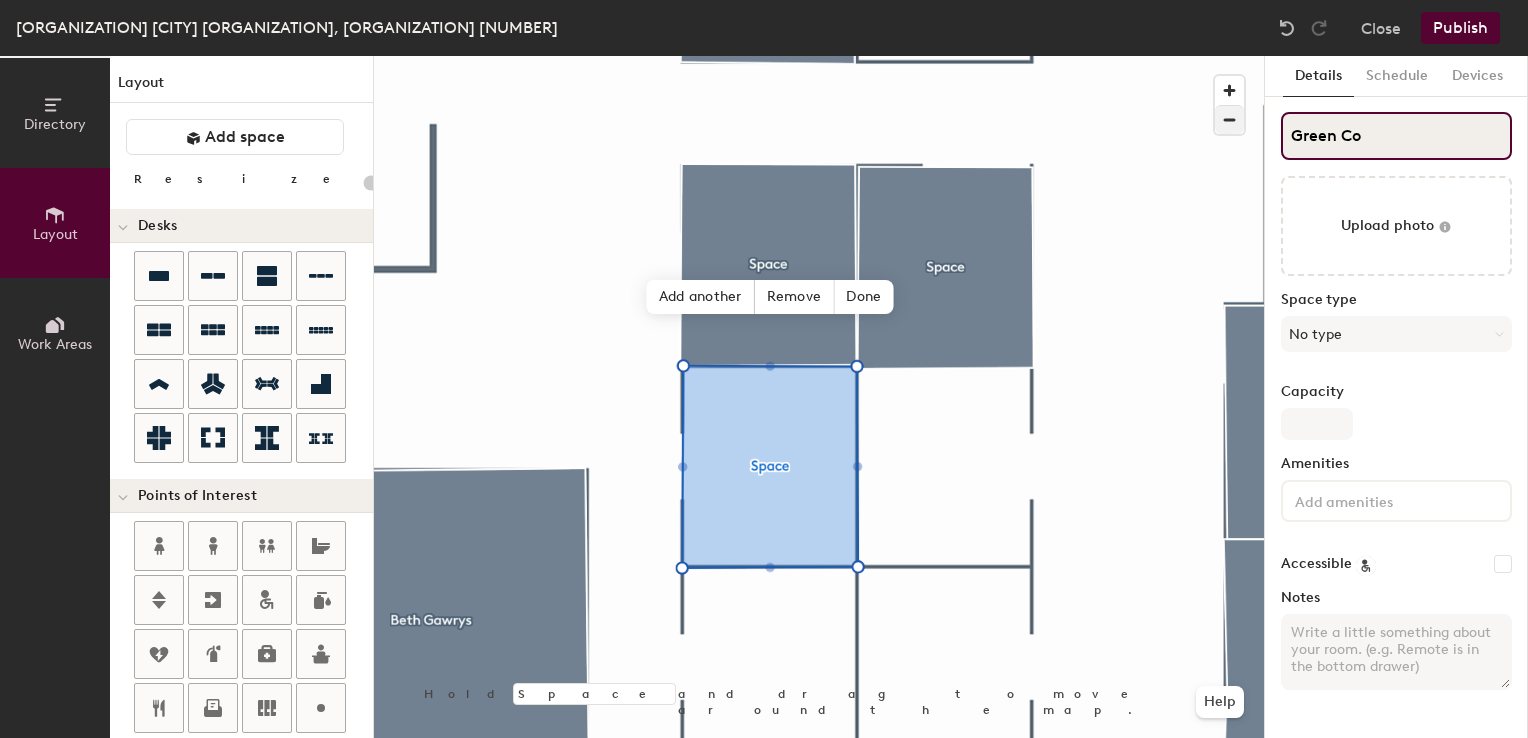 type on "20" 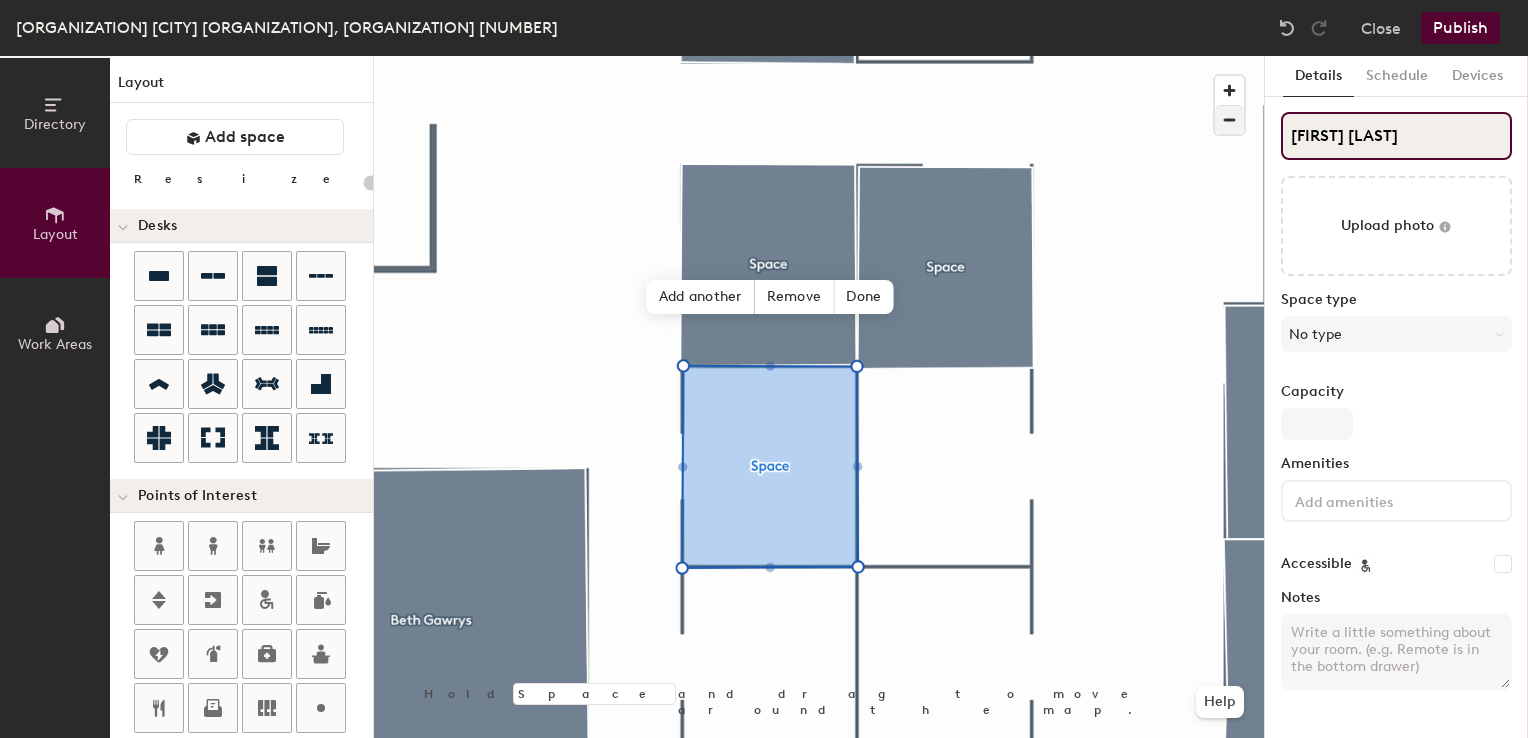 type on "Green Corp" 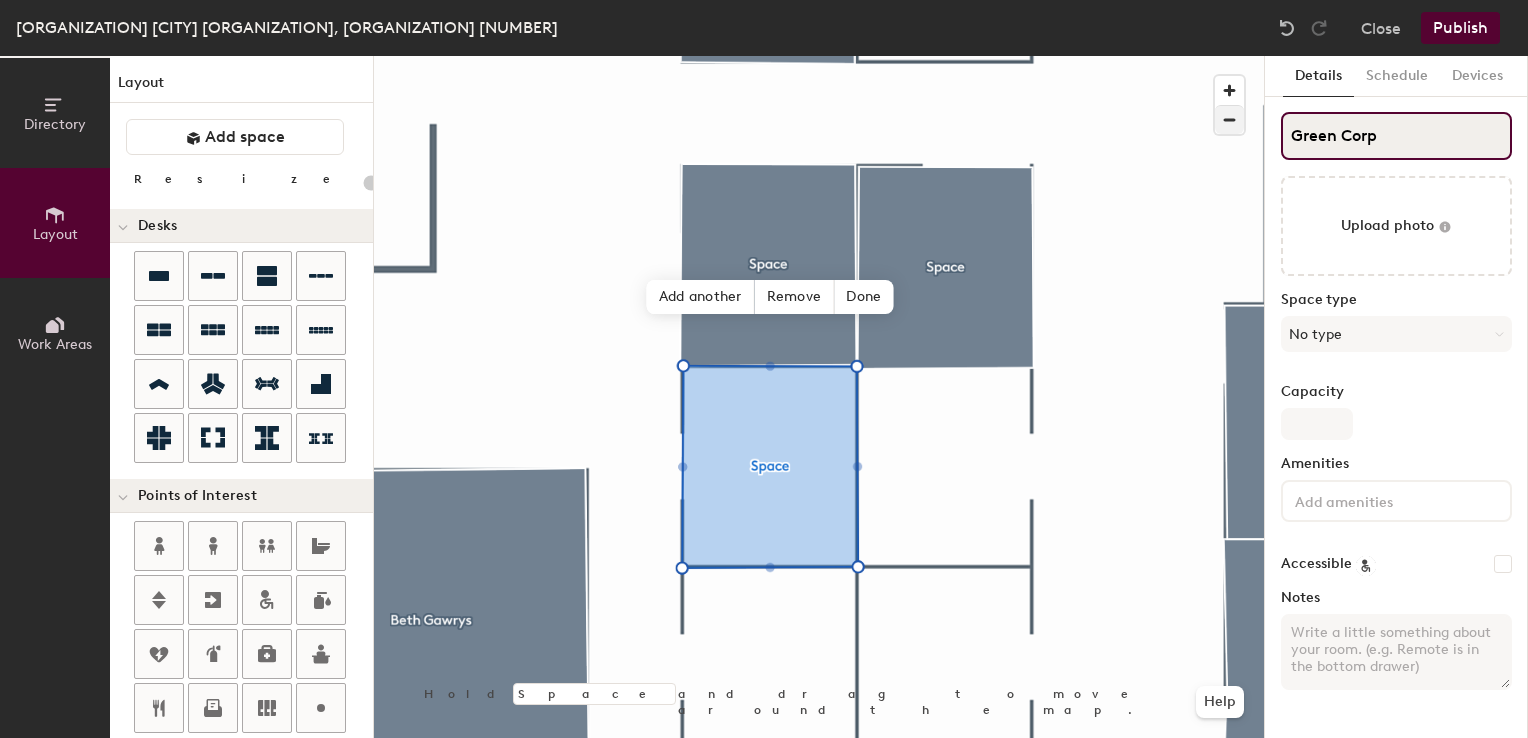 type on "20" 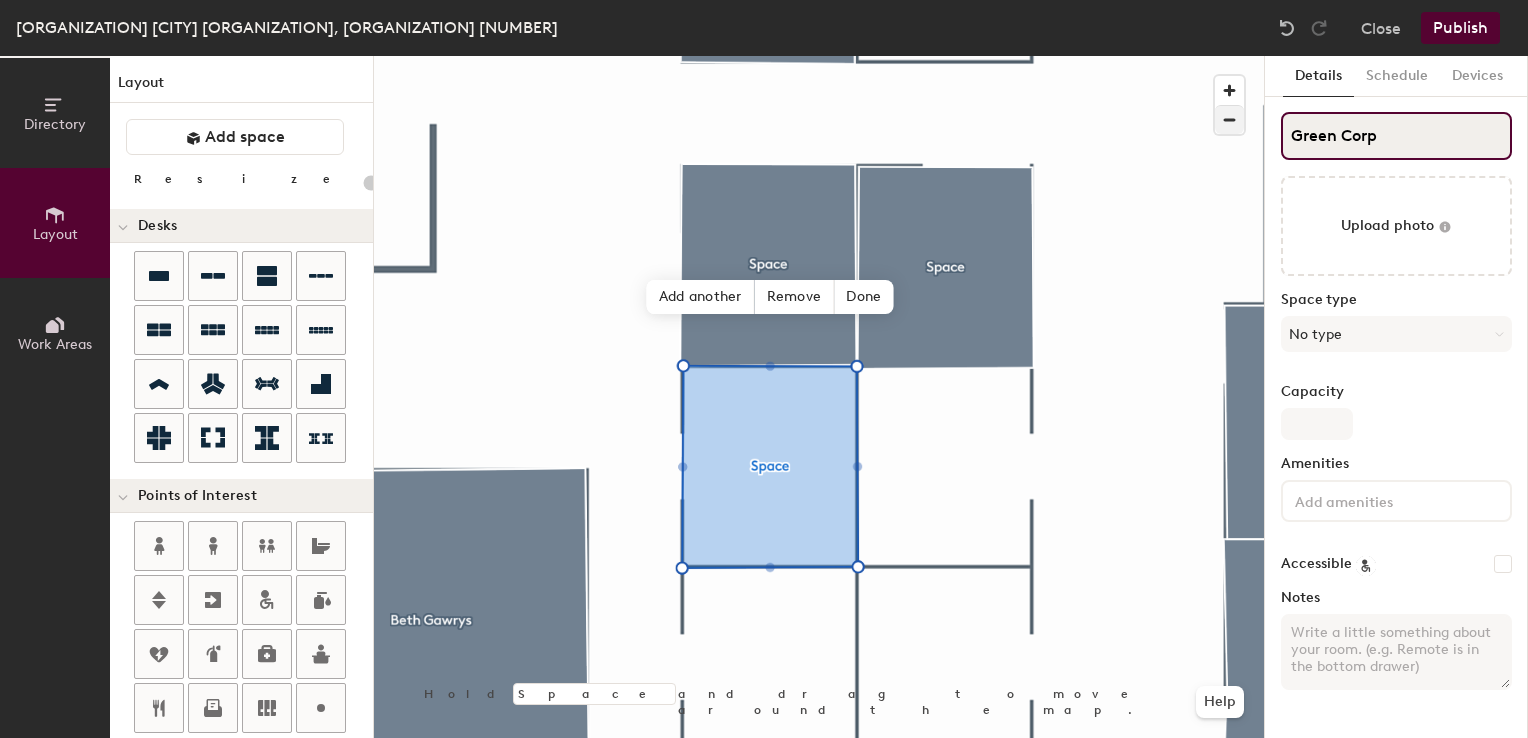 type on "Green Corp" 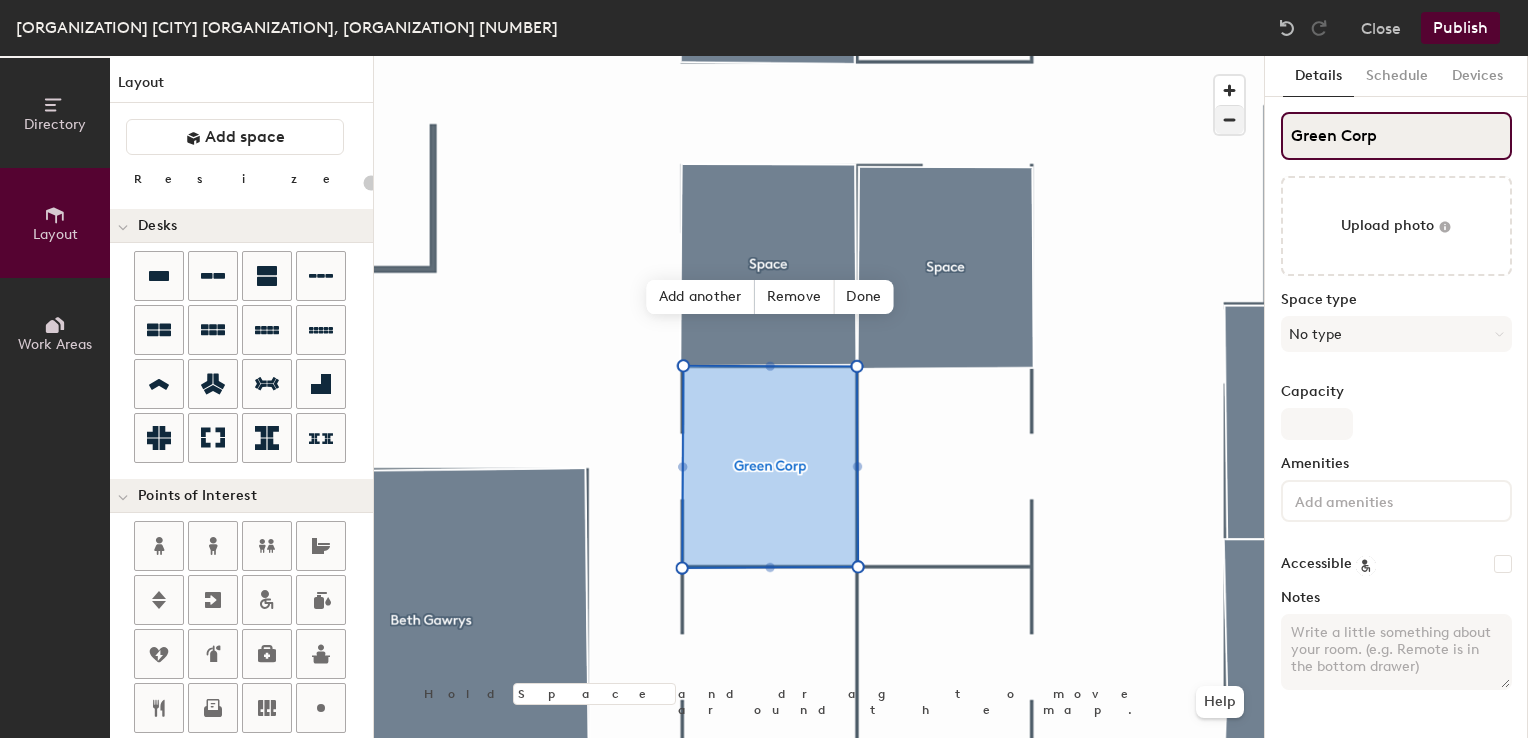 type on "Green Corps" 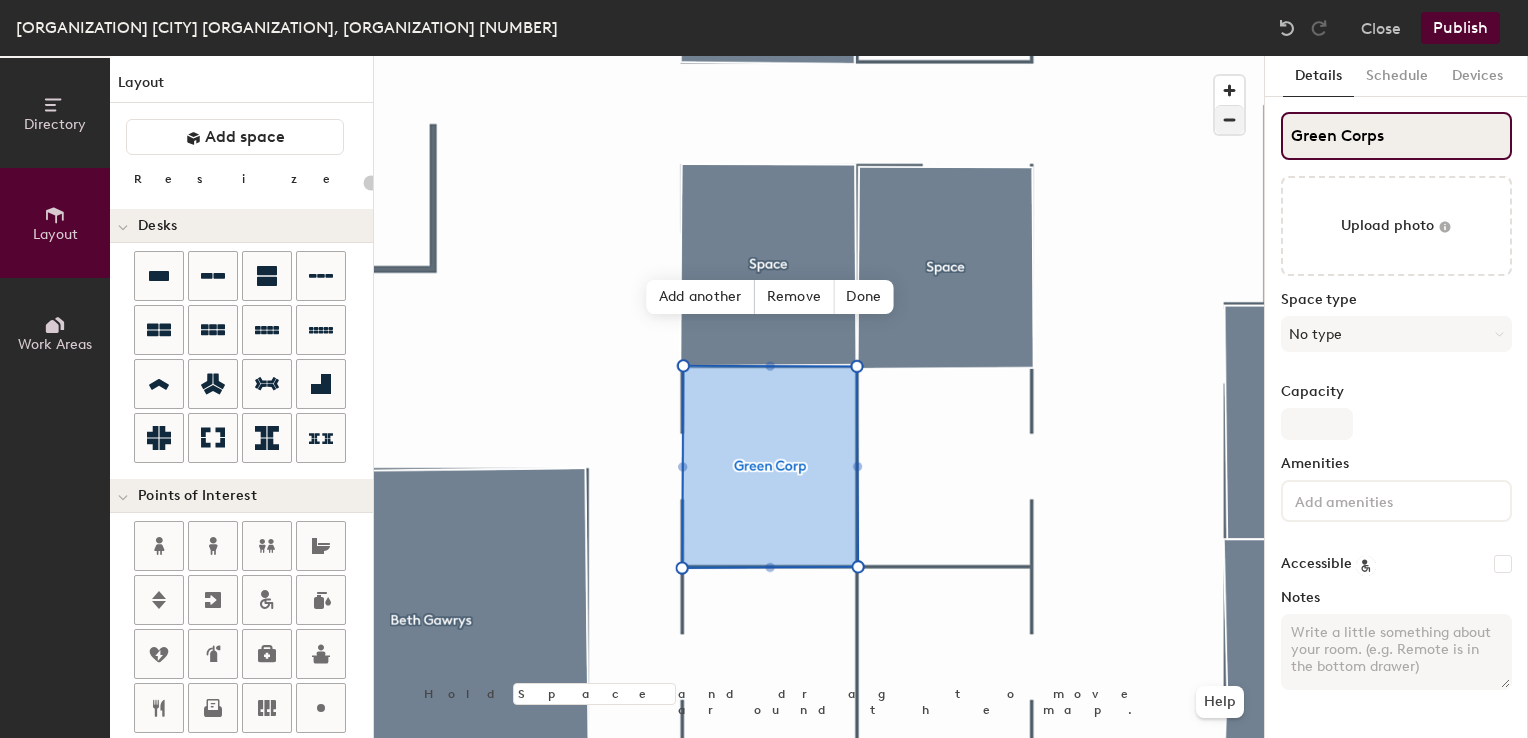 type on "20" 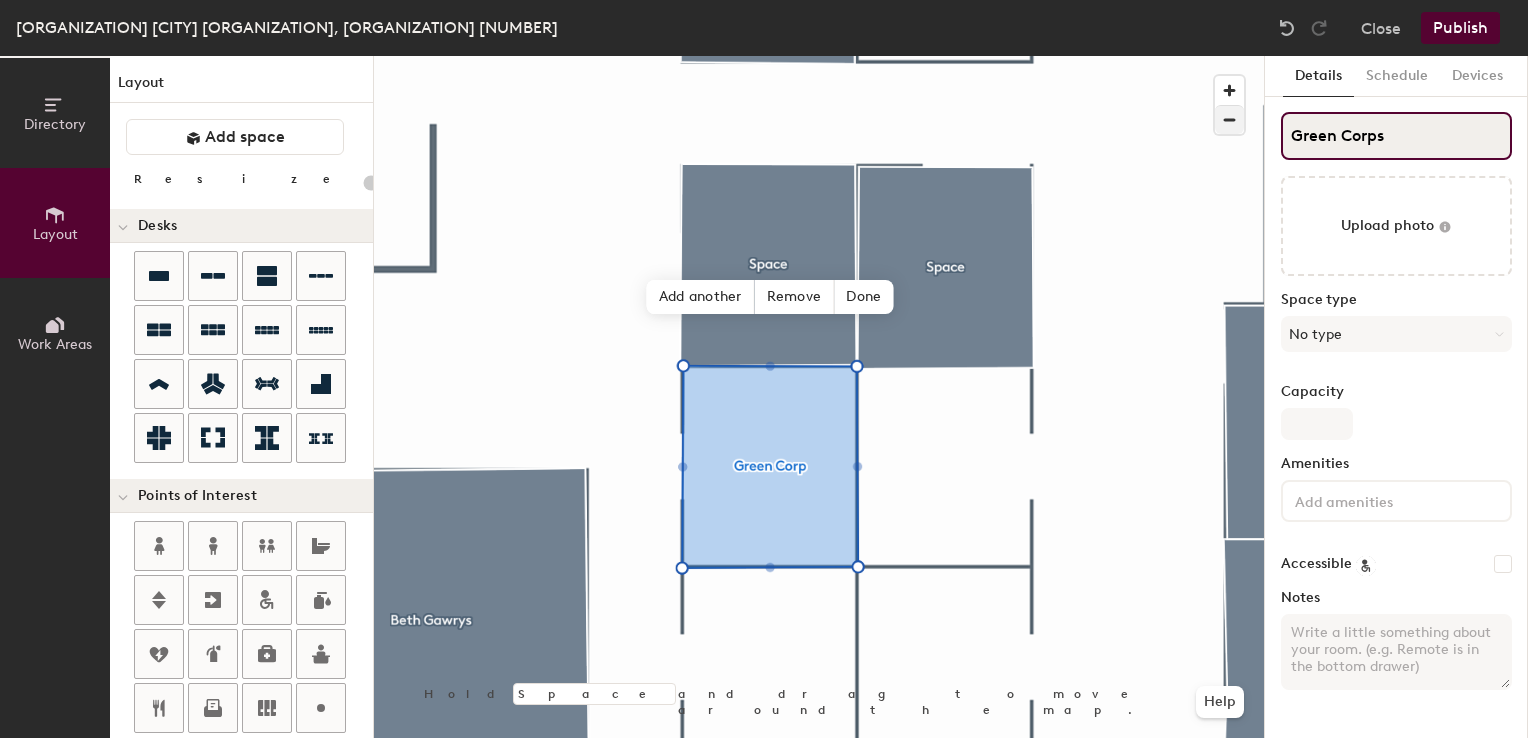 type on "20" 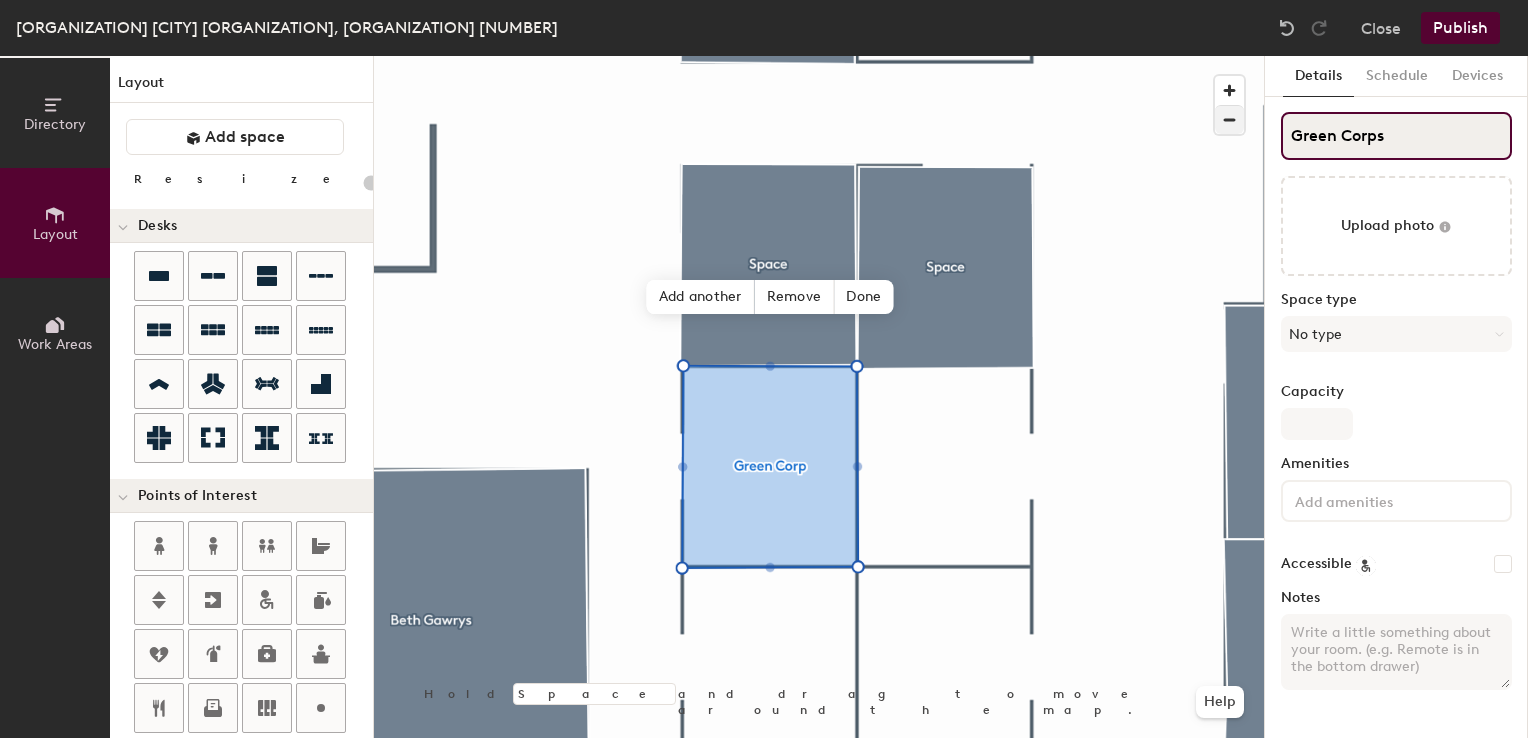 type on "Green Corps S" 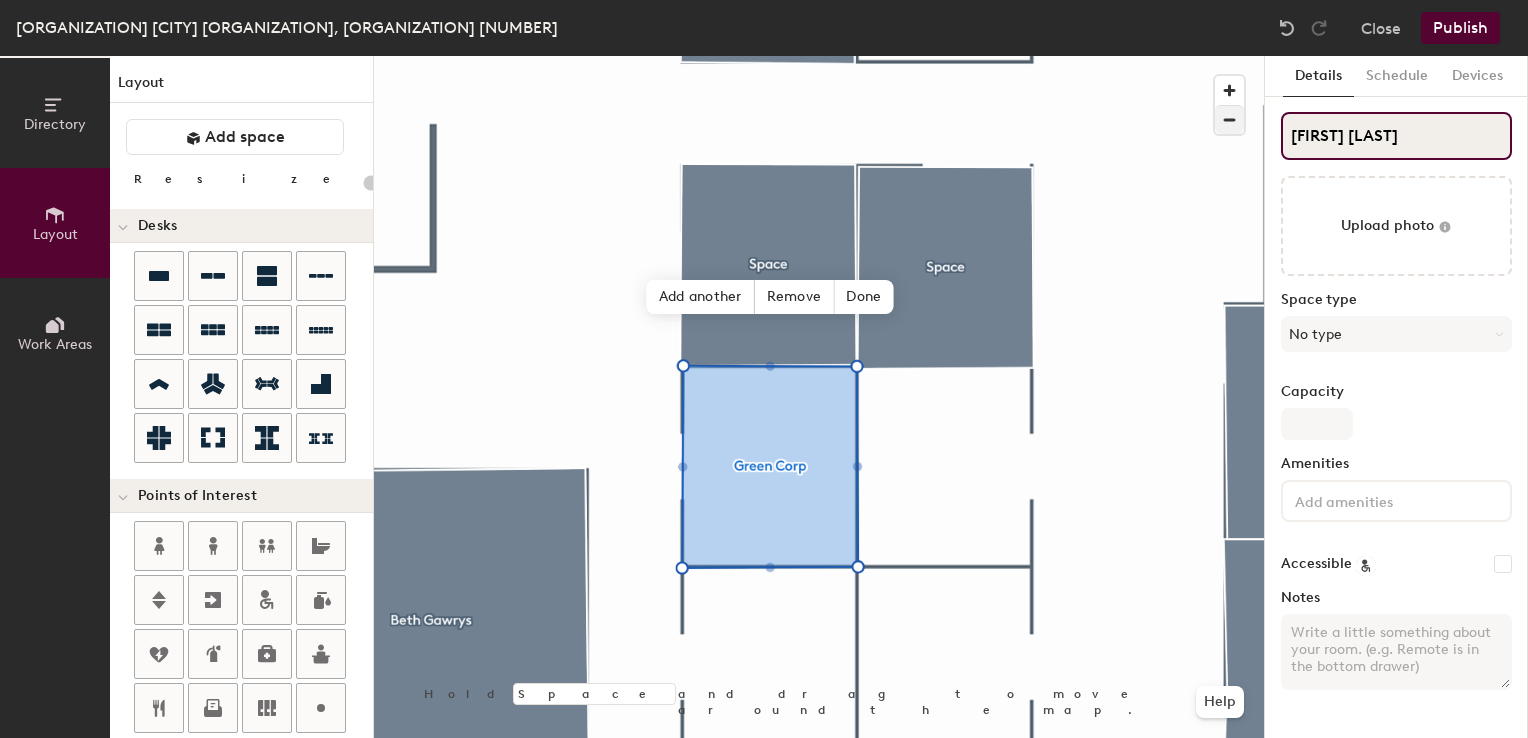type 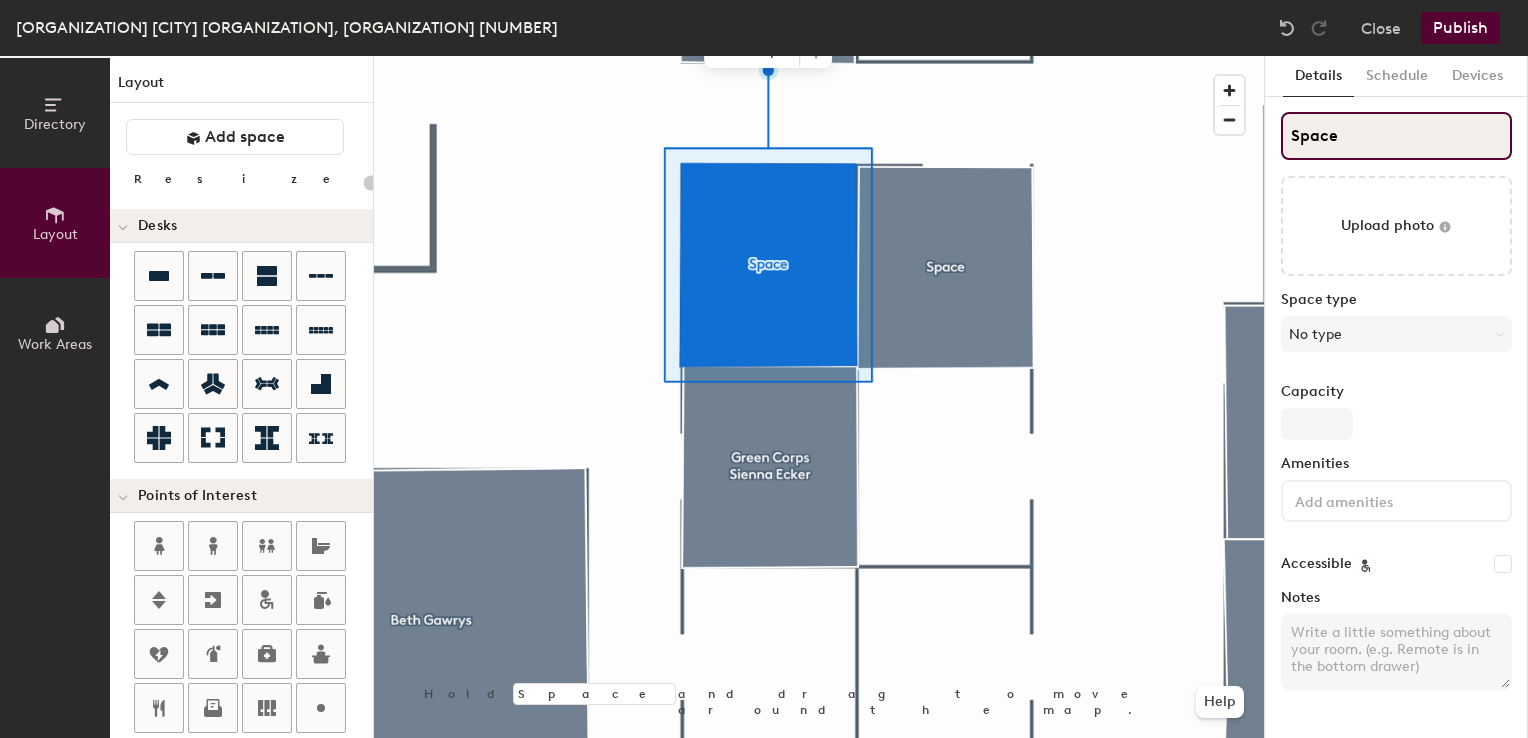 click on "Directory Layout Work Areas Layout   Add space Resize Desks Points of Interest Furnishings Seating Tables Booths Hold Space and drag to move around the map. Help Edit shape Scheduling policies Booking Window Max reservation length Recurring events Restrict booking to working hours Prevent booking from kiosks Restrict booking to administrators Configure room display Background Upload photo General Auto contrast High visibility Hide the logo Custom logo Edit Display hours Screen Brightness 0% 100% Privacy Mask meeting titles Hide meeting attendees Keep meeting organizer visible Scheduling Meeting check-ins Start meetings early End meetings early Extend meetings Impromptu meetings Abandoned meeting protection Admin access Restrict display management Details Schedule Devices Space Upload photo Space type No type Capacity Amenities Accessible Notes" 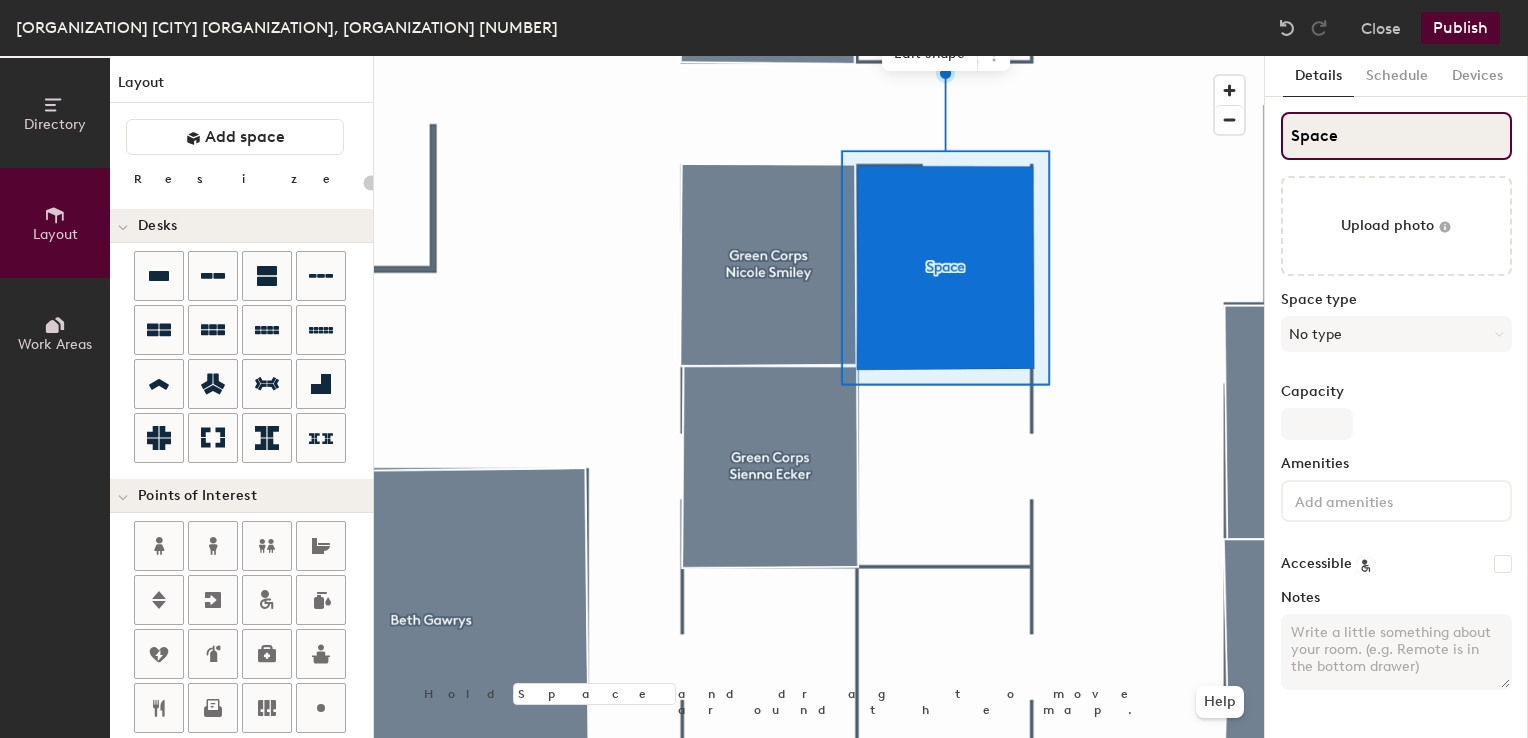 click on "Directory Layout Work Areas Layout   Add space Resize Desks Points of Interest Furnishings Seating Tables Booths Hold Space and drag to move around the map. Help Edit shape Scheduling policies Booking Window Max reservation length Recurring events Restrict booking to working hours Prevent booking from kiosks Restrict booking to administrators Configure room display Background Upload photo General Auto contrast High visibility Hide the logo Custom logo Edit Display hours Screen Brightness 0% 100% Privacy Mask meeting titles Hide meeting attendees Keep meeting organizer visible Scheduling Meeting check-ins Start meetings early End meetings early Extend meetings Impromptu meetings Abandoned meeting protection Admin access Restrict display management Details Schedule Devices Space Upload photo Space type No type Capacity Amenities Accessible Notes" 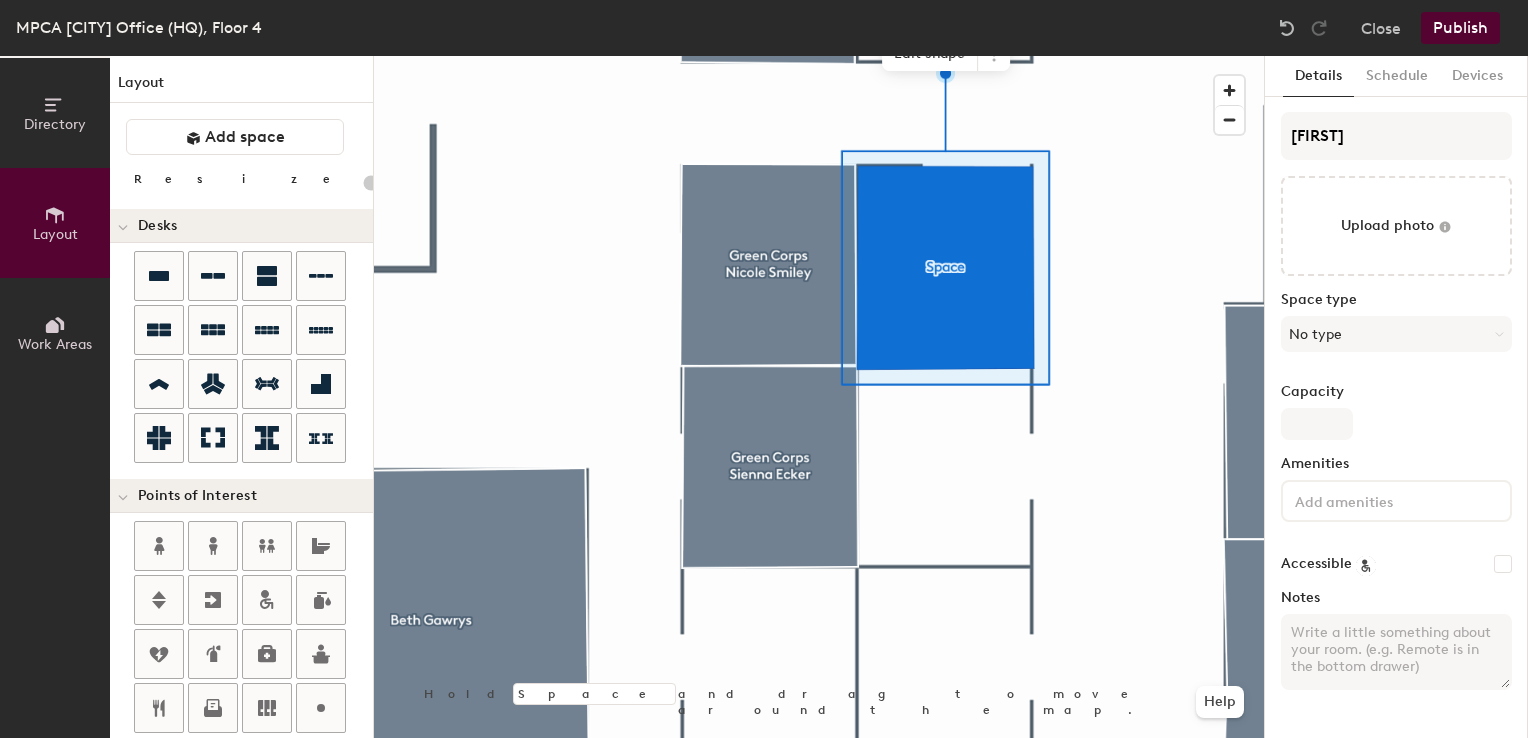 scroll, scrollTop: 0, scrollLeft: 0, axis: both 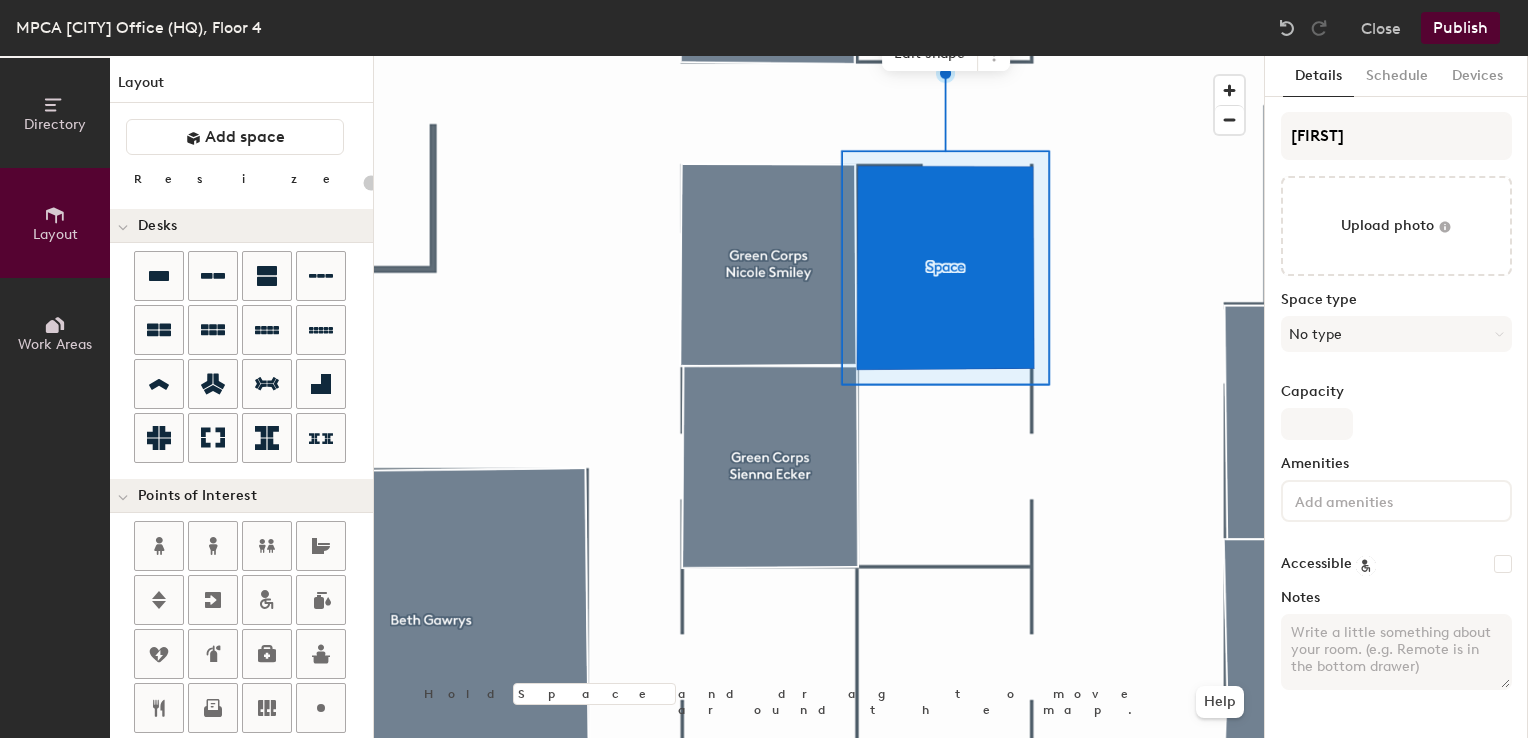 type on "[FIRST] [LAST]" 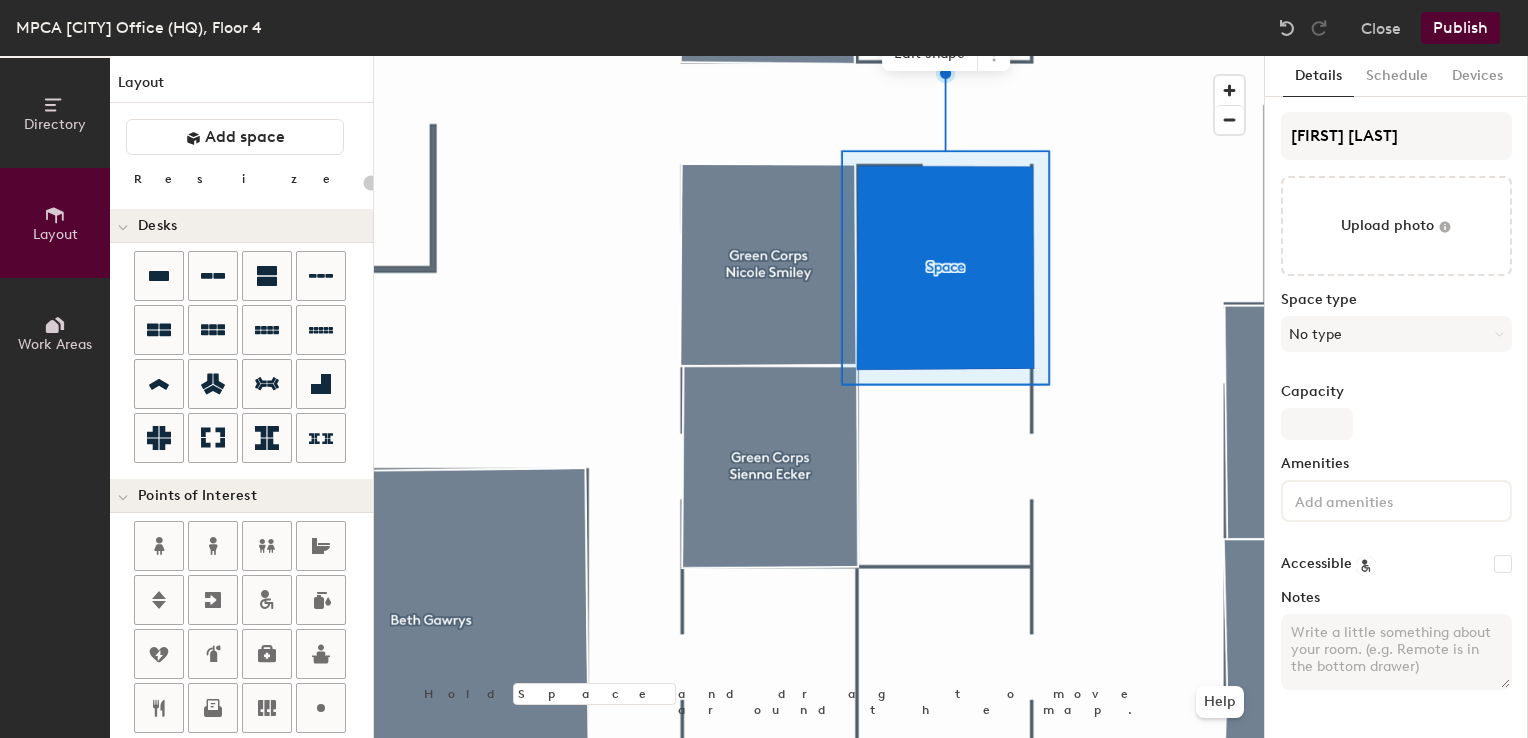 type on "20" 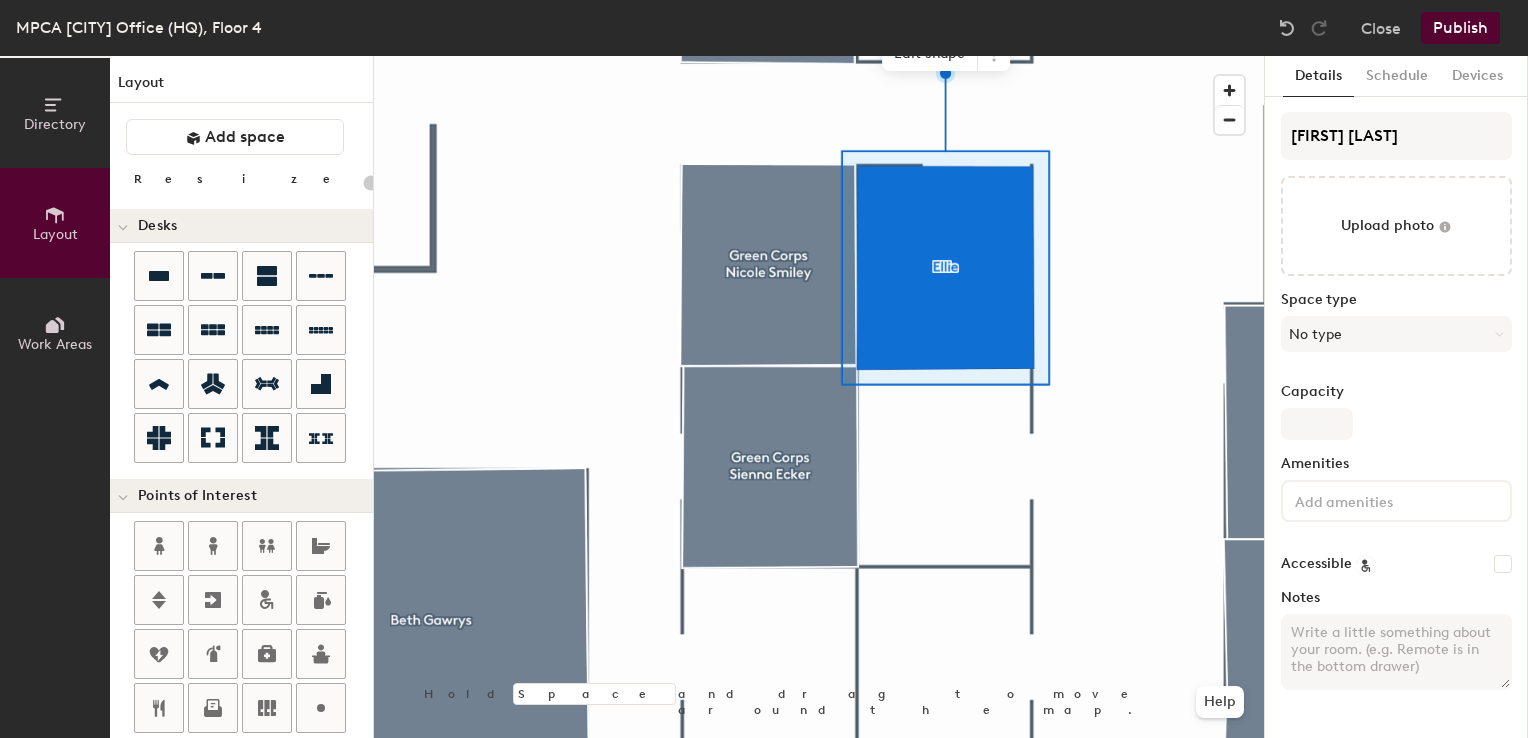 type on "20" 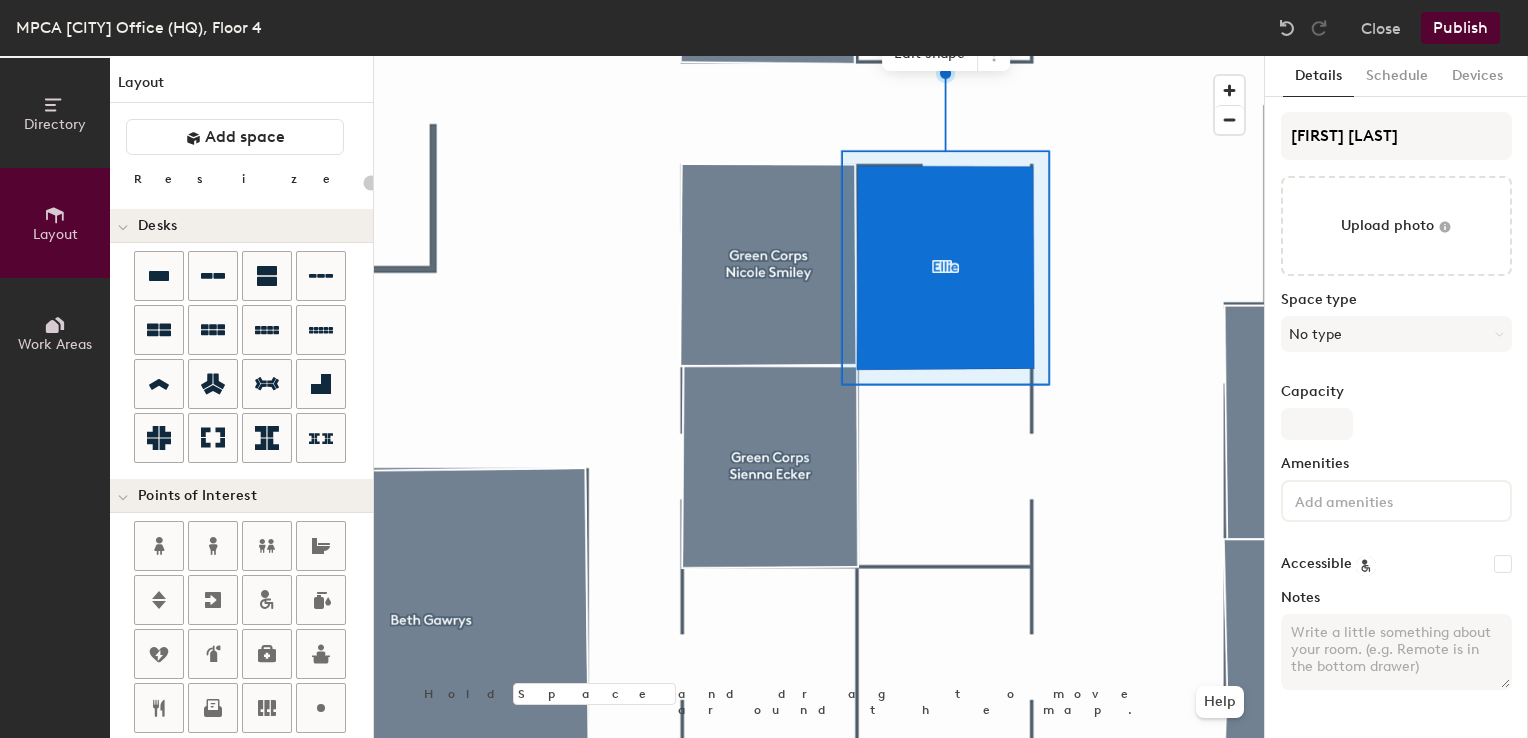 type on "Ellie Lit" 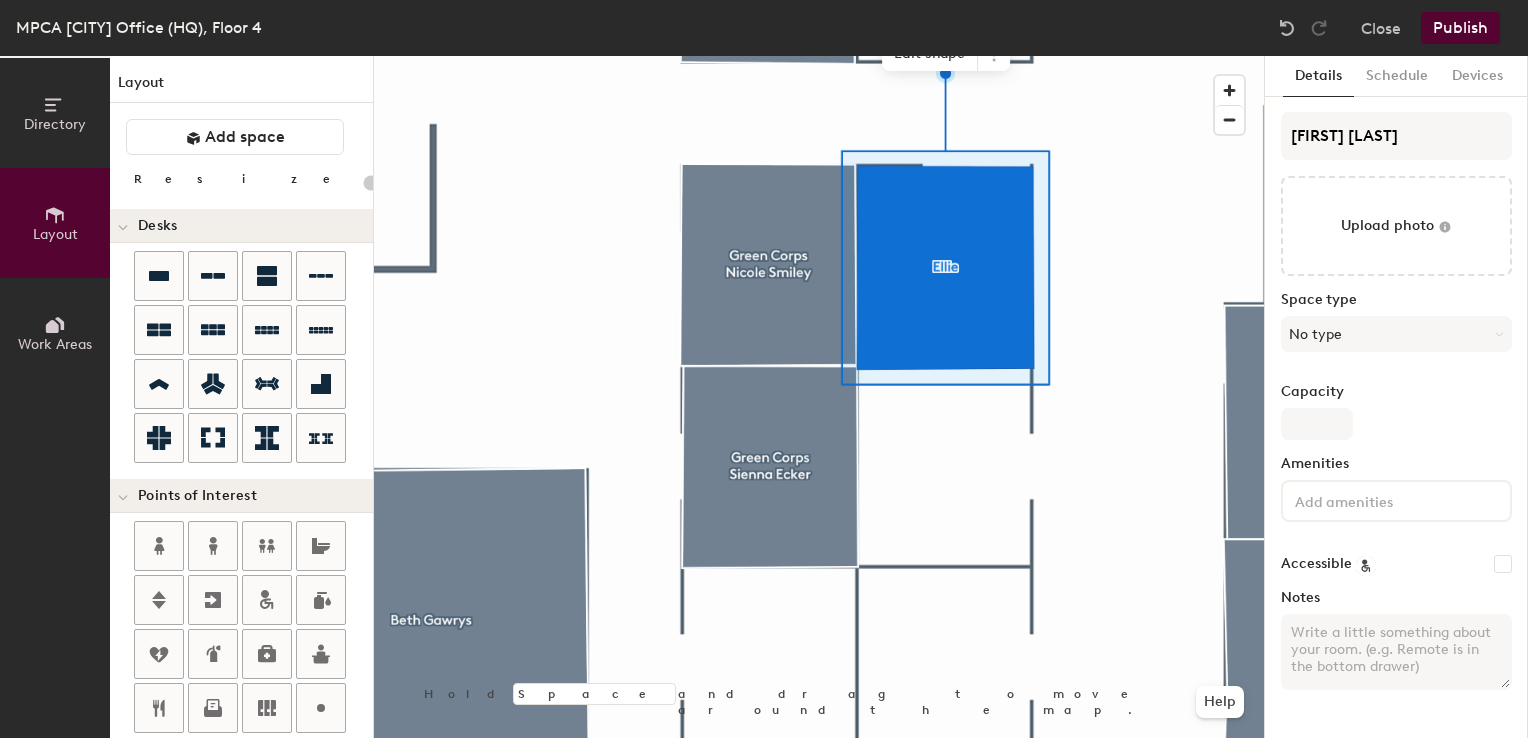 type on "20" 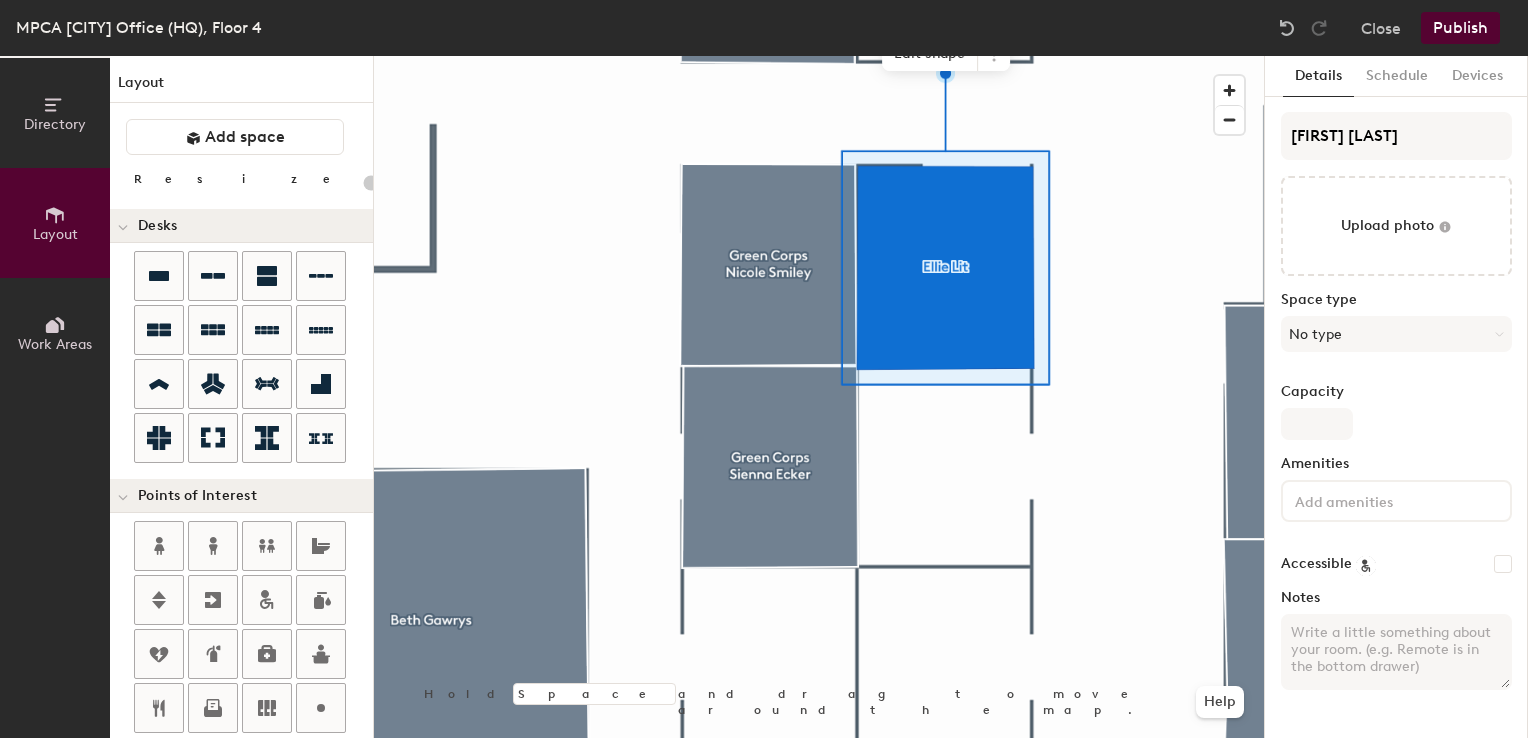 type on "Ellie Litz" 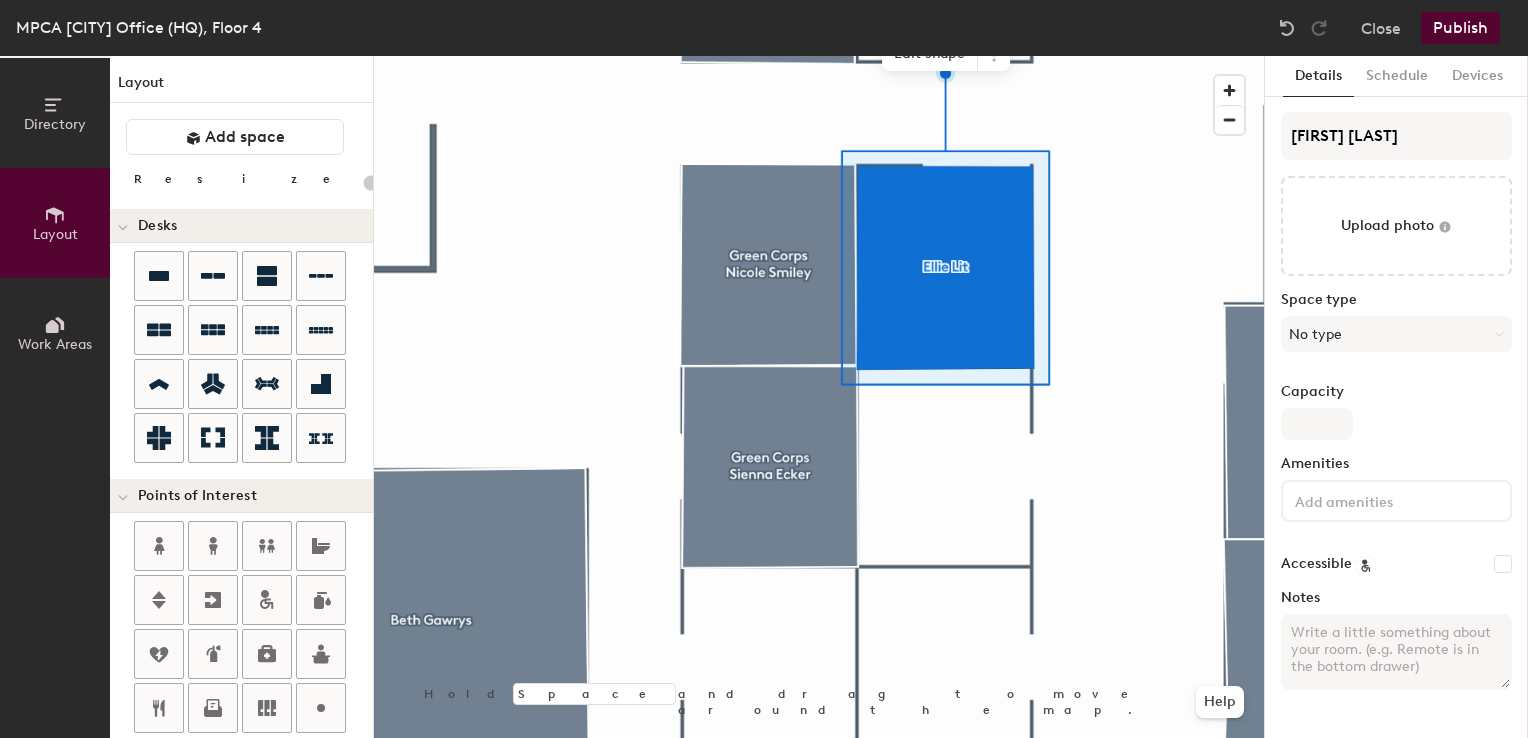 type on "20" 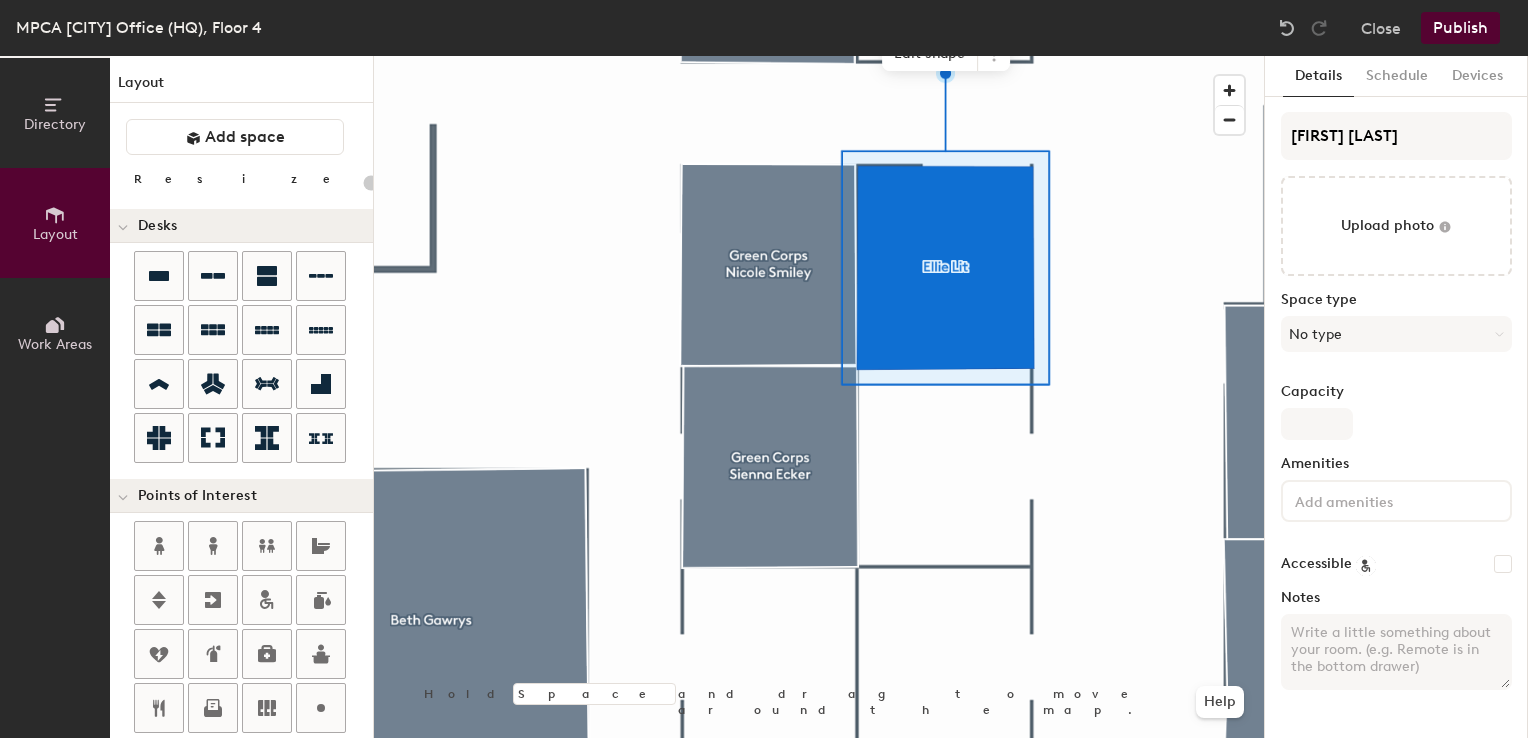 type on "Ellie Litzinger" 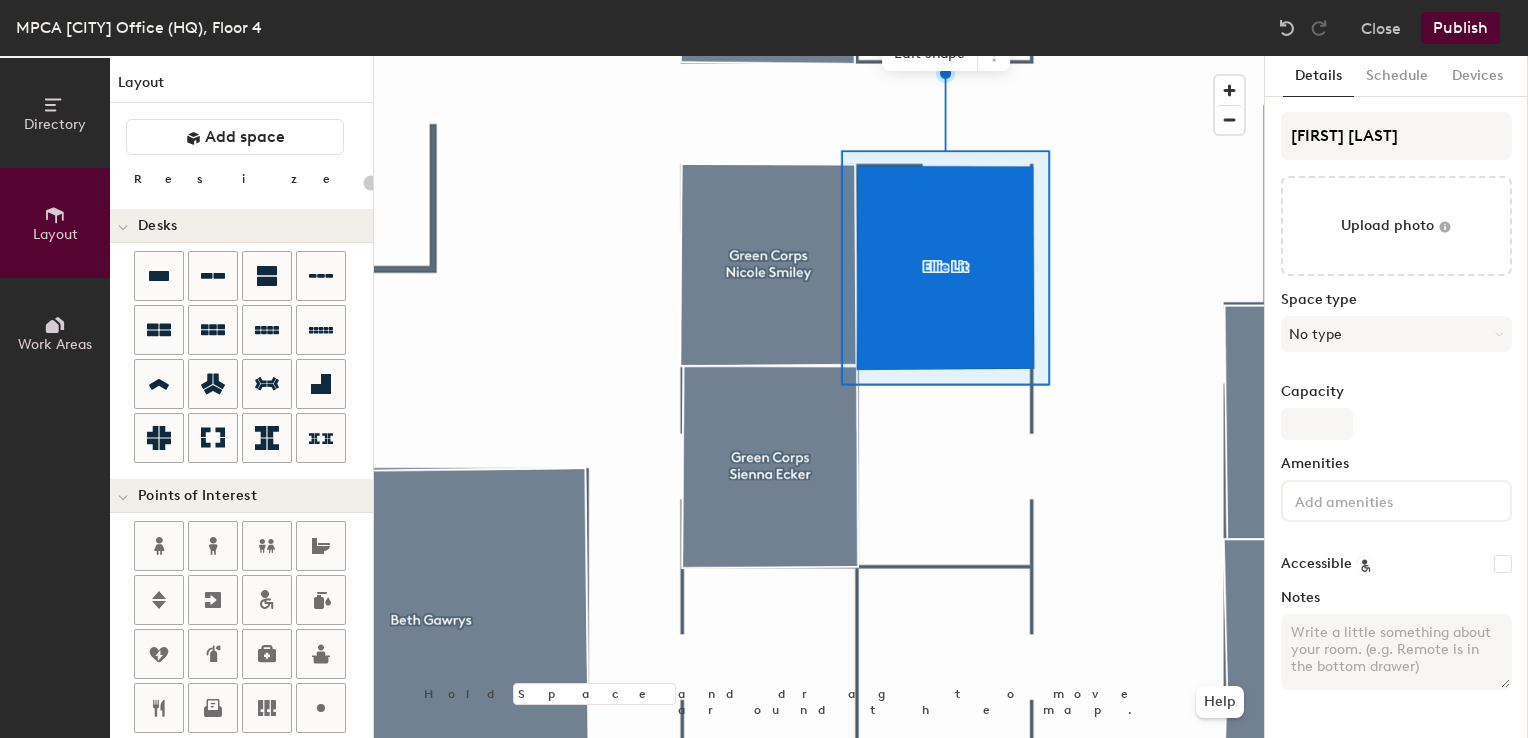 type on "Ellie Litzinger" 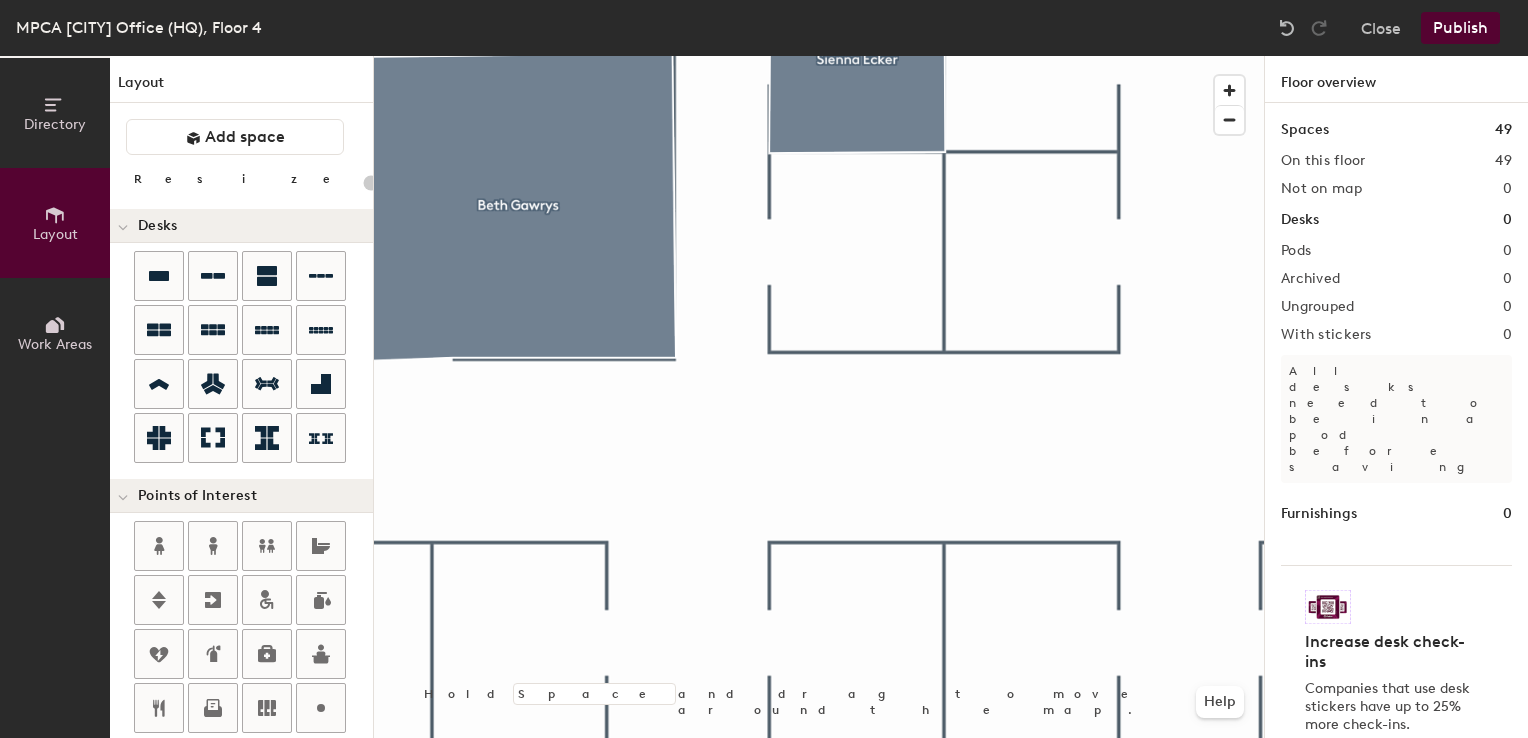 click 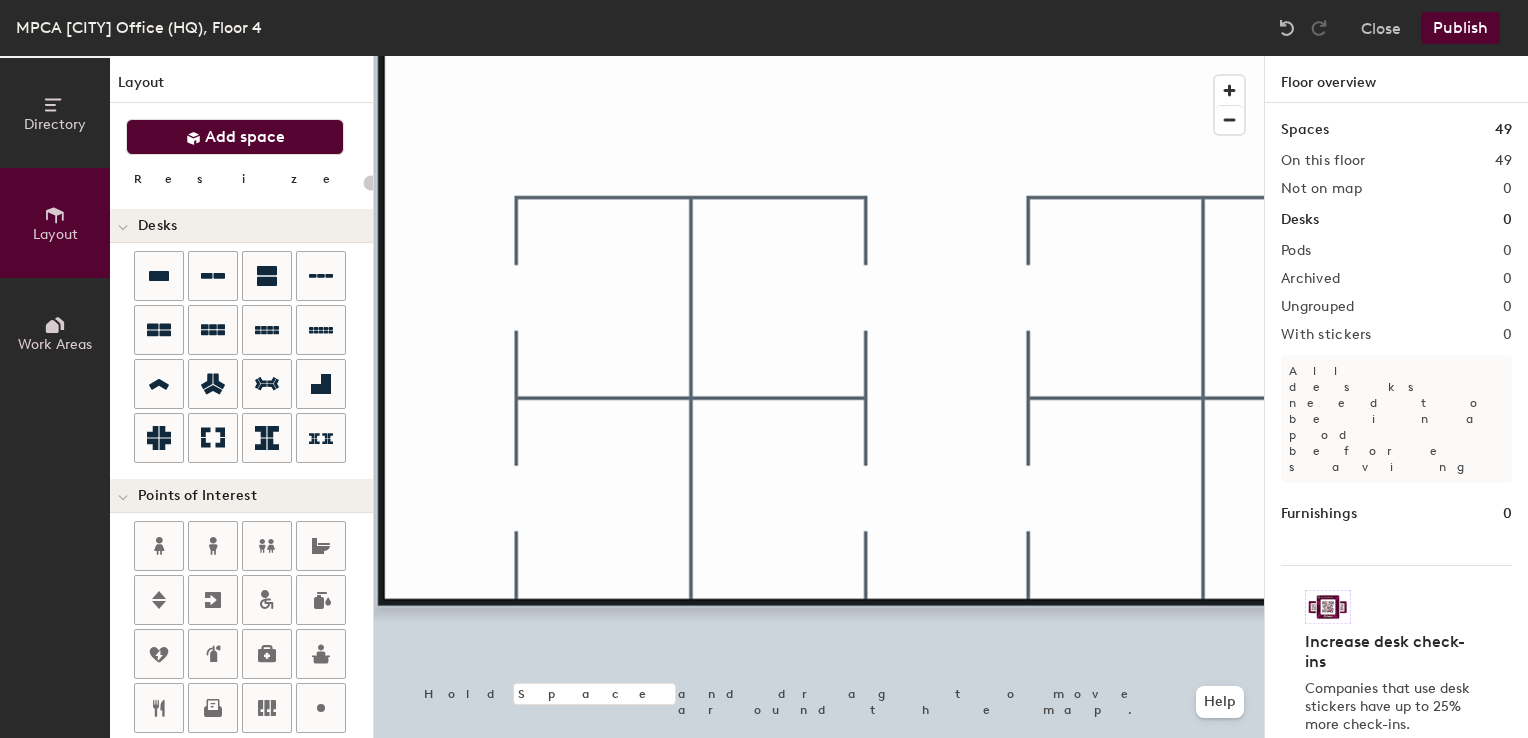 click on "Add space" 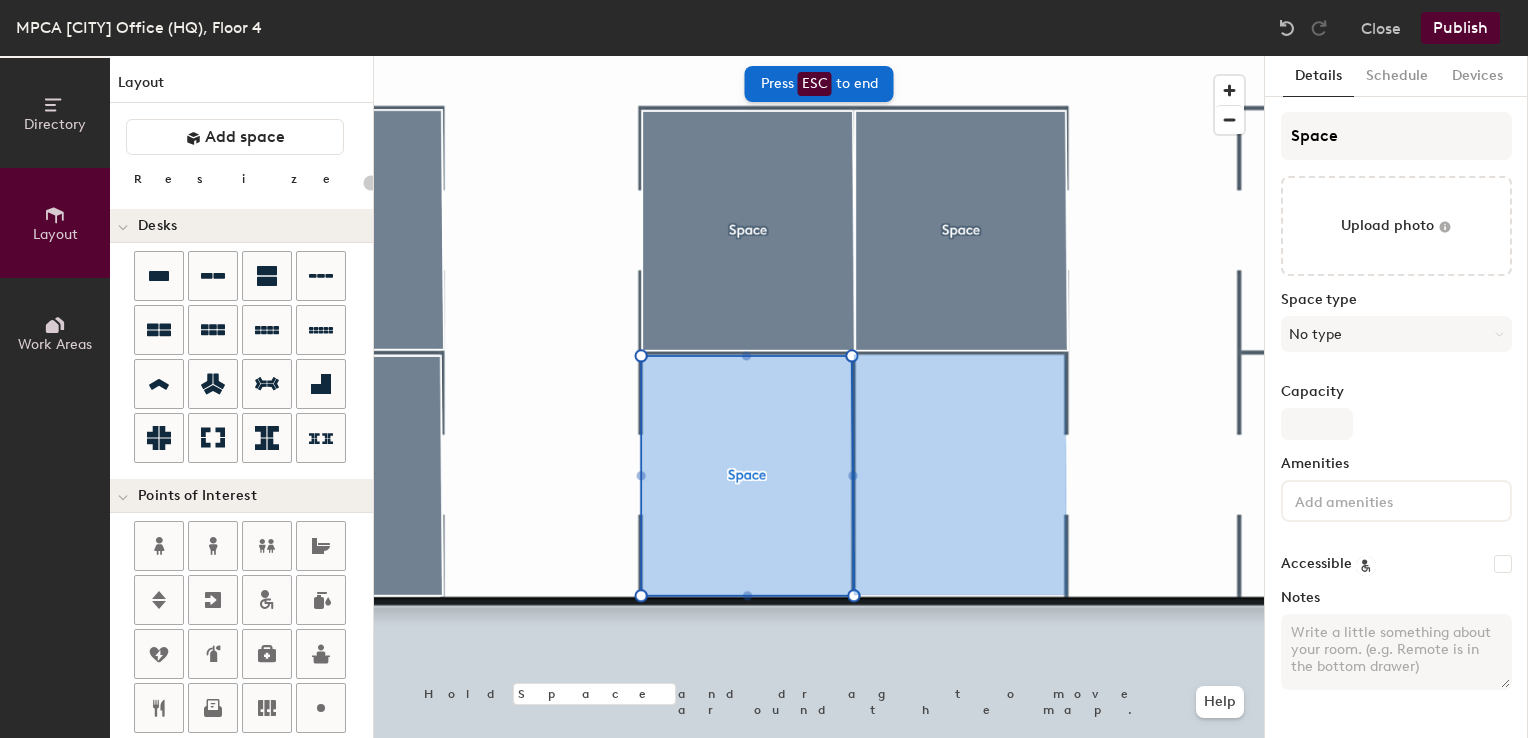 type on "20" 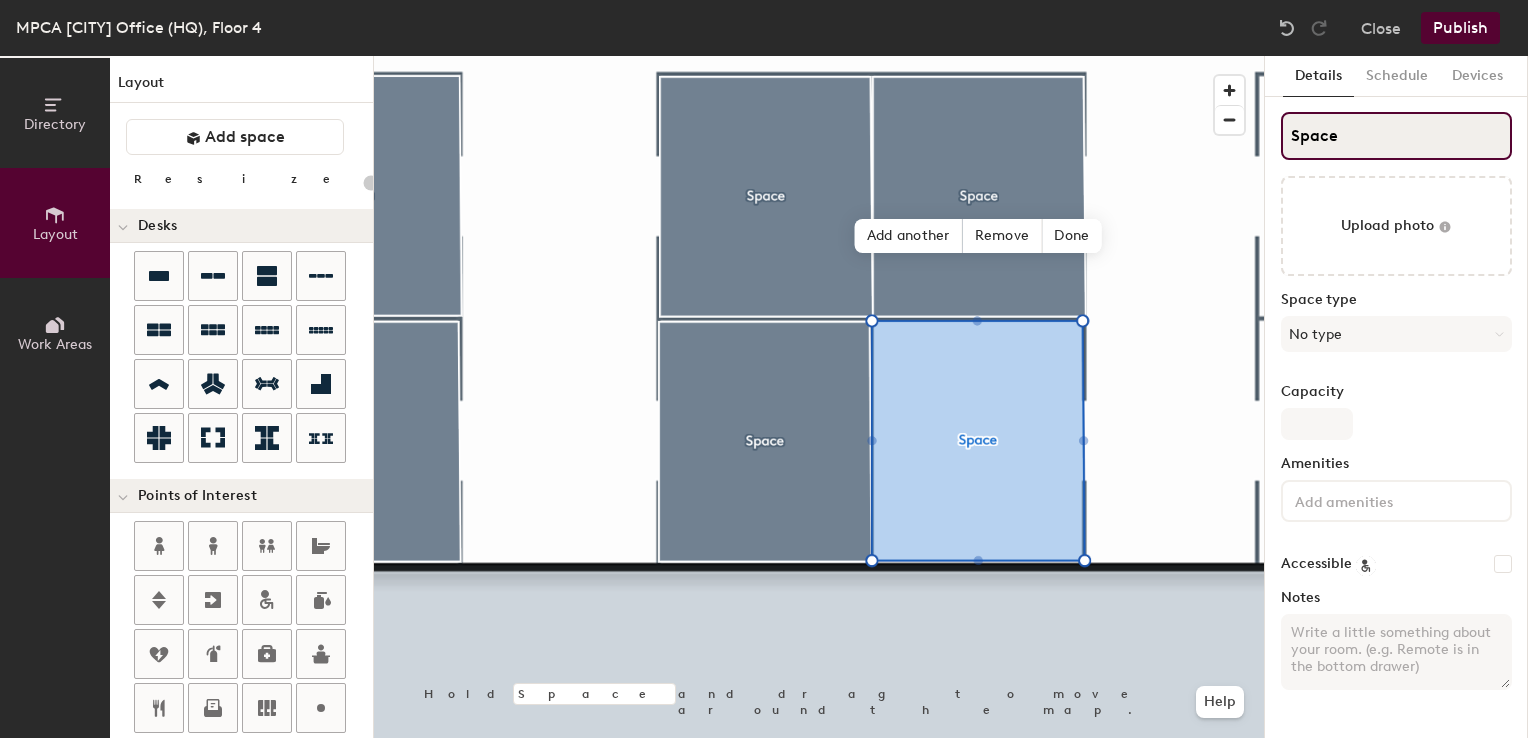 click on "Directory Layout Work Areas Layout   Add space Resize Desks Points of Interest Furnishings Seating Tables Booths Hold Space and drag to move around the map. Help Add another Remove Done Scheduling policies Booking Window Max reservation length Recurring events Restrict booking to working hours Prevent booking from kiosks Restrict booking to administrators Configure room display Background Upload photo General Auto contrast High visibility Hide the logo Custom logo Edit Display hours Screen Brightness 0% 100% Privacy Mask meeting titles Hide meeting attendees Keep meeting organizer visible Scheduling Meeting check-ins Start meetings early End meetings early Extend meetings Impromptu meetings Abandoned meeting protection Admin access Restrict display management Details Schedule Devices Space Upload photo Space type No type Capacity Amenities Accessible Notes" 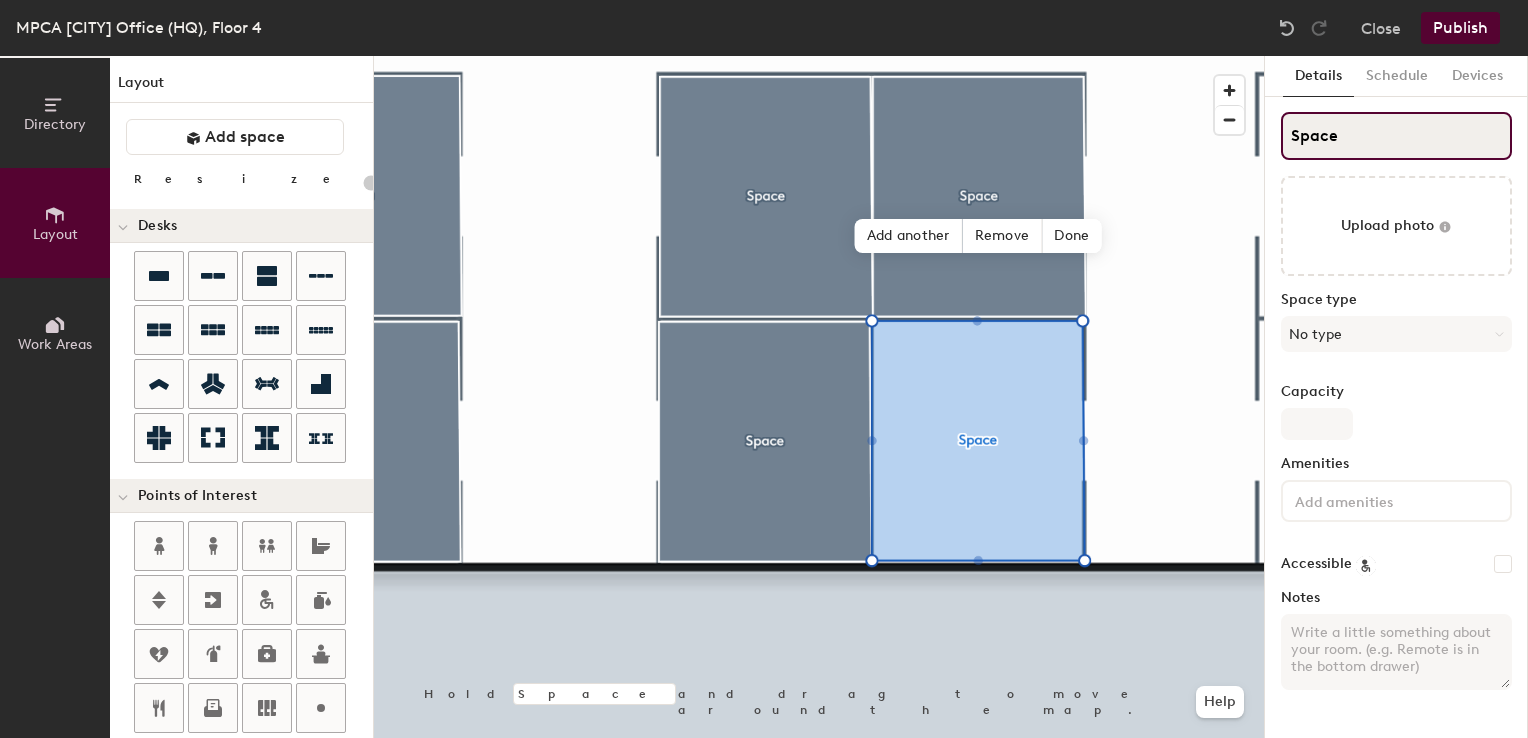 type on "P" 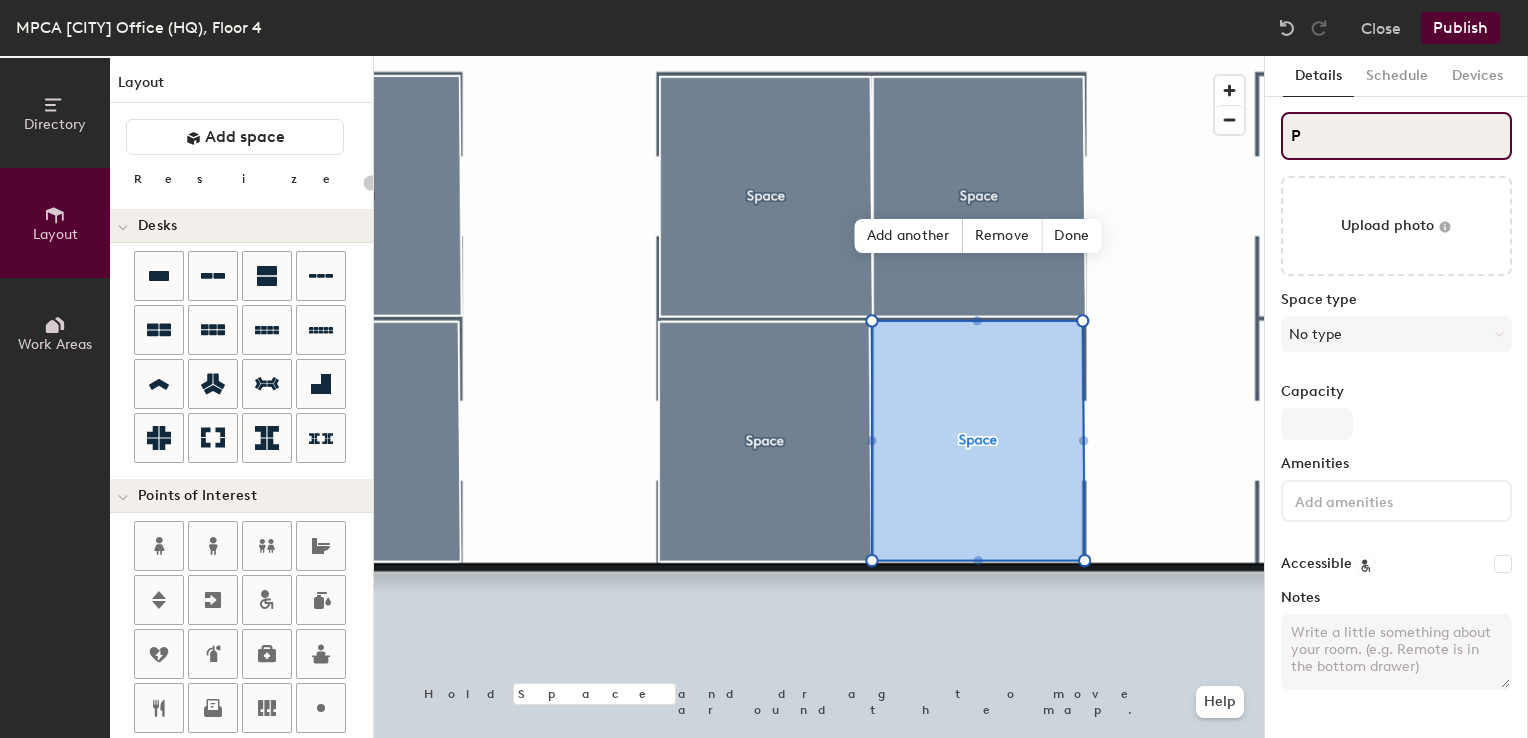 type on "20" 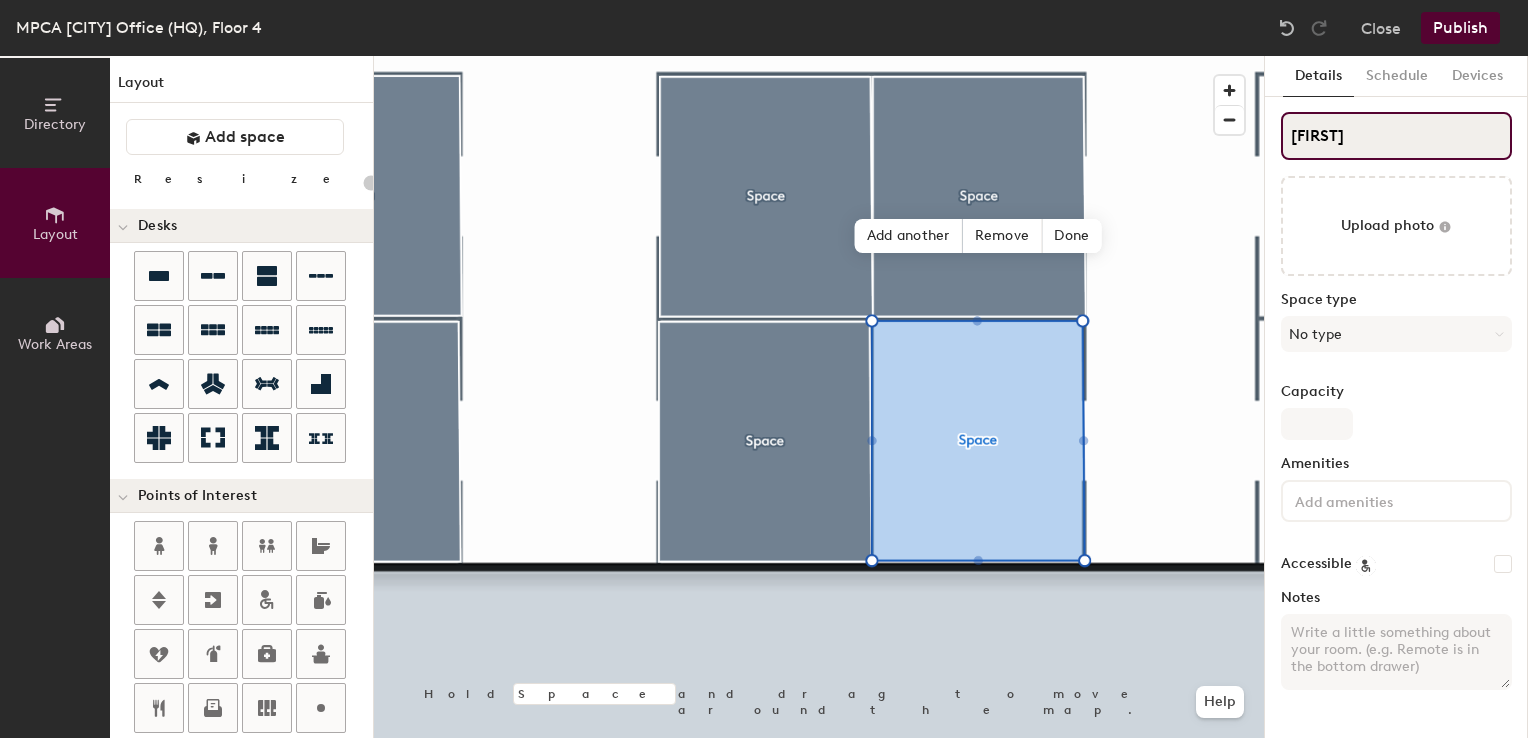 type on "Peter" 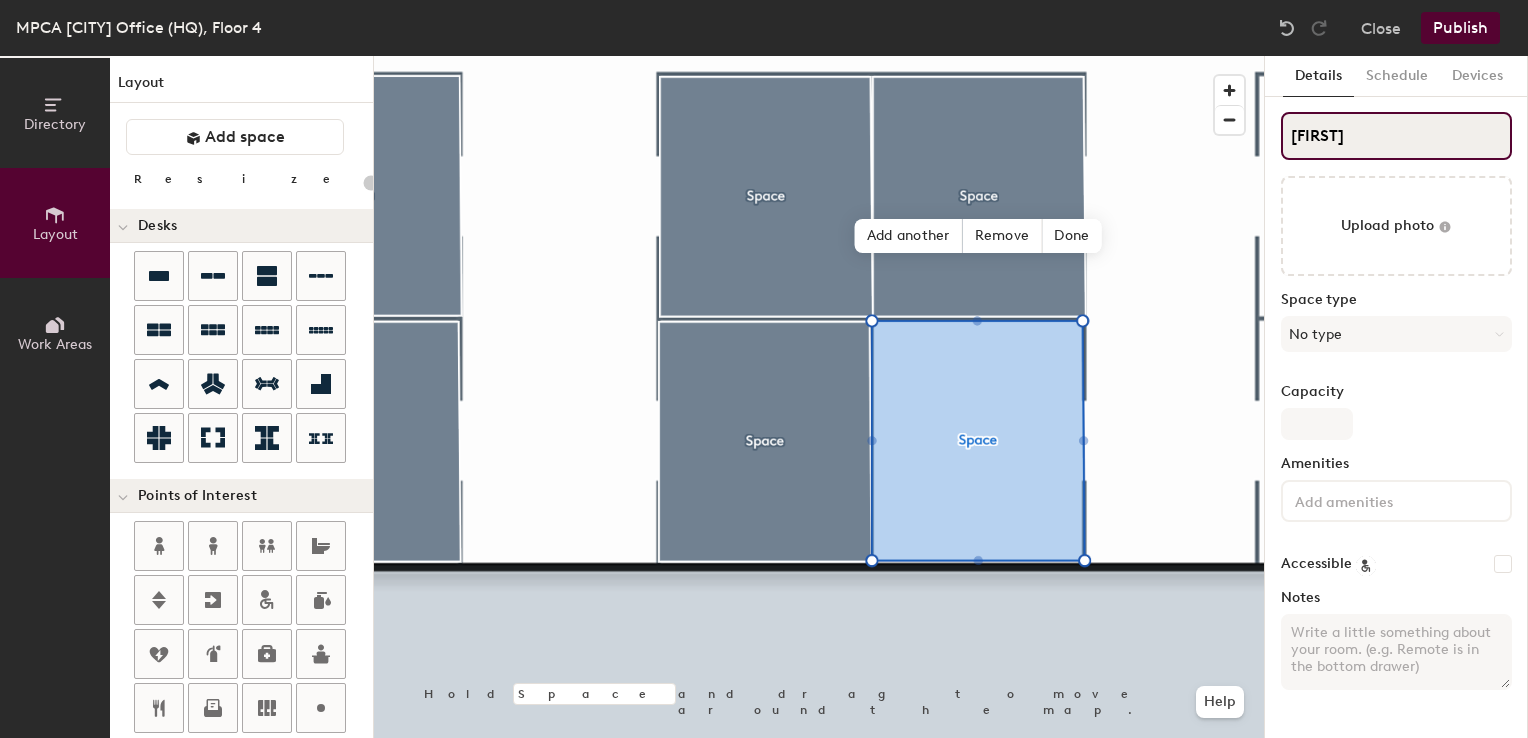 type on "20" 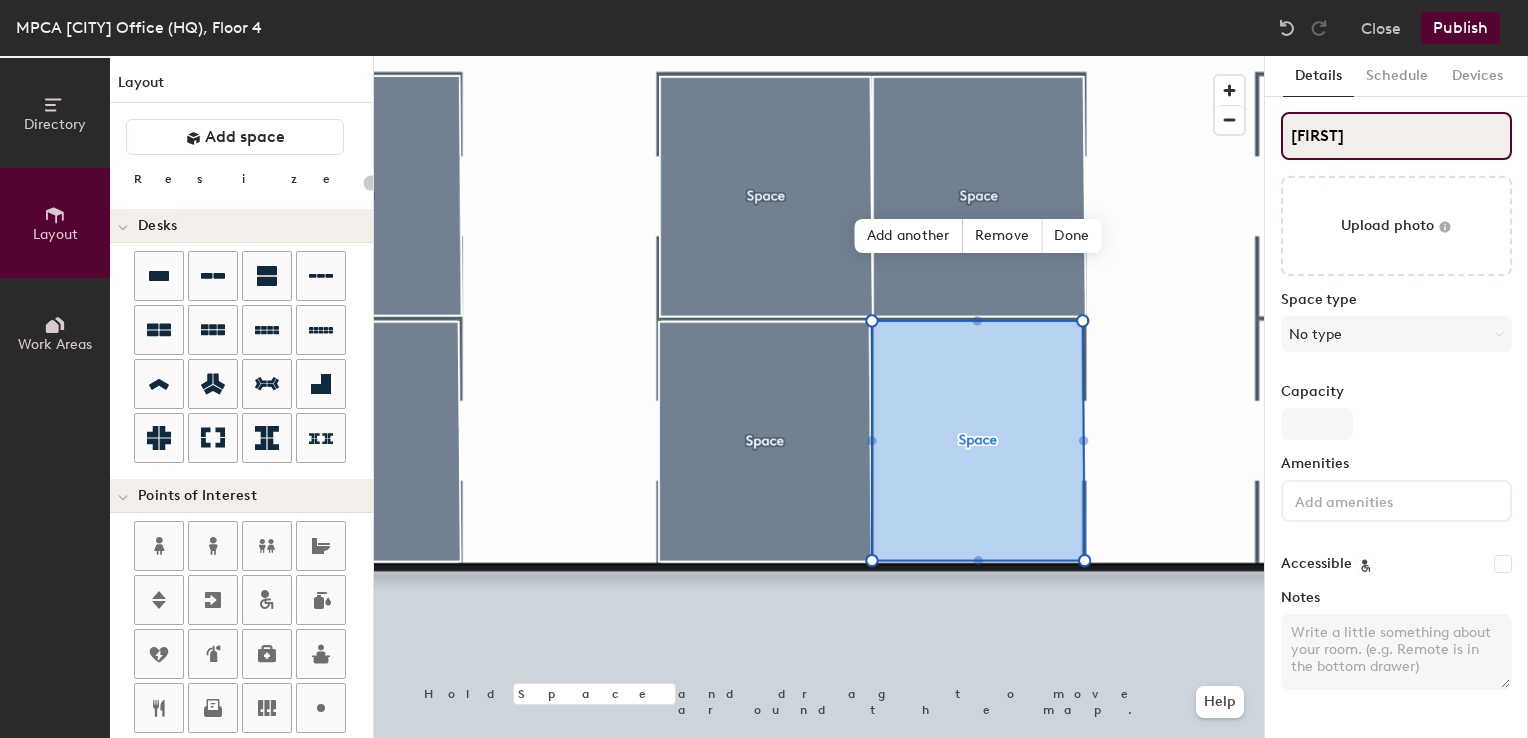 type on "Peter S" 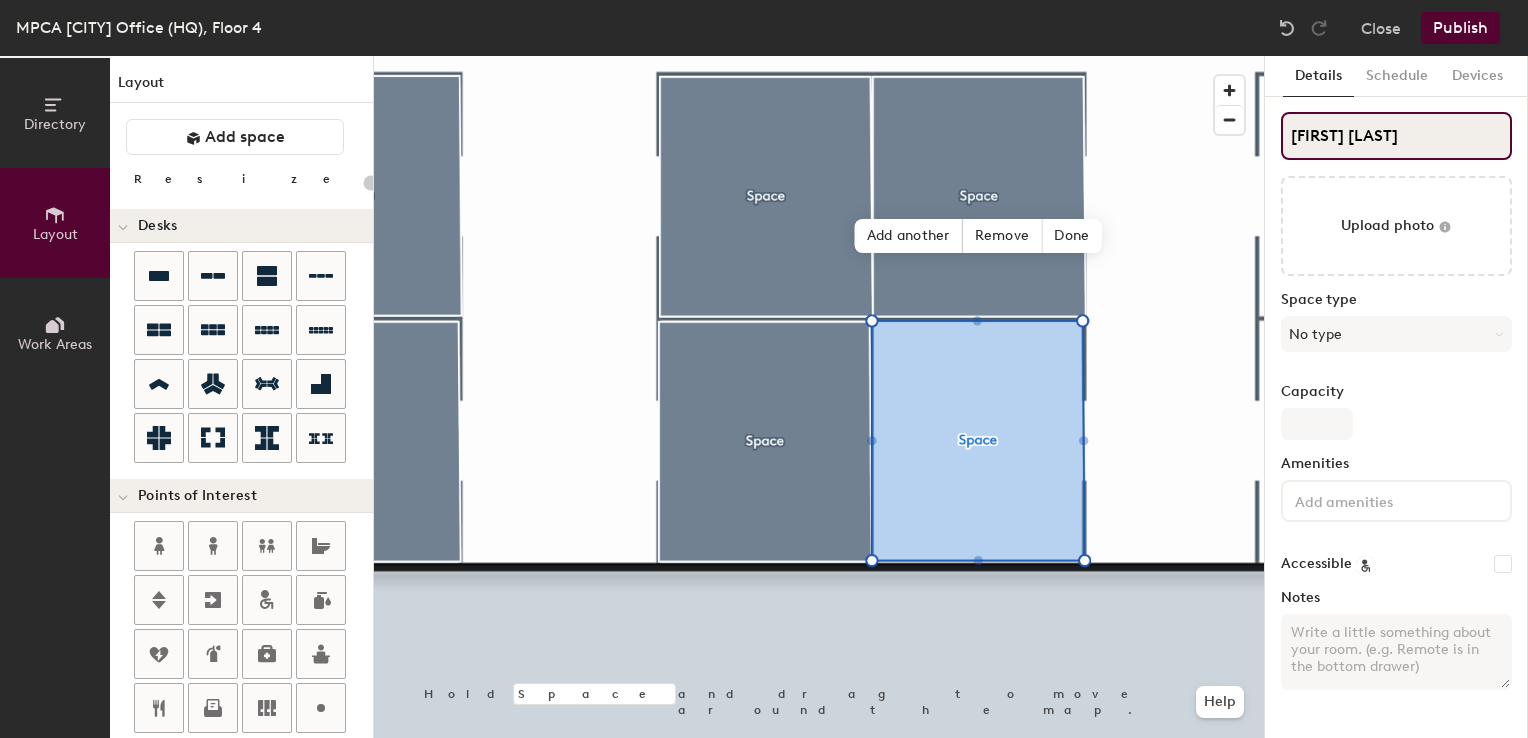 type on "20" 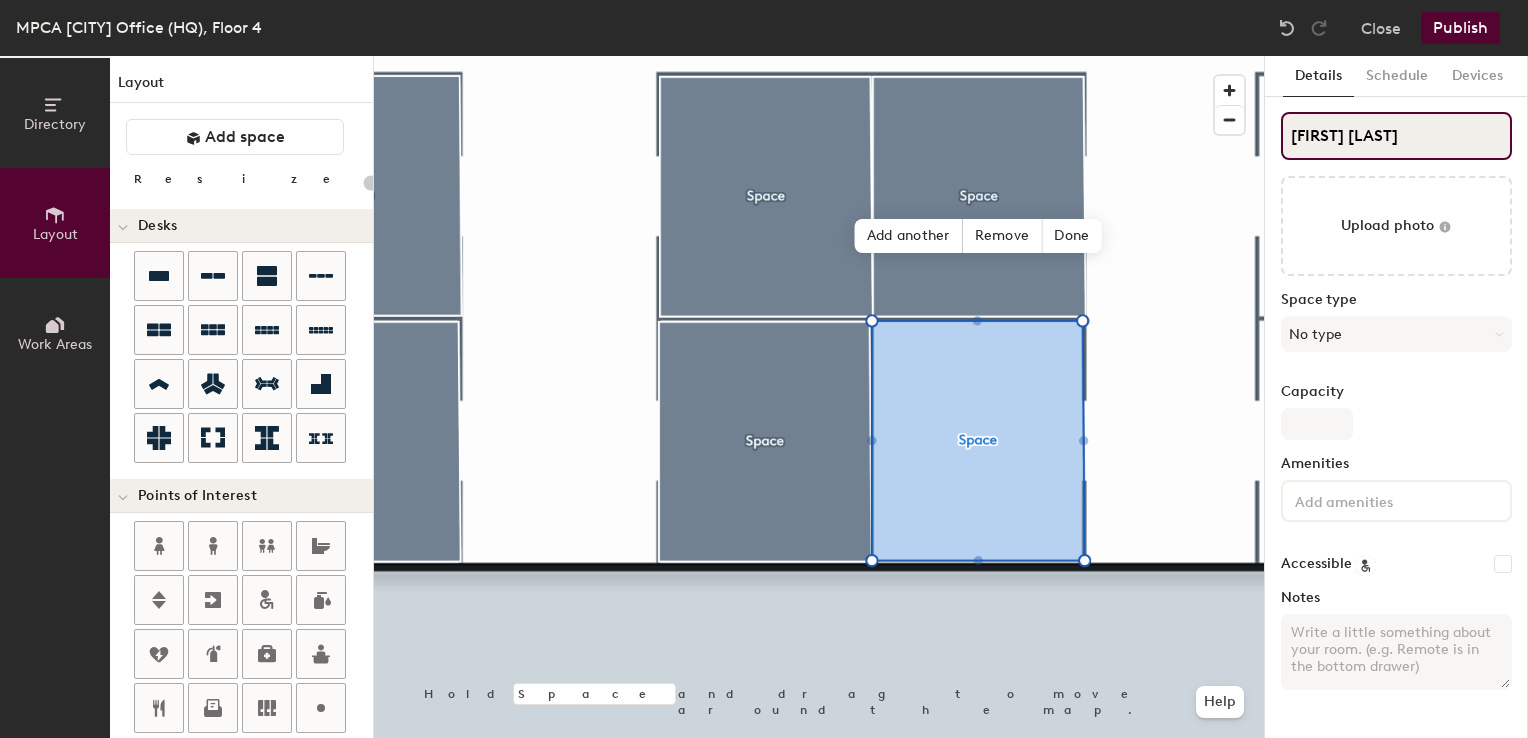 type on "Peter Sa" 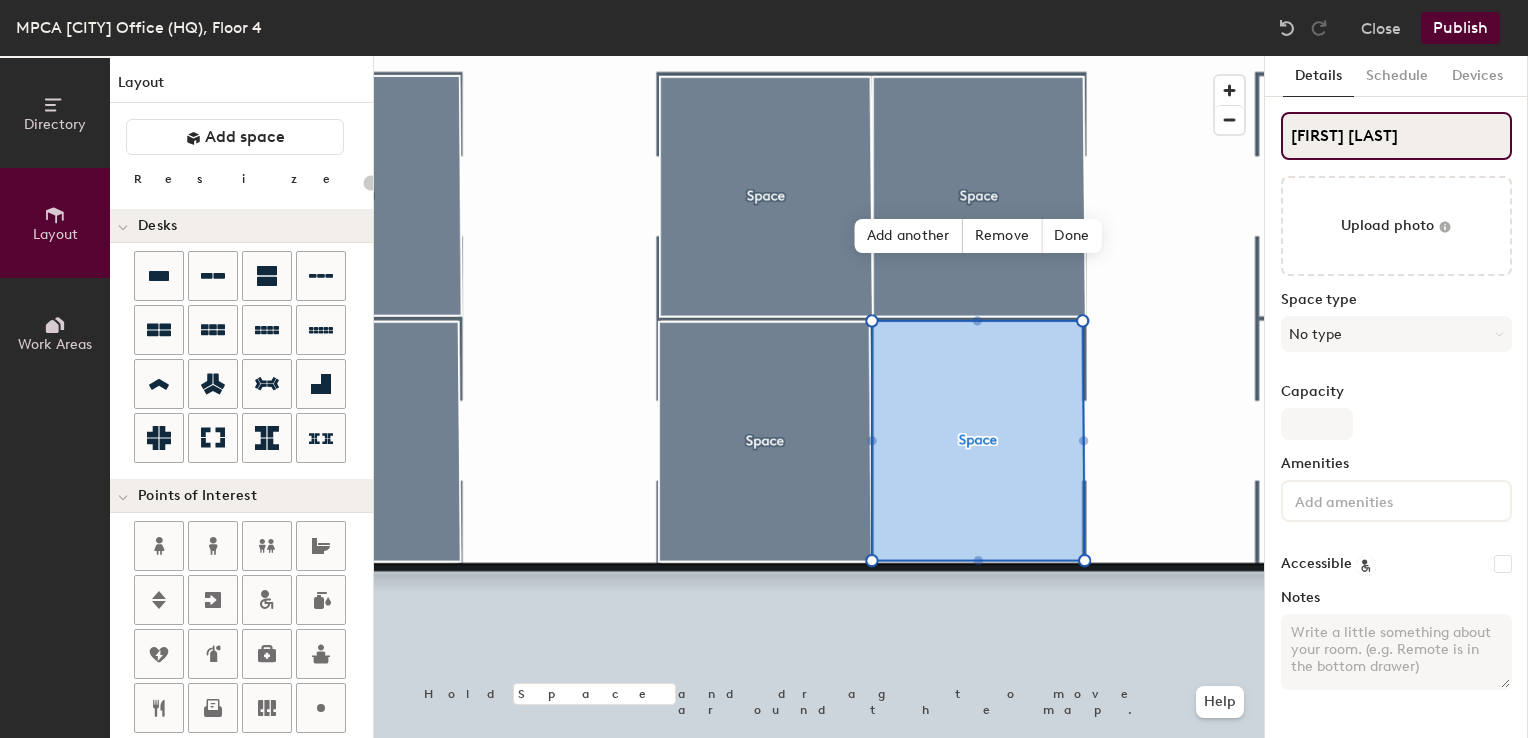type on "20" 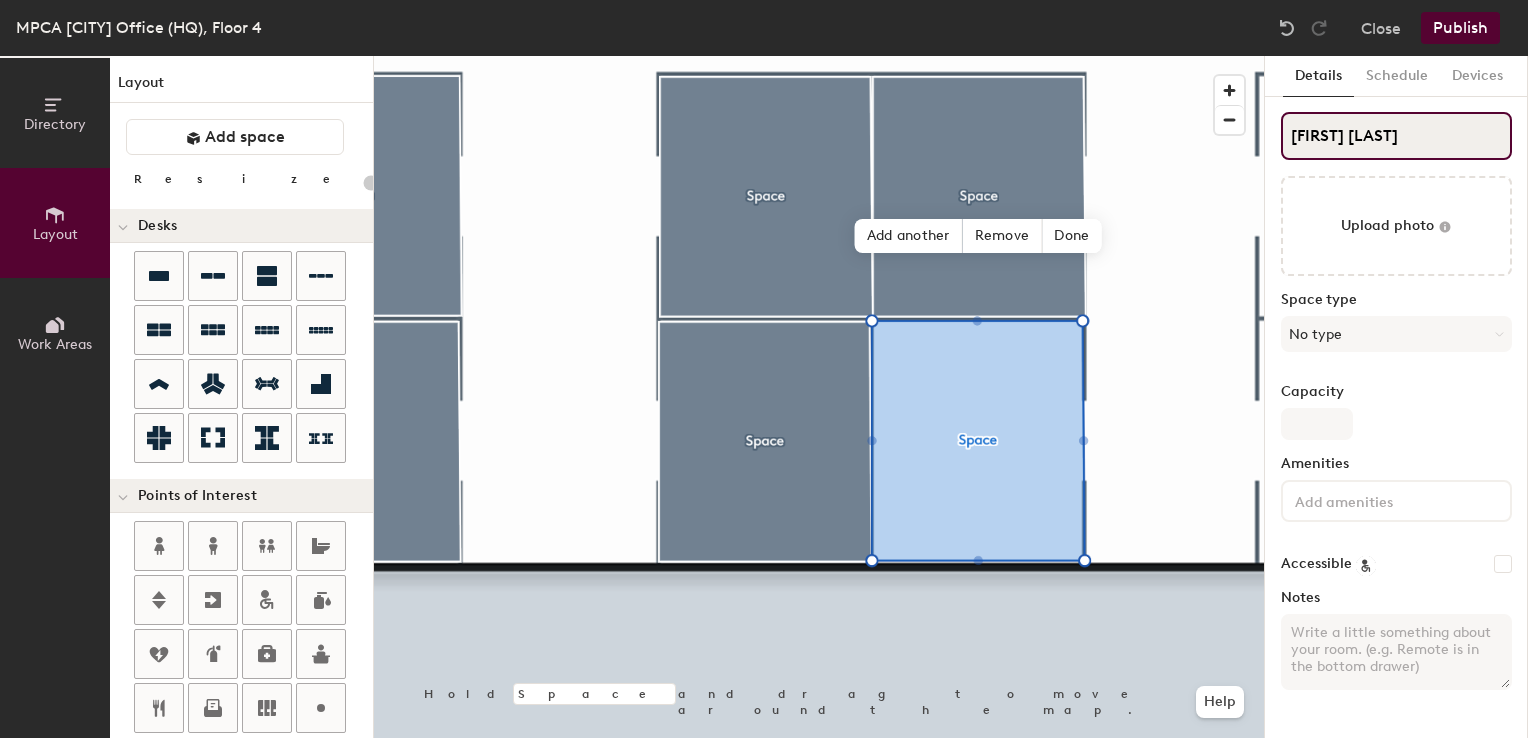 type on "Peter Sand" 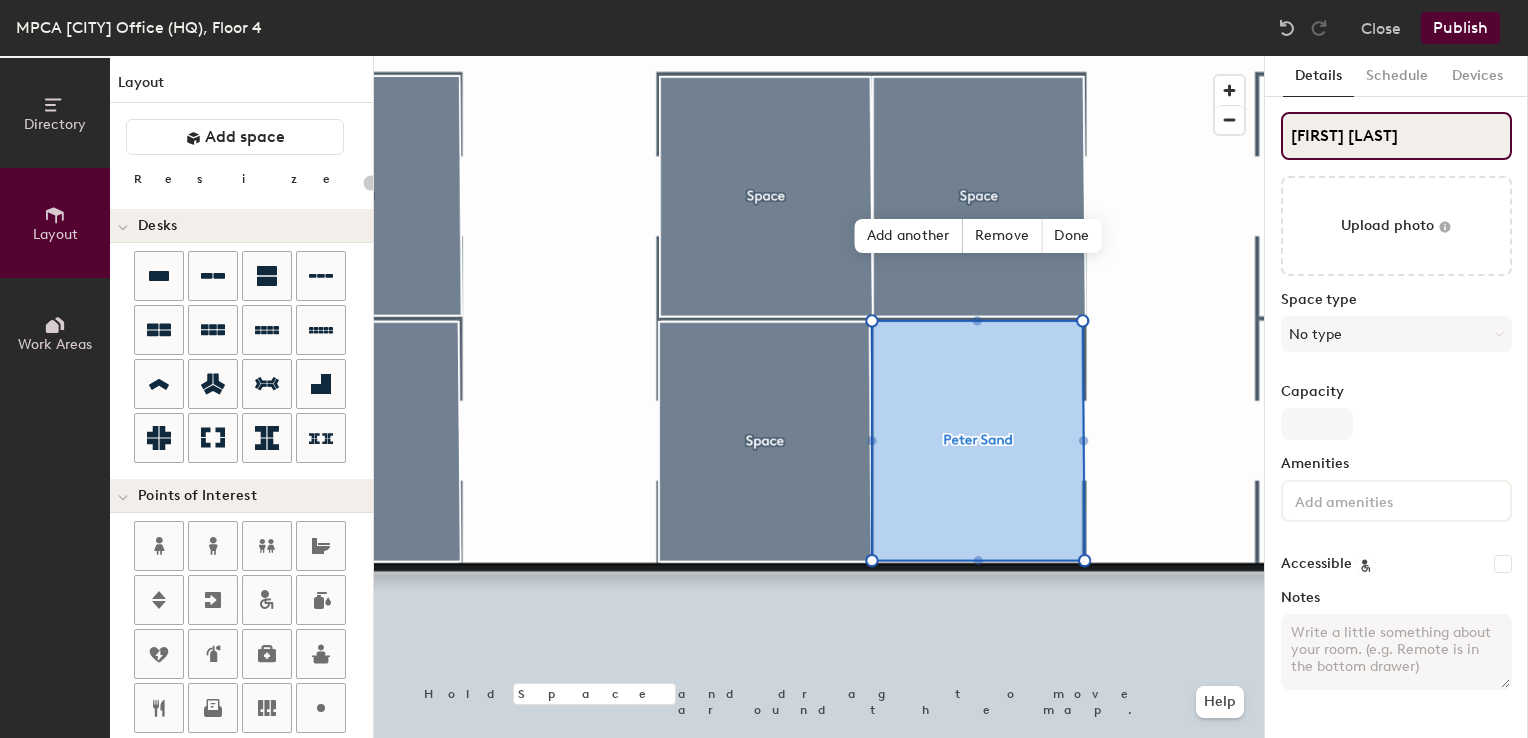 type on "Peter Sandh" 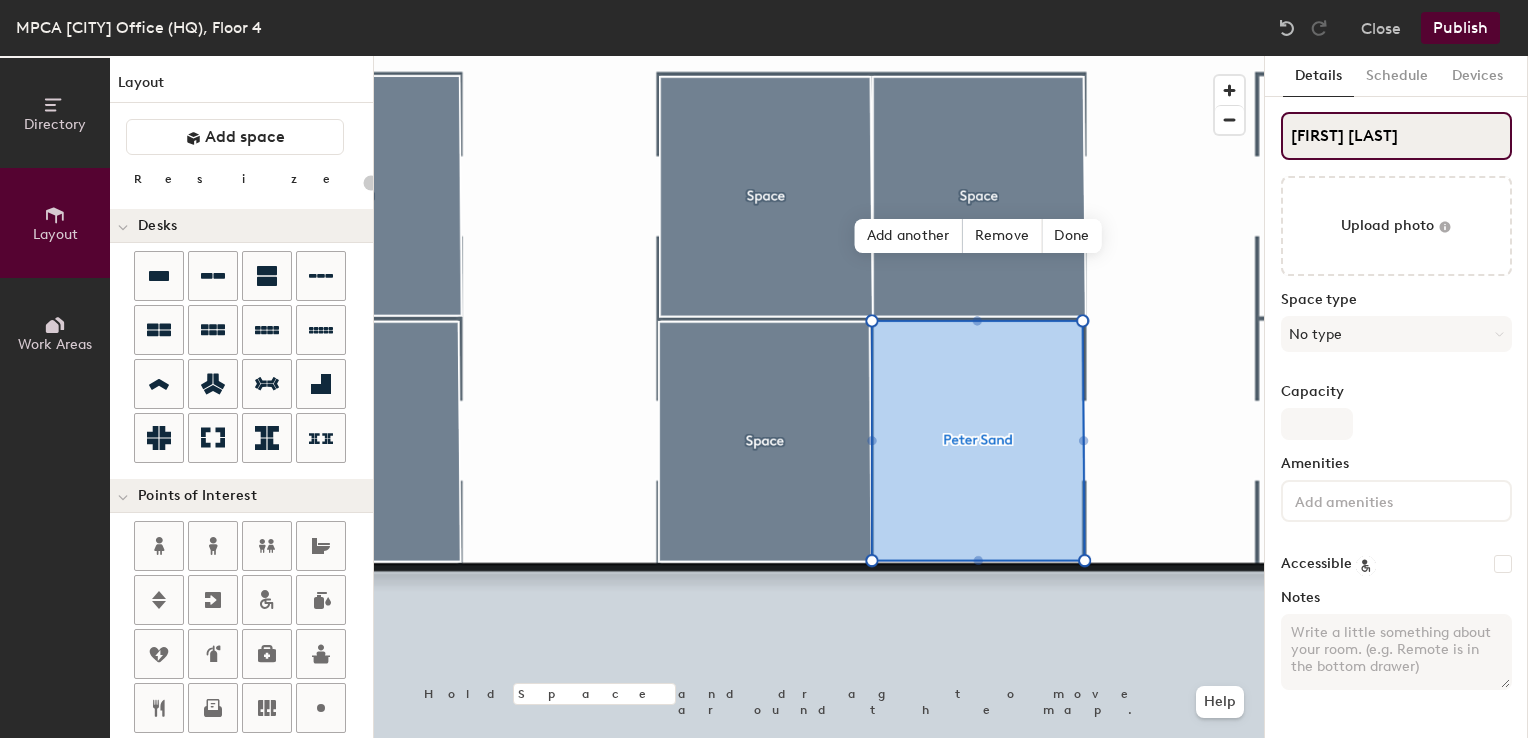 type on "20" 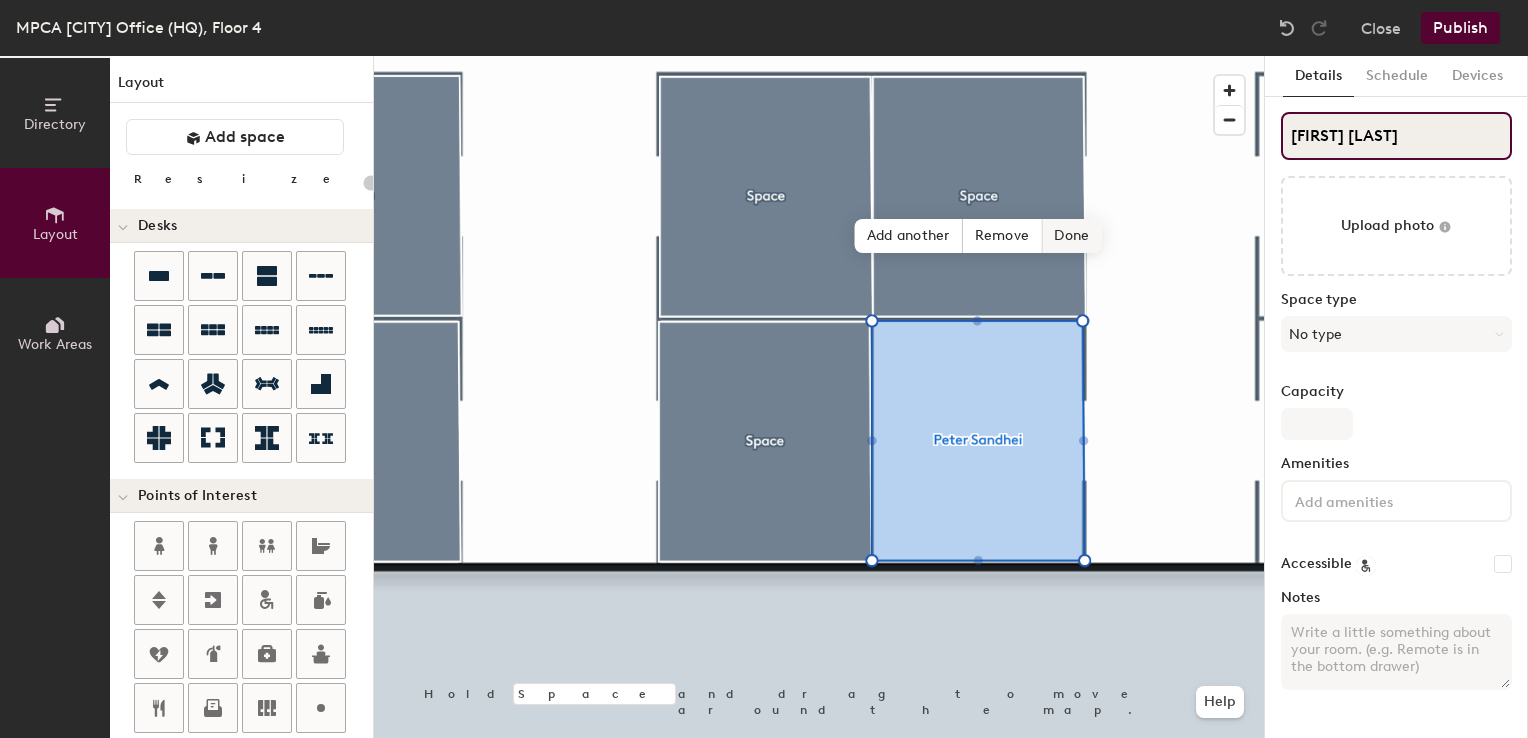 type on "20" 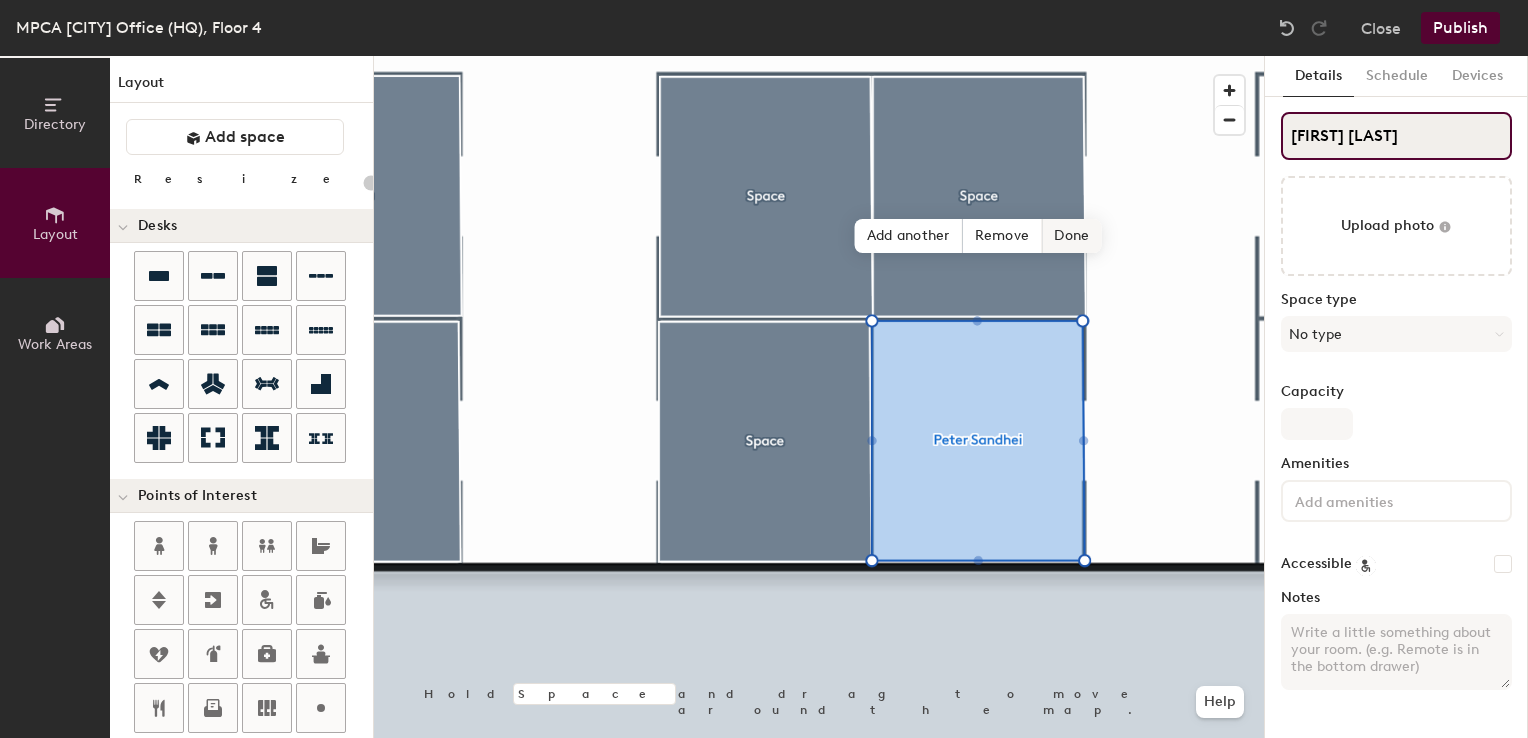 type on "Peter Sandhei" 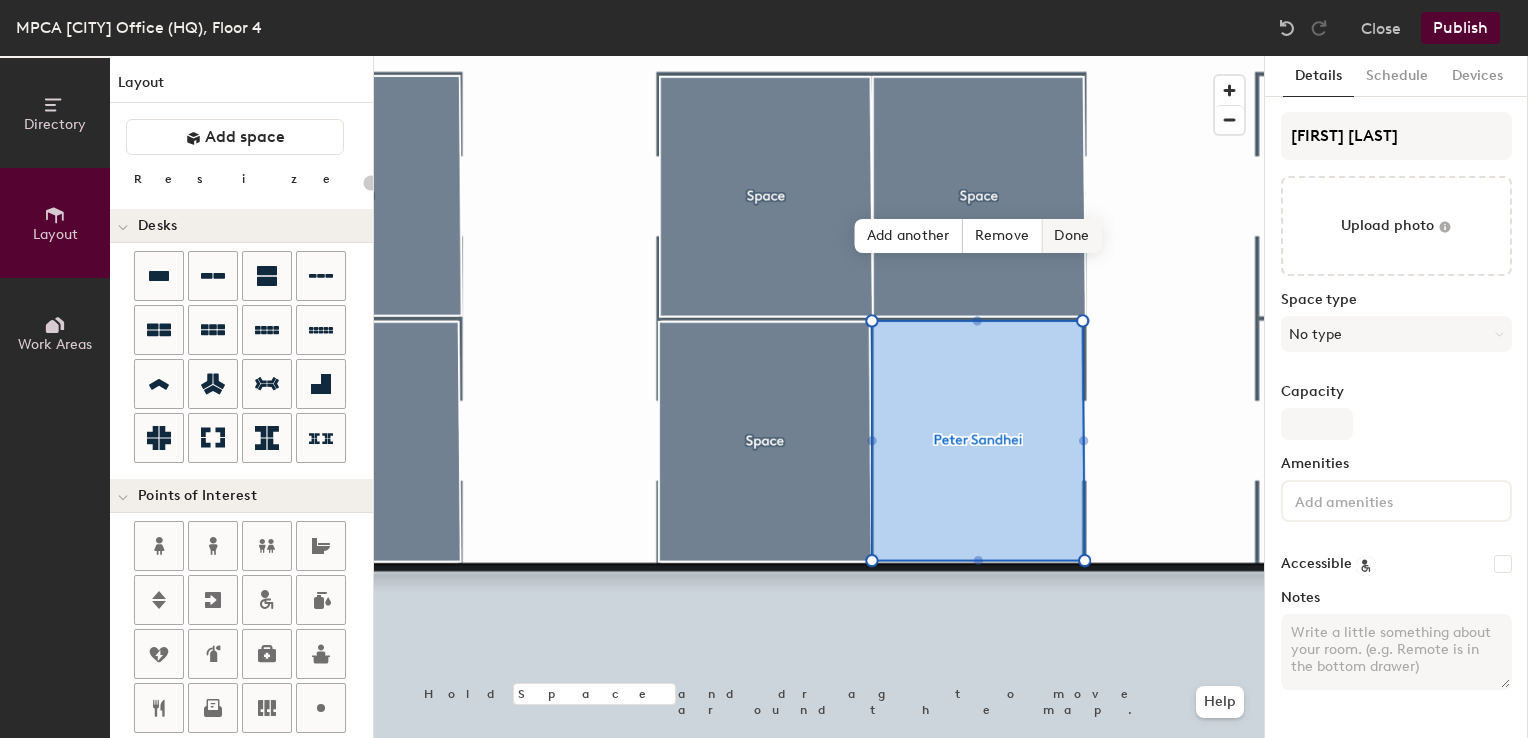 click on "Done" 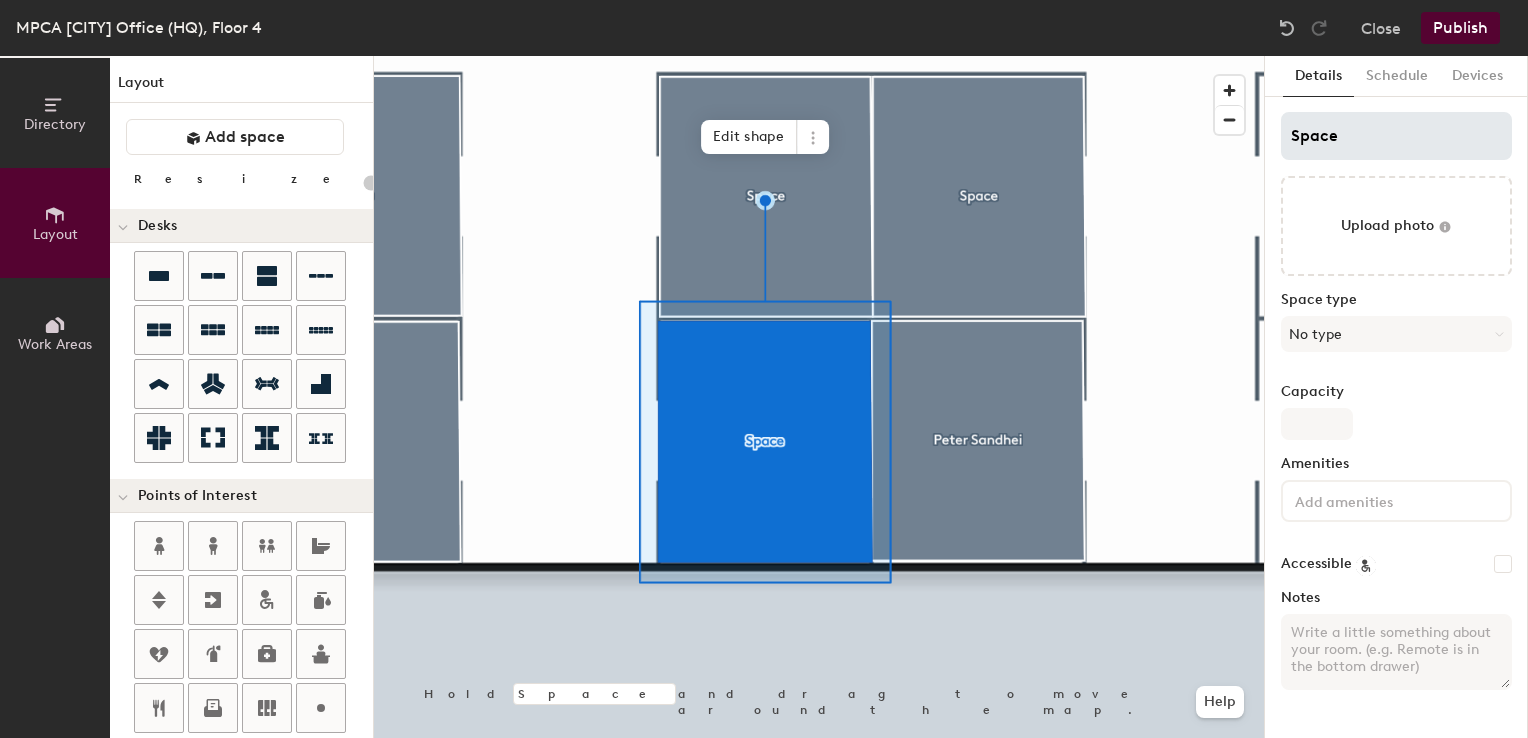 type on "20" 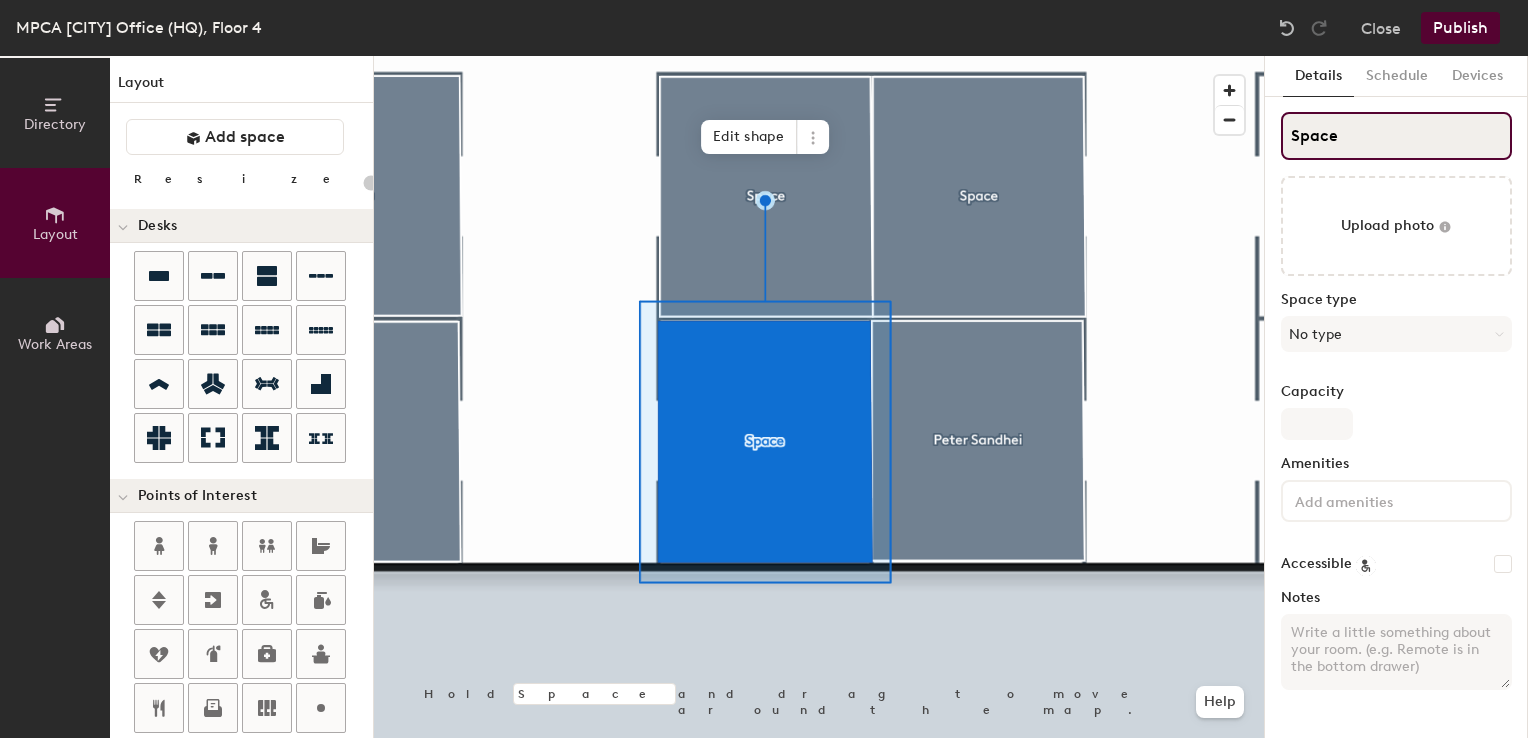 click on "Directory Layout Work Areas Layout   Add space Resize Desks Points of Interest Furnishings Seating Tables Booths Hold Space and drag to move around the map. Help Edit shape Scheduling policies Booking Window Max reservation length Recurring events Restrict booking to working hours Prevent booking from kiosks Restrict booking to administrators Configure room display Background Upload photo General Auto contrast High visibility Hide the logo Custom logo Edit Display hours Screen Brightness 0% 100% Privacy Mask meeting titles Hide meeting attendees Keep meeting organizer visible Scheduling Meeting check-ins Start meetings early End meetings early Extend meetings Impromptu meetings Abandoned meeting protection Admin access Restrict display management Details Schedule Devices Space Upload photo Space type No type Capacity Amenities Accessible Notes" 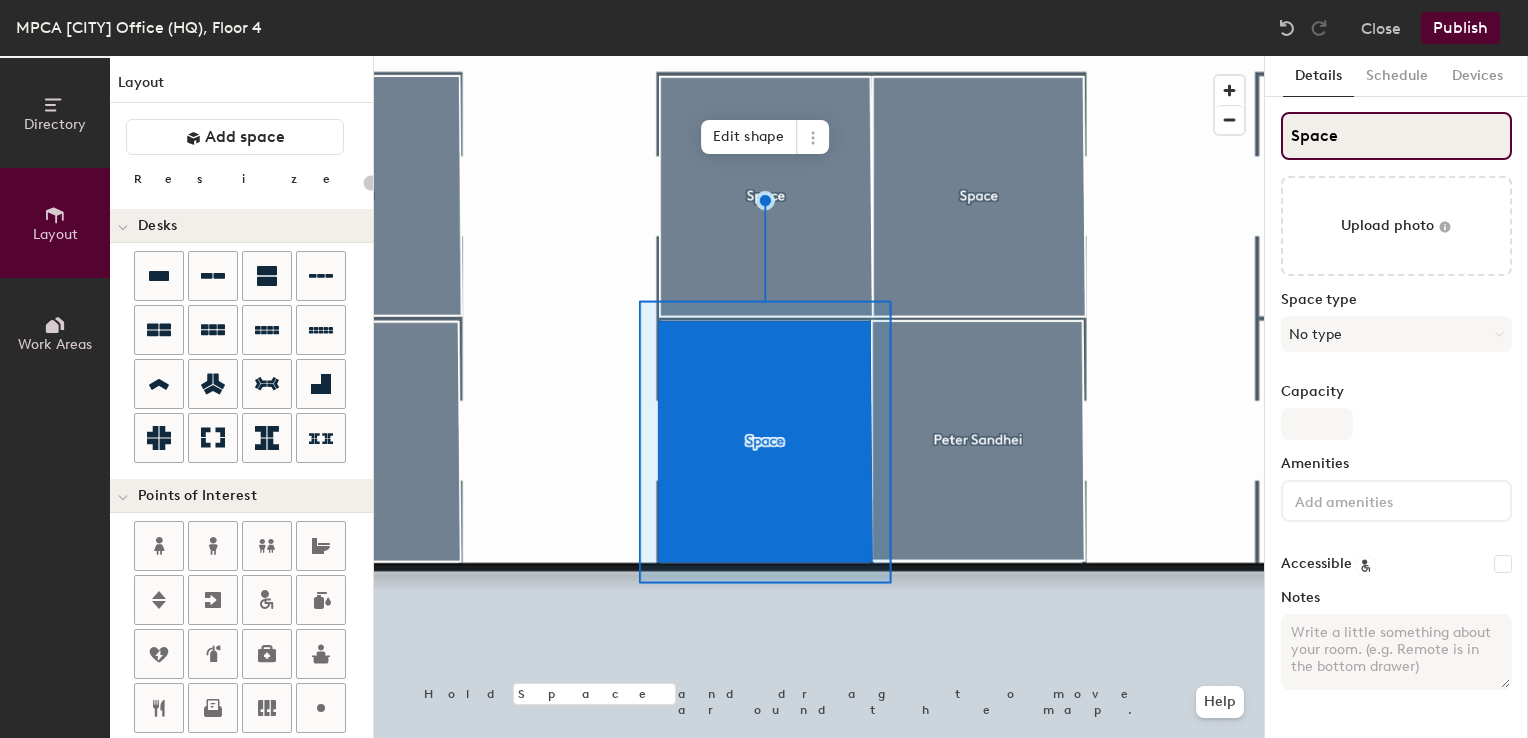 type on "C" 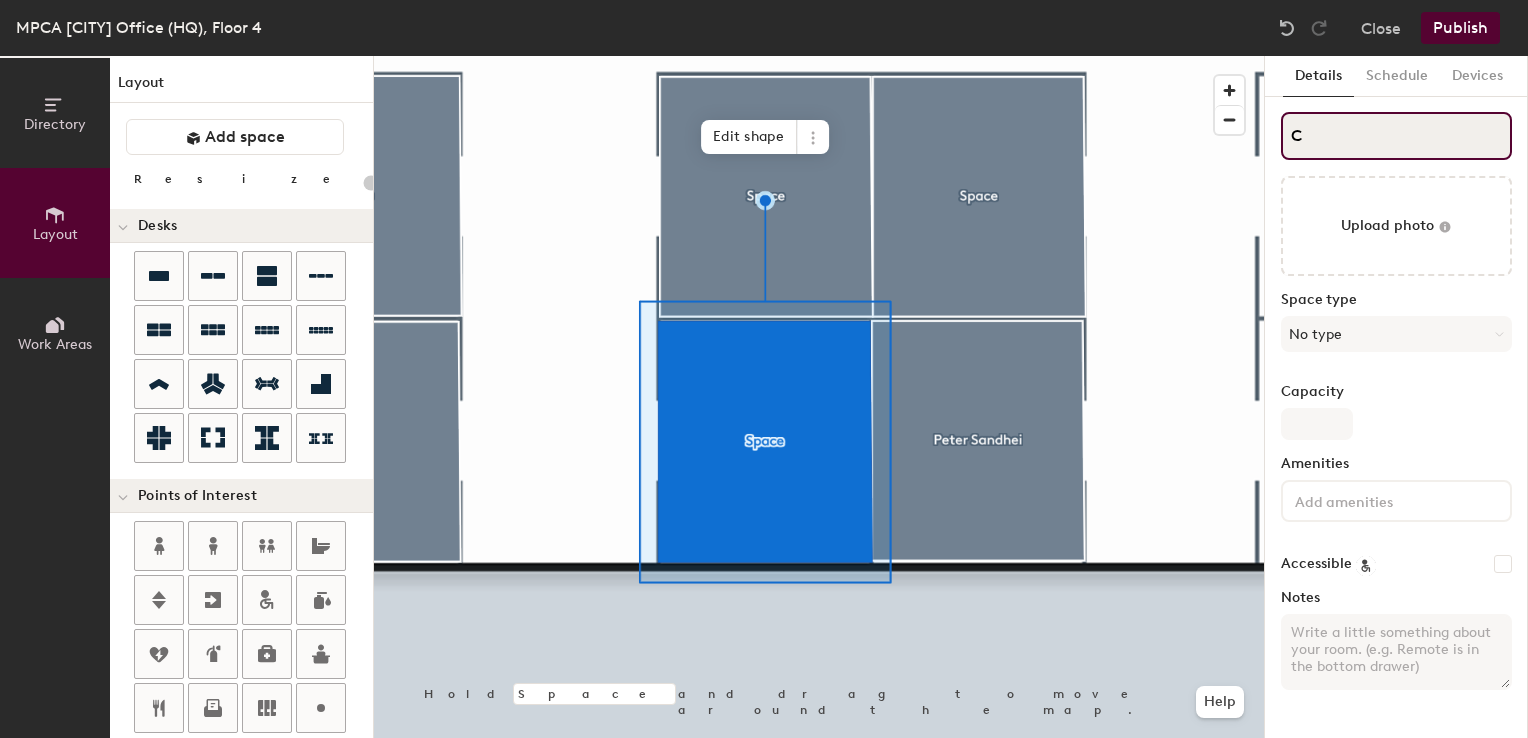 type on "20" 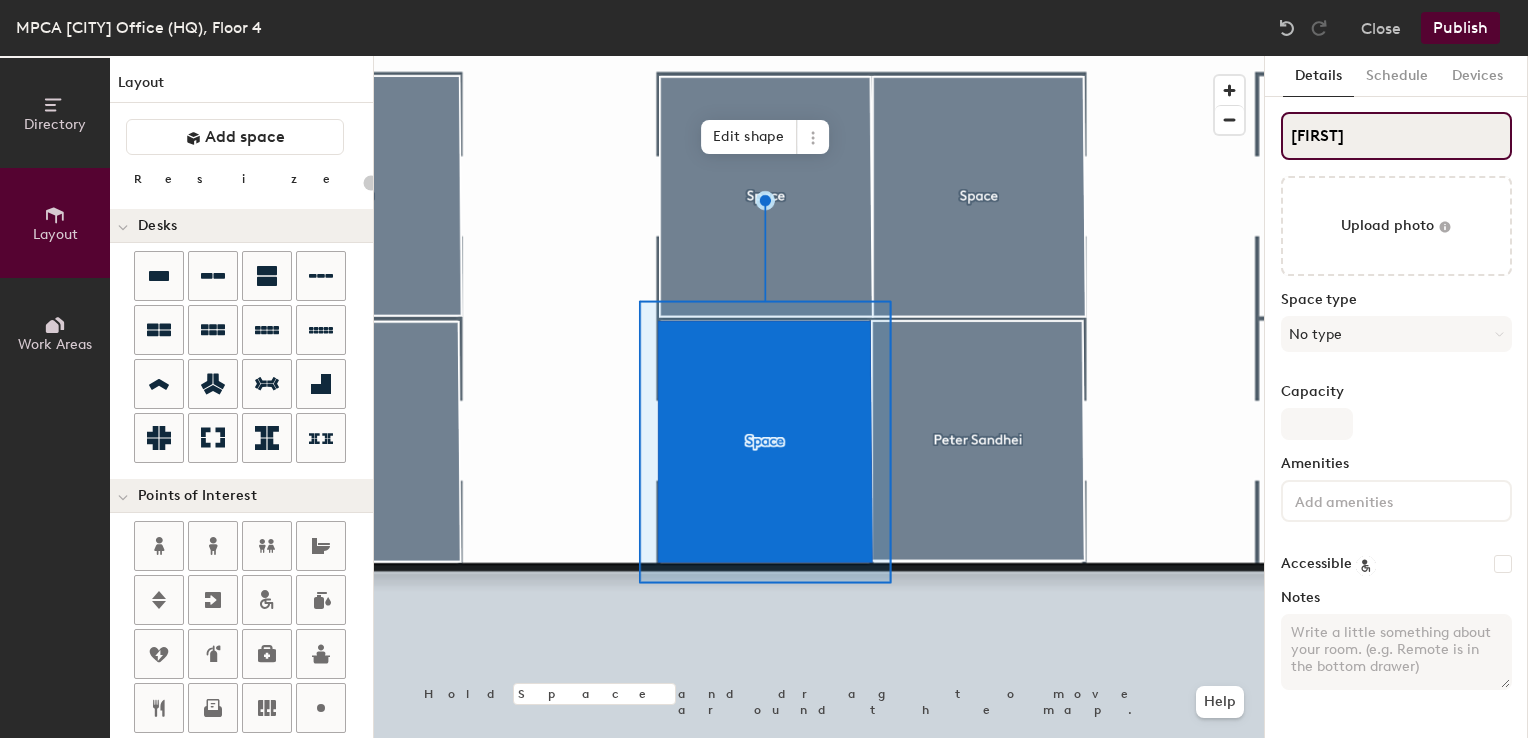 type on "Cath" 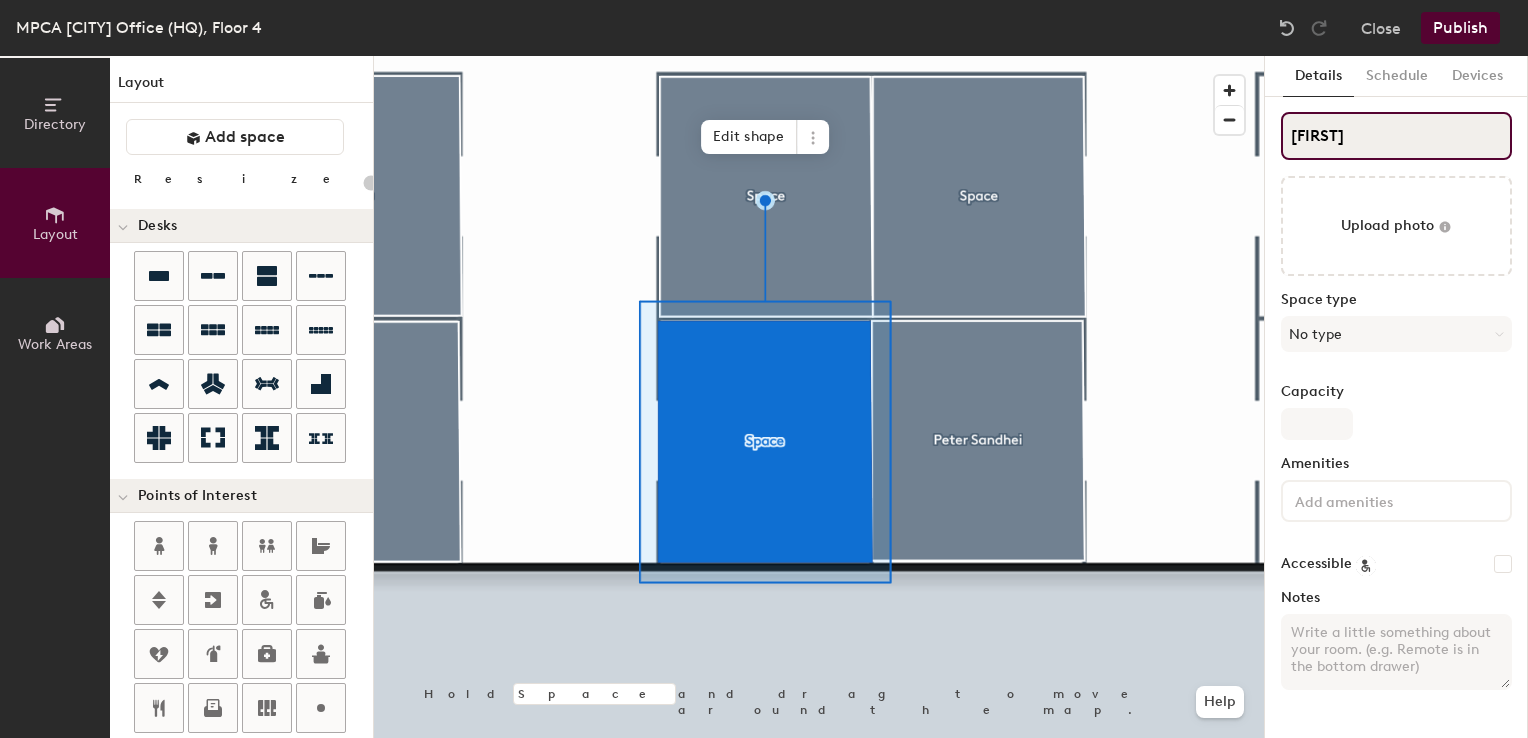 type on "Cathy" 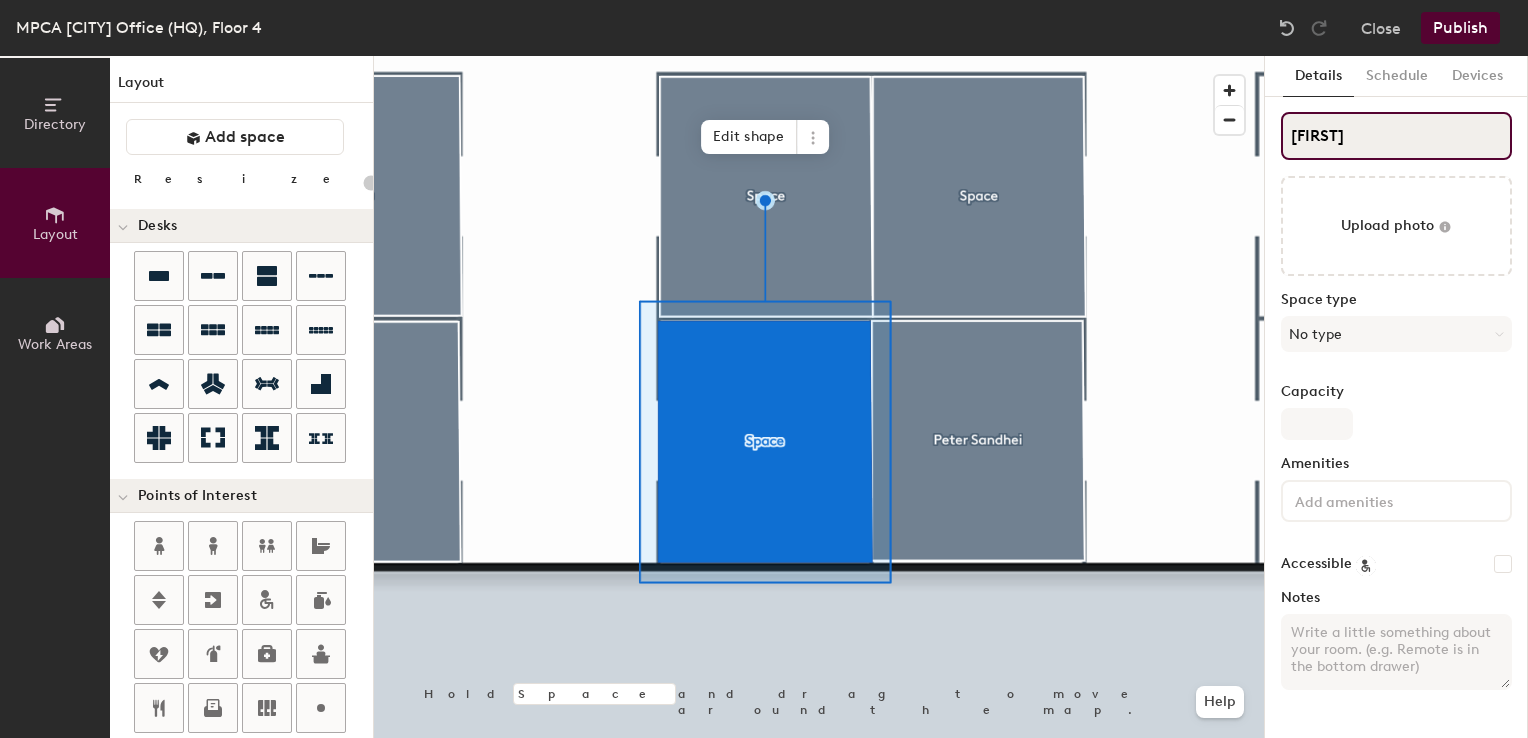 type on "20" 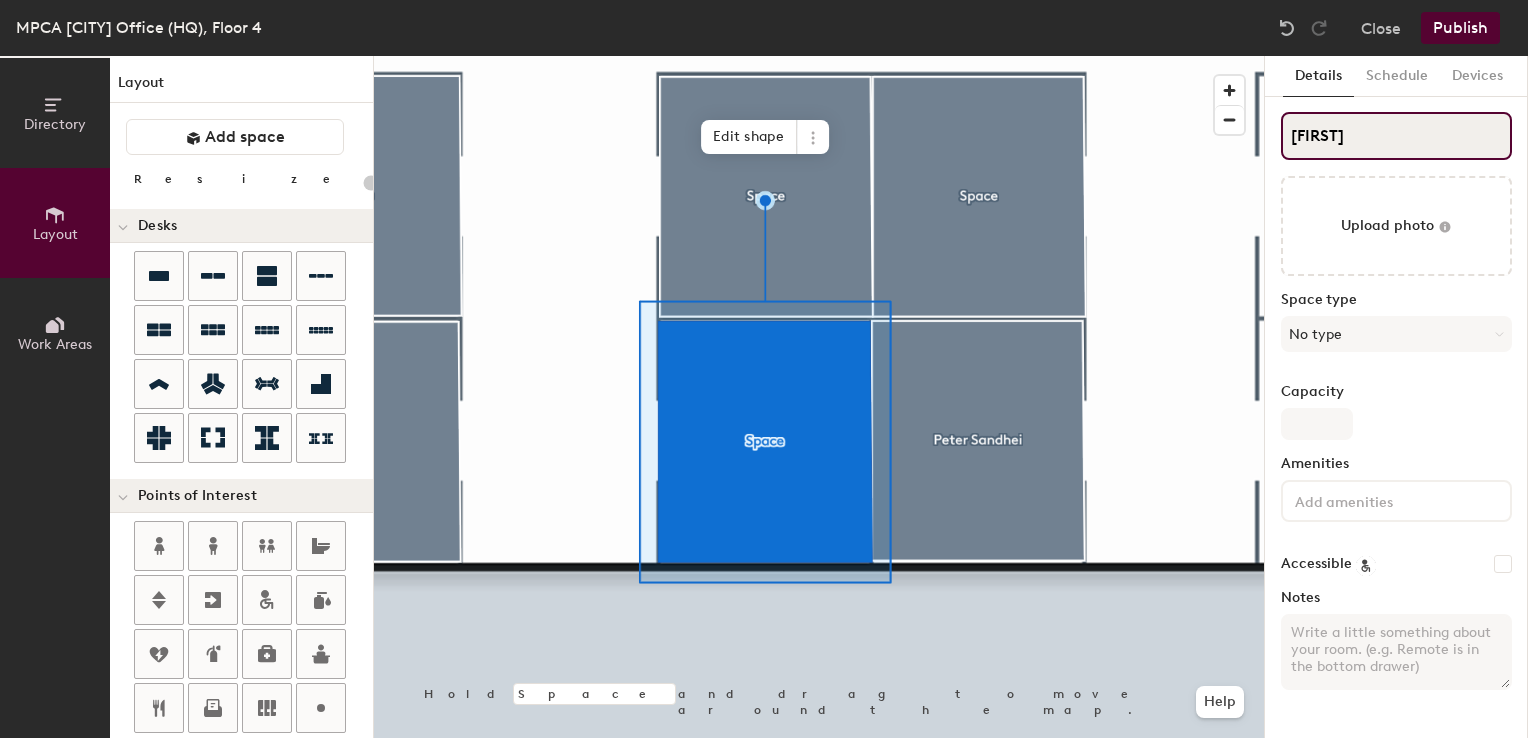 type on "Cathy L" 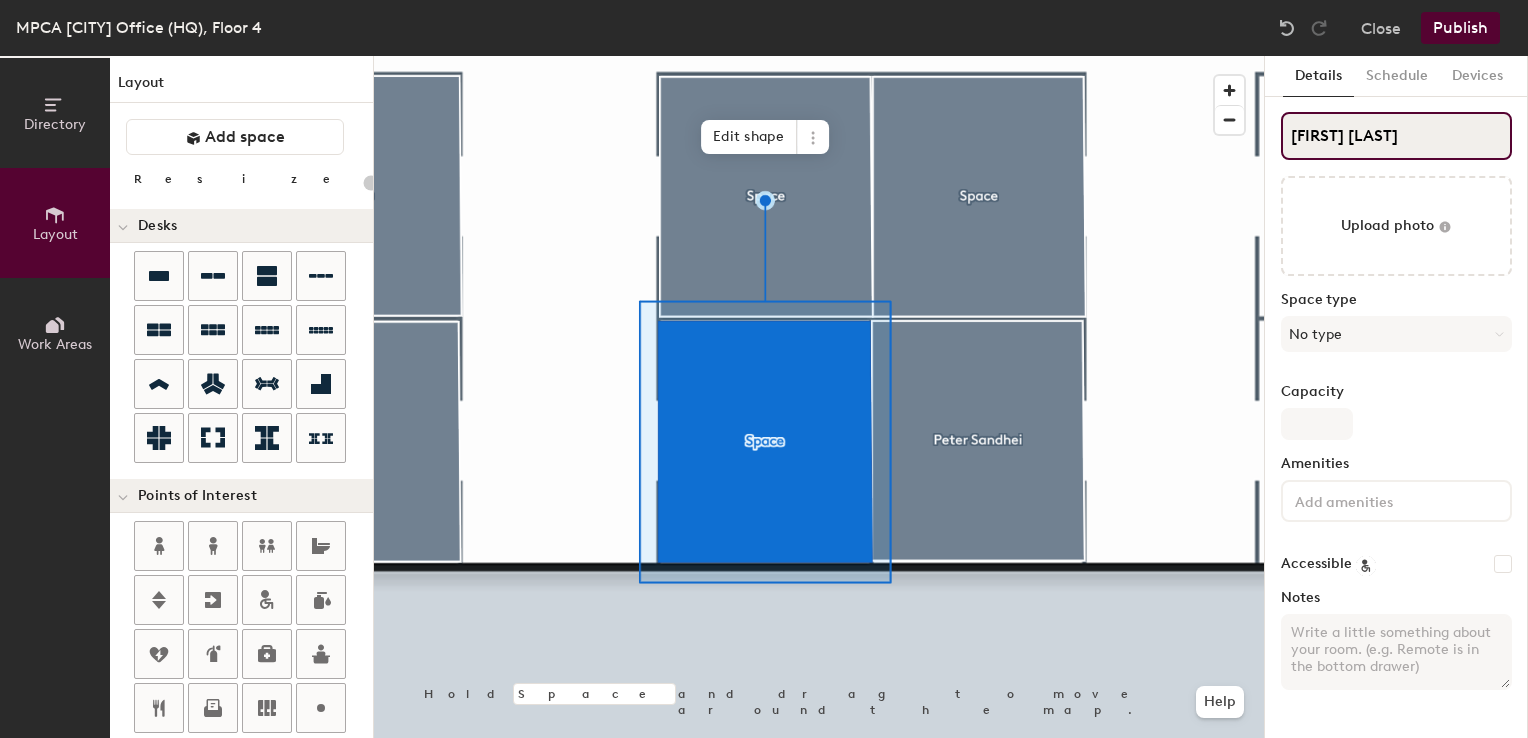 type on "20" 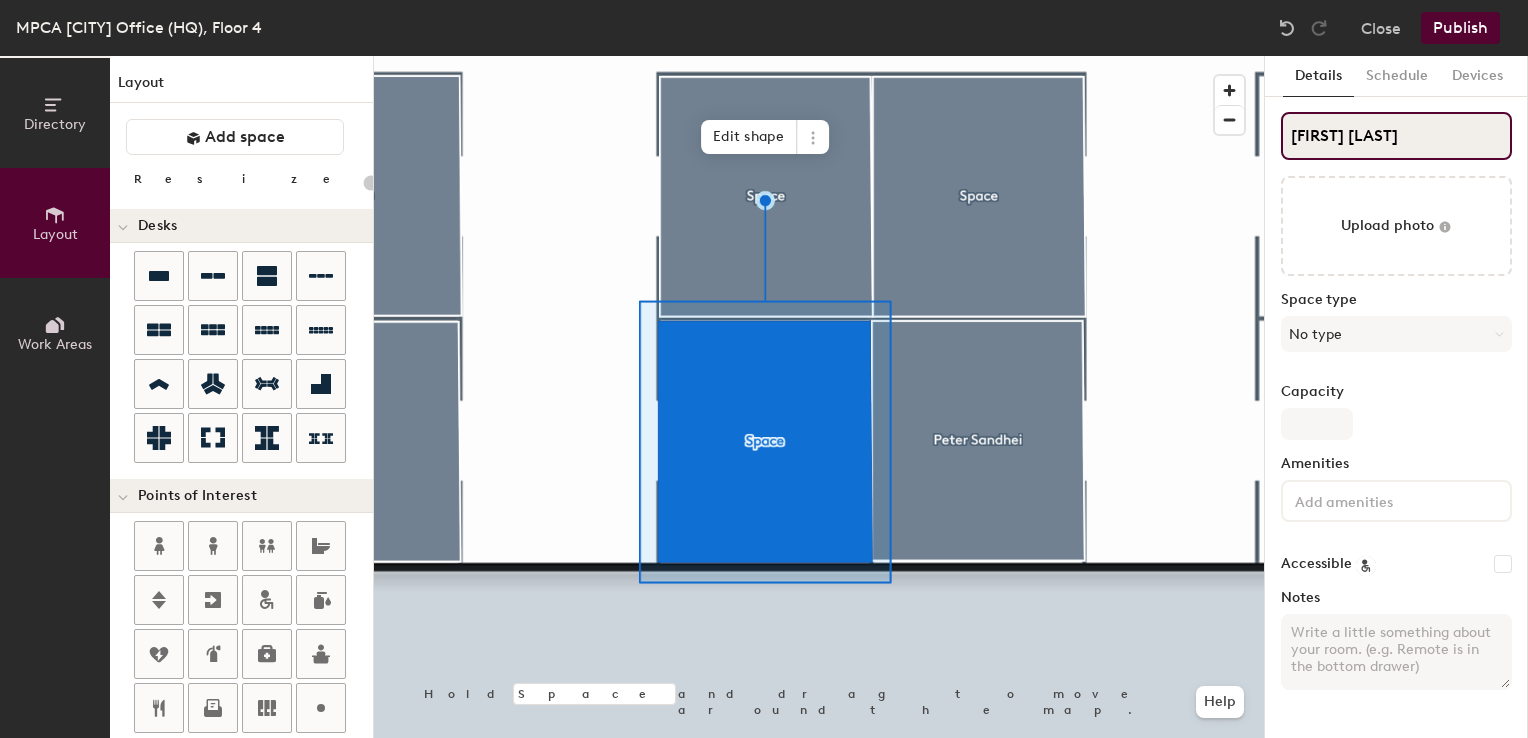 type on "20" 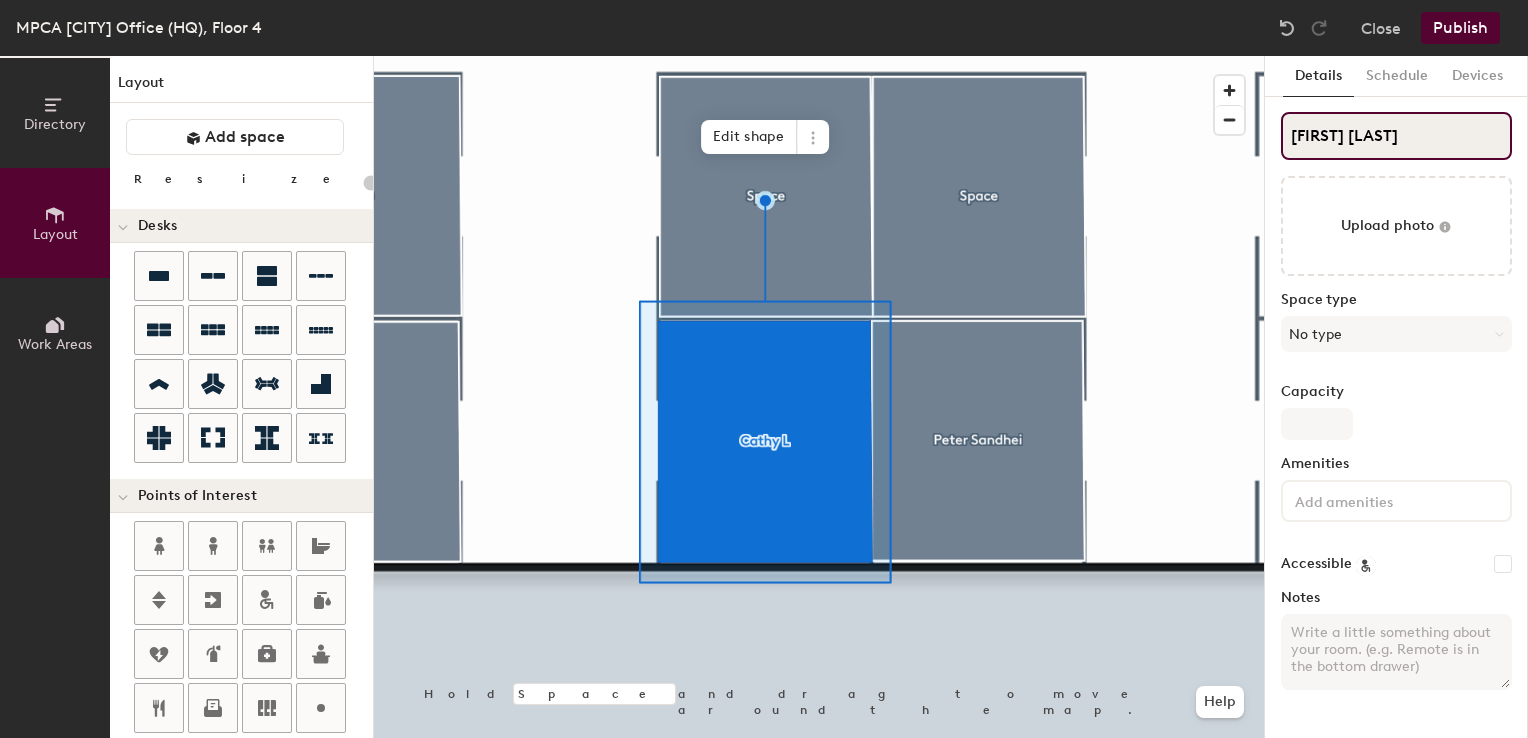 type on "Cathy Lat" 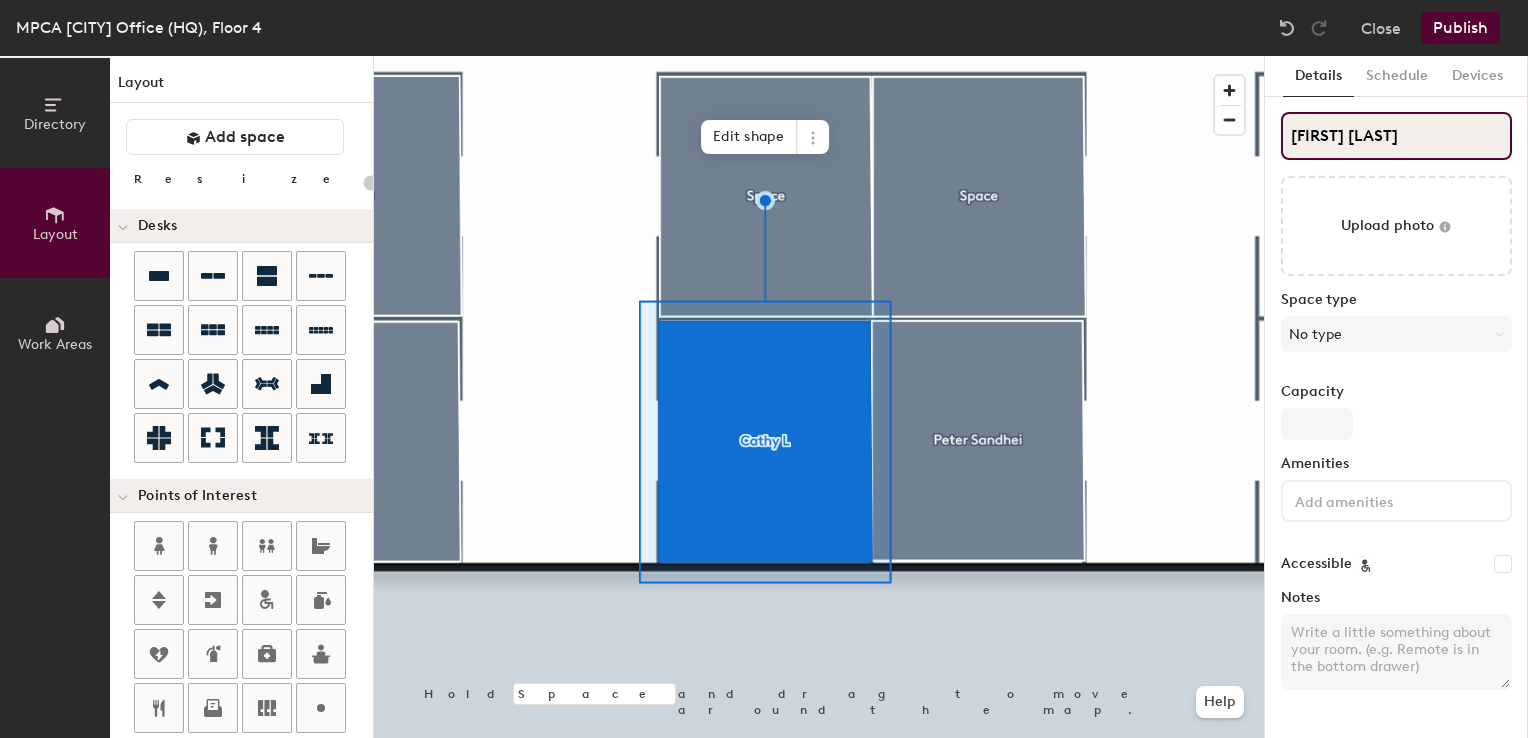 type on "20" 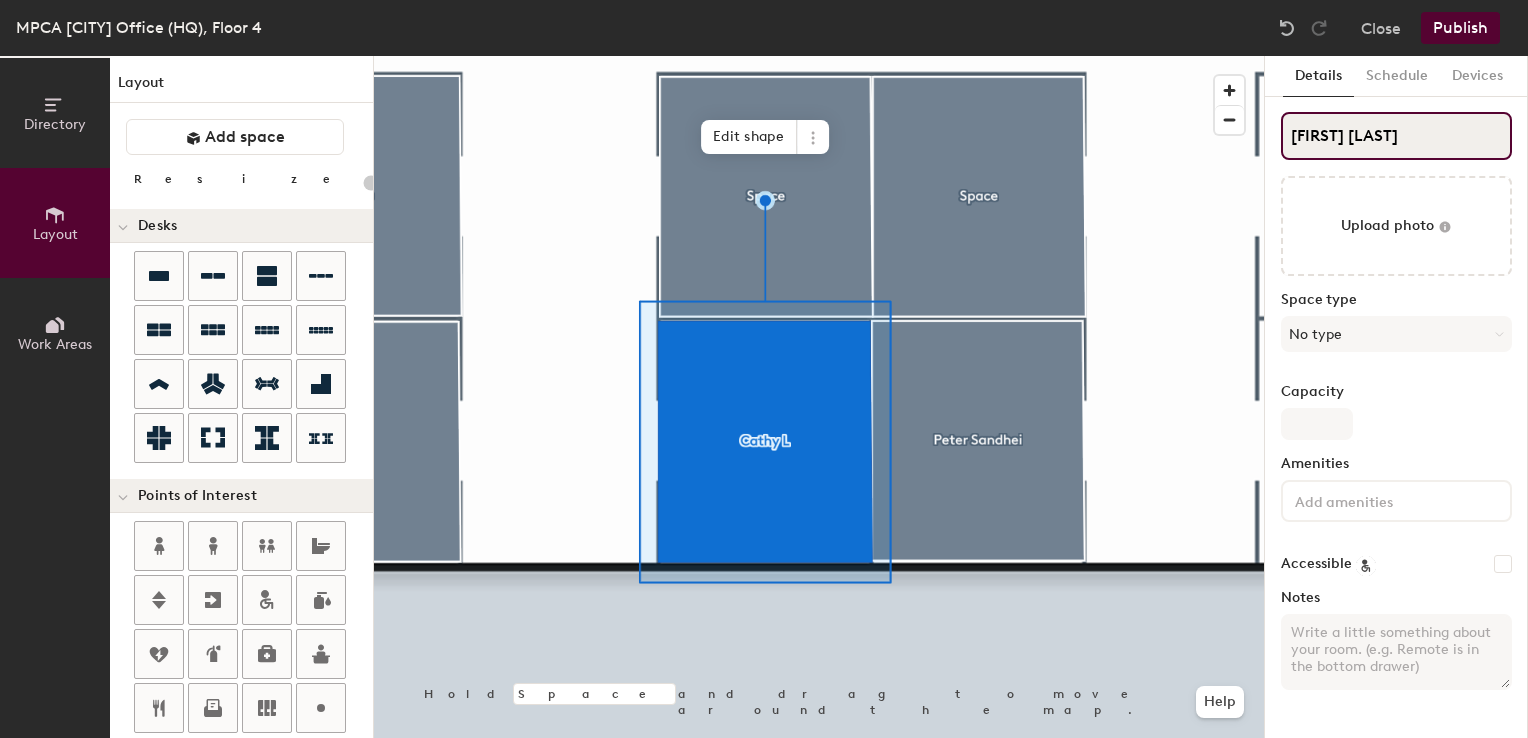 type on "Cathy Latha" 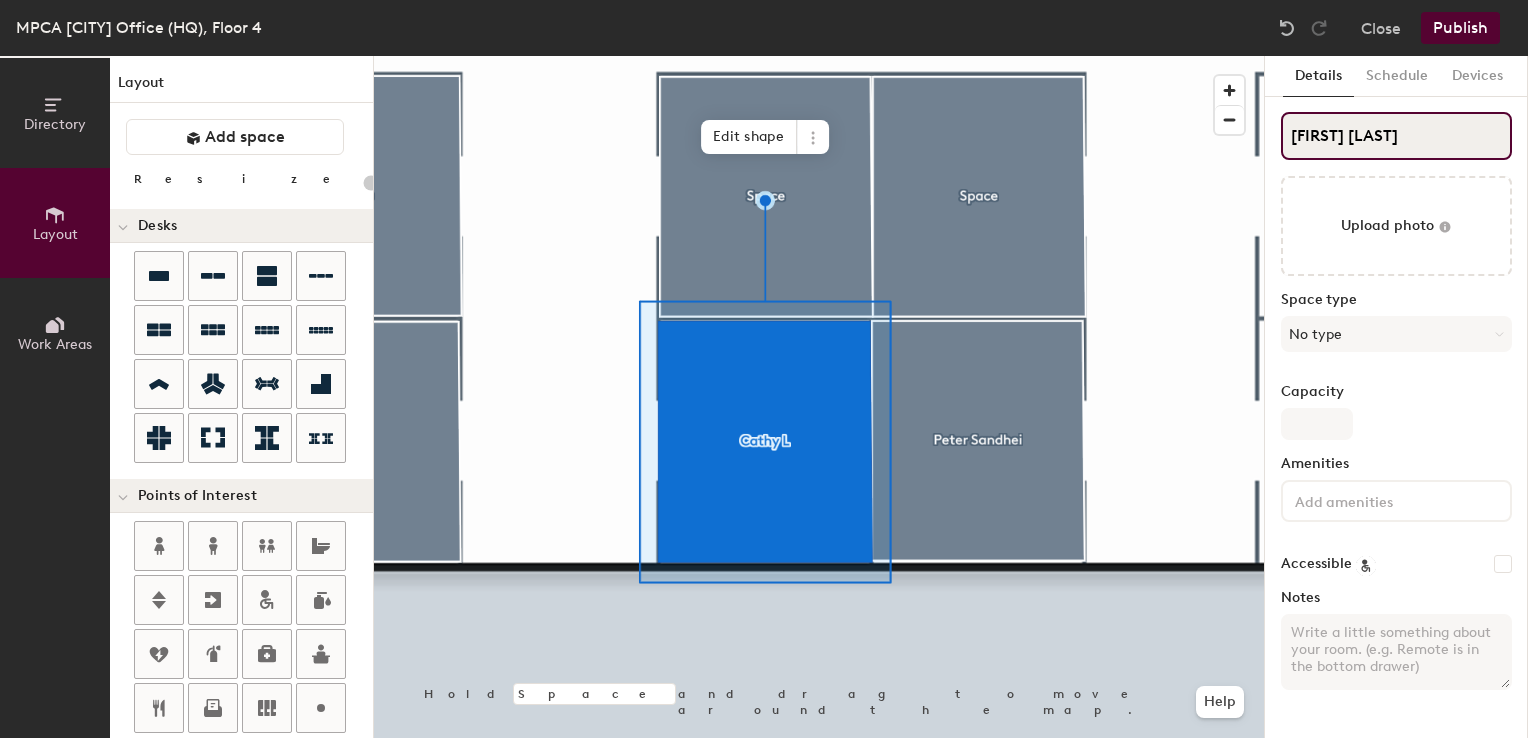type on "20" 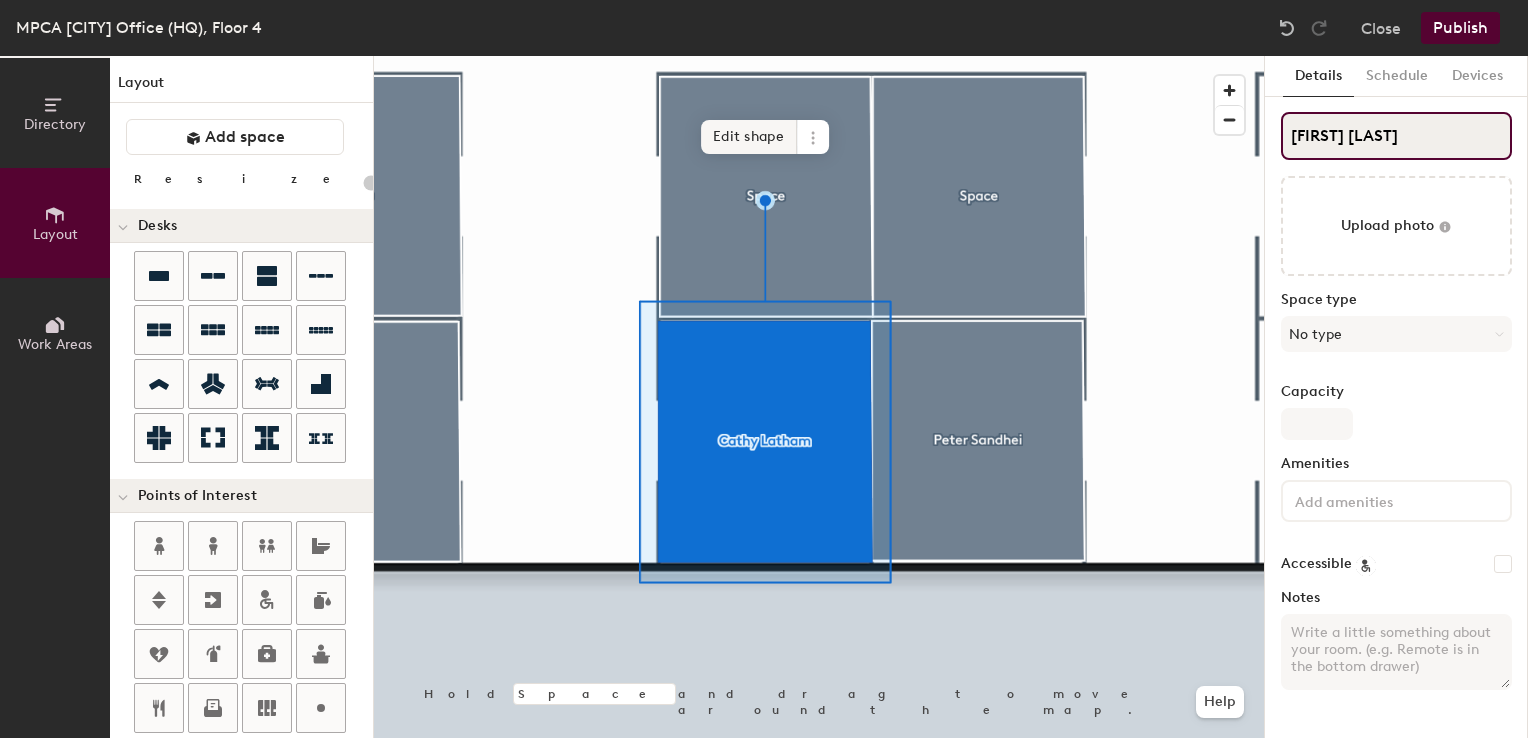 type on "20" 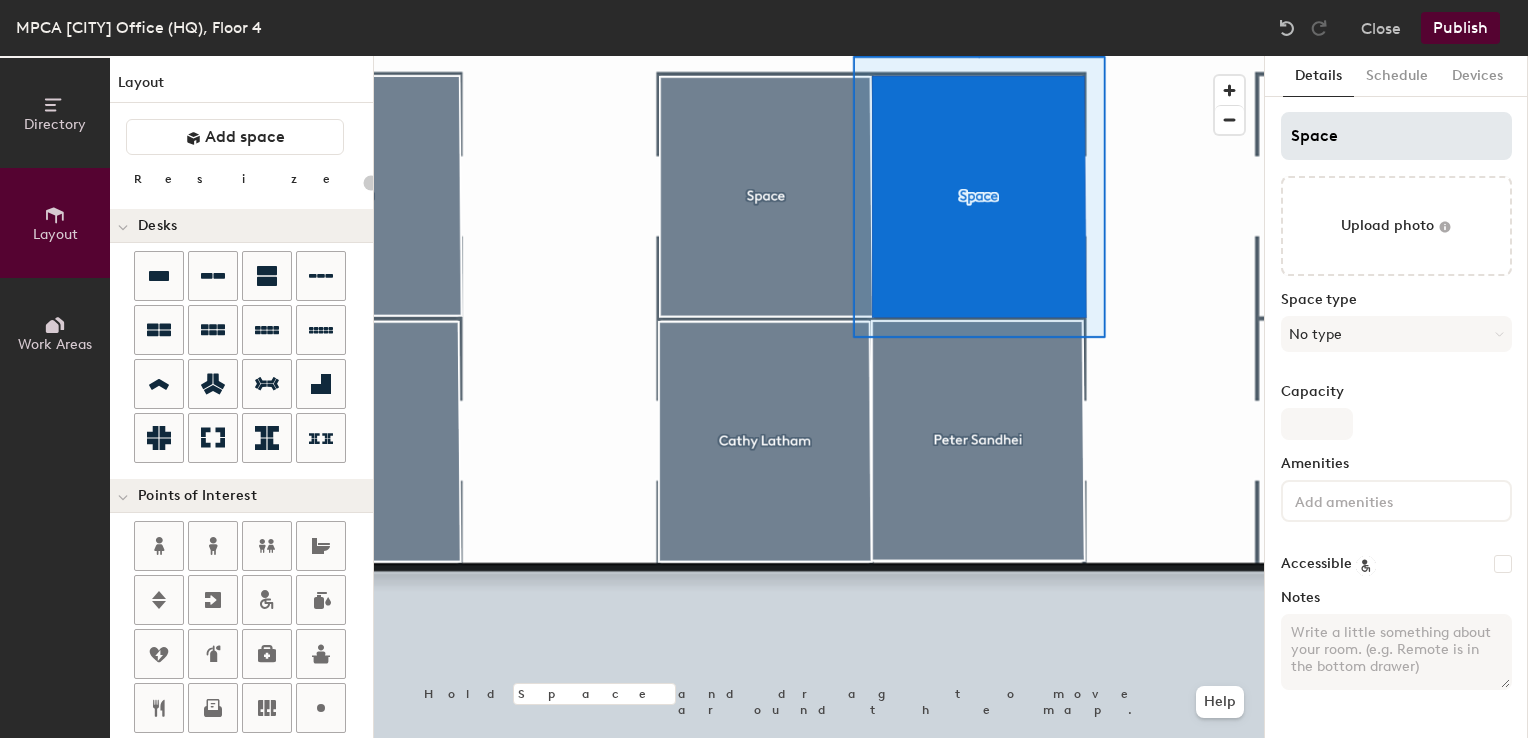 type on "20" 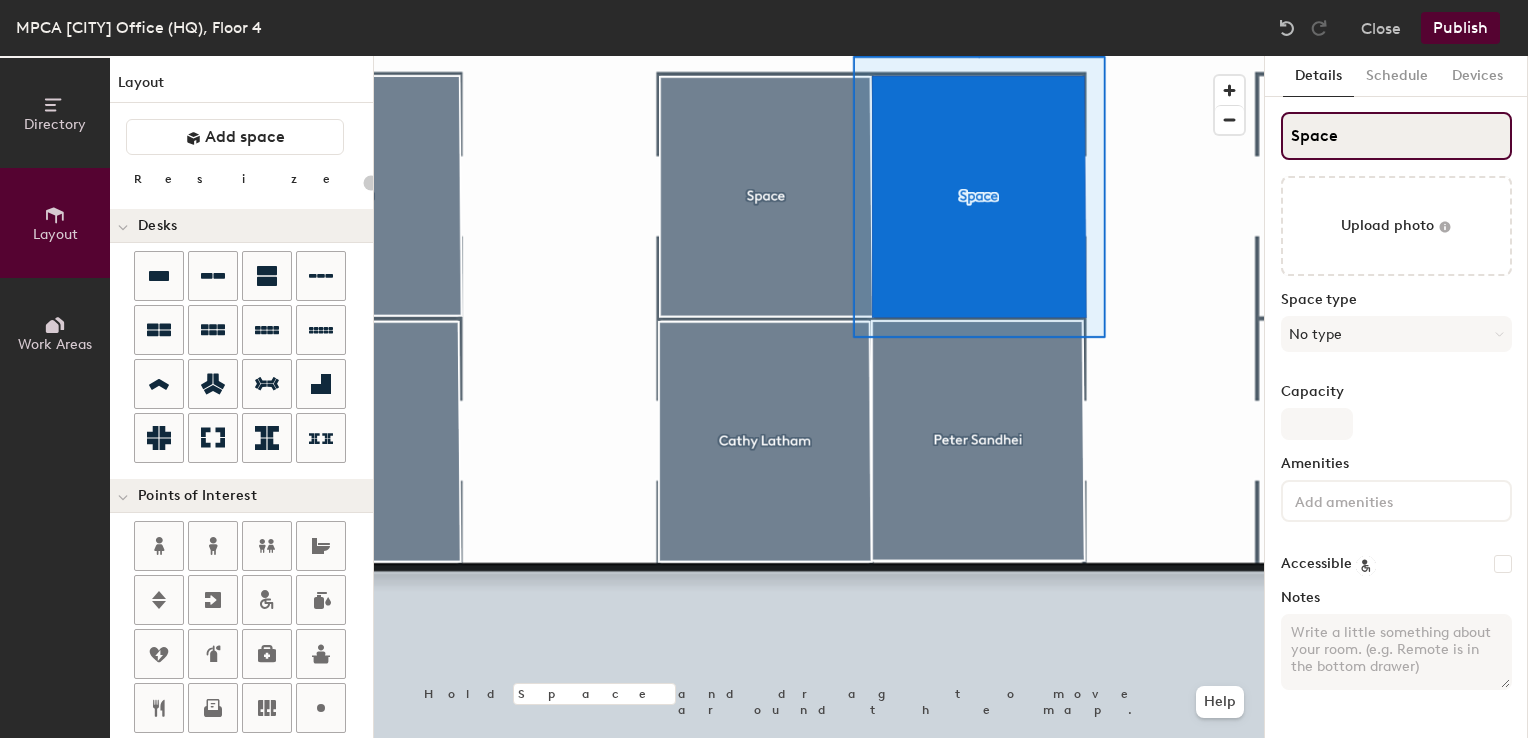 click on "Directory Layout Work Areas Layout   Add space Resize Desks Points of Interest Furnishings Seating Tables Booths Hold Space and drag to move around the map. Help Edit shape Scheduling policies Booking Window Max reservation length Recurring events Restrict booking to working hours Prevent booking from kiosks Restrict booking to administrators Configure room display Background Upload photo General Auto contrast High visibility Hide the logo Custom logo Edit Display hours Screen Brightness 0% 100% Privacy Mask meeting titles Hide meeting attendees Keep meeting organizer visible Scheduling Meeting check-ins Start meetings early End meetings early Extend meetings Impromptu meetings Abandoned meeting protection Admin access Restrict display management Details Schedule Devices Space Upload photo Space type No type Capacity Amenities Accessible Notes" 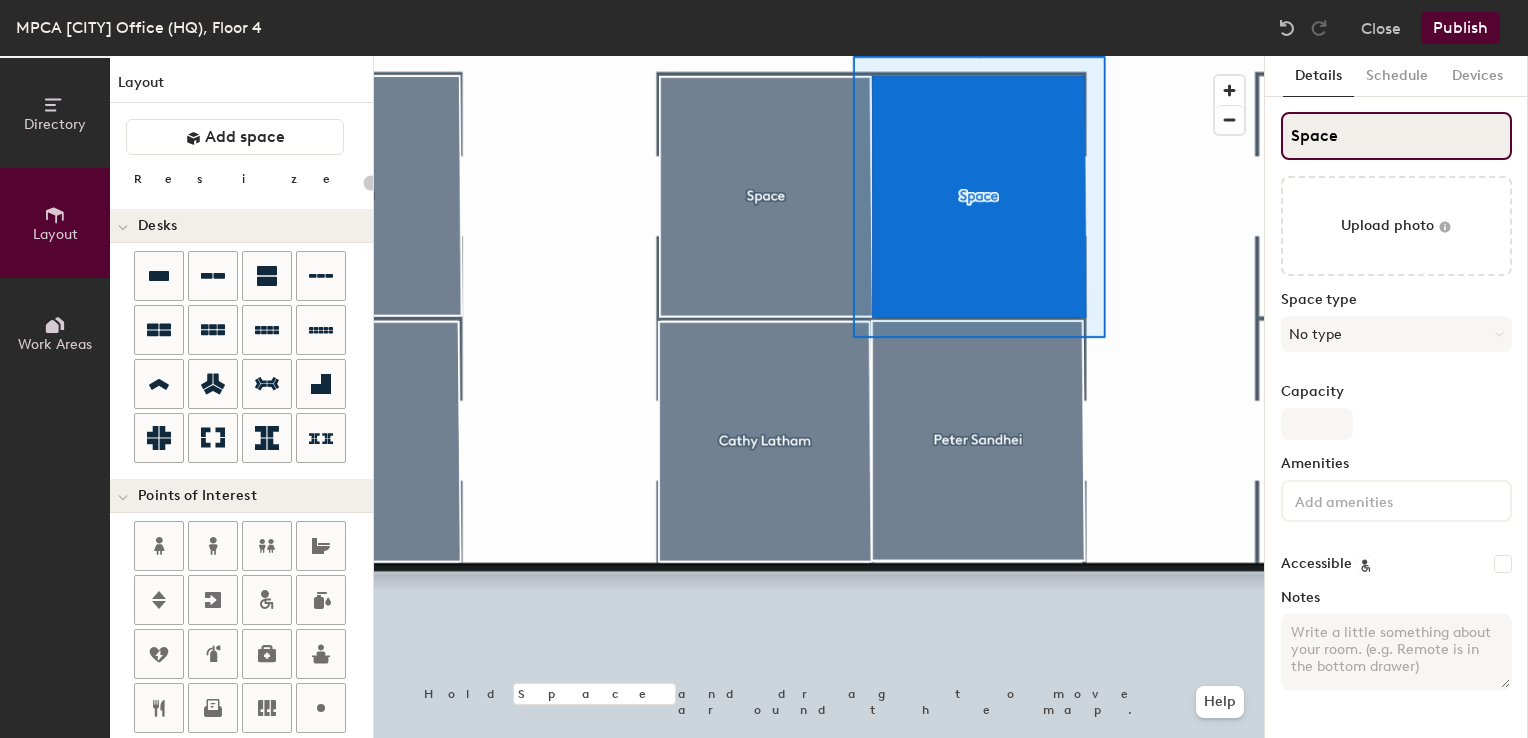 type on "R" 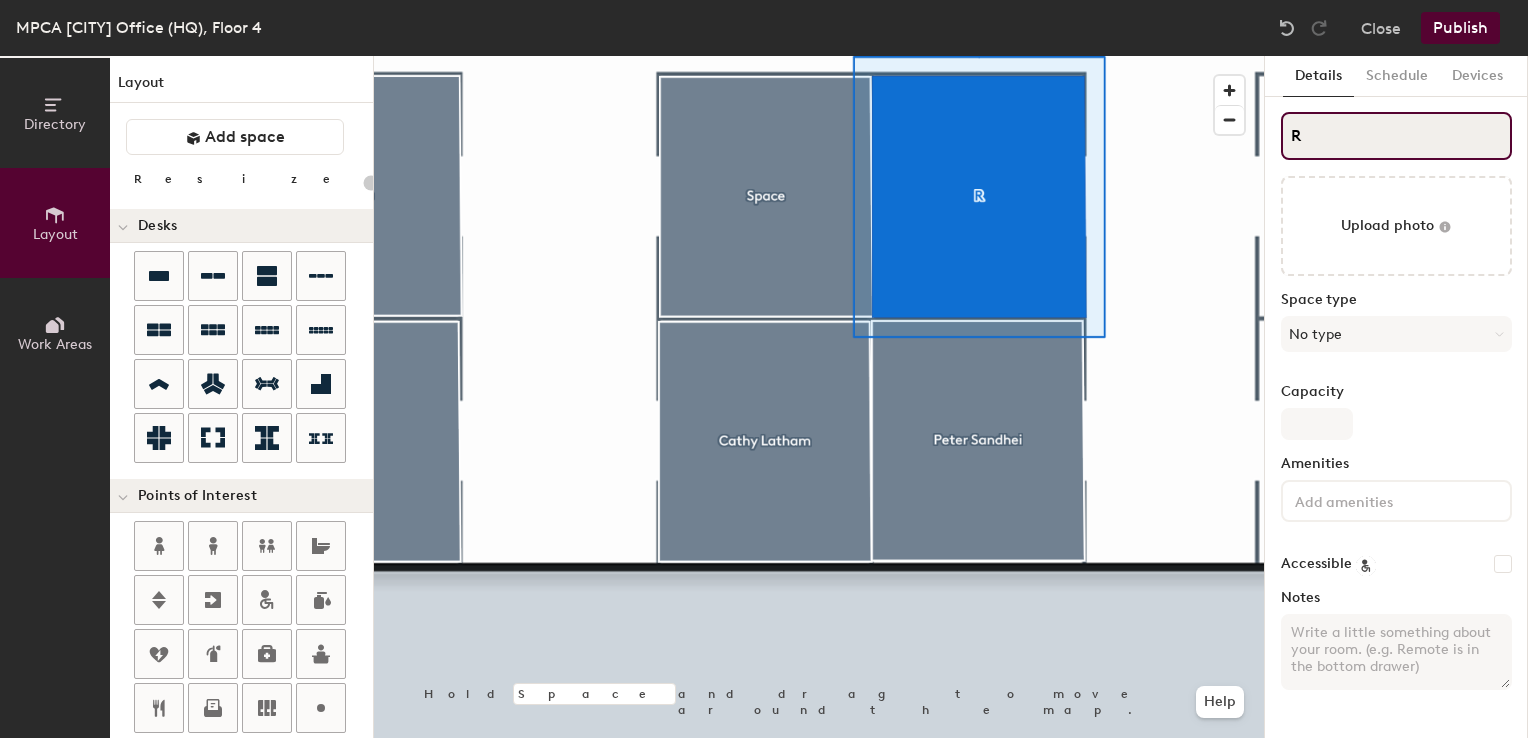 type on "20" 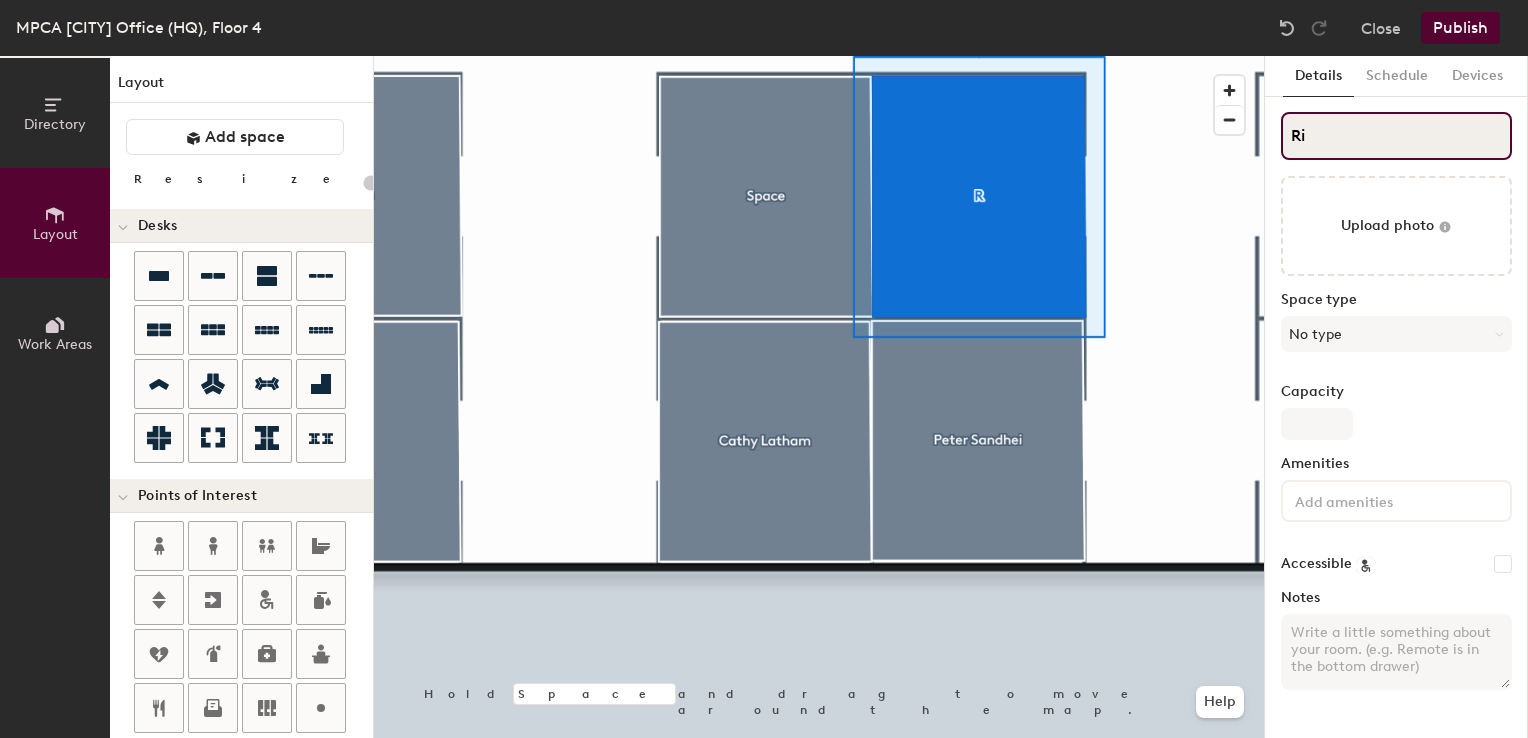 type on "20" 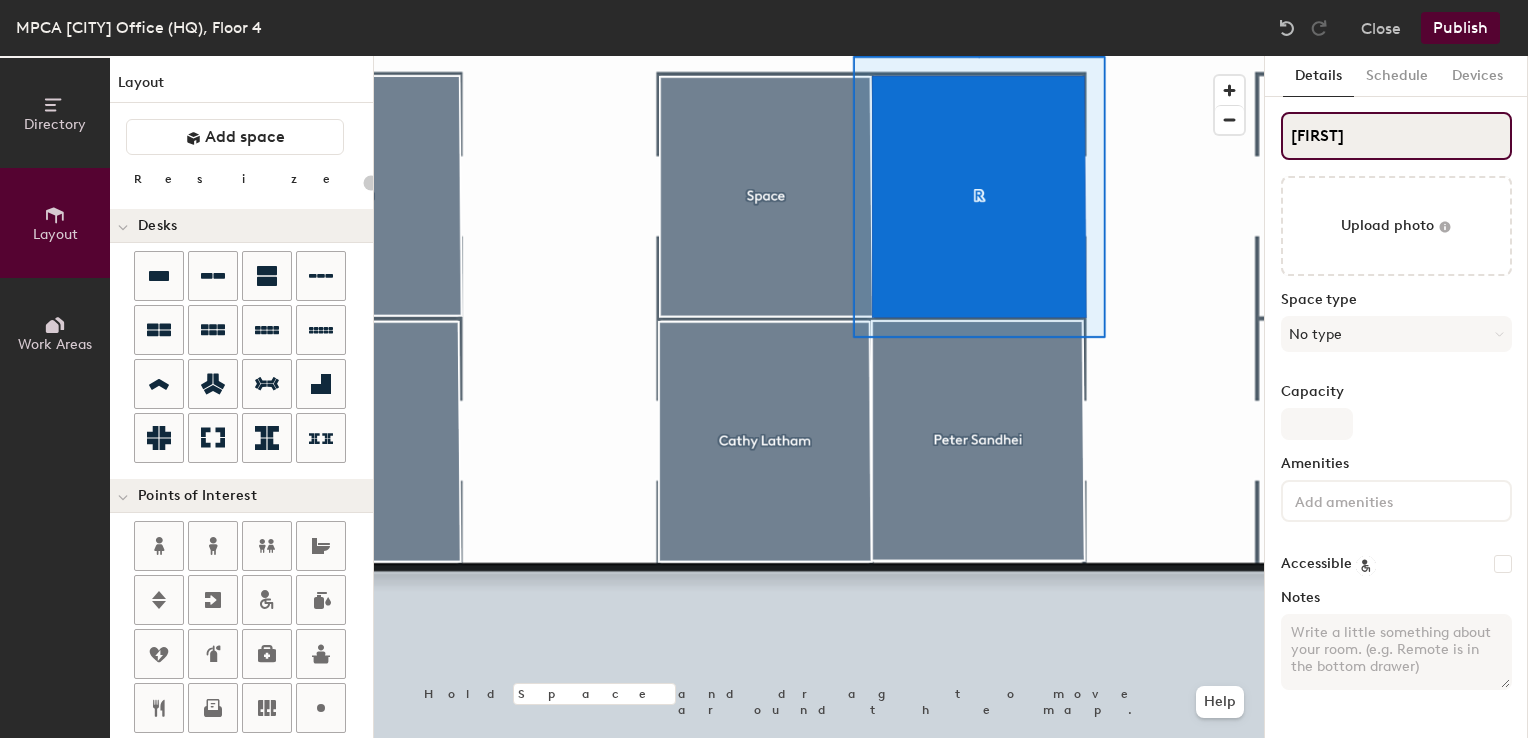 type on "20" 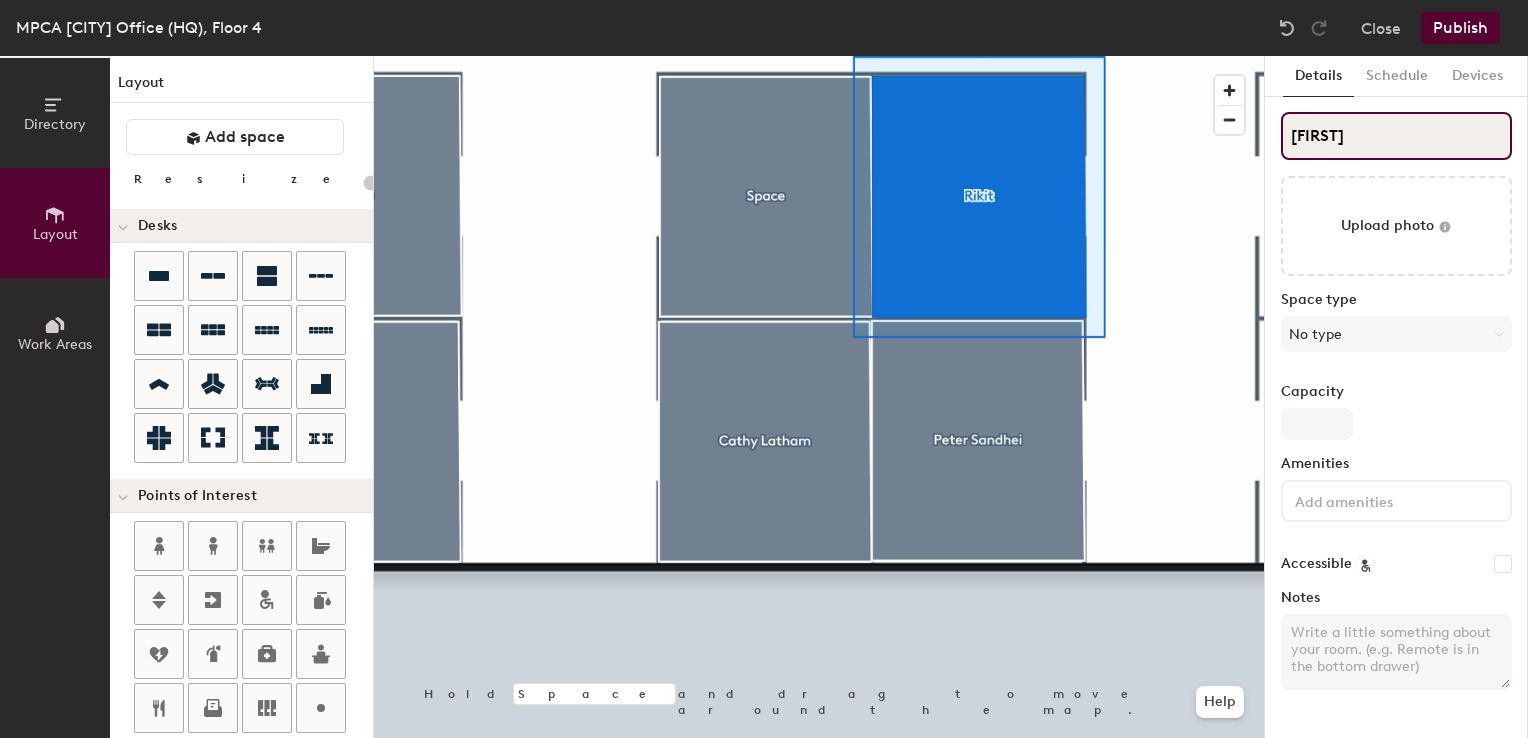 type on "20" 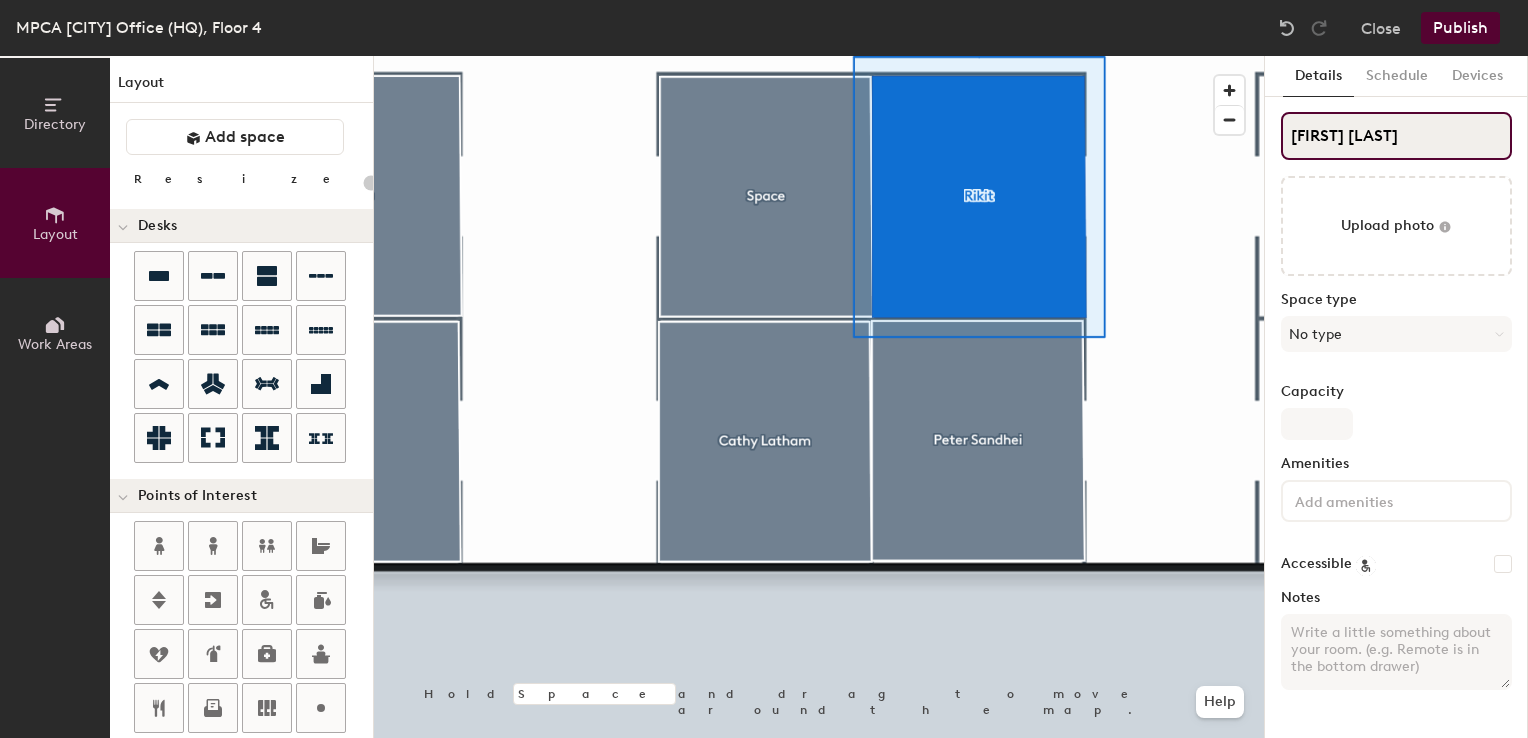 type on "20" 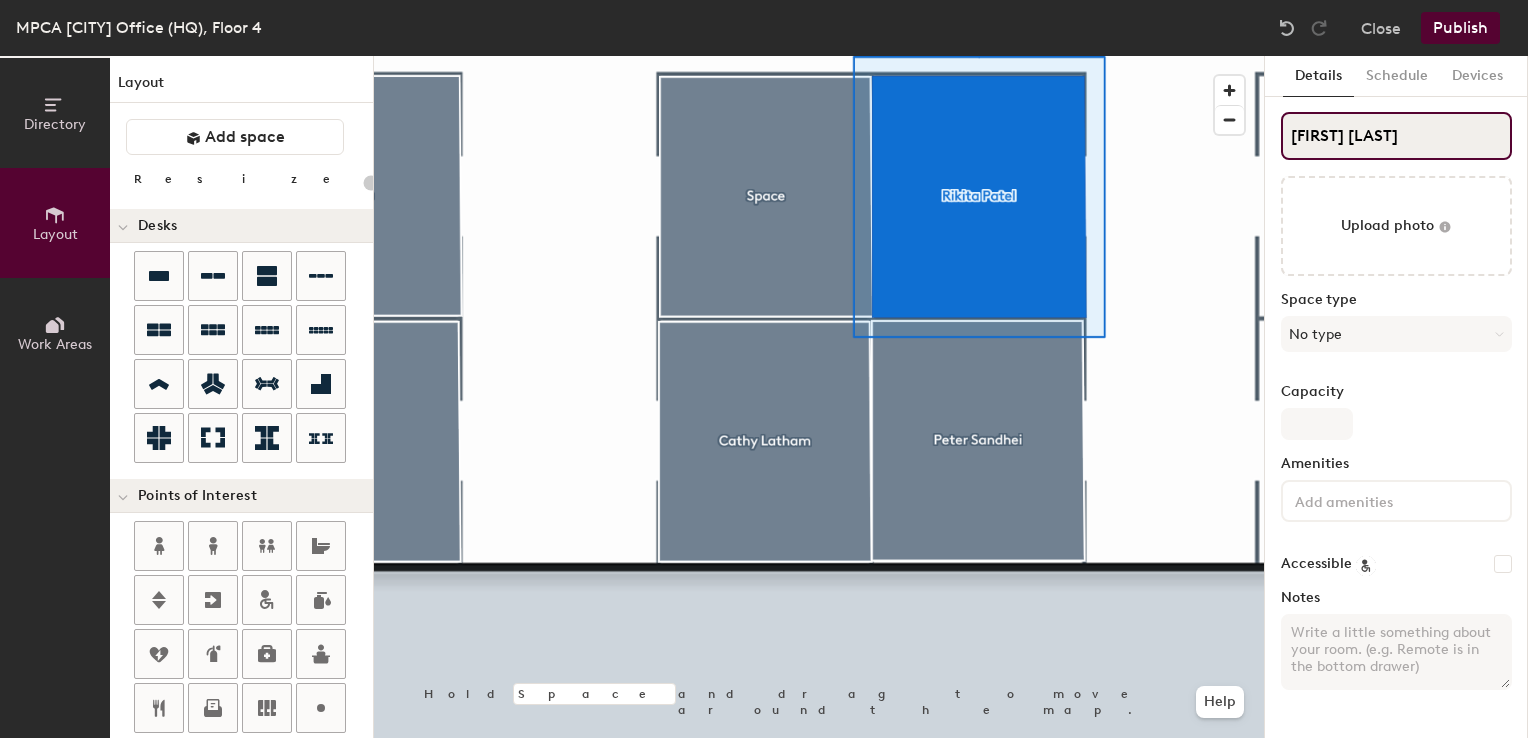 type on "20" 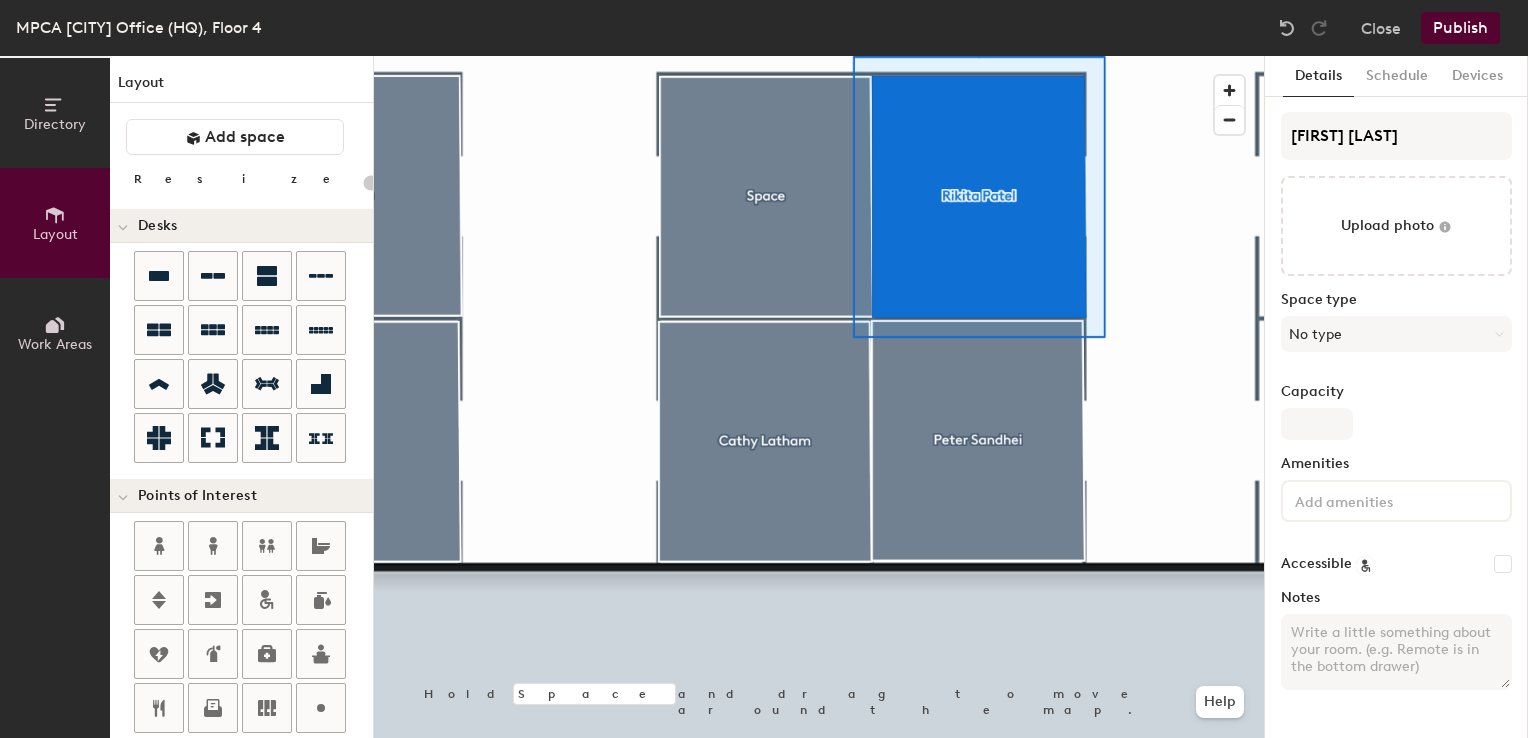 click 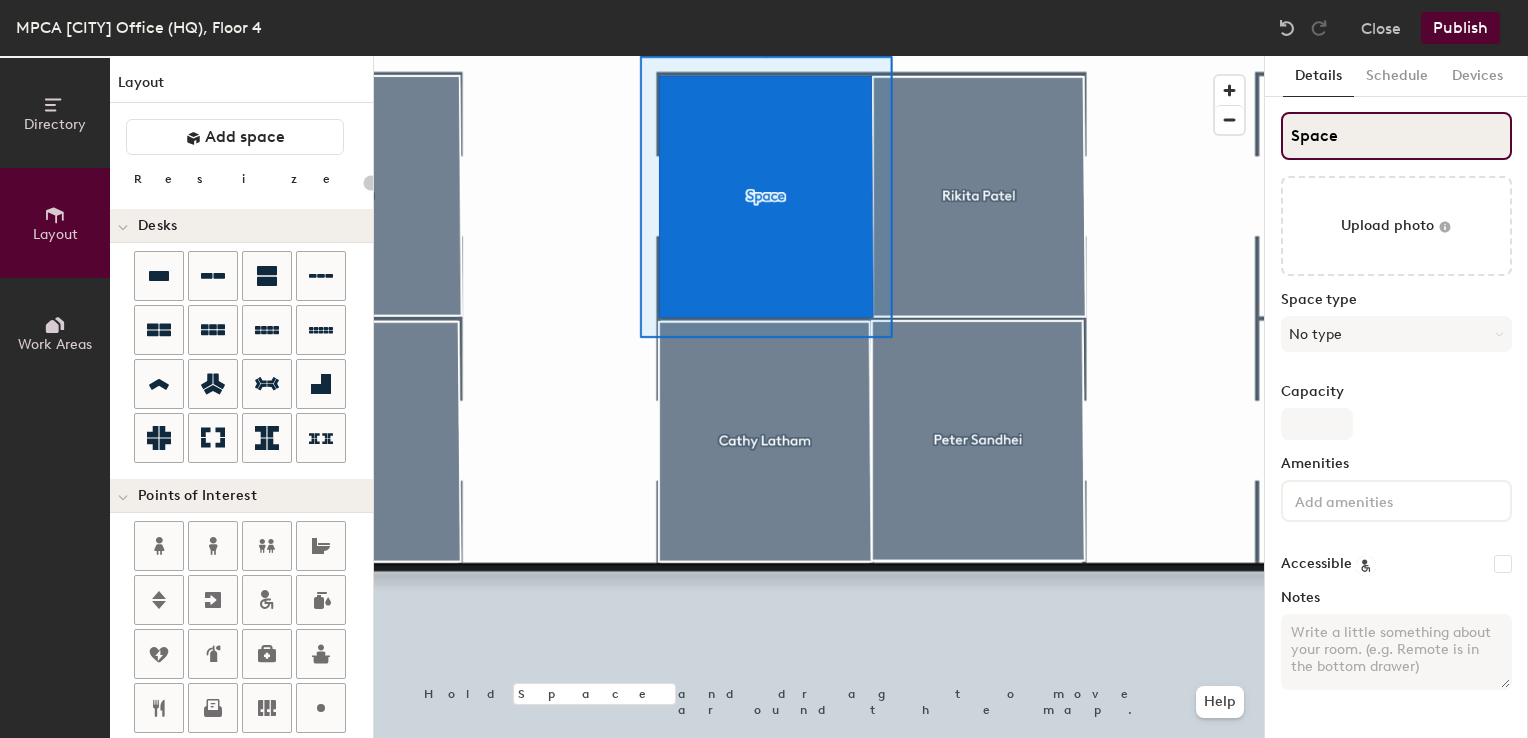 type on "20" 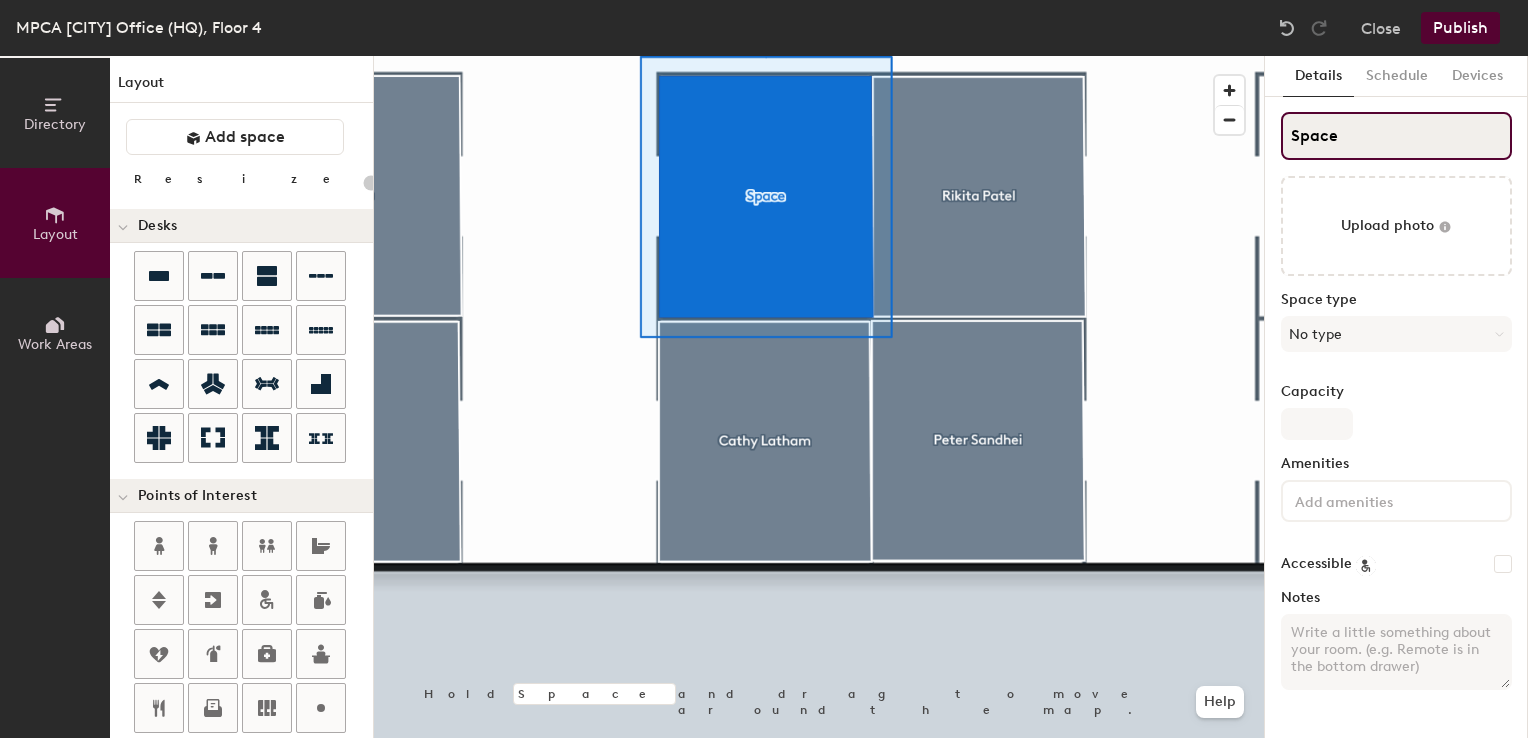 type on "T" 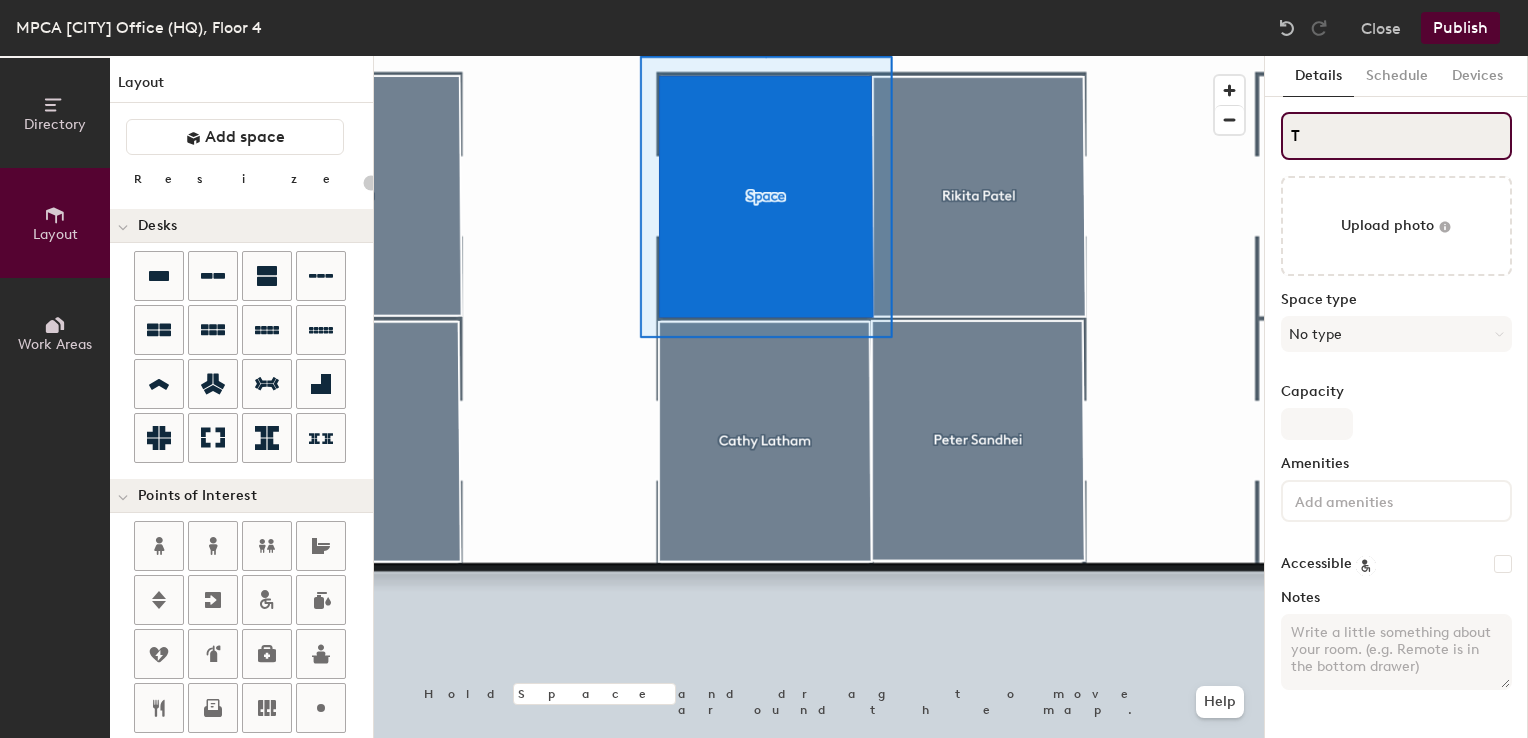 type on "20" 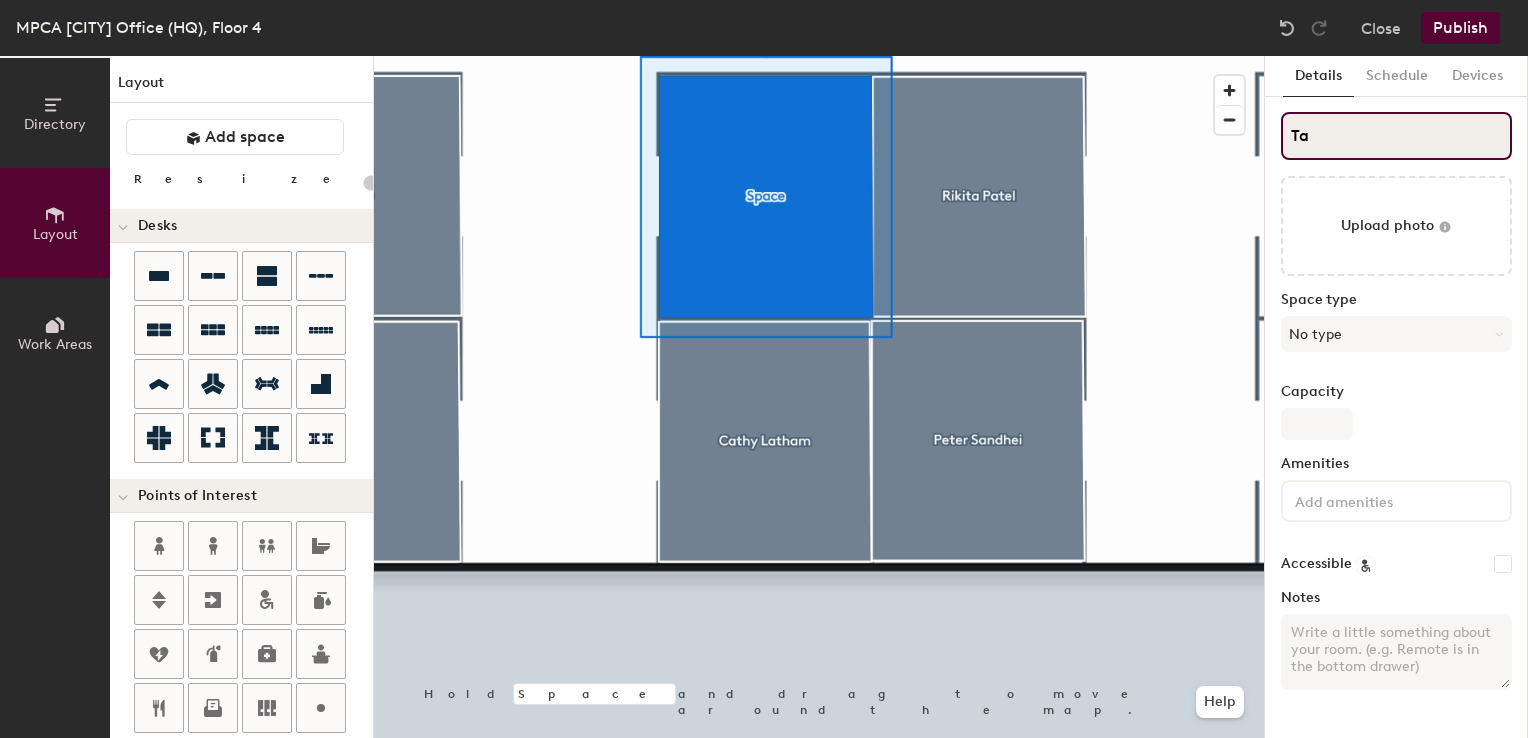 type on "Tat" 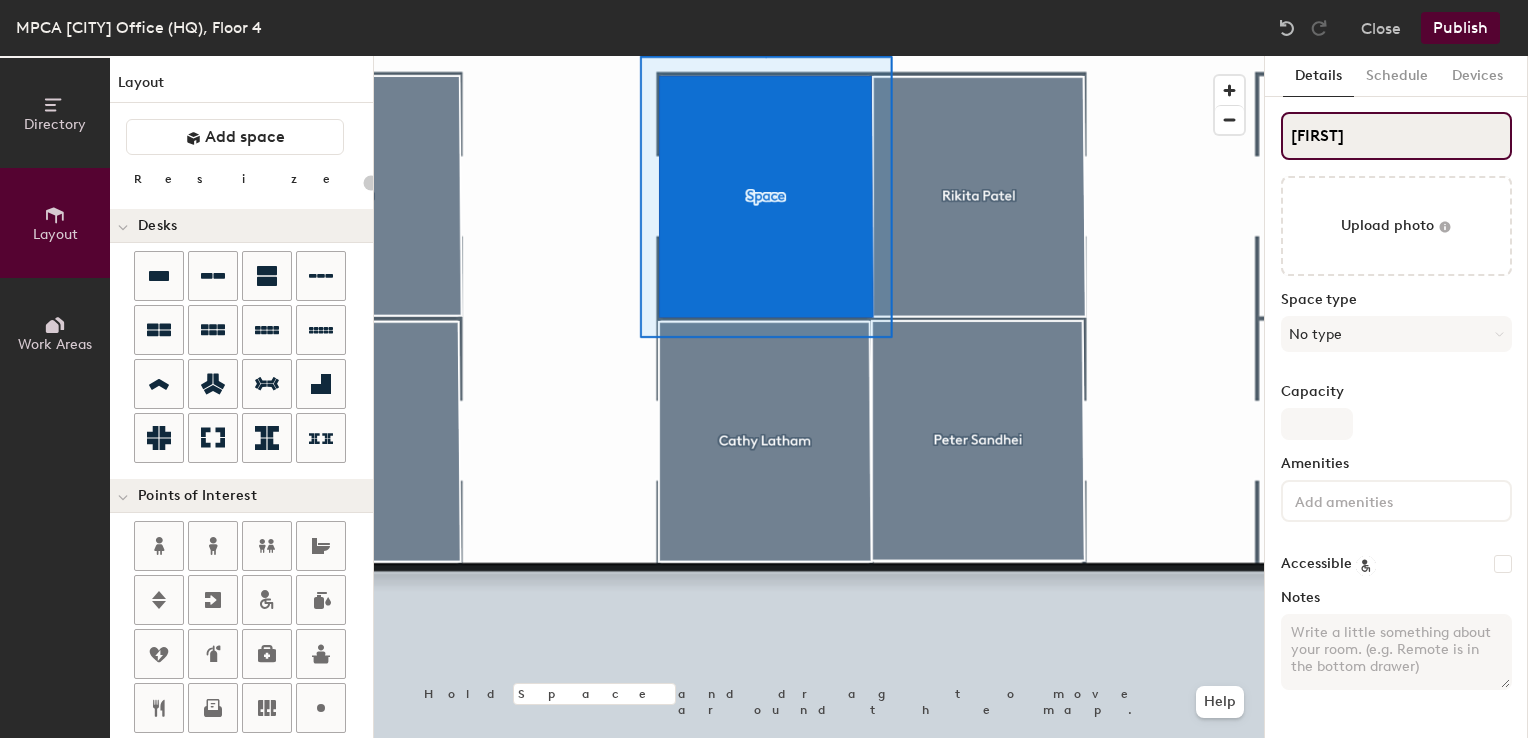 type on "20" 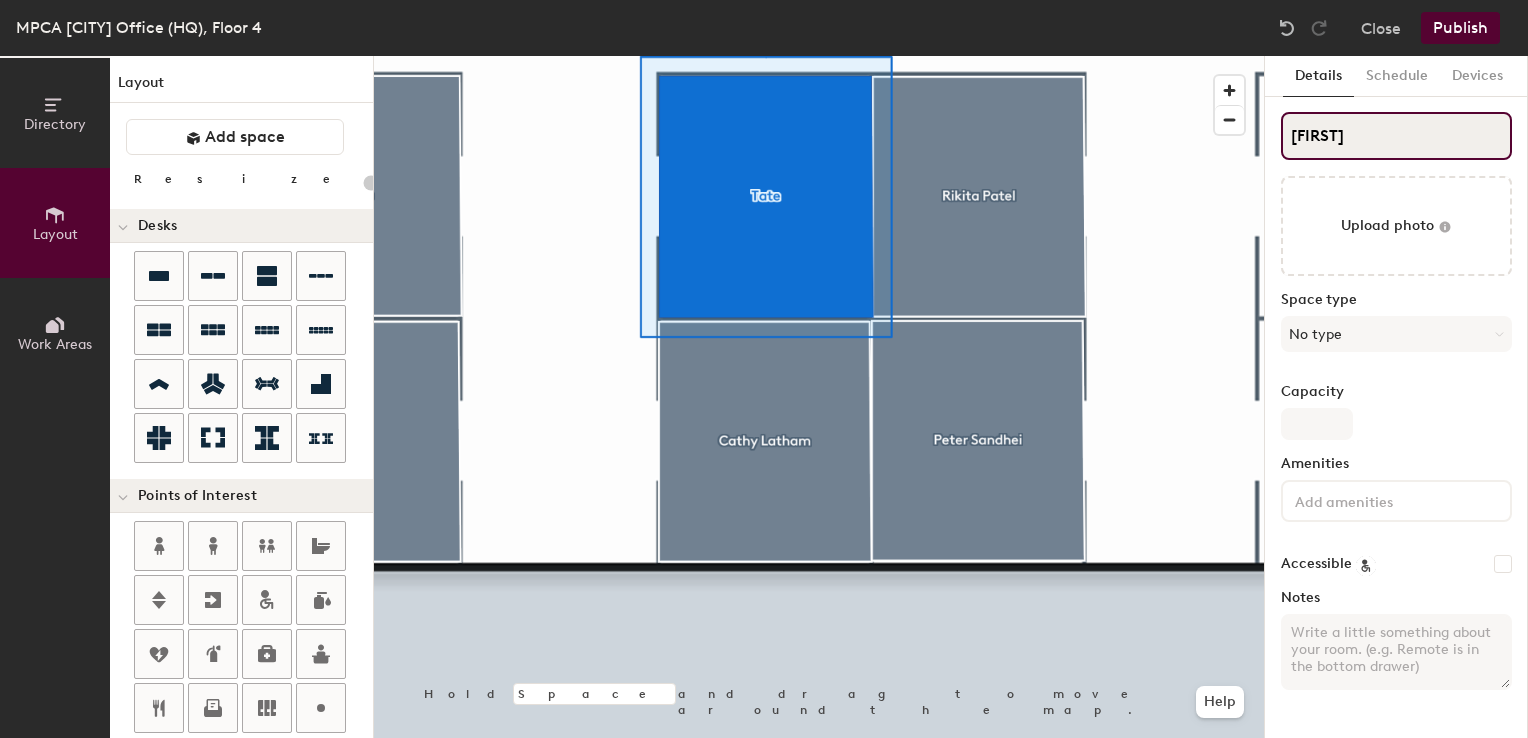 type on "20" 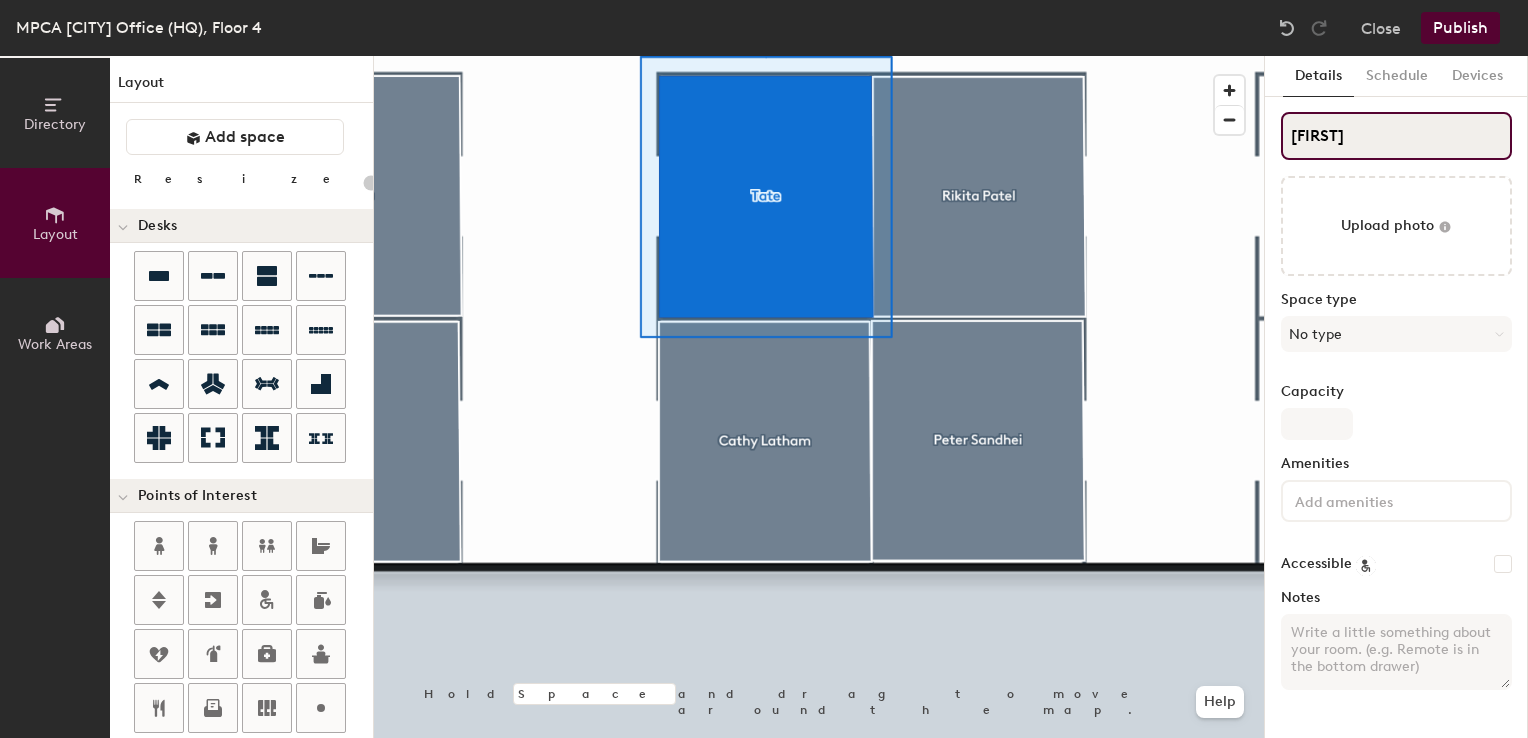 type on "Tate K" 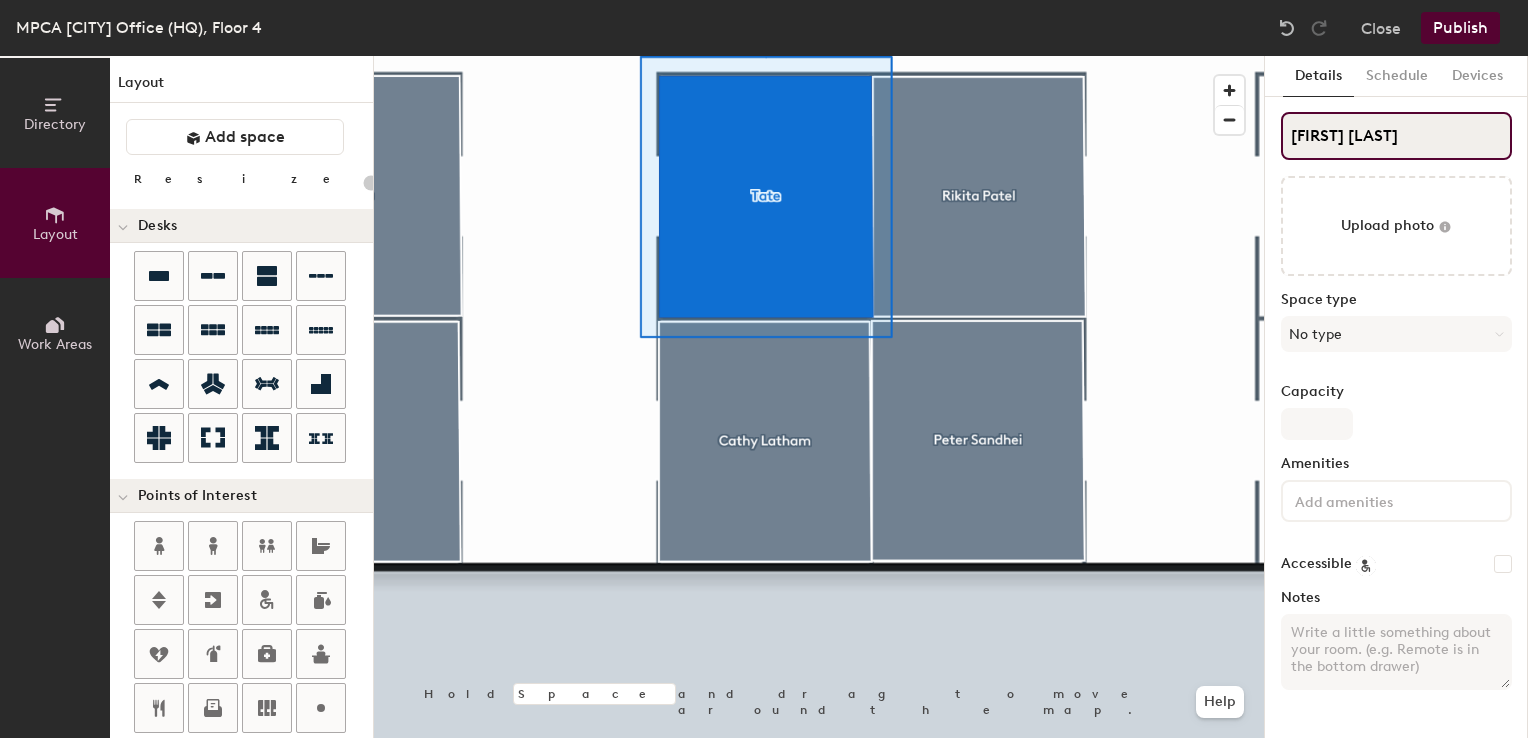 type on "20" 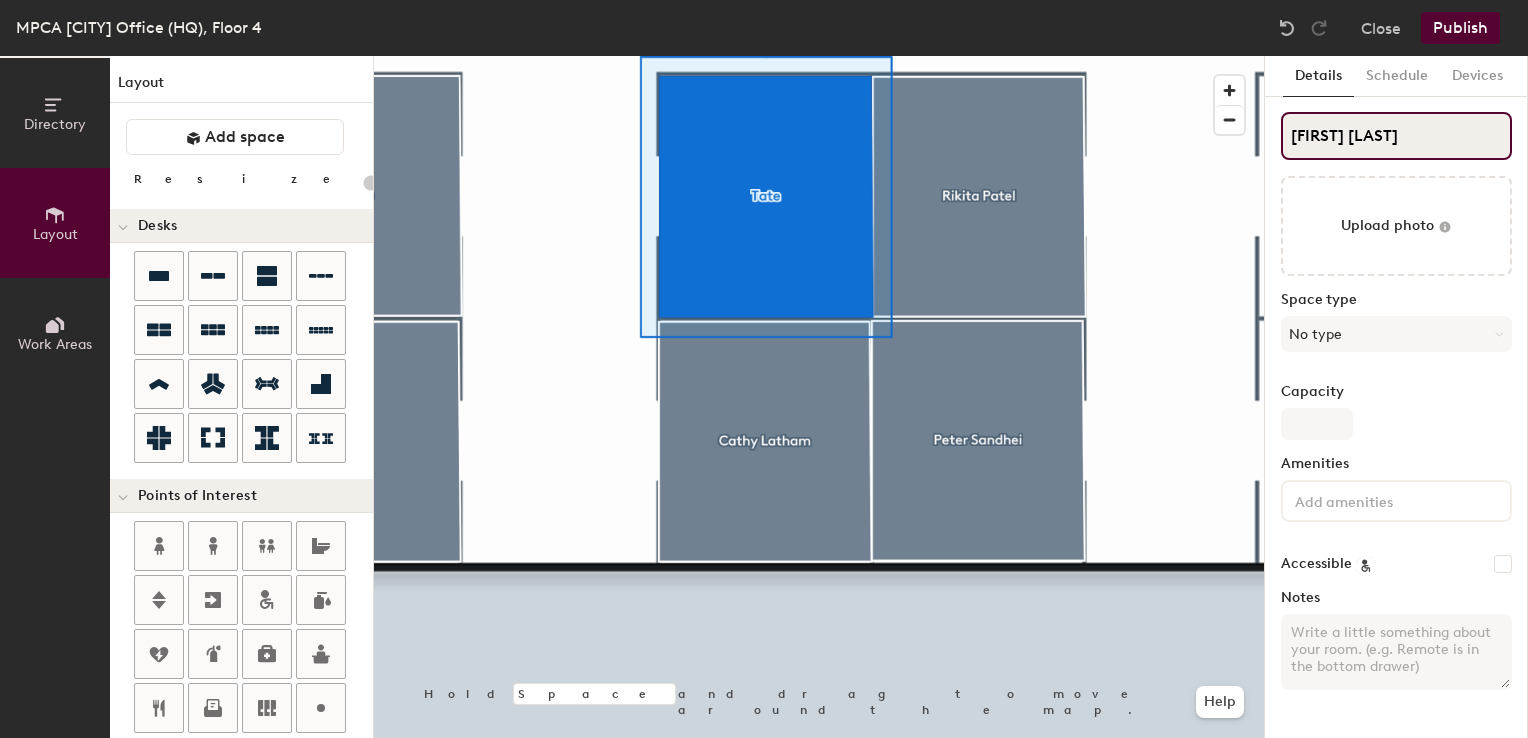 type on "Tate Ker" 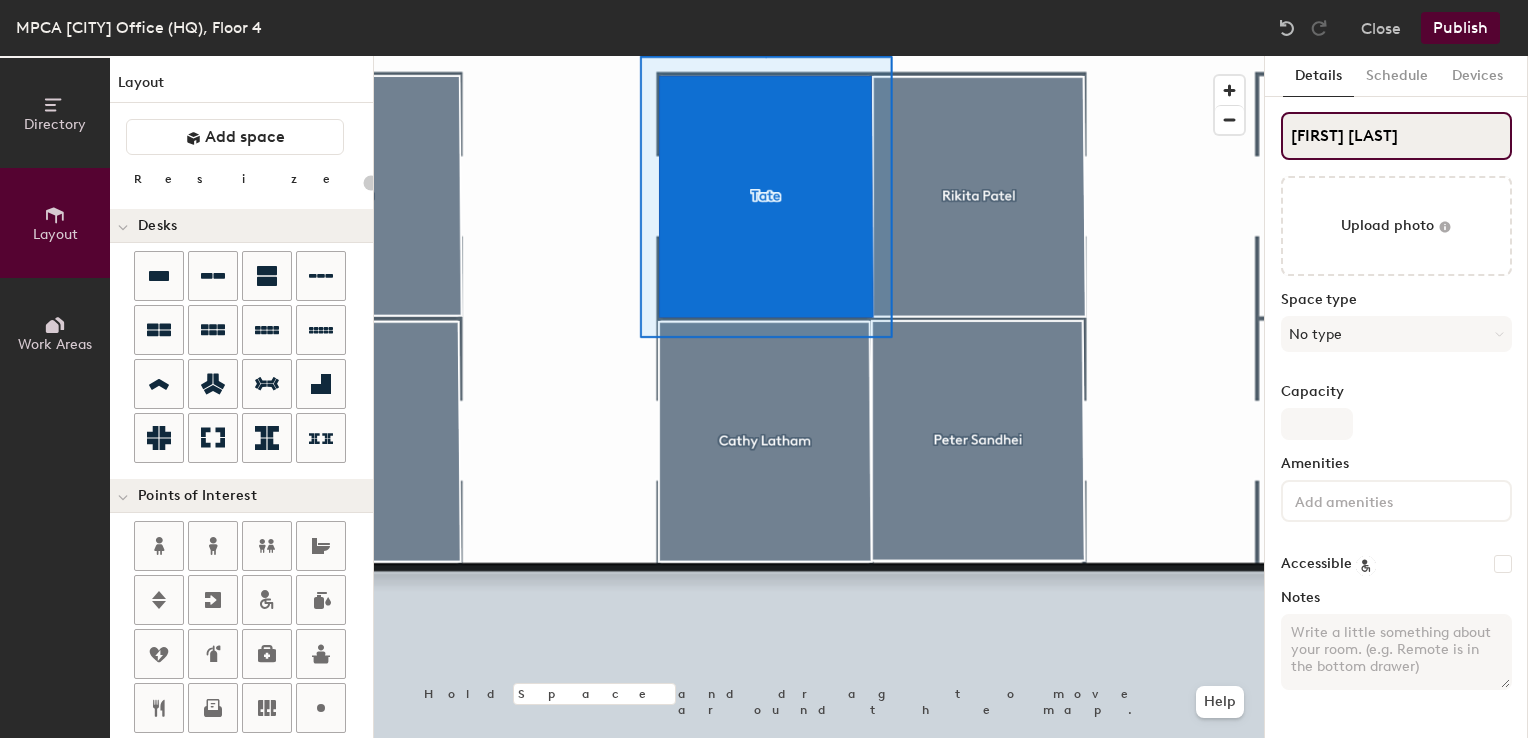 type on "20" 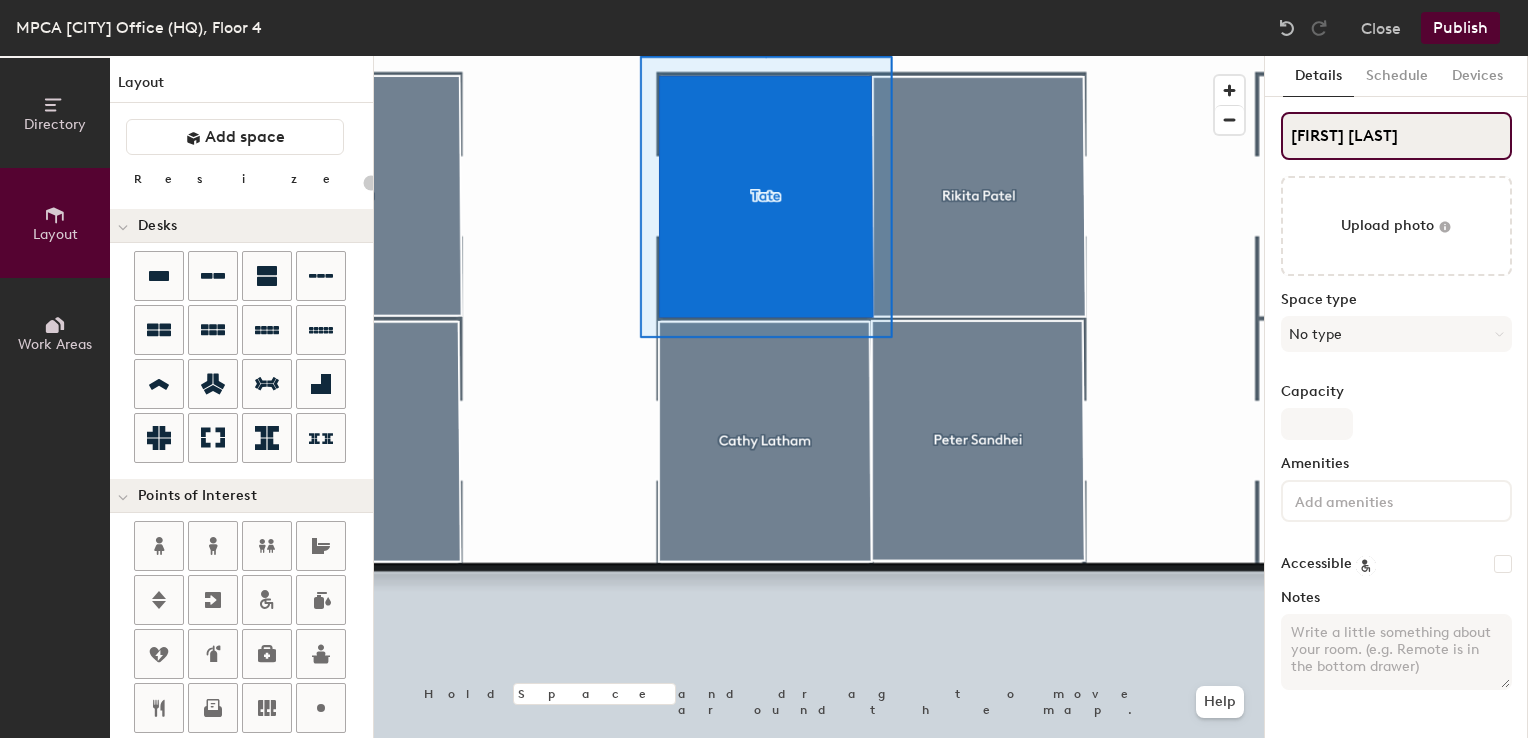 type on "Tate Kersch" 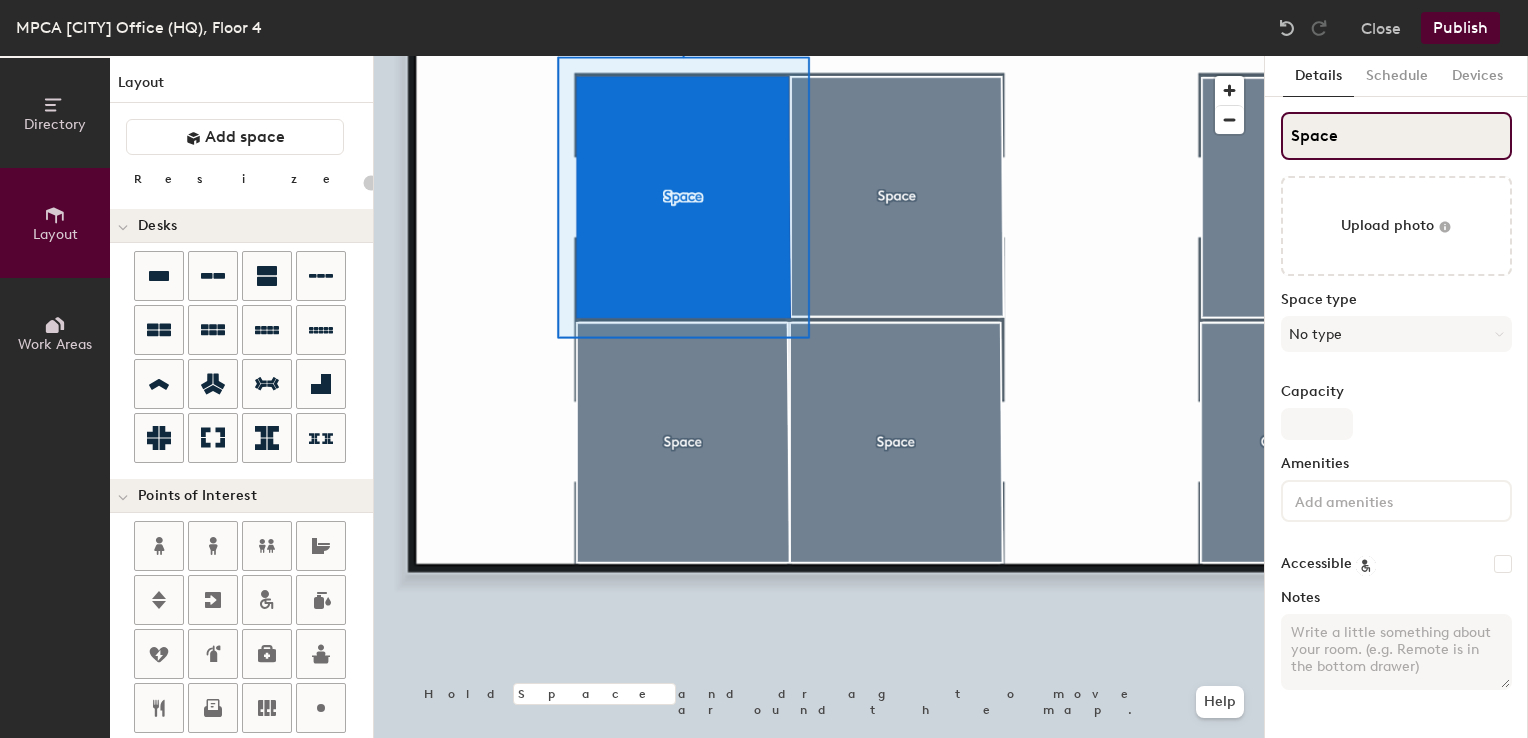 type on "20" 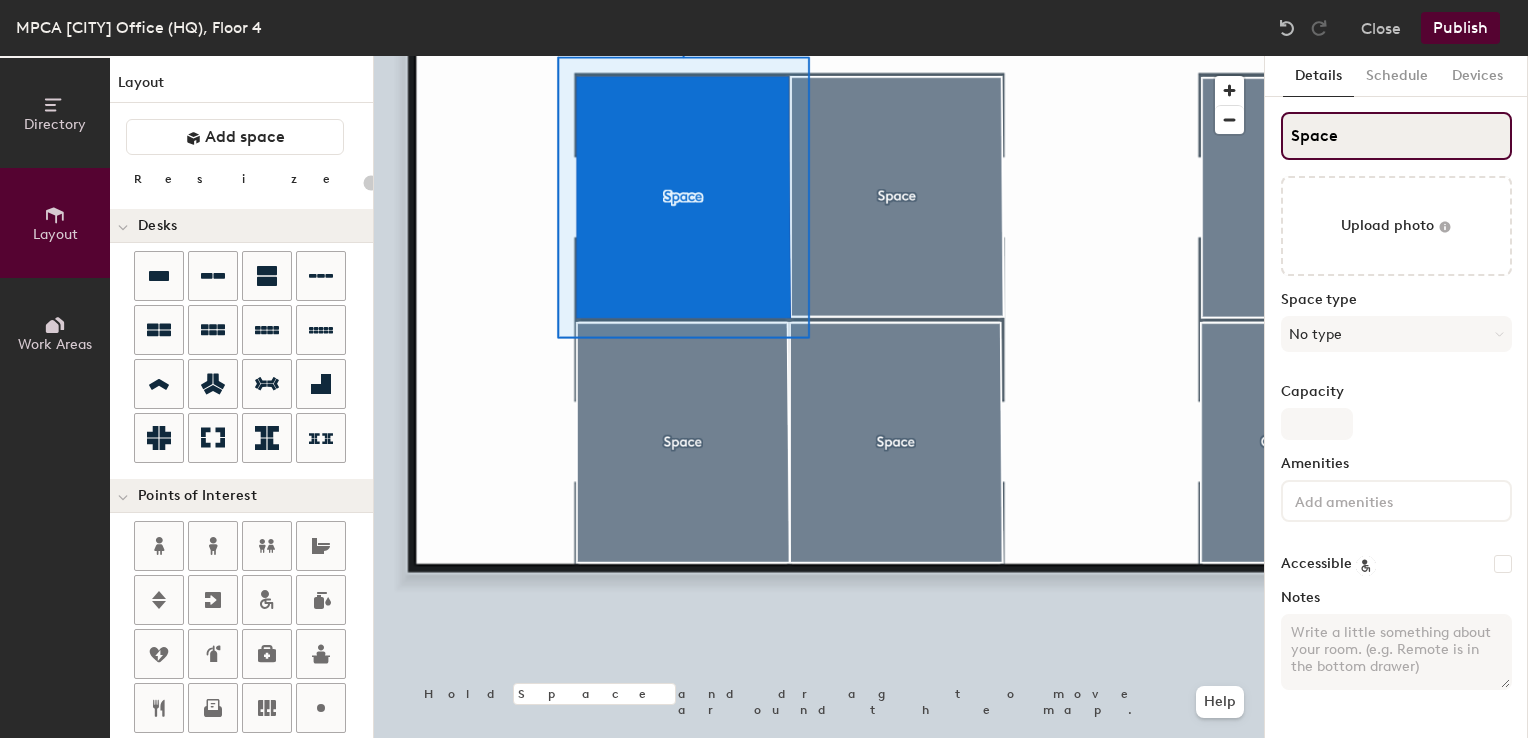 type on "J" 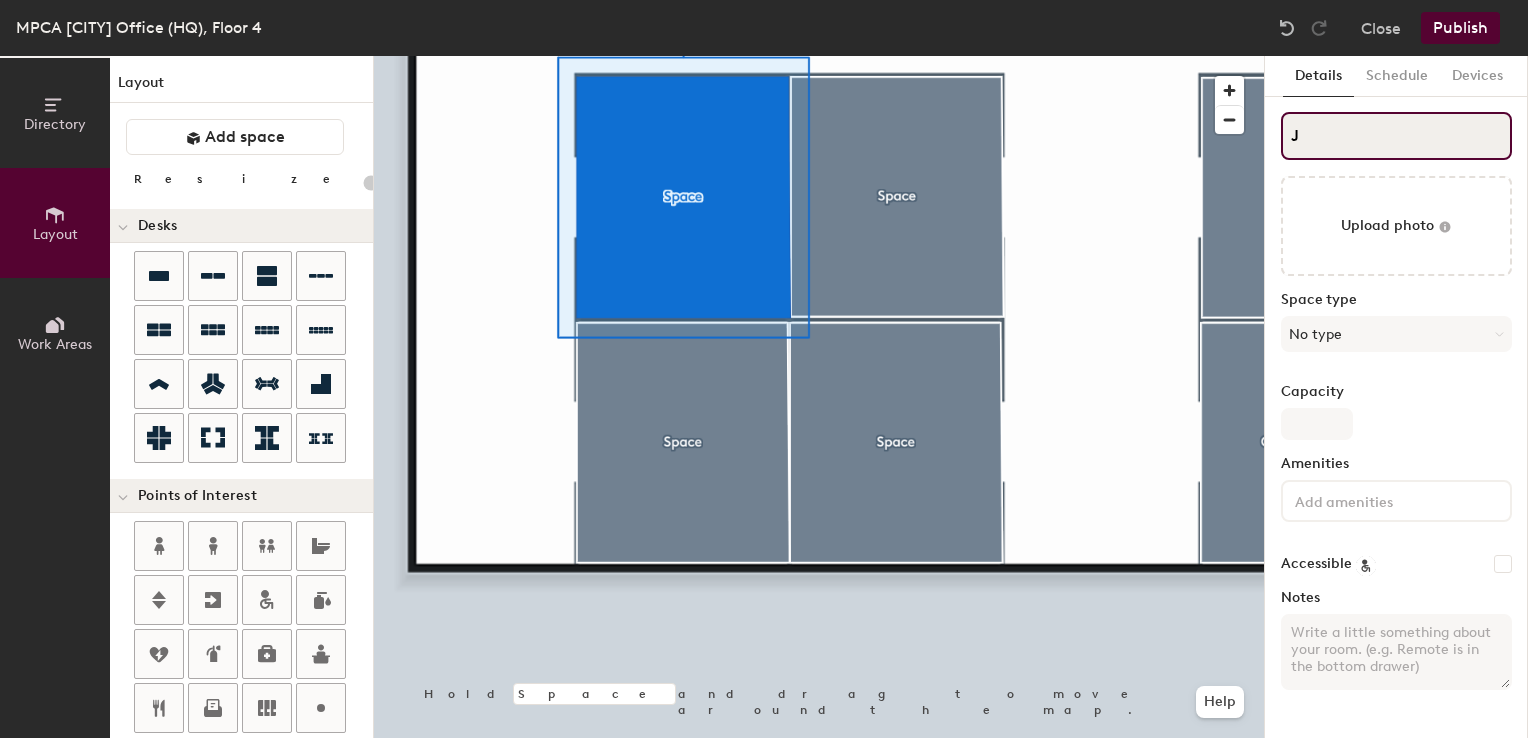type on "20" 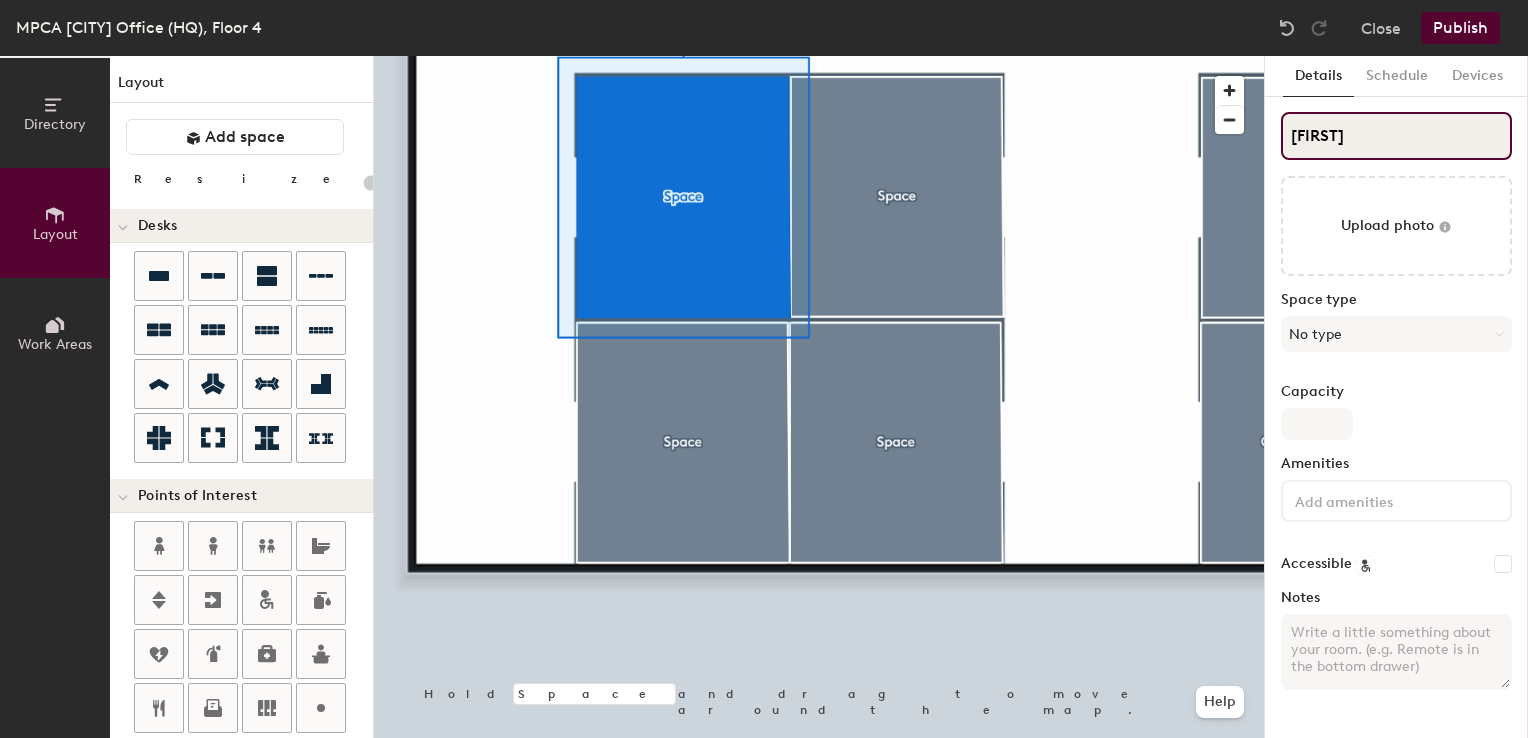 type on "Jean" 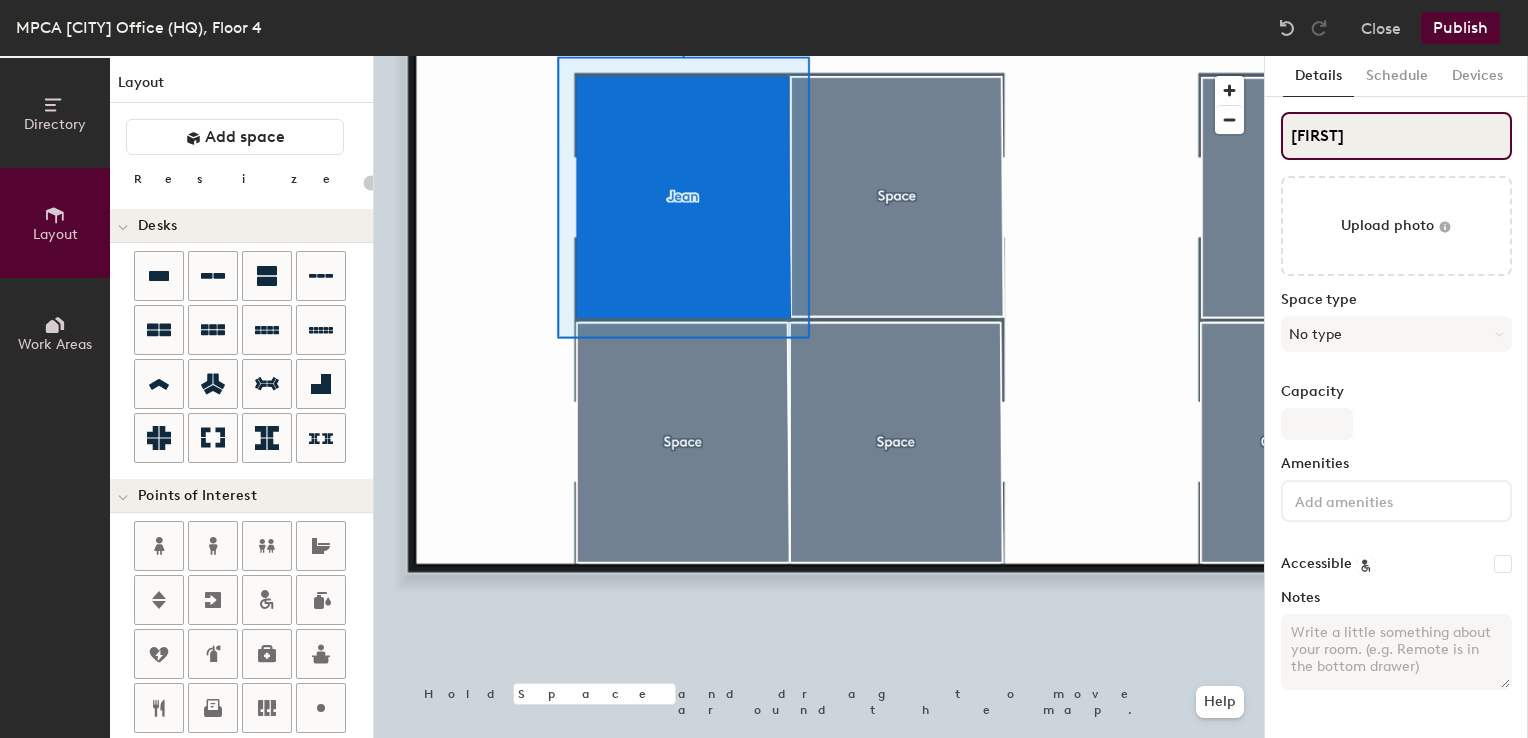type on "Jeann" 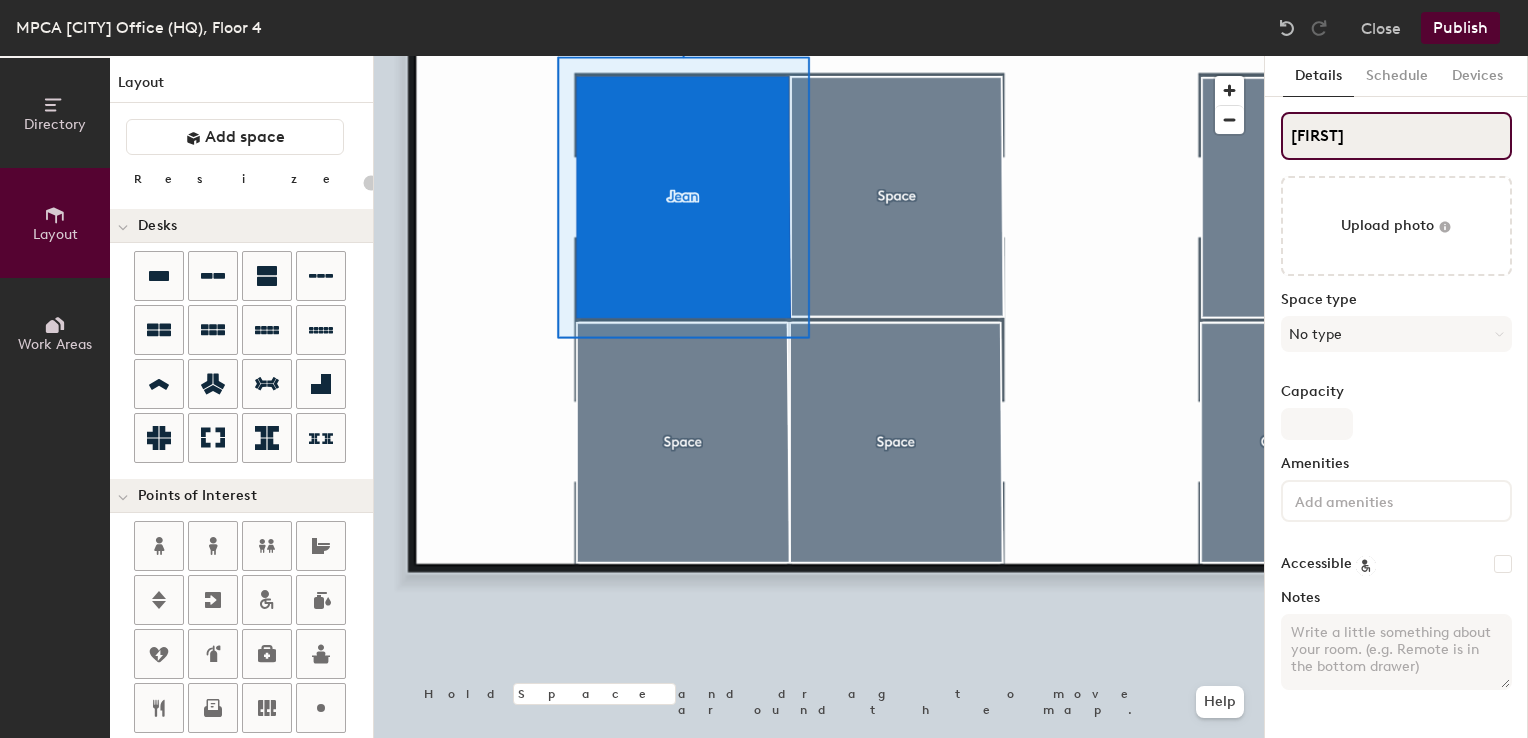 type on "20" 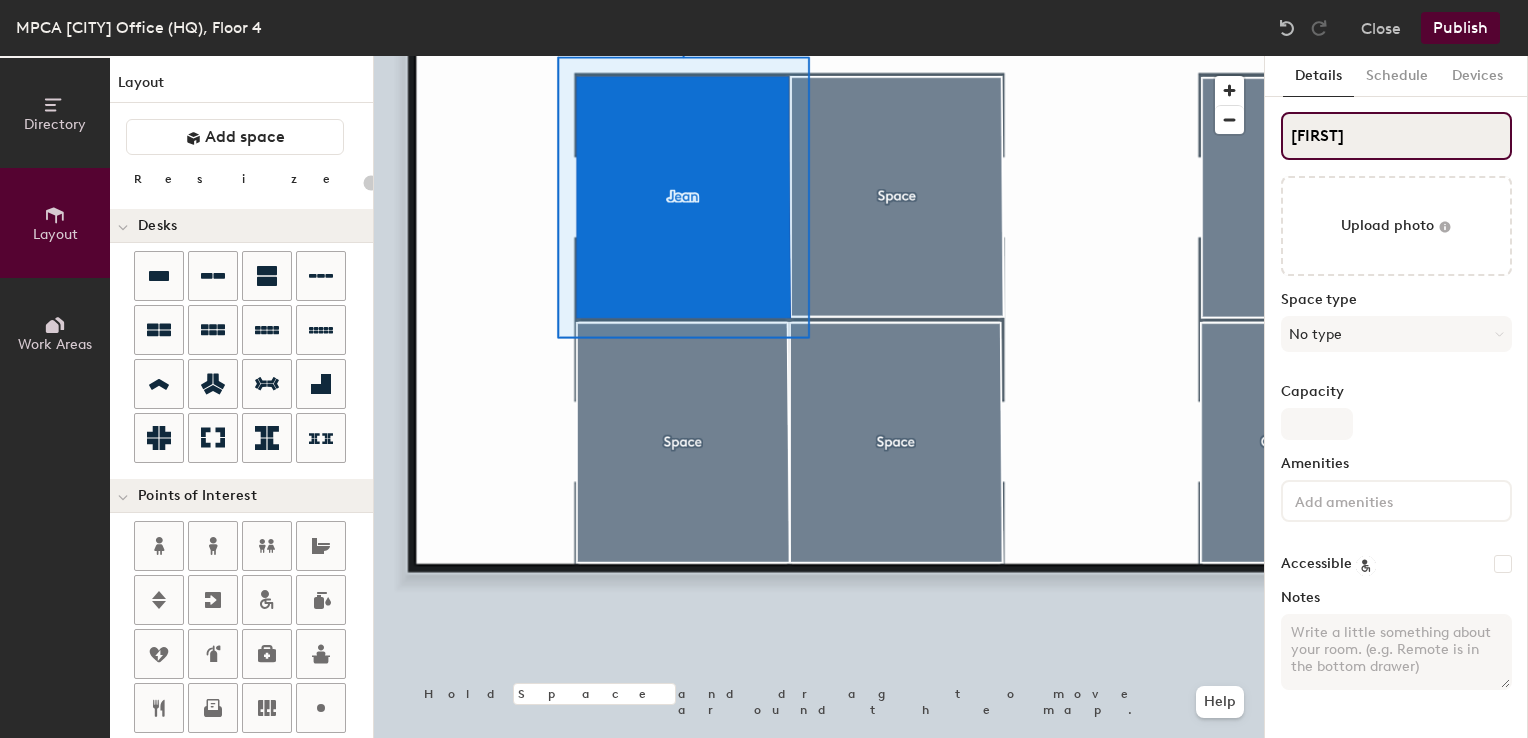 type on "Jeannie" 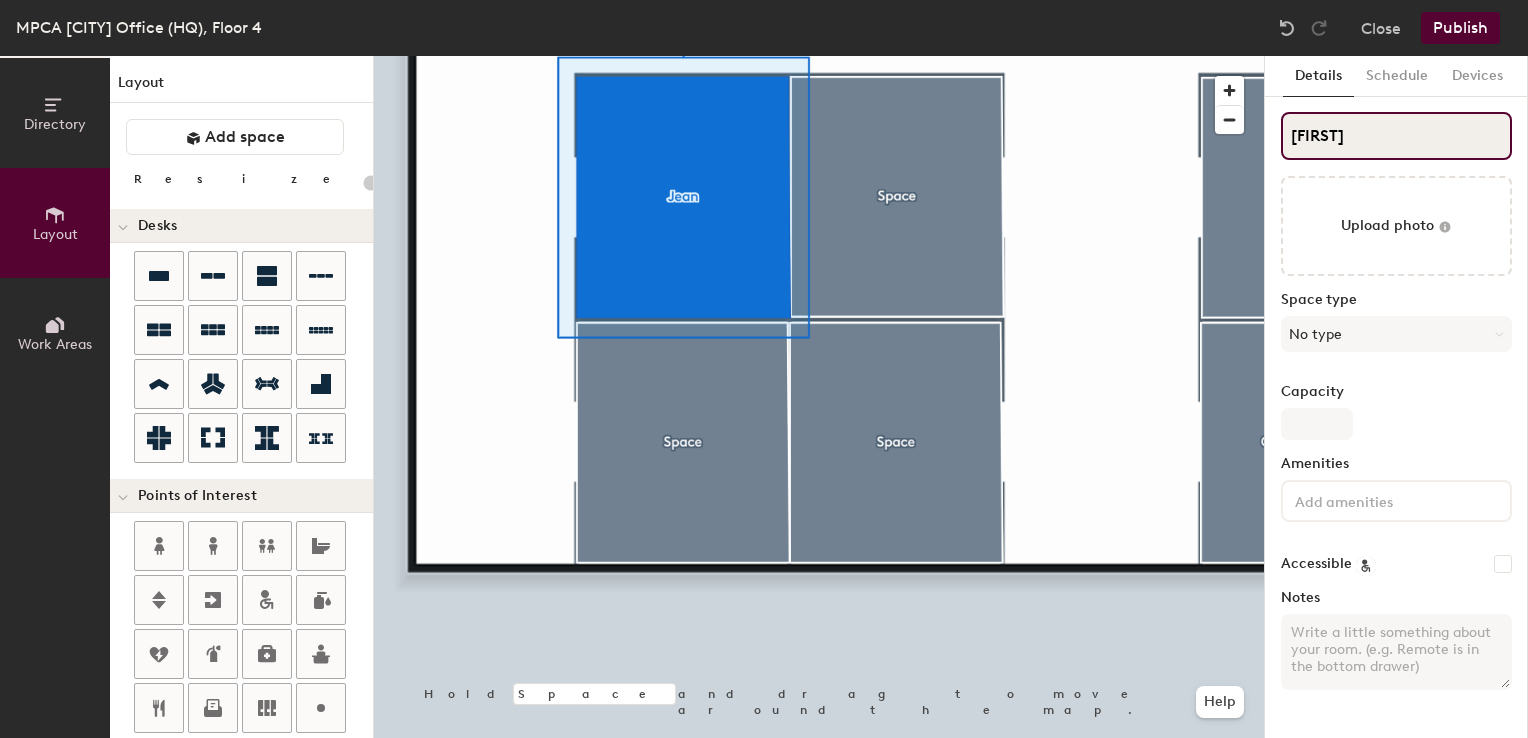type on "20" 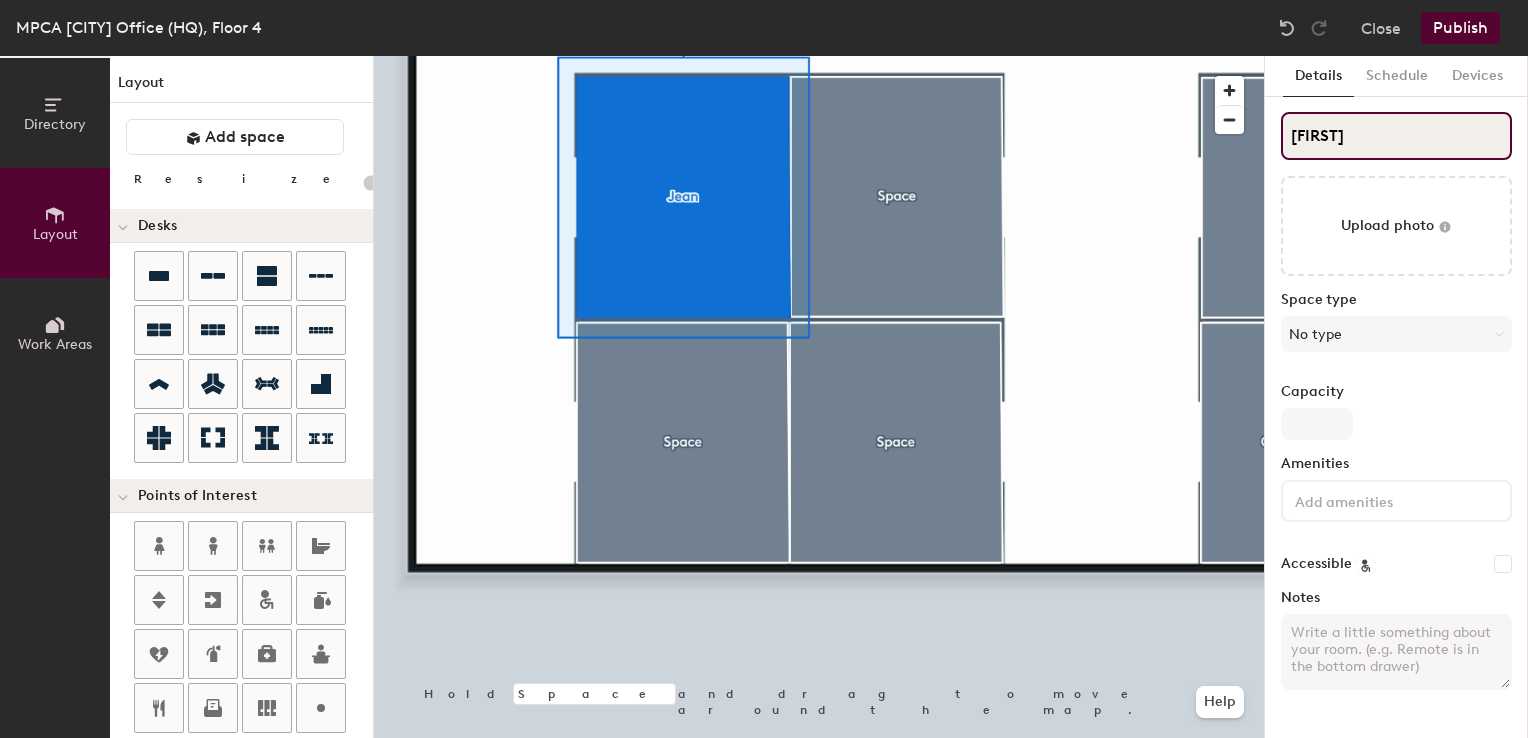 type on "Jeannie" 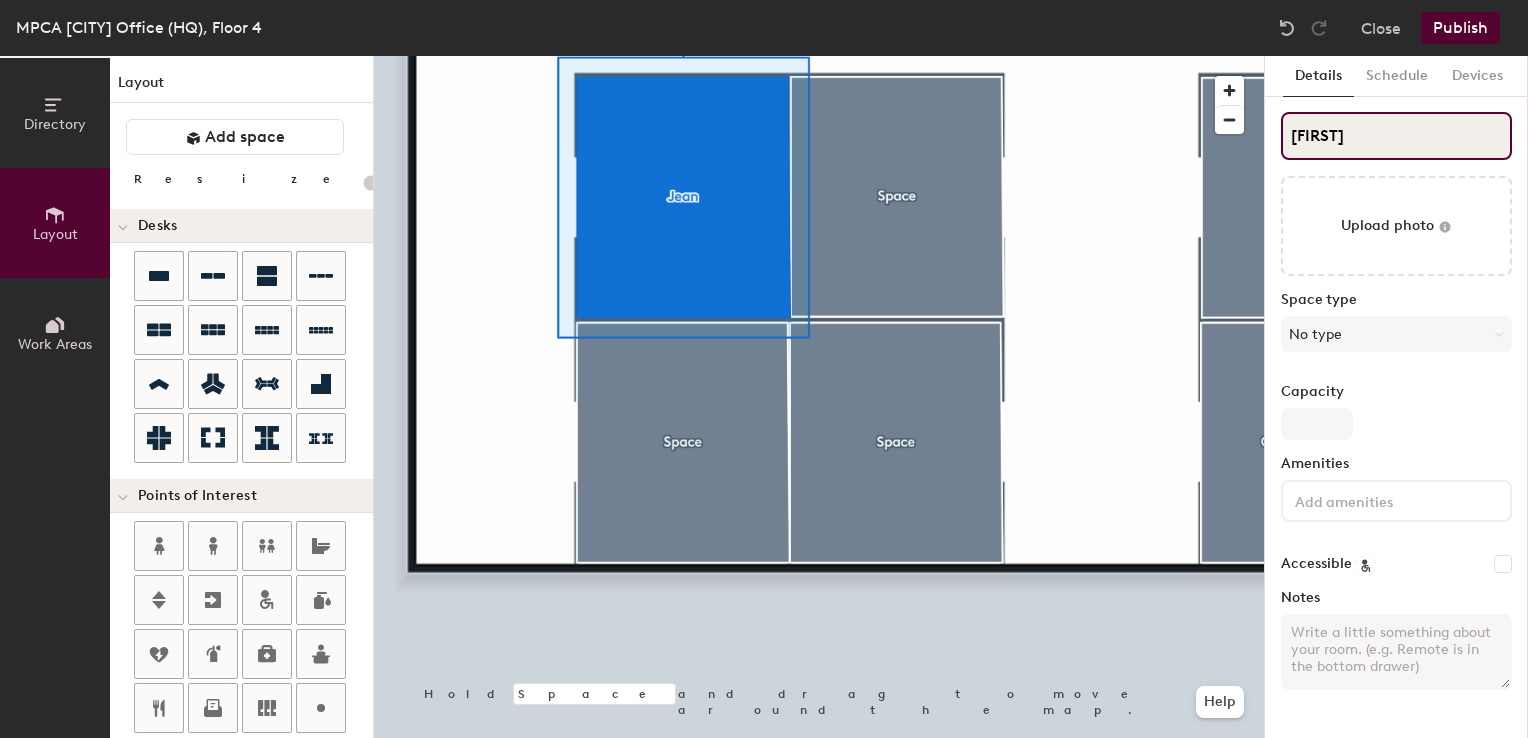 type on "20" 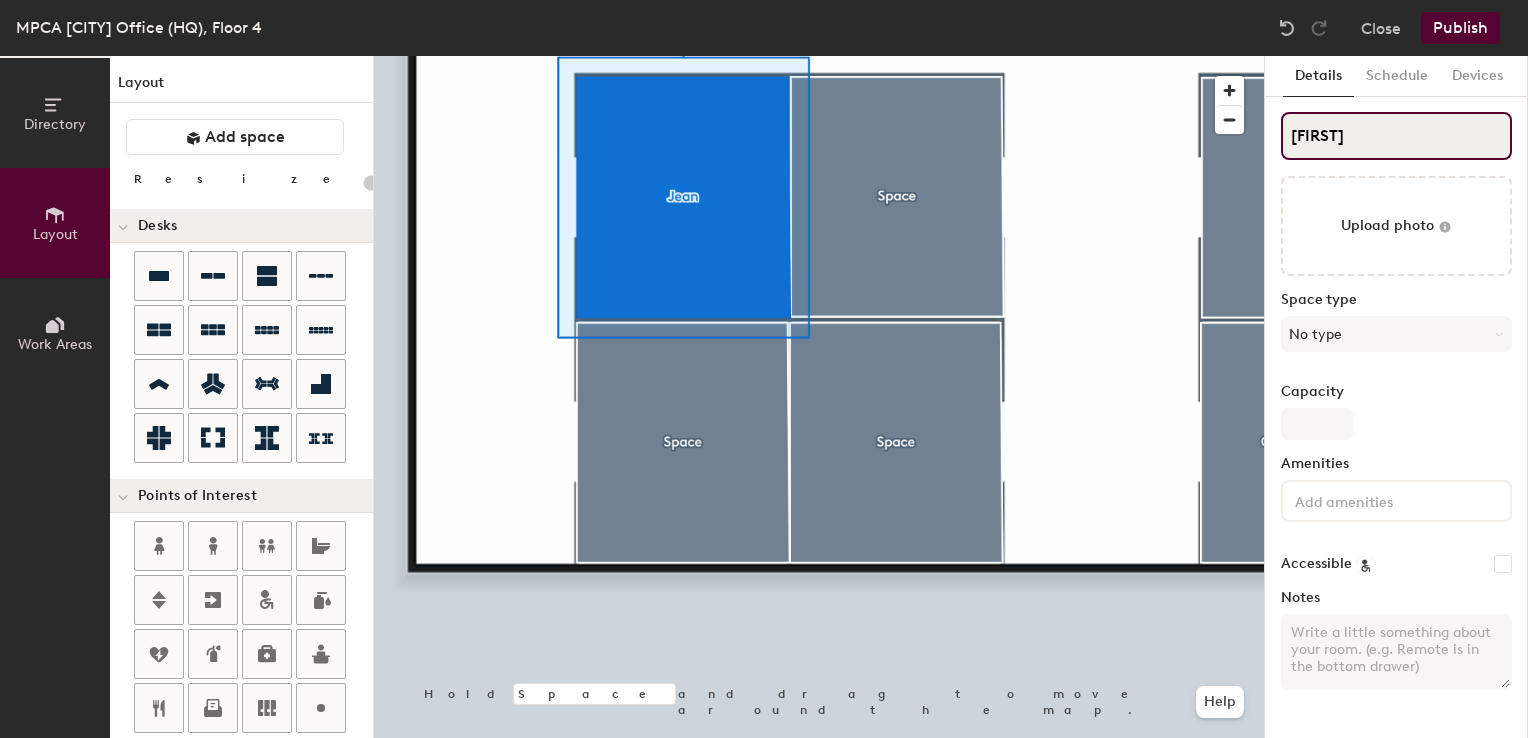 type on "Jeannie G" 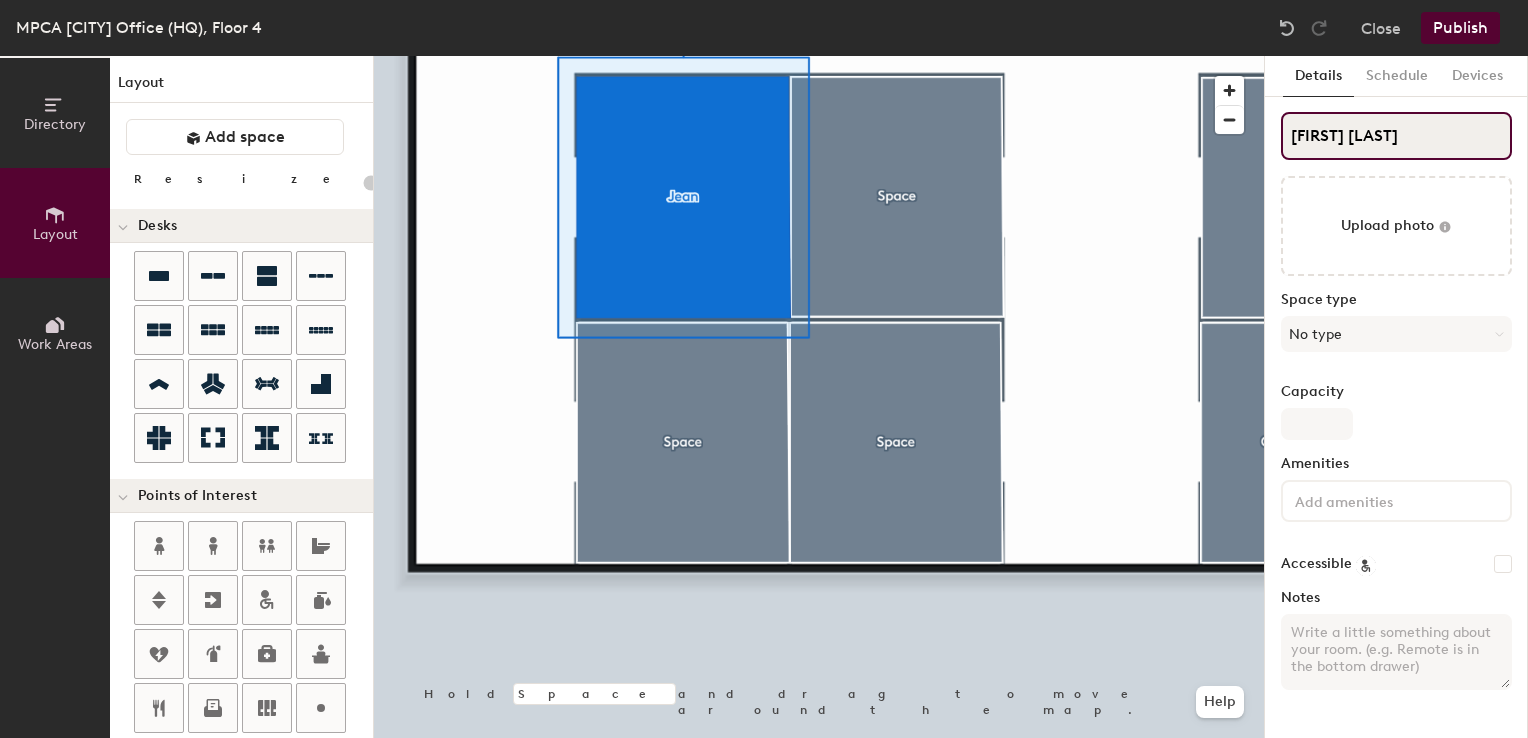 type on "20" 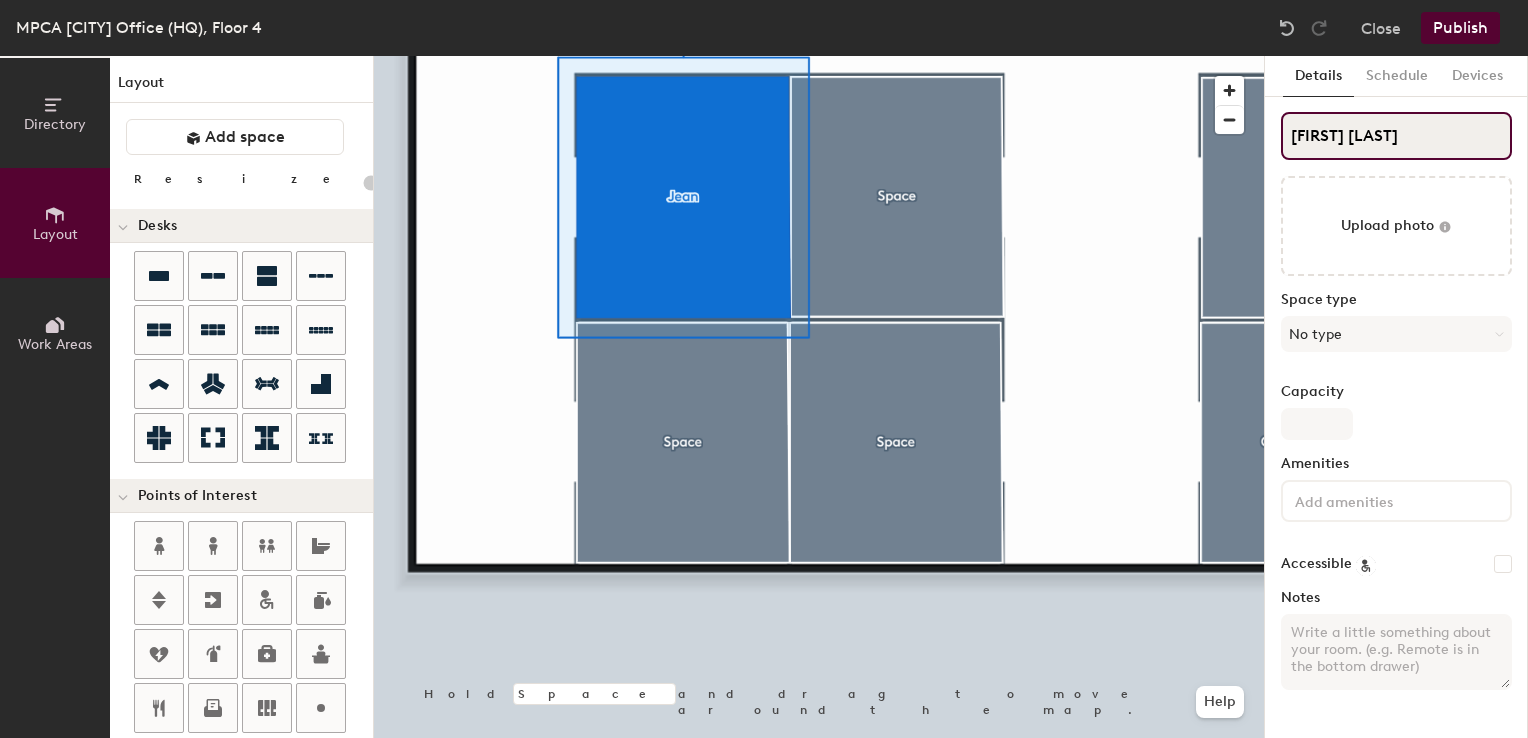 type on "Jeannie Given" 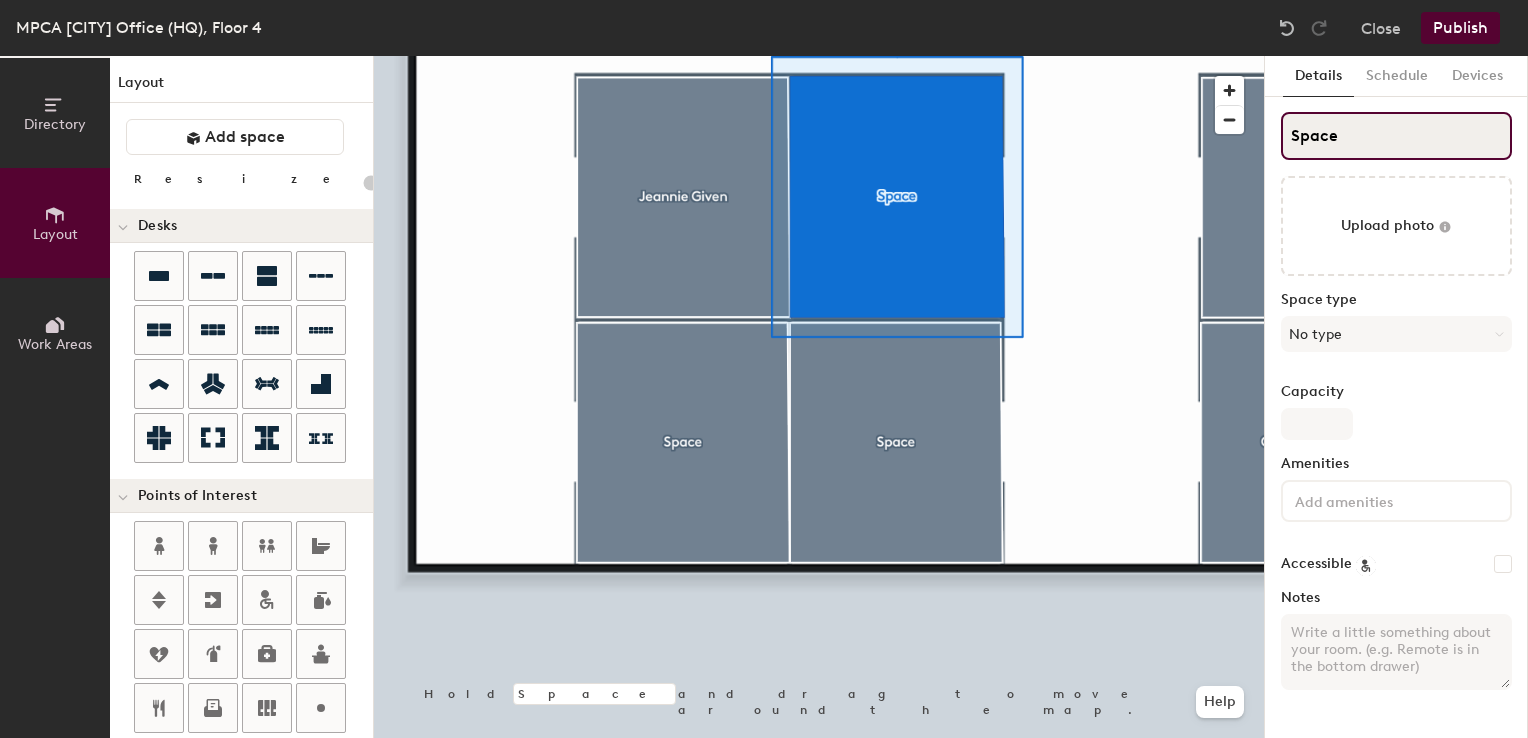click on "Directory Layout Work Areas Layout   Add space Resize Desks Points of Interest Furnishings Seating Tables Booths Hold Space and drag to move around the map. Help Edit shape Scheduling policies Booking Window Max reservation length Recurring events Restrict booking to working hours Prevent booking from kiosks Restrict booking to administrators Configure room display Background Upload photo General Auto contrast High visibility Hide the logo Custom logo Edit Display hours Screen Brightness 0% 100% Privacy Mask meeting titles Hide meeting attendees Keep meeting organizer visible Scheduling Meeting check-ins Start meetings early End meetings early Extend meetings Impromptu meetings Abandoned meeting protection Admin access Restrict display management Details Schedule Devices Space Upload photo Space type No type Capacity Amenities Accessible Notes" 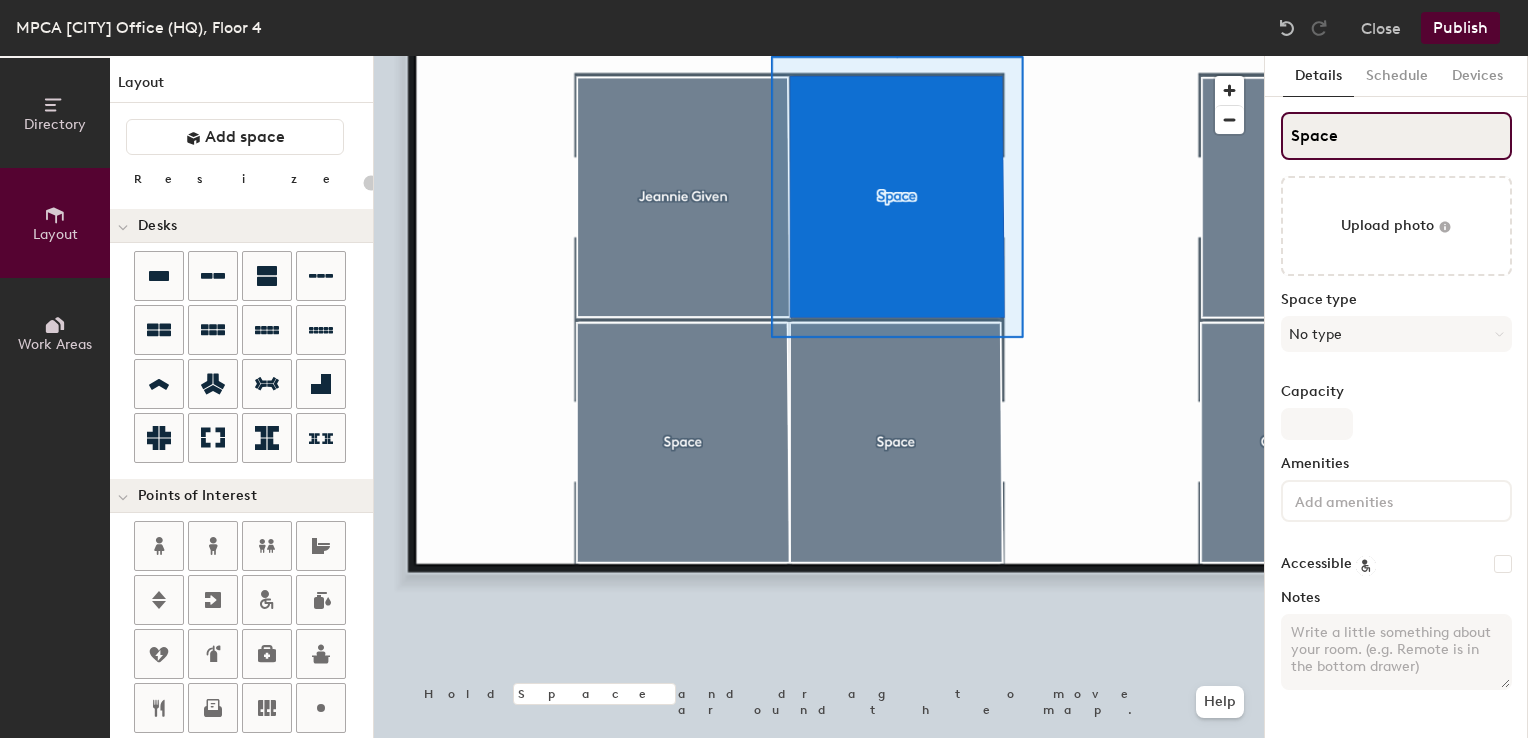 type on "20" 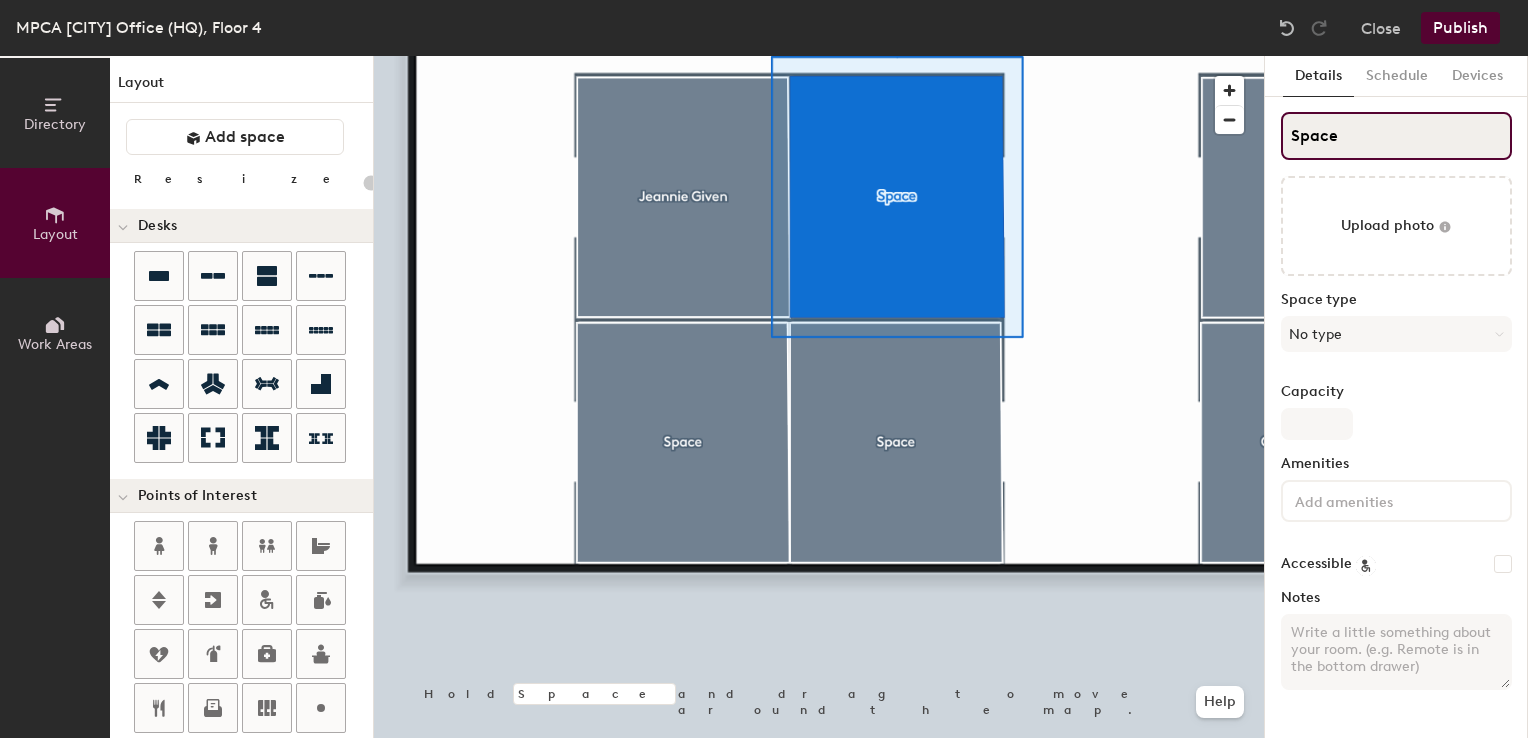 type on "L" 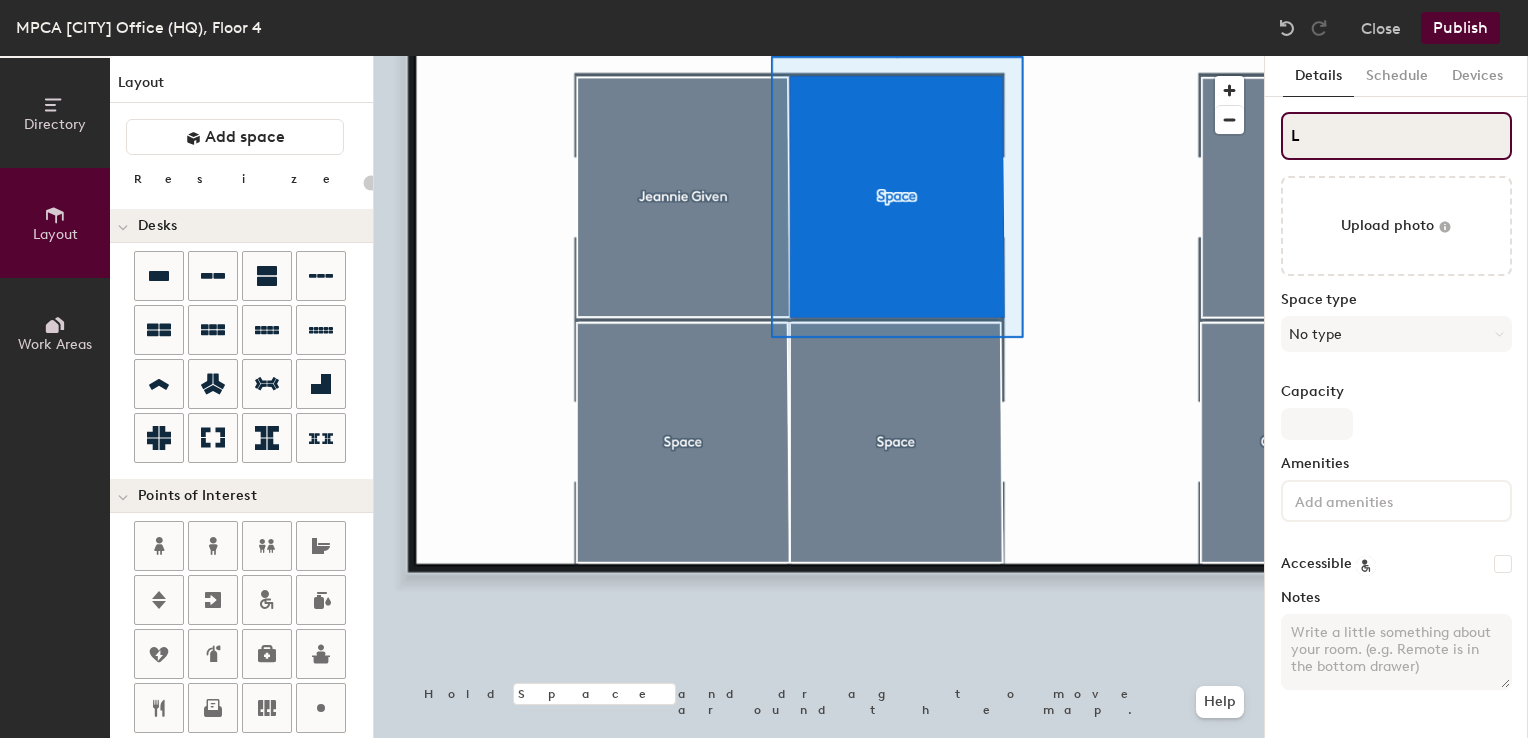 type on "20" 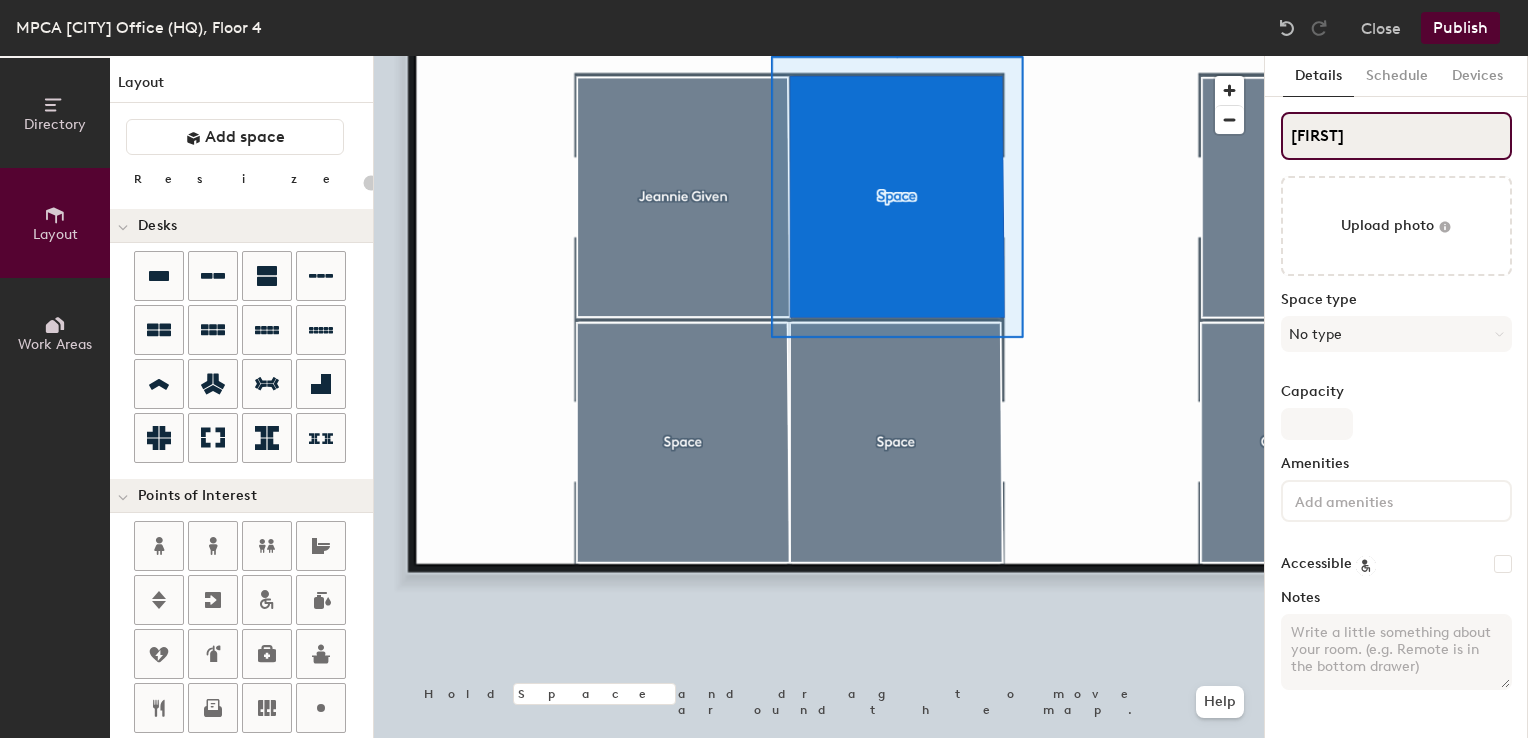 type on "20" 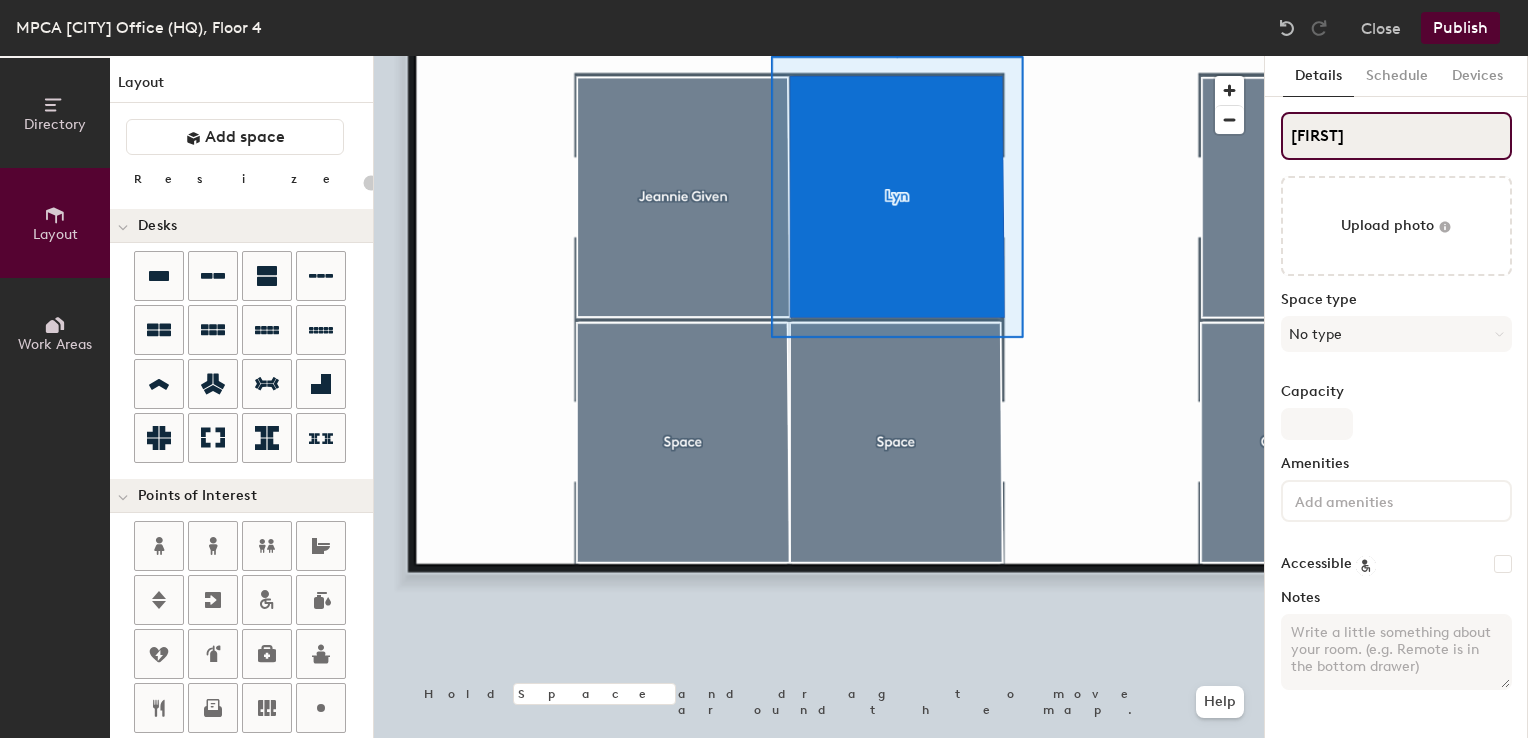 type on "20" 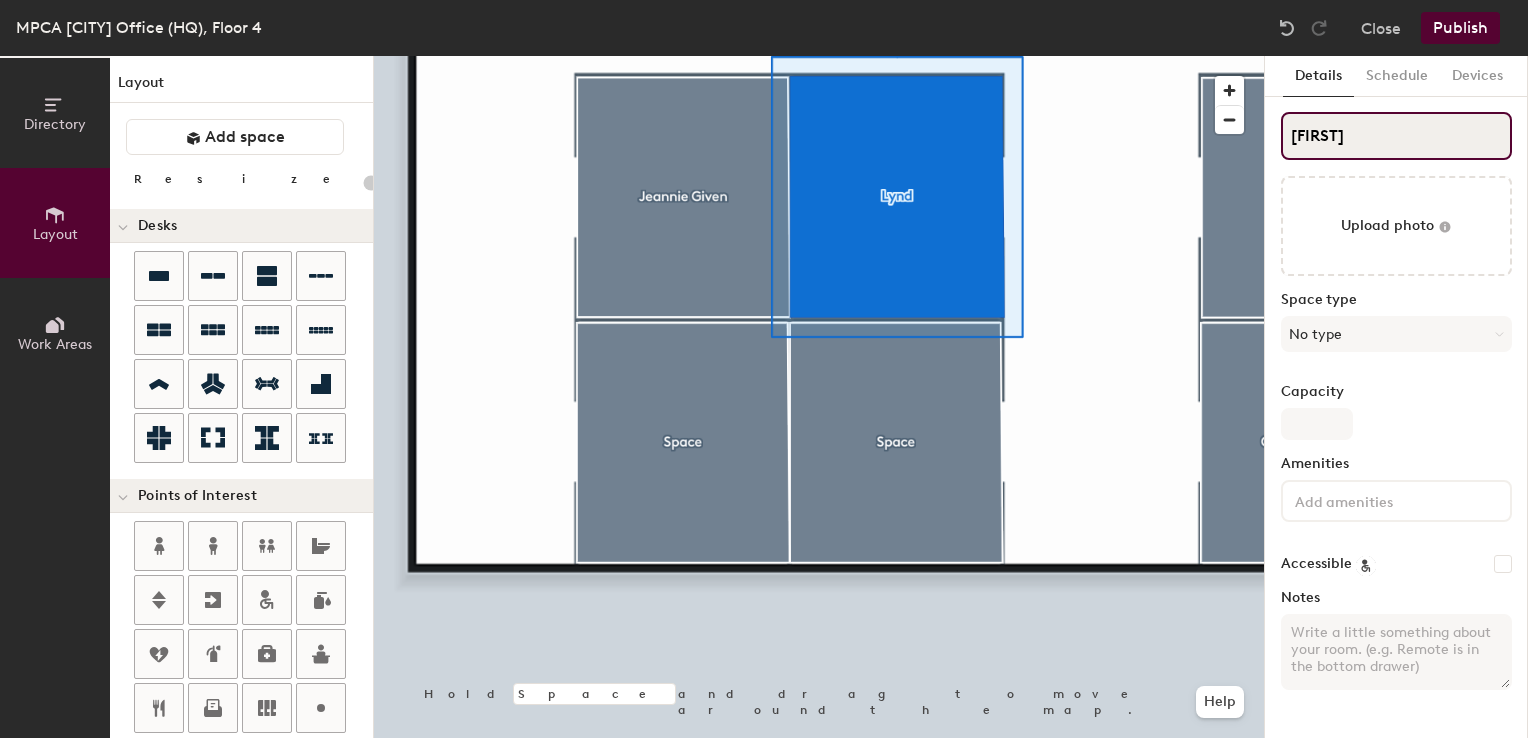 type on "Lyndsa" 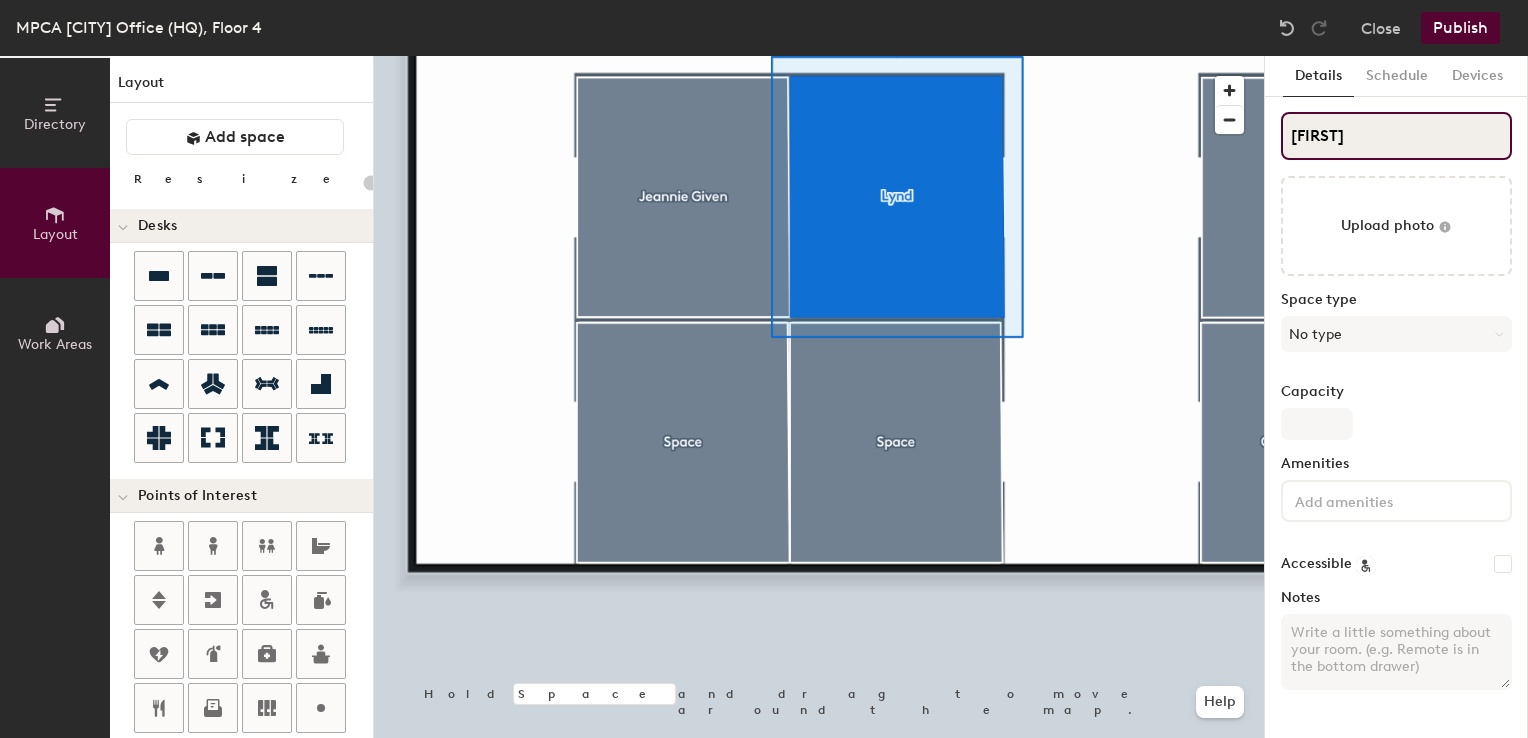 type on "20" 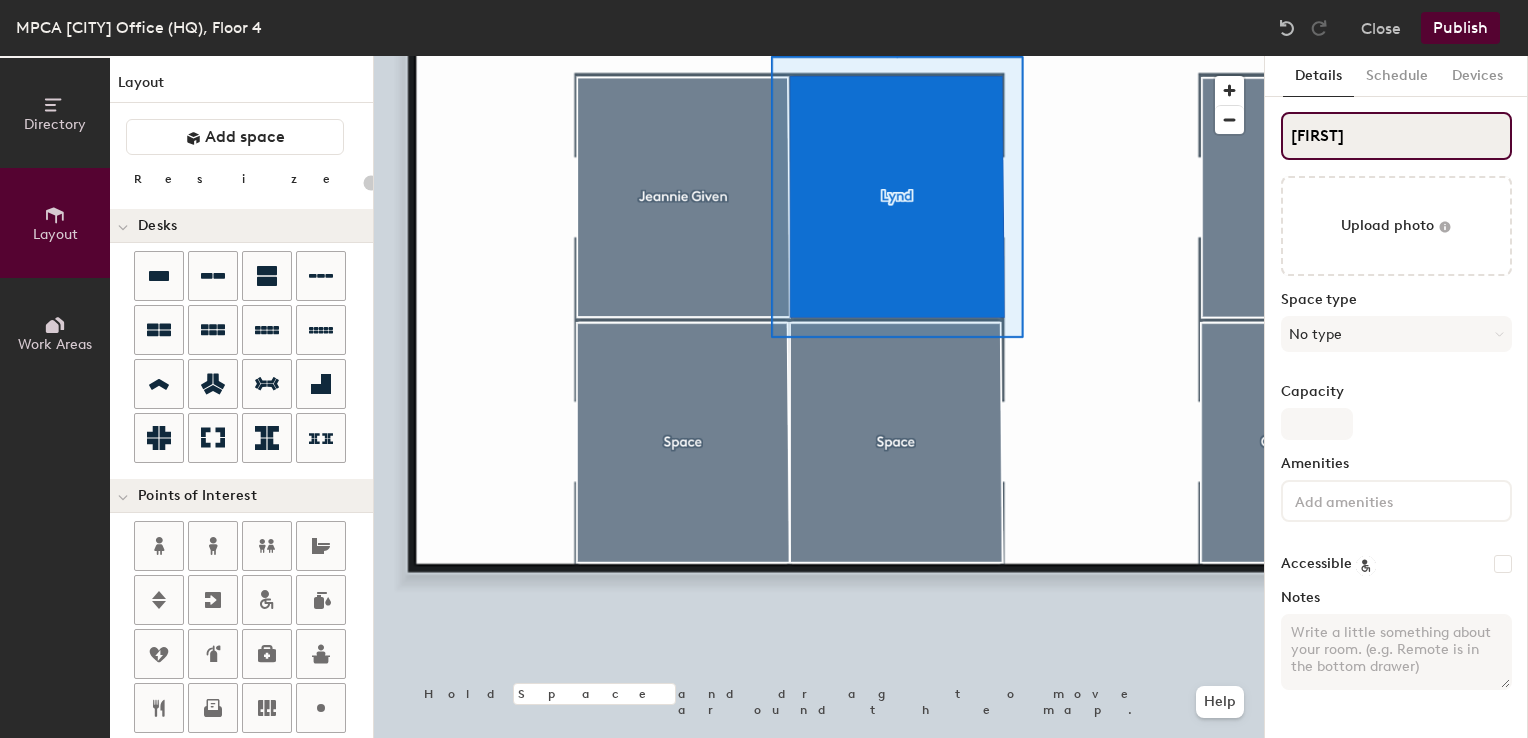 type on "20" 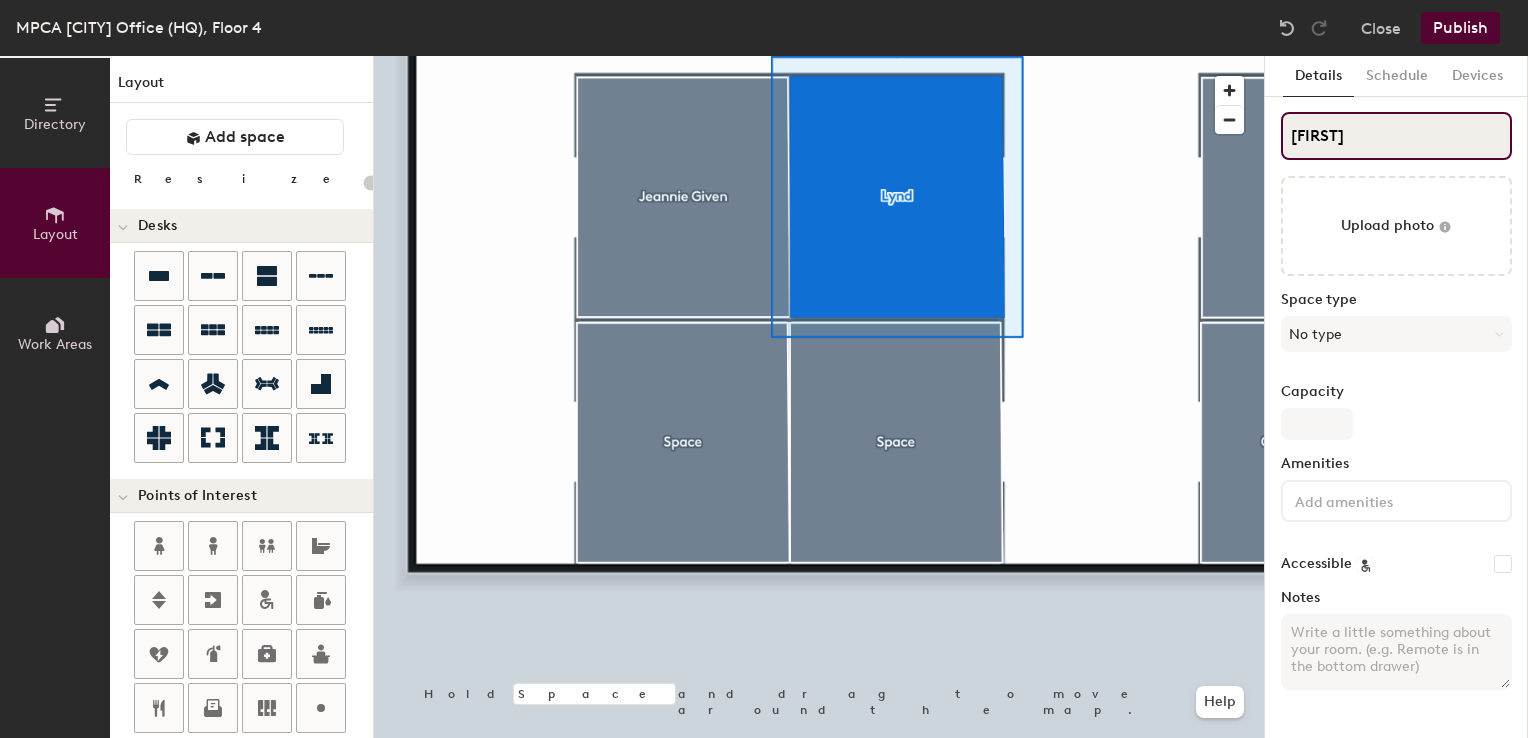 type on "20" 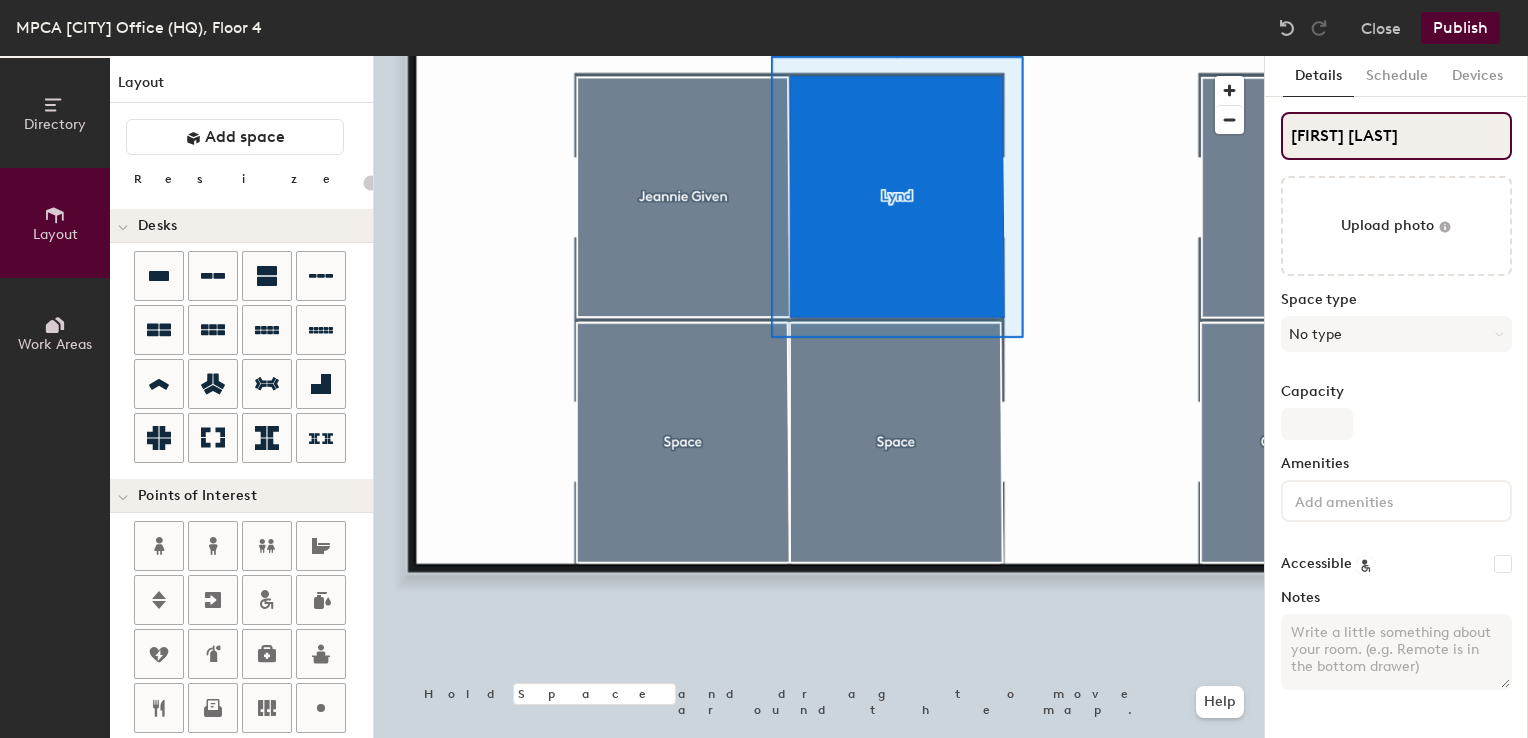 type on "20" 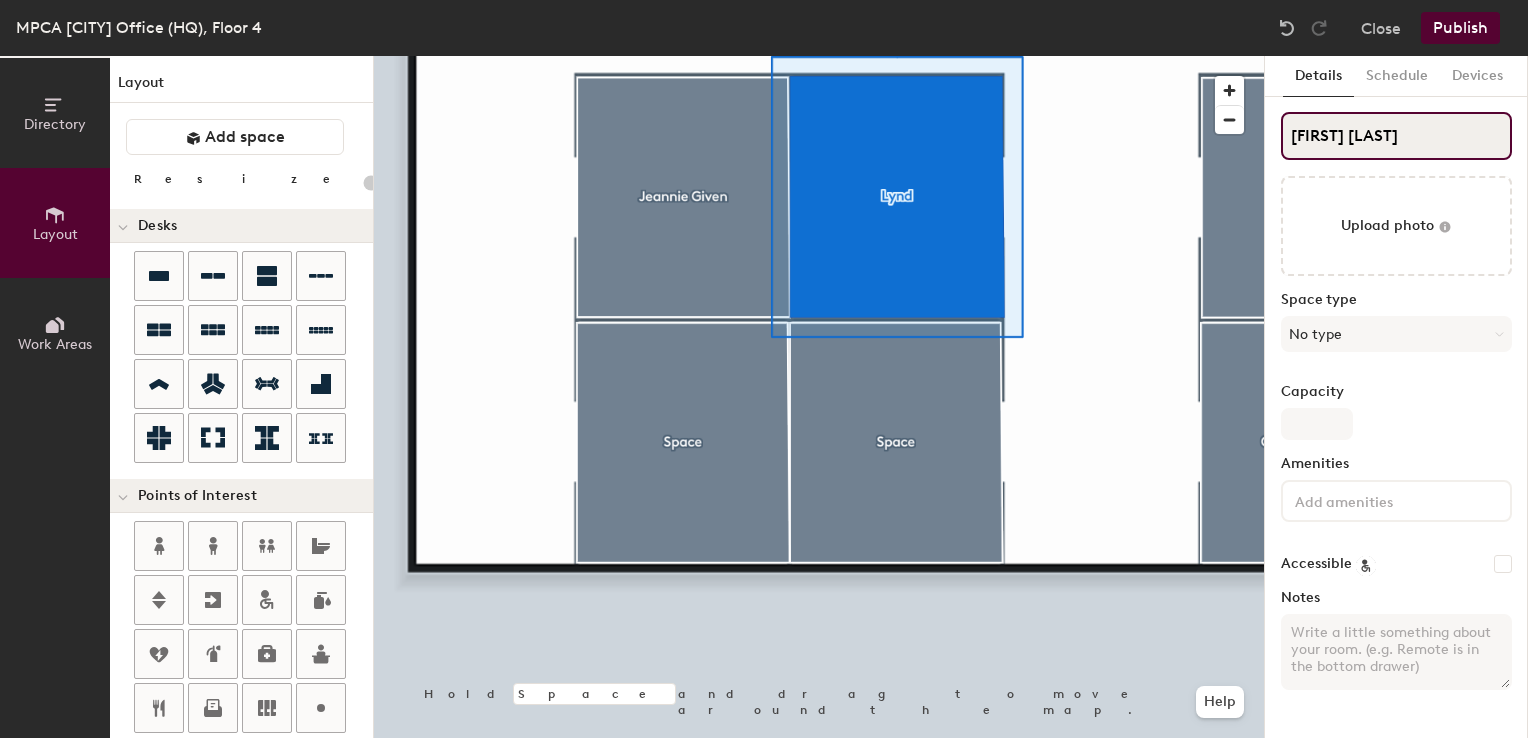 type on "Lyndsay Mu" 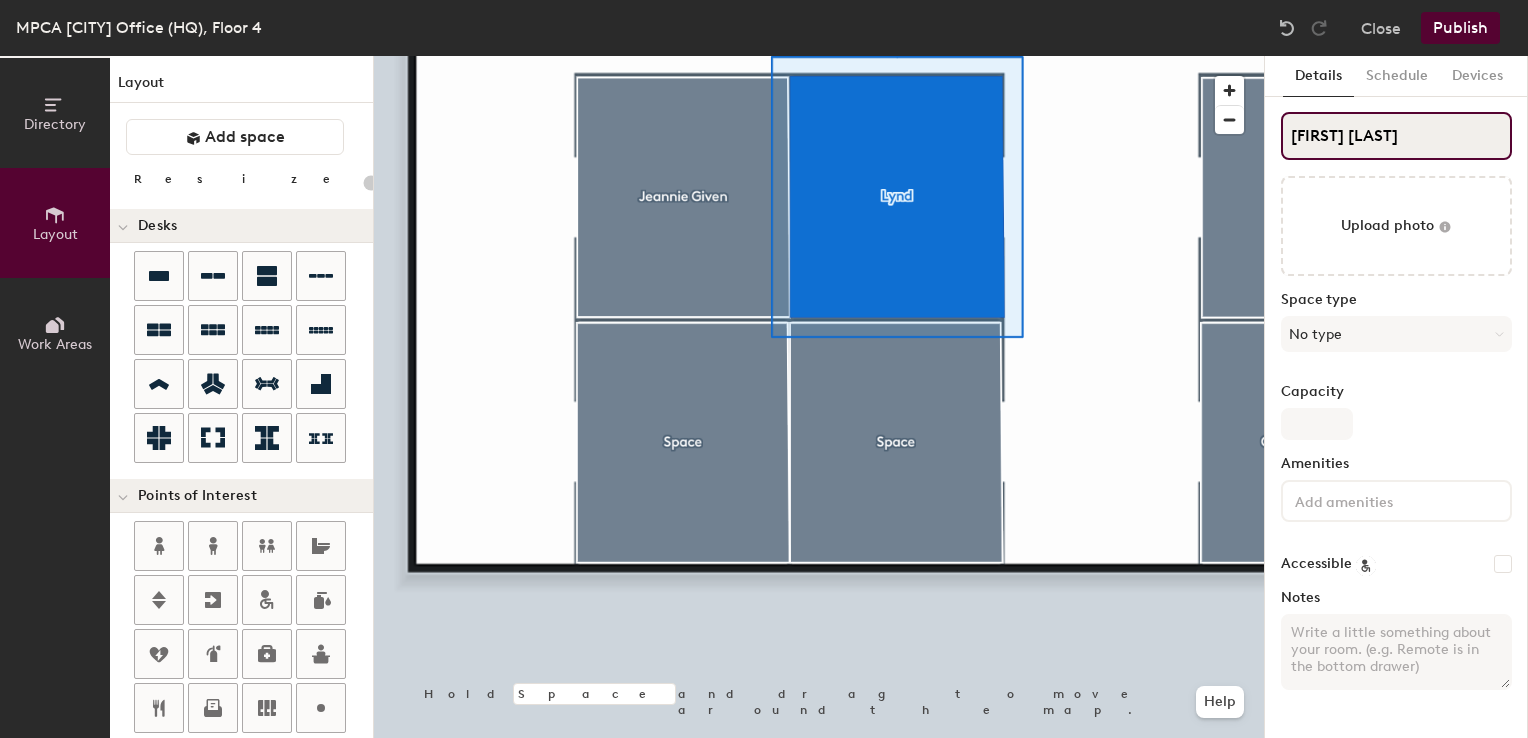type on "20" 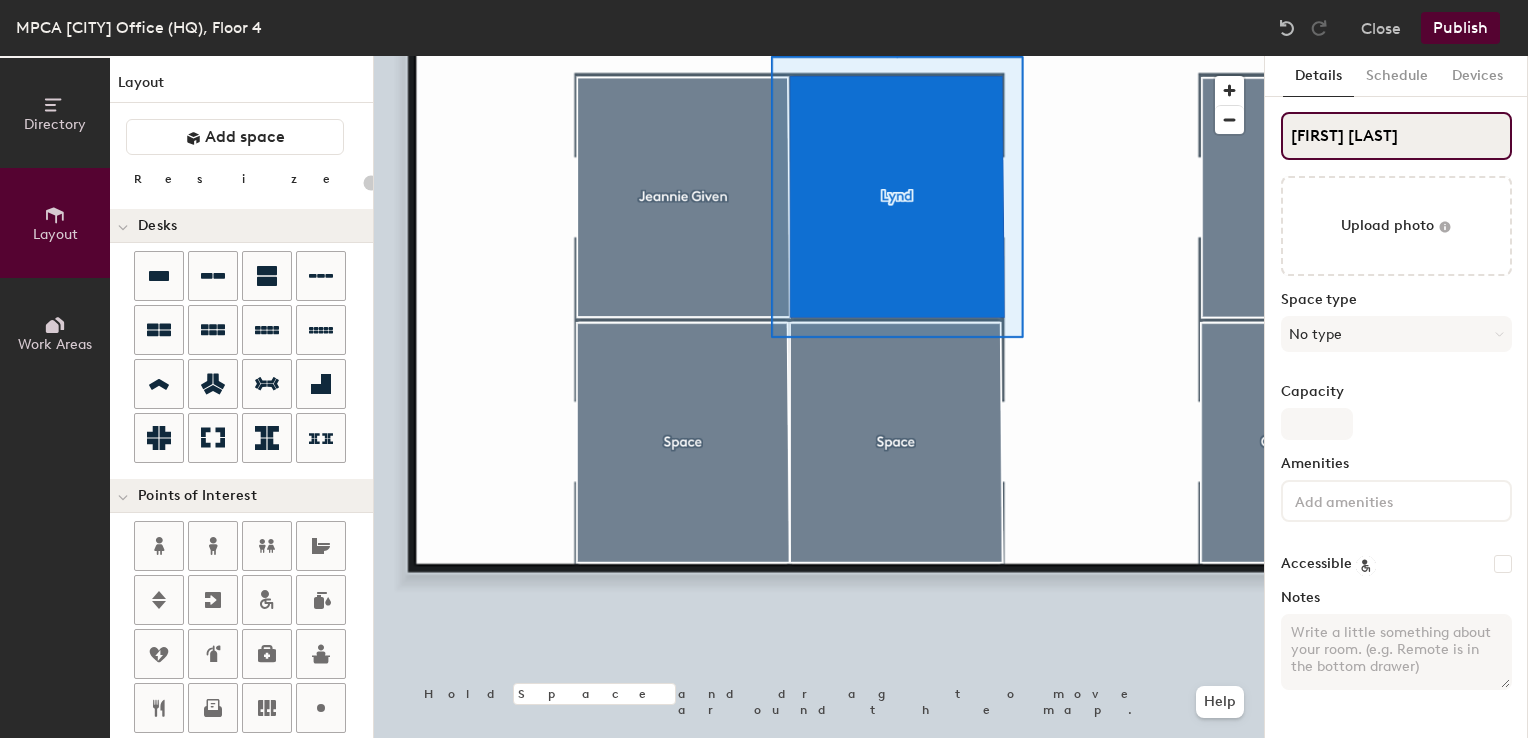 type on "Lyndsay Mur" 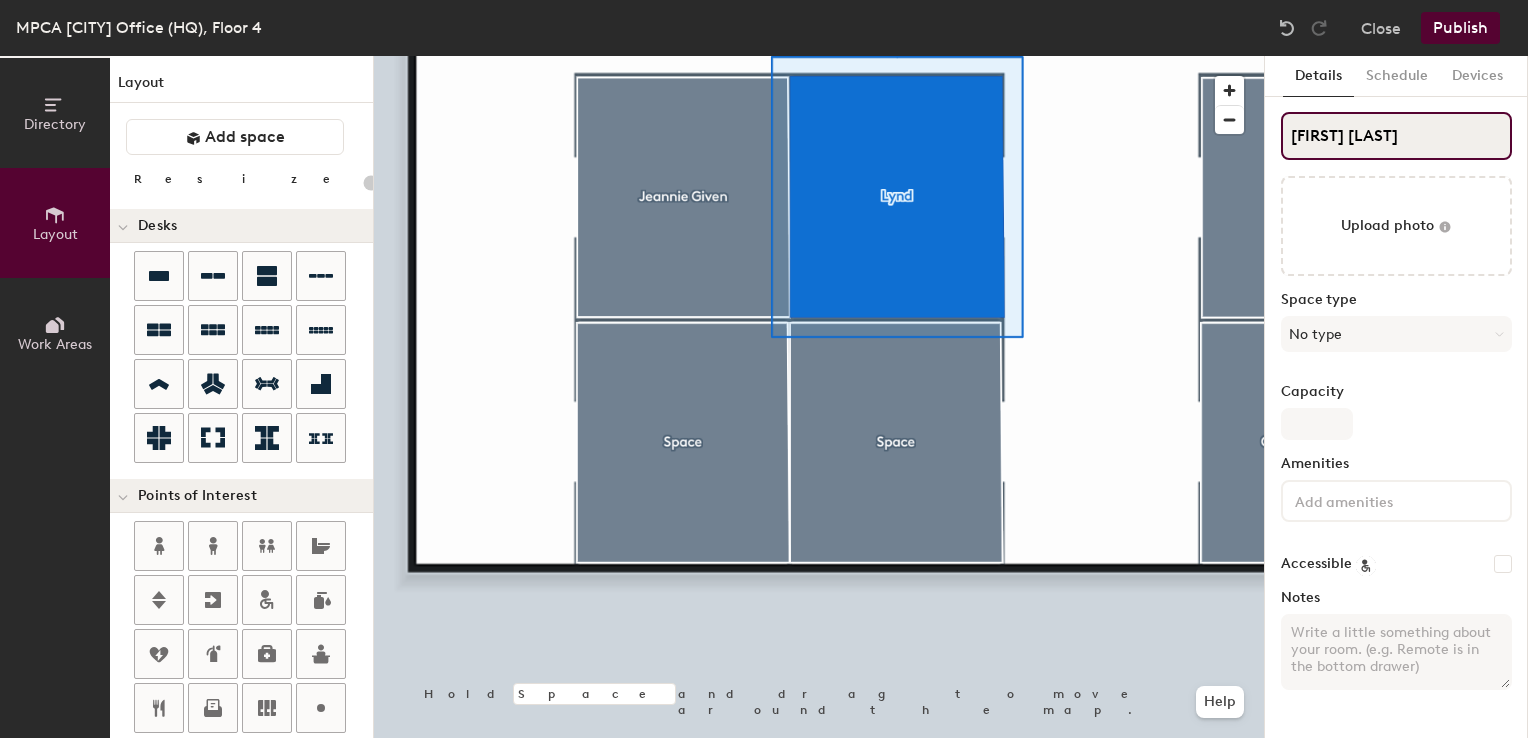 type on "20" 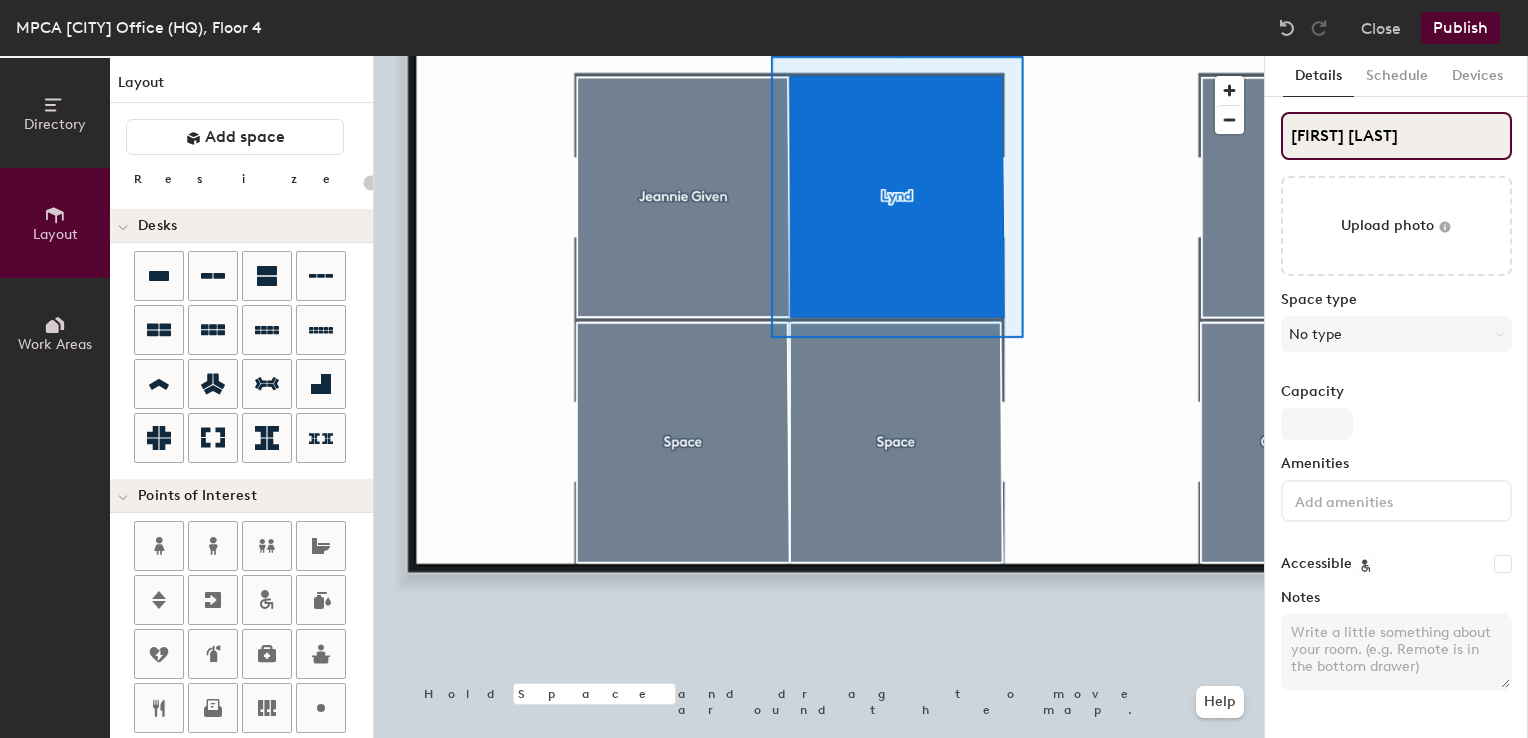 type on "Lyndsay Murr" 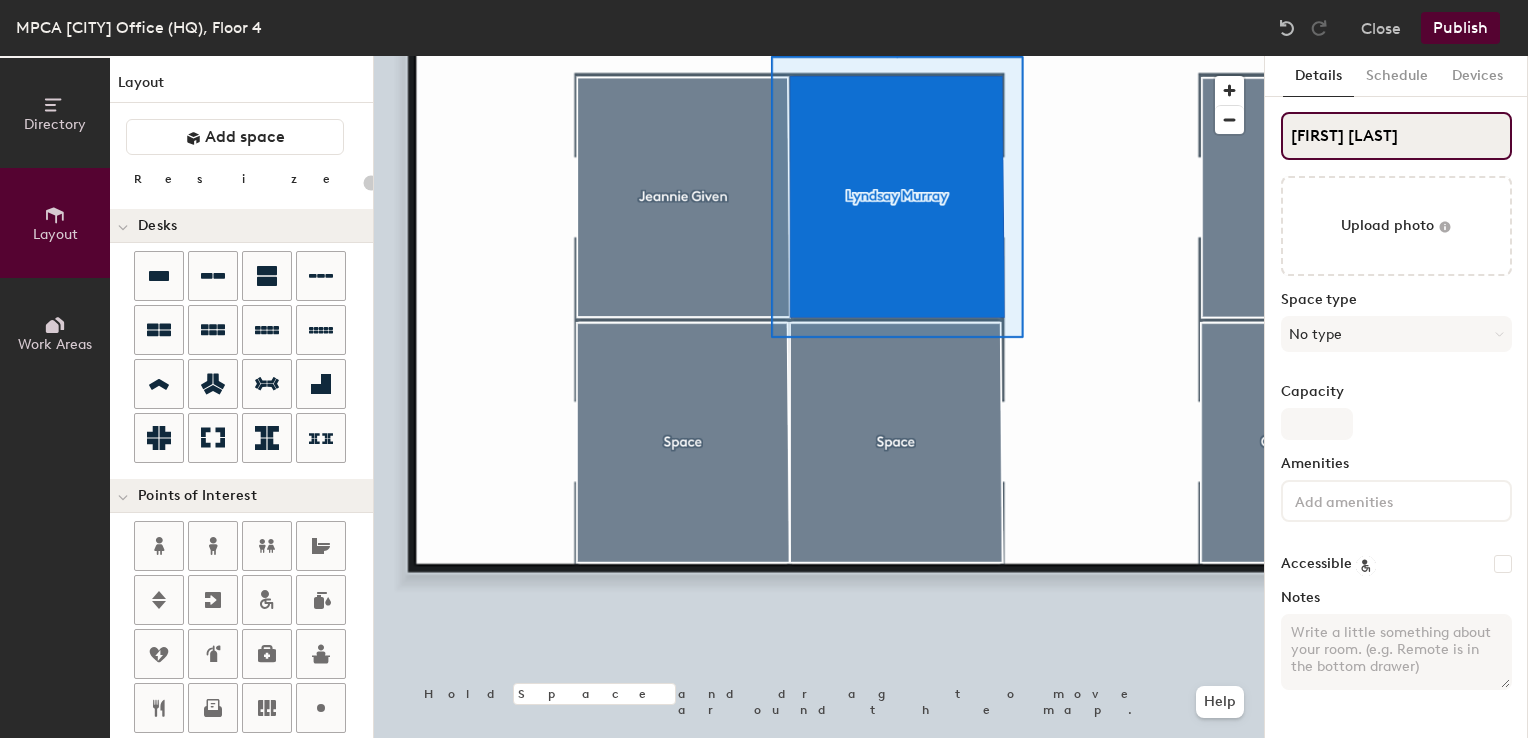 type on "20" 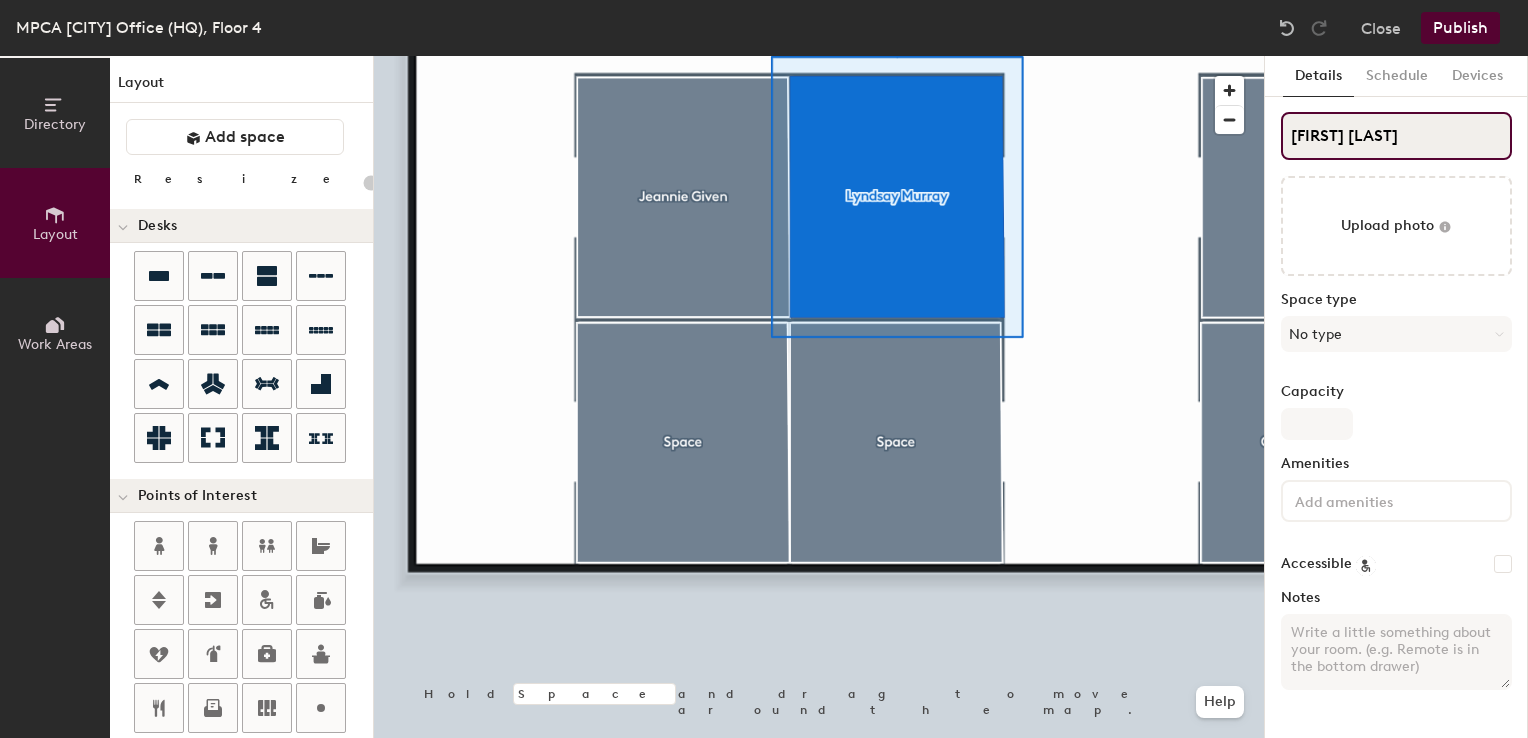 type on "Lyndsay Murray" 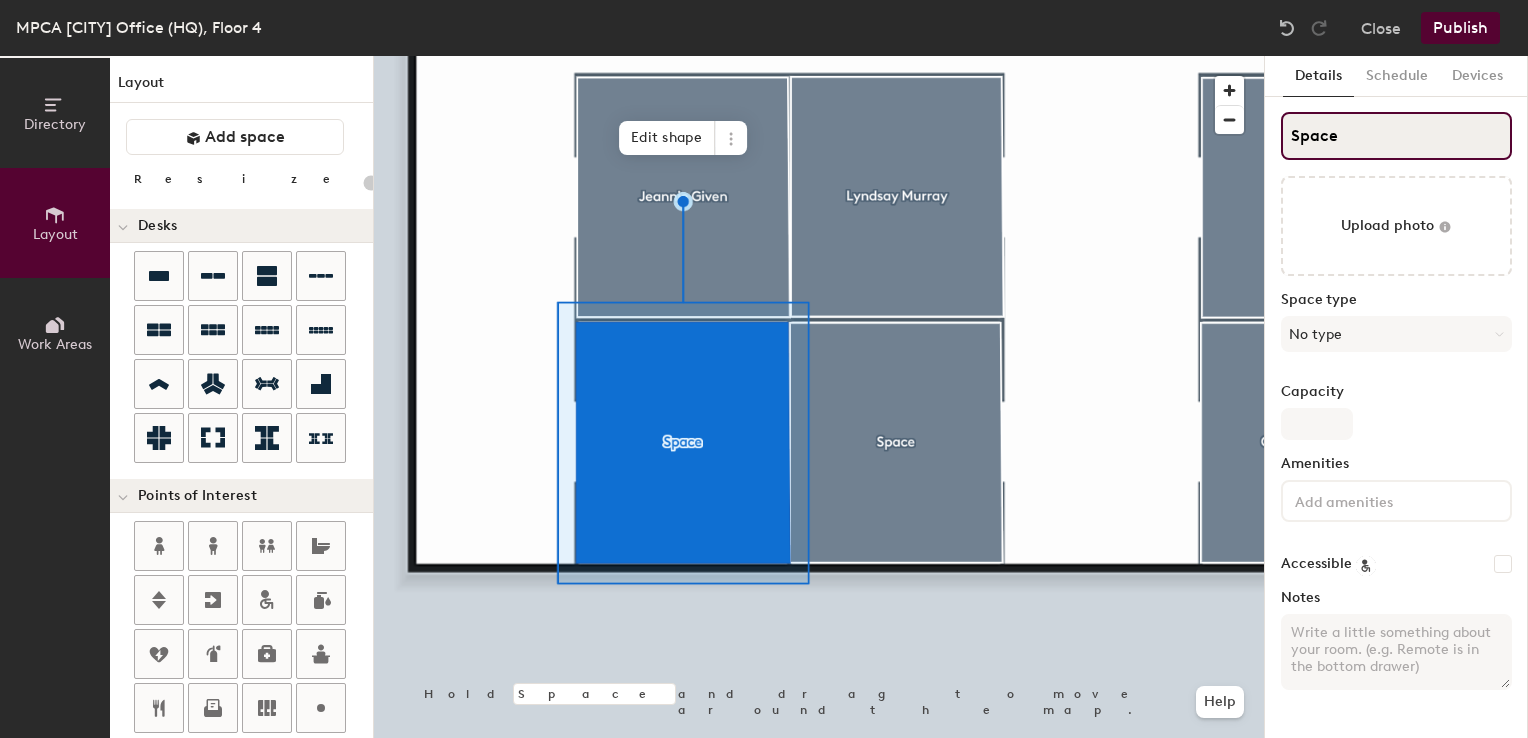 type on "20" 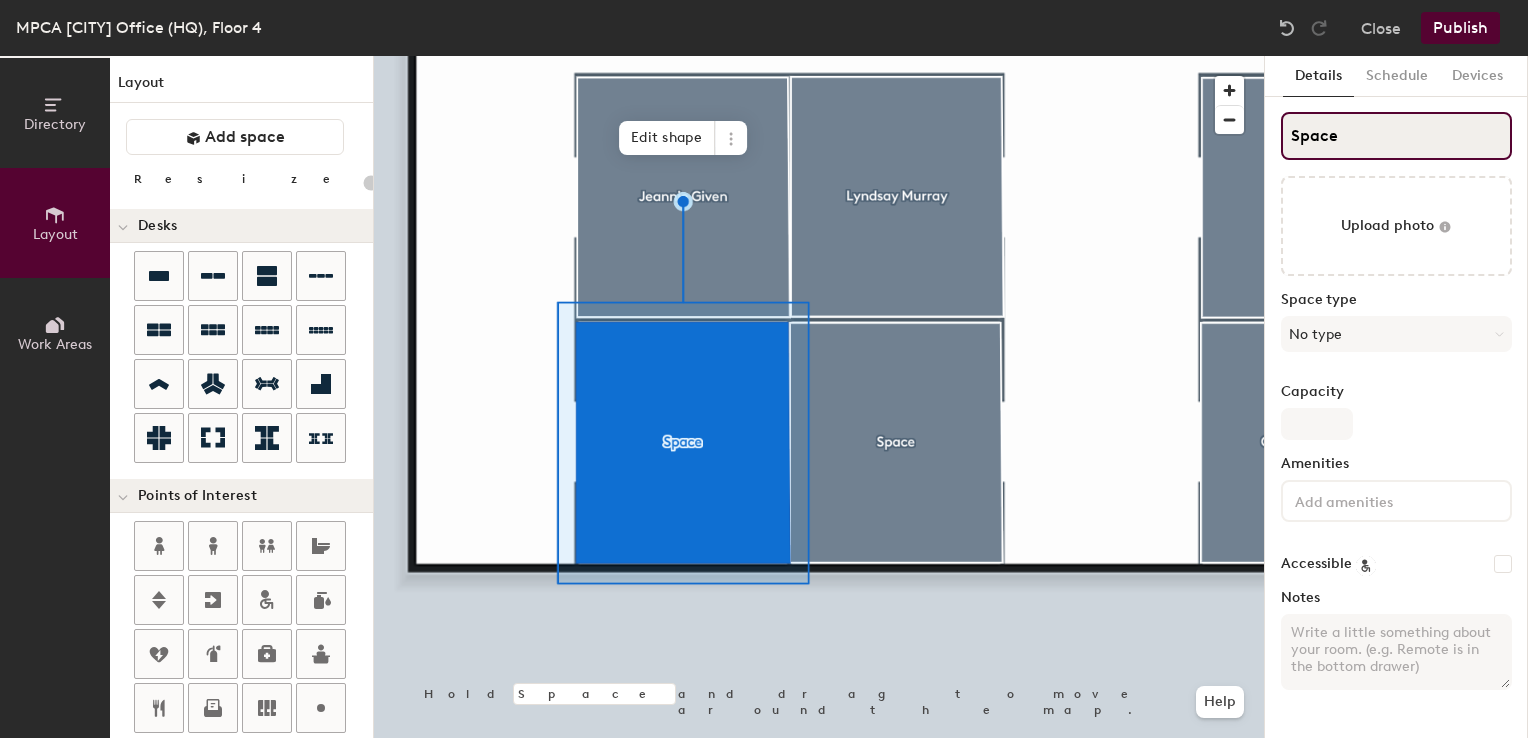 drag, startPoint x: 1398, startPoint y: 131, endPoint x: 1264, endPoint y: 123, distance: 134.23859 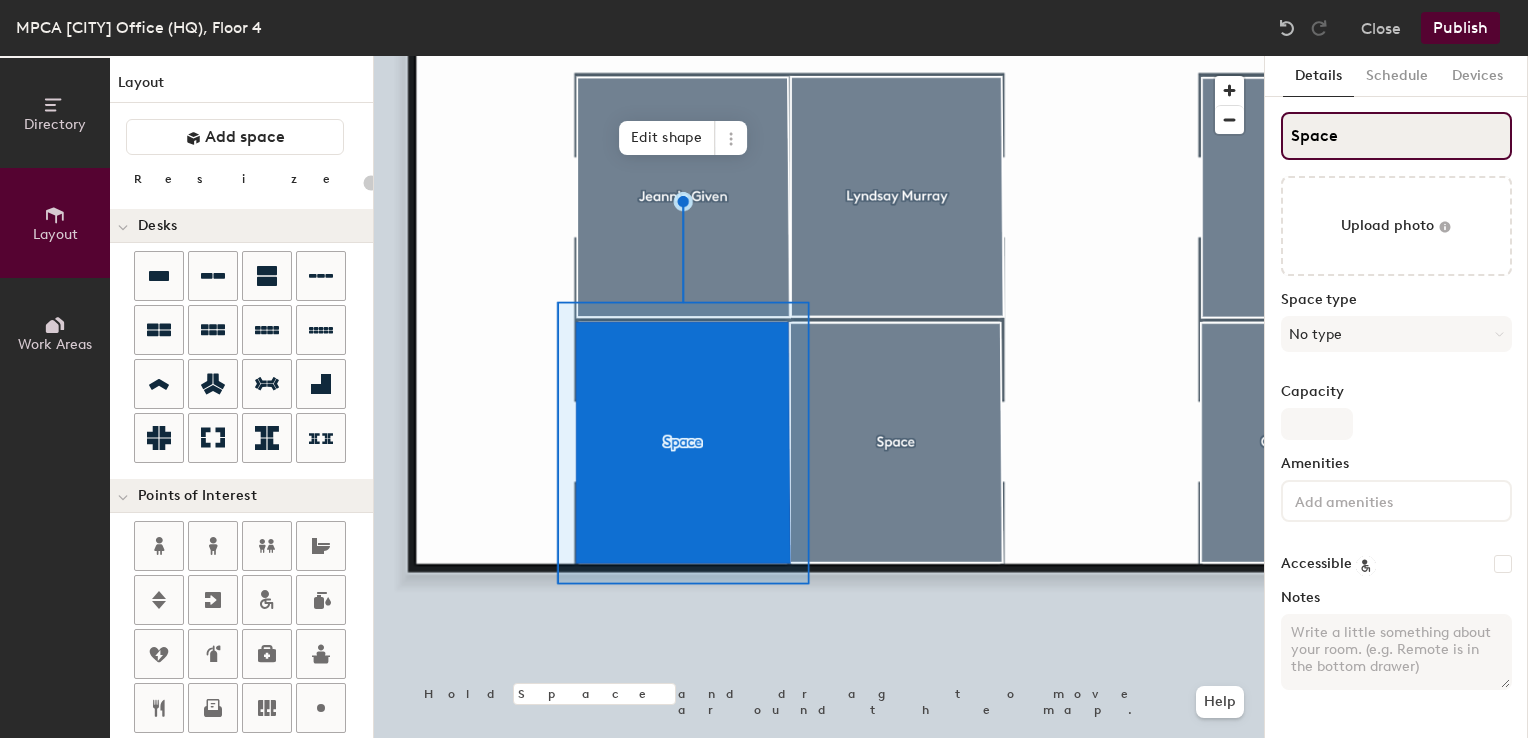 click on "Details Schedule Devices Space Upload photo Space type No type Capacity Amenities Accessible Notes" 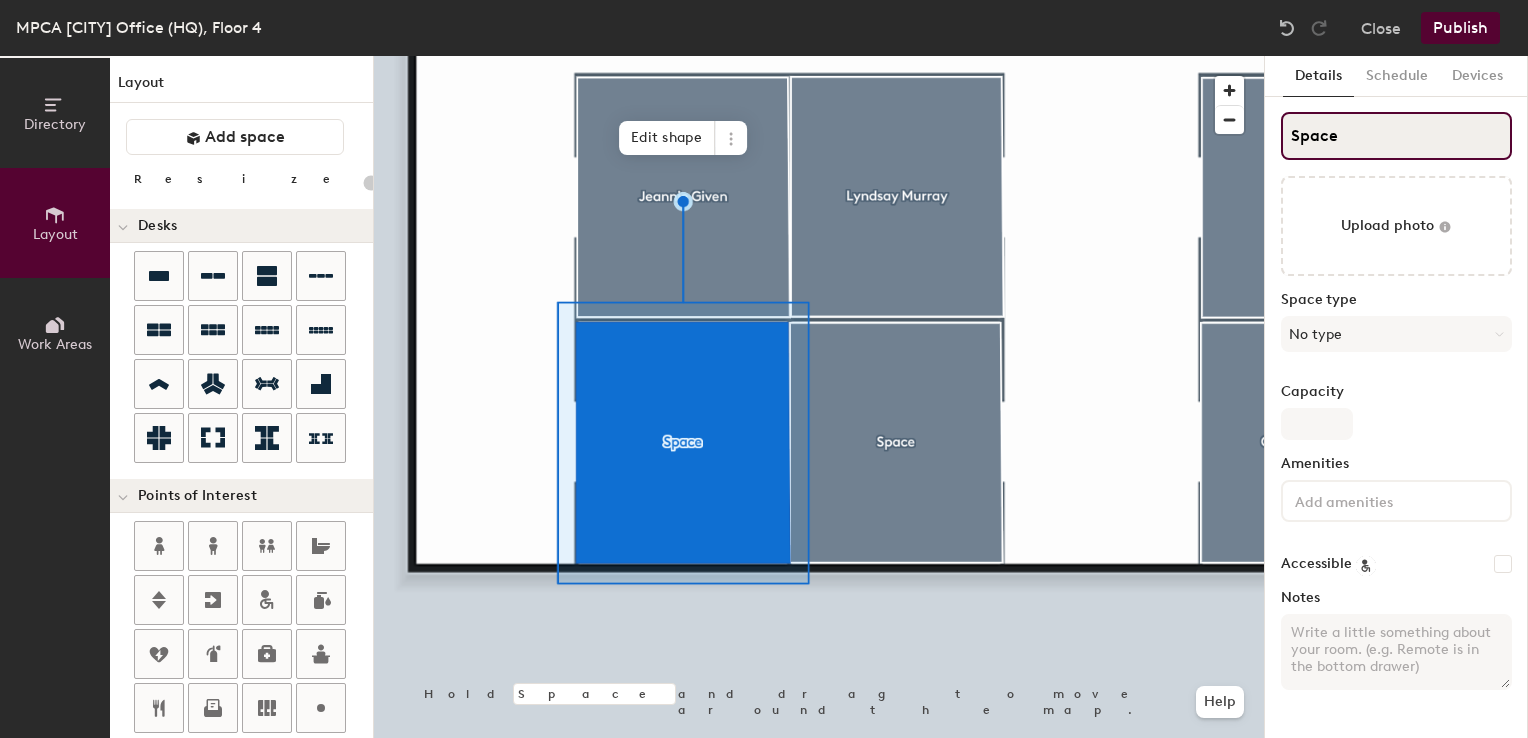 type on "J" 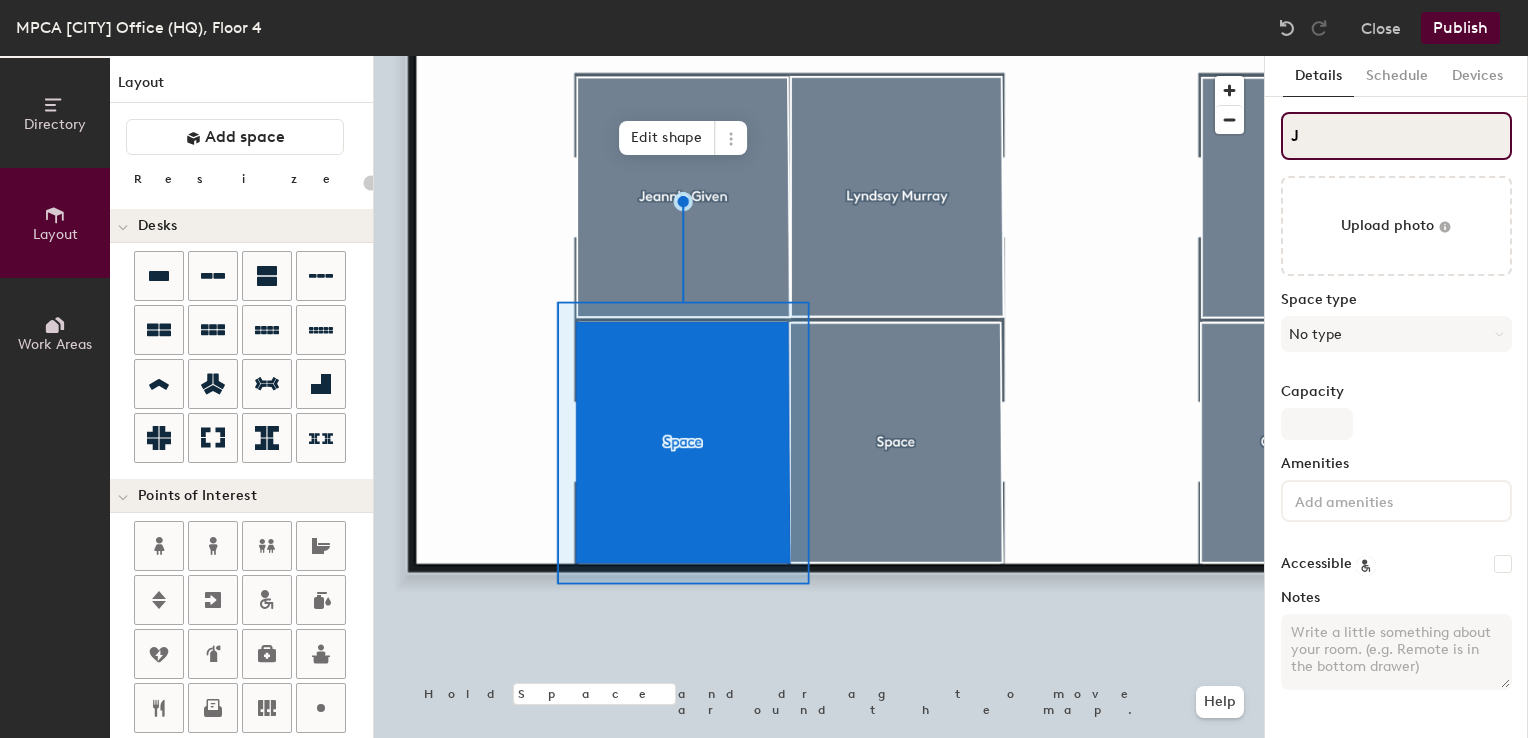 type on "20" 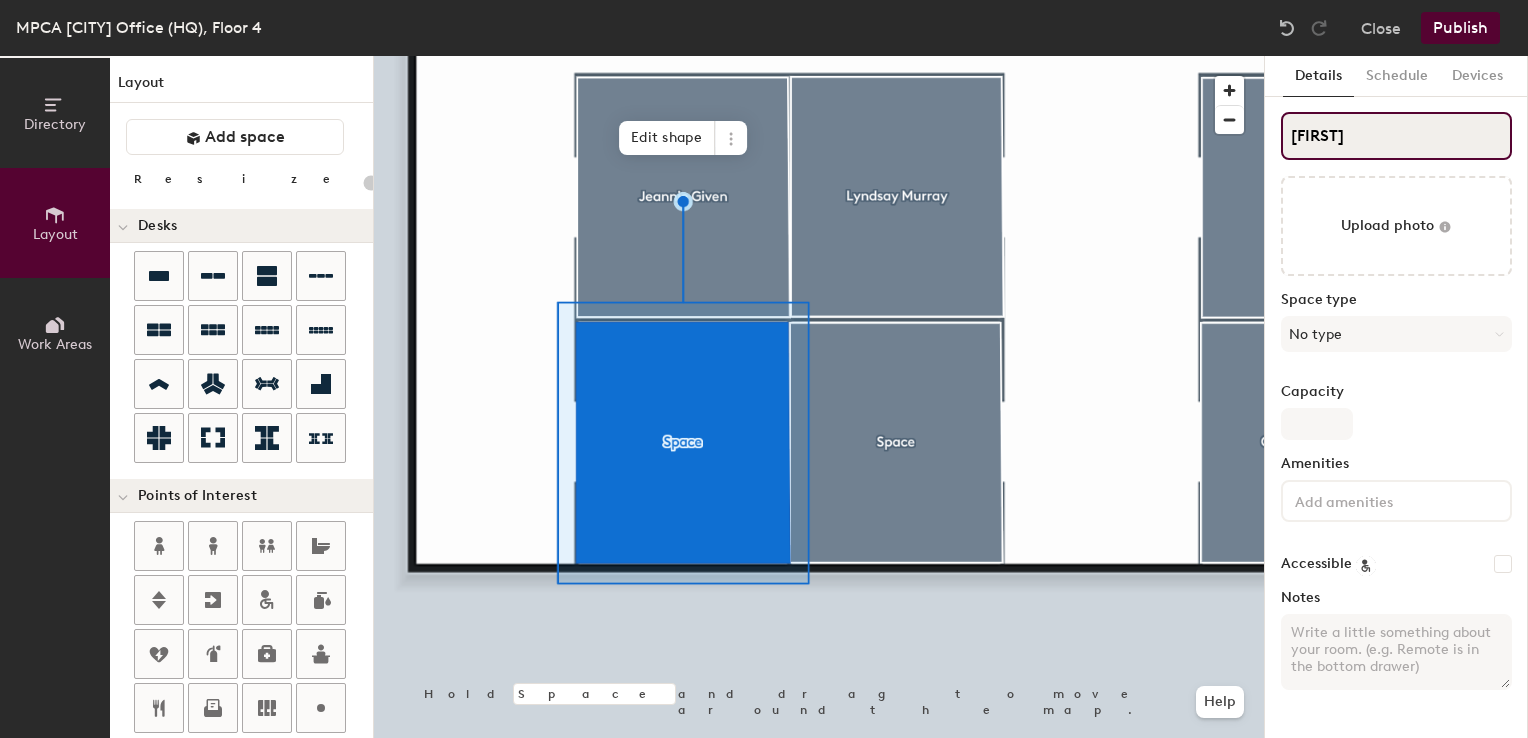 type on "Joh" 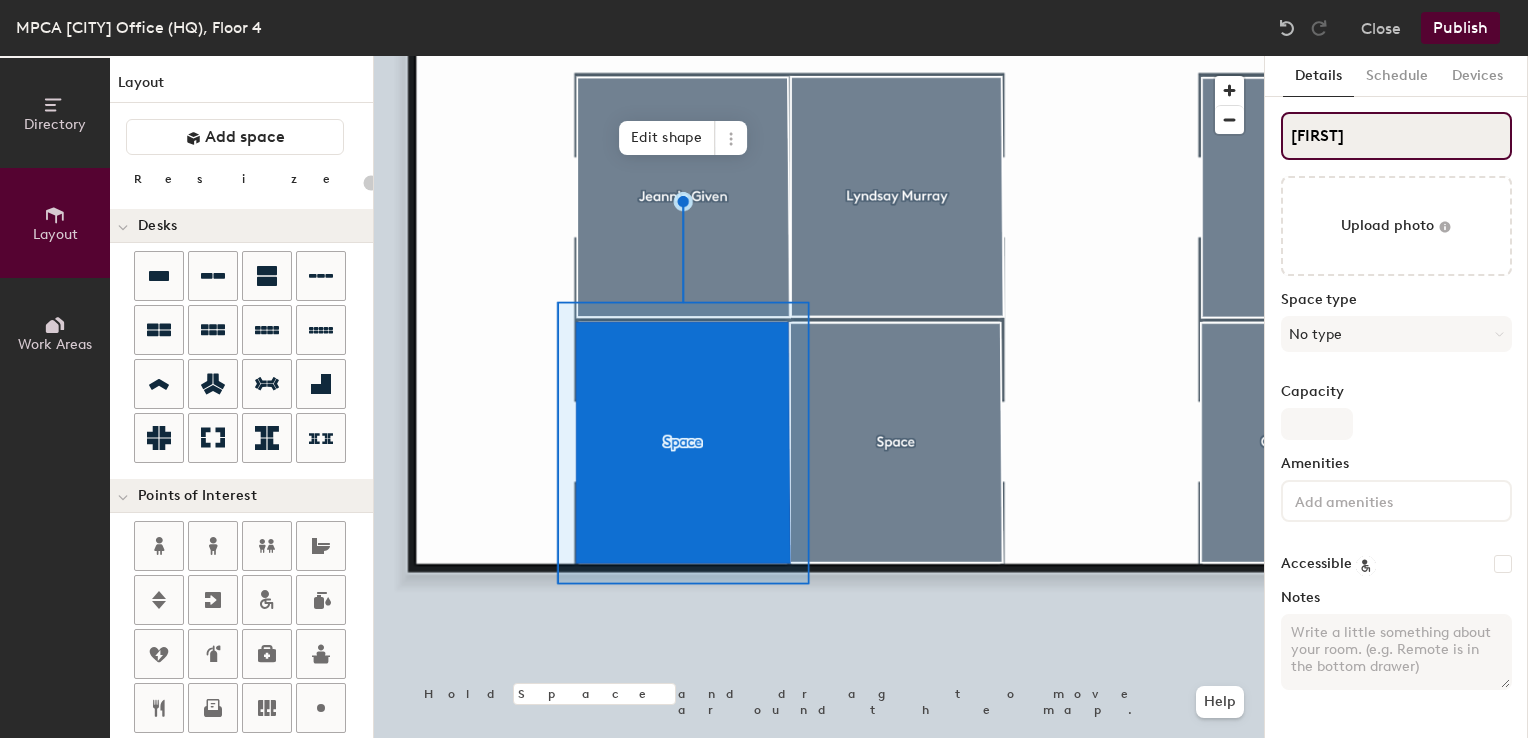 type on "20" 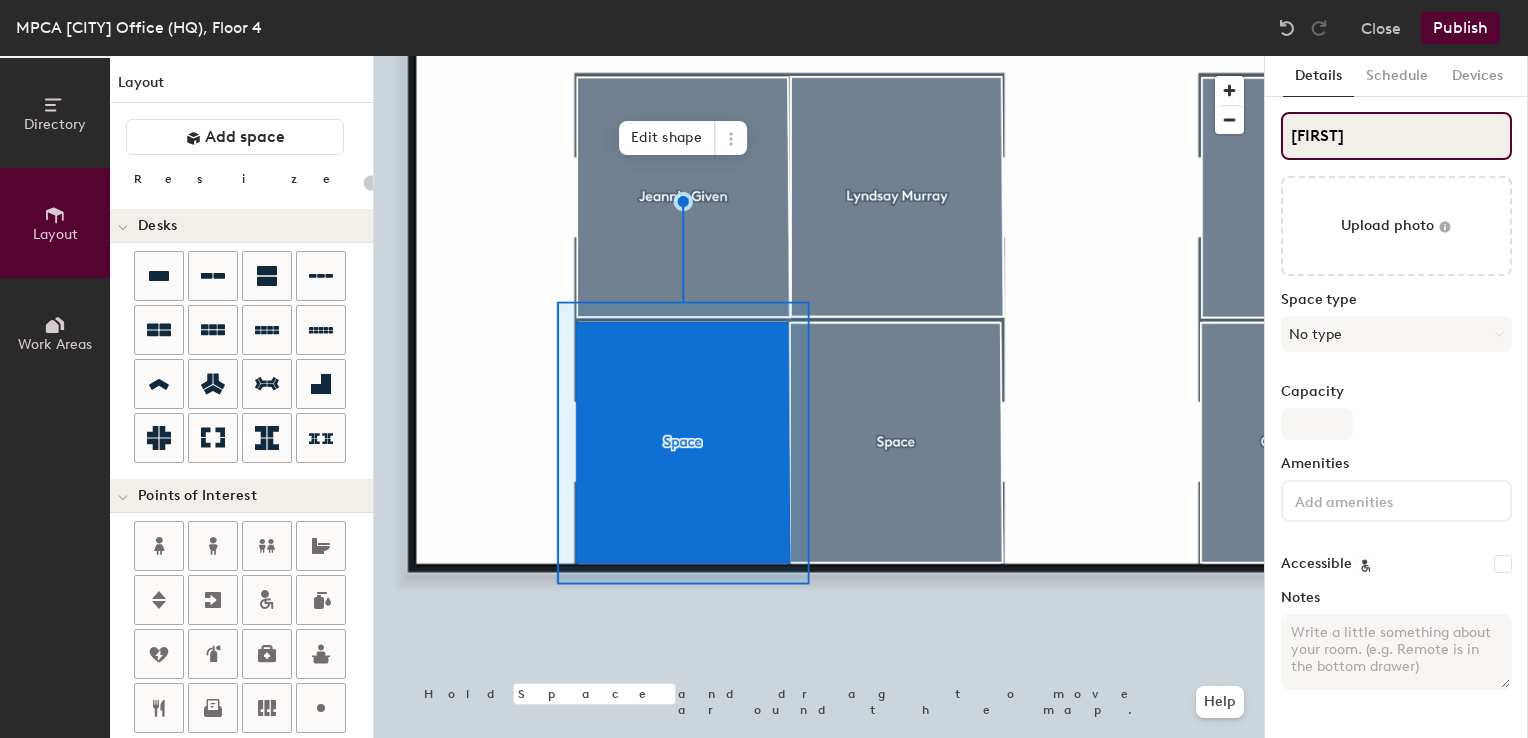 type on "John" 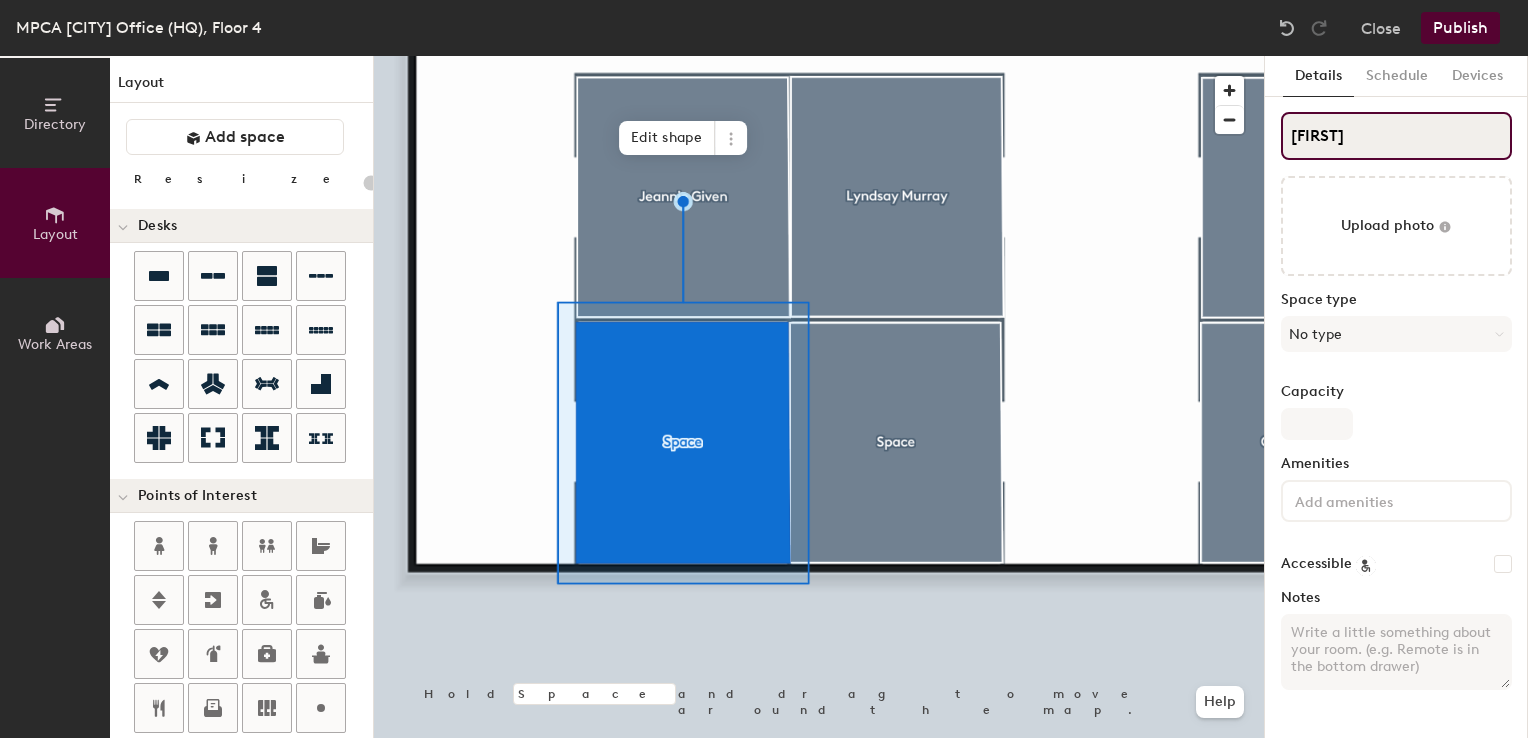 type on "20" 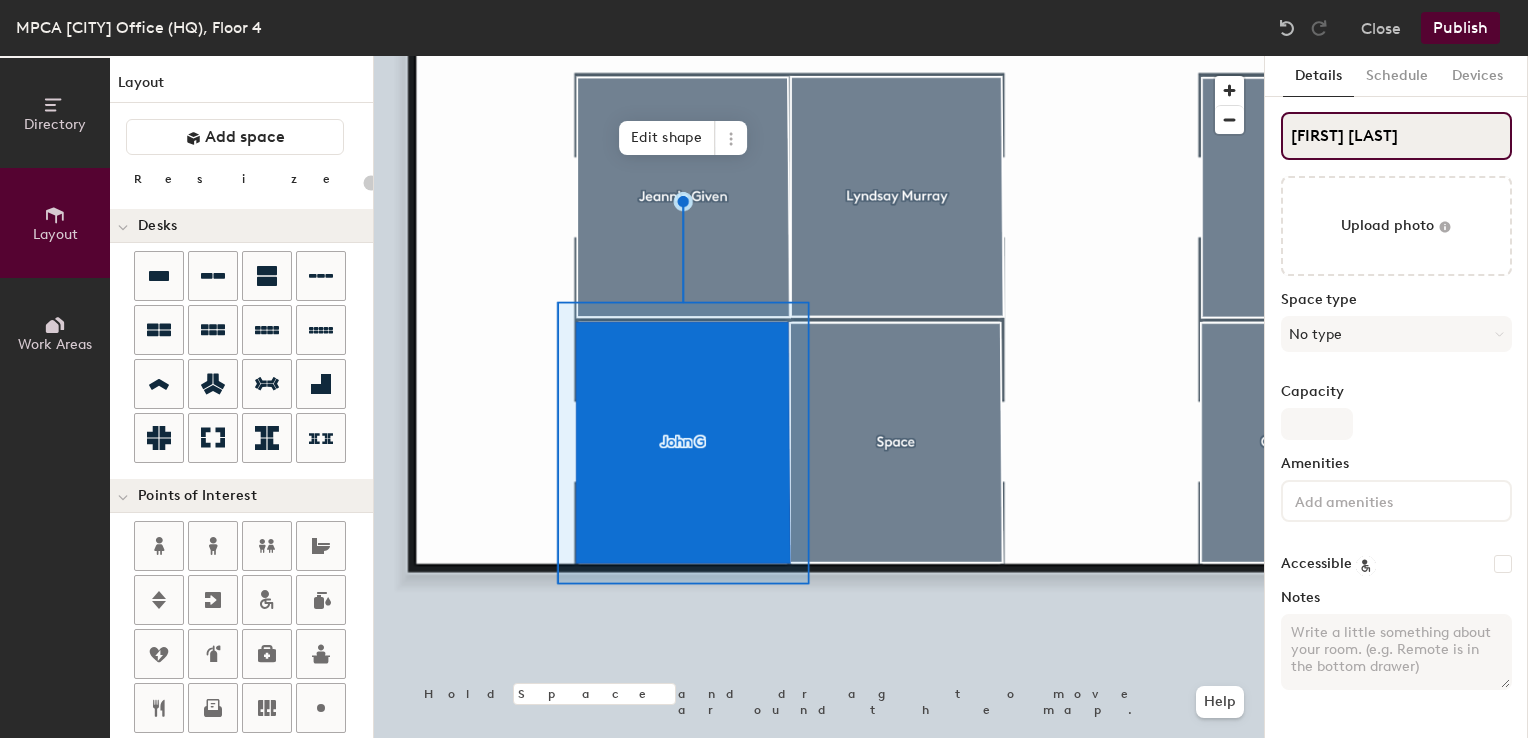 type on "20" 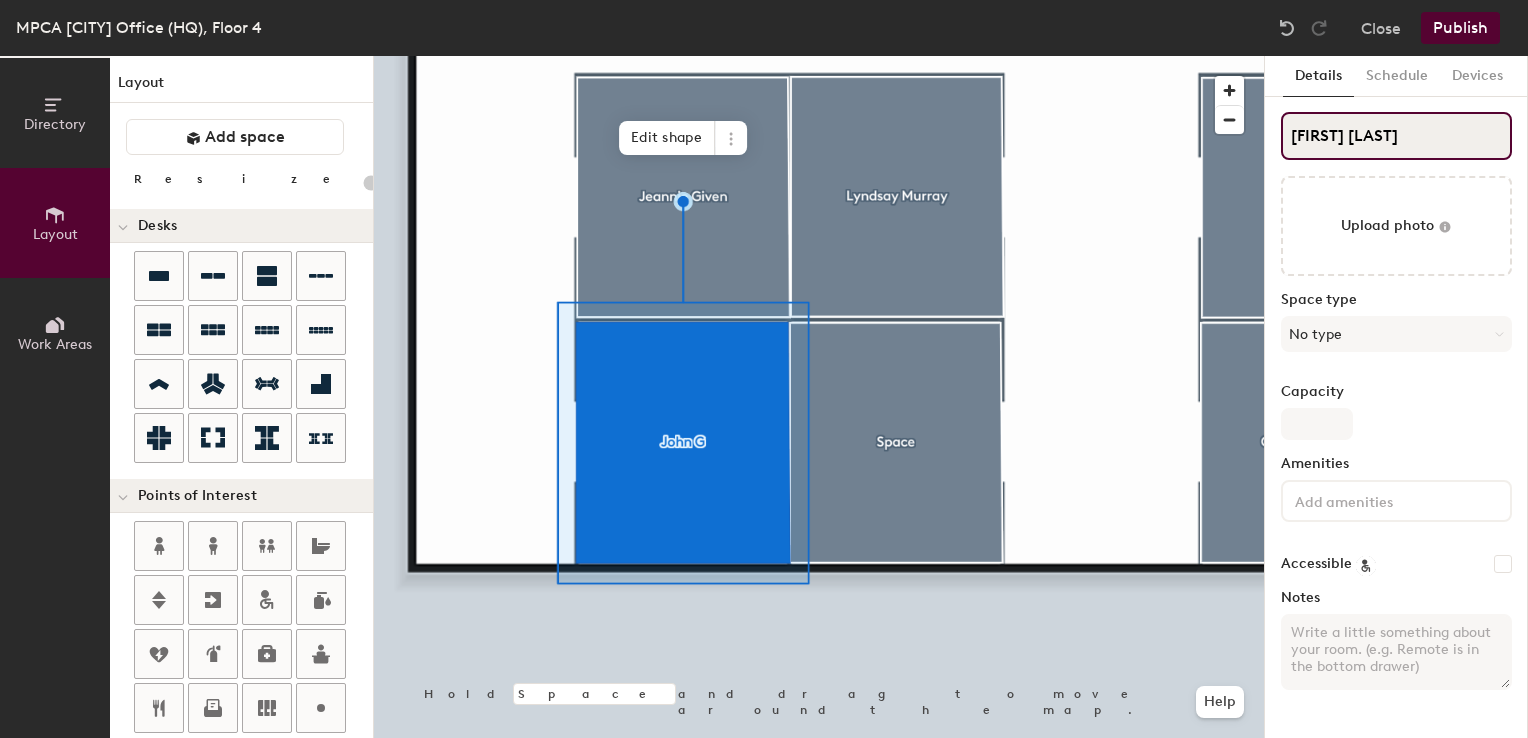 click on "John G" 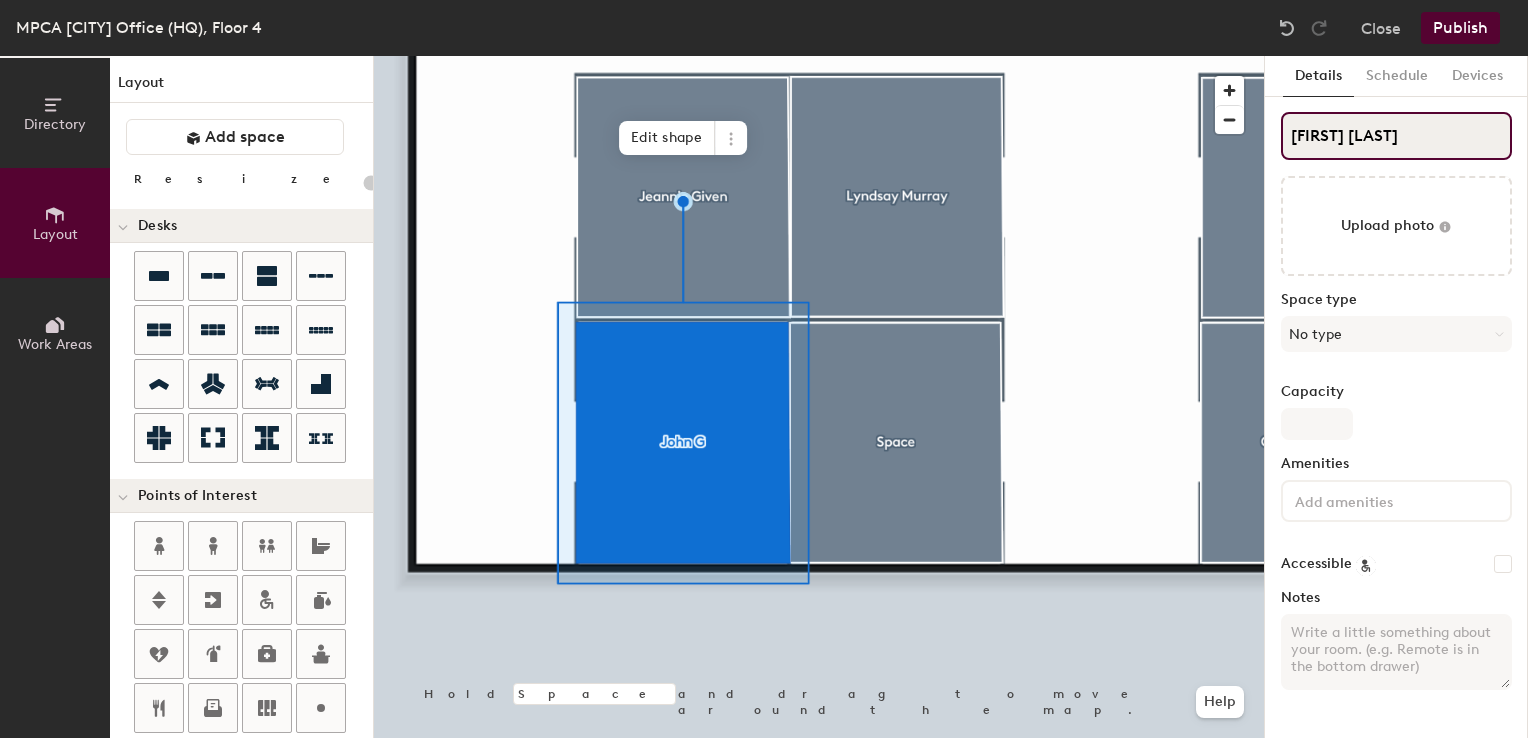 type on "John Gi" 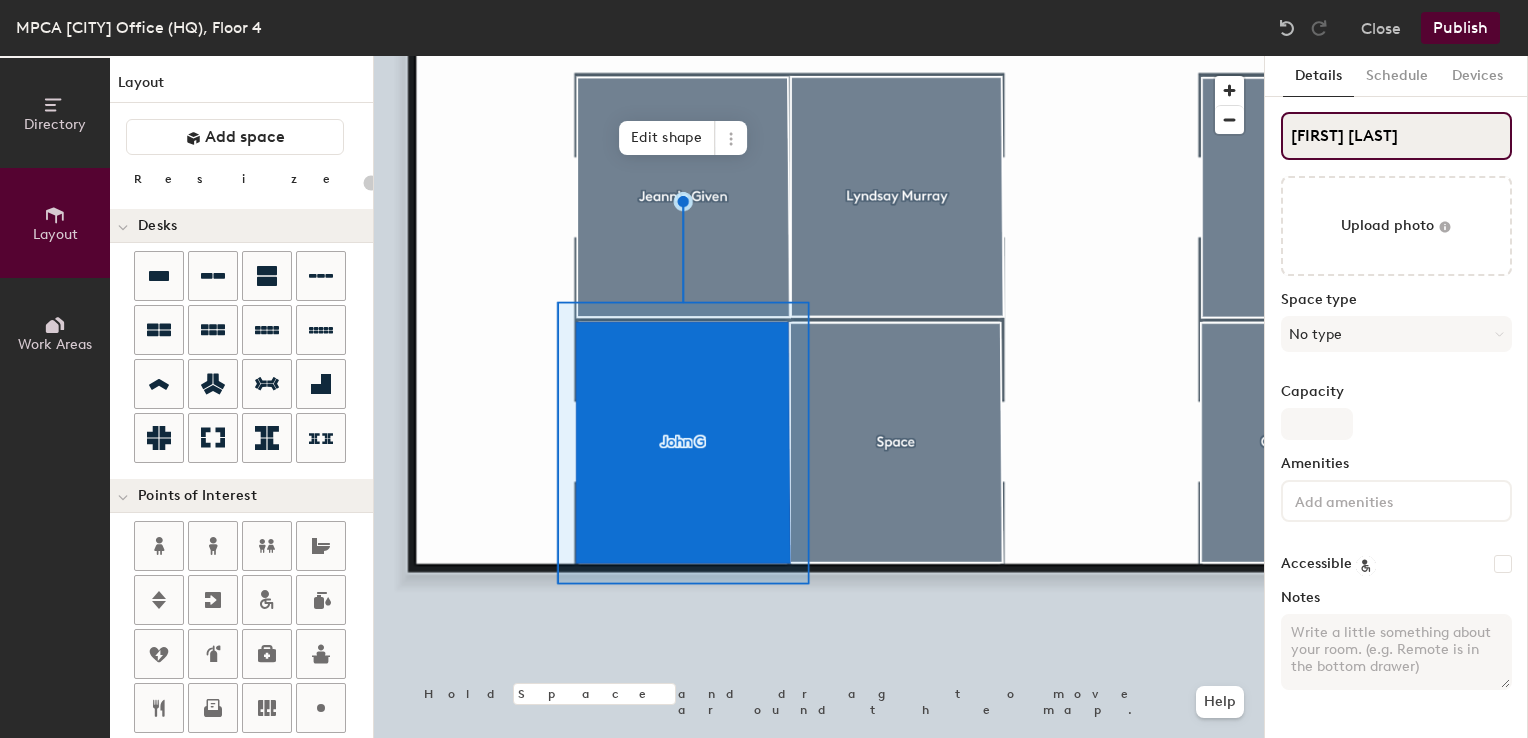 type on "20" 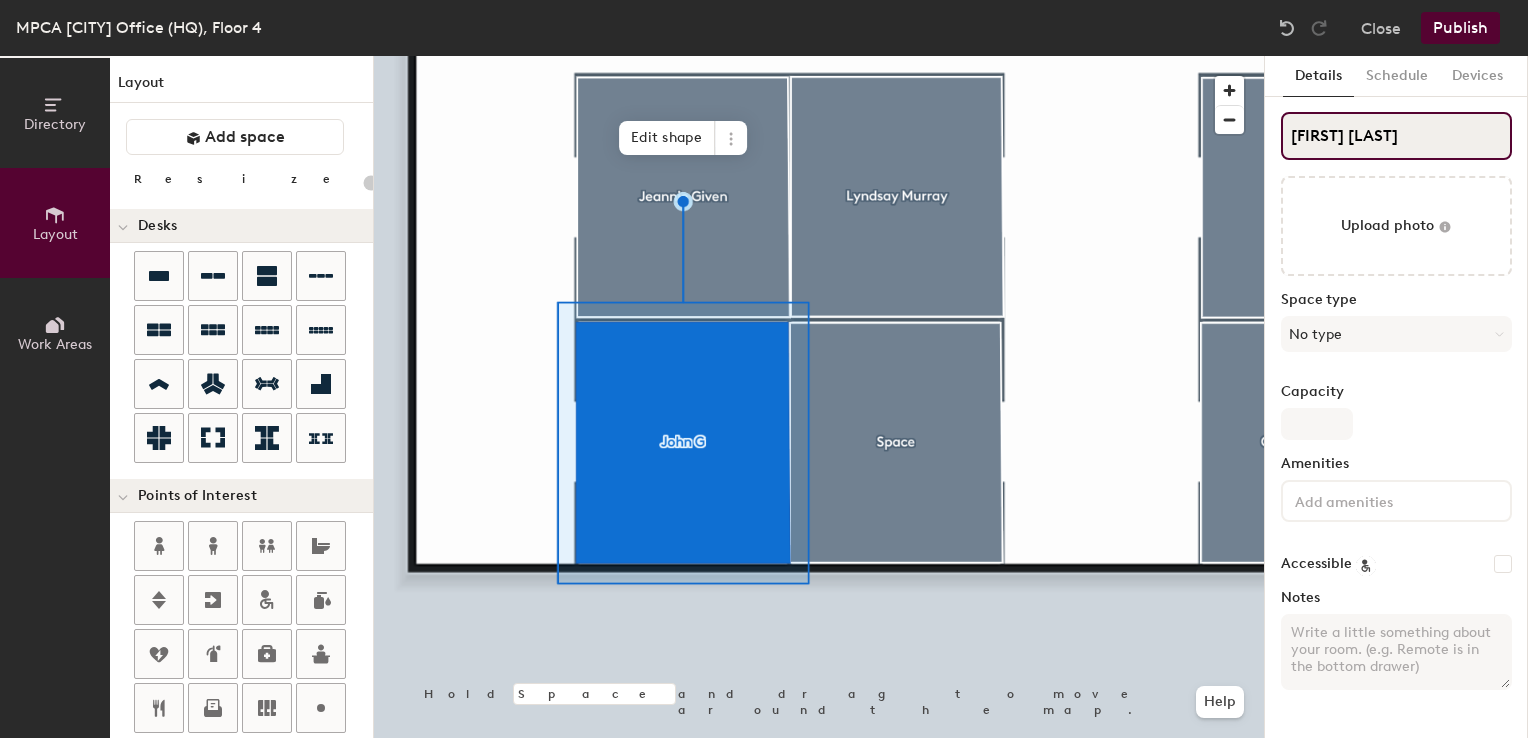 type on "20" 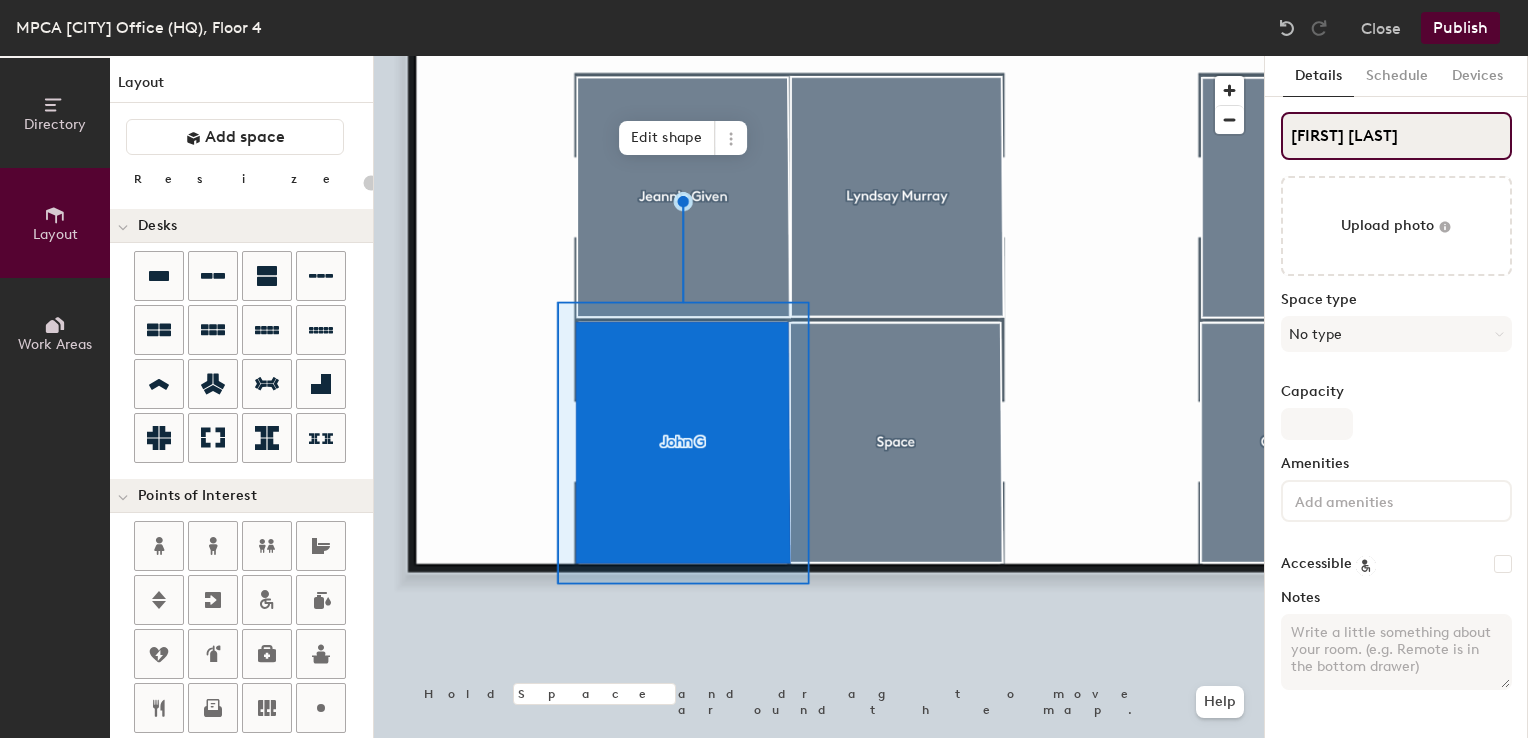 type on "John Gilk" 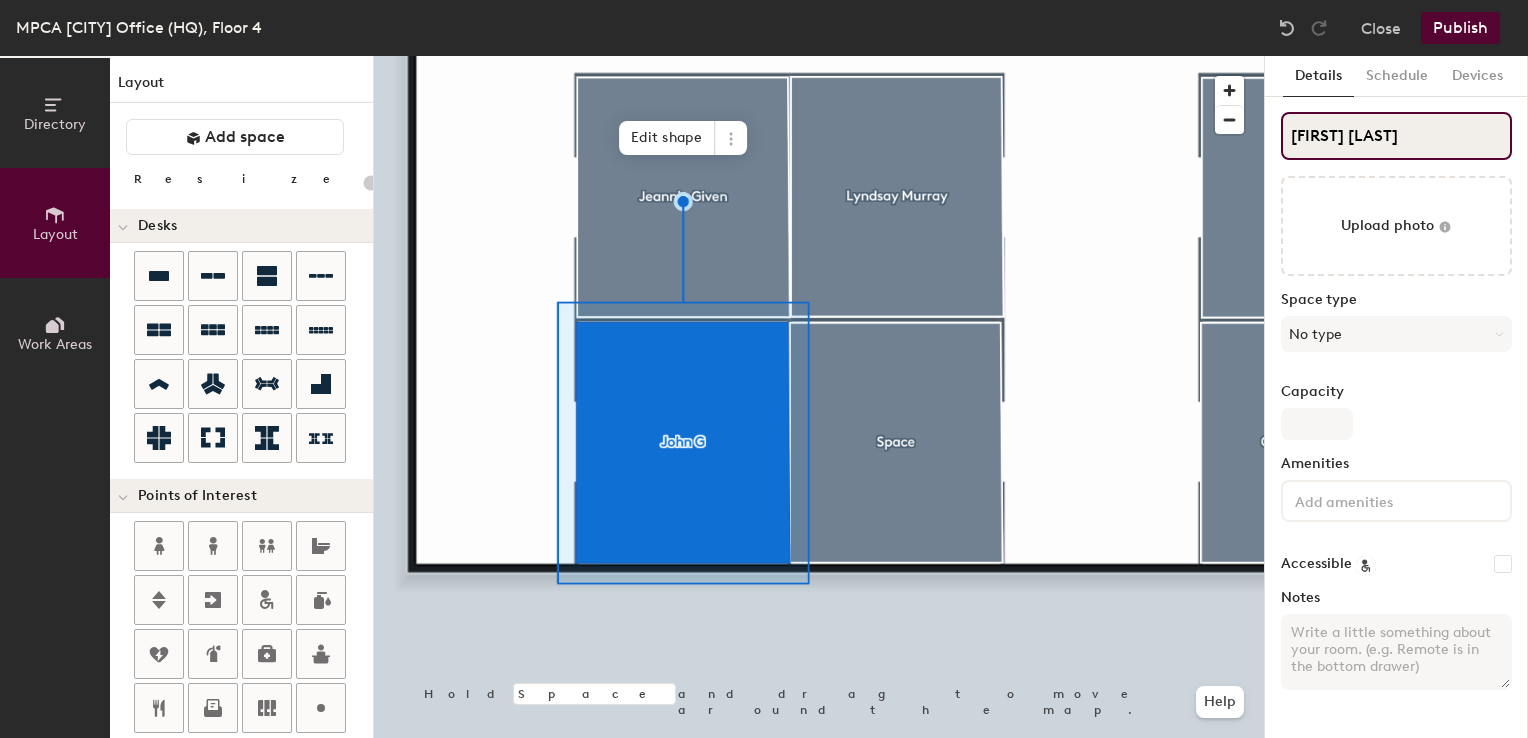 type on "20" 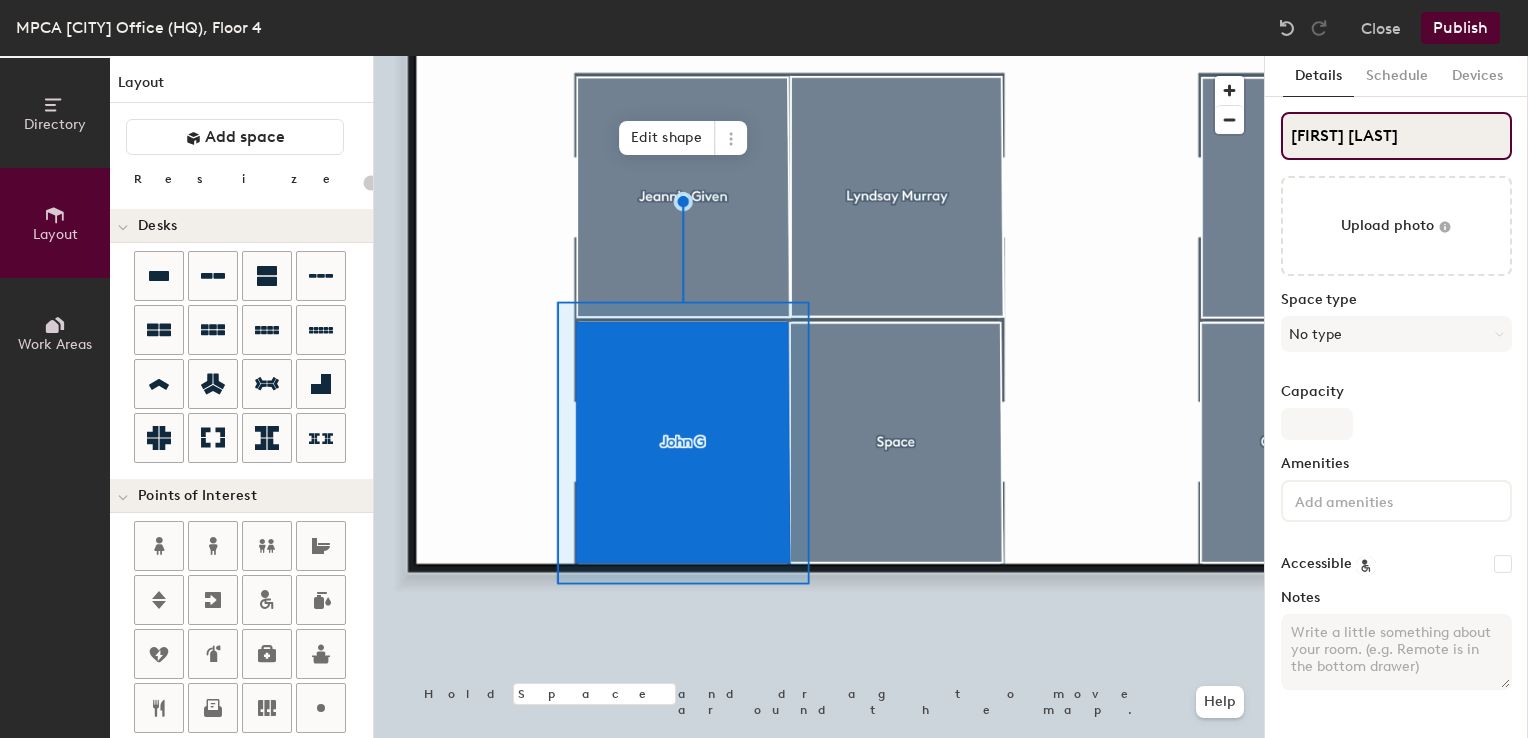 type on "20" 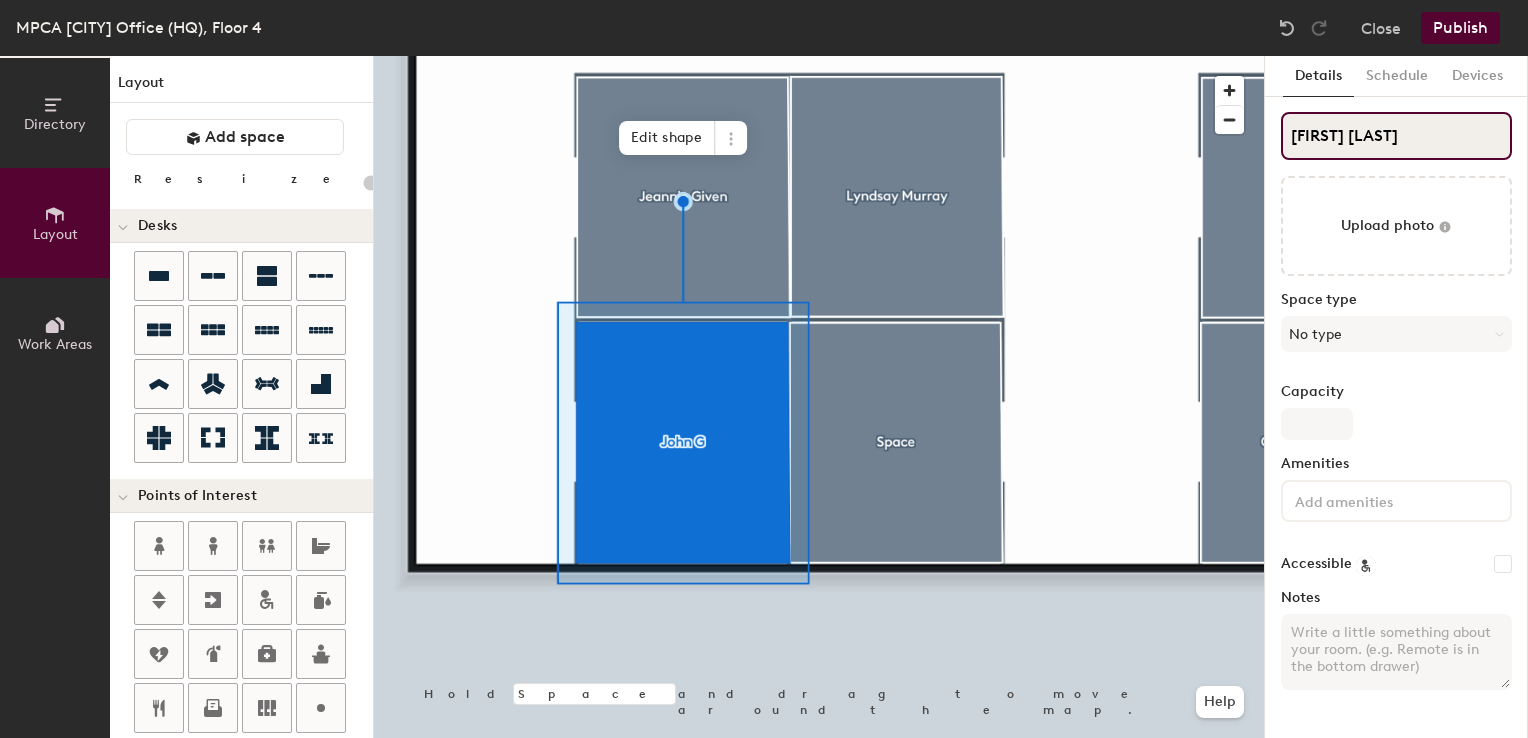 type on "20" 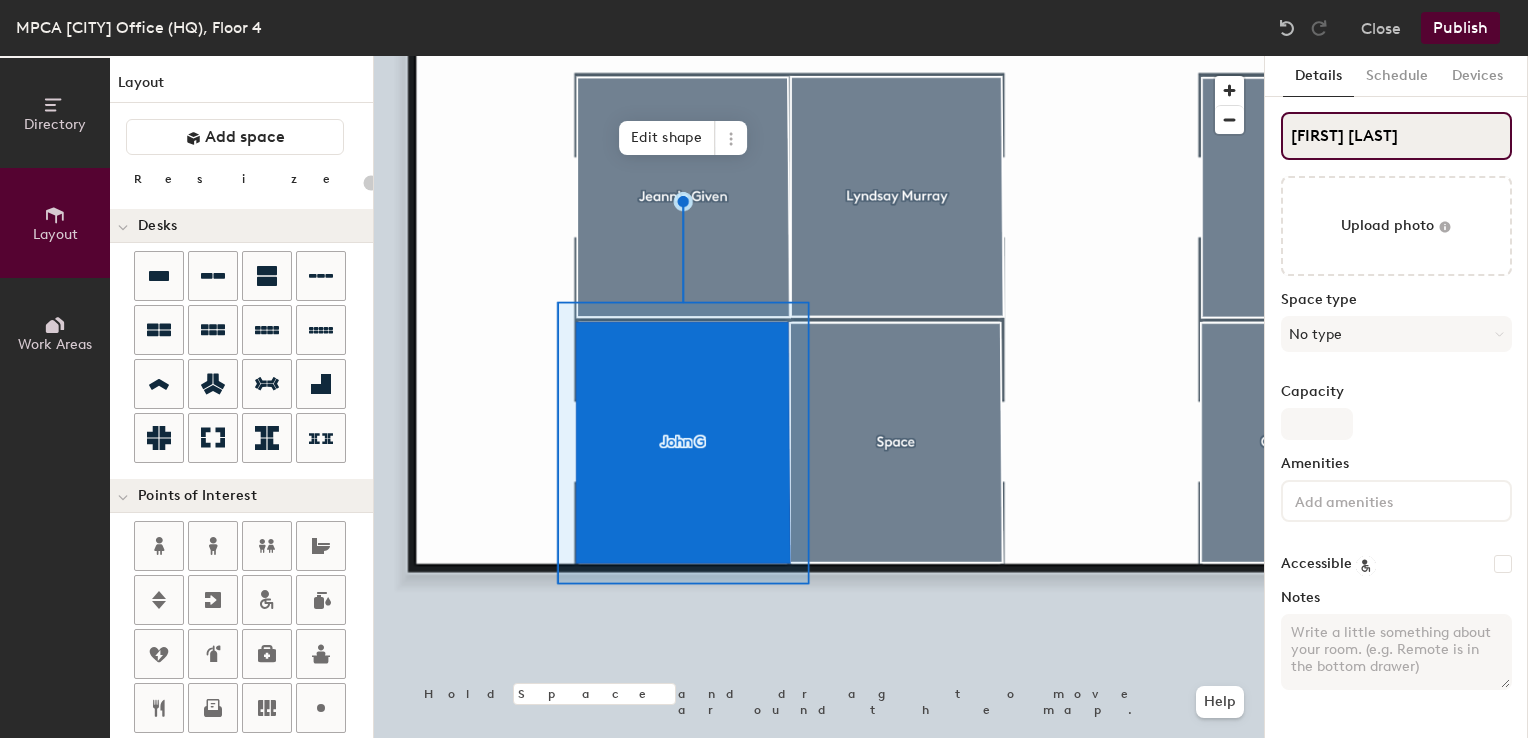 type on "John Gilkeson" 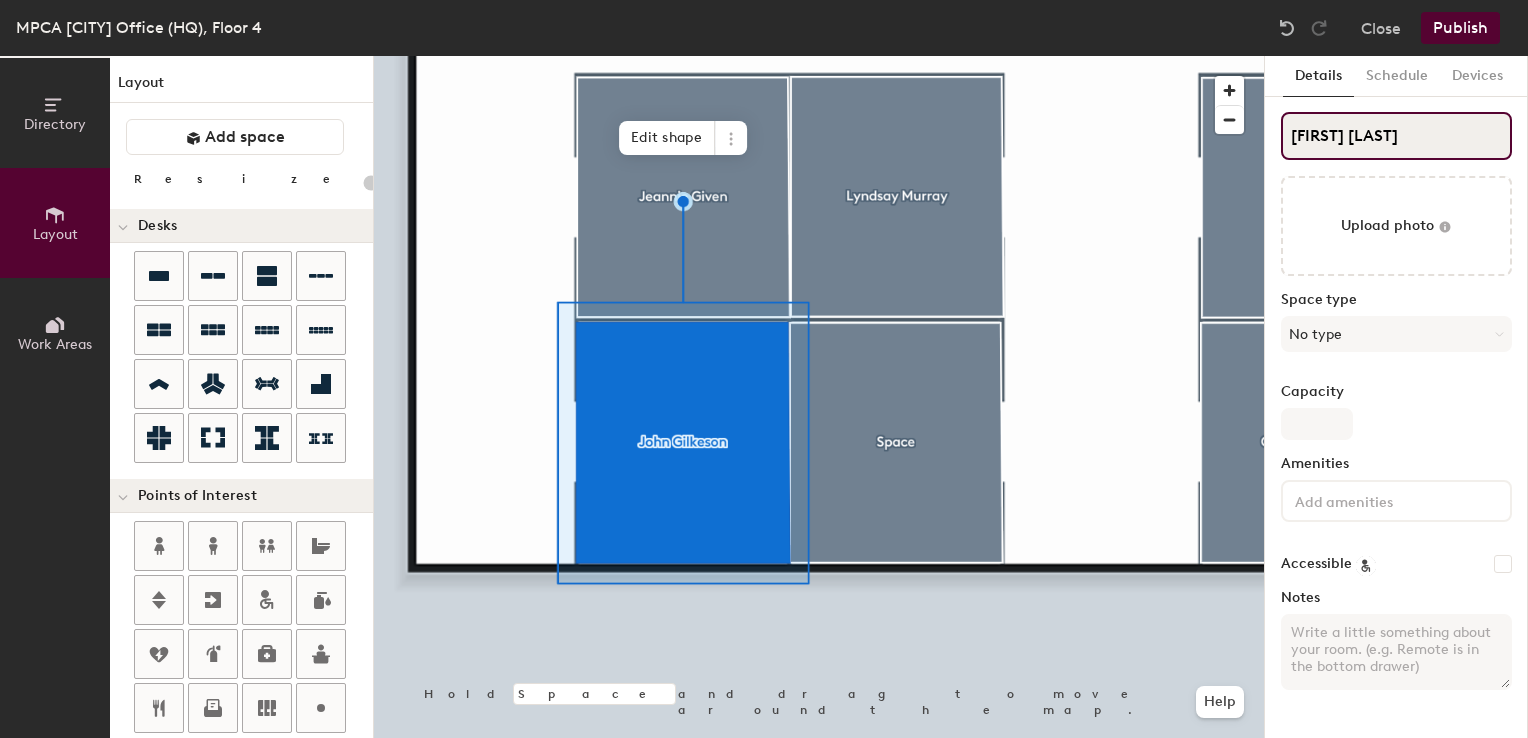 type on "20" 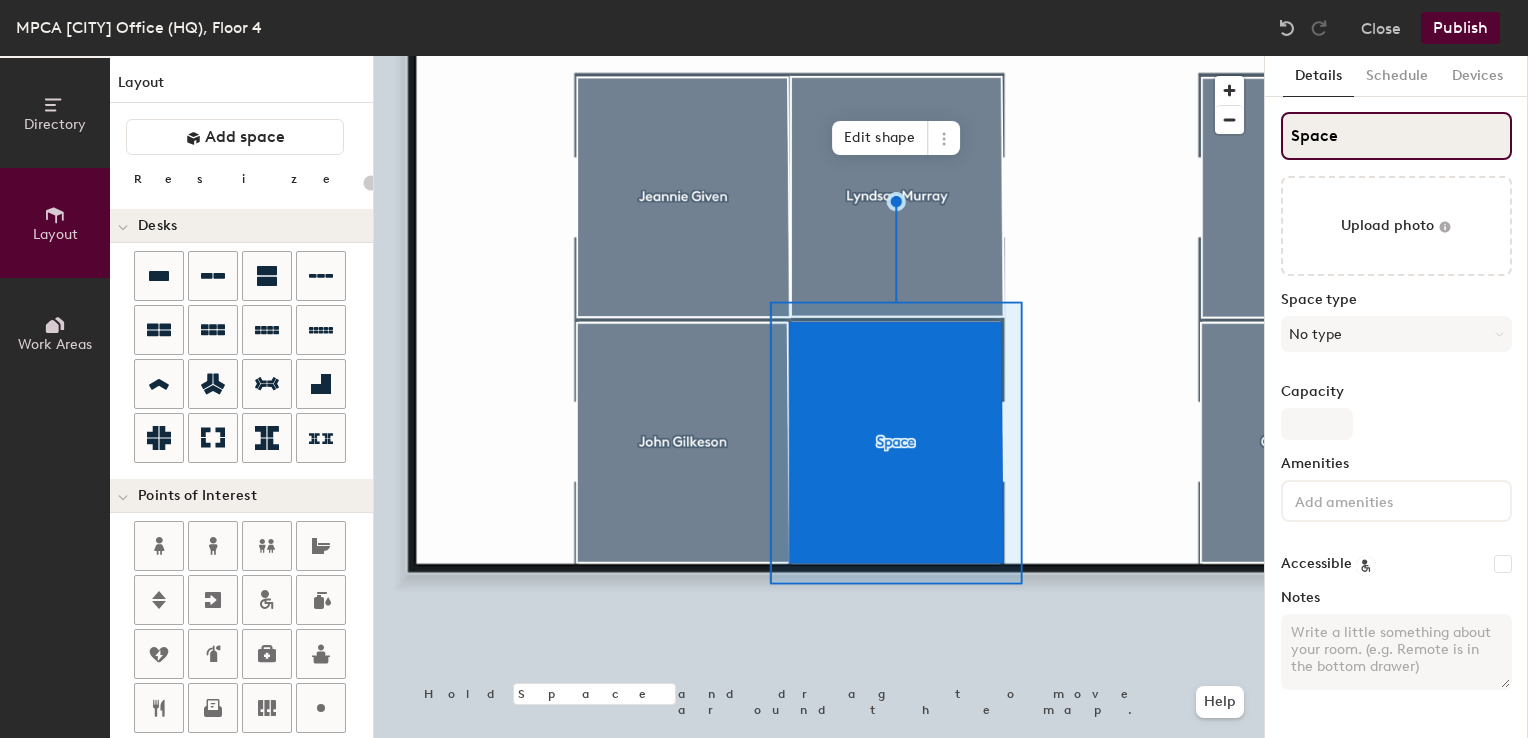 click on "Directory Layout Work Areas Layout   Add space Resize Desks Points of Interest Furnishings Seating Tables Booths Hold Space and drag to move around the map. Help Edit shape Scheduling policies Booking Window Max reservation length Recurring events Restrict booking to working hours Prevent booking from kiosks Restrict booking to administrators Configure room display Background Upload photo General Auto contrast High visibility Hide the logo Custom logo Edit Display hours Screen Brightness 0% 100% Privacy Mask meeting titles Hide meeting attendees Keep meeting organizer visible Scheduling Meeting check-ins Start meetings early End meetings early Extend meetings Impromptu meetings Abandoned meeting protection Admin access Restrict display management Details Schedule Devices Space Upload photo Space type No type Capacity Amenities Accessible Notes" 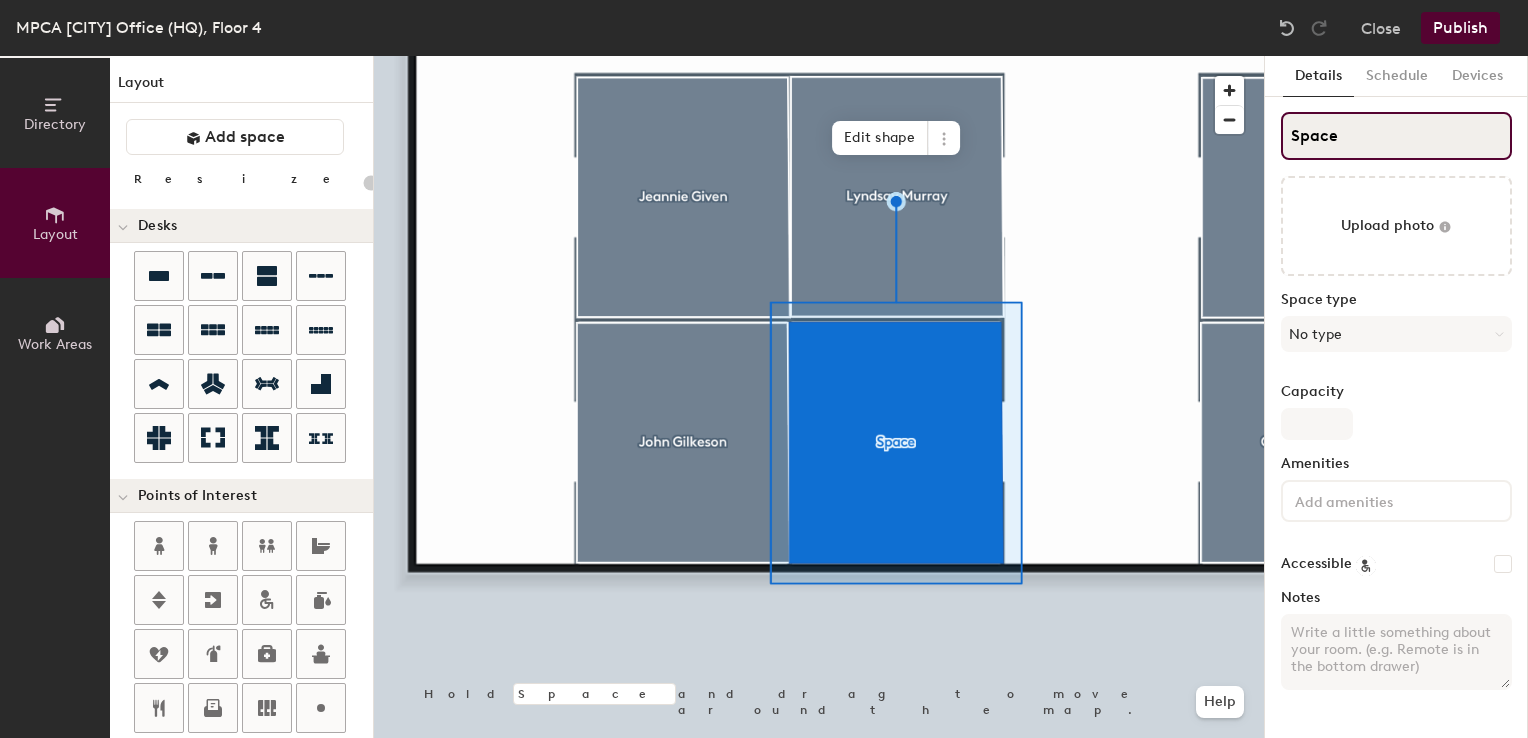 type on "20" 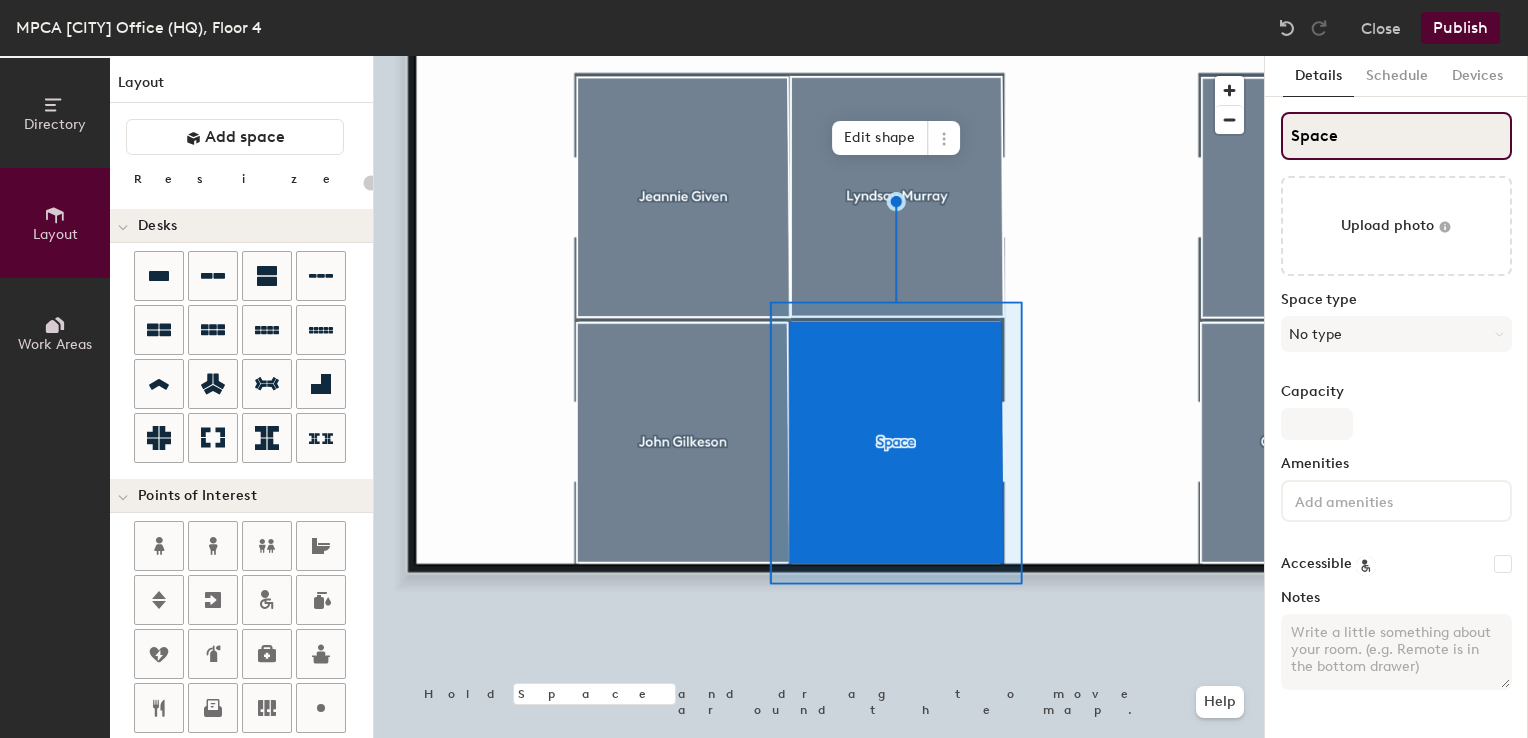 type on "S" 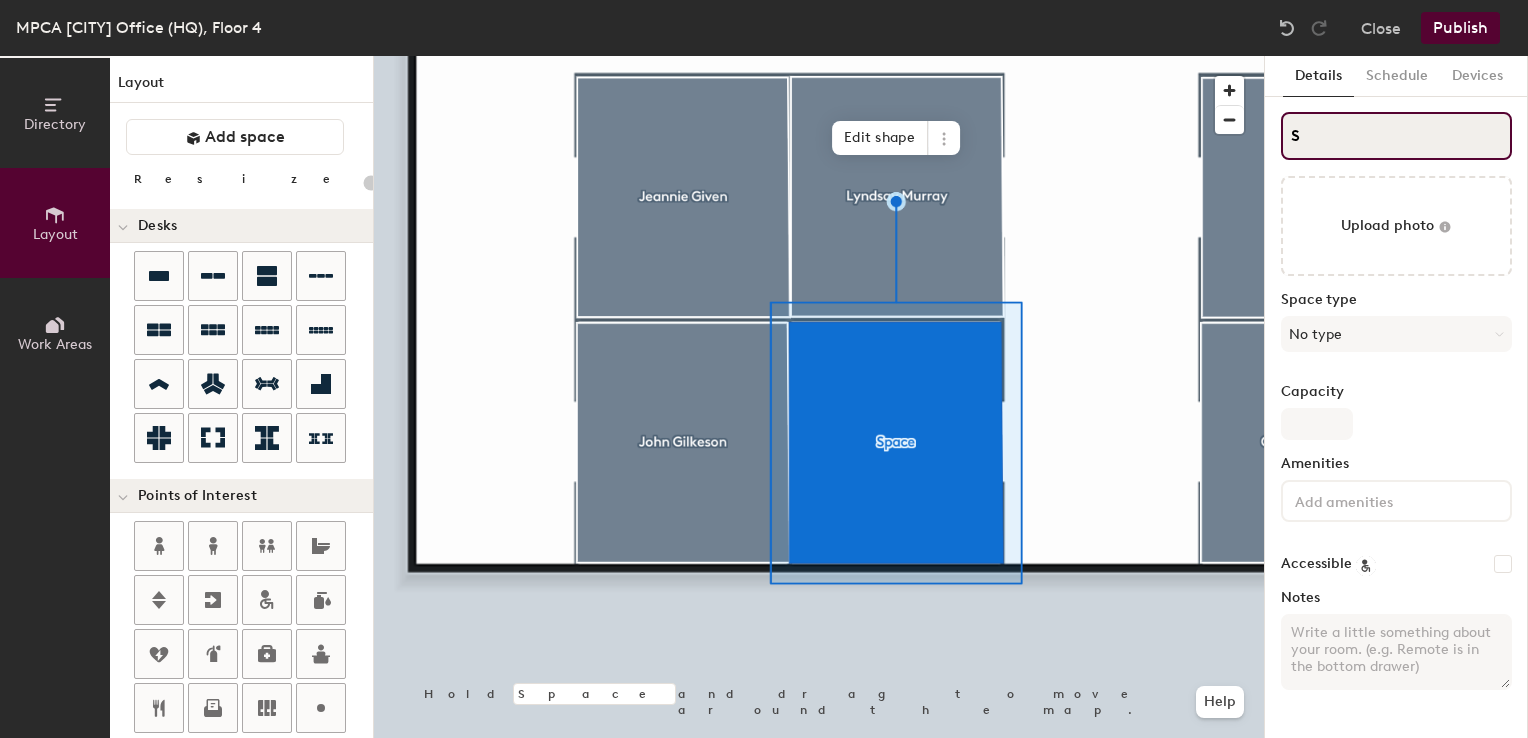 type on "20" 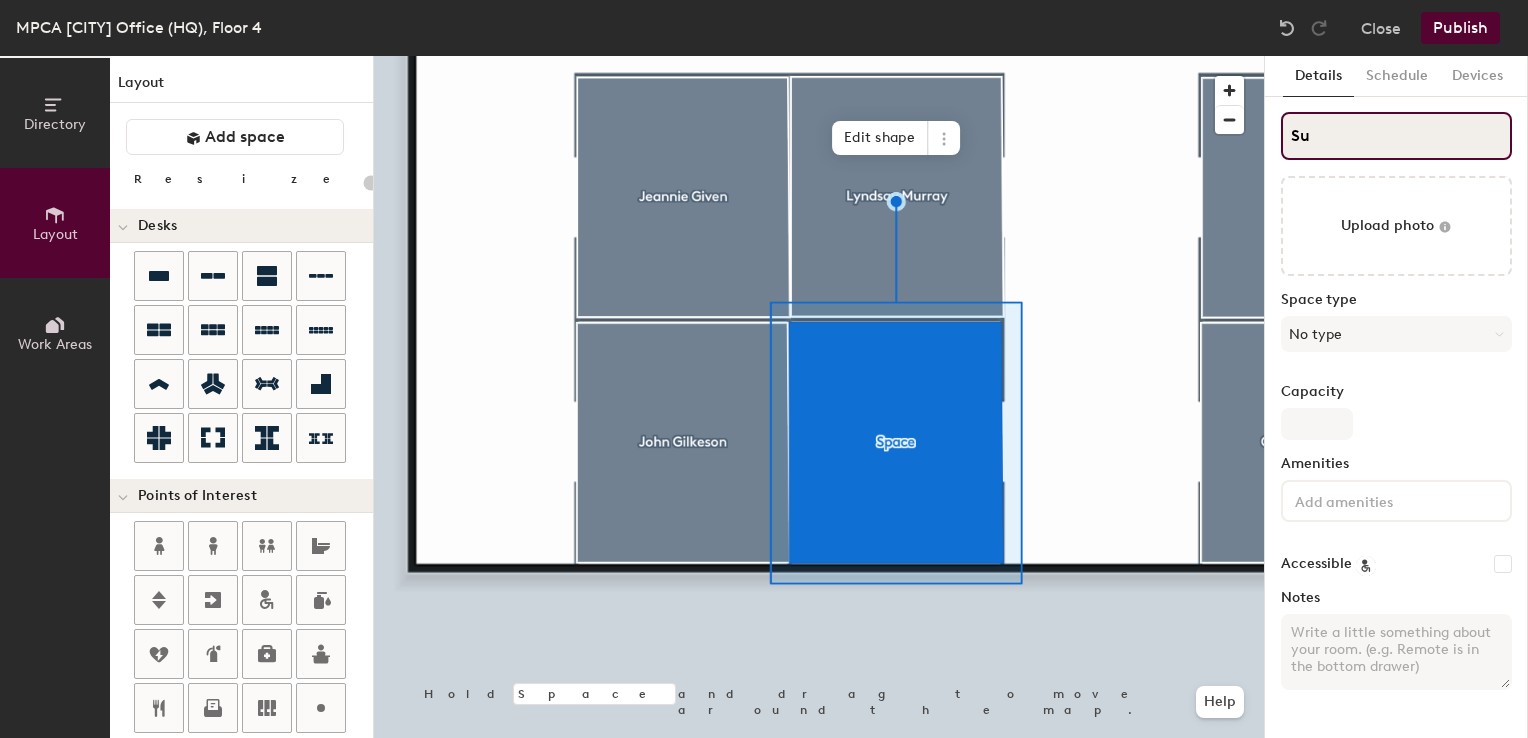 type on "Sus" 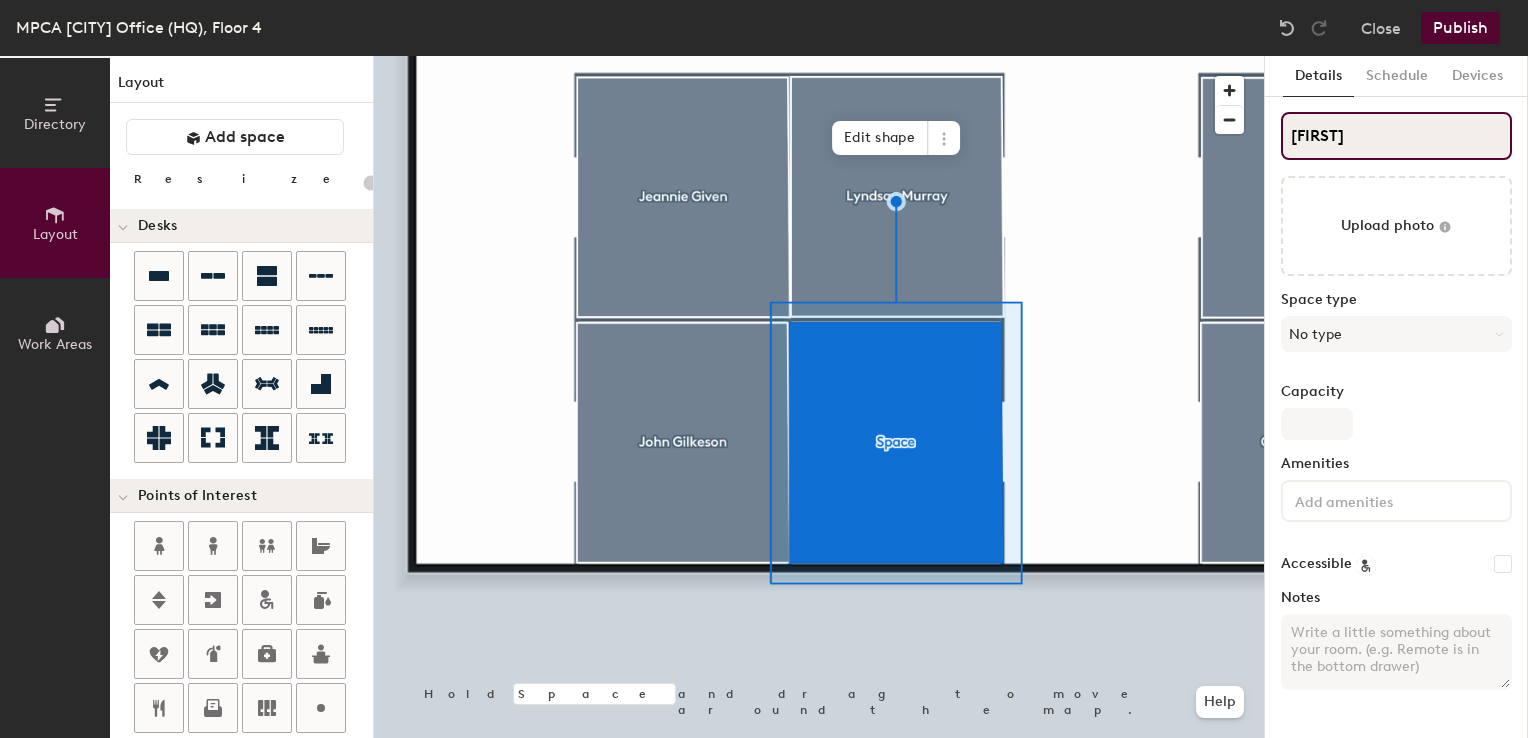 type on "20" 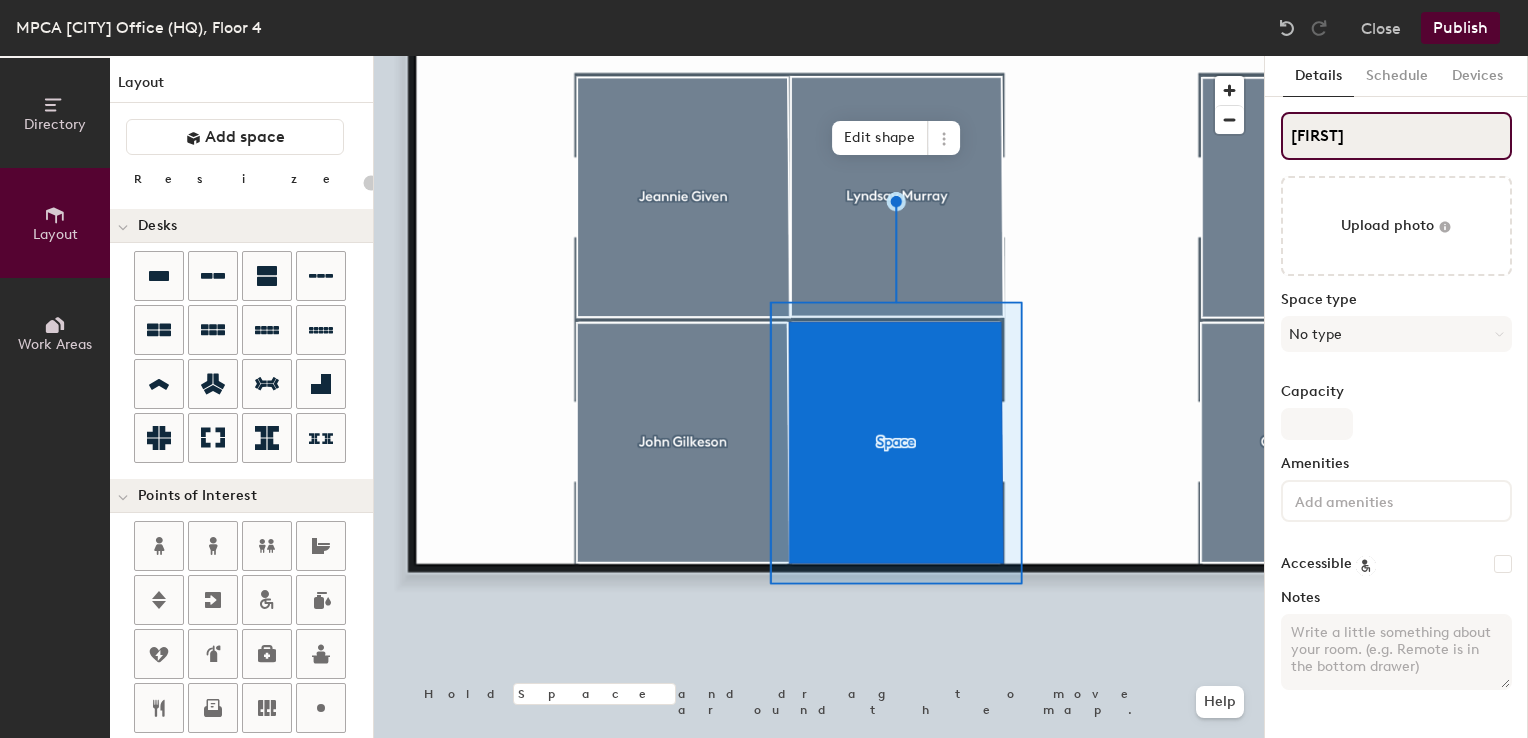 type on "Susan" 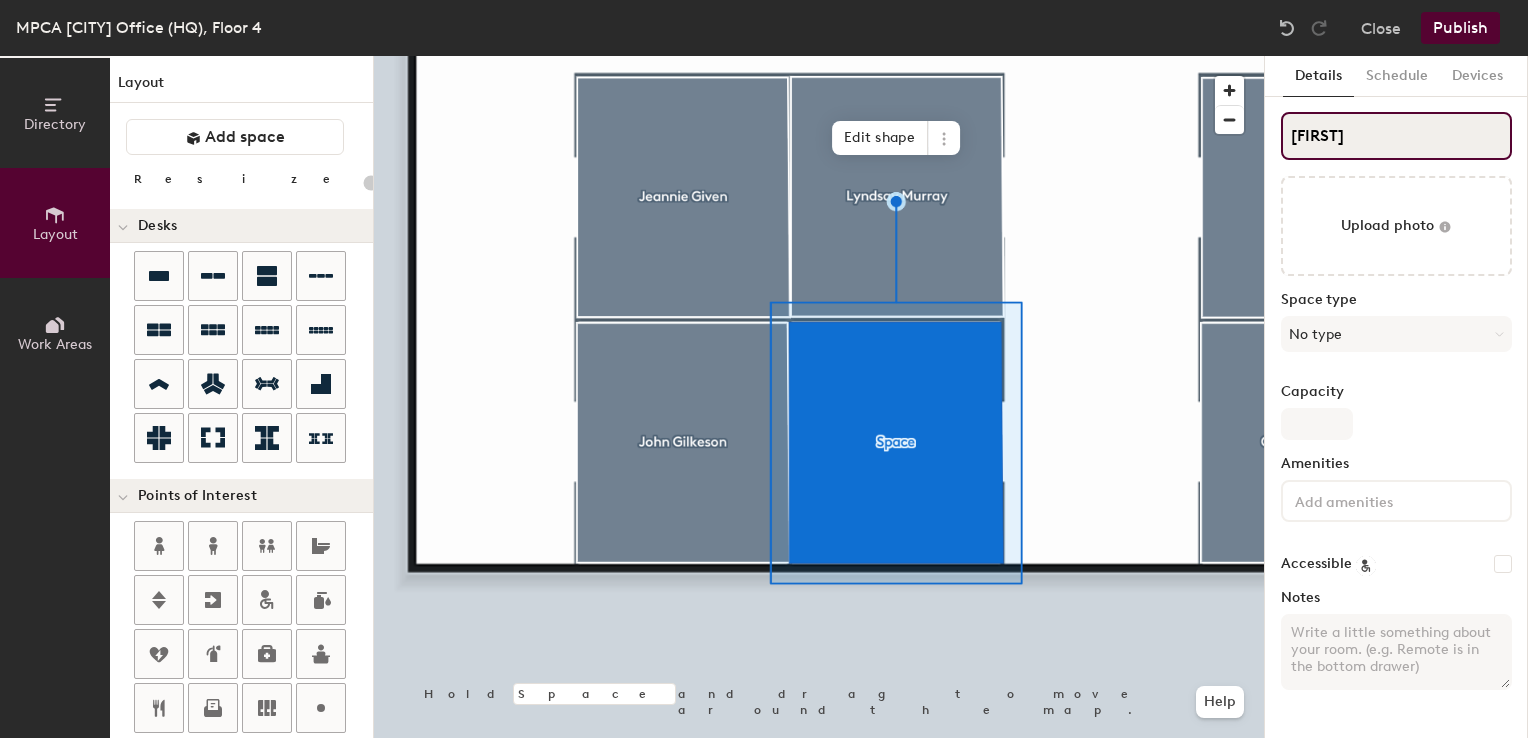type on "20" 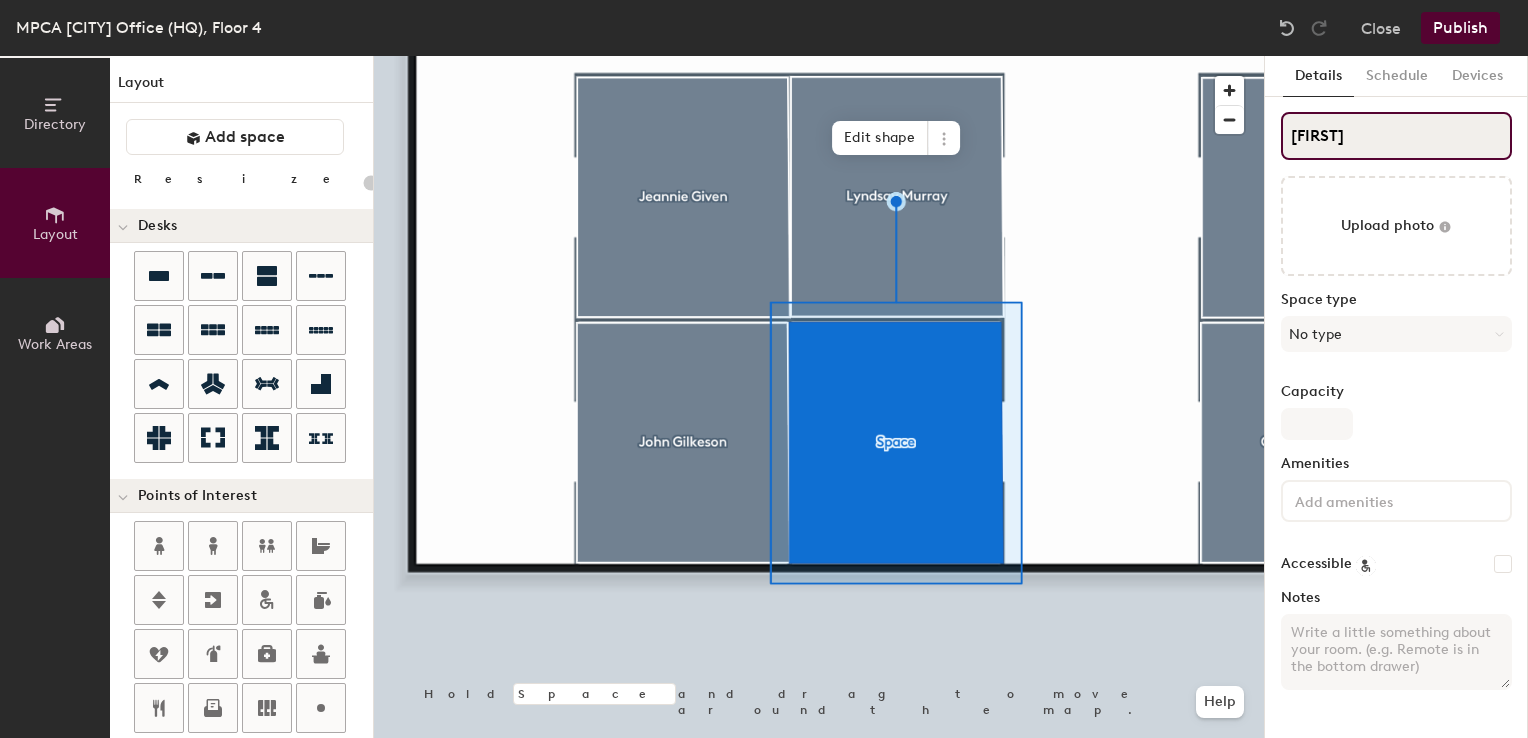 type on "Susan H" 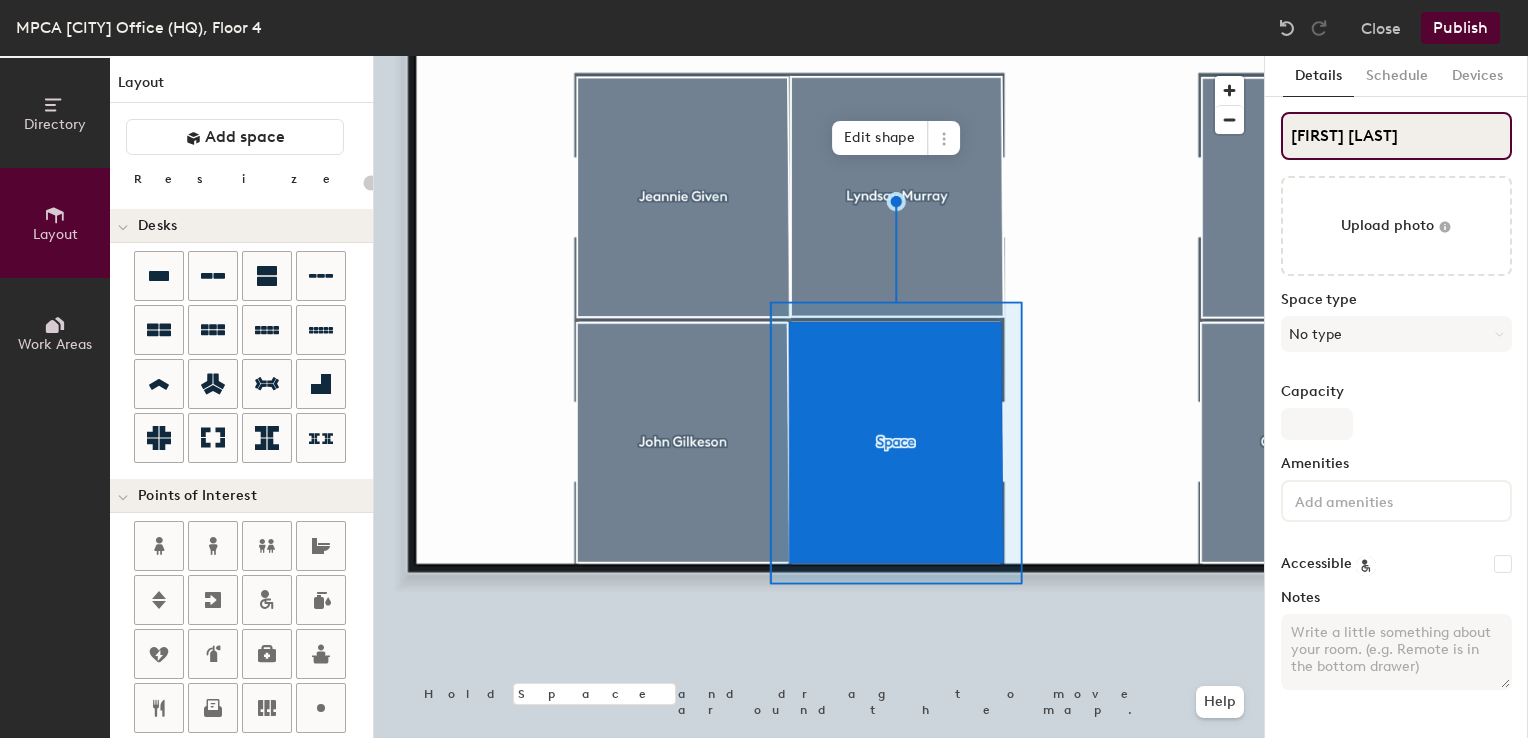 type on "20" 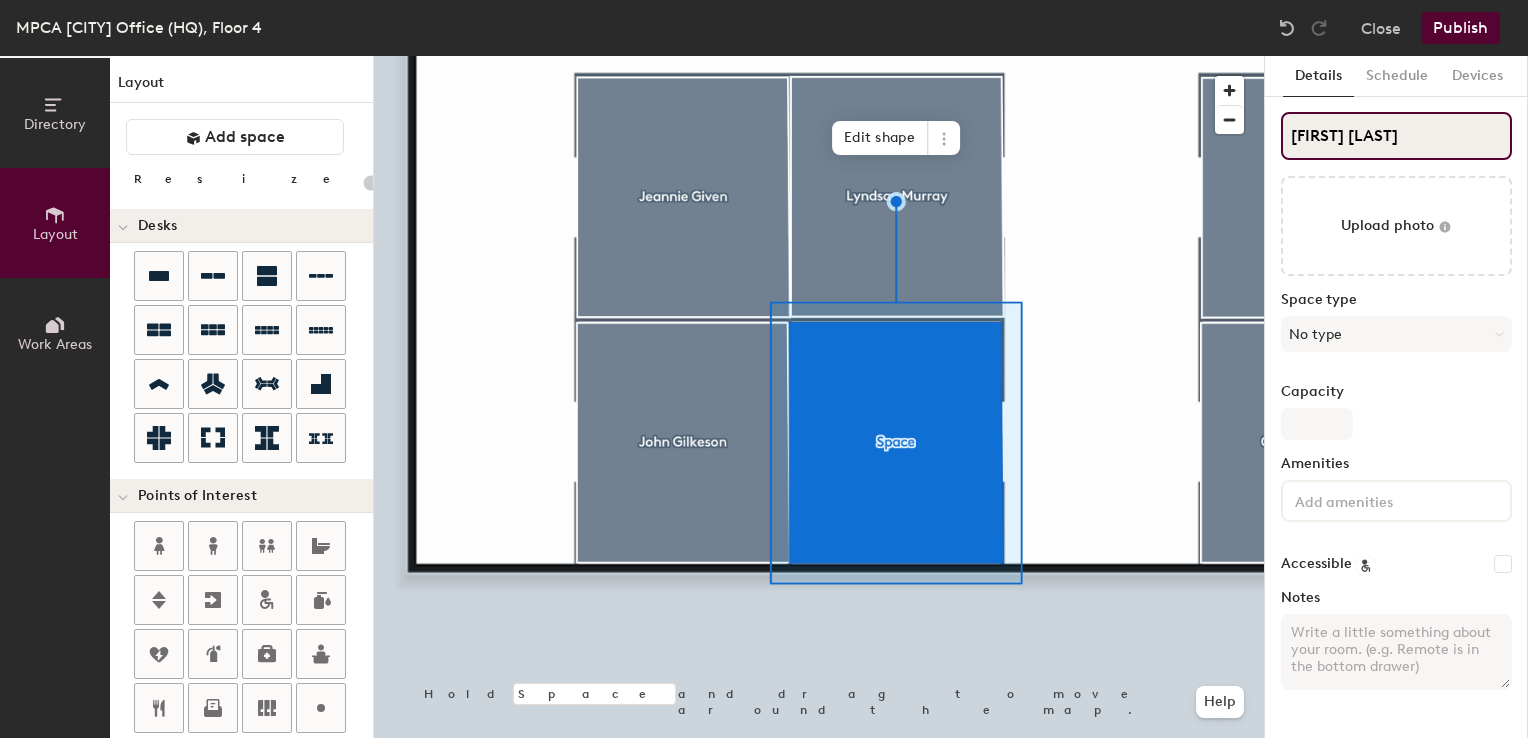 type on "Susan He" 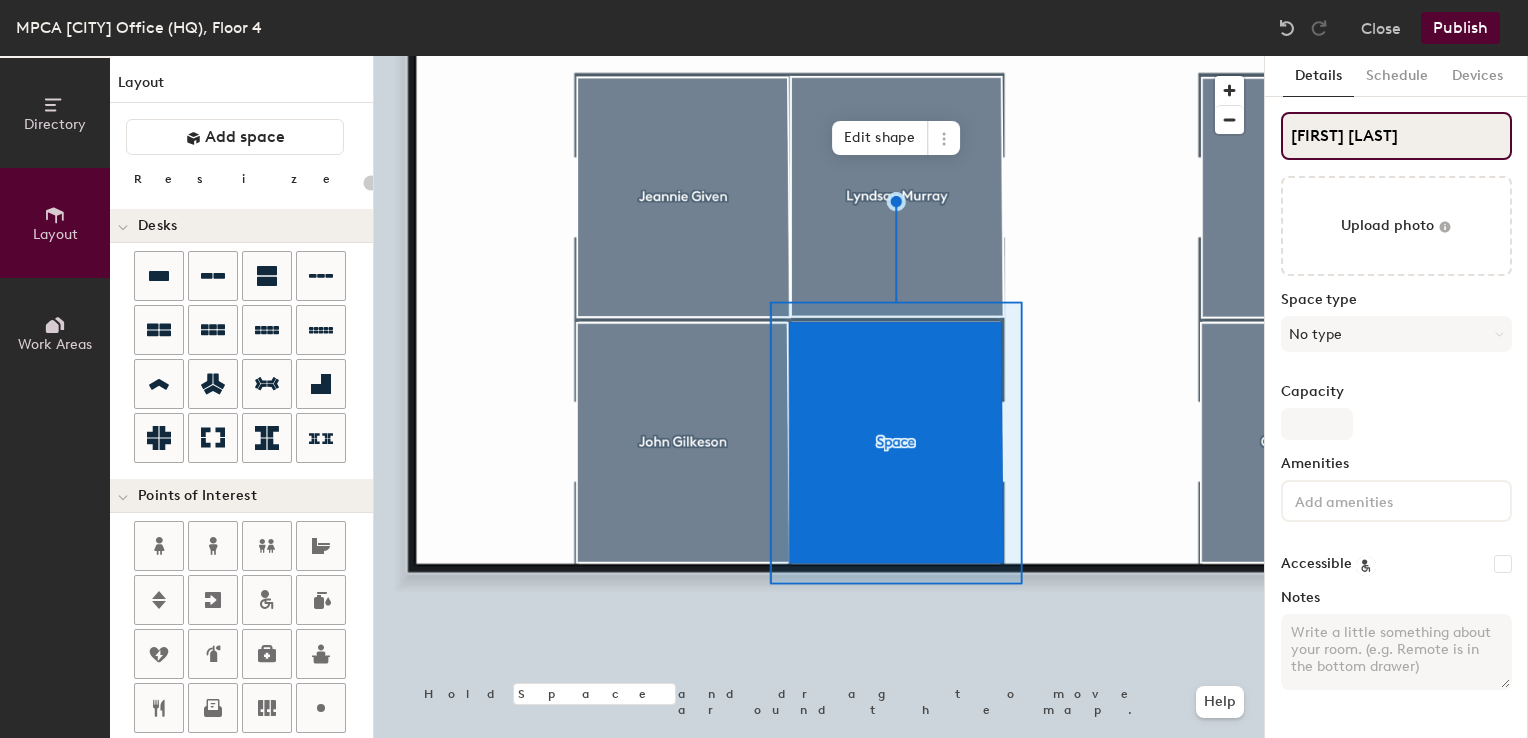 type on "20" 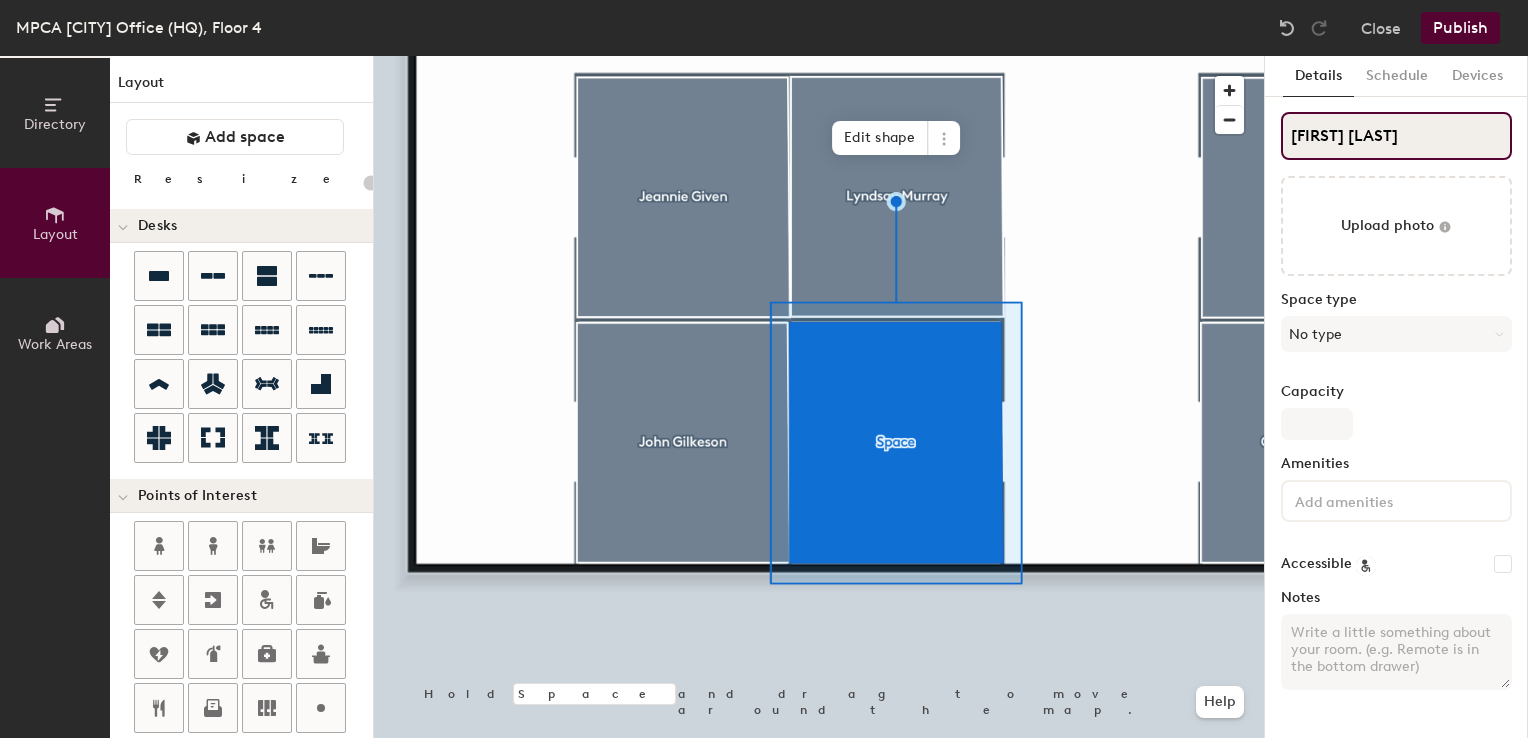 type on "Susan Hef" 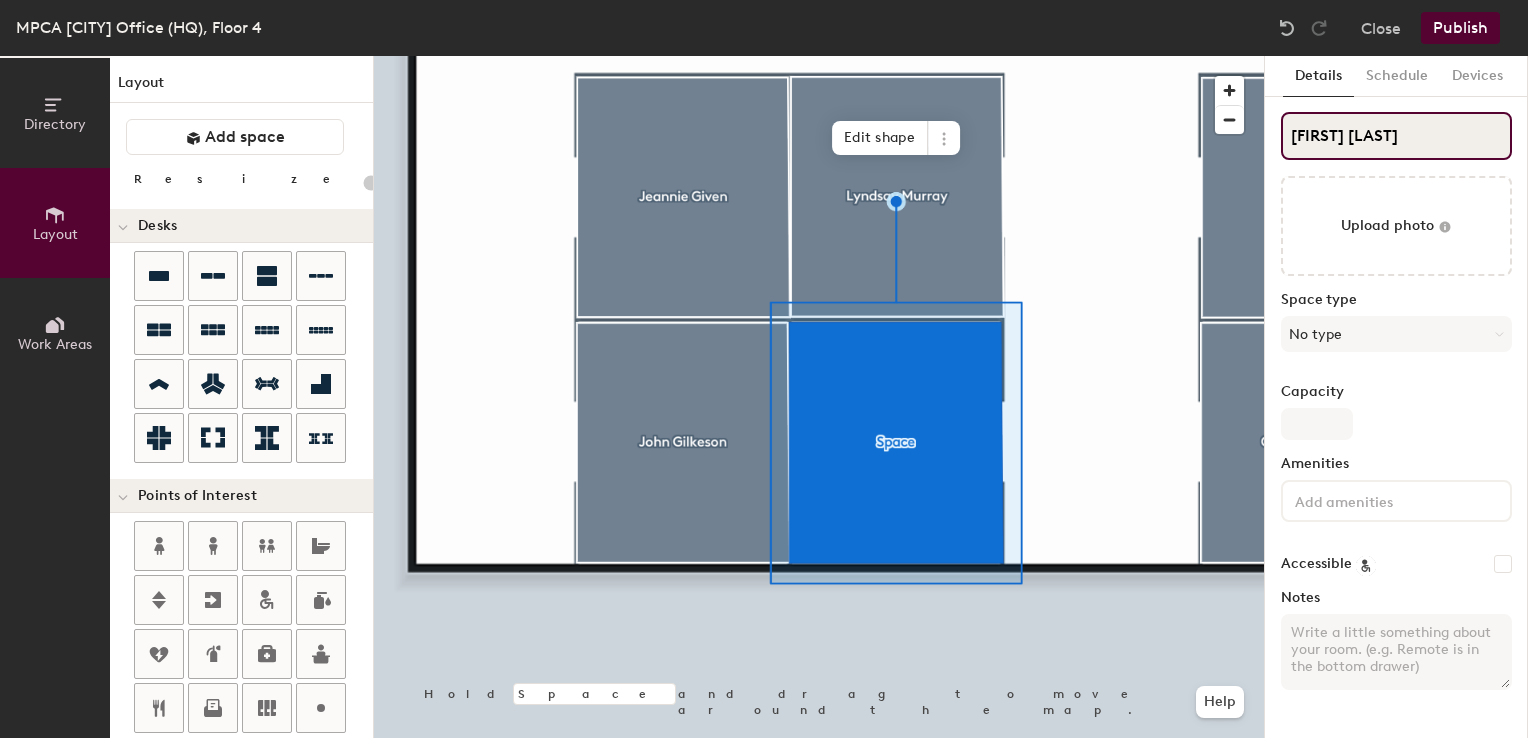 type on "20" 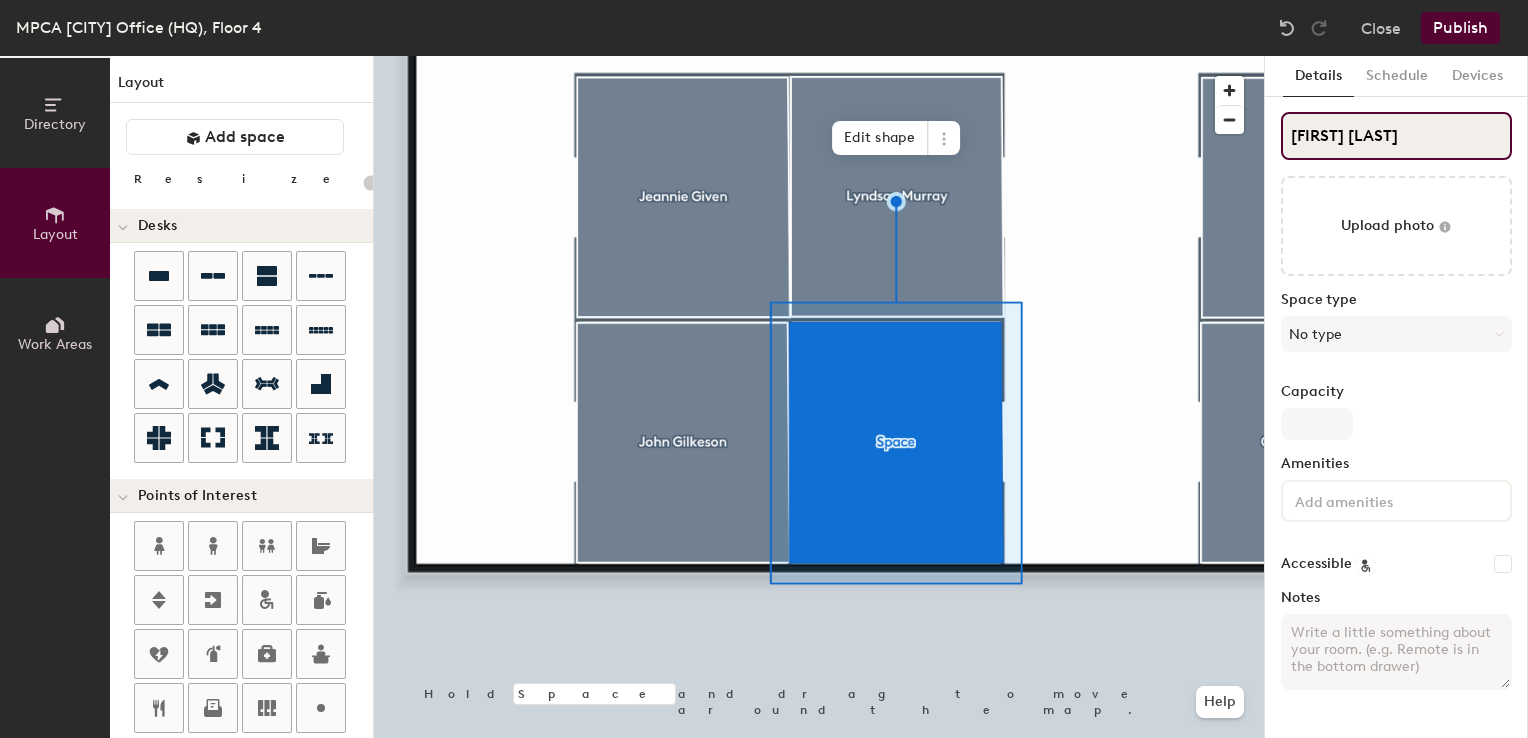 type on "Susan Heffron" 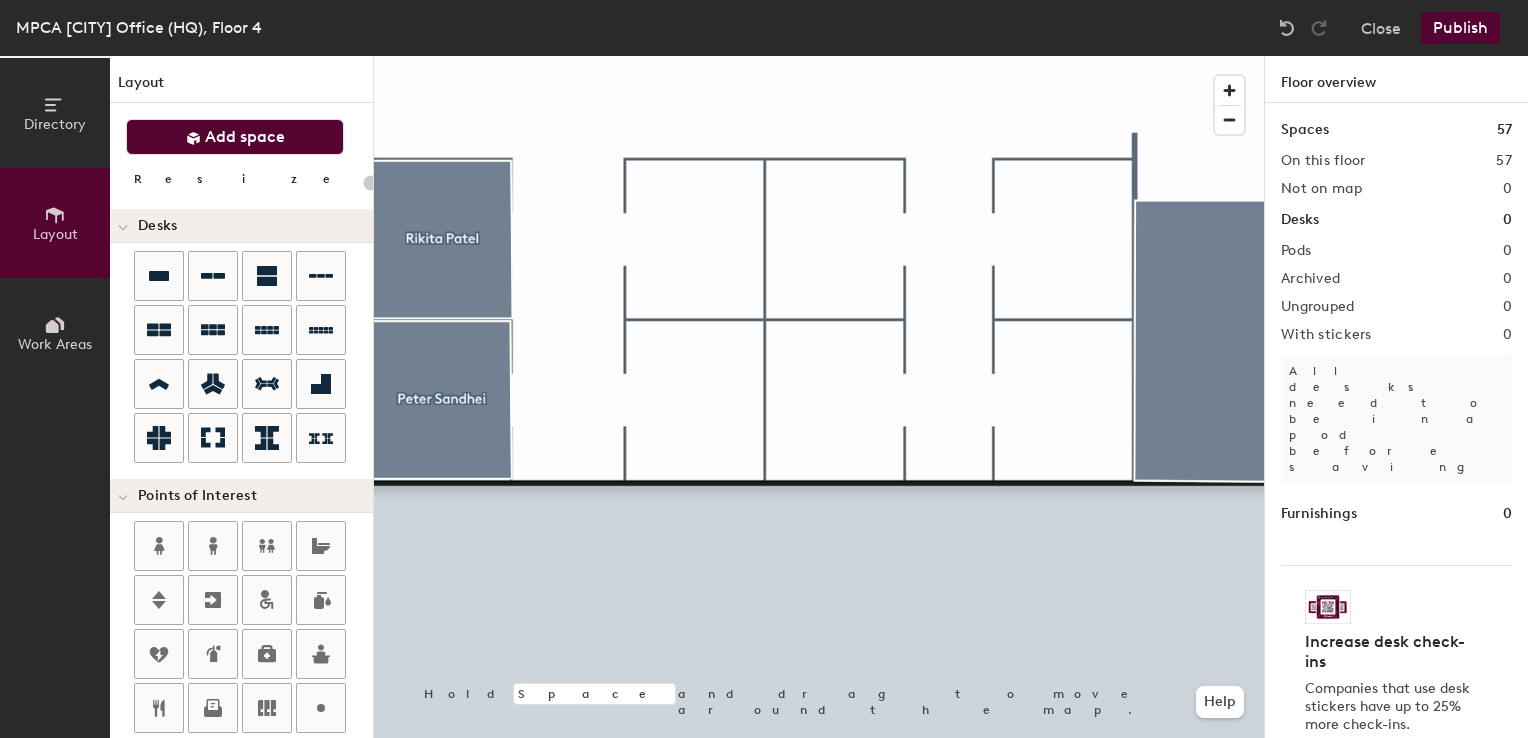 click on "Add space" 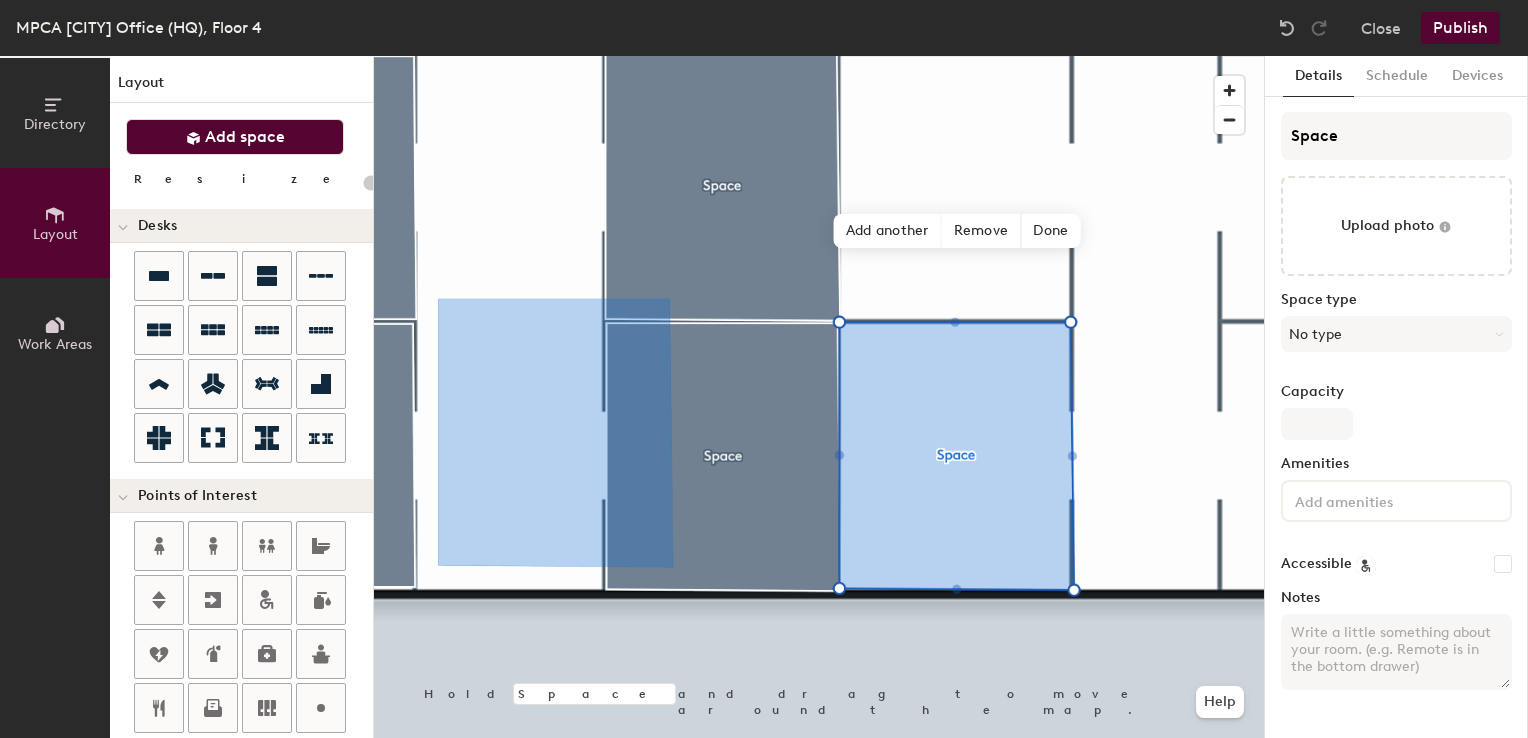 type on "20" 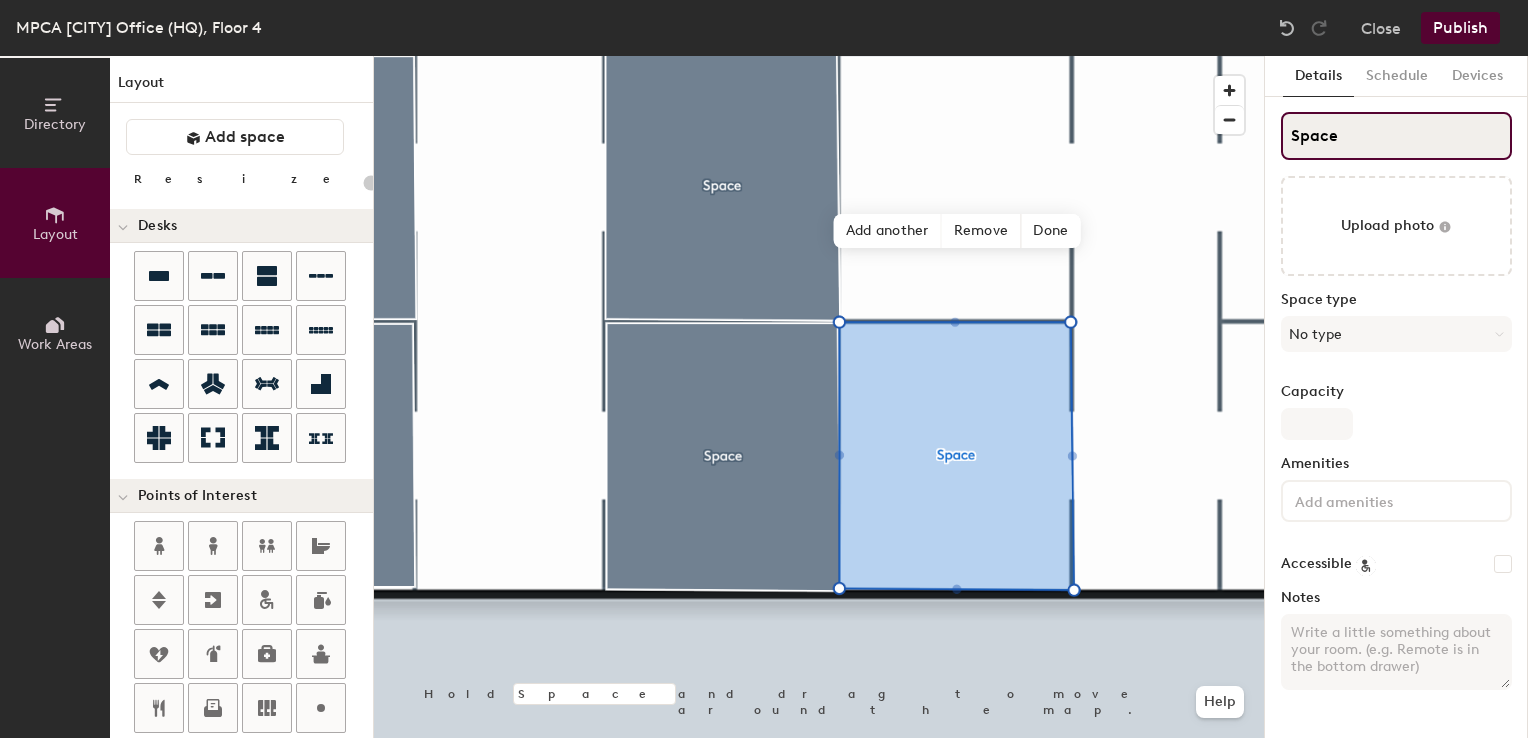 click on "Directory Layout Work Areas Layout   Add space Resize Desks Points of Interest Furnishings Seating Tables Booths Hold Space and drag to move around the map. Help Add another Remove Done Scheduling policies Booking Window Max reservation length Recurring events Restrict booking to working hours Prevent booking from kiosks Restrict booking to administrators Configure room display Background Upload photo General Auto contrast High visibility Hide the logo Custom logo Edit Display hours Screen Brightness 0% 100% Privacy Mask meeting titles Hide meeting attendees Keep meeting organizer visible Scheduling Meeting check-ins Start meetings early End meetings early Extend meetings Impromptu meetings Abandoned meeting protection Admin access Restrict display management Details Schedule Devices Space Upload photo Space type No type Capacity Amenities Accessible Notes" 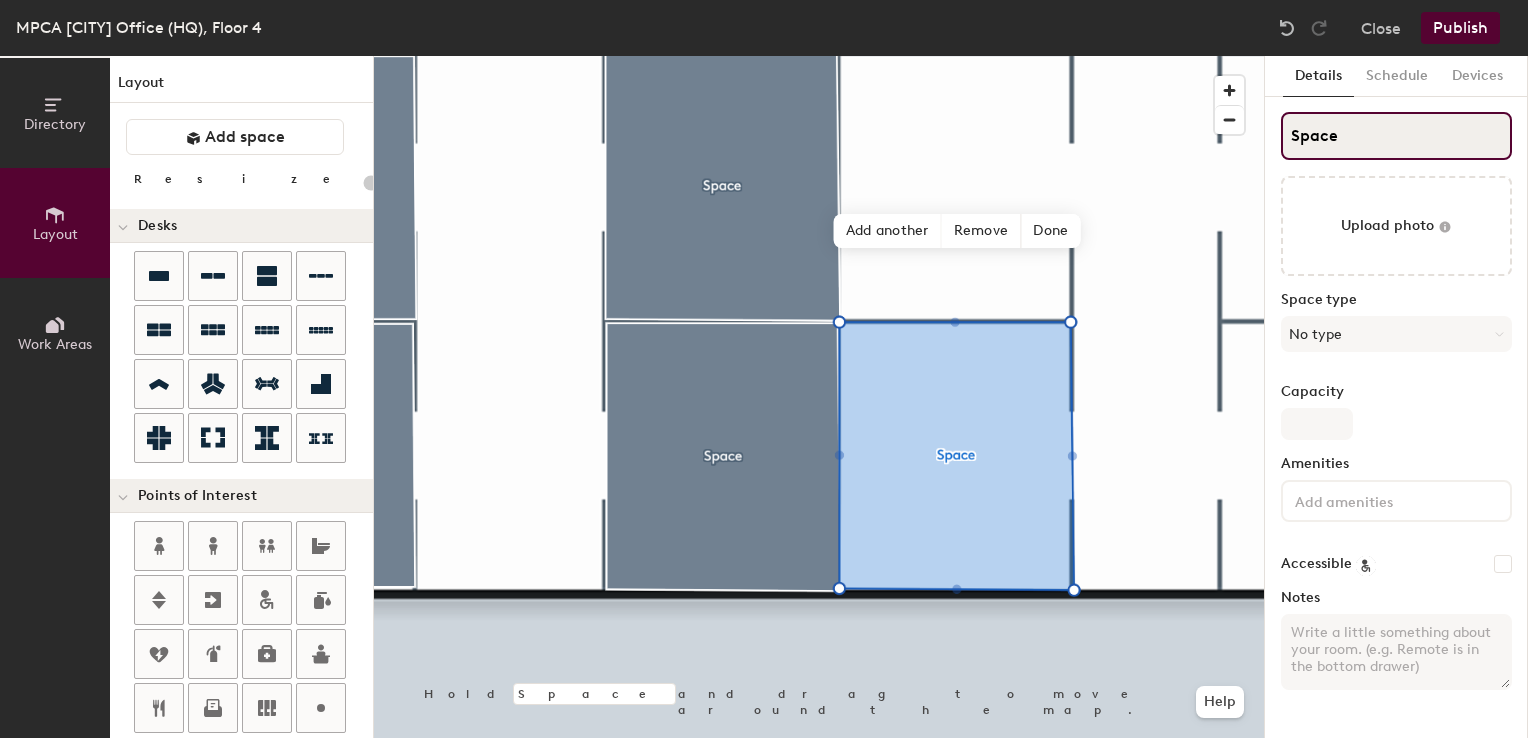 type on "M" 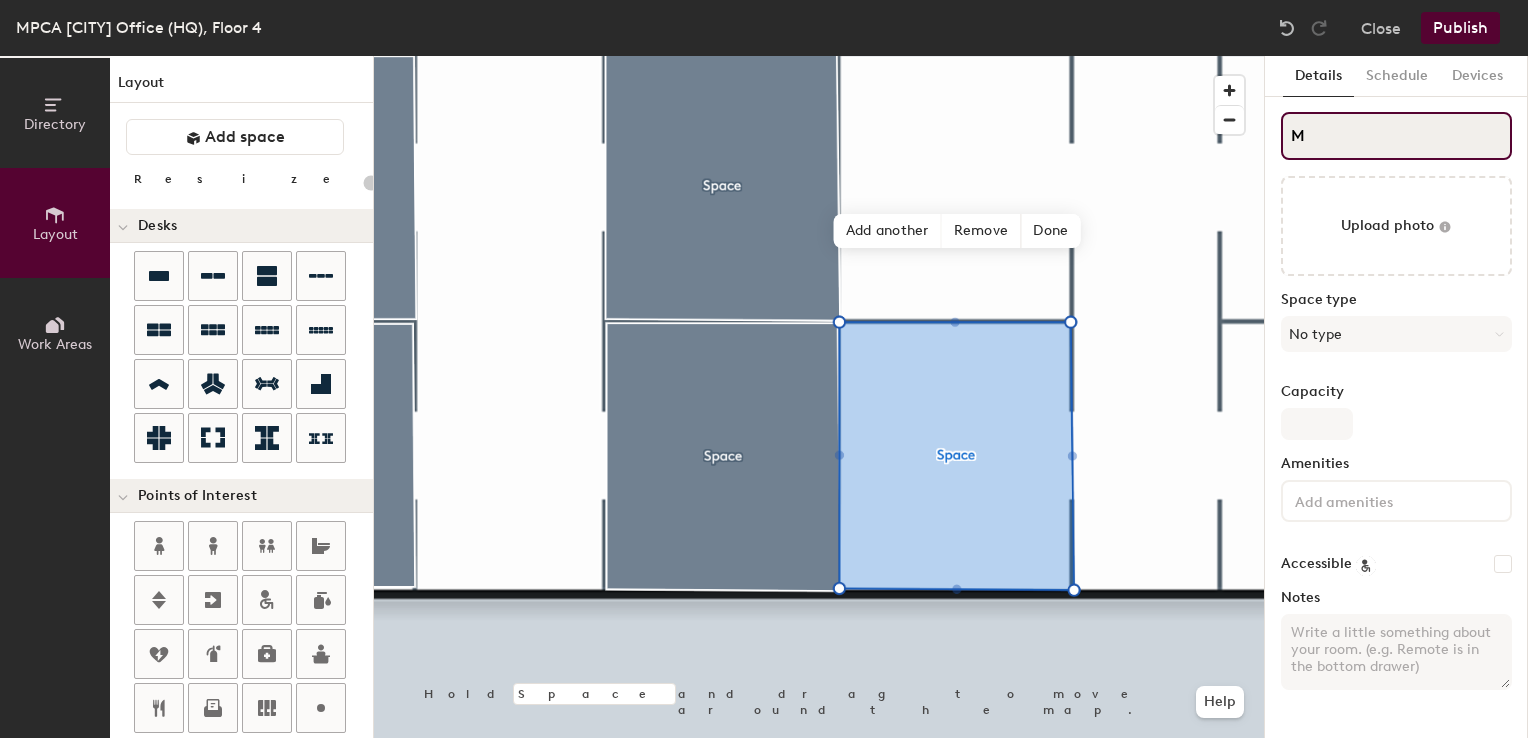 type on "20" 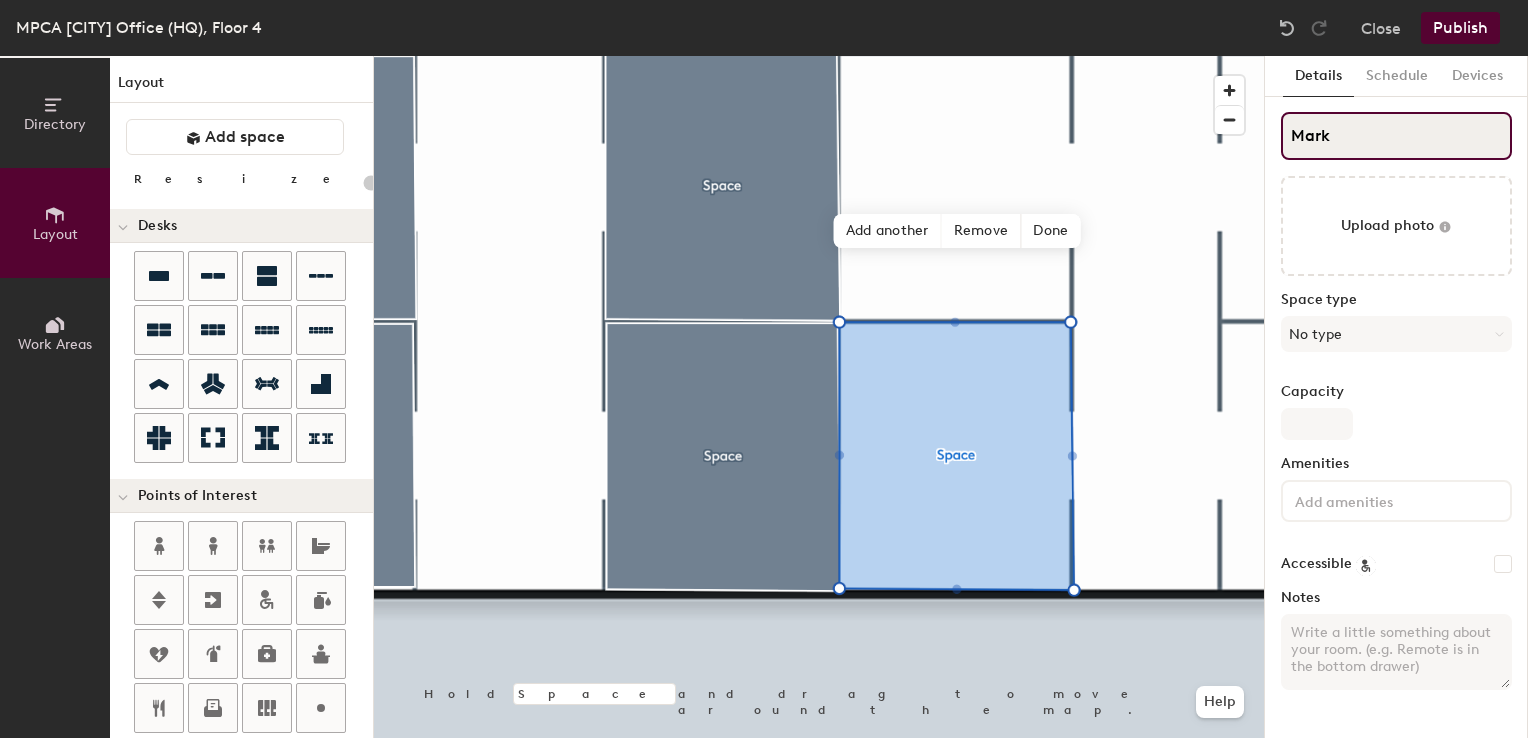 type on "Mark" 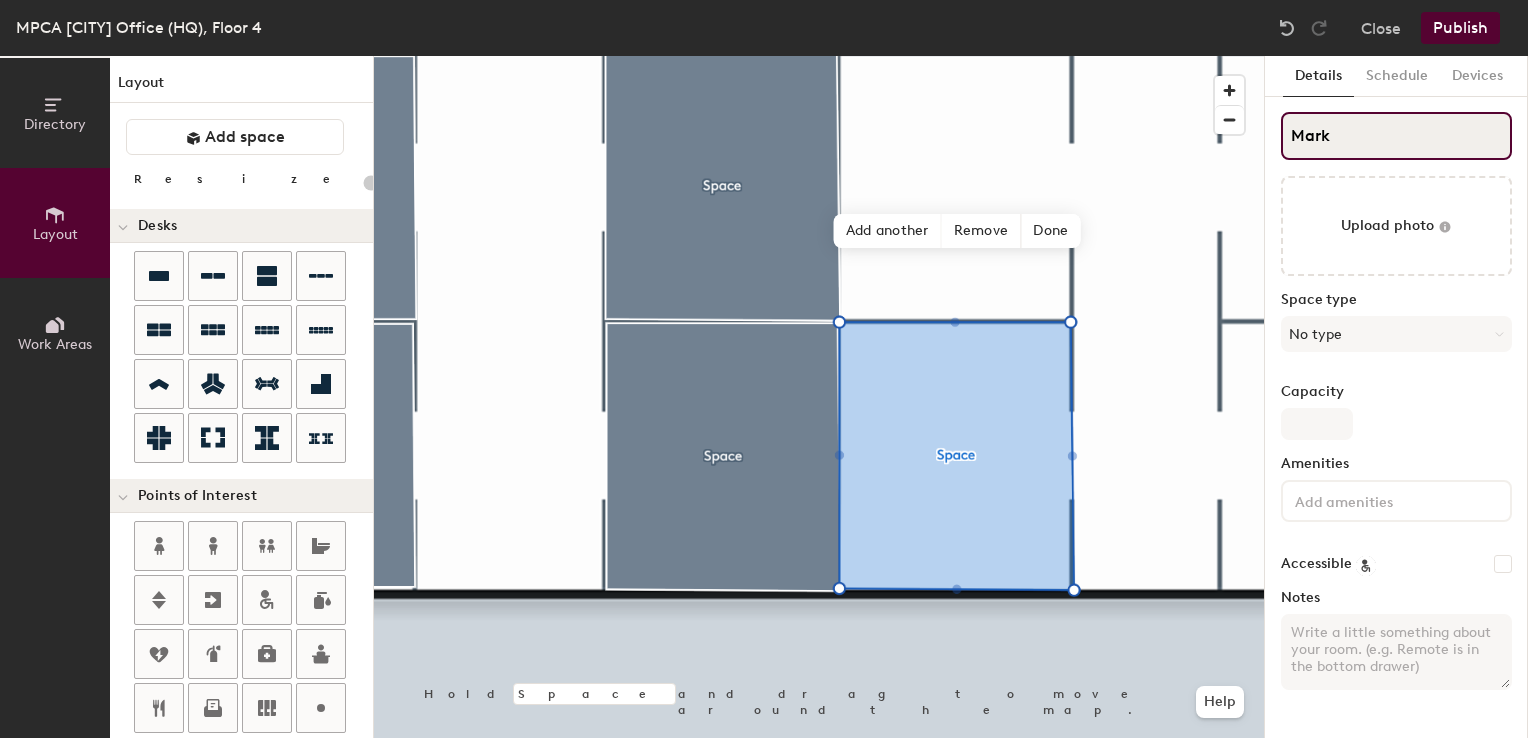 type on "20" 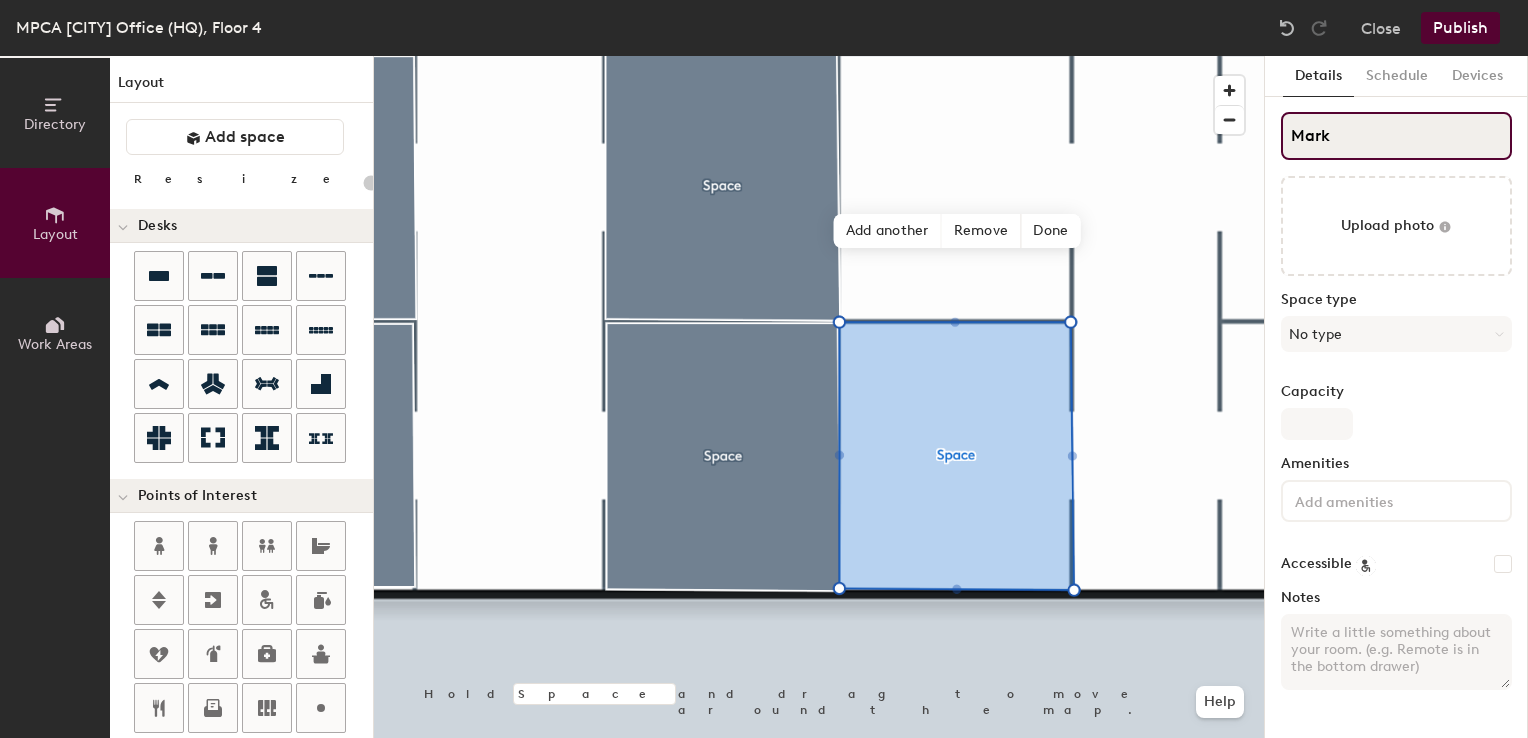 type on "Mark S" 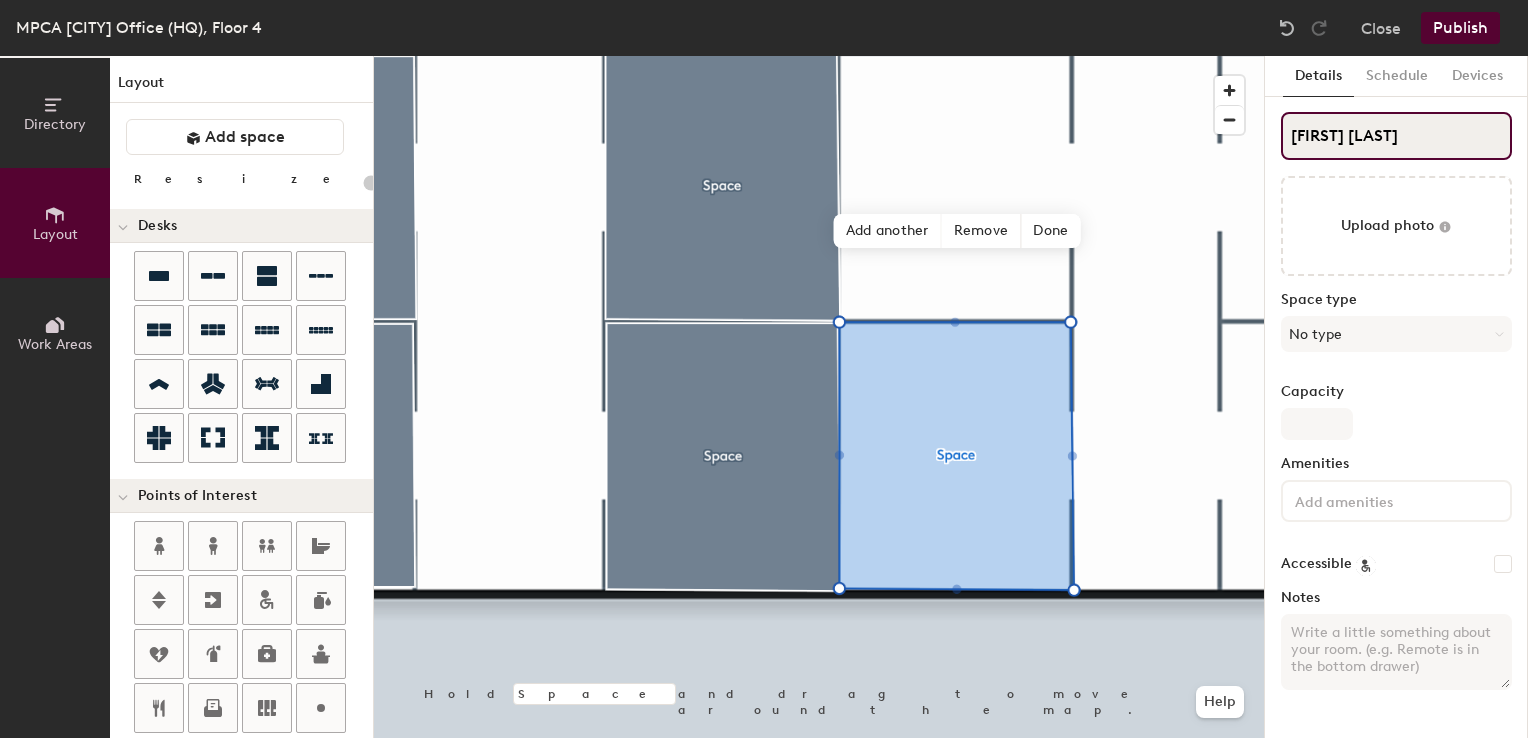 type on "20" 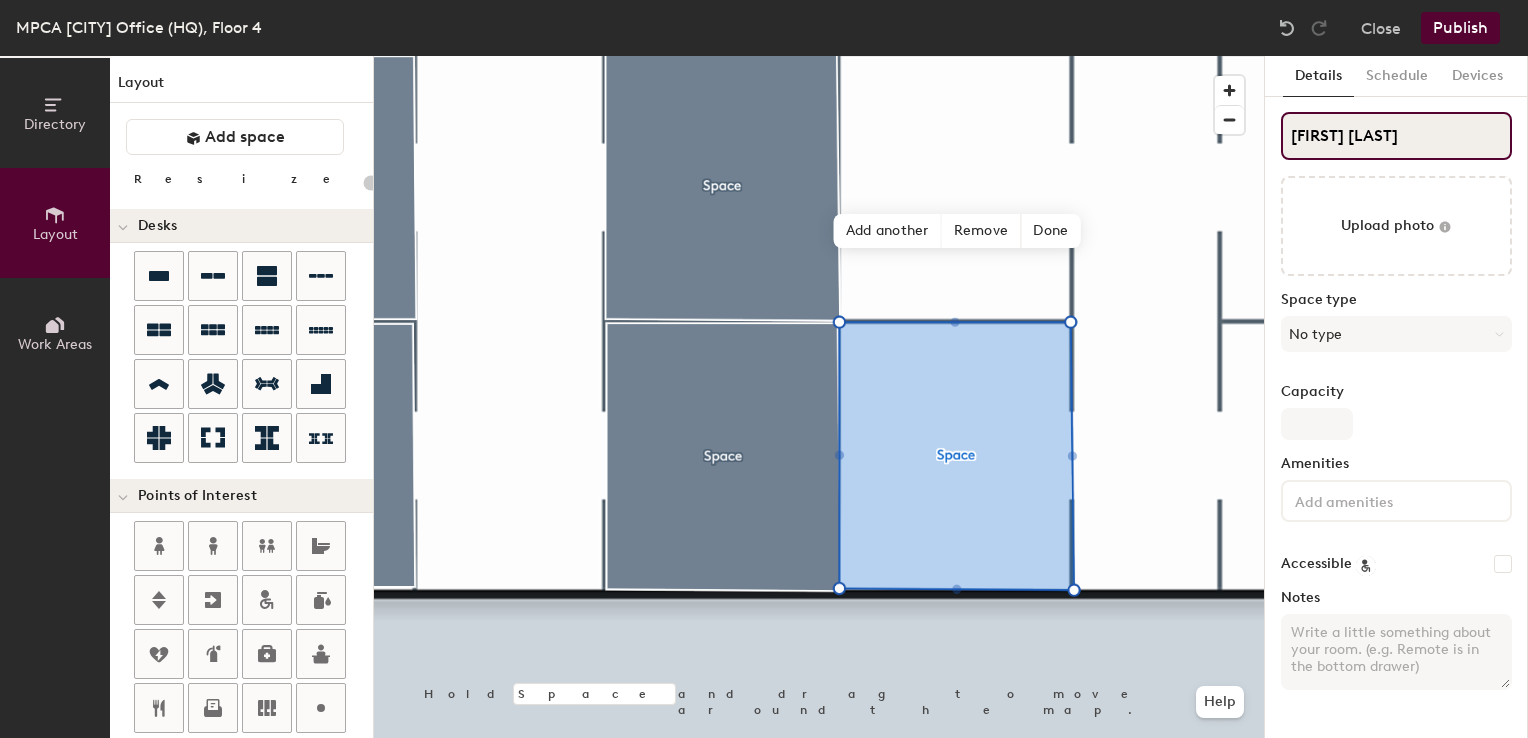 type on "Mark Sn" 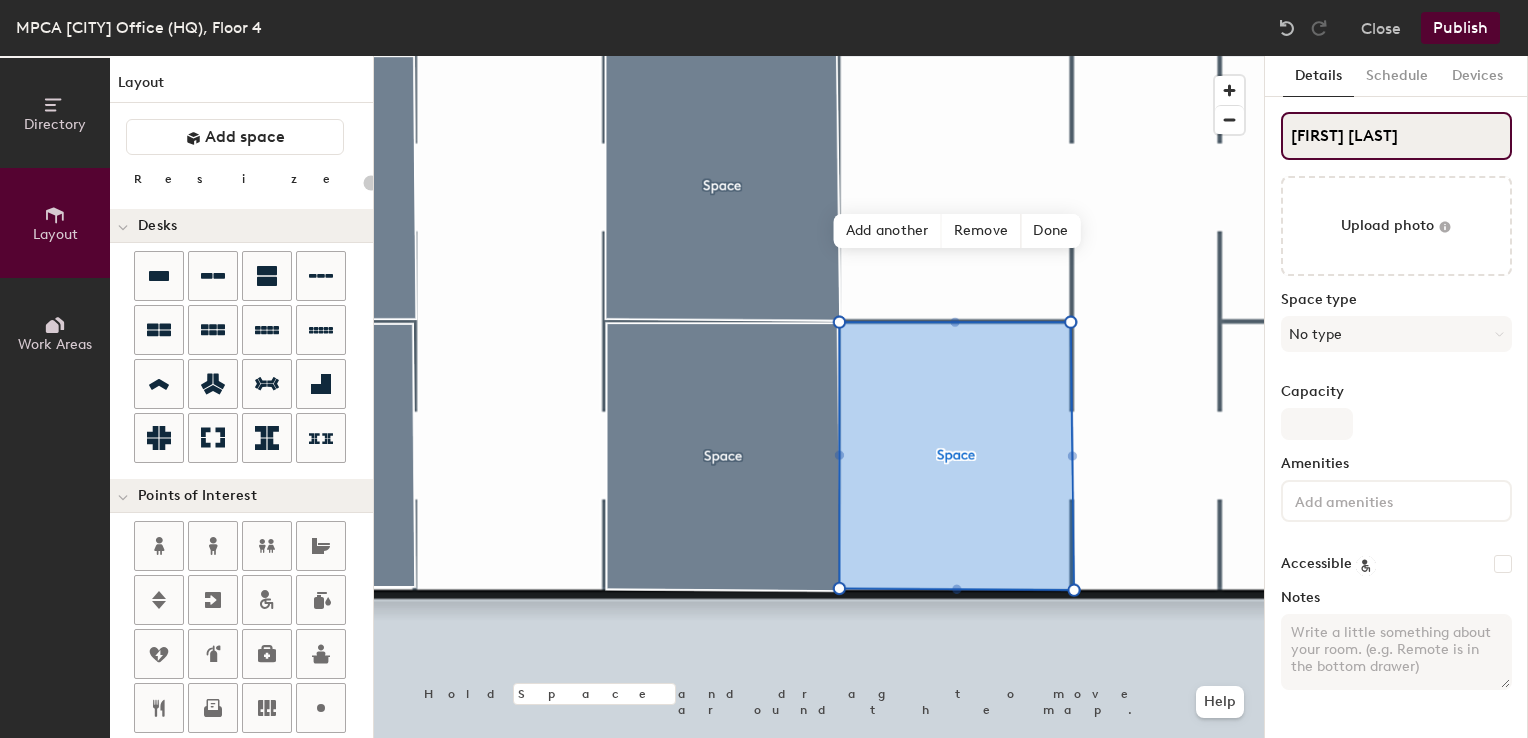 type on "20" 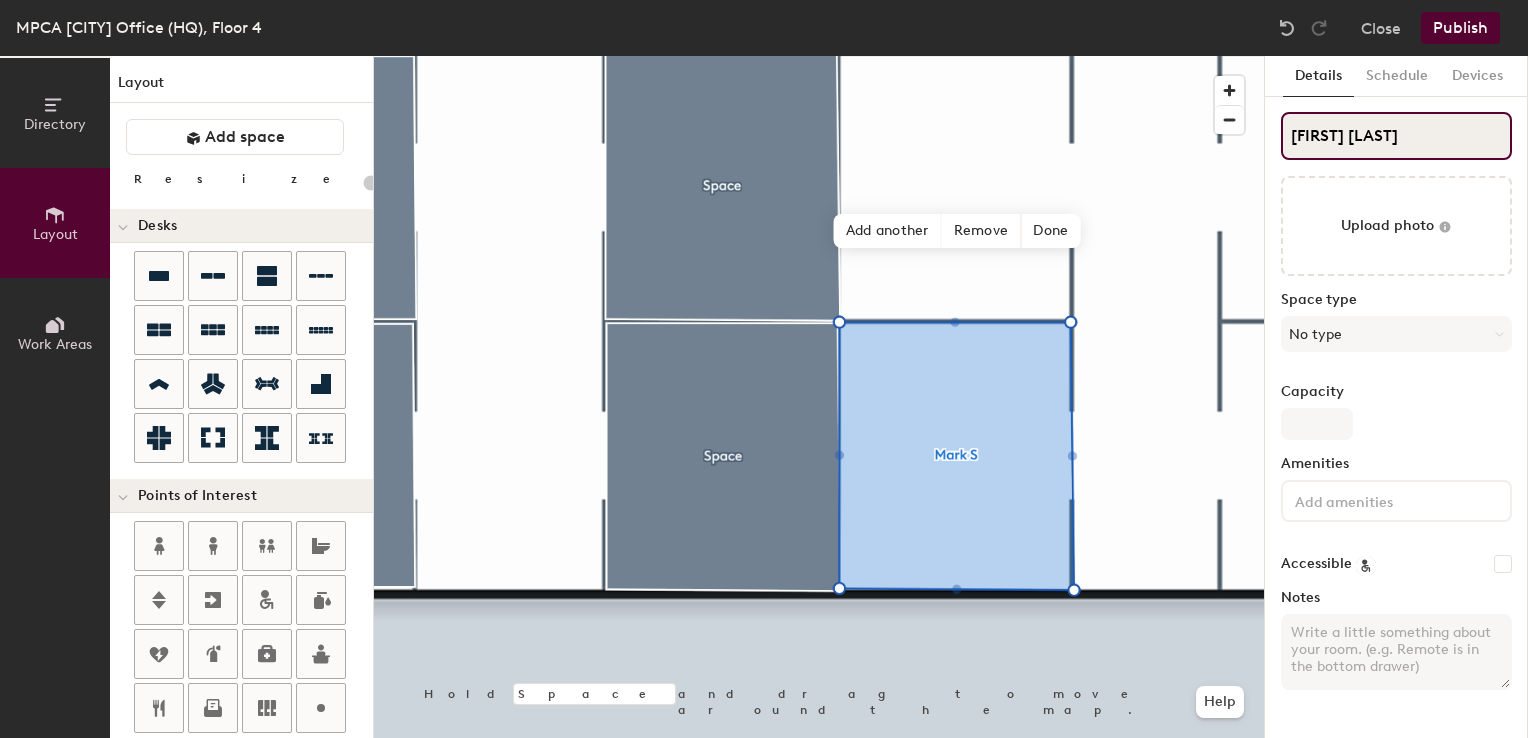 type on "20" 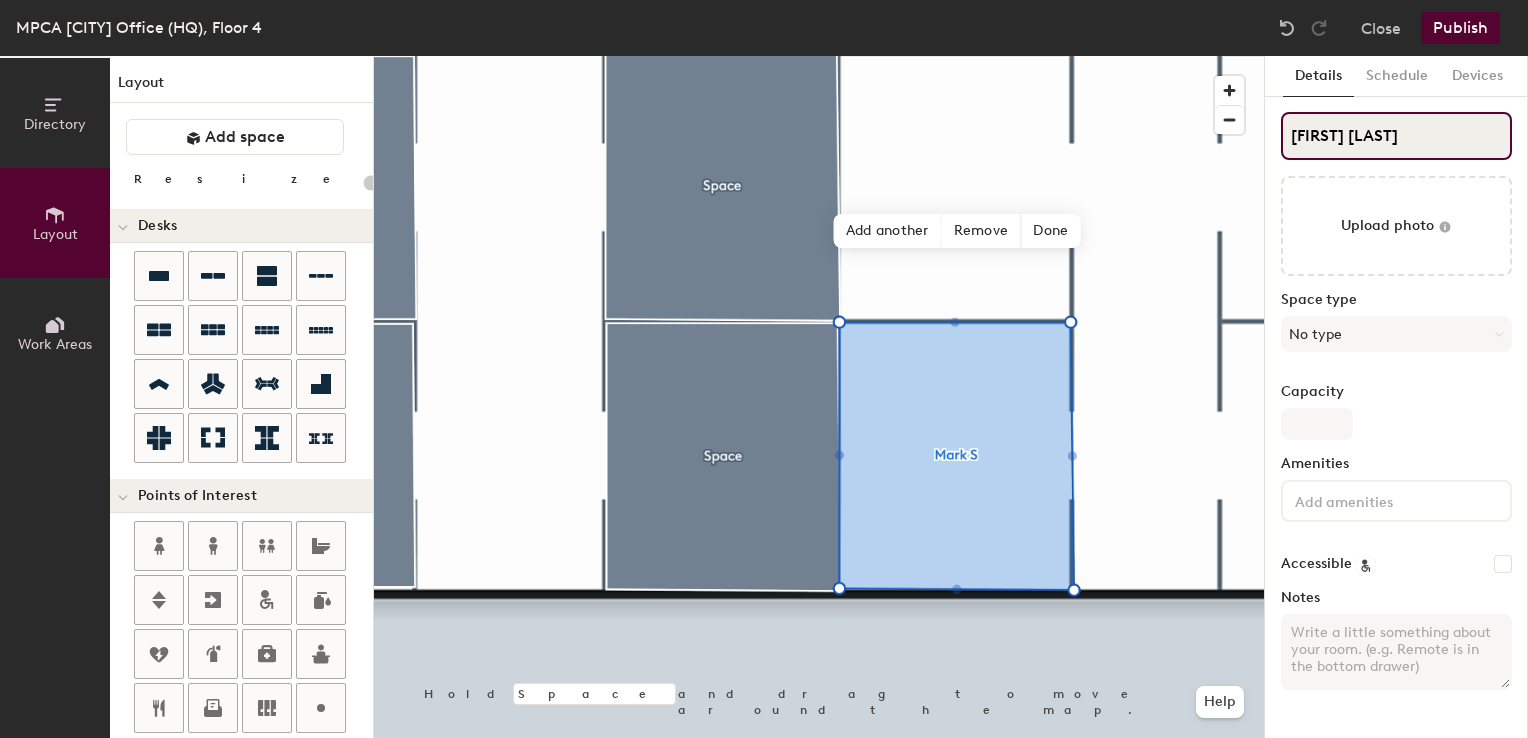 type on "Mark Snyd" 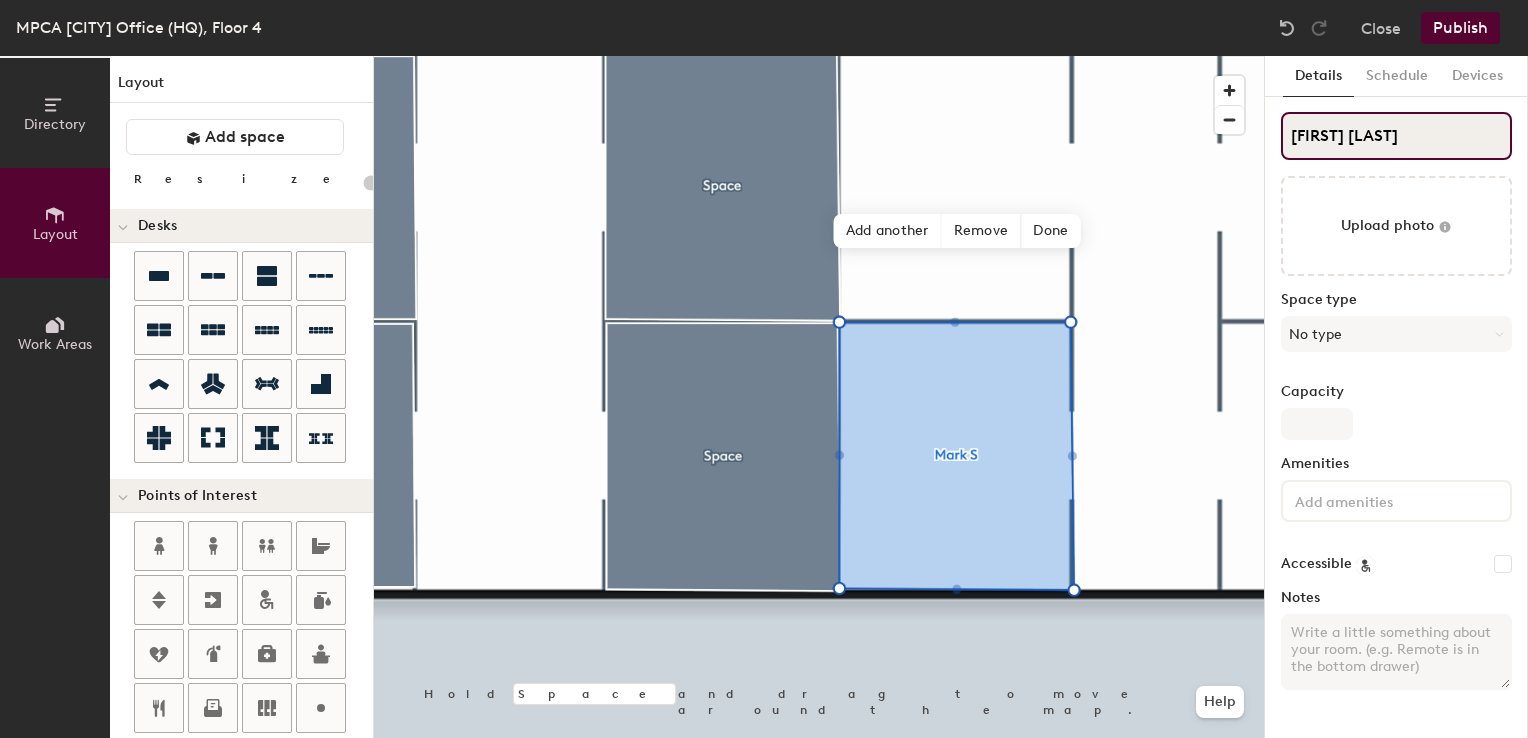 type on "20" 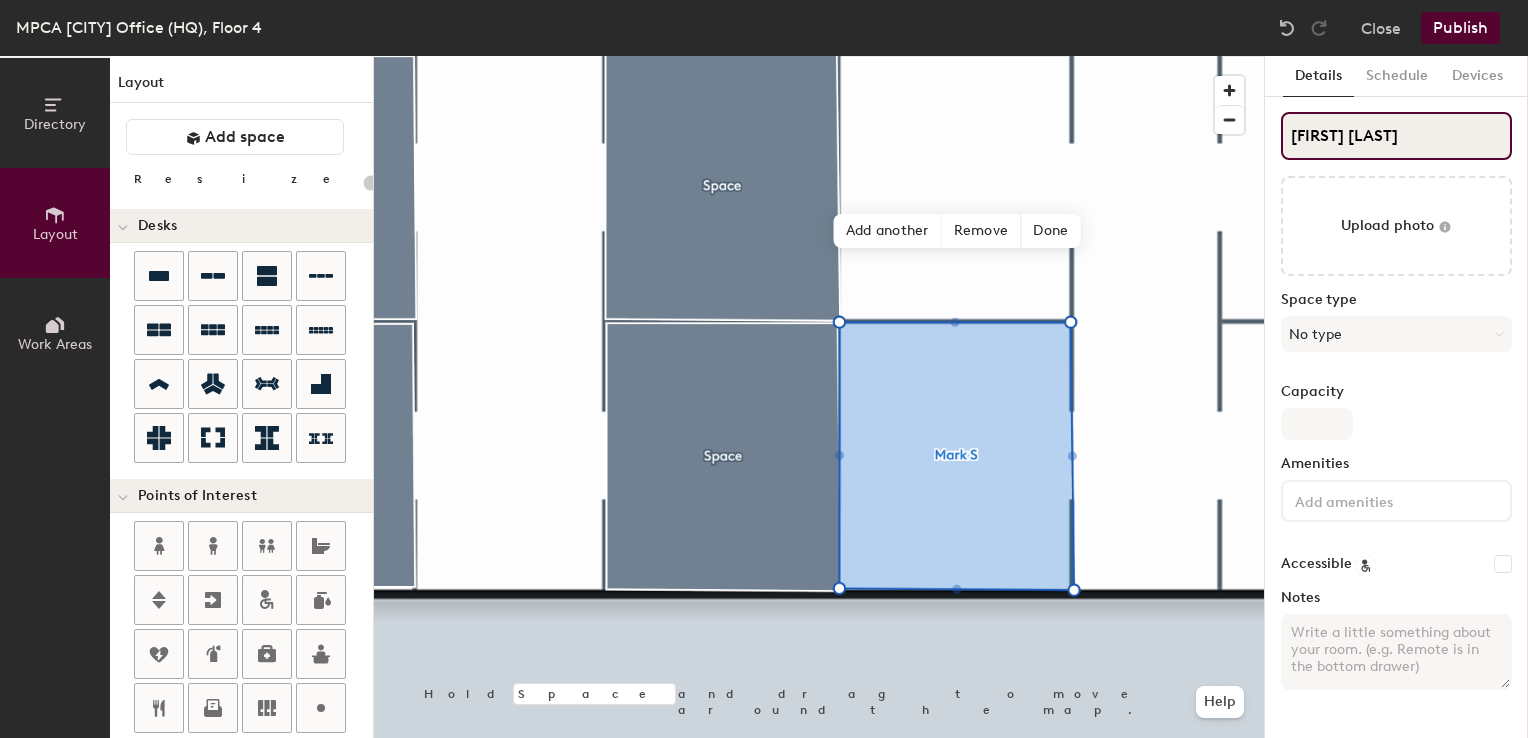 type on "Mark Snyder" 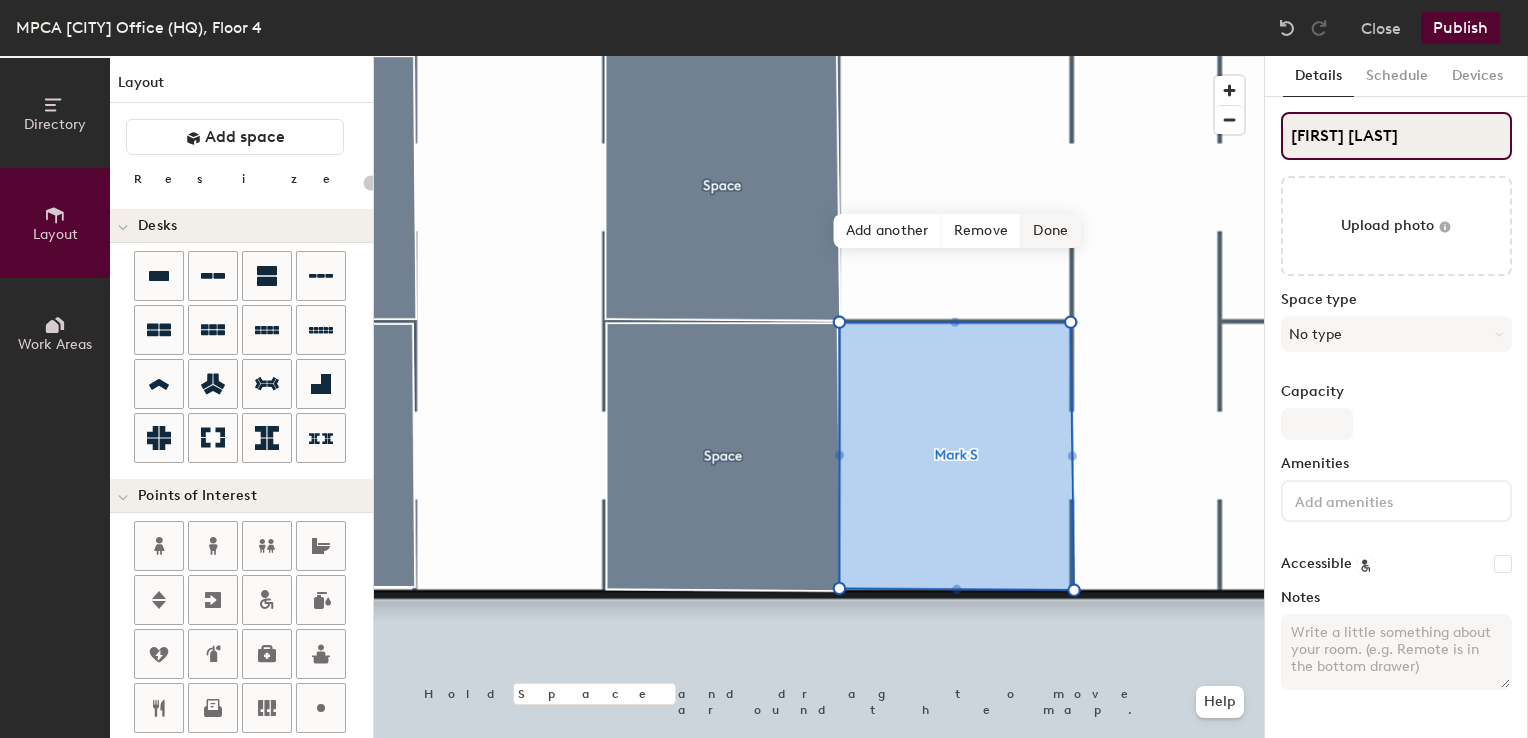 type on "20" 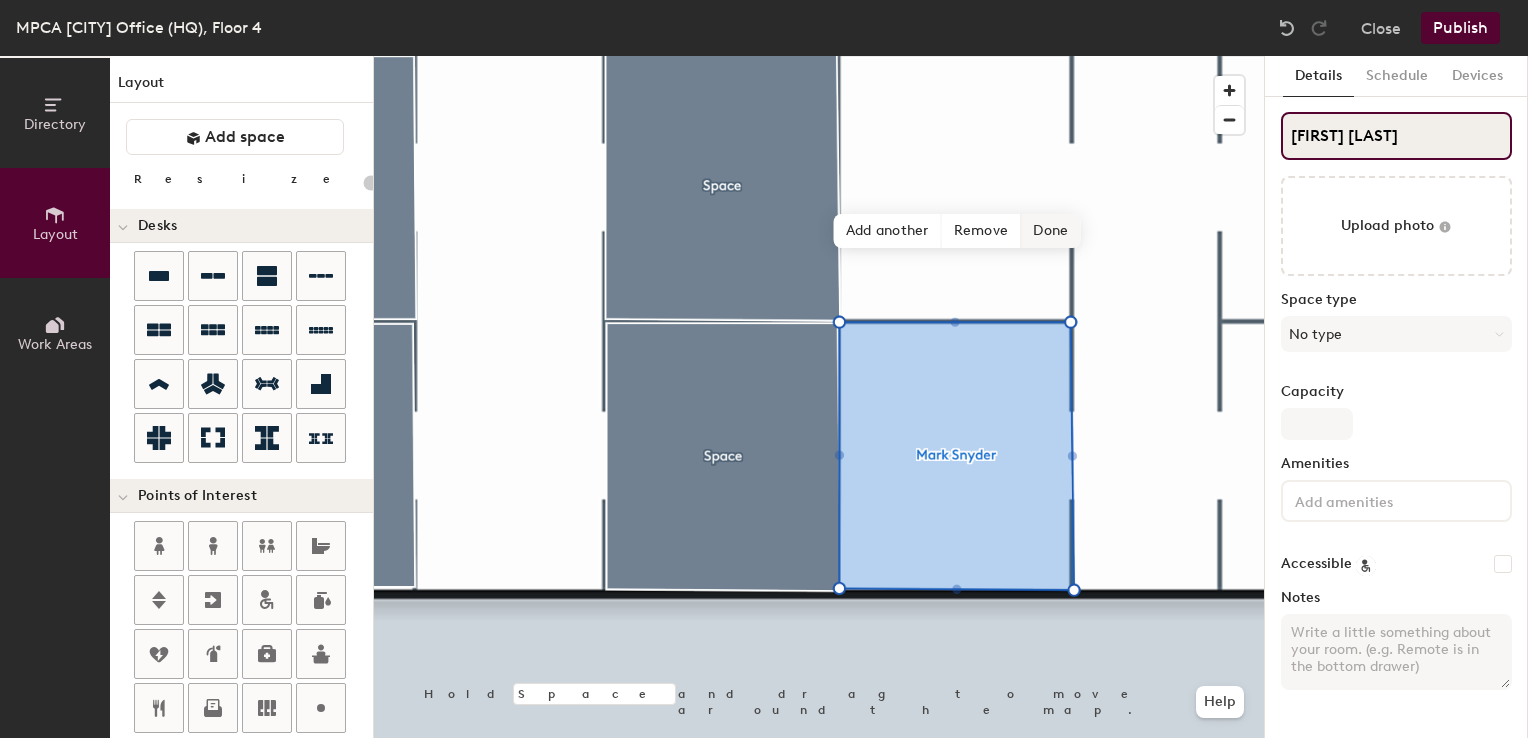 type on "Mark Snyder" 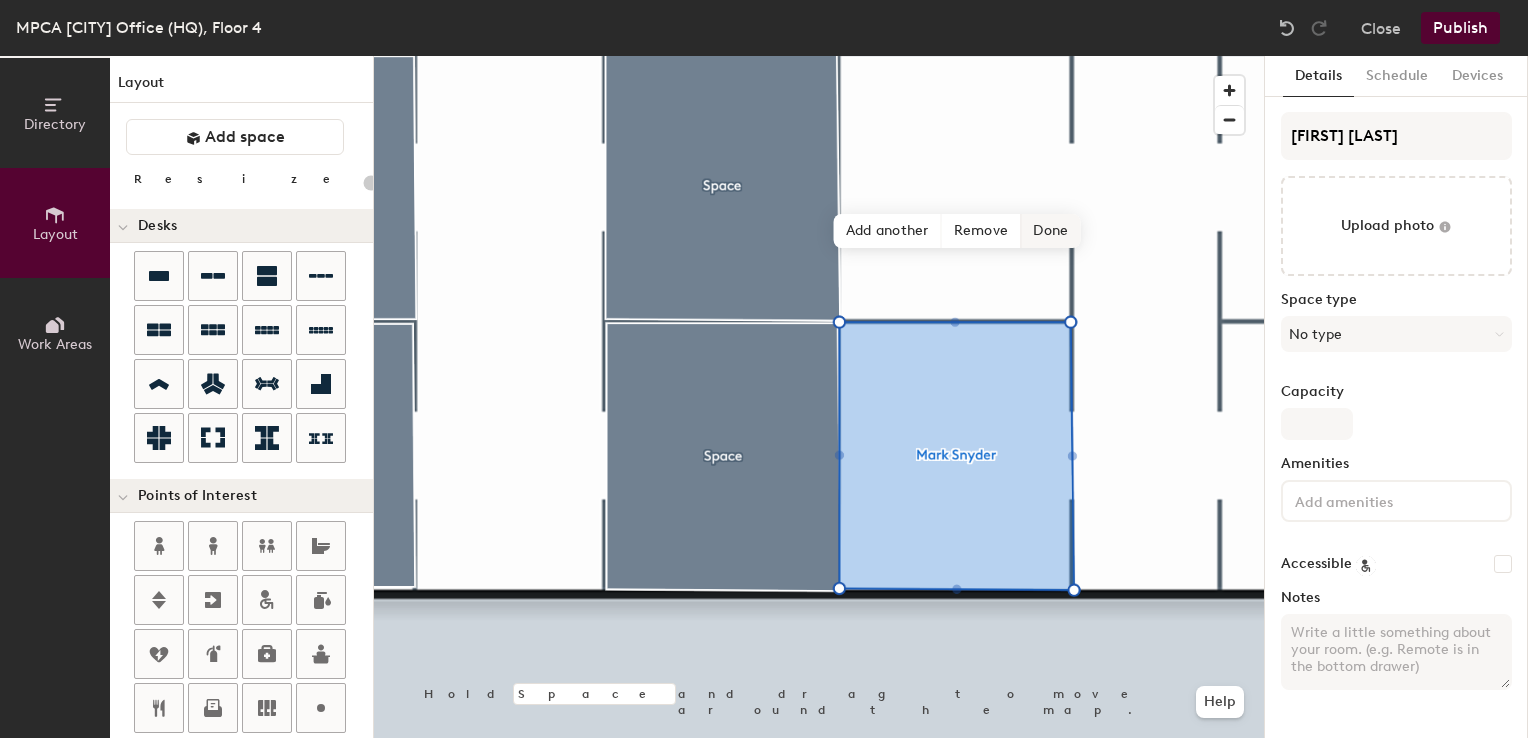 click on "Done" 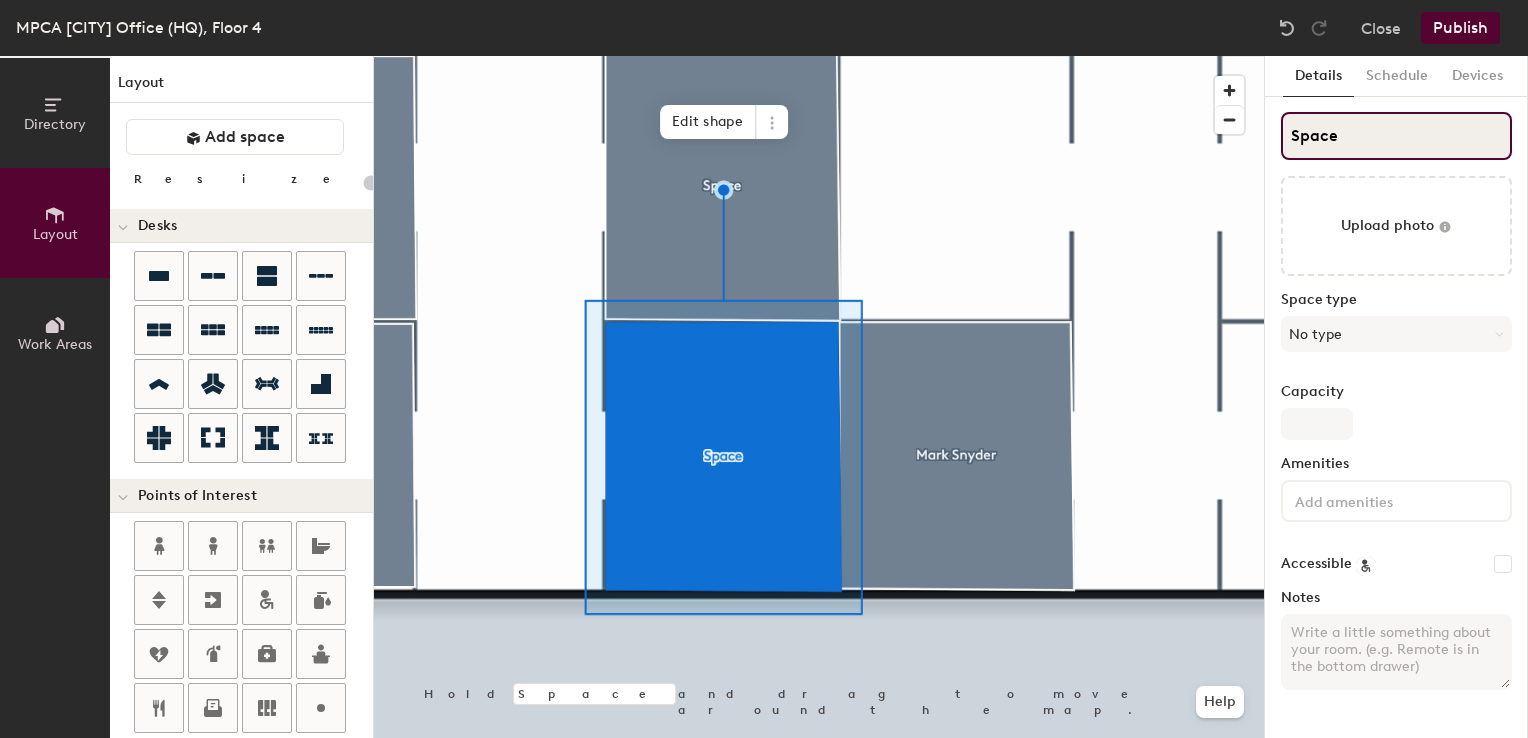 type on "20" 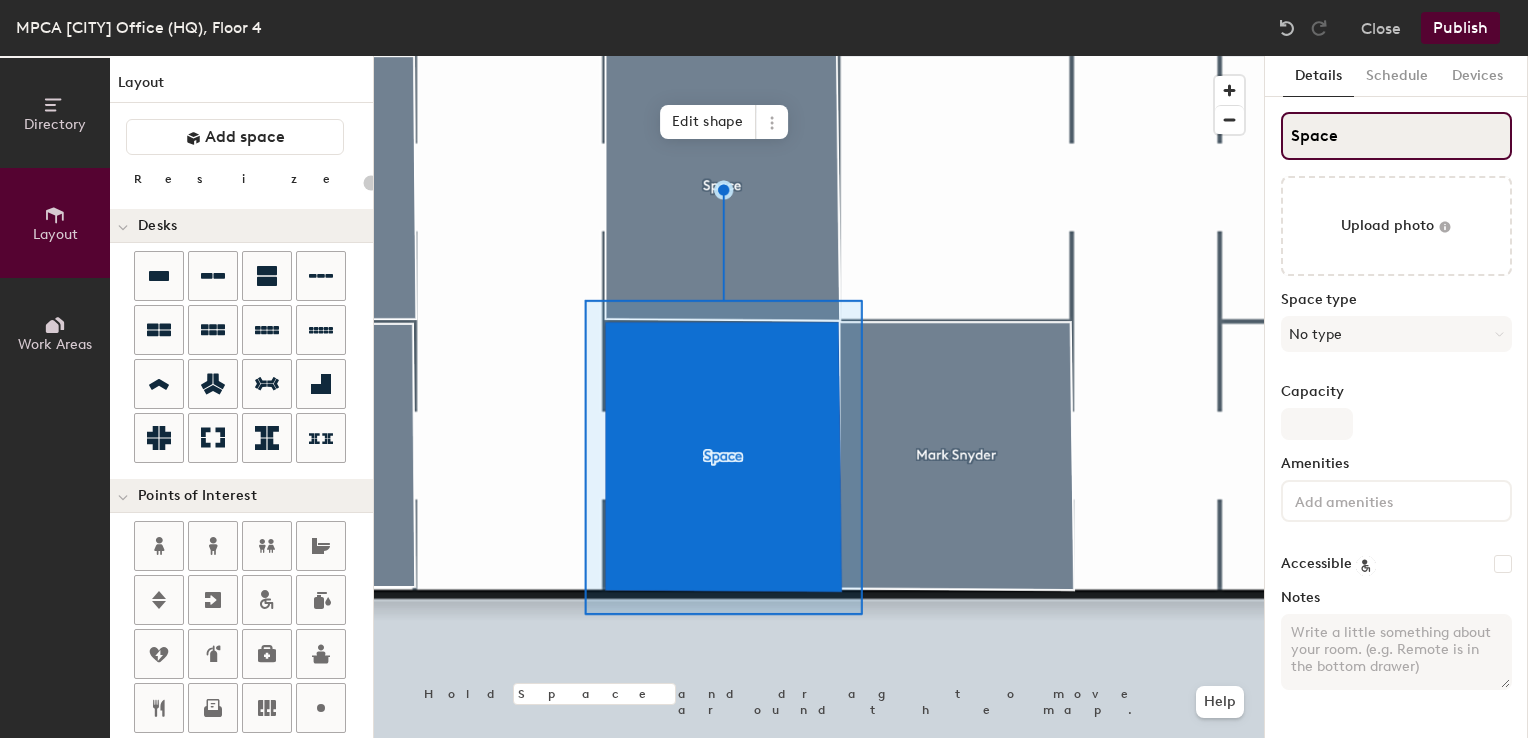 click on "Directory Layout Work Areas Layout   Add space Resize Desks Points of Interest Furnishings Seating Tables Booths Hold Space and drag to move around the map. Help Edit shape Scheduling policies Booking Window Max reservation length Recurring events Restrict booking to working hours Prevent booking from kiosks Restrict booking to administrators Configure room display Background Upload photo General Auto contrast High visibility Hide the logo Custom logo Edit Display hours Screen Brightness 0% 100% Privacy Mask meeting titles Hide meeting attendees Keep meeting organizer visible Scheduling Meeting check-ins Start meetings early End meetings early Extend meetings Impromptu meetings Abandoned meeting protection Admin access Restrict display management Details Schedule Devices Space Upload photo Space type No type Capacity Amenities Accessible Notes" 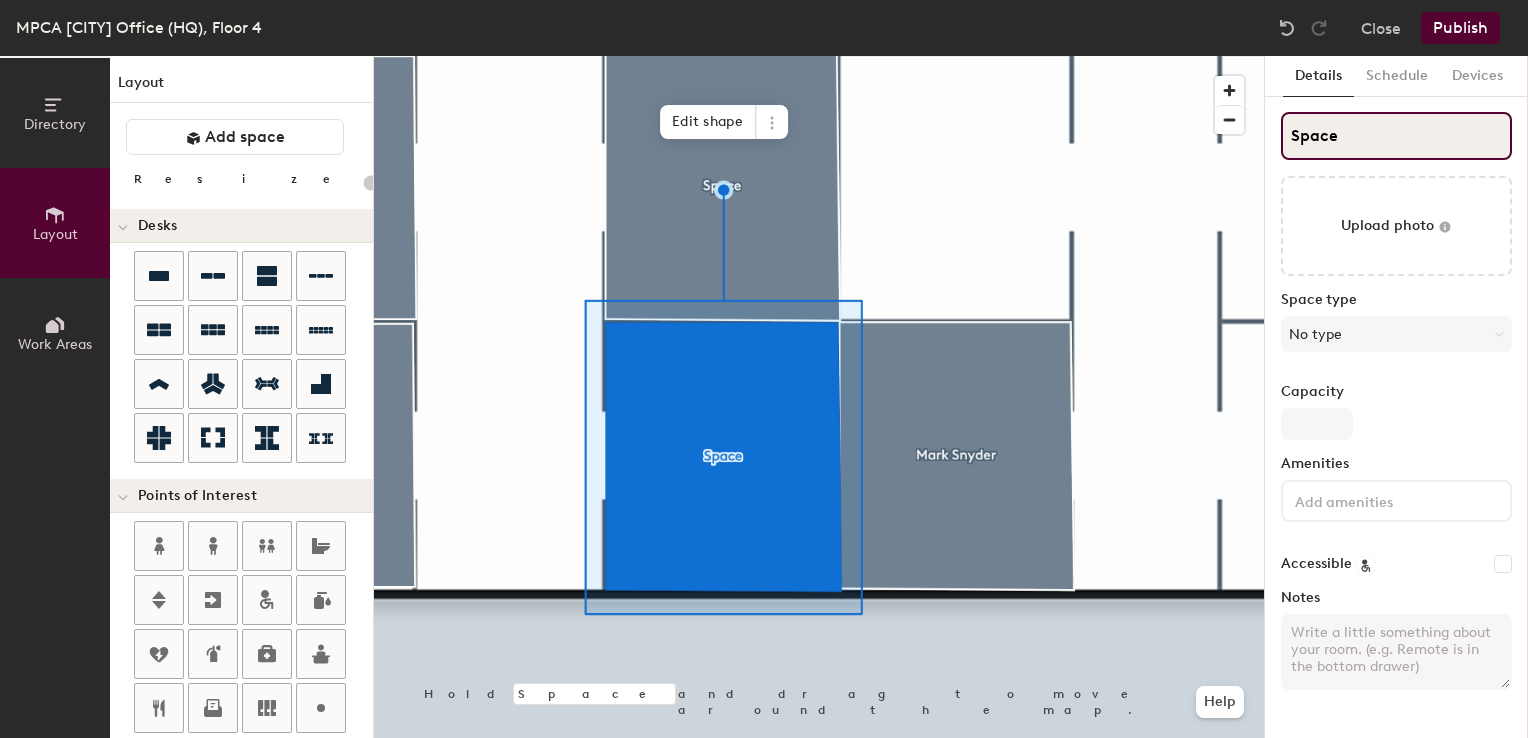 type on "J" 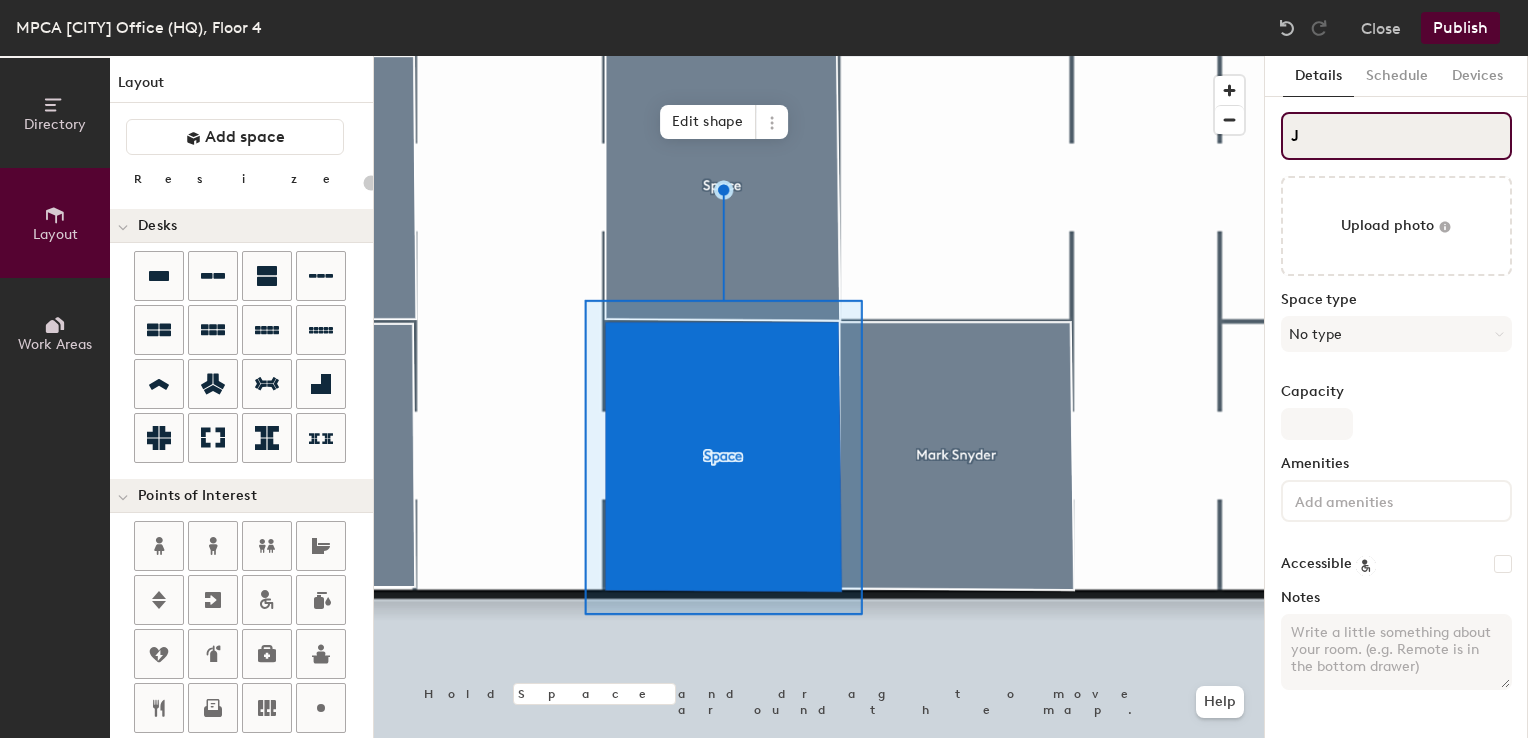 type on "20" 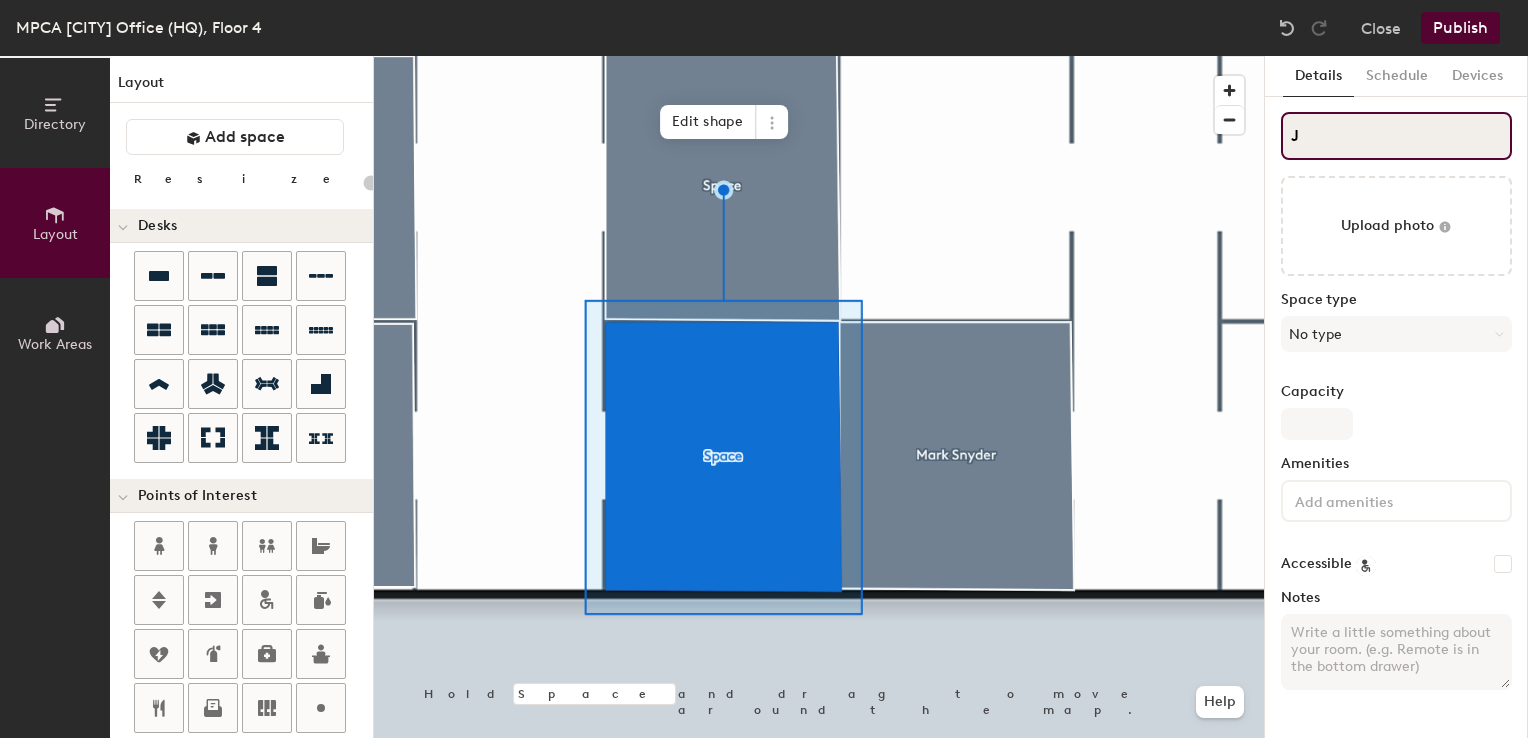 type on "Je" 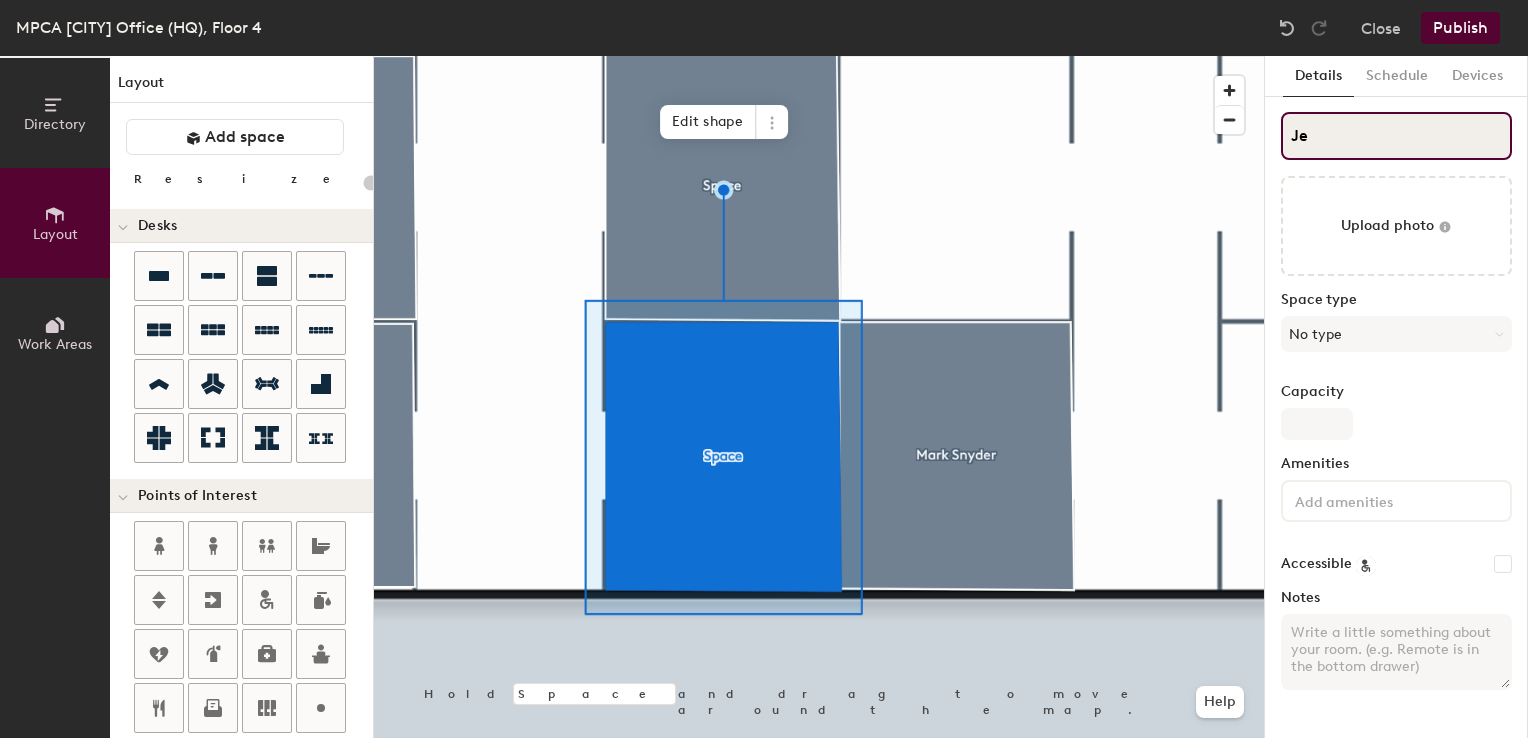 type on "20" 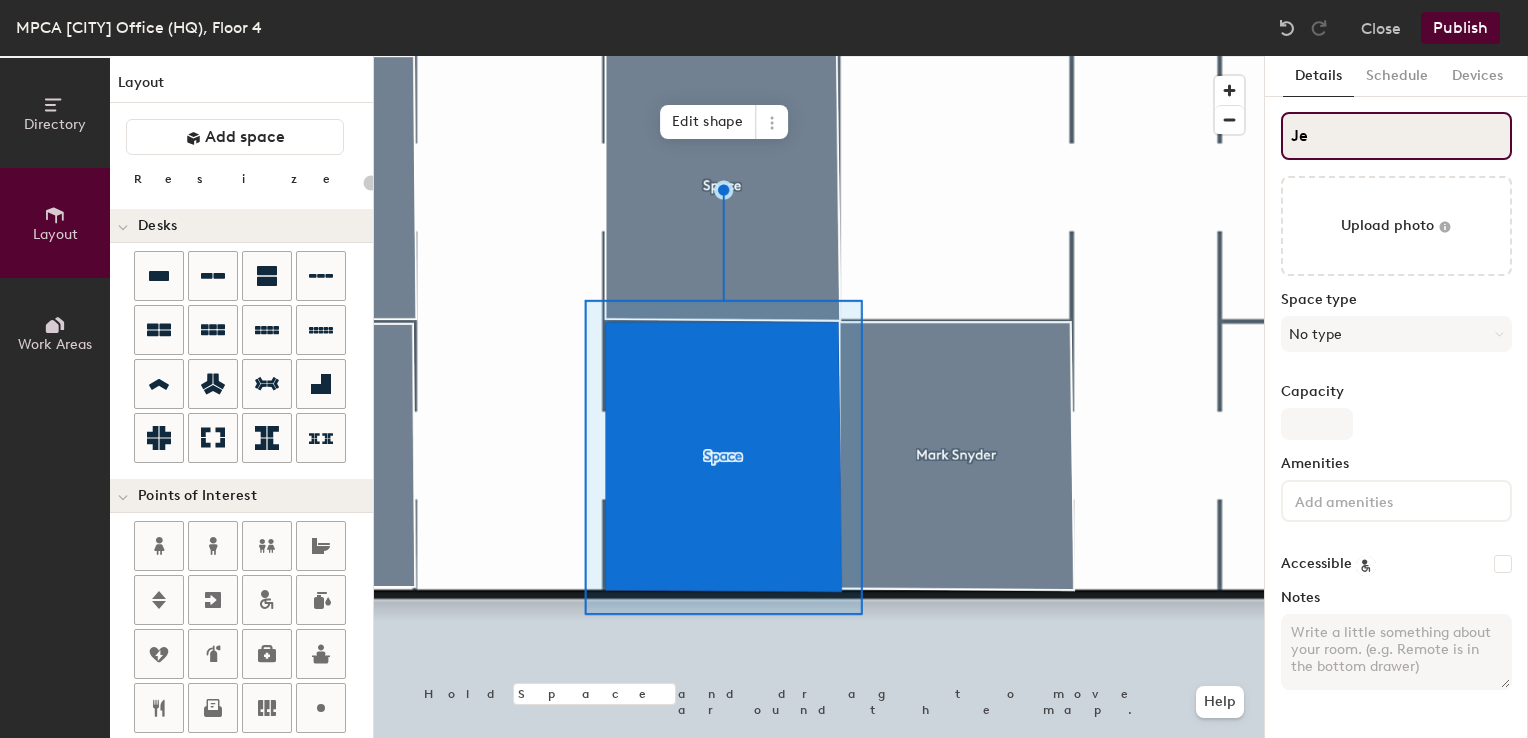 type on "Jef" 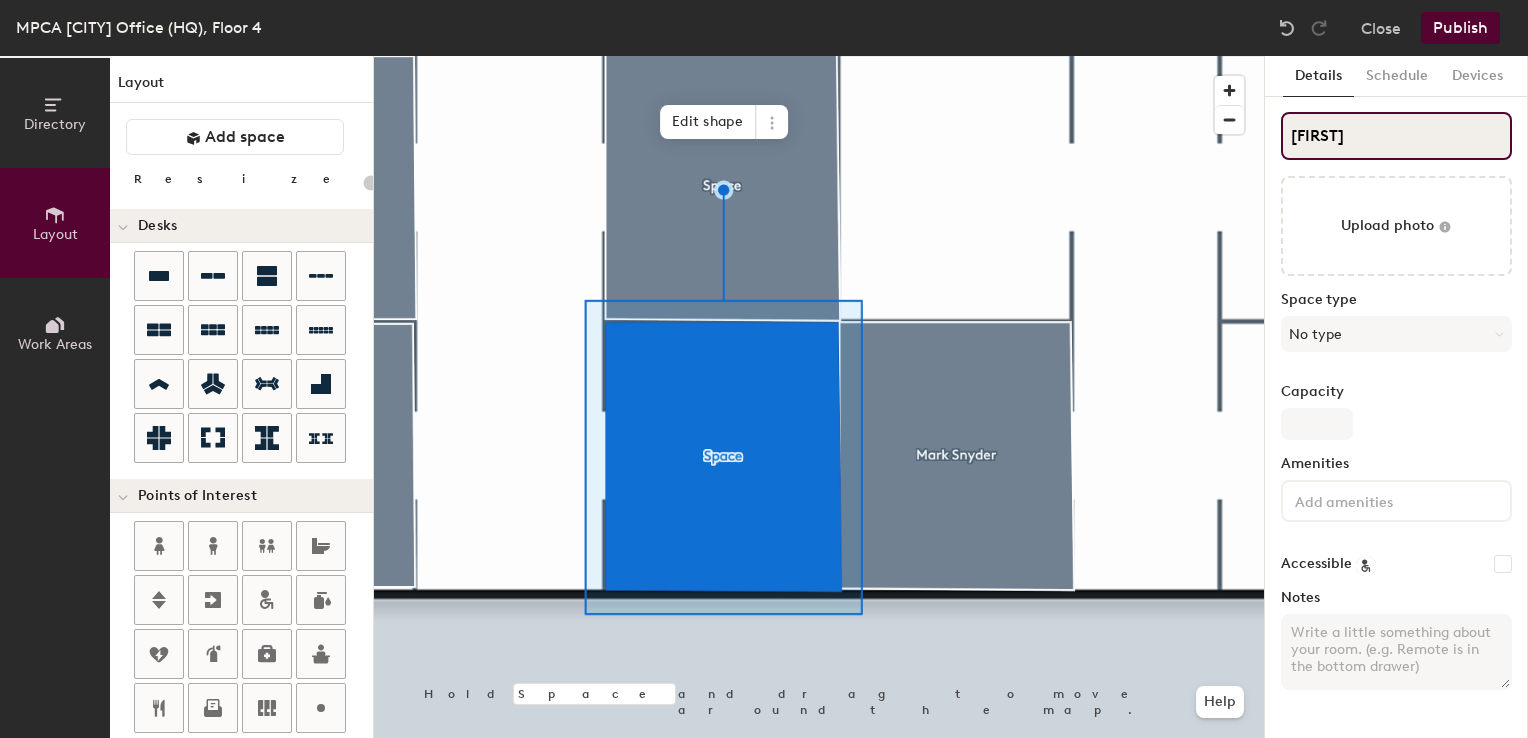 type on "20" 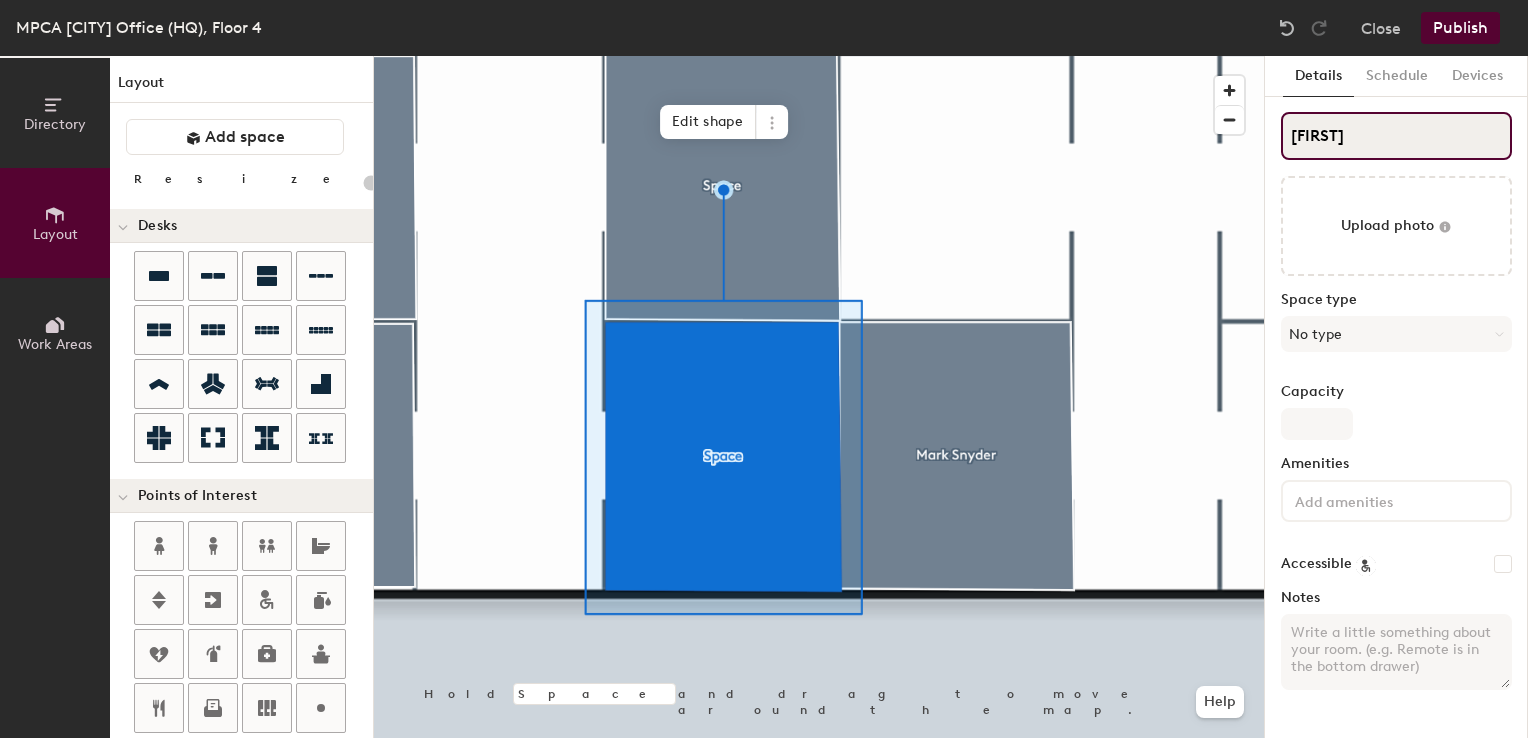 type on "20" 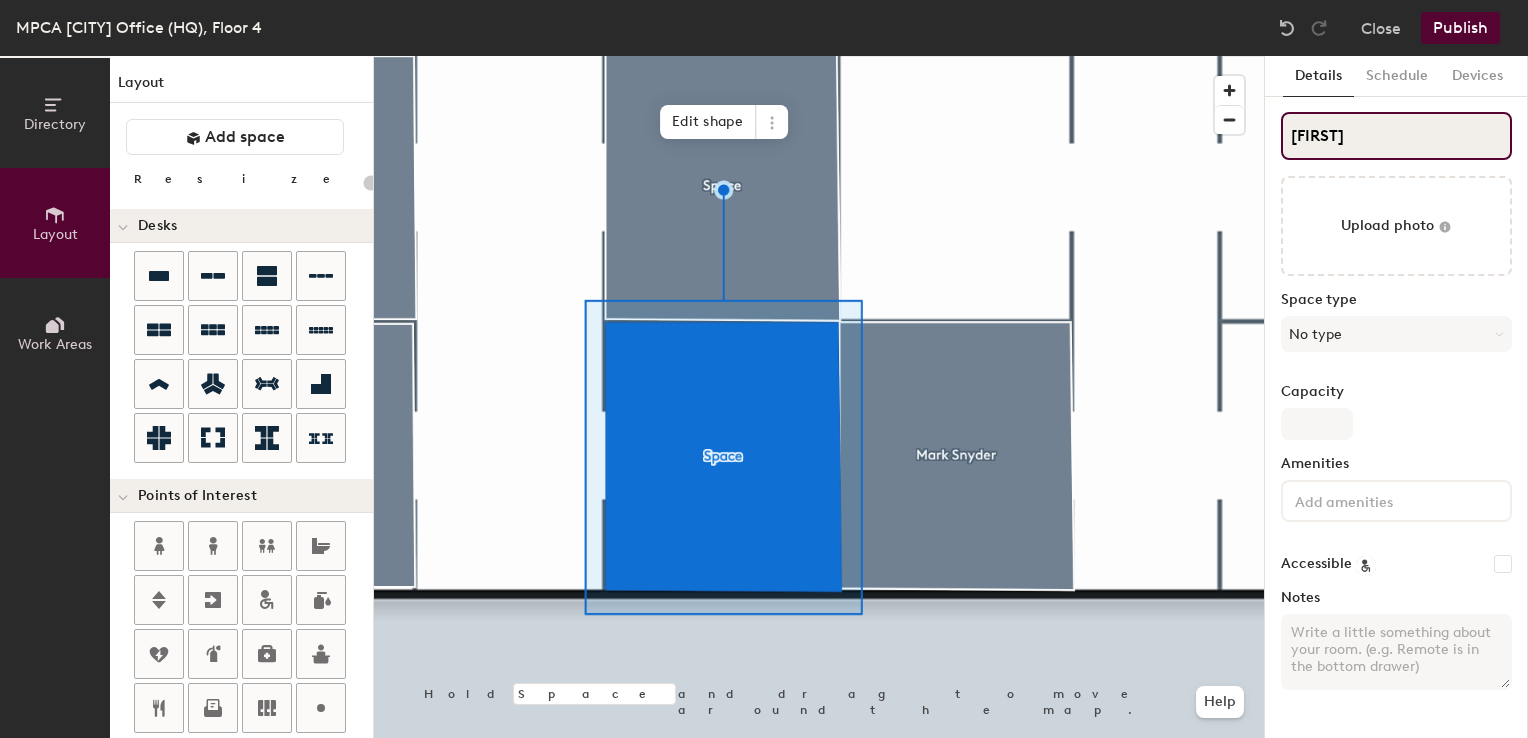 type on "20" 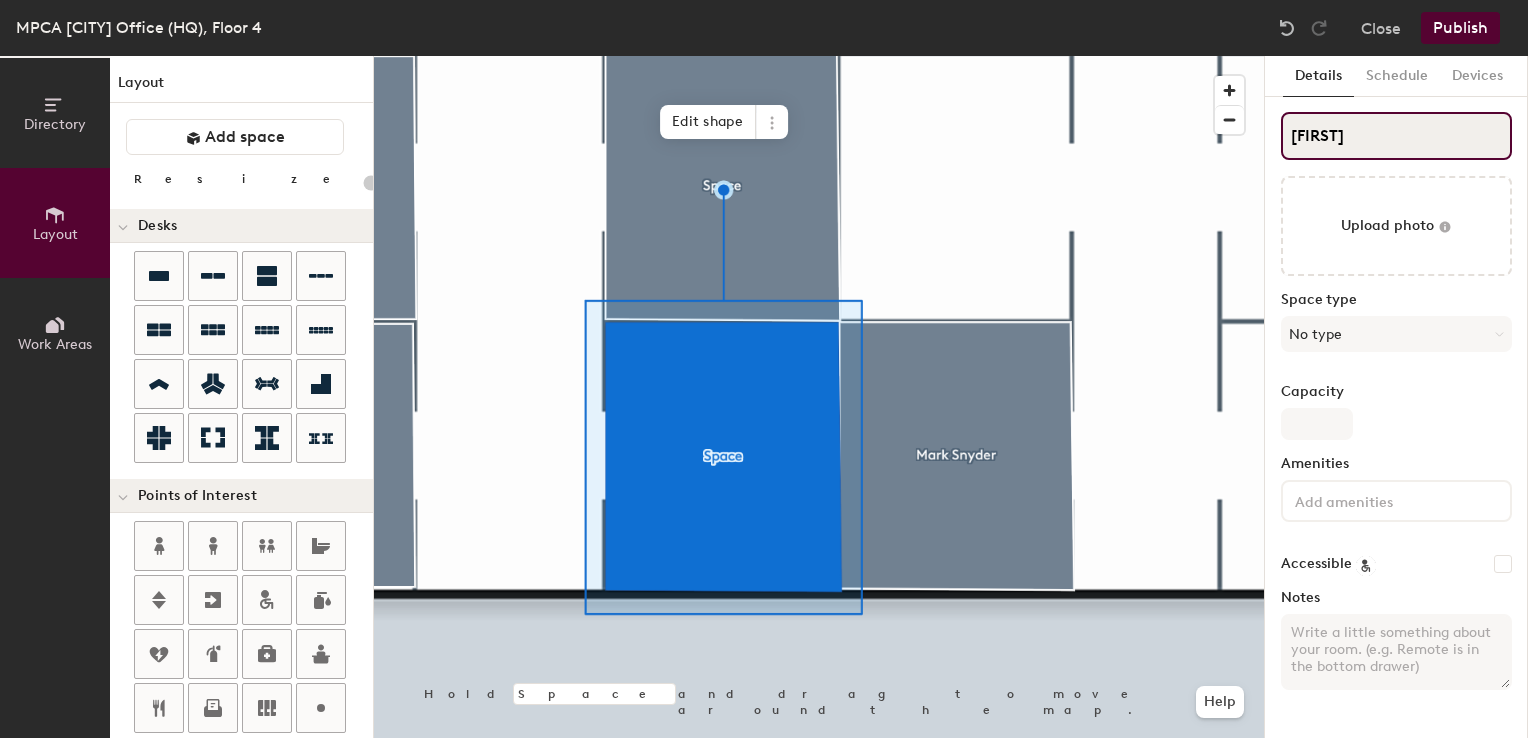 type on "Jeffrey" 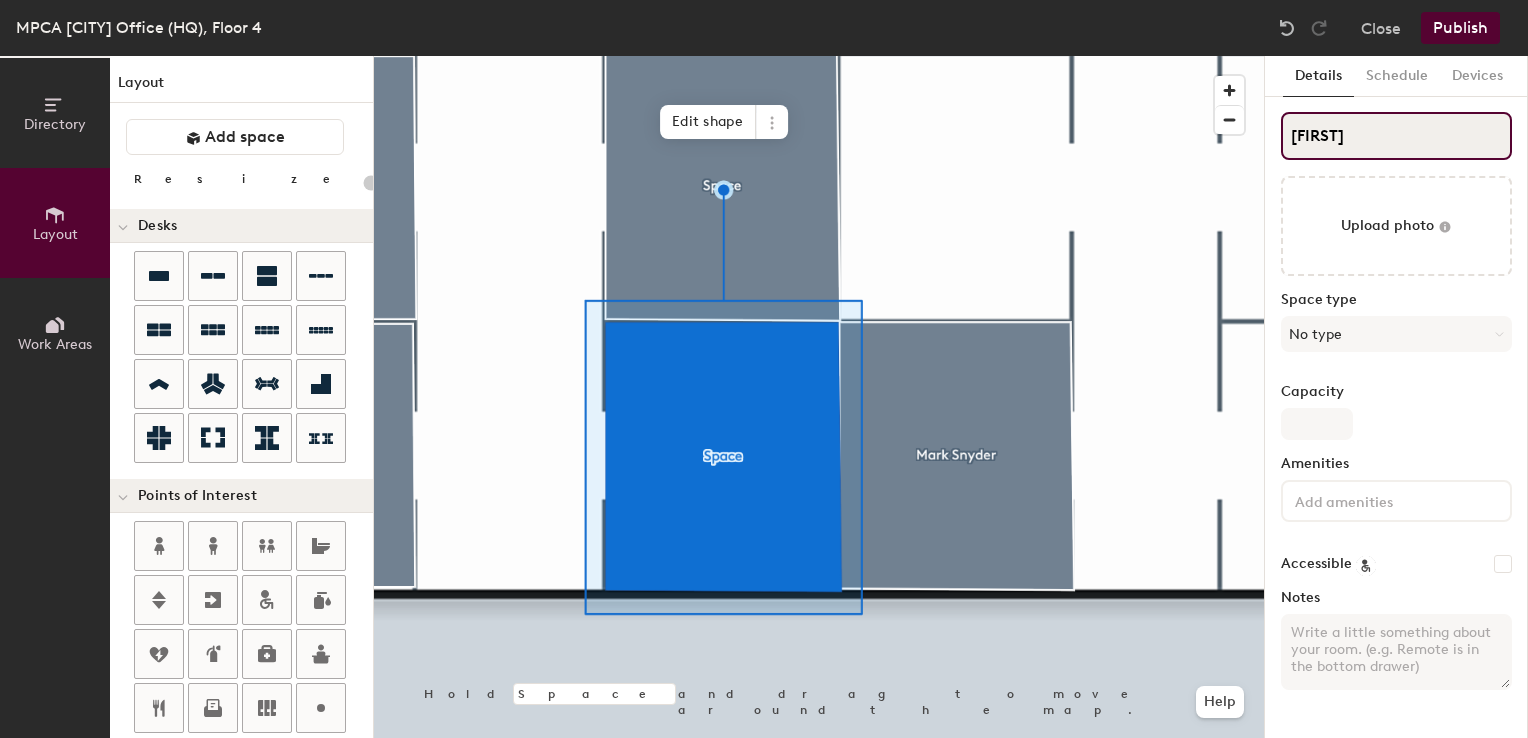 type on "20" 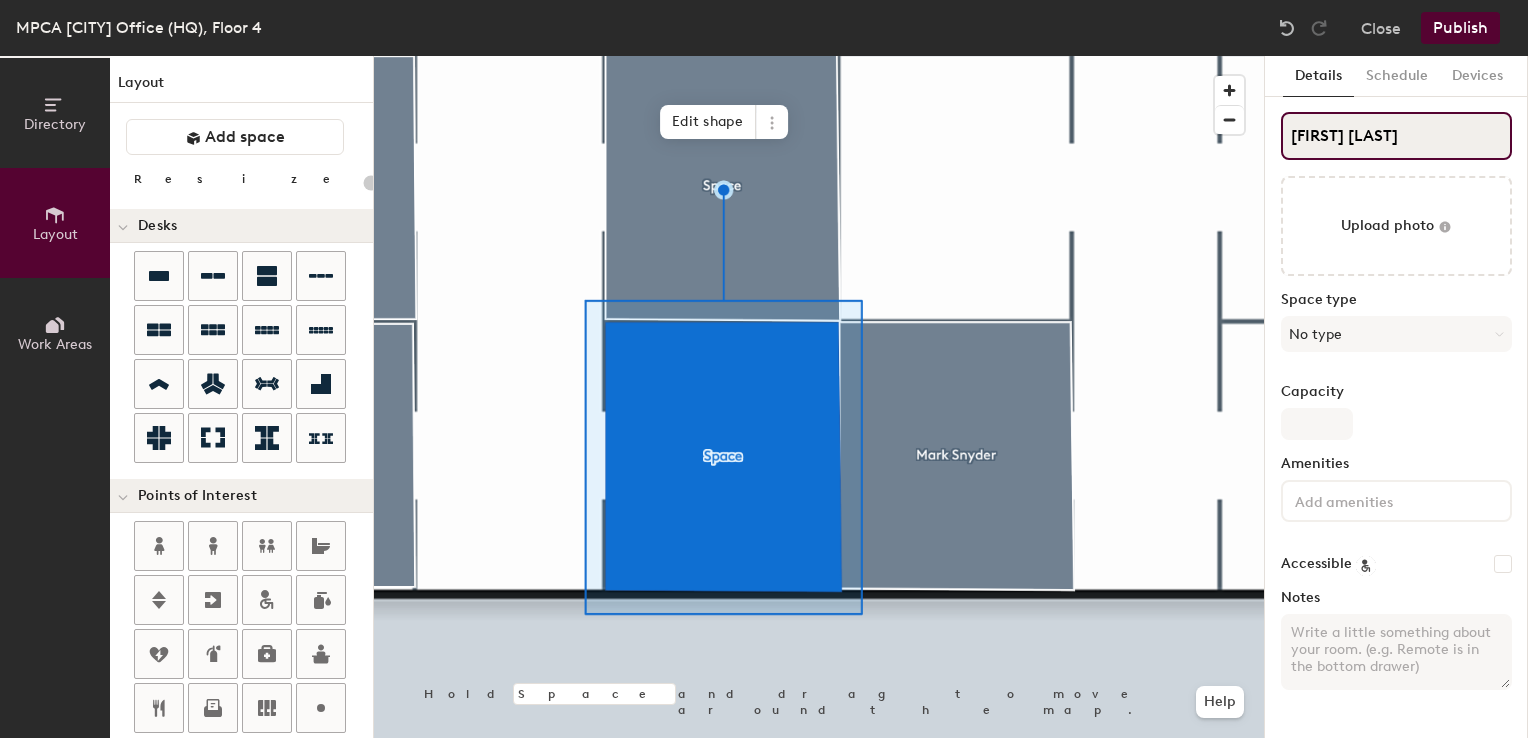 type on "20" 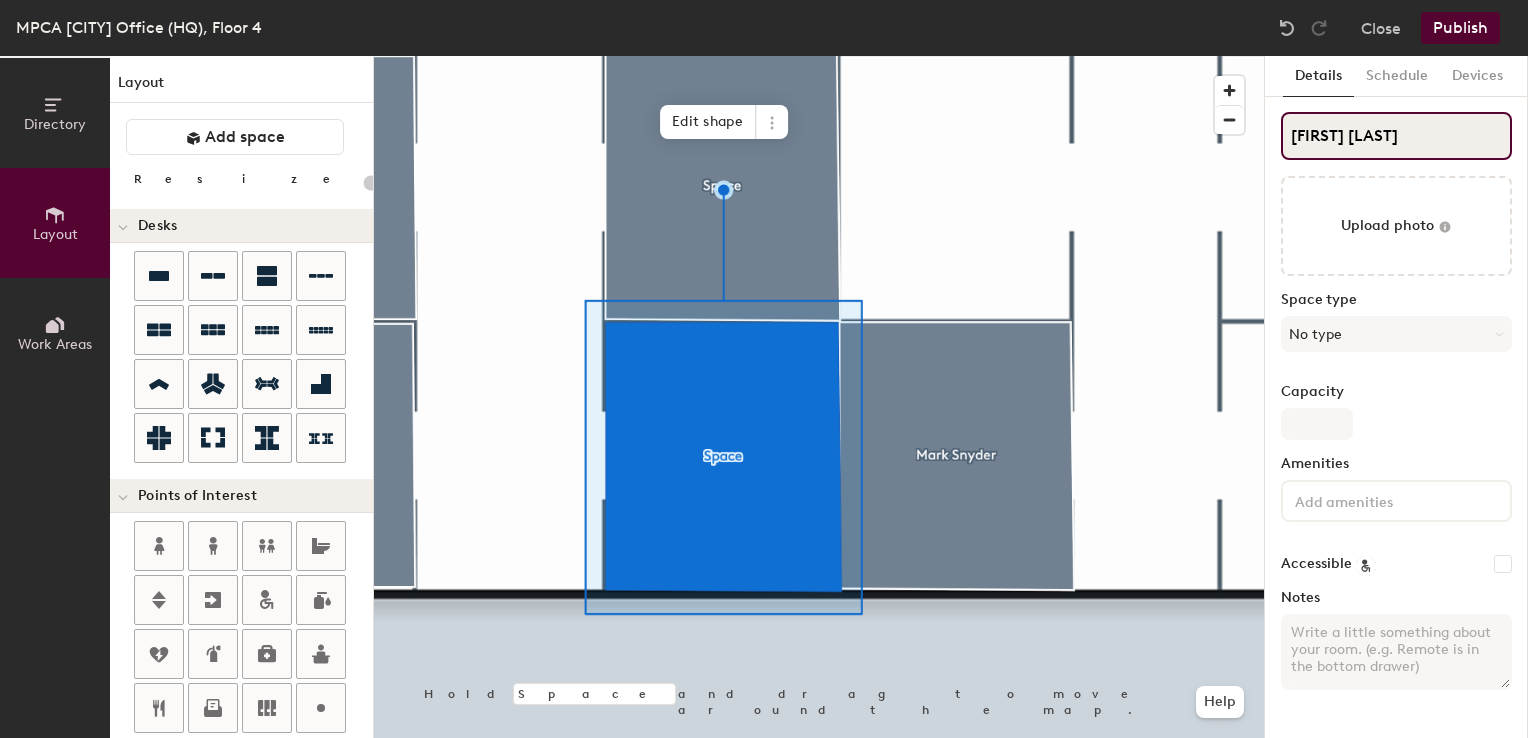 type on "Jeffrey St" 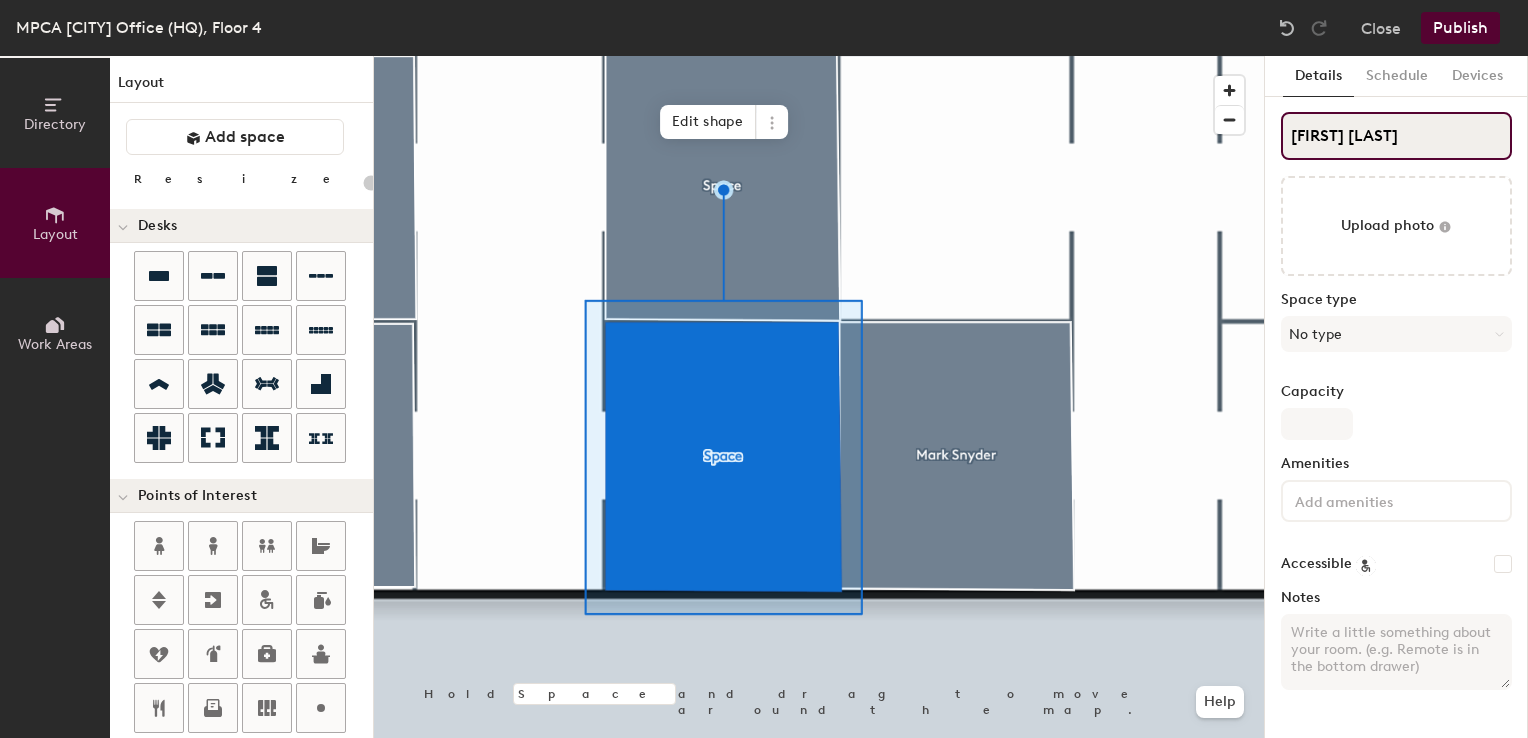 type on "Jeffrey Stu" 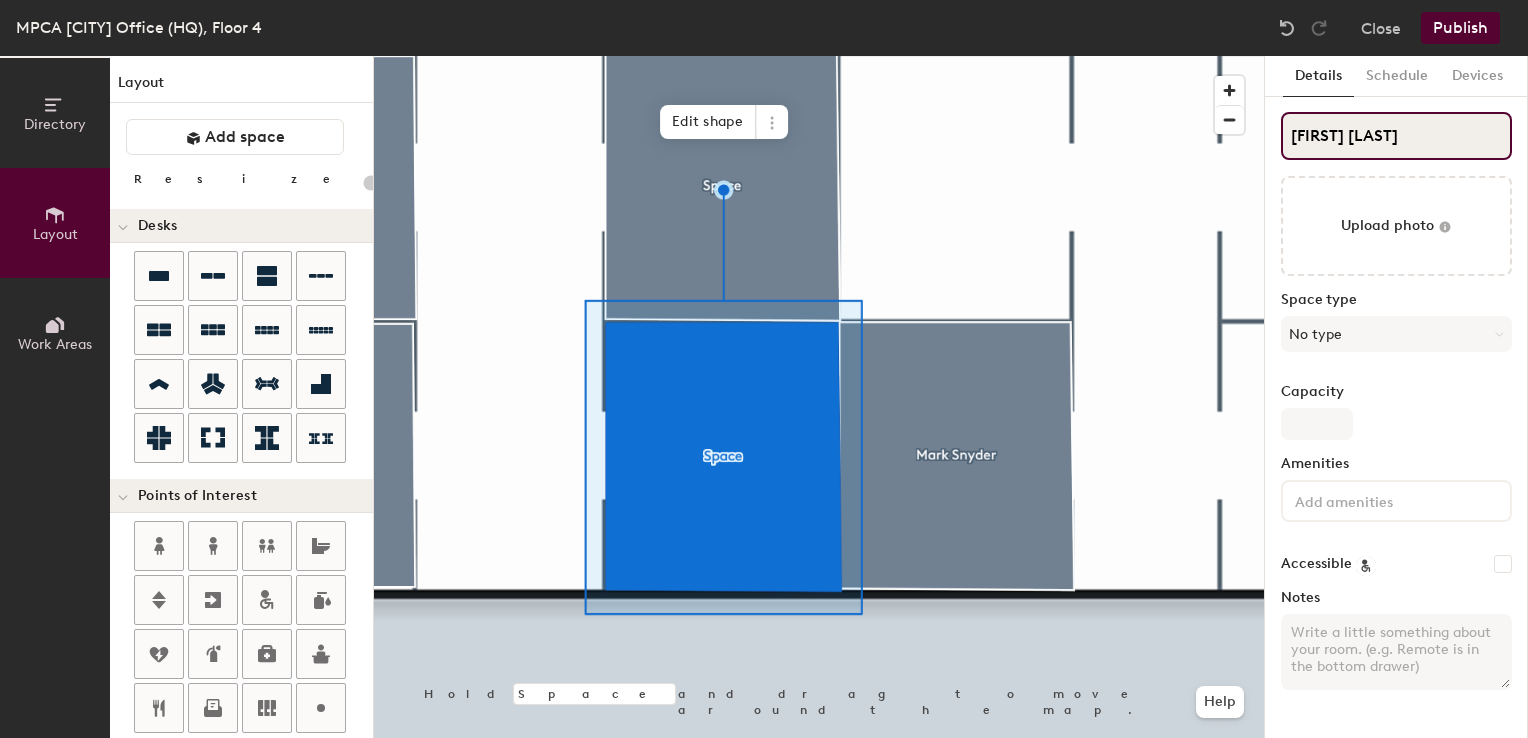 type on "20" 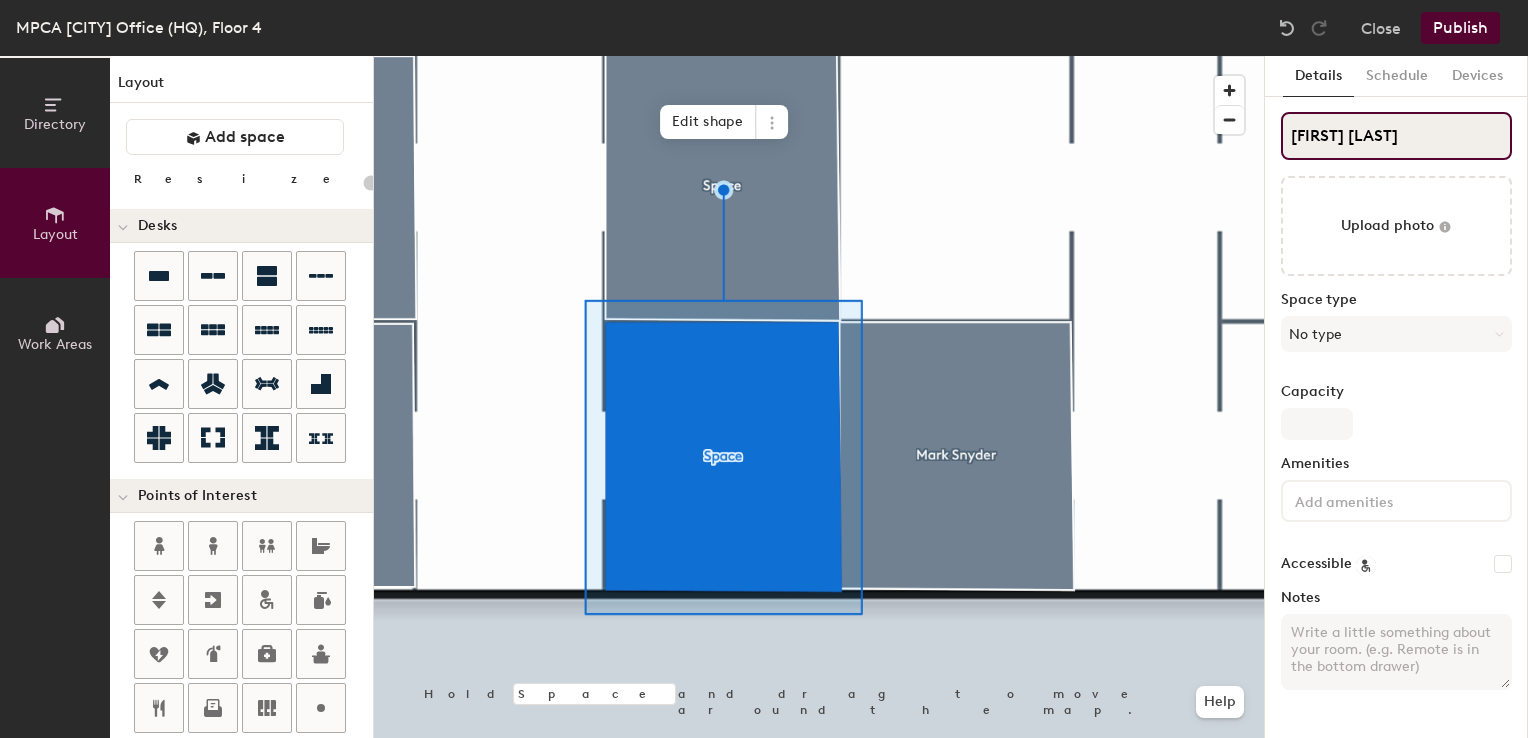 type on "20" 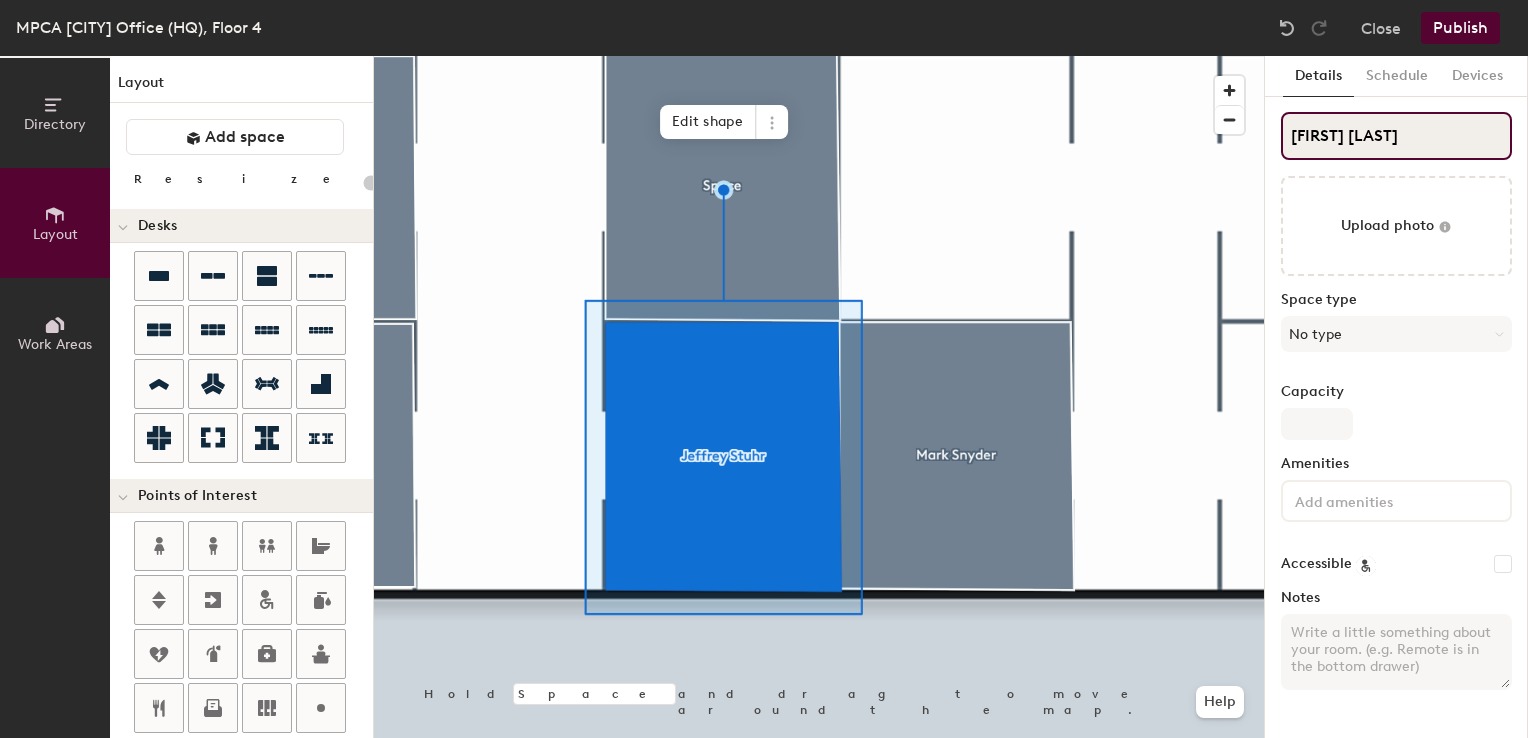 type 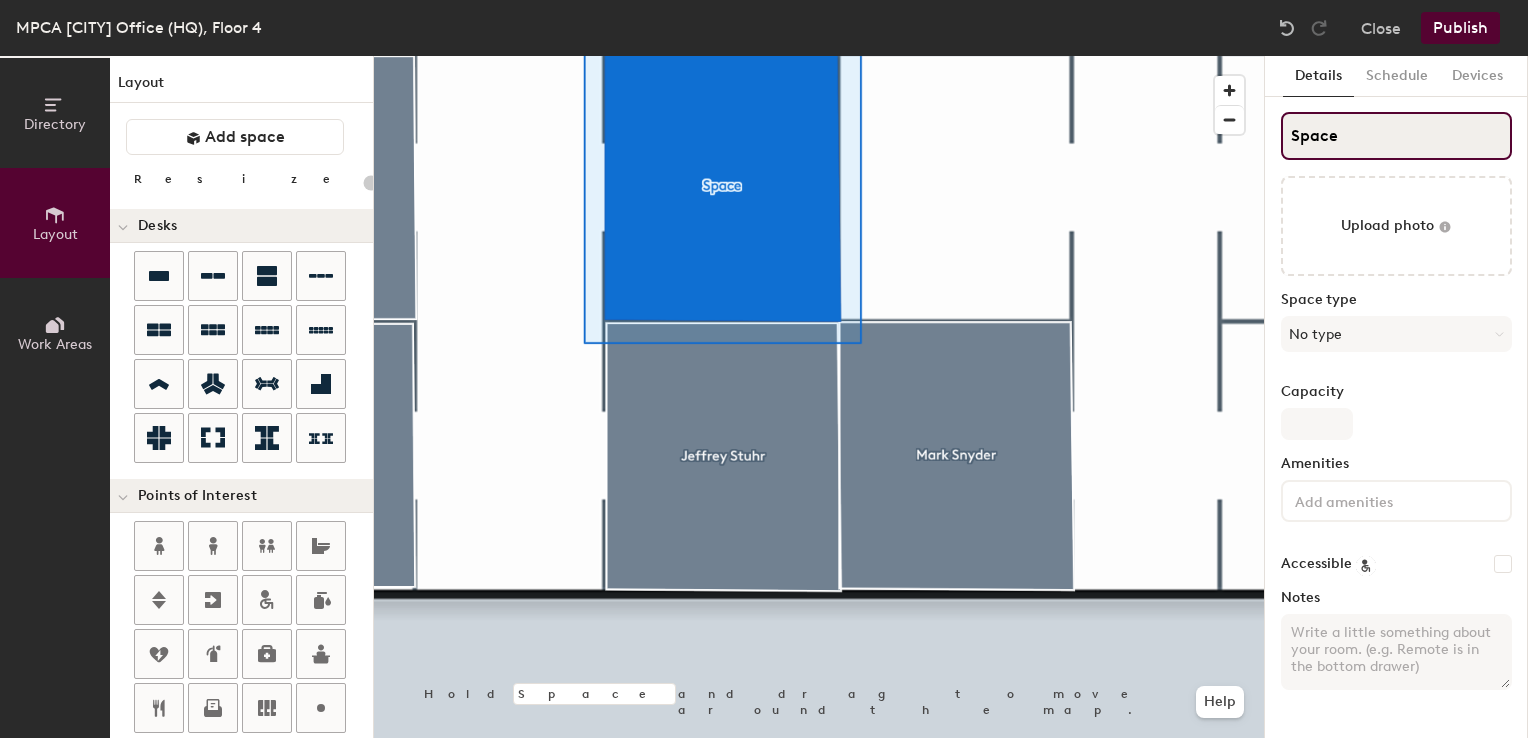 click on "Directory Layout Work Areas Layout   Add space Resize Desks Points of Interest Furnishings Seating Tables Booths Hold Space and drag to move around the map. Help Edit shape Scheduling policies Booking Window Max reservation length Recurring events Restrict booking to working hours Prevent booking from kiosks Restrict booking to administrators Configure room display Background Upload photo General Auto contrast High visibility Hide the logo Custom logo Edit Display hours Screen Brightness 0% 100% Privacy Mask meeting titles Hide meeting attendees Keep meeting organizer visible Scheduling Meeting check-ins Start meetings early End meetings early Extend meetings Impromptu meetings Abandoned meeting protection Admin access Restrict display management Details Schedule Devices Space Upload photo Space type No type Capacity Amenities Accessible Notes" 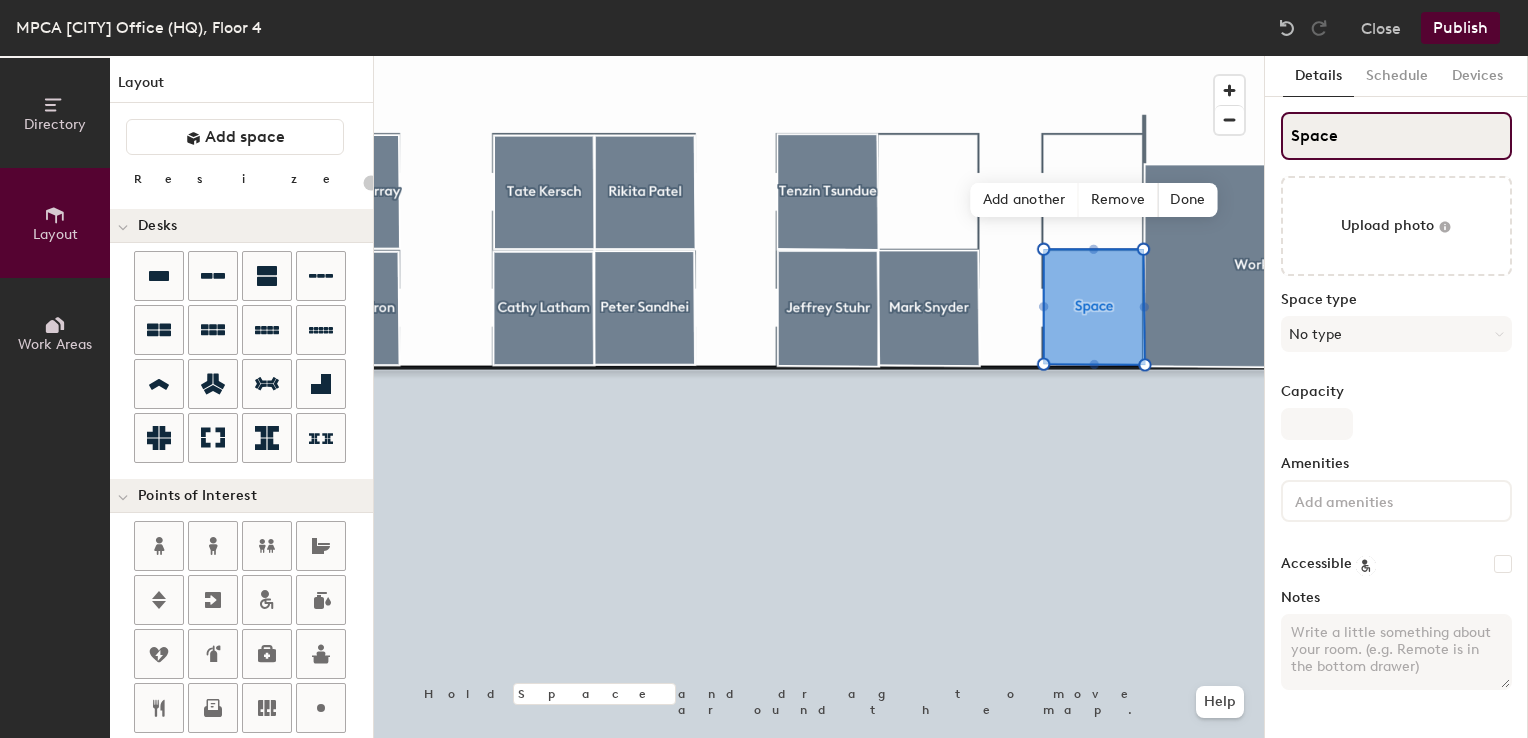 click on "Directory Layout Work Areas Layout   Add space Resize Desks Points of Interest Furnishings Seating Tables Booths Hold Space and drag to move around the map. Help Add another Remove Done Scheduling policies Booking Window Max reservation length Recurring events Restrict booking to working hours Prevent booking from kiosks Restrict booking to administrators Configure room display Background Upload photo General Auto contrast High visibility Hide the logo Custom logo Edit Display hours Screen Brightness 0% 100% Privacy Mask meeting titles Hide meeting attendees Keep meeting organizer visible Scheduling Meeting check-ins Start meetings early End meetings early Extend meetings Impromptu meetings Abandoned meeting protection Admin access Restrict display management Details Schedule Devices Space Upload photo Space type No type Capacity Amenities Accessible Notes" 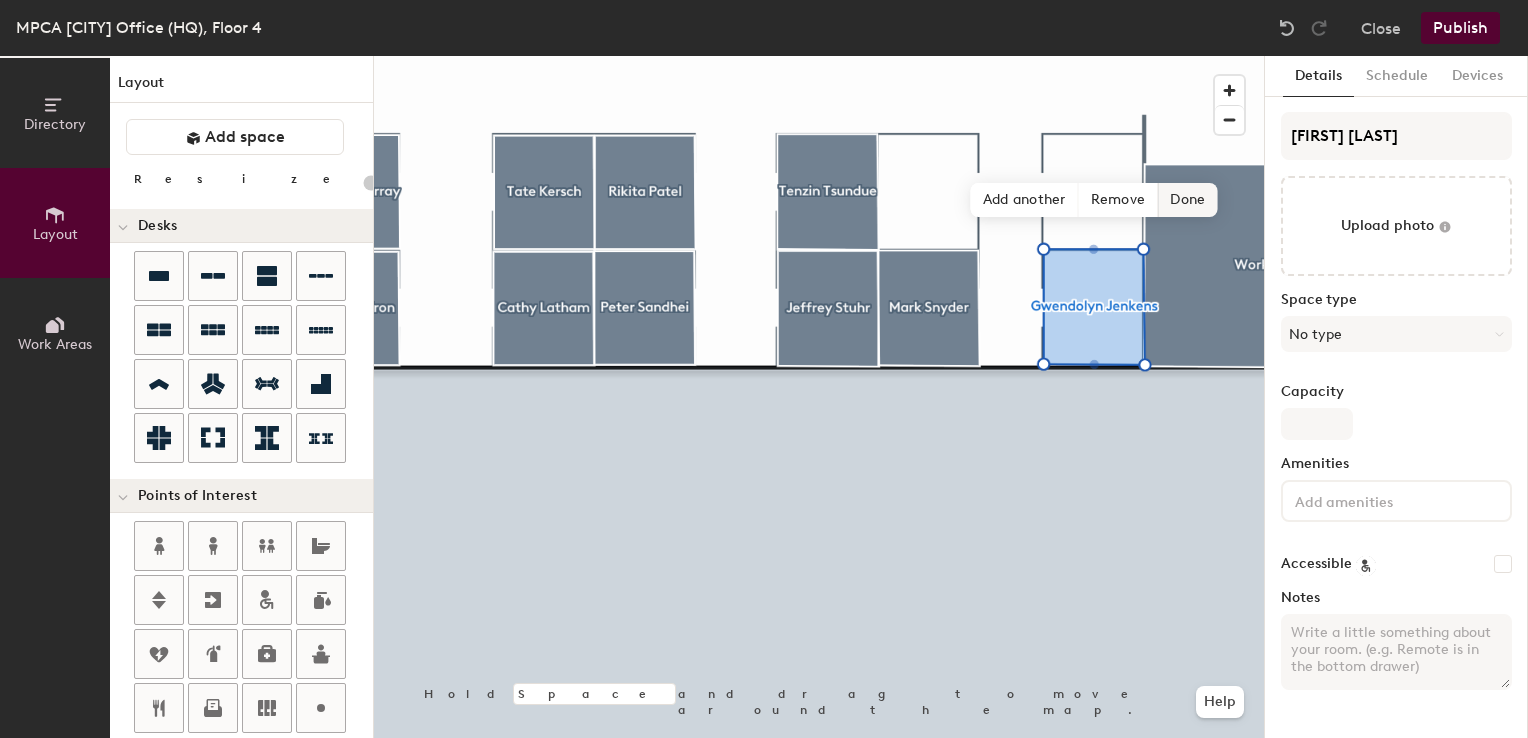 click on "Done" 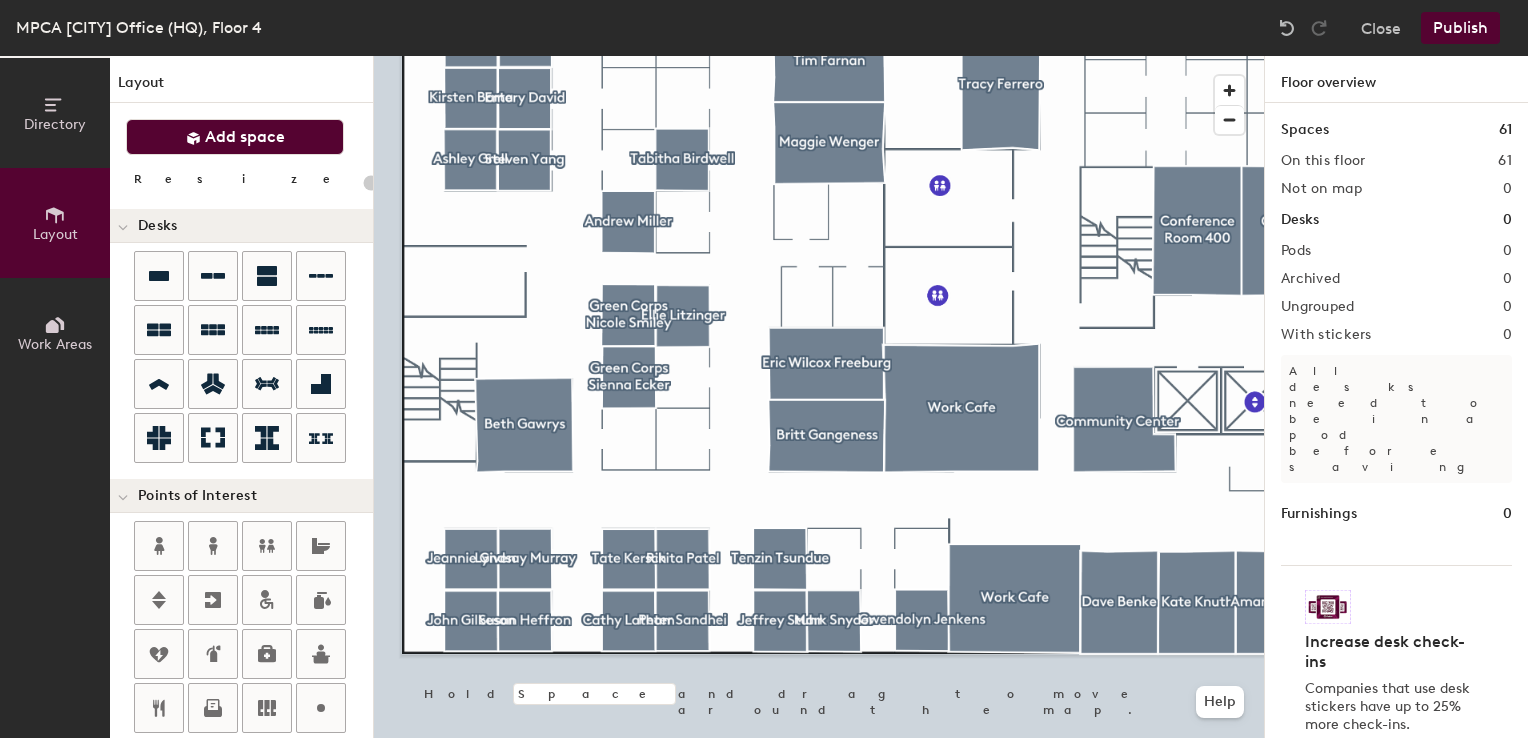 click on "Add space" 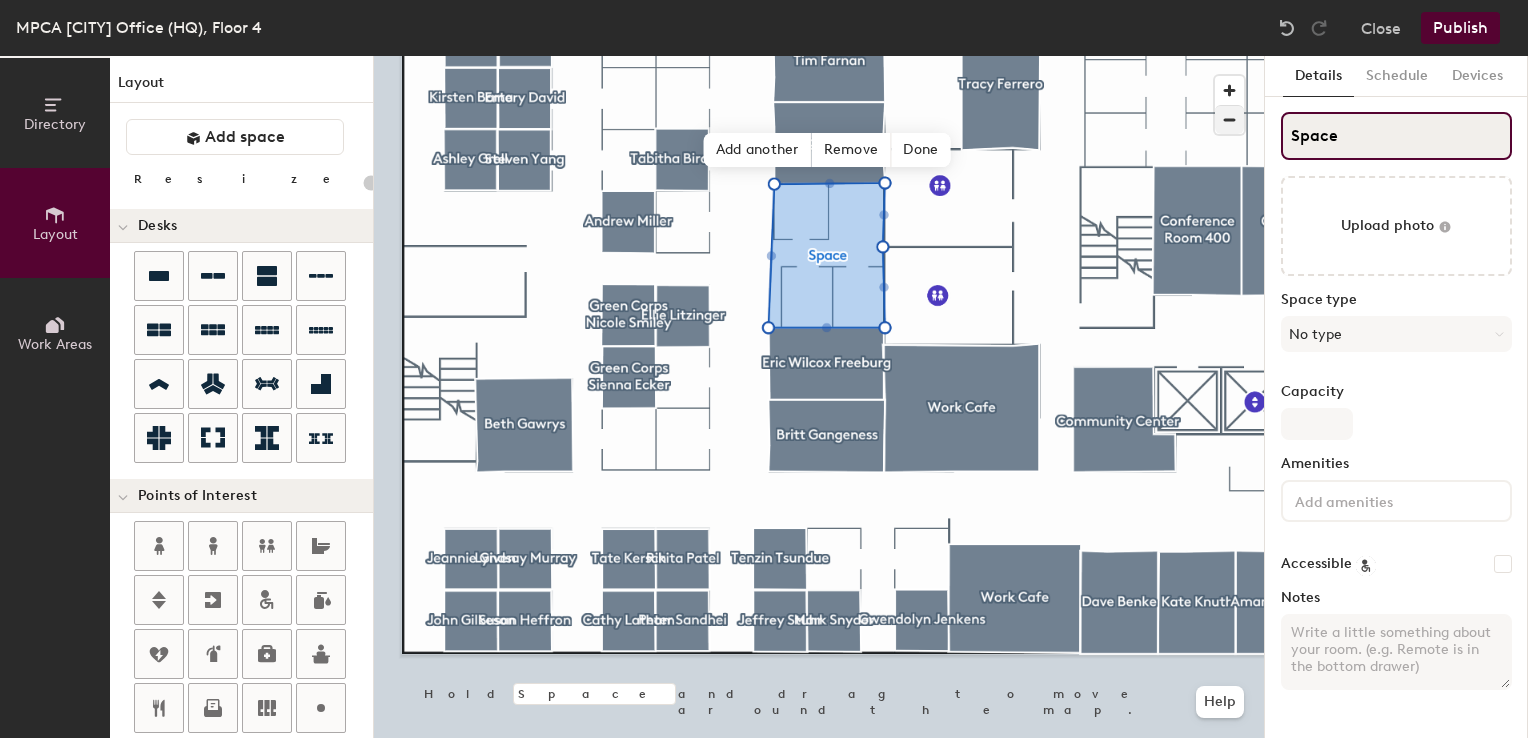 click on "Directory Layout Work Areas Layout   Add space Resize Desks Points of Interest Furnishings Seating Tables Booths Hold Space and drag to move around the map. Help Add another Remove Done Scheduling policies Booking Window Max reservation length Recurring events Restrict booking to working hours Prevent booking from kiosks Restrict booking to administrators Configure room display Background Upload photo General Auto contrast High visibility Hide the logo Custom logo Edit Display hours Screen Brightness 0% 100% Privacy Mask meeting titles Hide meeting attendees Keep meeting organizer visible Scheduling Meeting check-ins Start meetings early End meetings early Extend meetings Impromptu meetings Abandoned meeting protection Admin access Restrict display management Details Schedule Devices Space Upload photo Space type No type Capacity Amenities Accessible Notes" 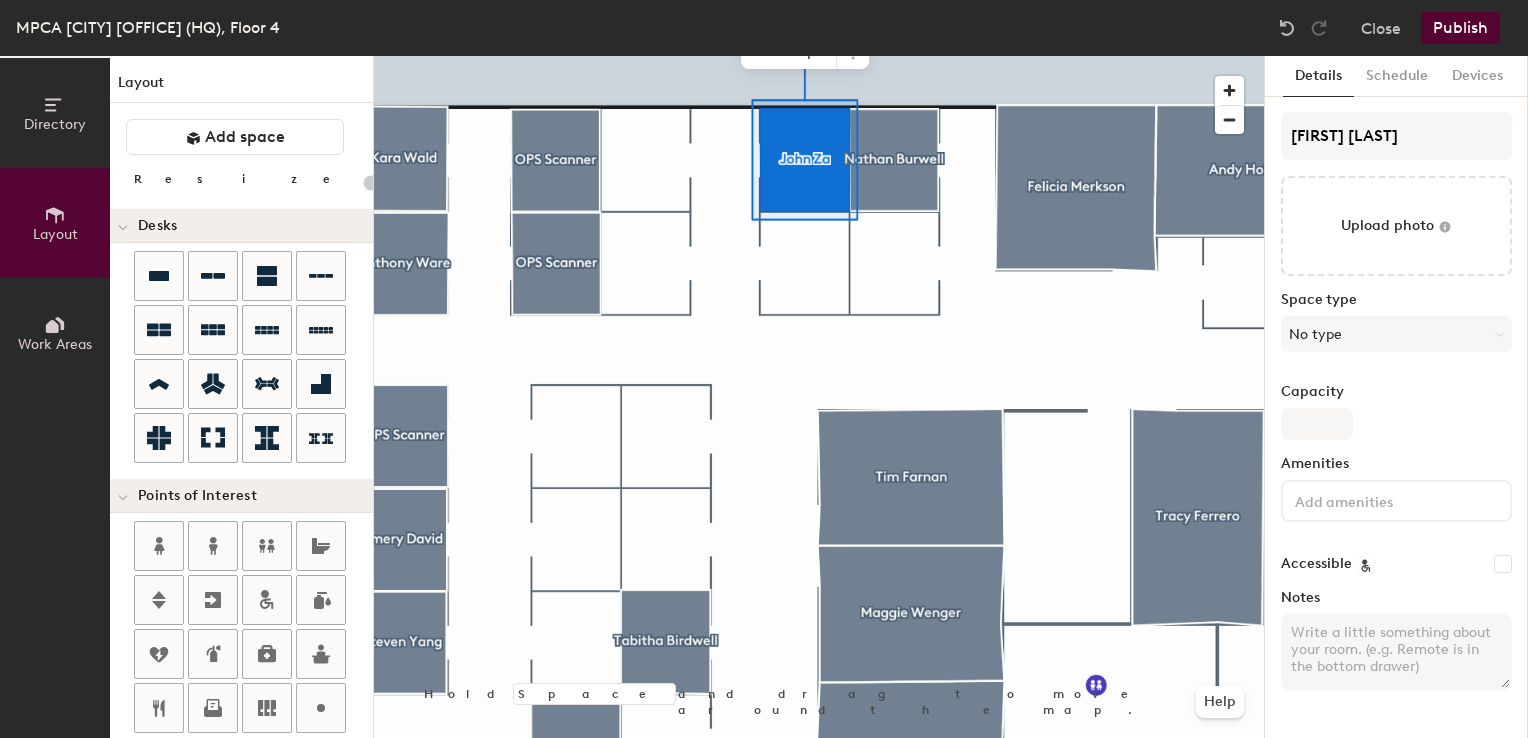 scroll, scrollTop: 0, scrollLeft: 0, axis: both 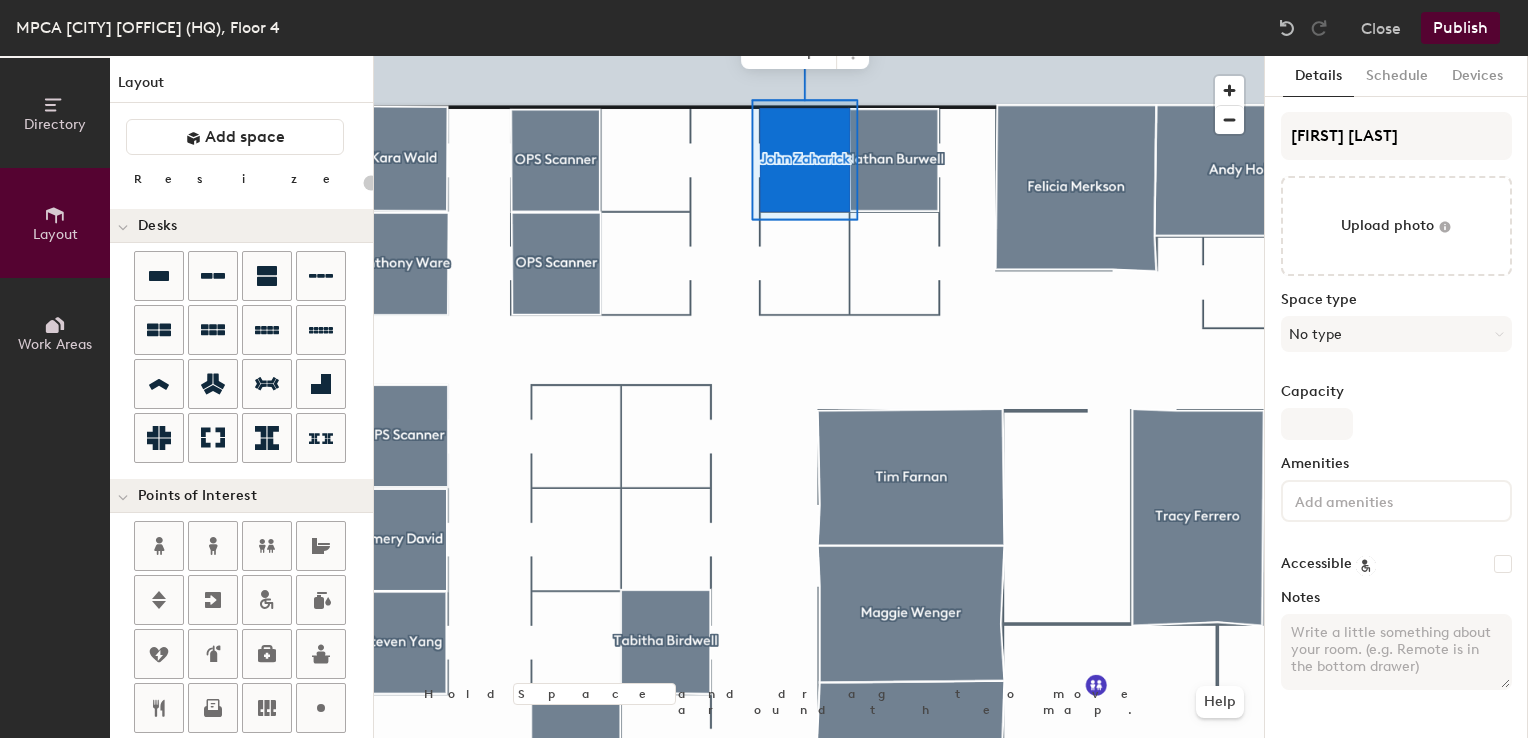 type on "[FIRST] [LAST]" 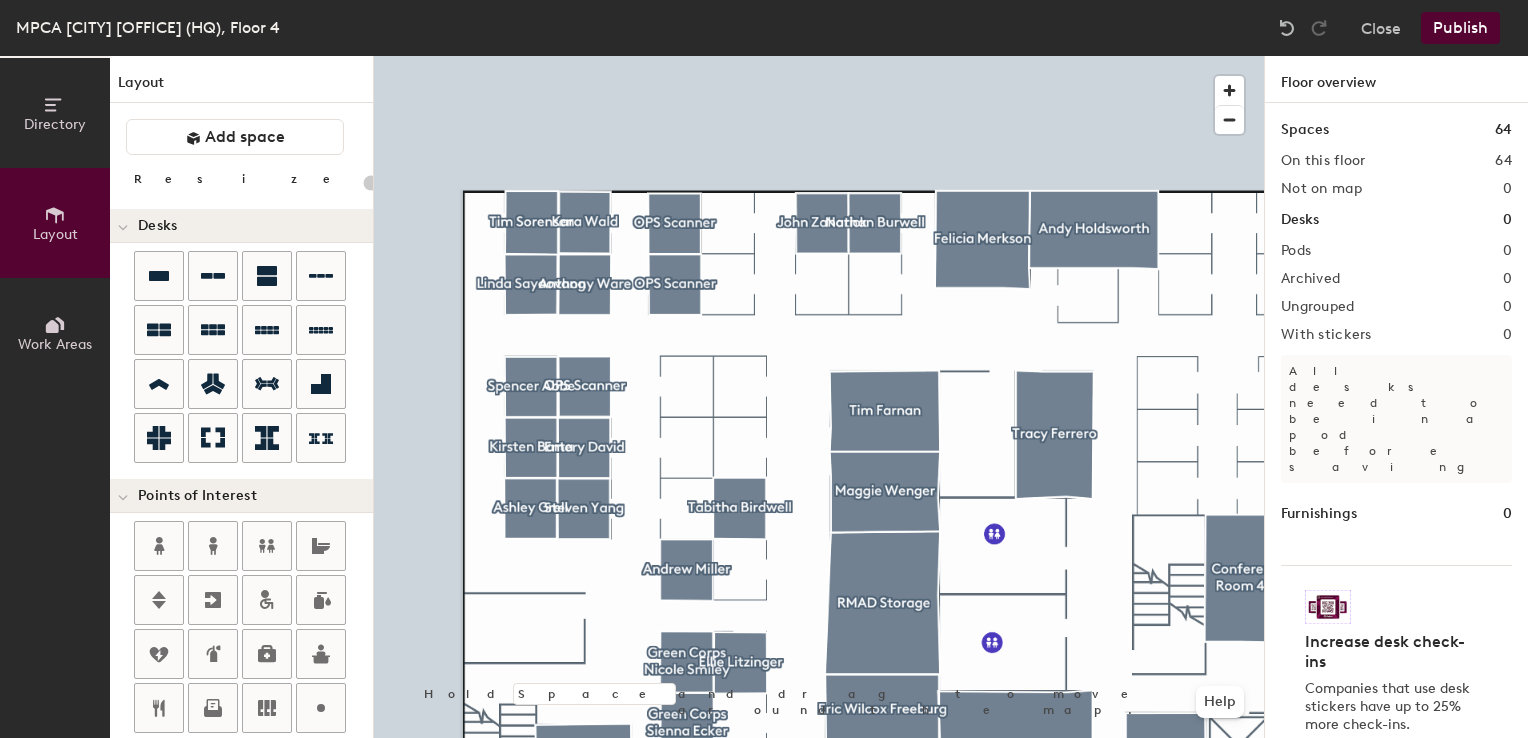 click 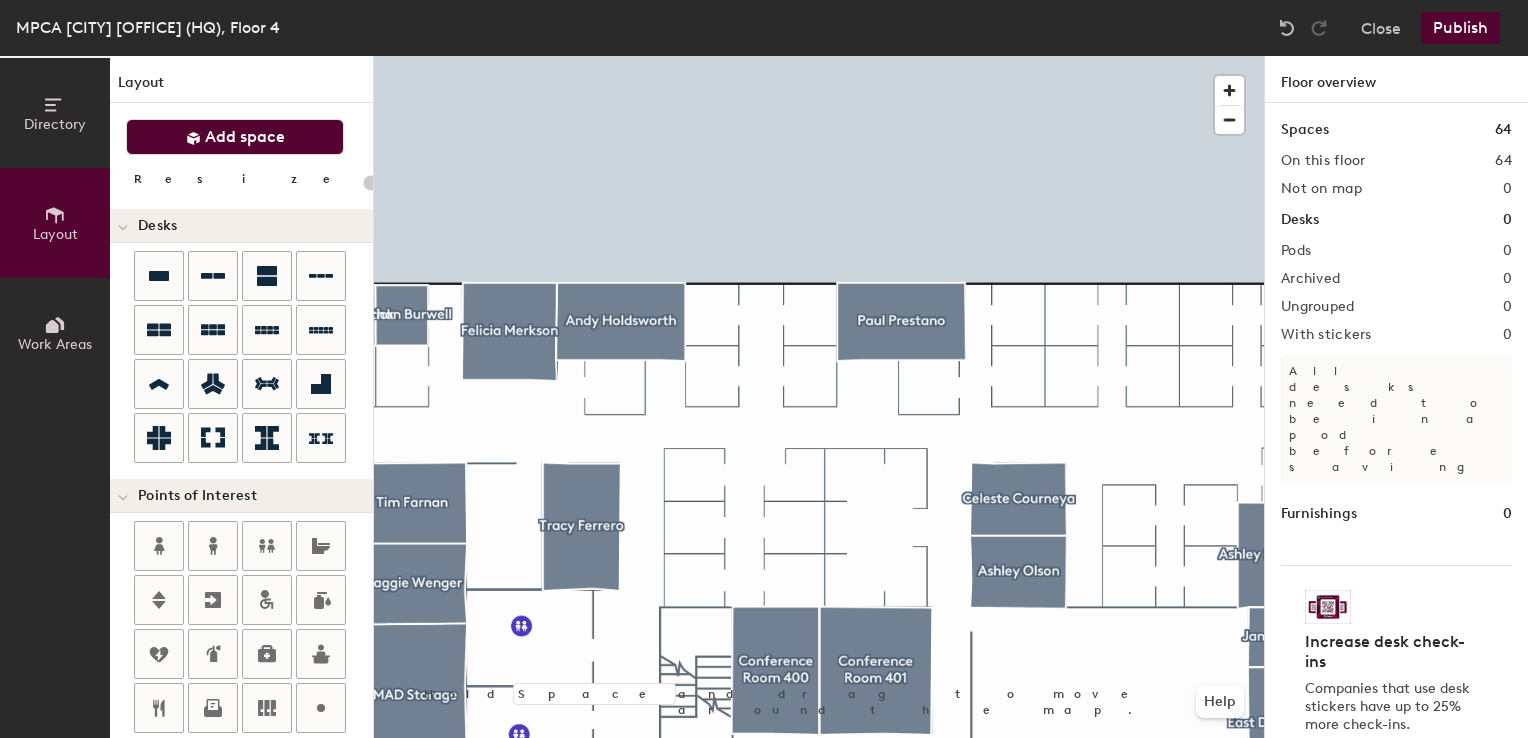click on "Add space" 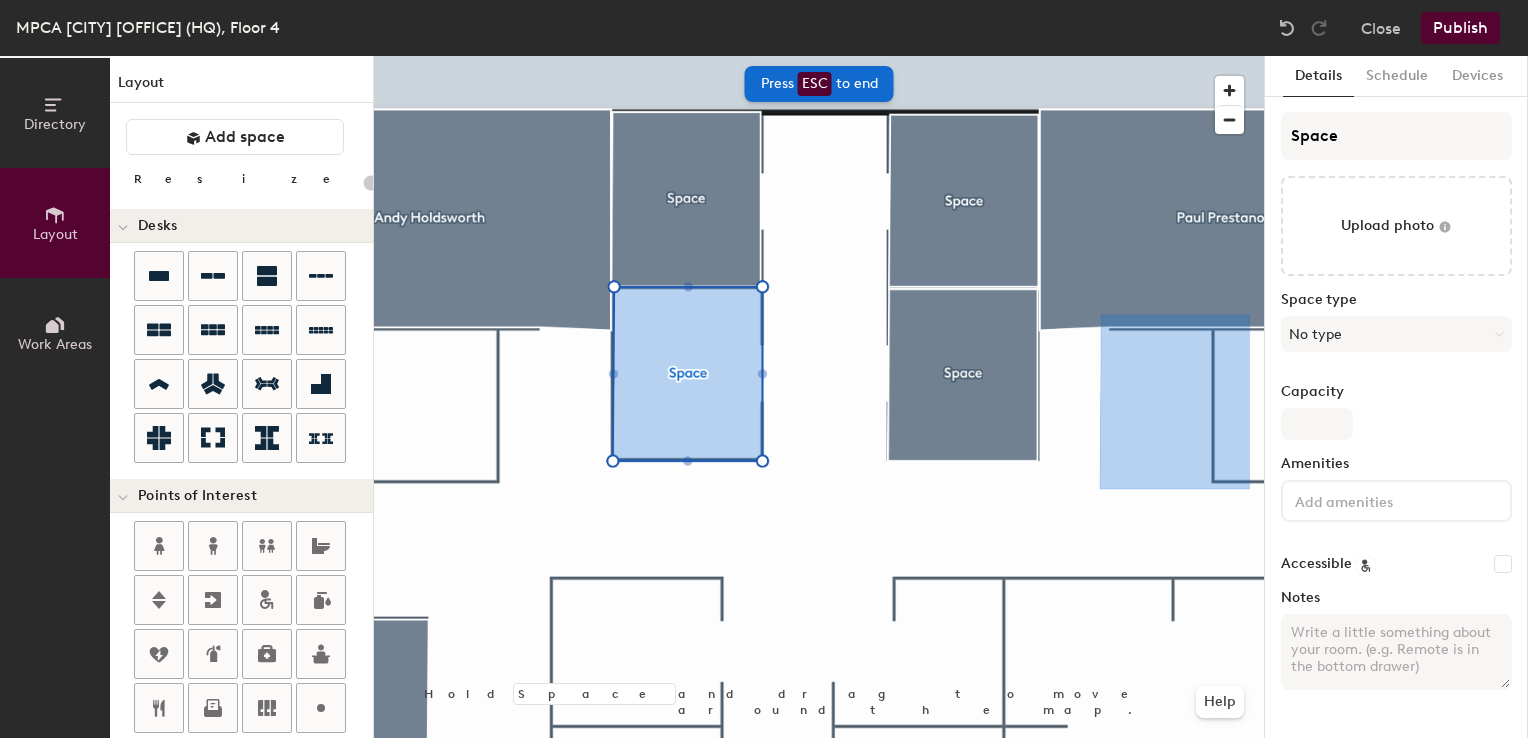 type on "20" 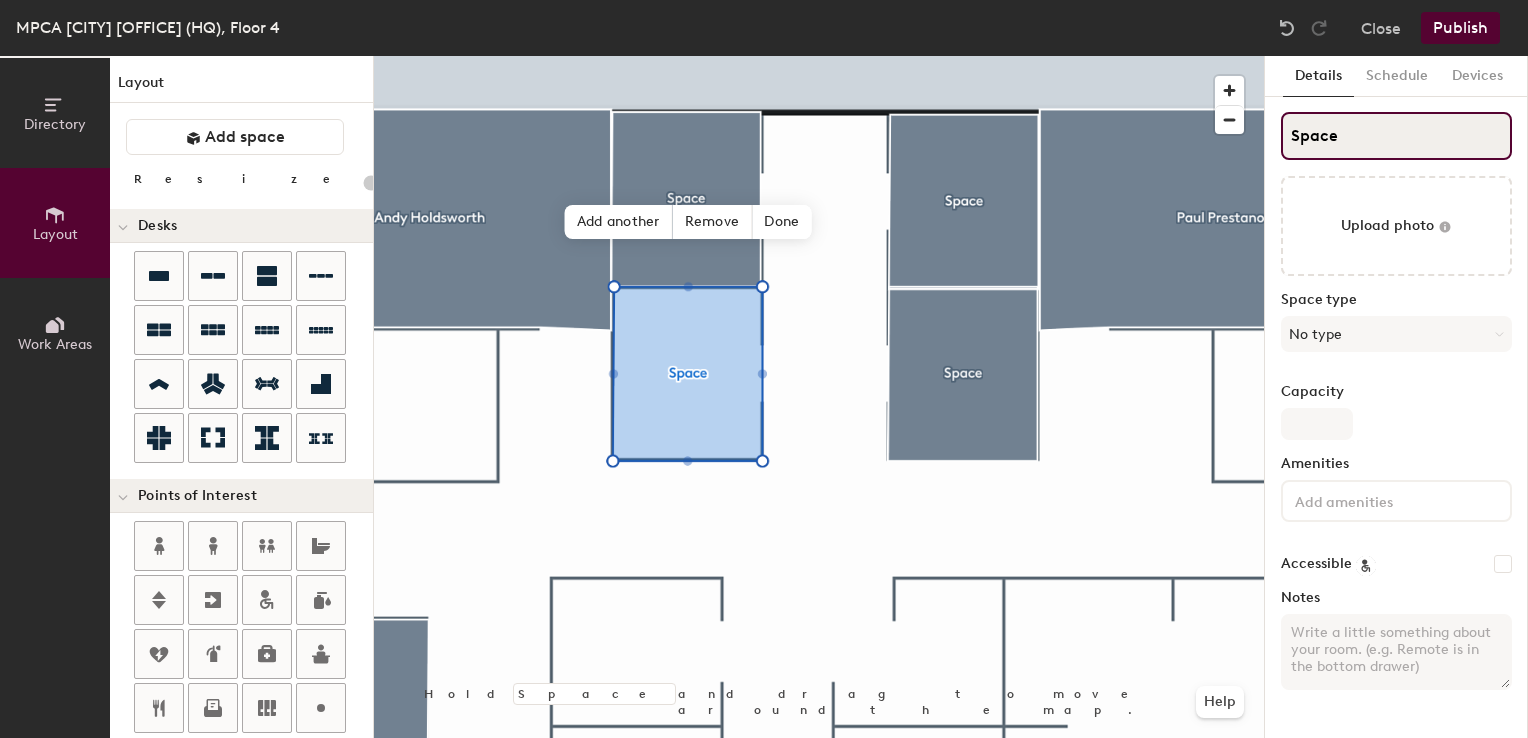 click on "Directory Layout Work Areas Layout   Add space Resize Desks Points of Interest Furnishings Seating Tables Booths Hold Space and drag to move around the map. Help Add another Remove Done Scheduling policies Booking Window Max reservation length Recurring events Restrict booking to working hours Prevent booking from kiosks Restrict booking to administrators Configure room display Background Upload photo General Auto contrast High visibility Hide the logo Custom logo Edit Display hours Screen Brightness 0% 100% Privacy Mask meeting titles Hide meeting attendees Keep meeting organizer visible Scheduling Meeting check-ins Start meetings early End meetings early Extend meetings Impromptu meetings Abandoned meeting protection Admin access Restrict display management Details Schedule Devices Space Upload photo Space type No type Capacity Amenities Accessible Notes" 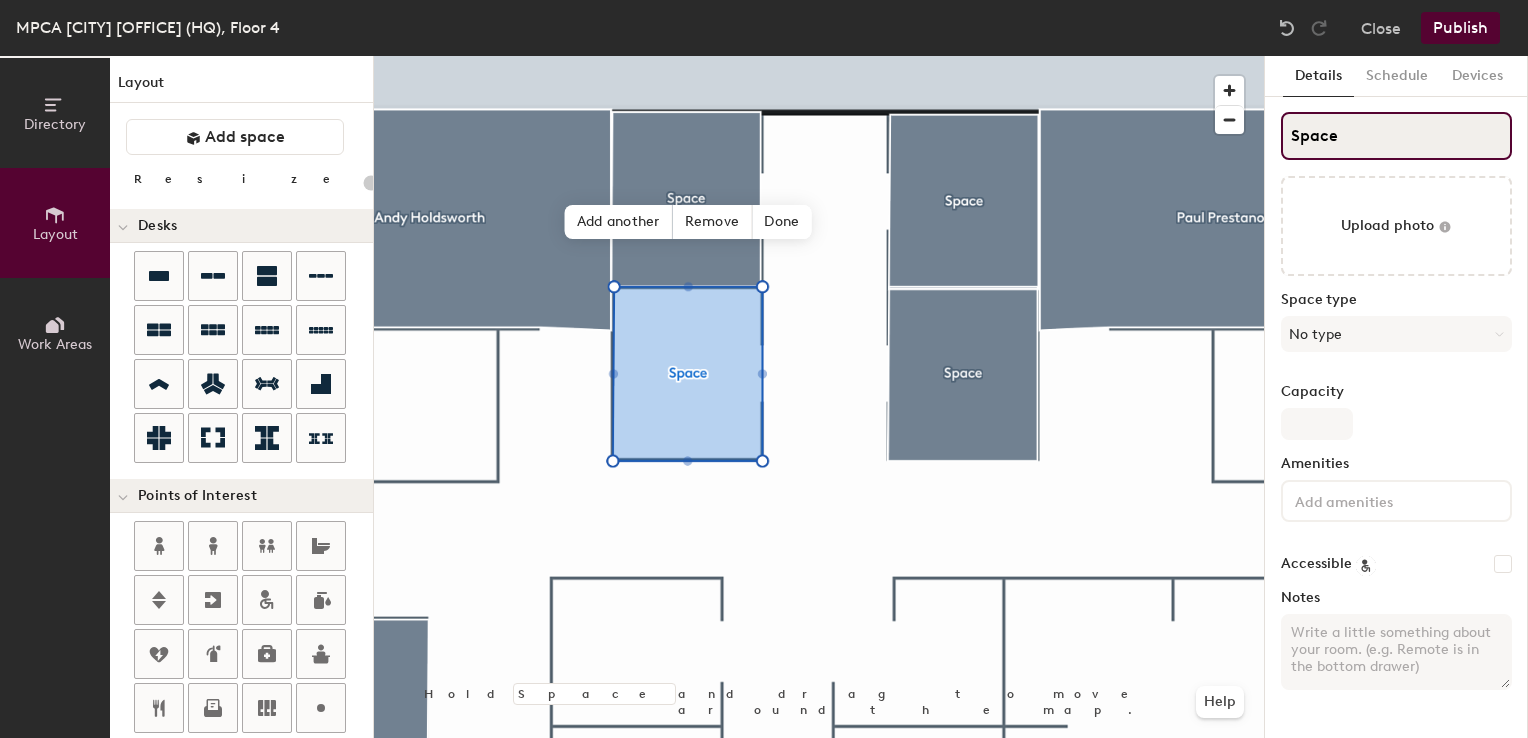 type on "M" 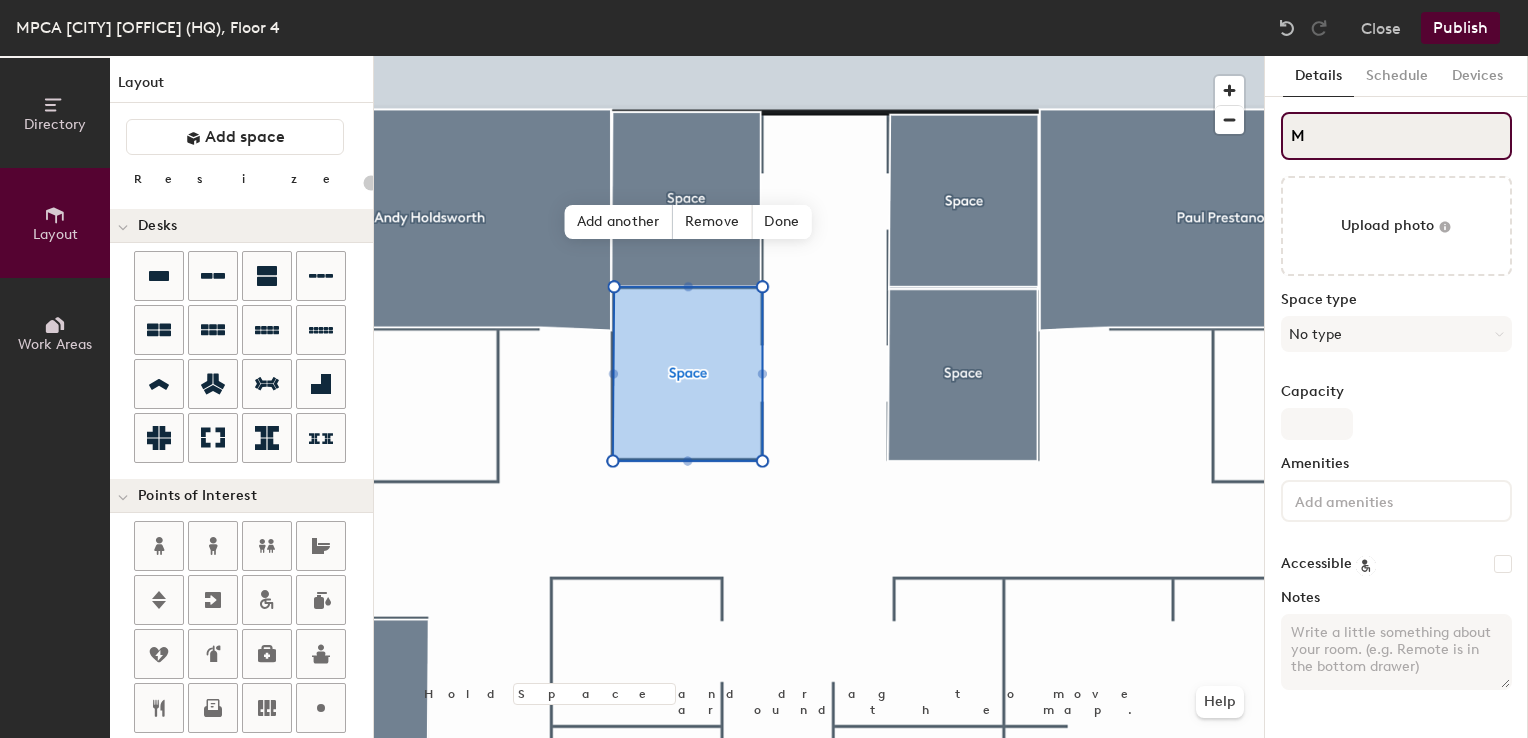type on "20" 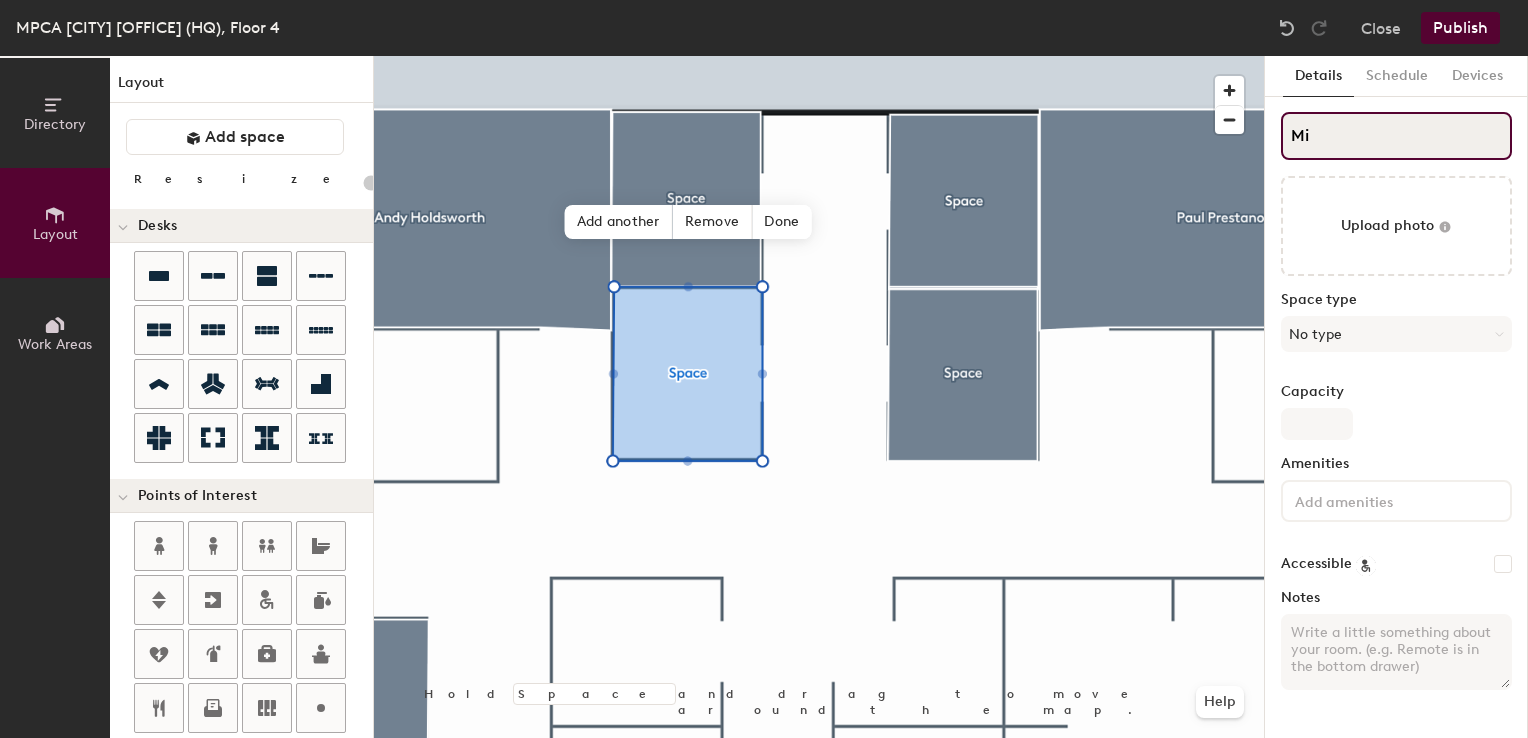 type on "20" 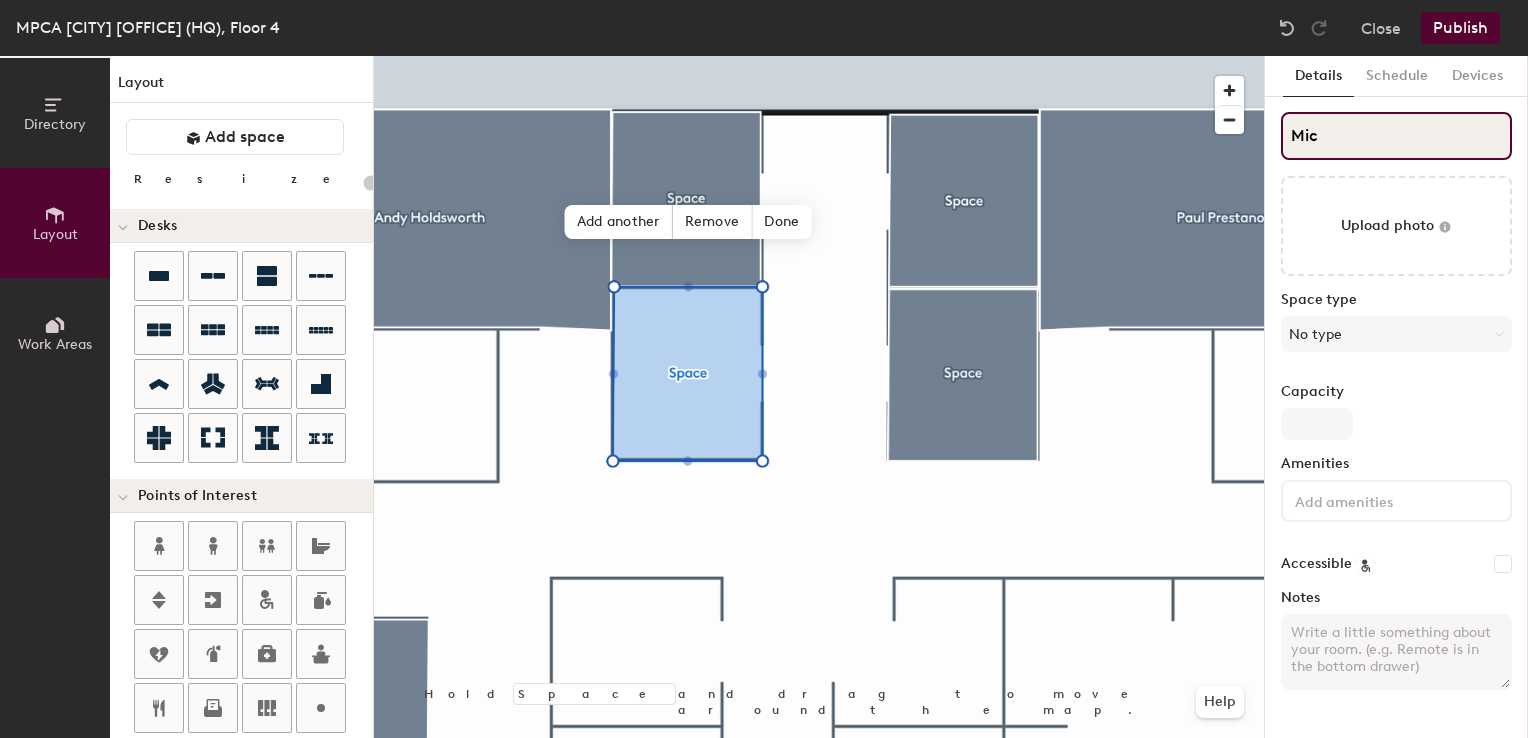 type on "20" 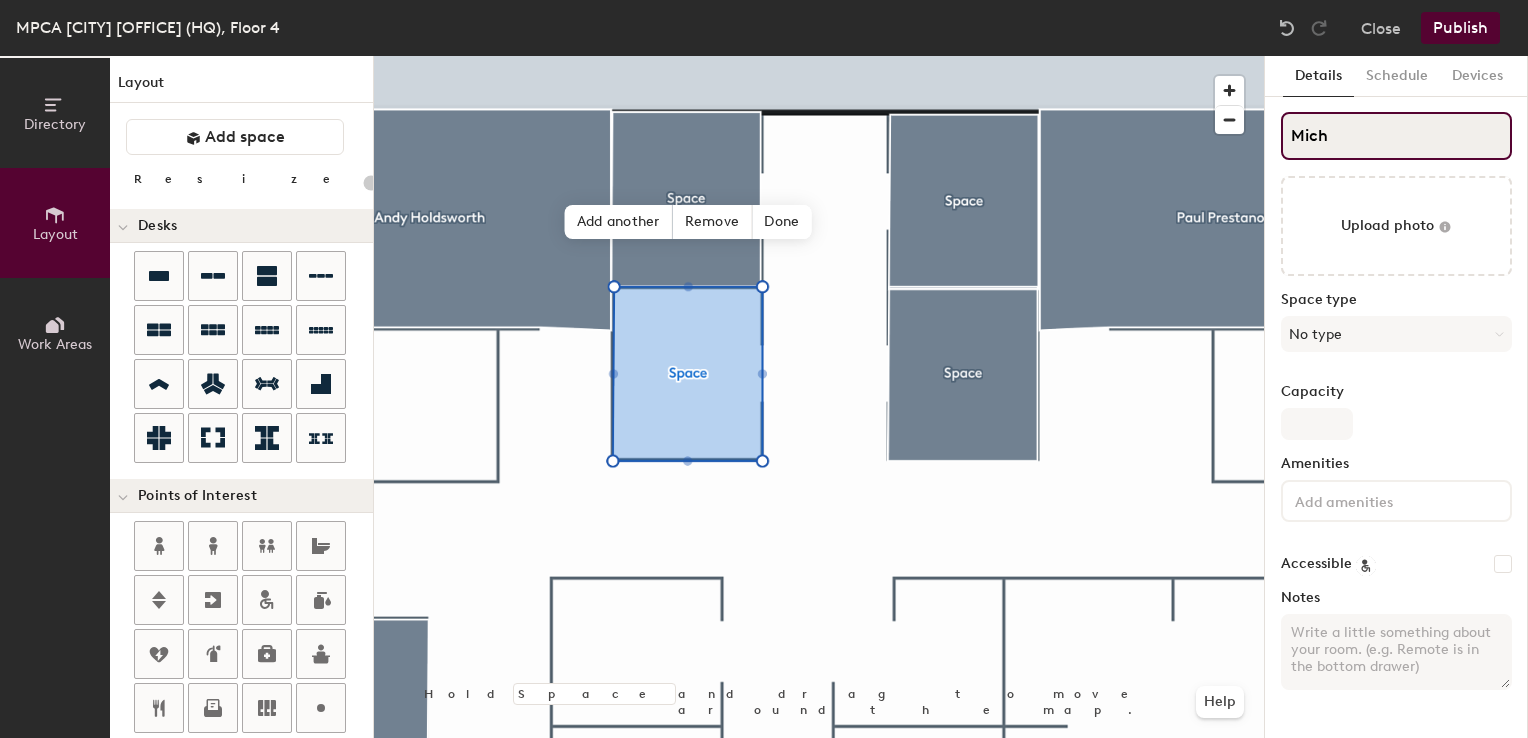 type on "20" 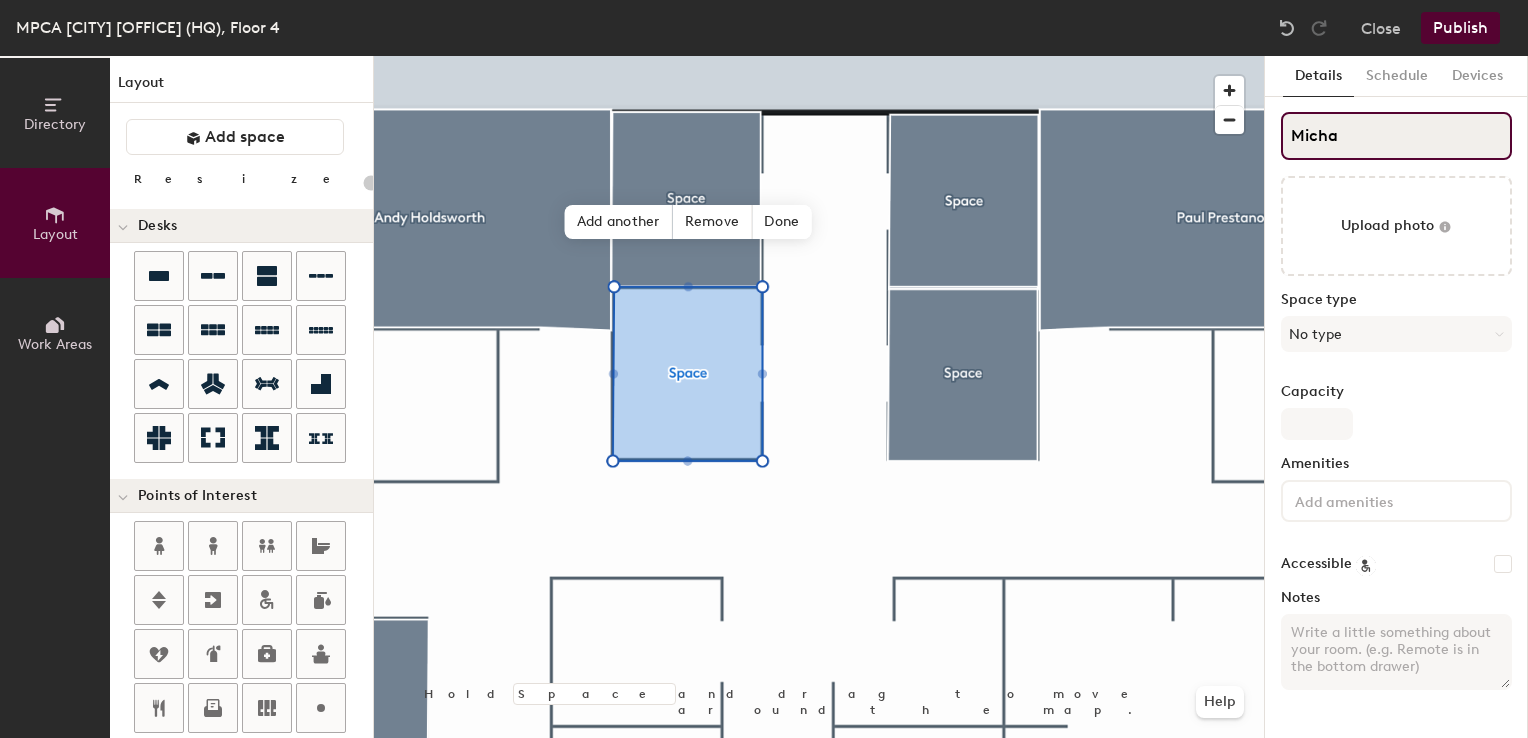type on "20" 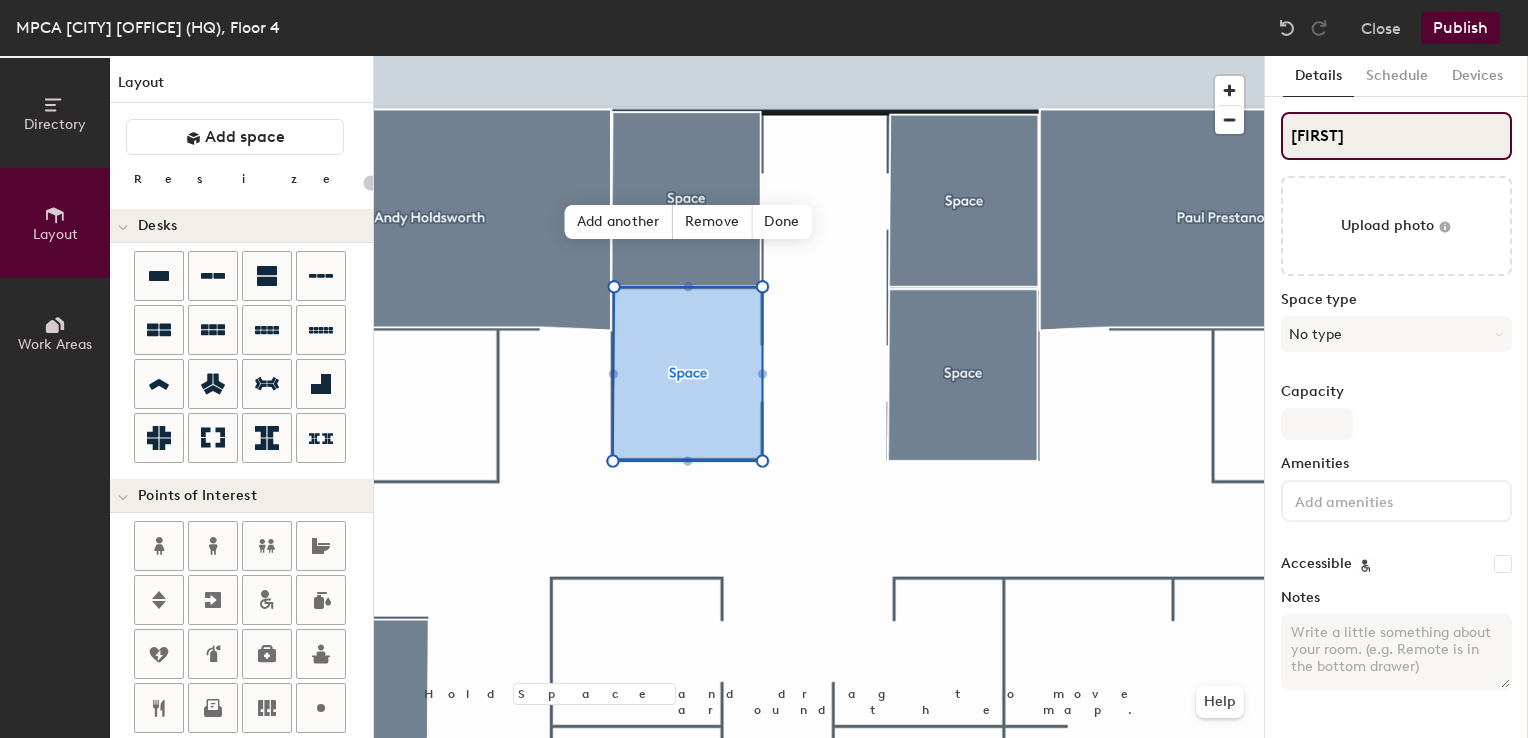 type on "Michael" 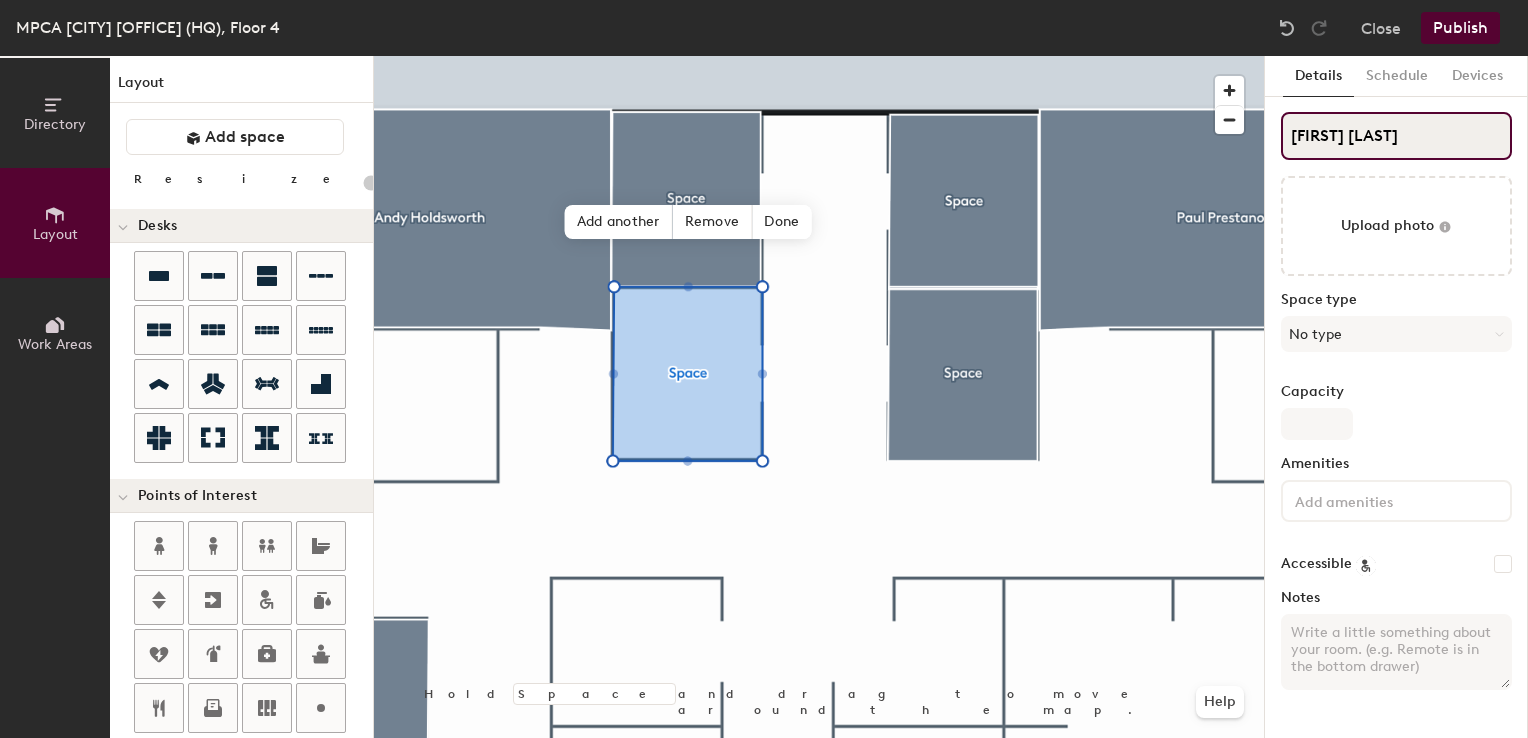 type on "20" 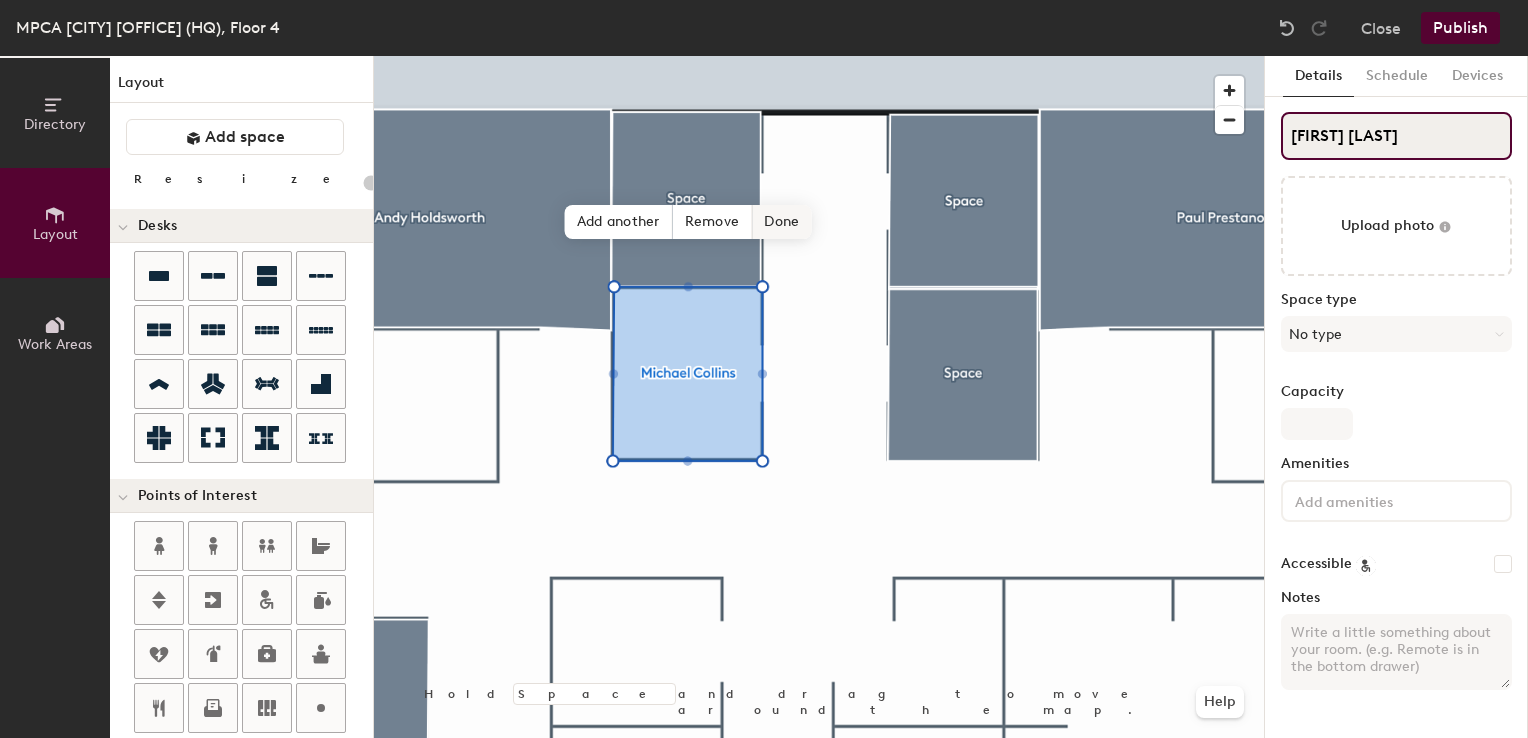 type on "20" 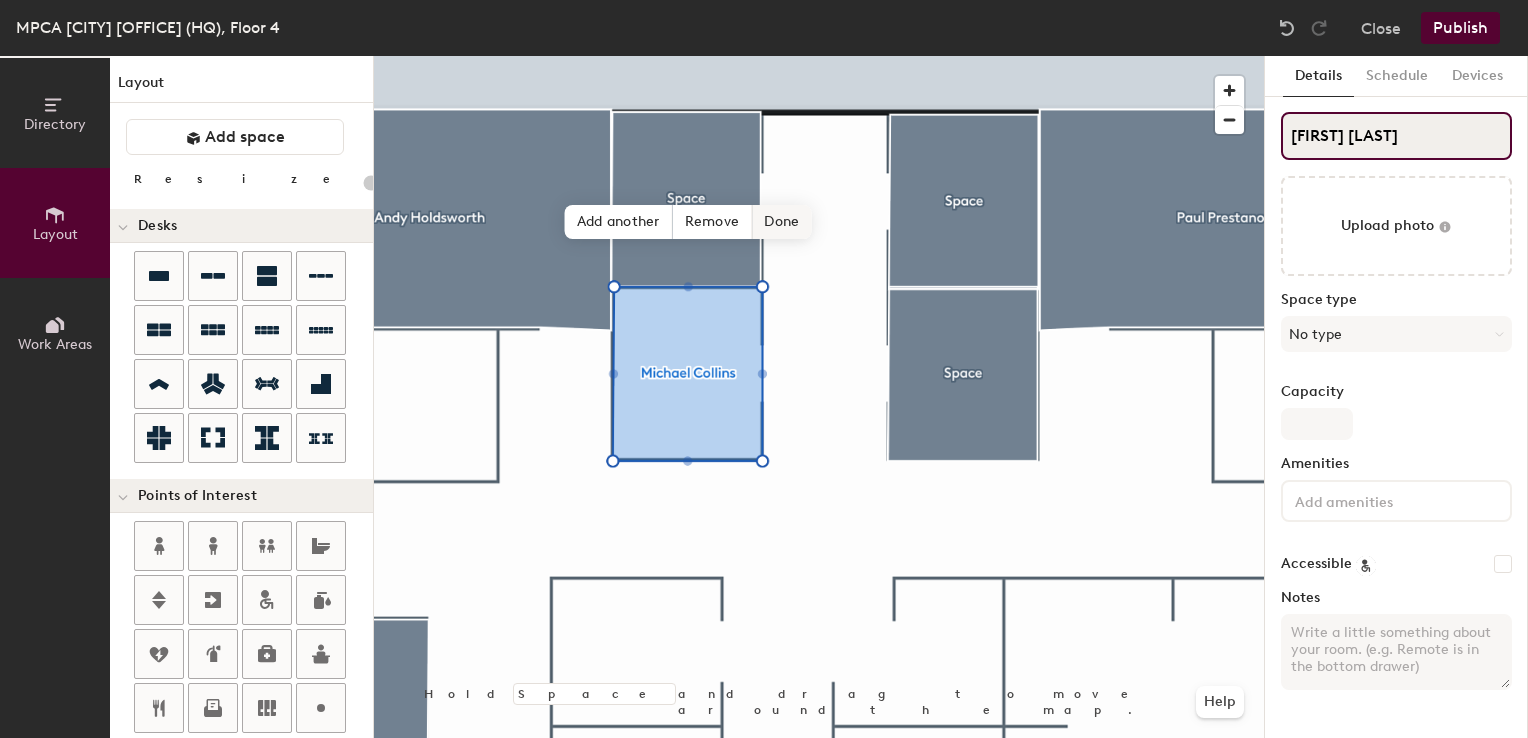 type on "Michael Collins" 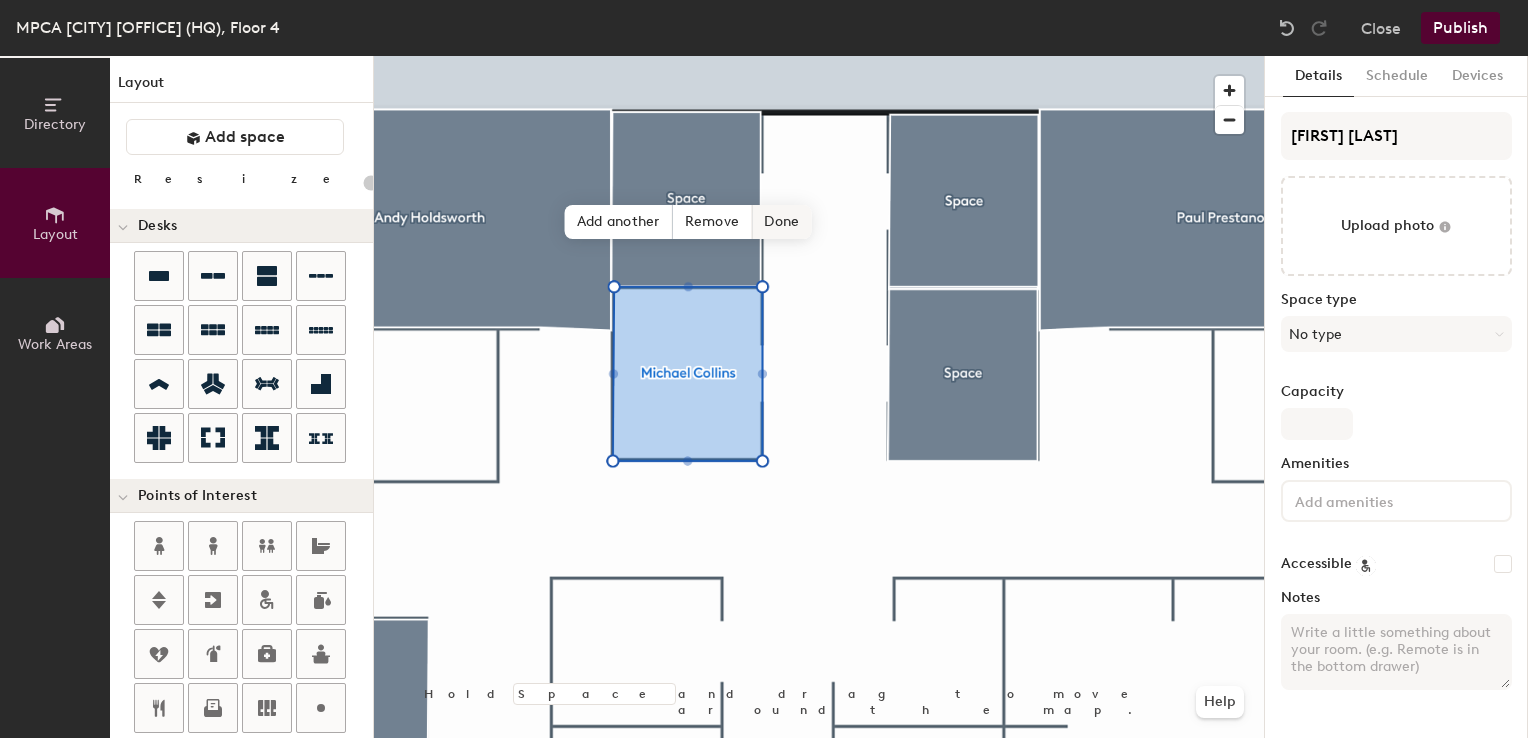 click on "Done" 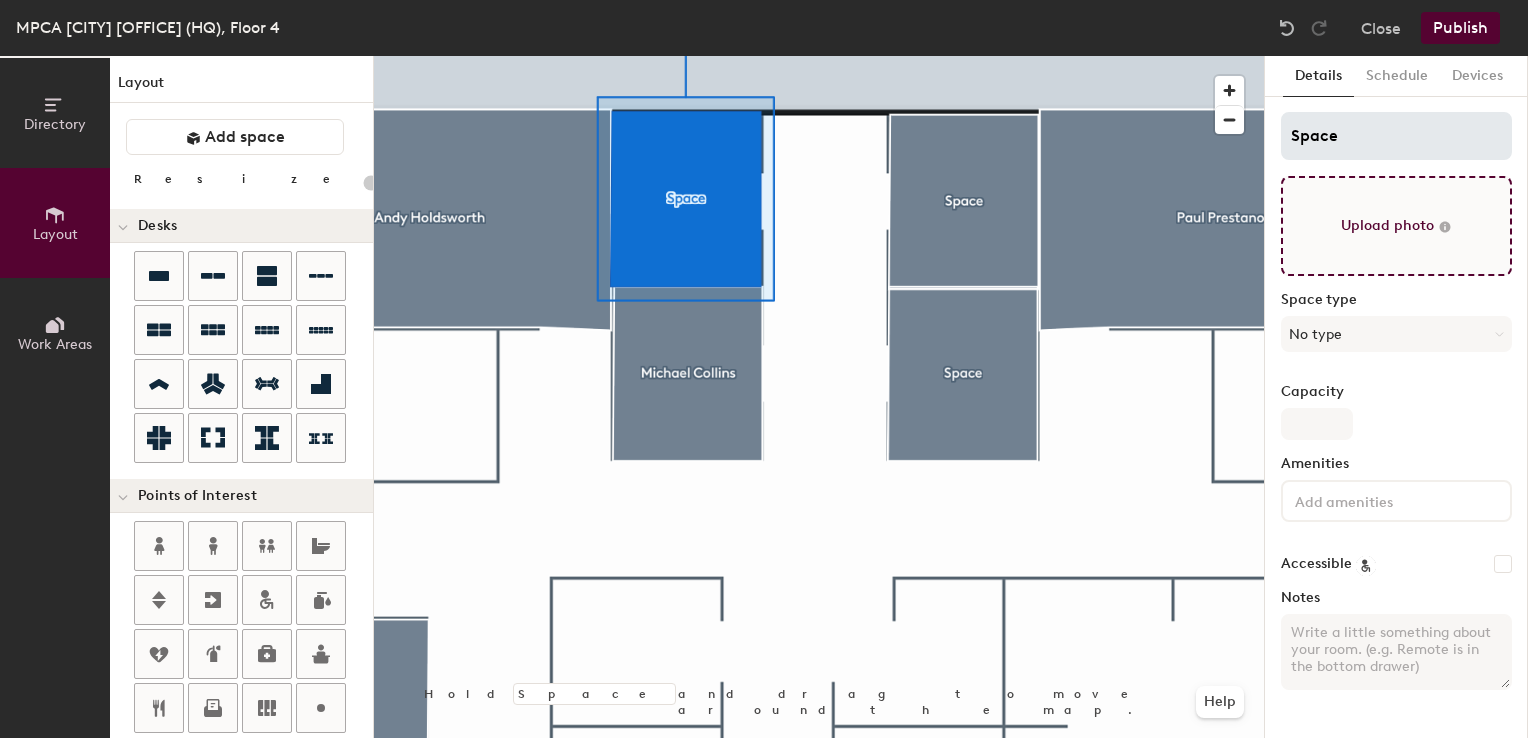 type on "20" 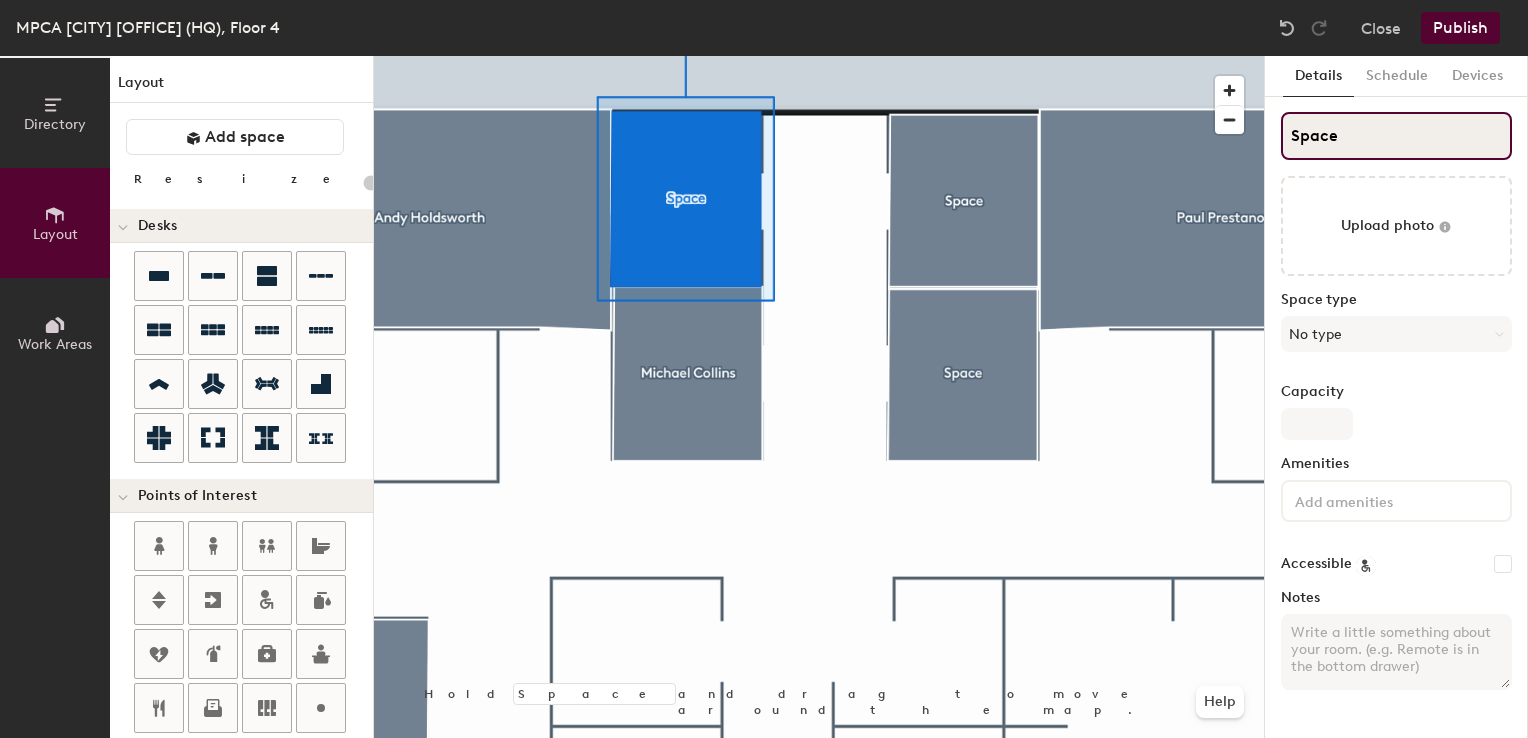 click on "Directory Layout Work Areas Layout   Add space Resize Desks Points of Interest Furnishings Seating Tables Booths Hold Space and drag to move around the map. Help Edit shape Scheduling policies Booking Window Max reservation length Recurring events Restrict booking to working hours Prevent booking from kiosks Restrict booking to administrators Configure room display Background Upload photo General Auto contrast High visibility Hide the logo Custom logo Edit Display hours Screen Brightness 0% 100% Privacy Mask meeting titles Hide meeting attendees Keep meeting organizer visible Scheduling Meeting check-ins Start meetings early End meetings early Extend meetings Impromptu meetings Abandoned meeting protection Admin access Restrict display management Details Schedule Devices Space Upload photo Space type No type Capacity Amenities Accessible Notes" 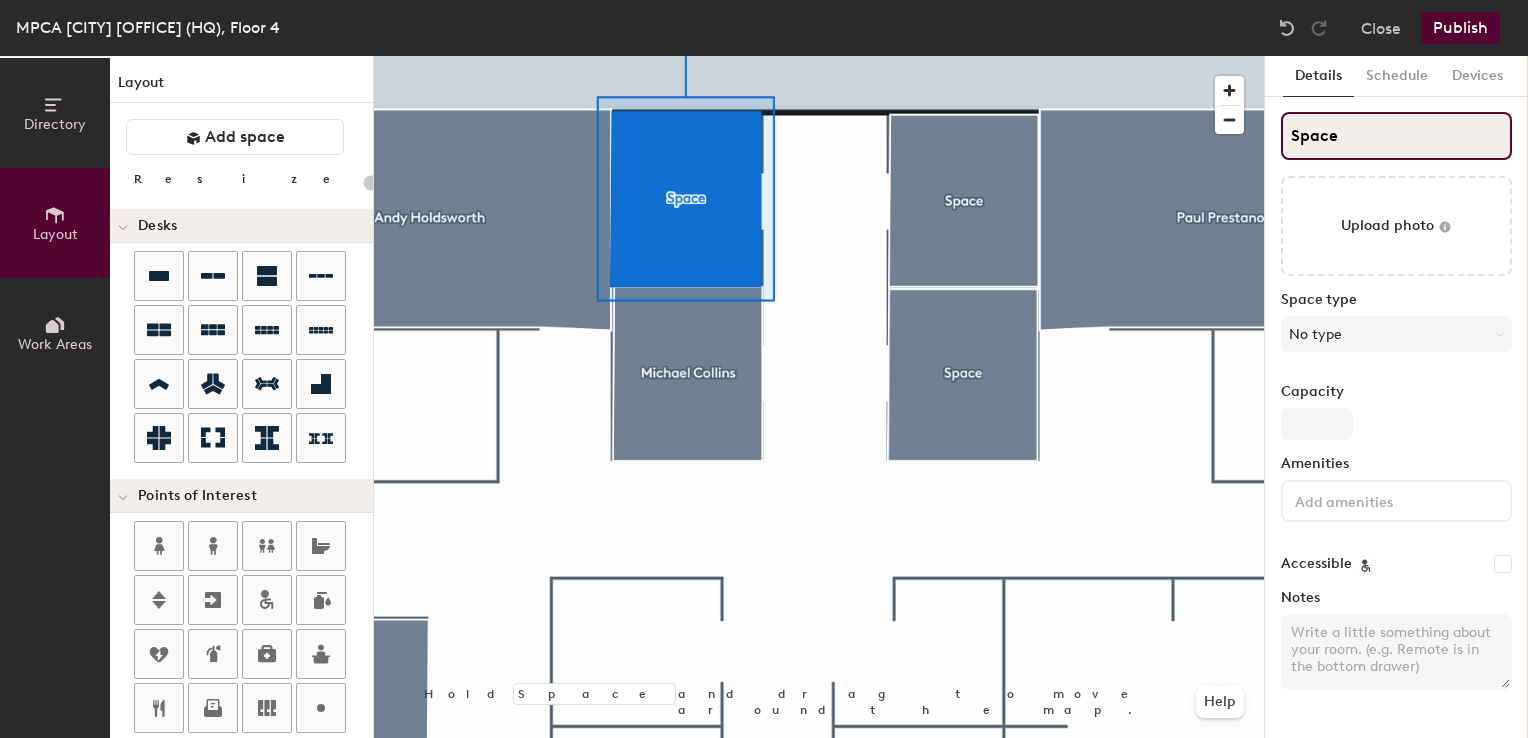 type on "K" 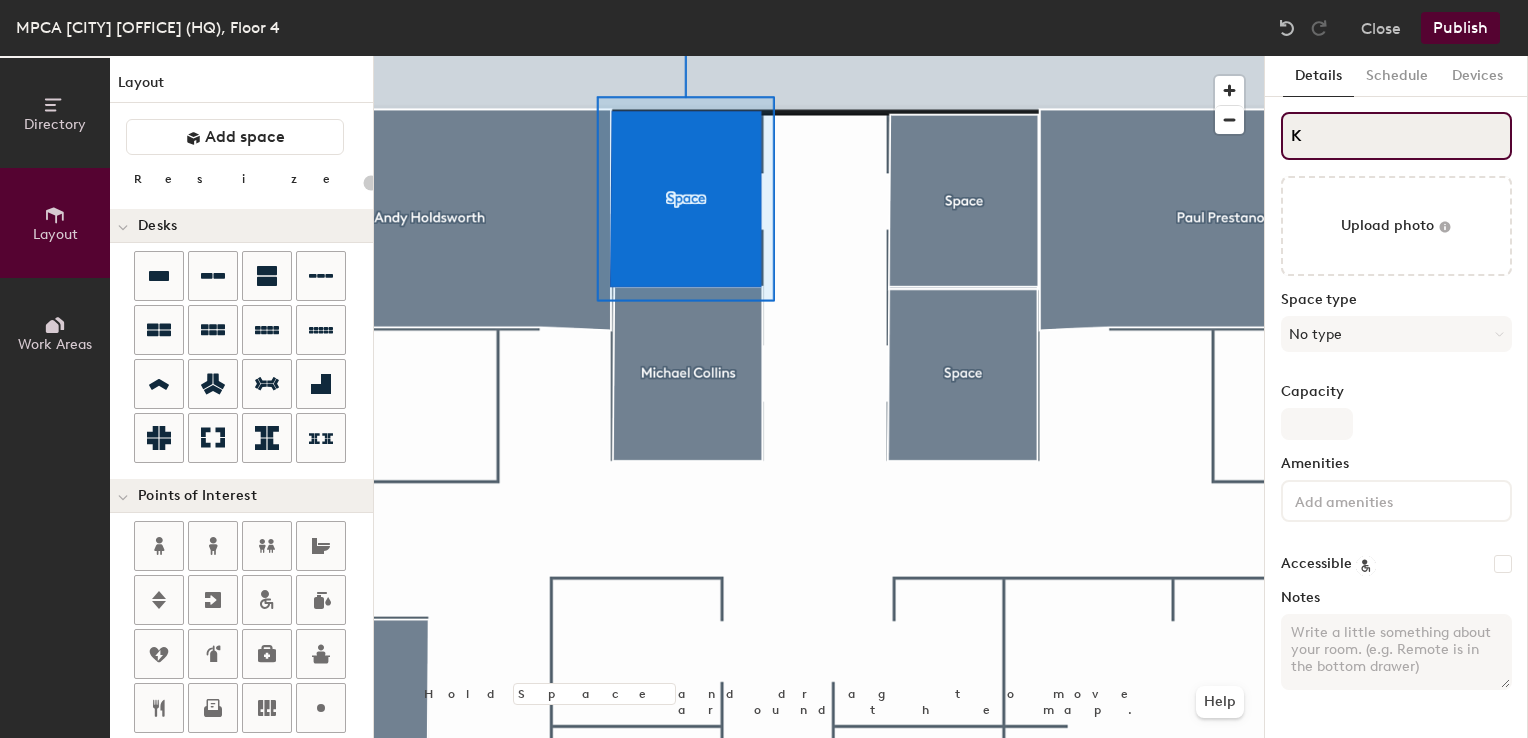 type on "20" 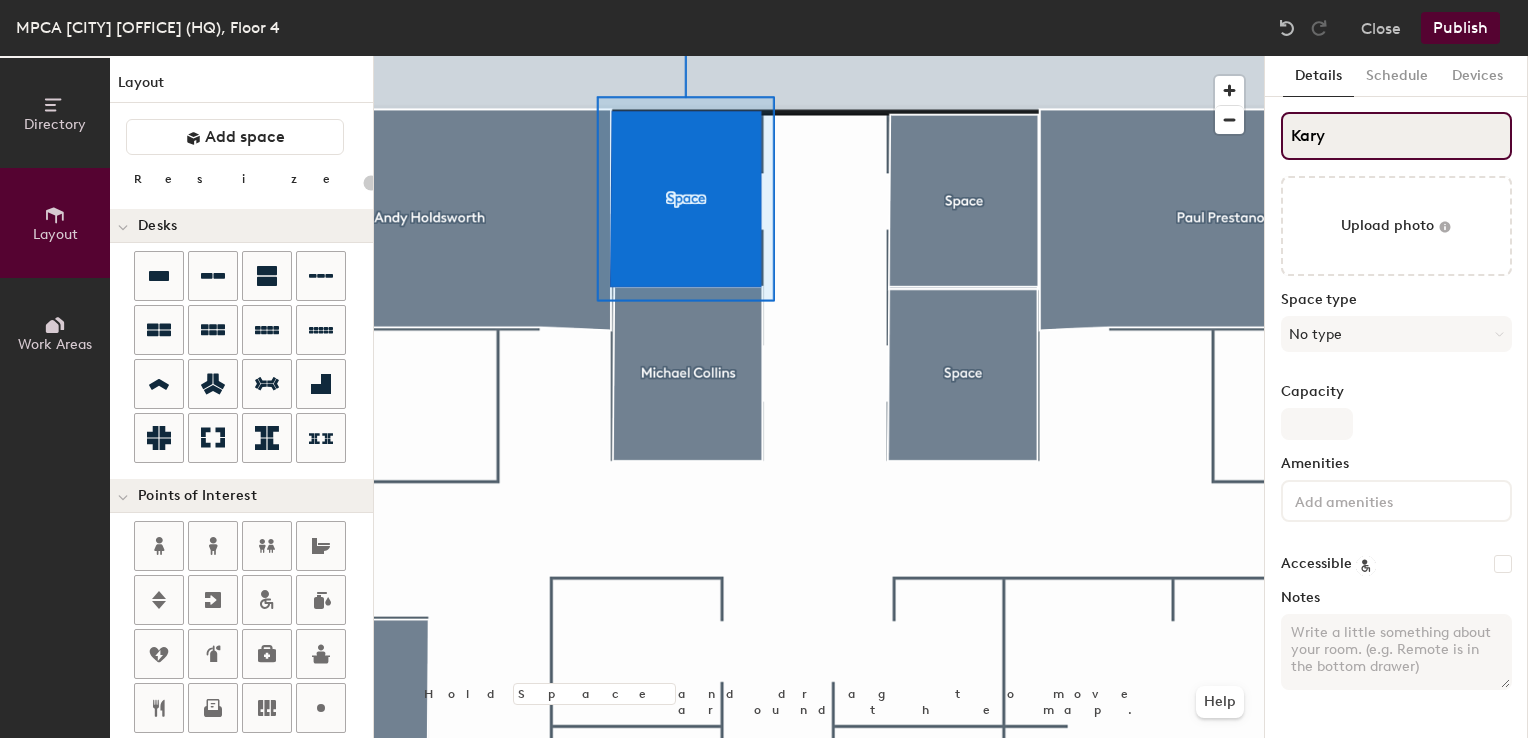 type on "Kary" 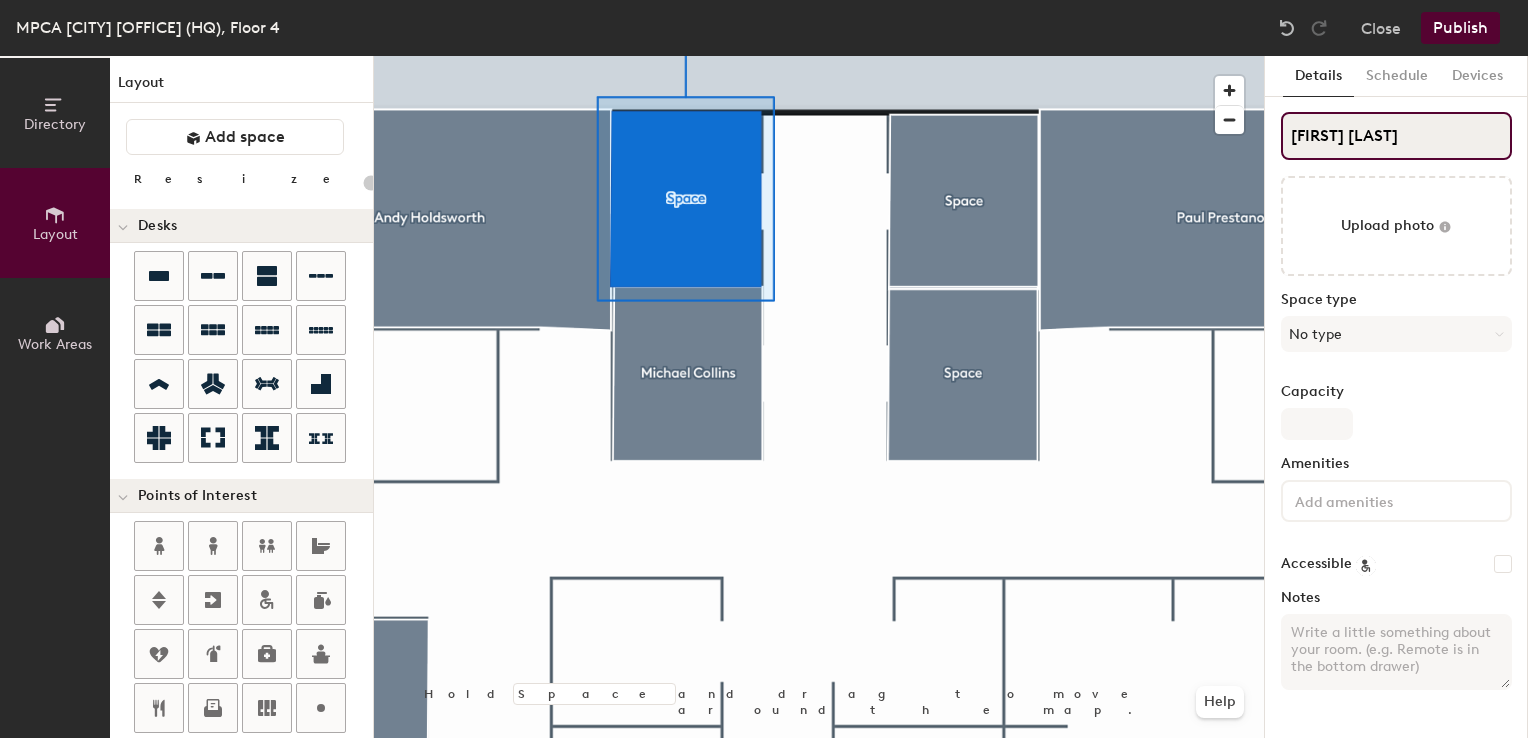 type on "20" 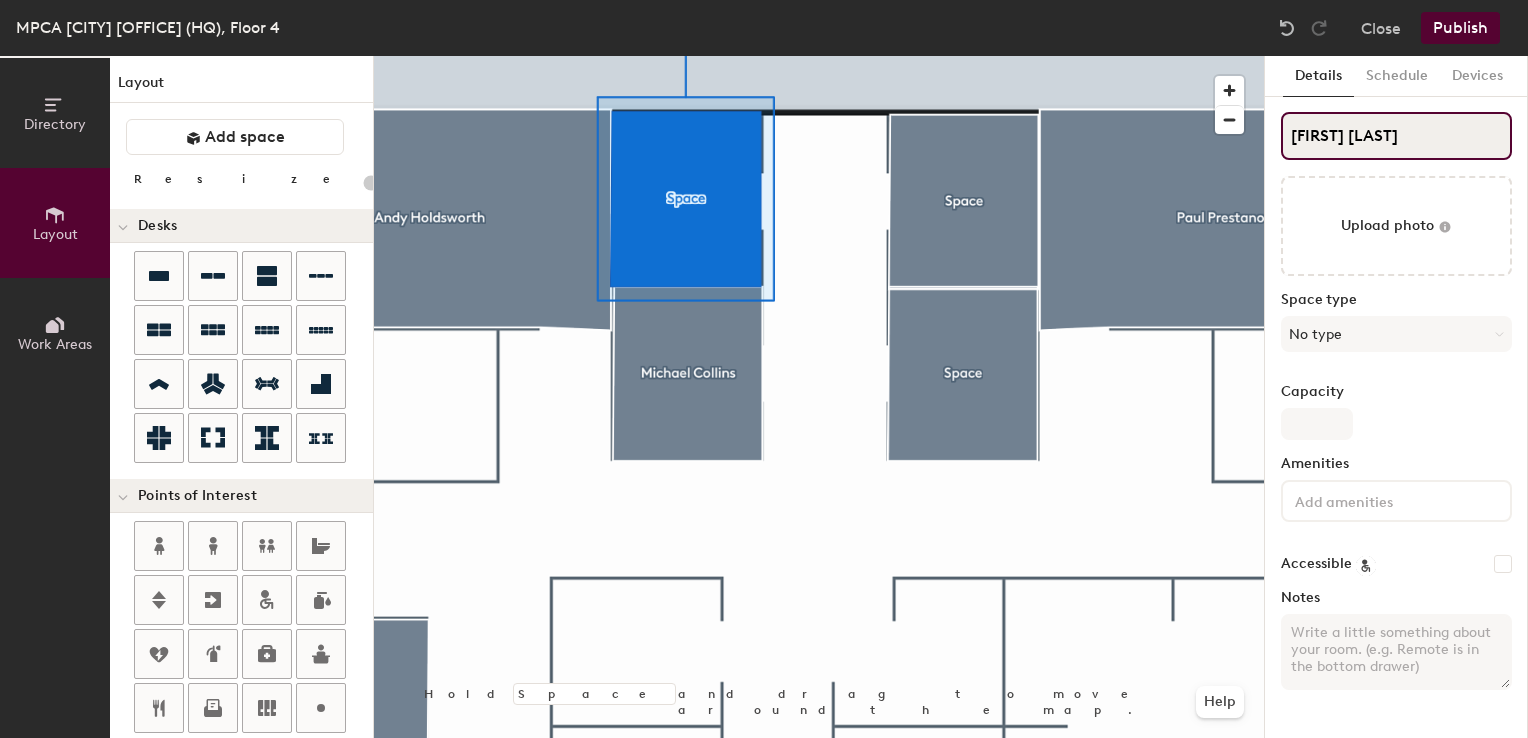 type on "20" 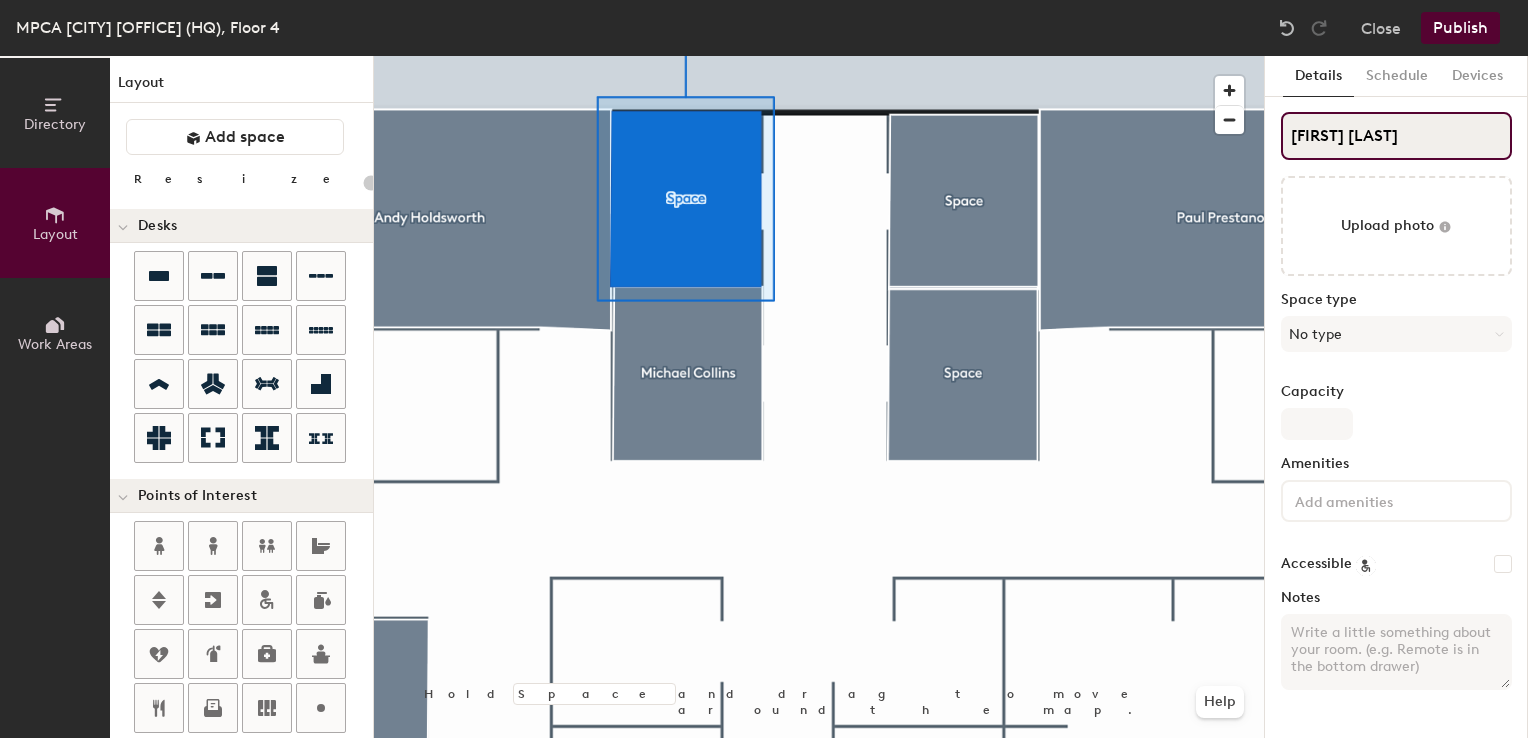 type on "Kary Bowse" 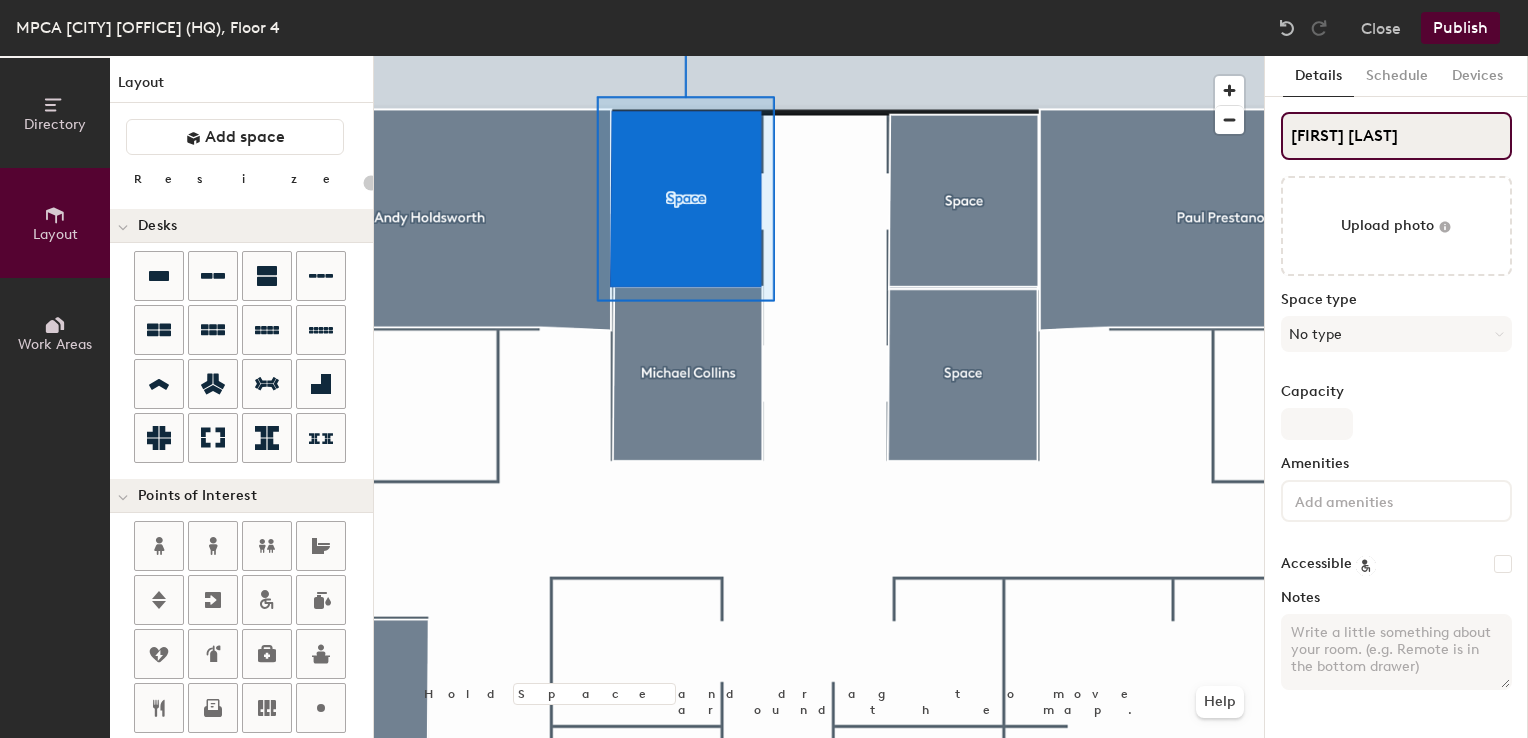 type on "20" 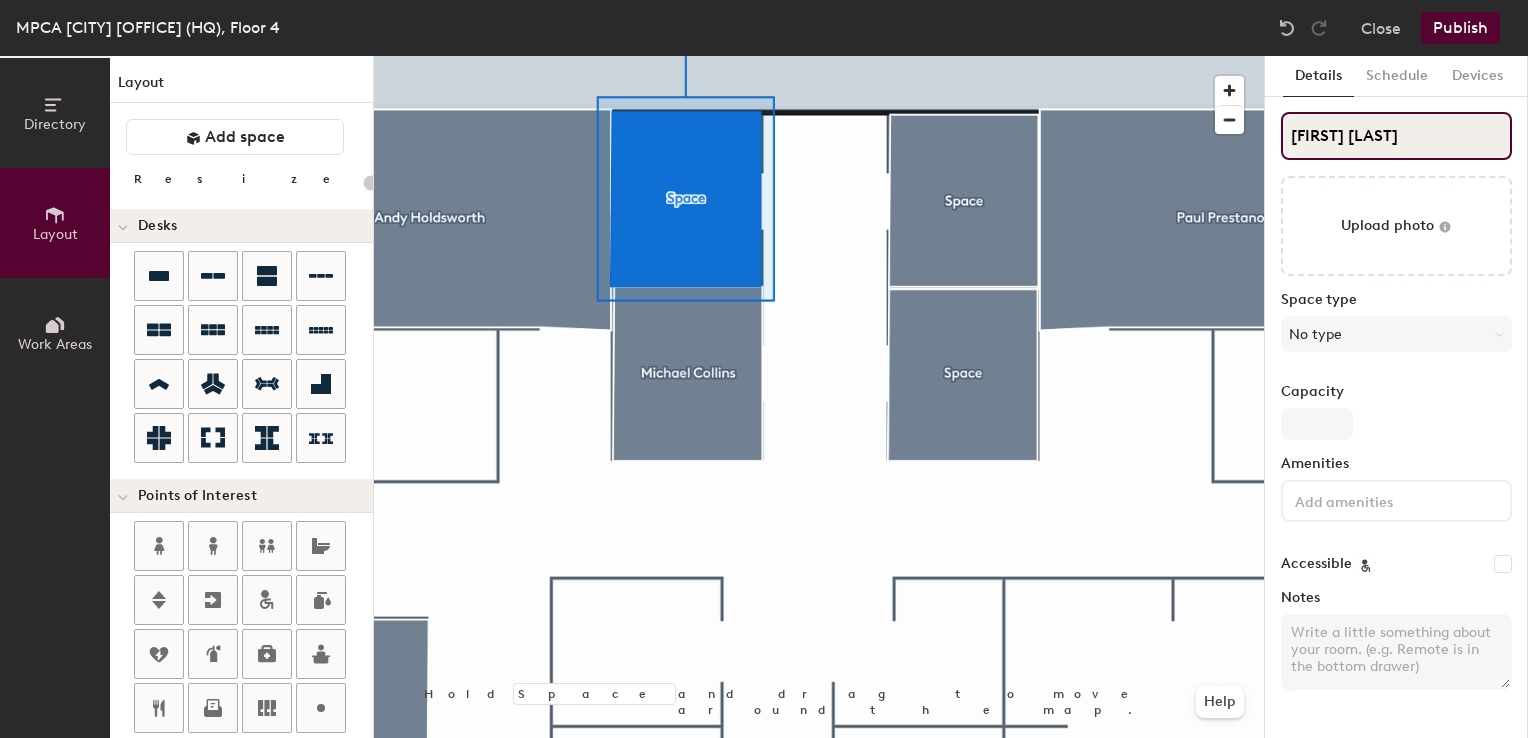 type on "Kary Bowser" 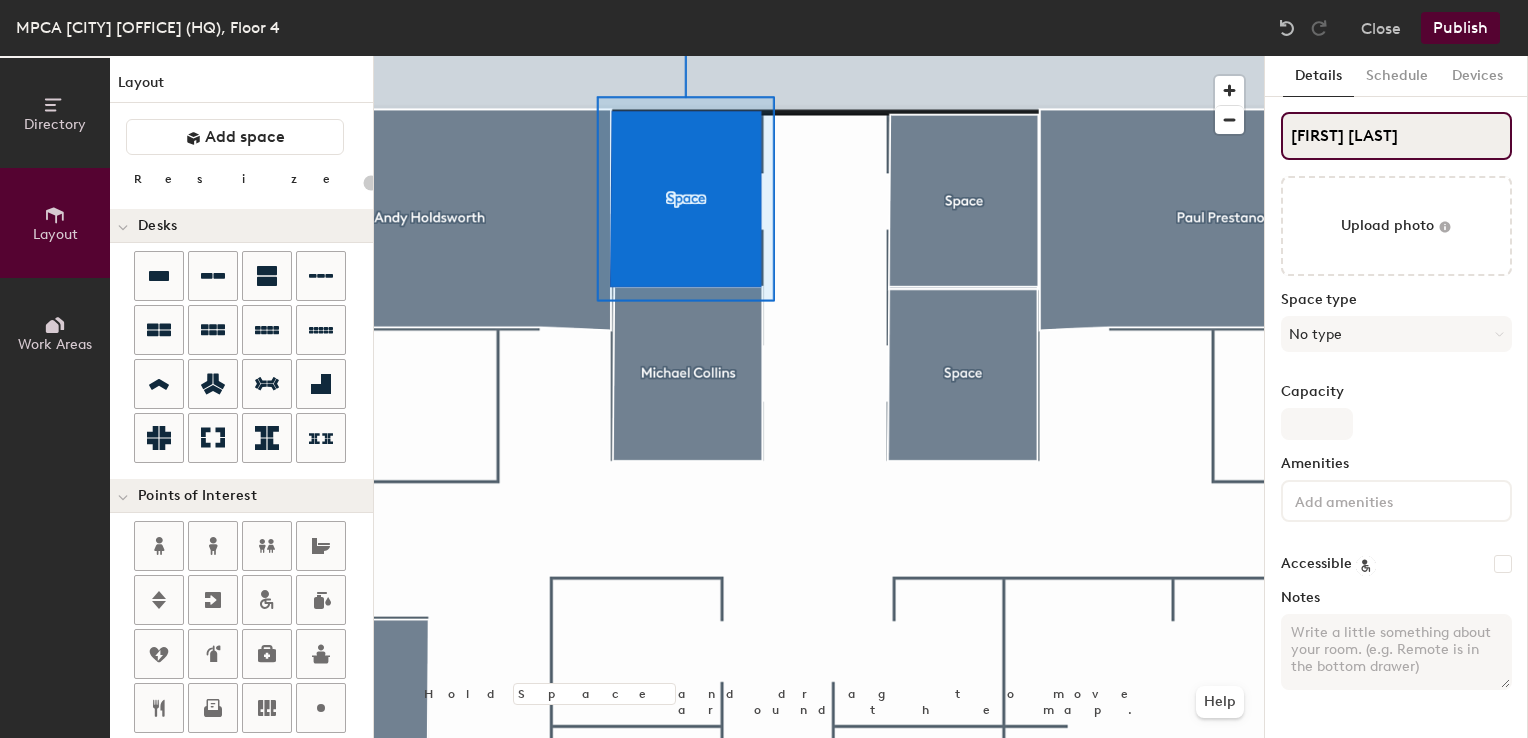 type on "20" 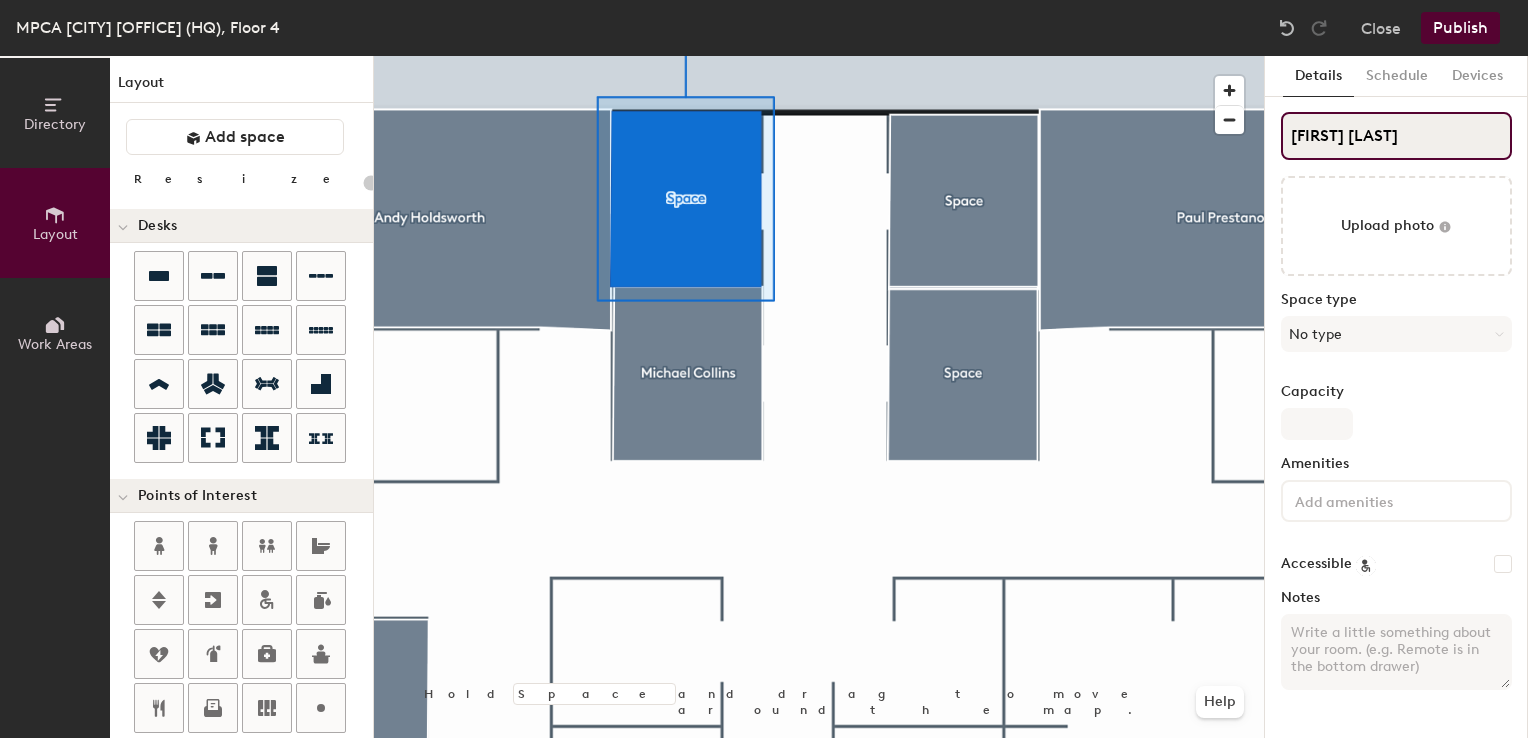 type on "Kary Bowser" 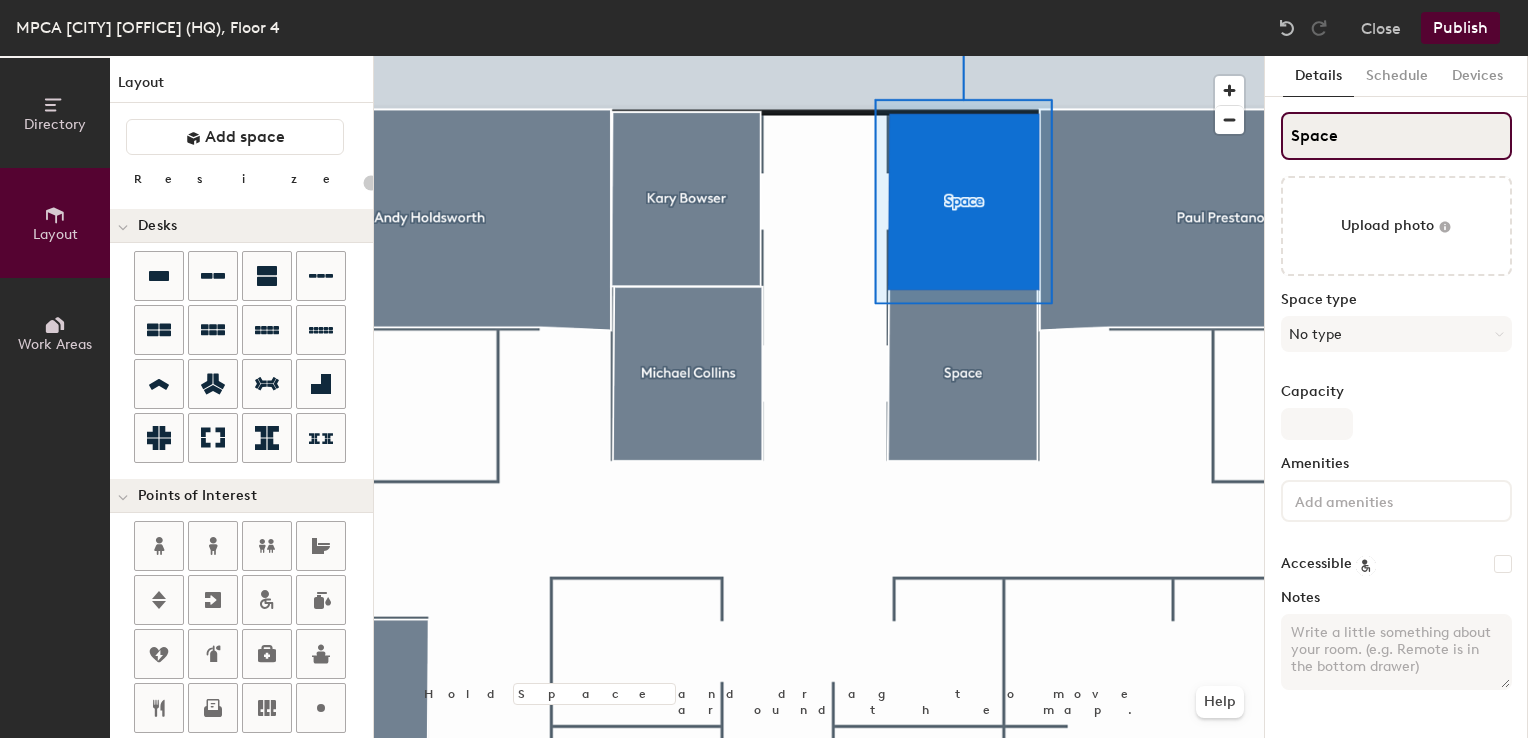 type on "20" 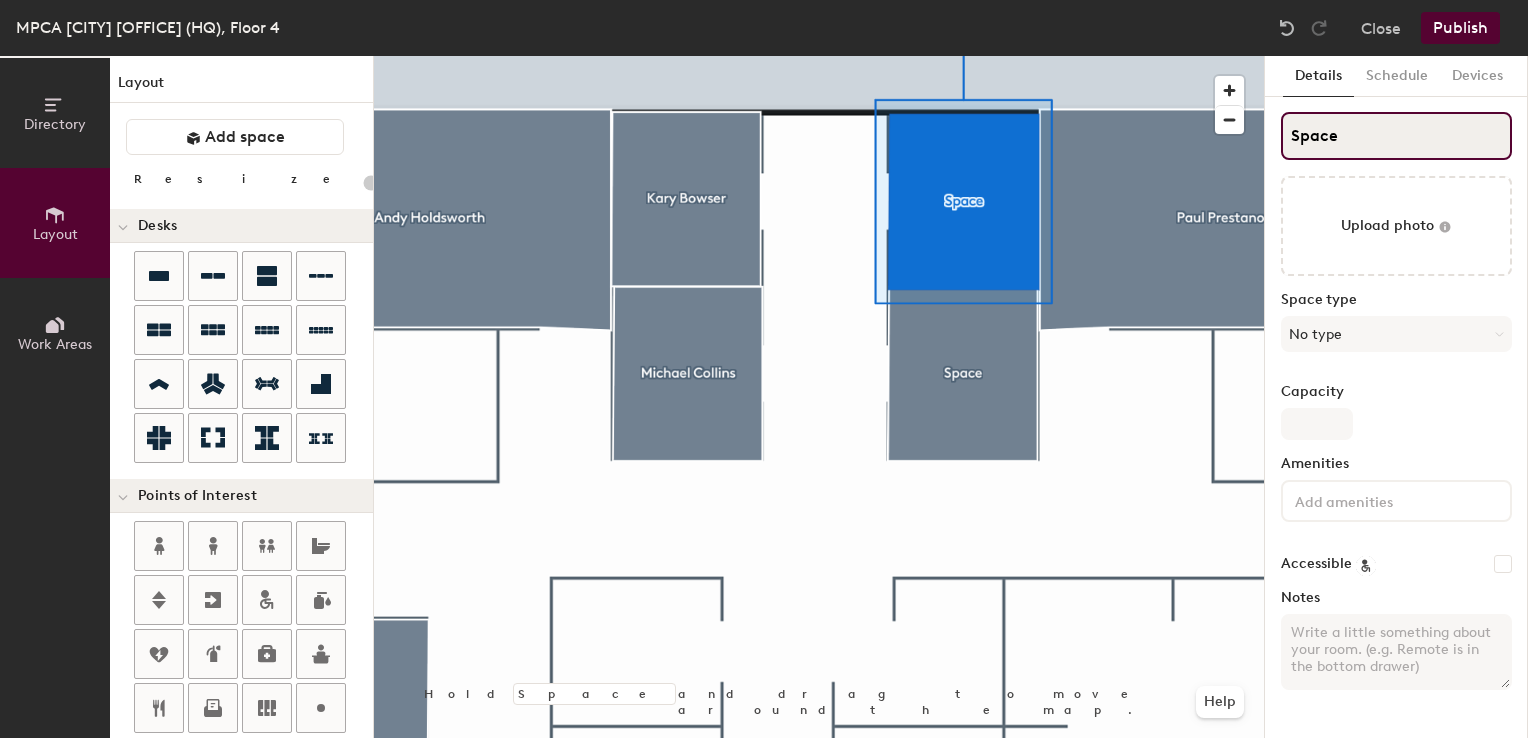 click on "Directory Layout Work Areas Layout   Add space Resize Desks Points of Interest Furnishings Seating Tables Booths Hold Space and drag to move around the map. Help Edit shape Scheduling policies Booking Window Max reservation length Recurring events Restrict booking to working hours Prevent booking from kiosks Restrict booking to administrators Configure room display Background Upload photo General Auto contrast High visibility Hide the logo Custom logo Edit Display hours Screen Brightness 0% 100% Privacy Mask meeting titles Hide meeting attendees Keep meeting organizer visible Scheduling Meeting check-ins Start meetings early End meetings early Extend meetings Impromptu meetings Abandoned meeting protection Admin access Restrict display management Details Schedule Devices Space Upload photo Space type No type Capacity Amenities Accessible Notes" 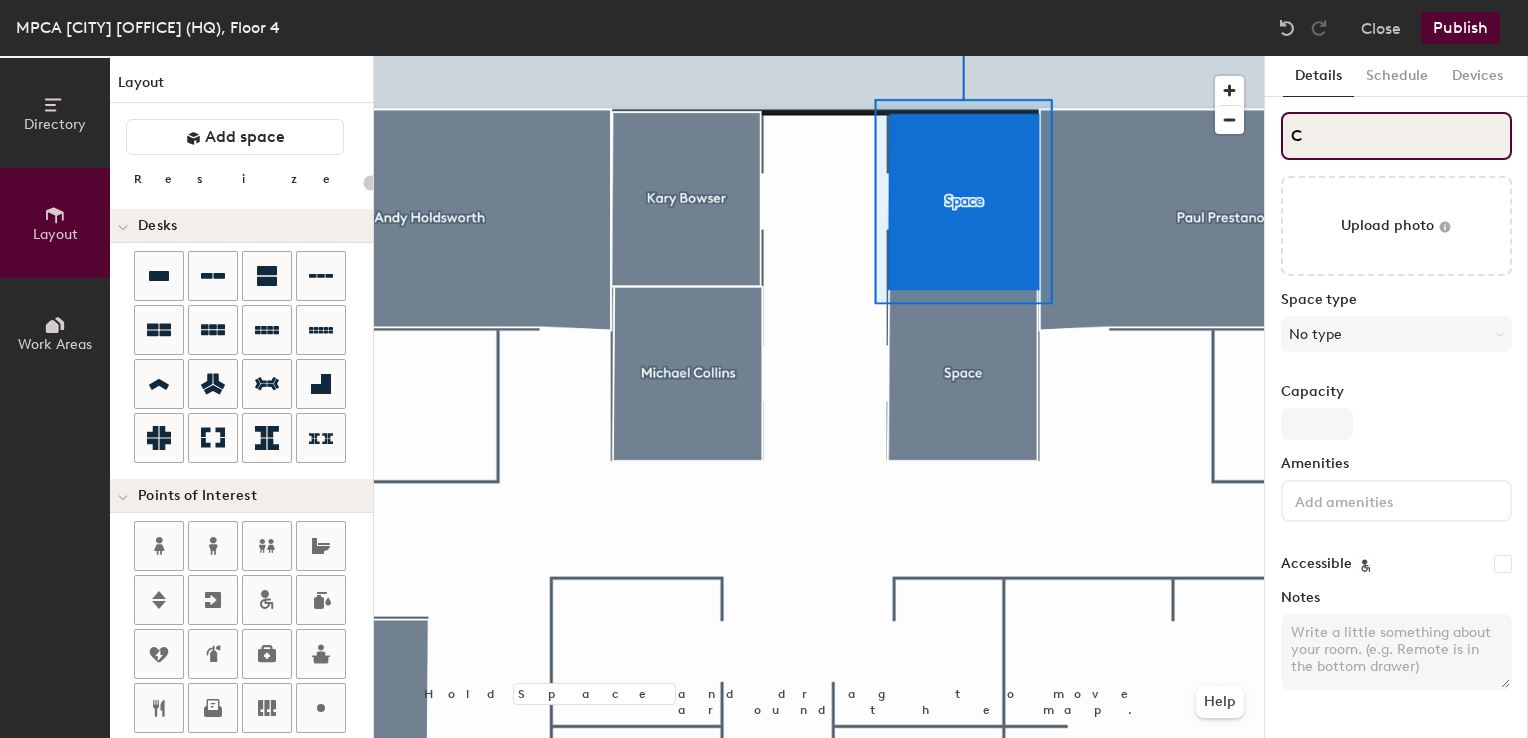 type on "20" 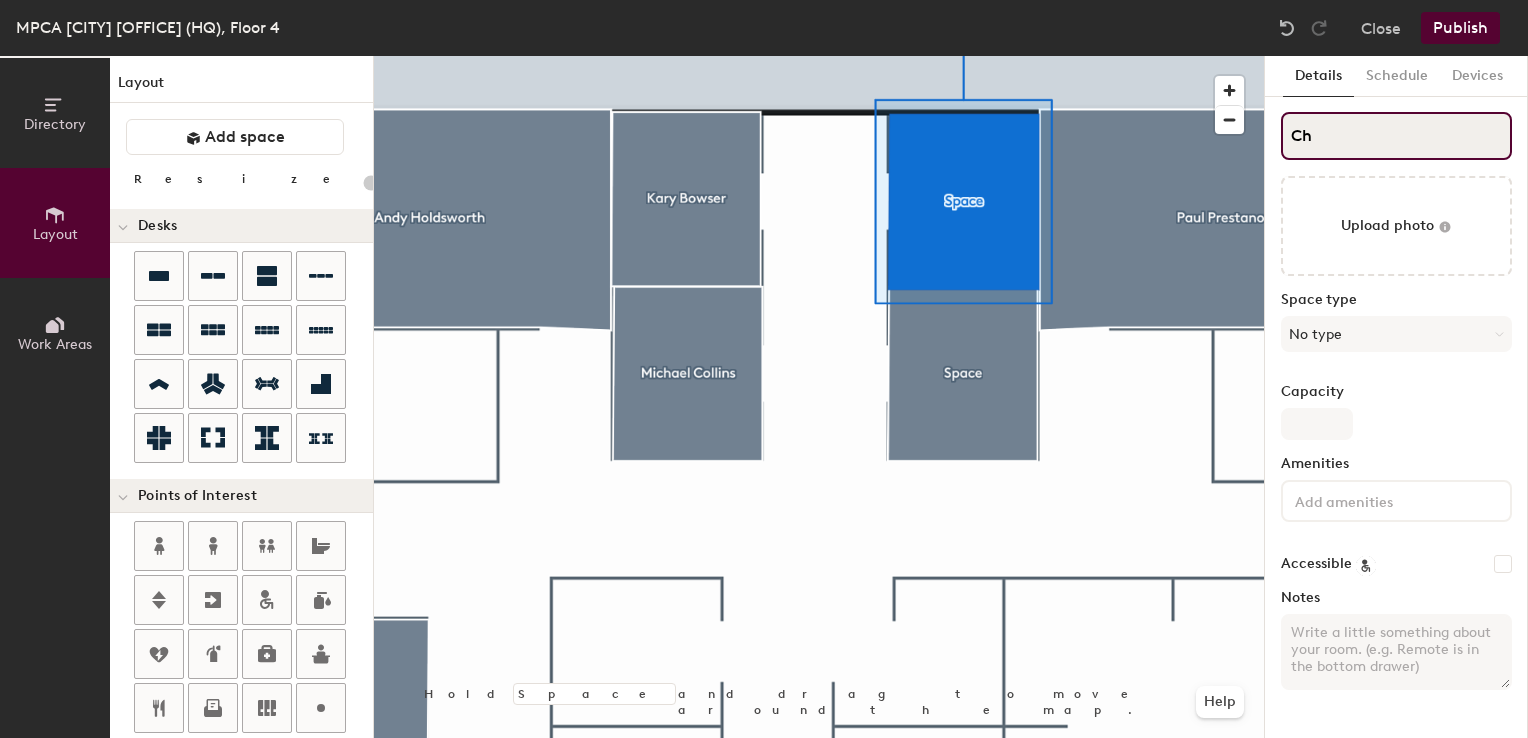 type on "20" 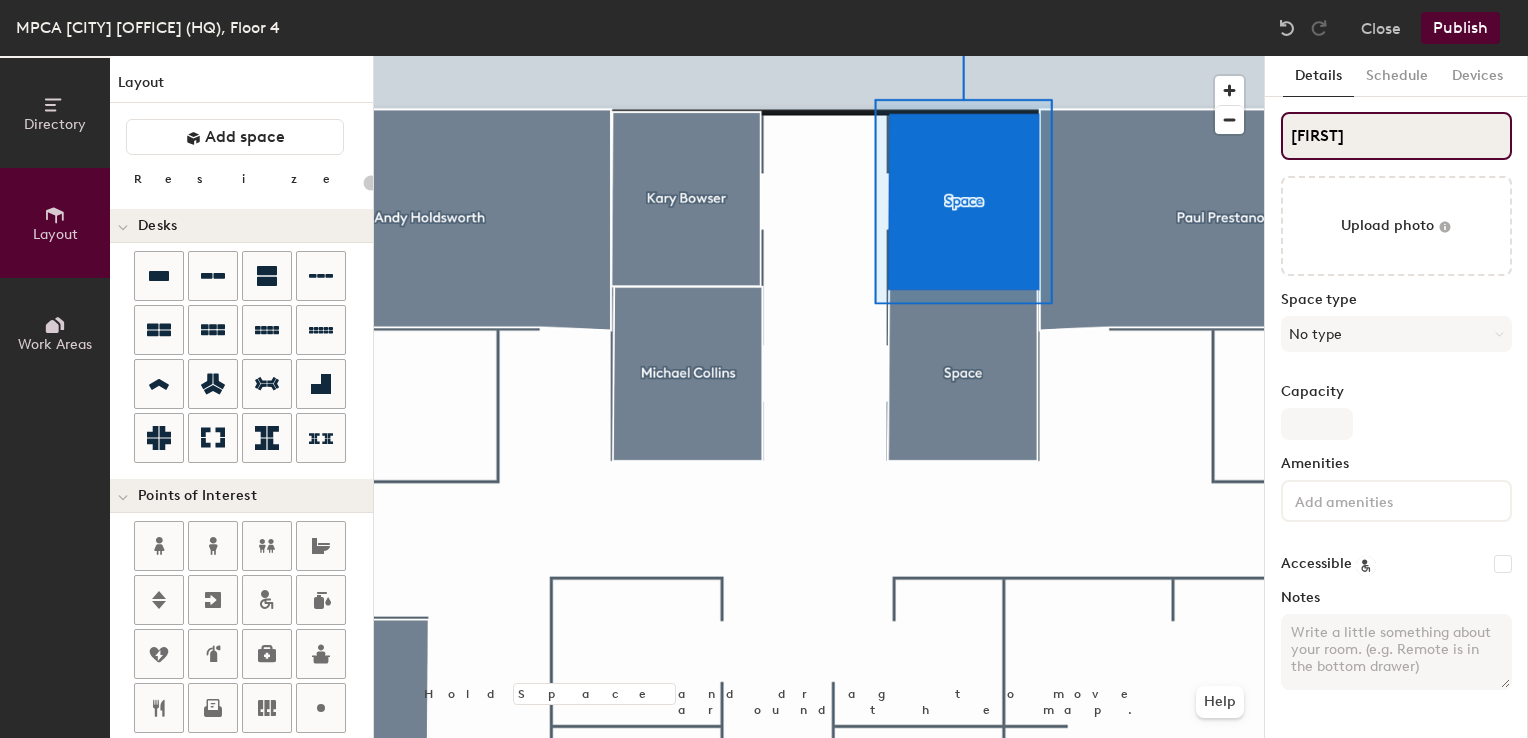 type on "20" 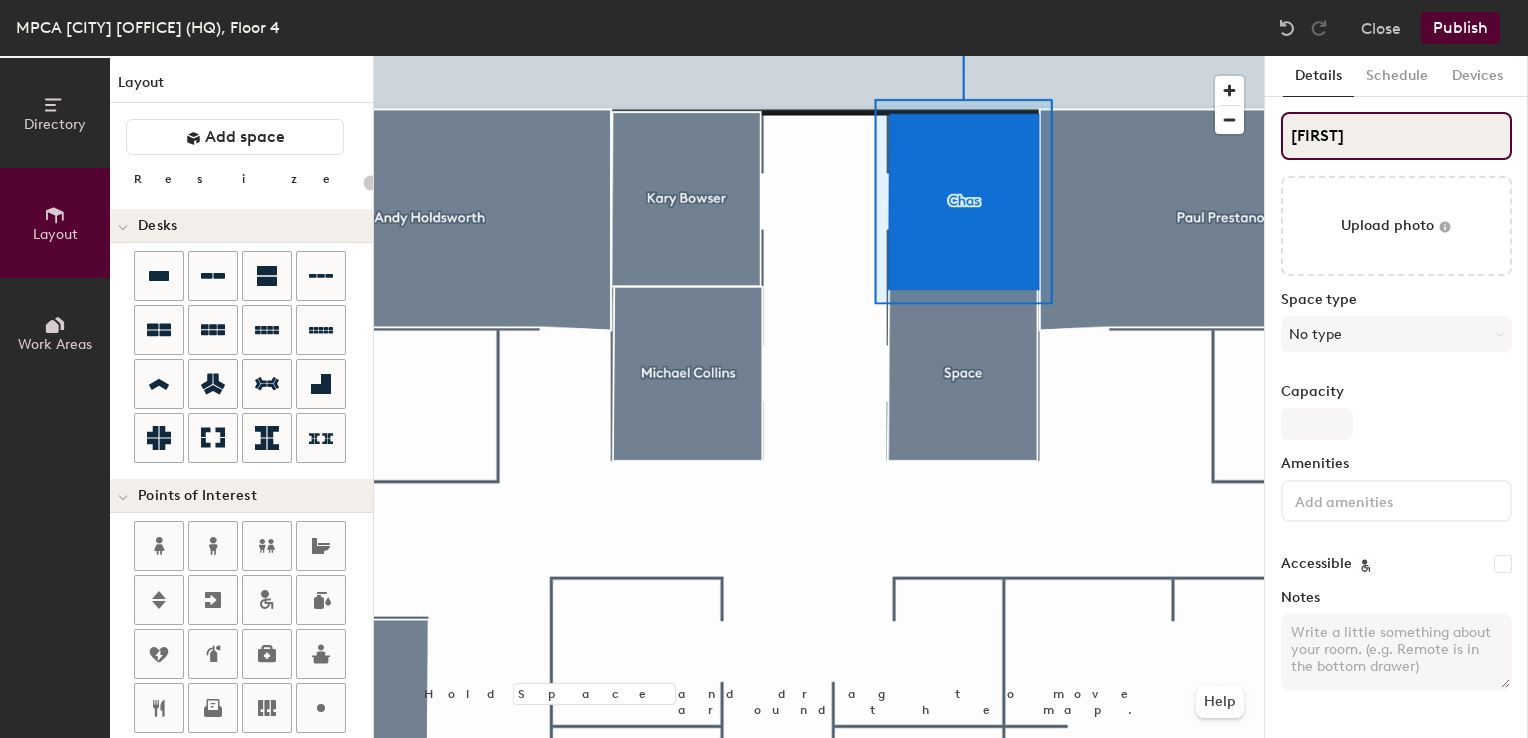 type on "20" 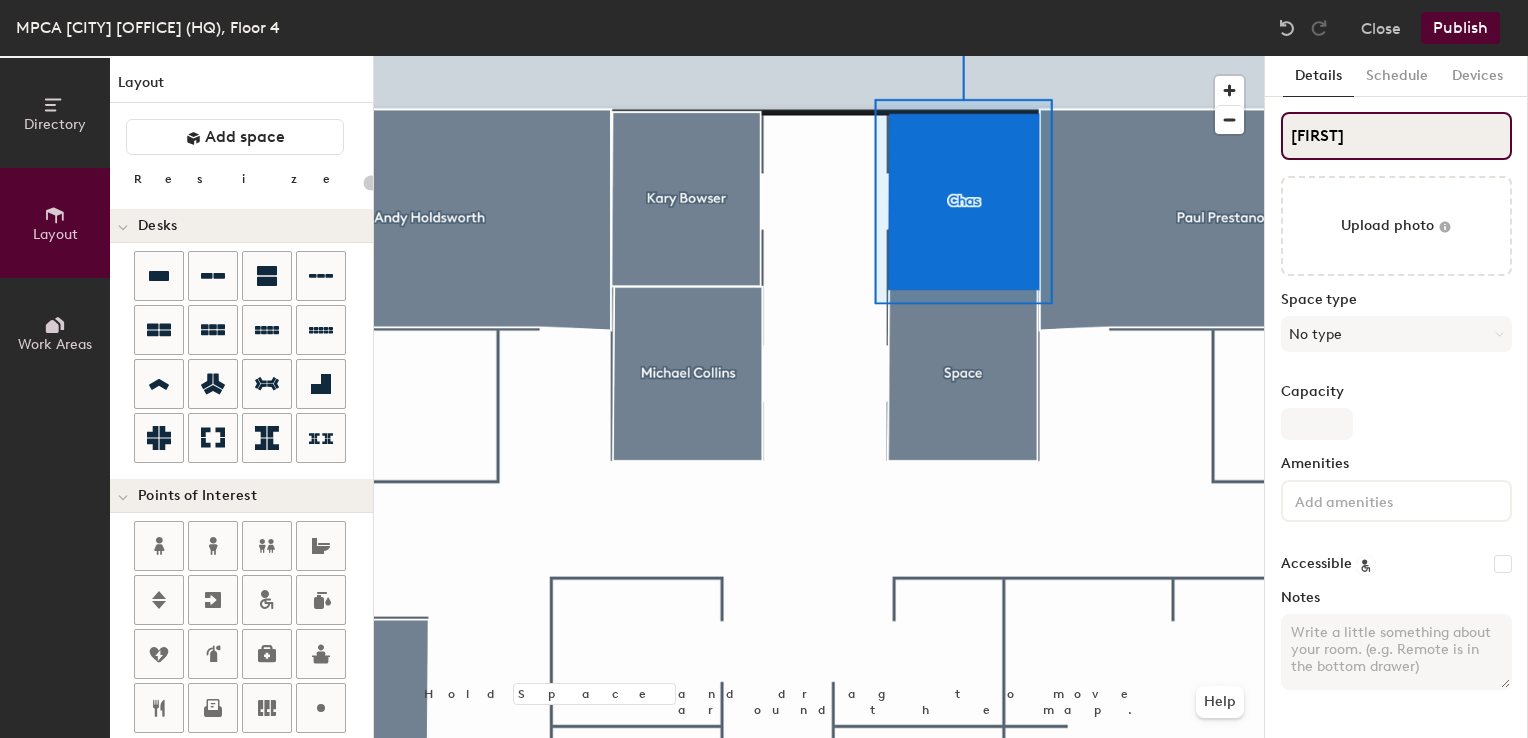 type on "Chasi" 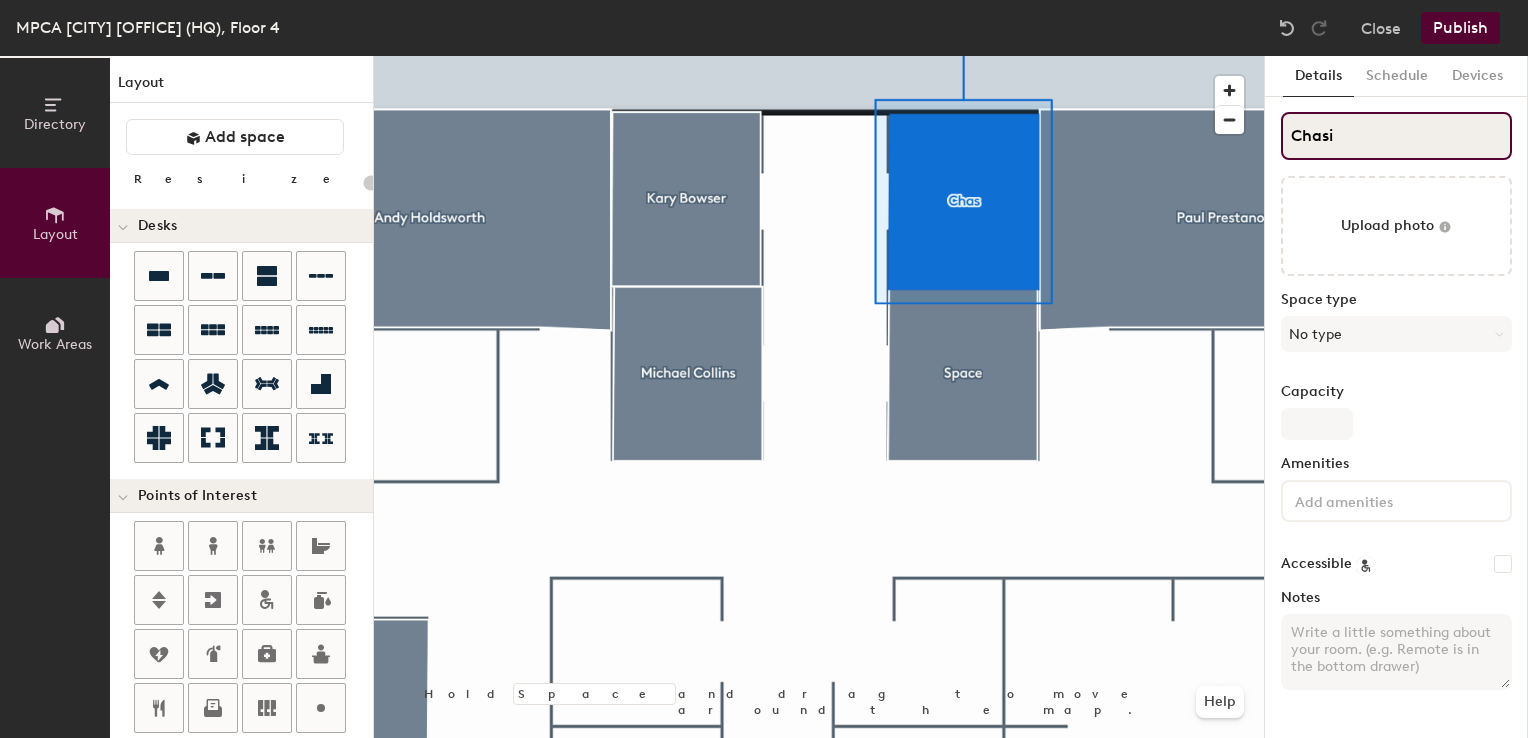 type on "20" 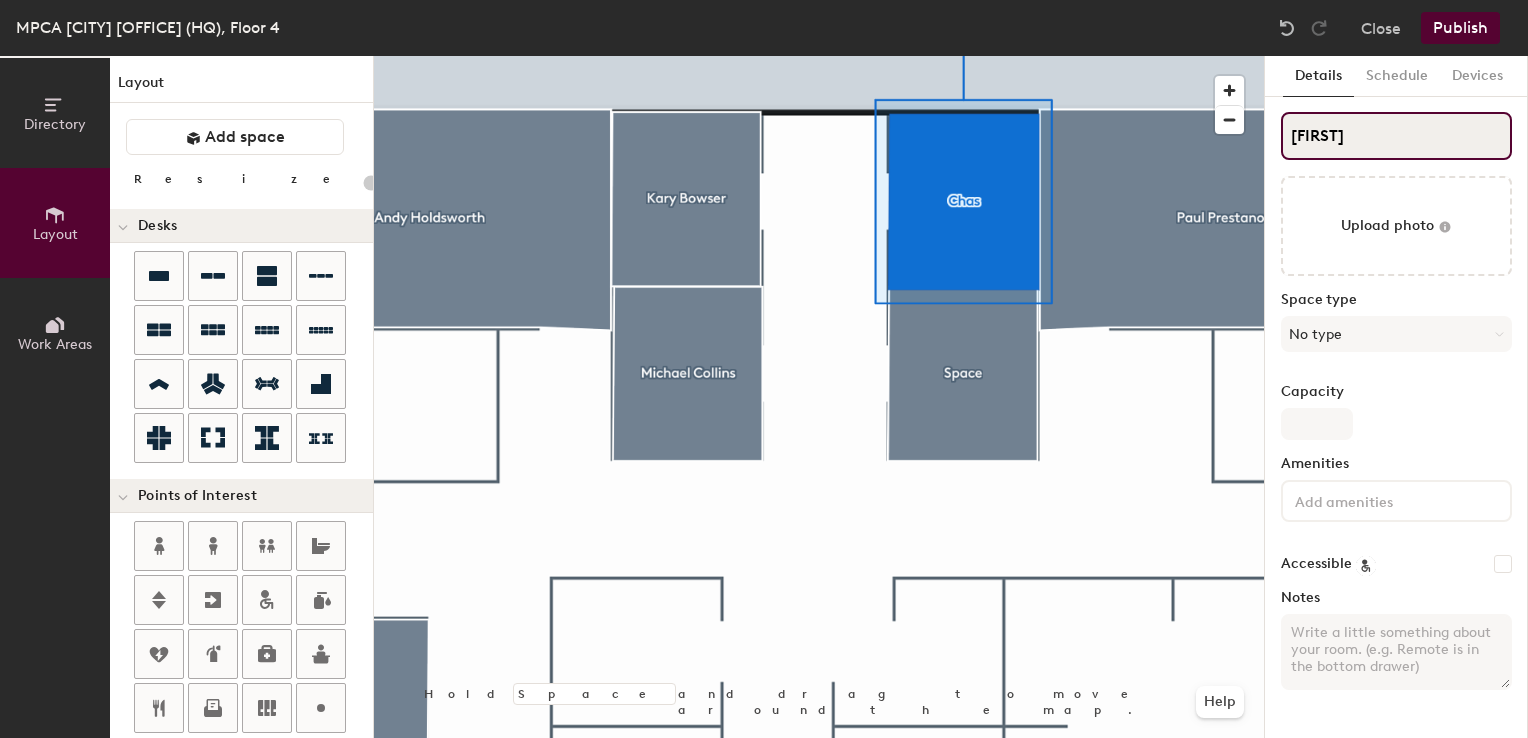 type on "Chasity" 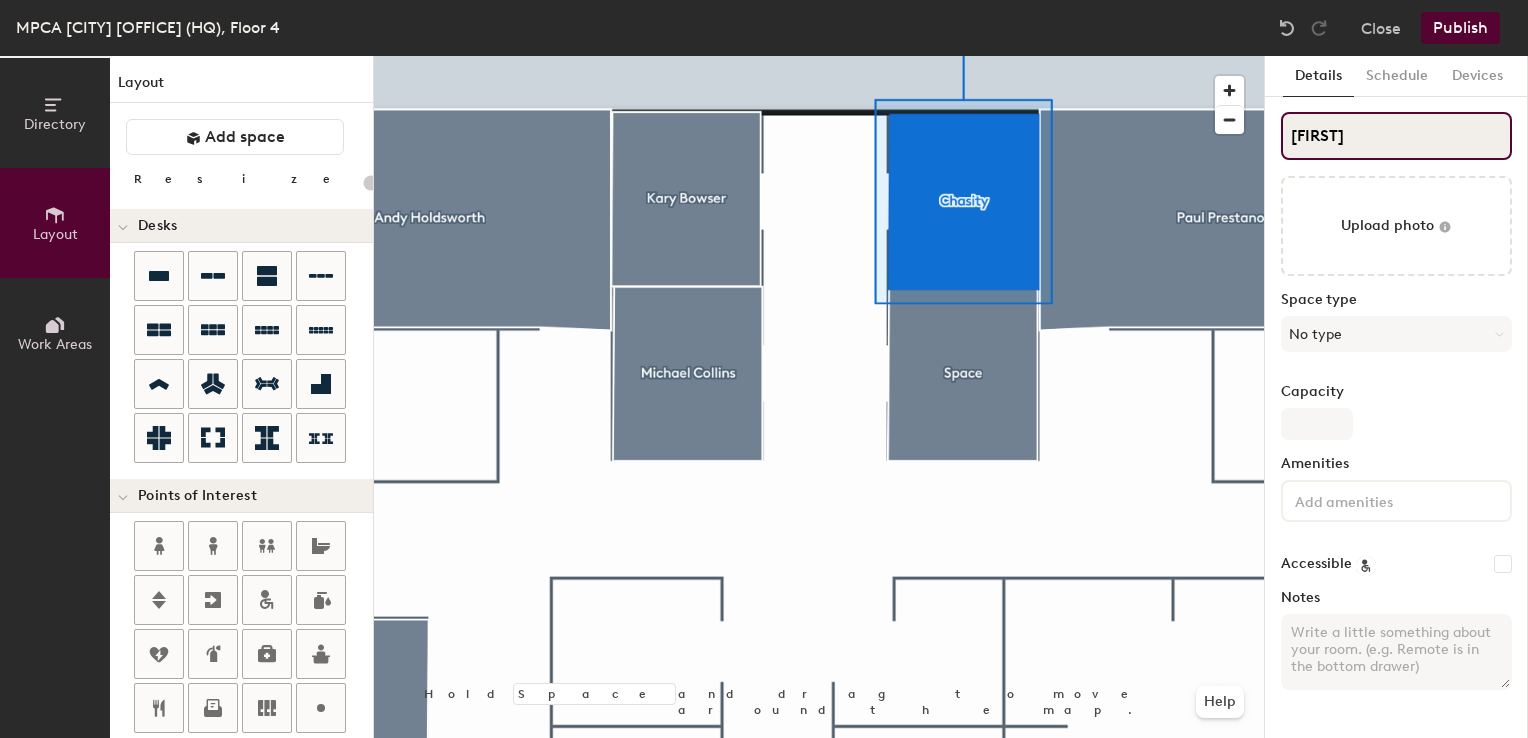 type on "20" 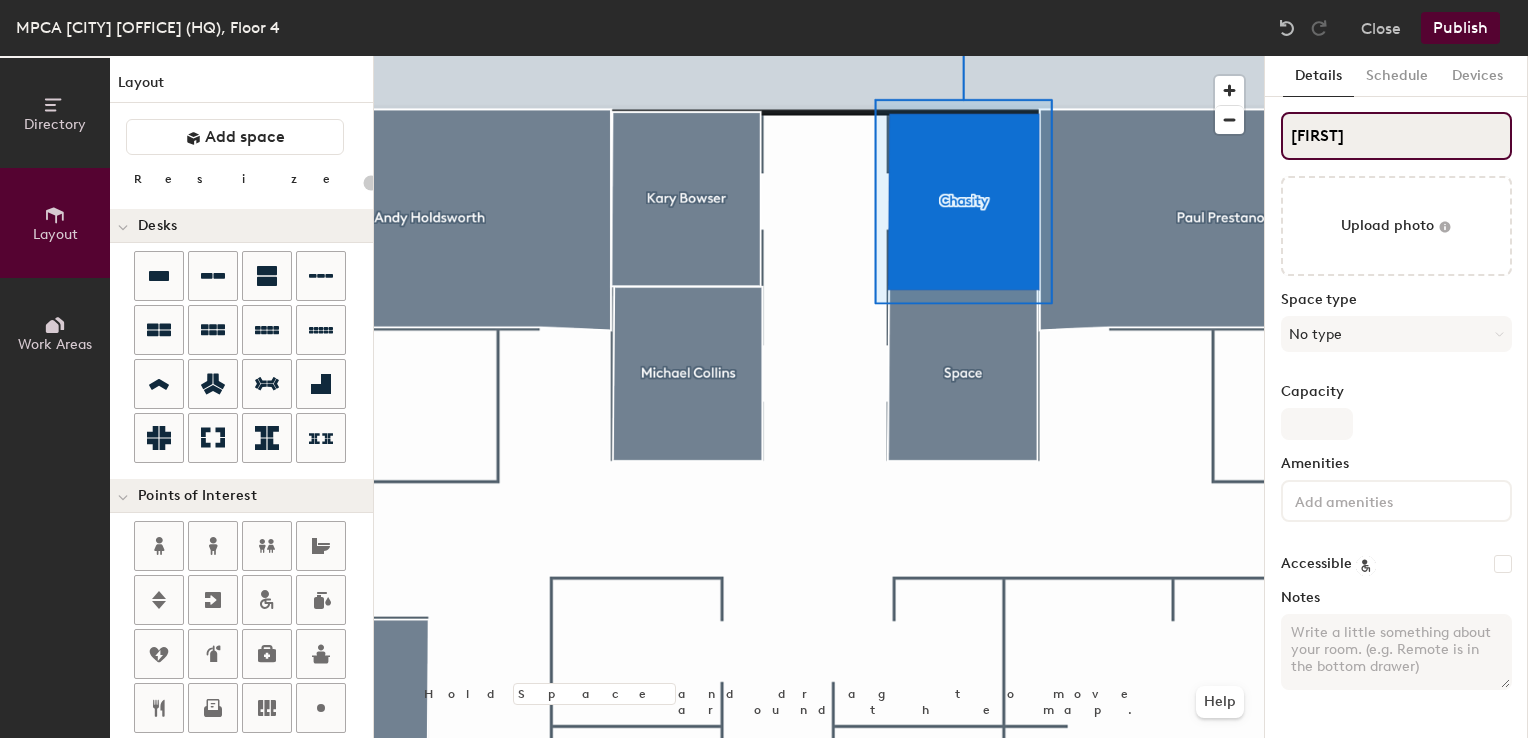 type on "Chasity C" 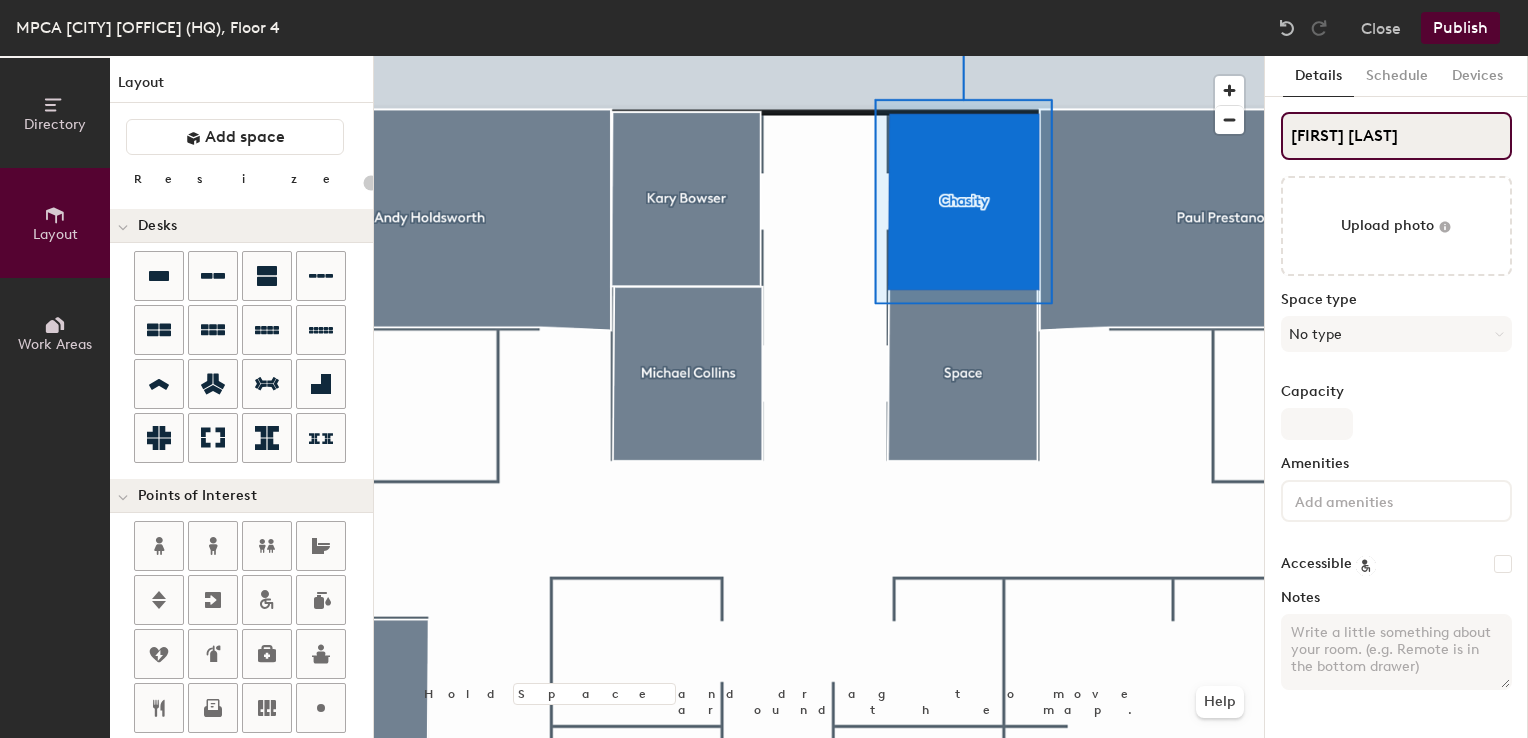 type on "20" 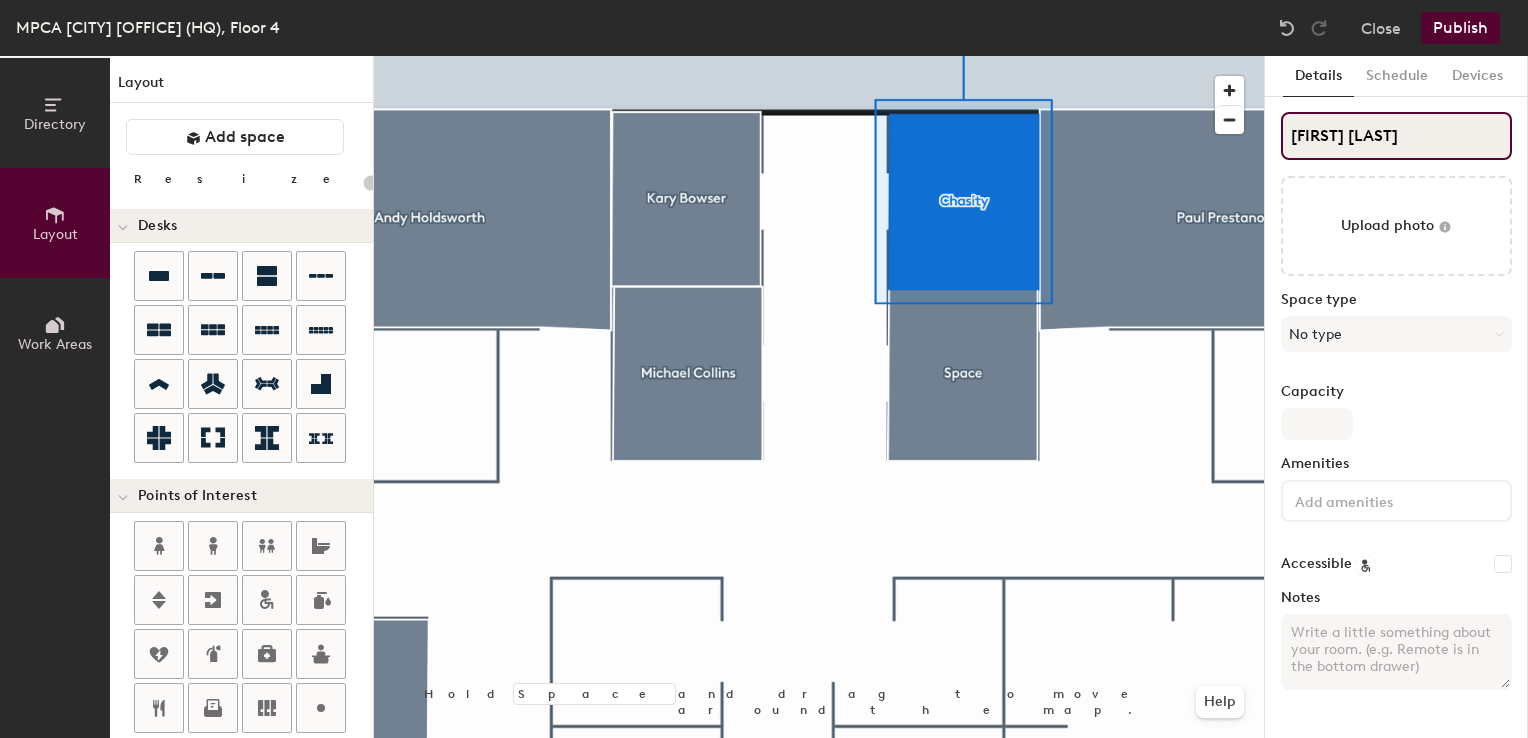 type on "Chasity Cra" 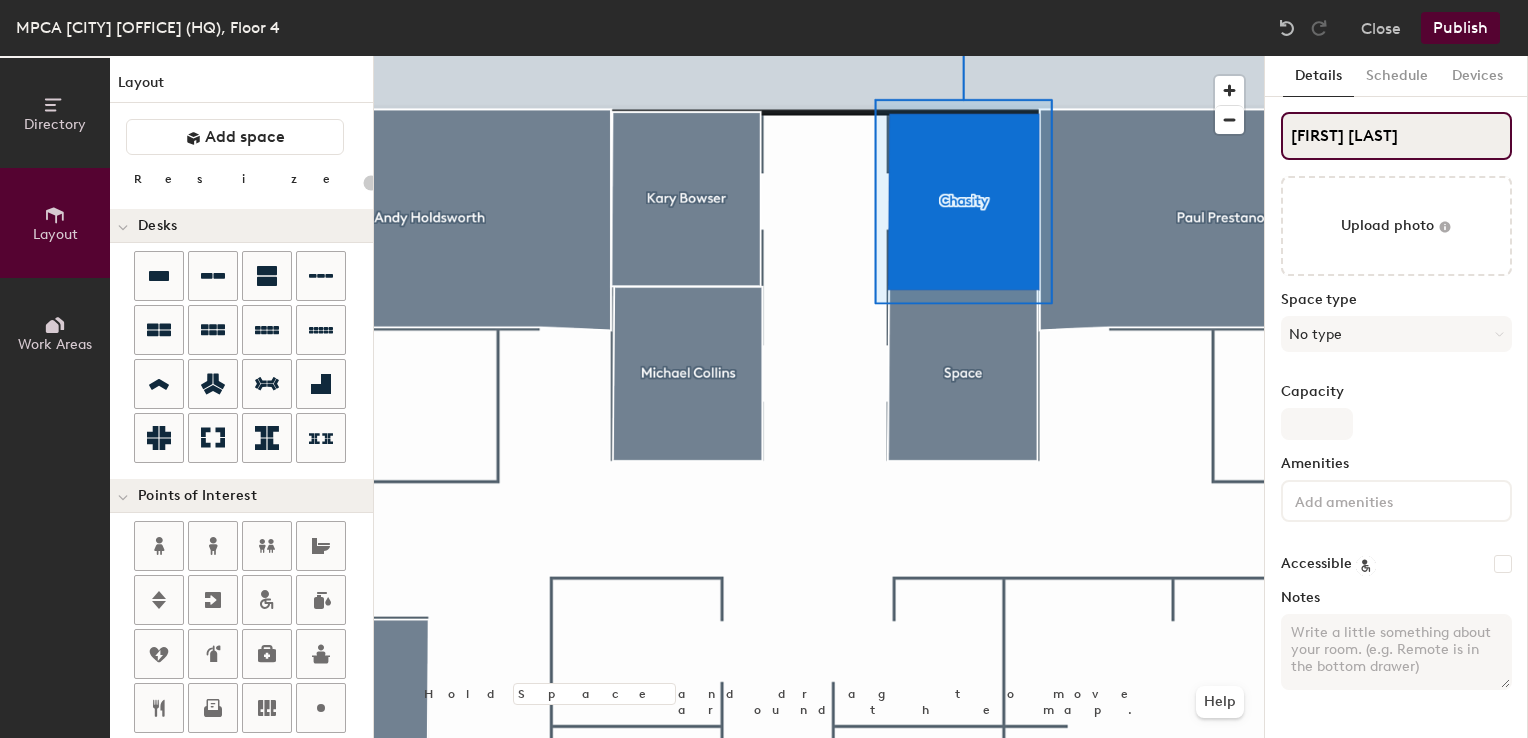 type on "20" 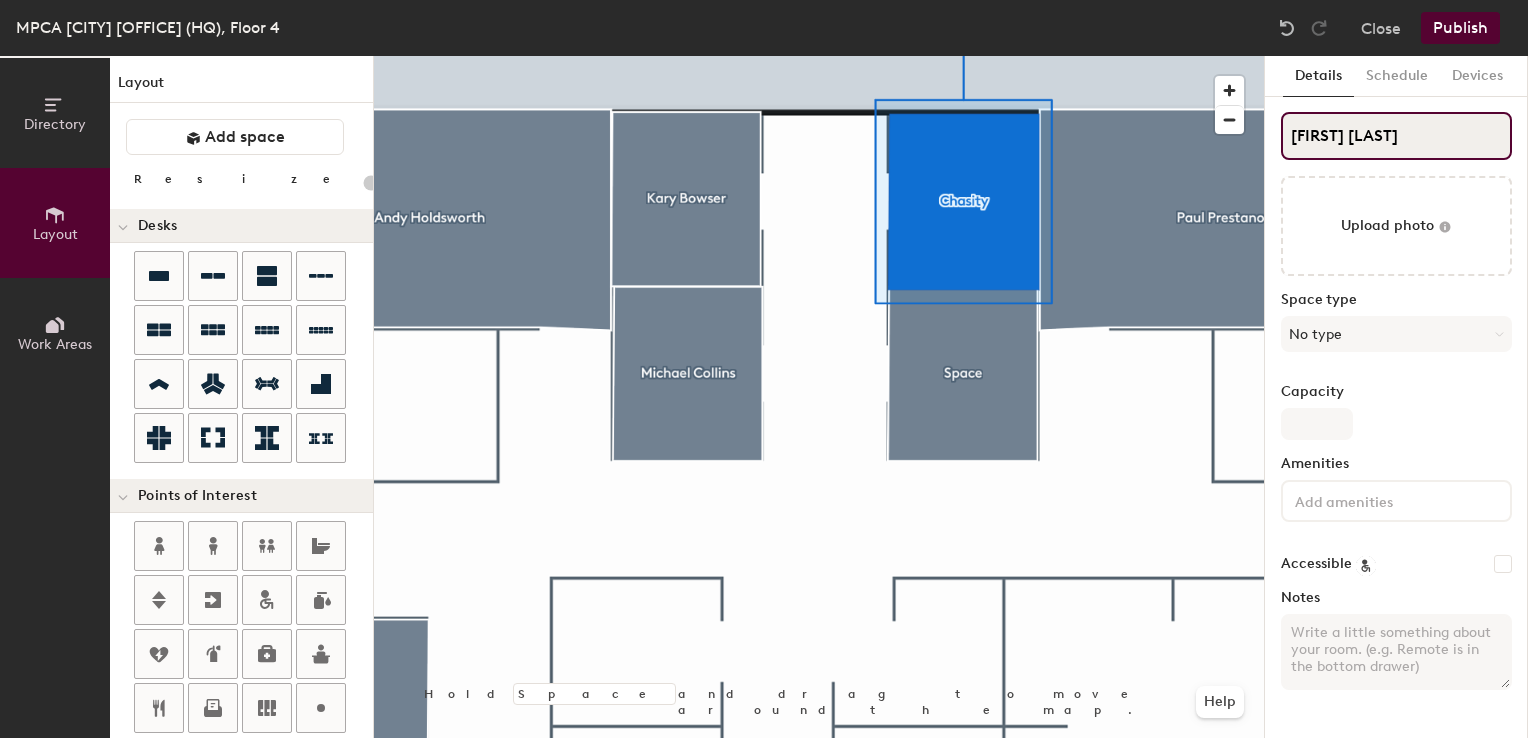type on "20" 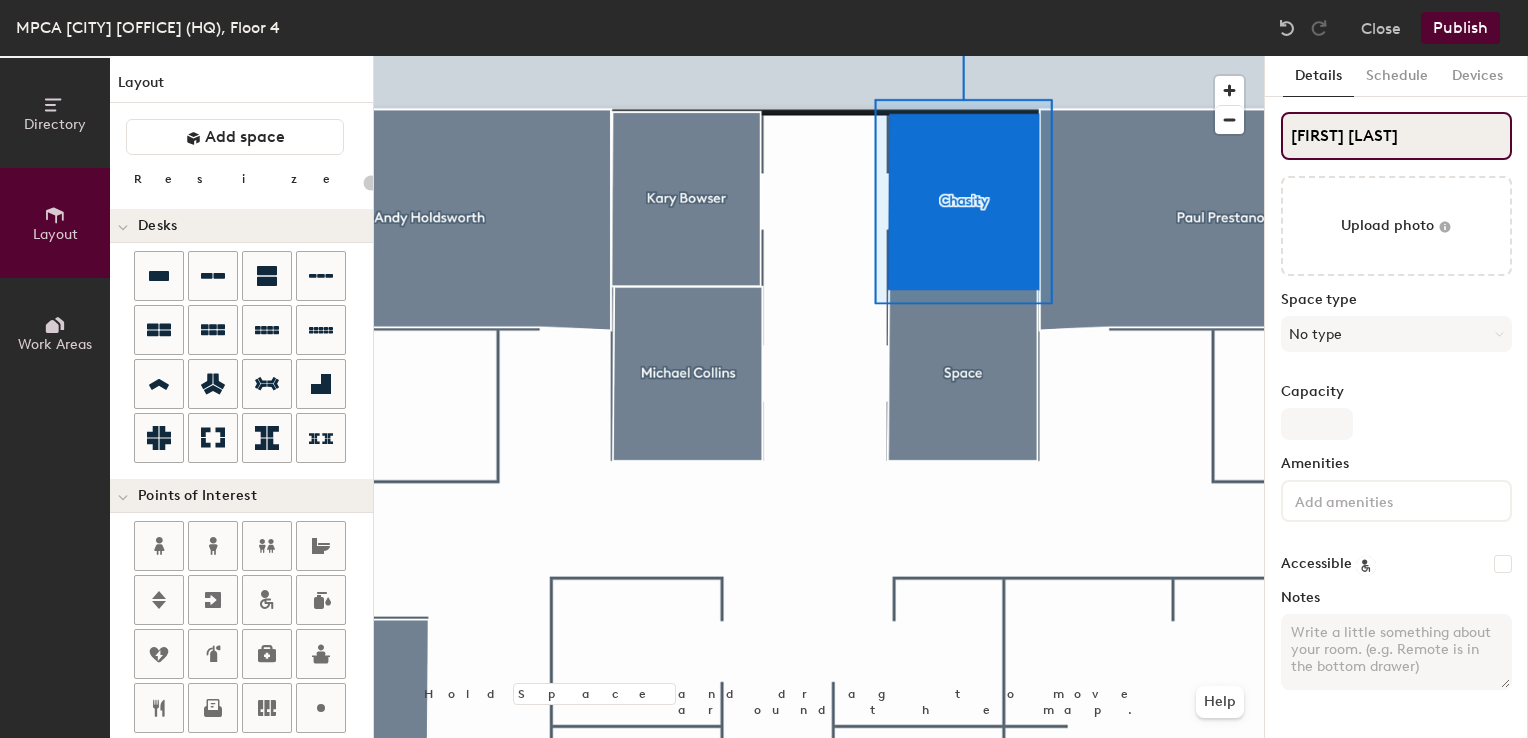 type on "20" 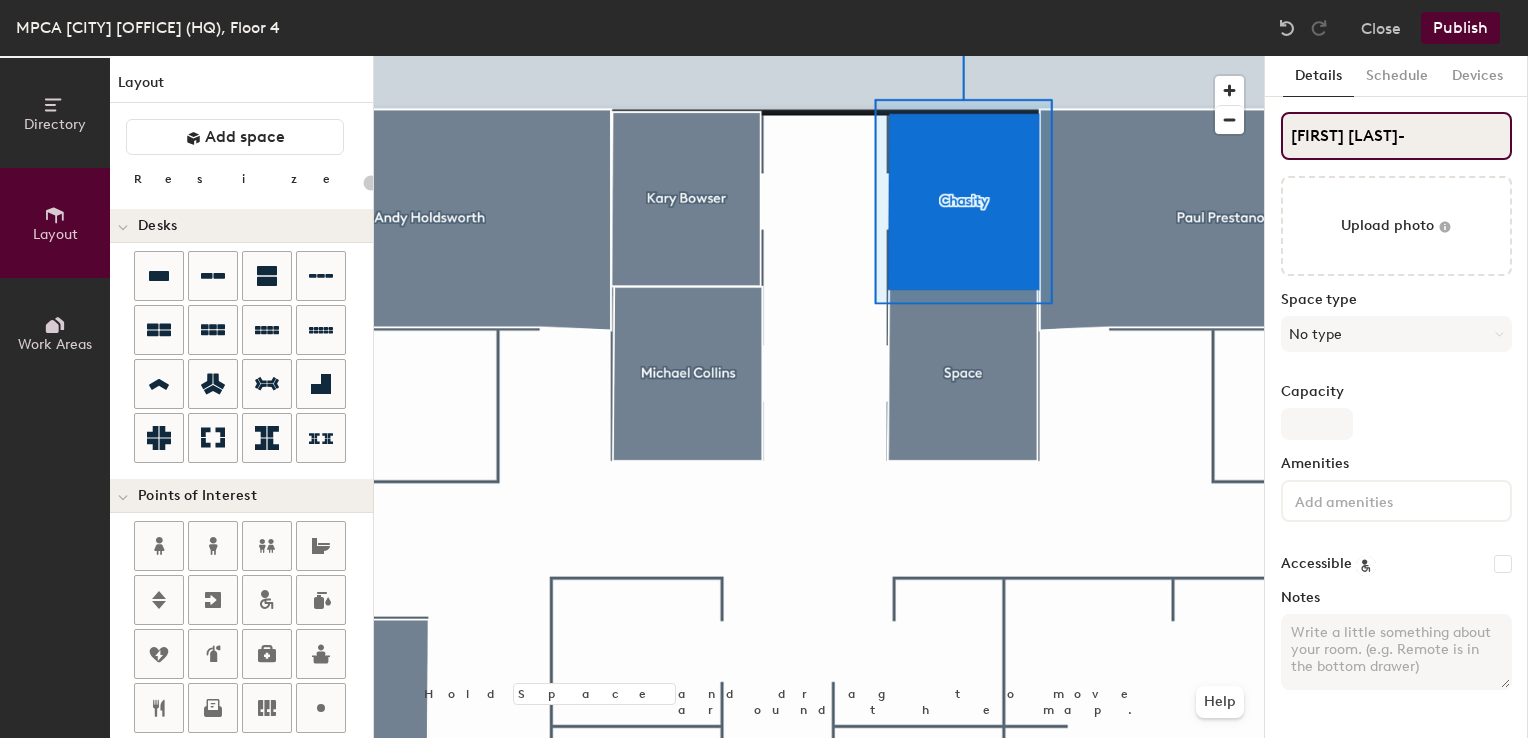 type on "20" 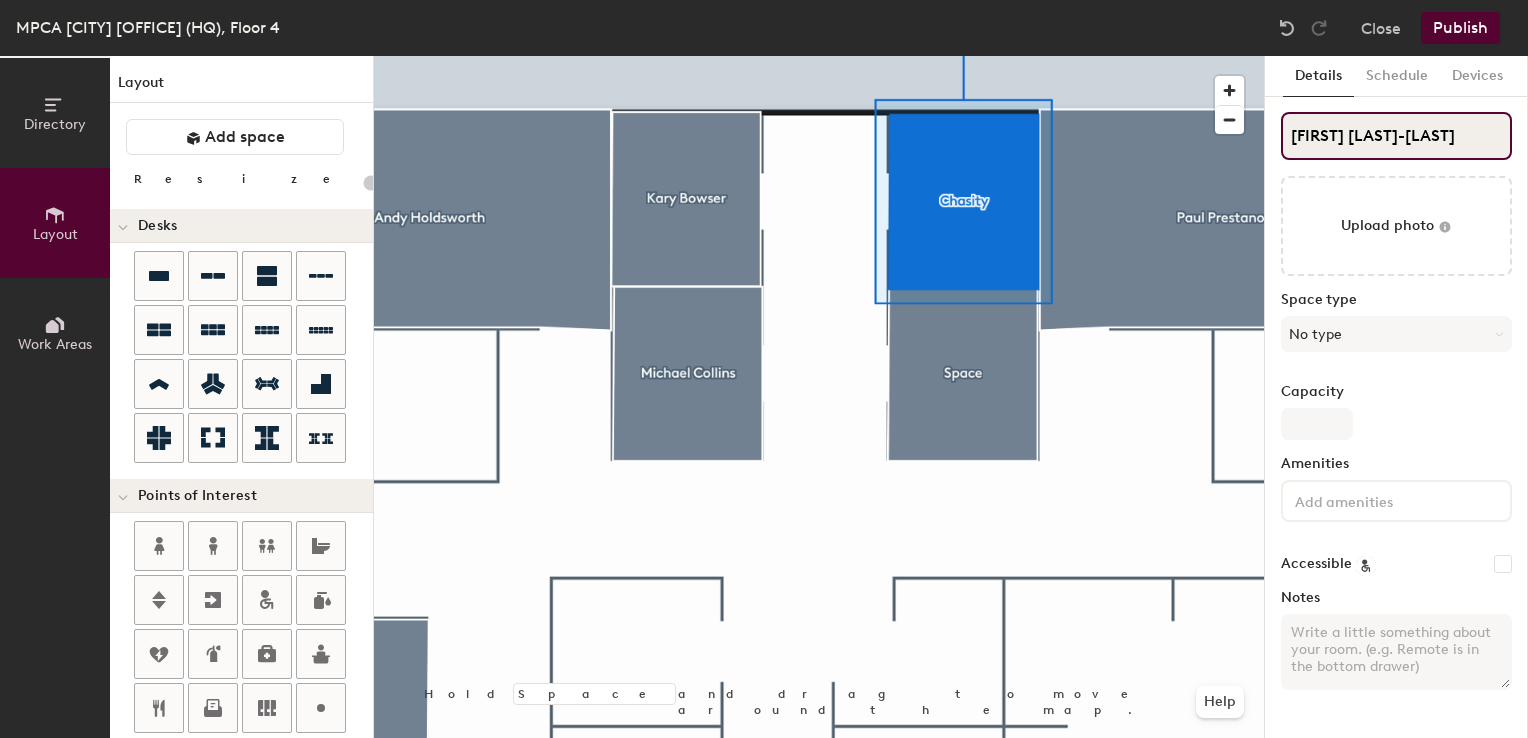 type on "Chasity Crawford-Loving" 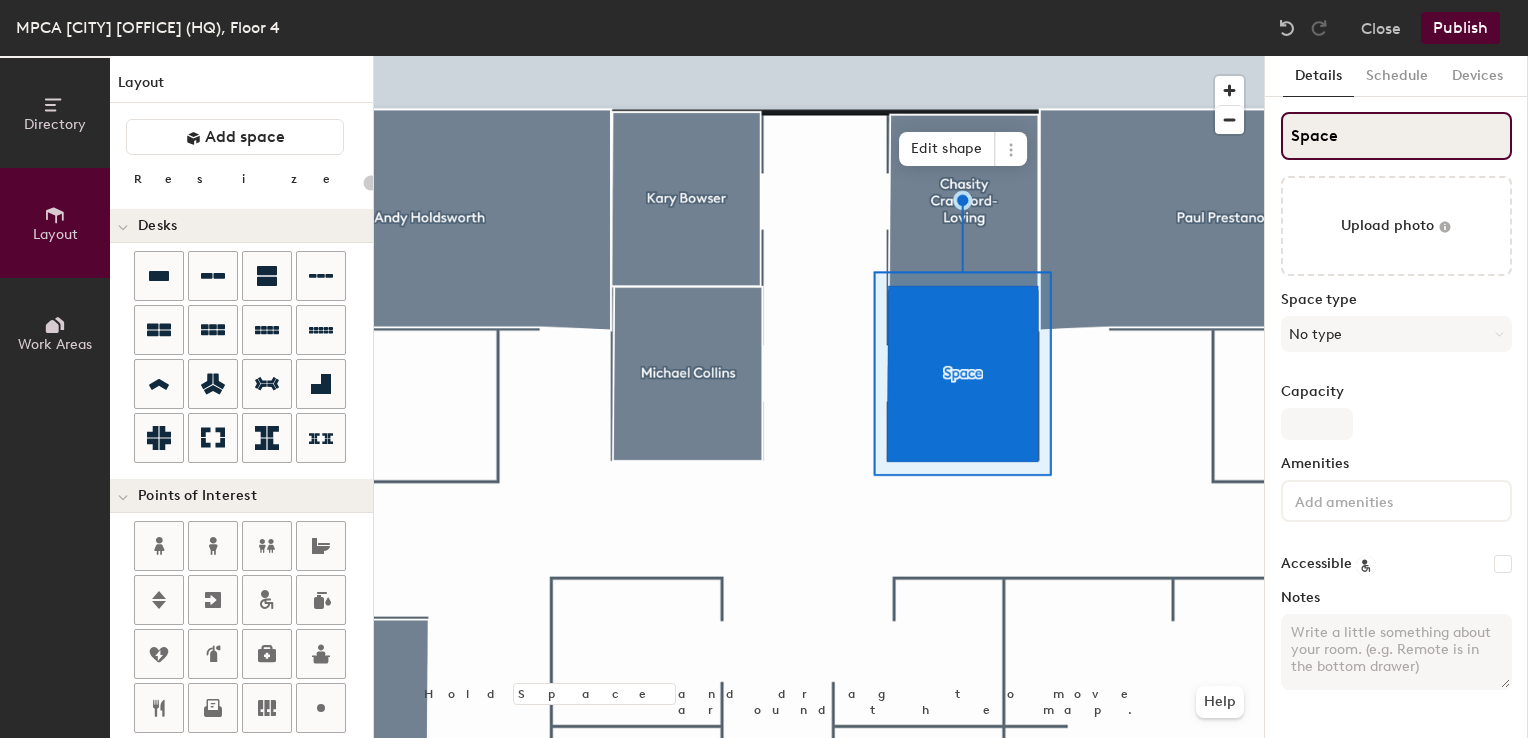type on "20" 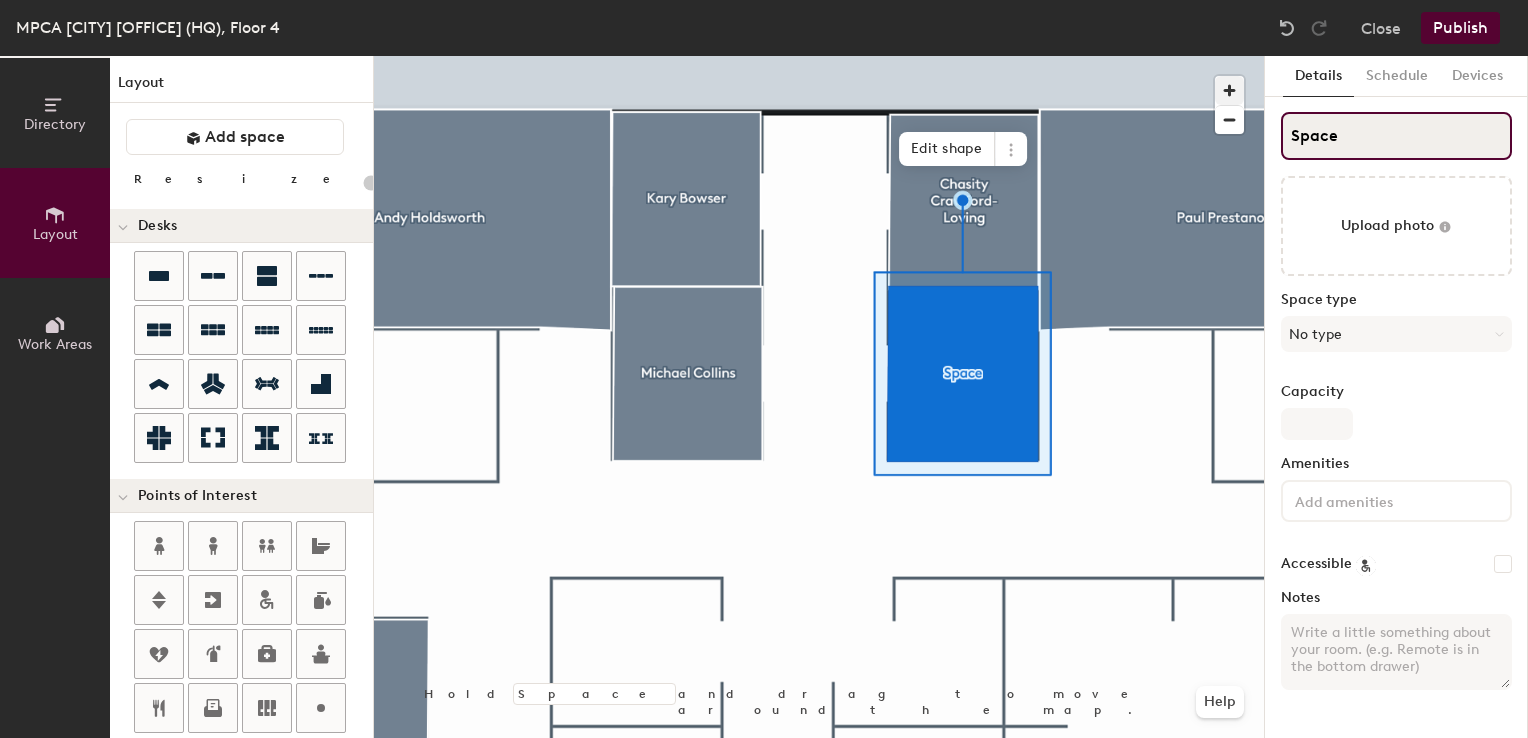 click on "Directory Layout Work Areas Layout   Add space Resize Desks Points of Interest Furnishings Seating Tables Booths Hold Space and drag to move around the map. Help Edit shape Scheduling policies Booking Window Max reservation length Recurring events Restrict booking to working hours Prevent booking from kiosks Restrict booking to administrators Configure room display Background Upload photo General Auto contrast High visibility Hide the logo Custom logo Edit Display hours Screen Brightness 0% 100% Privacy Mask meeting titles Hide meeting attendees Keep meeting organizer visible Scheduling Meeting check-ins Start meetings early End meetings early Extend meetings Impromptu meetings Abandoned meeting protection Admin access Restrict display management Details Schedule Devices Space Upload photo Space type No type Capacity Amenities Accessible Notes" 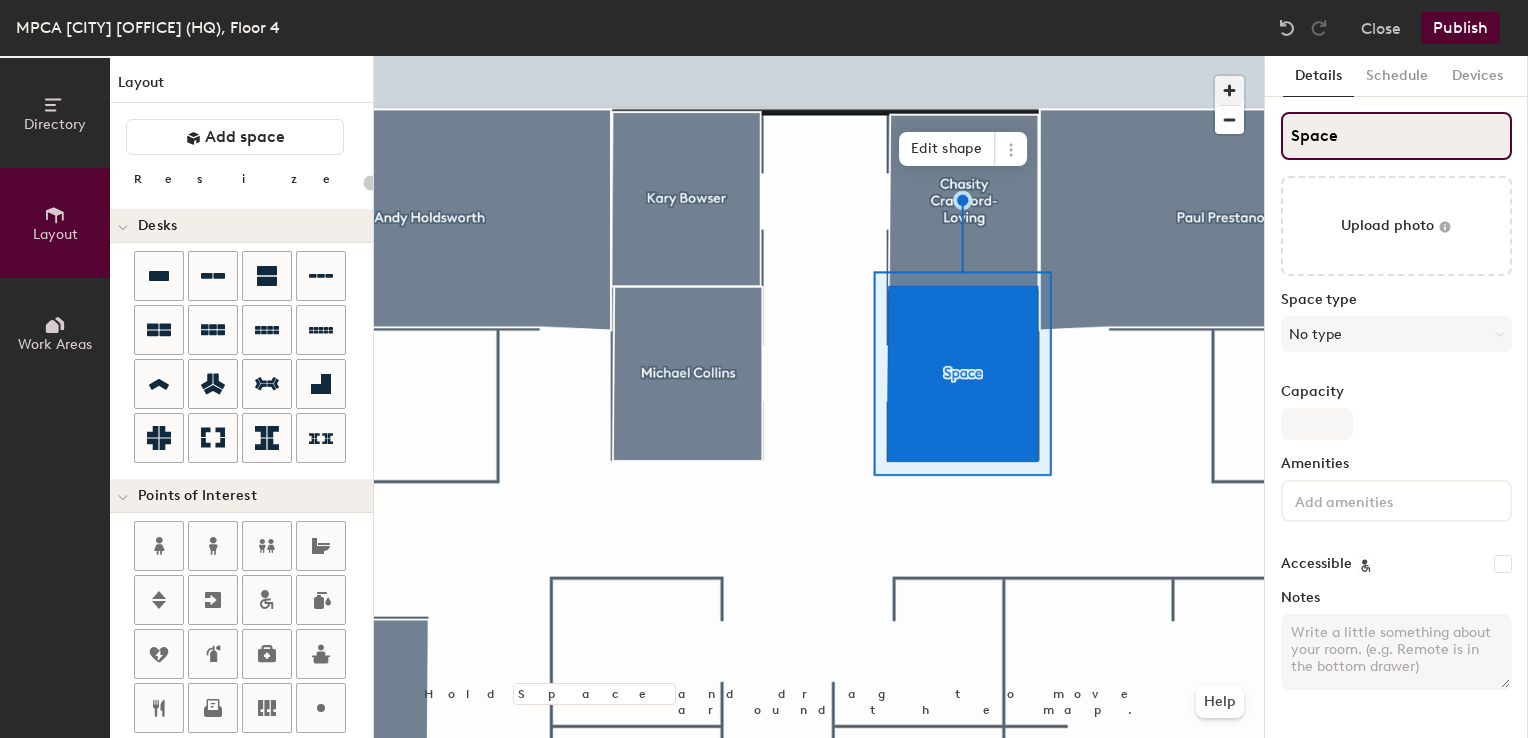 type on "C" 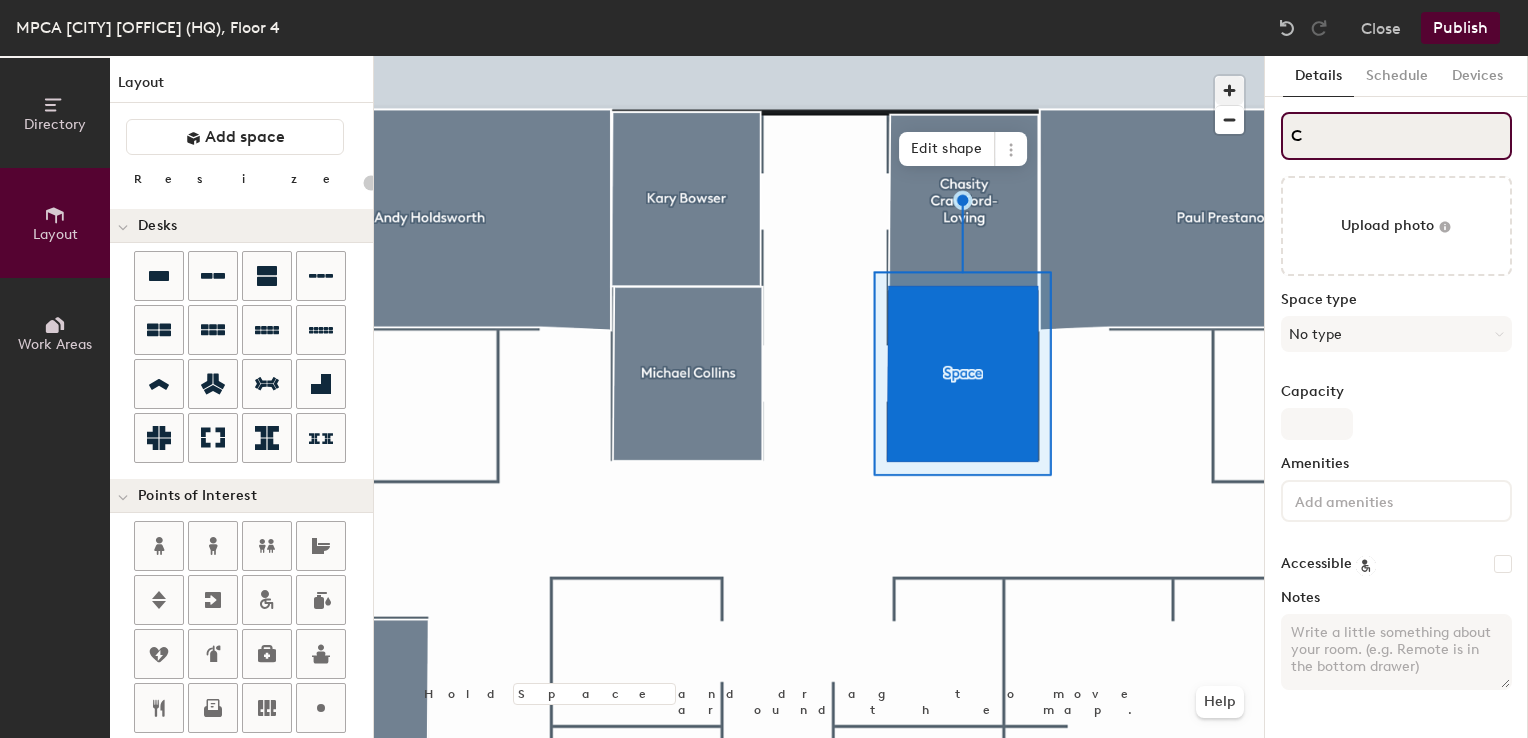 type on "20" 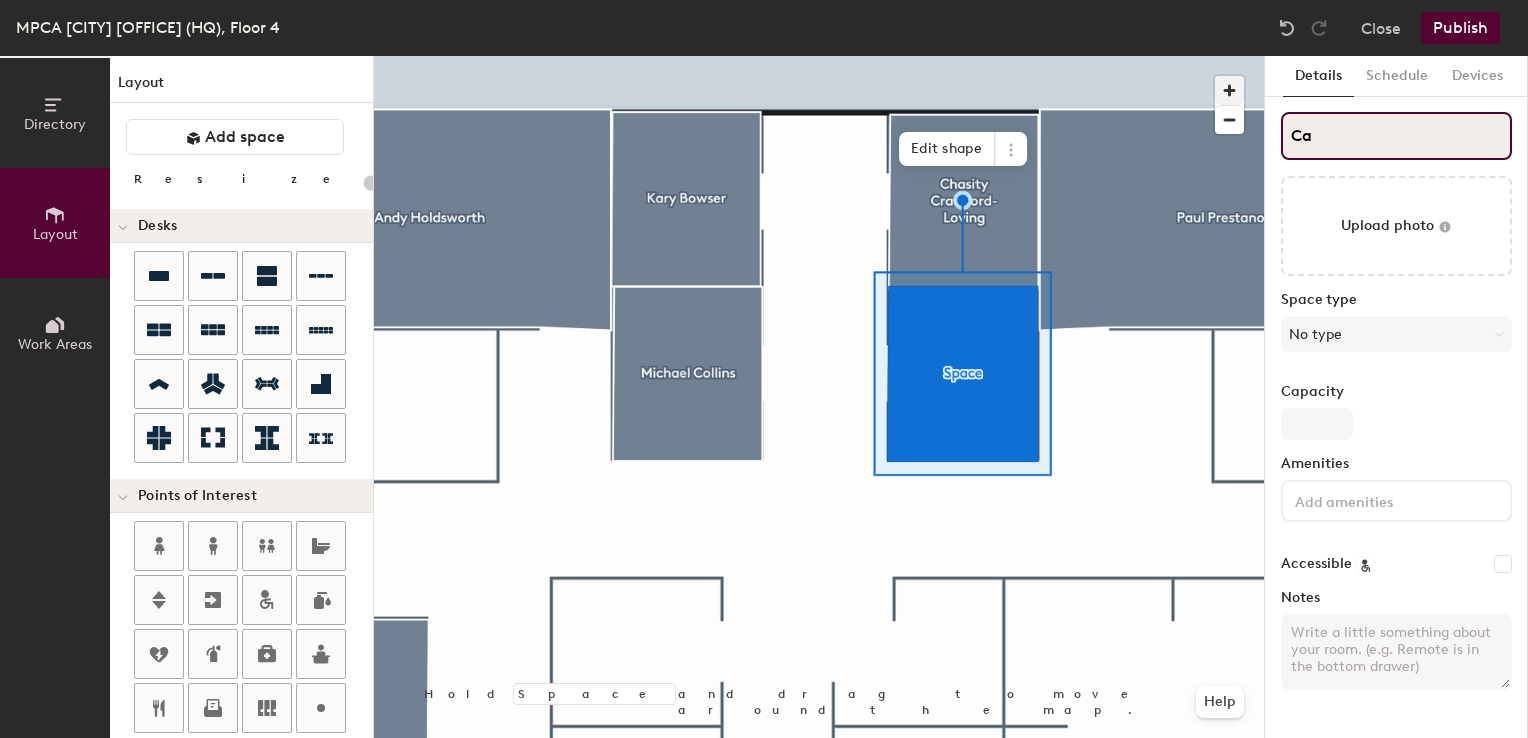 type on "Car" 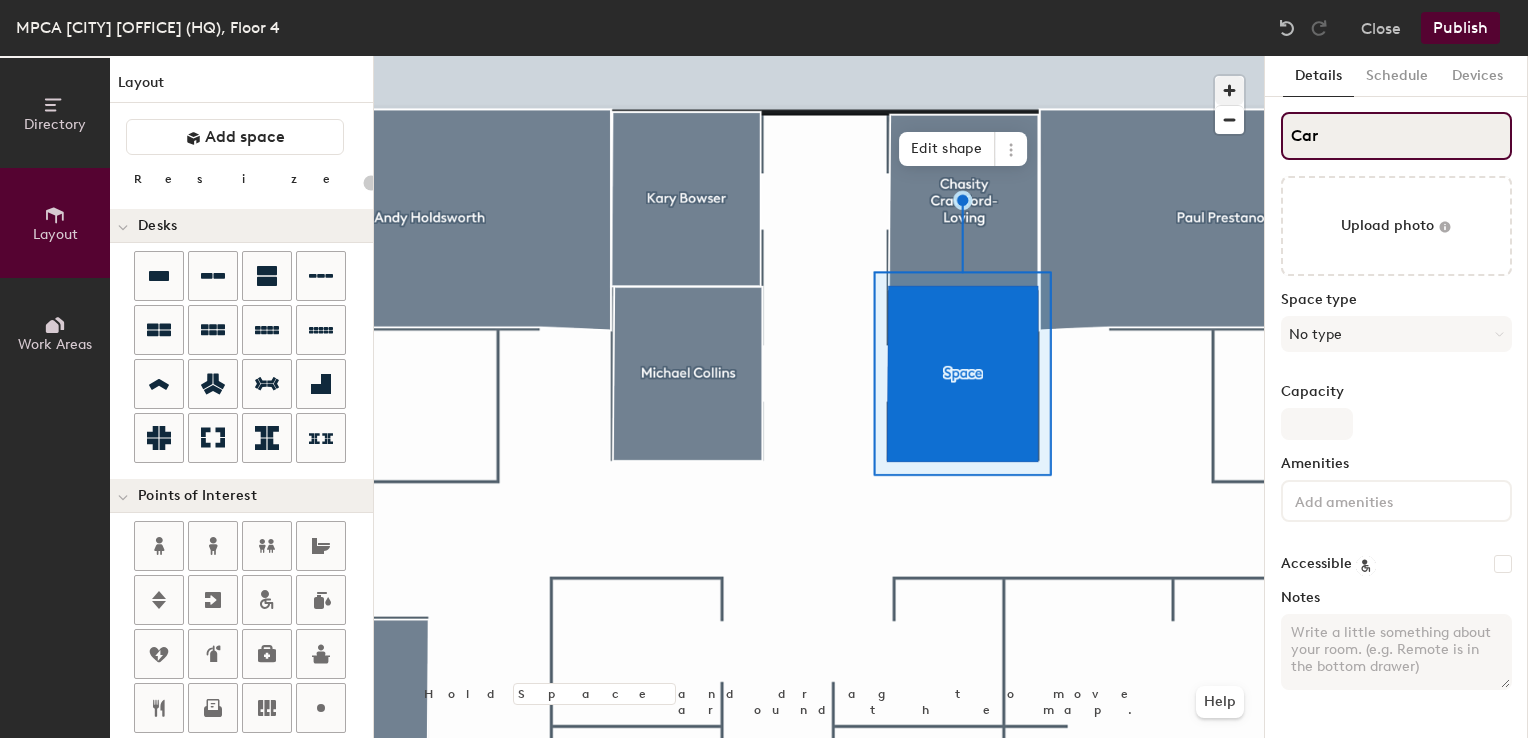 type on "20" 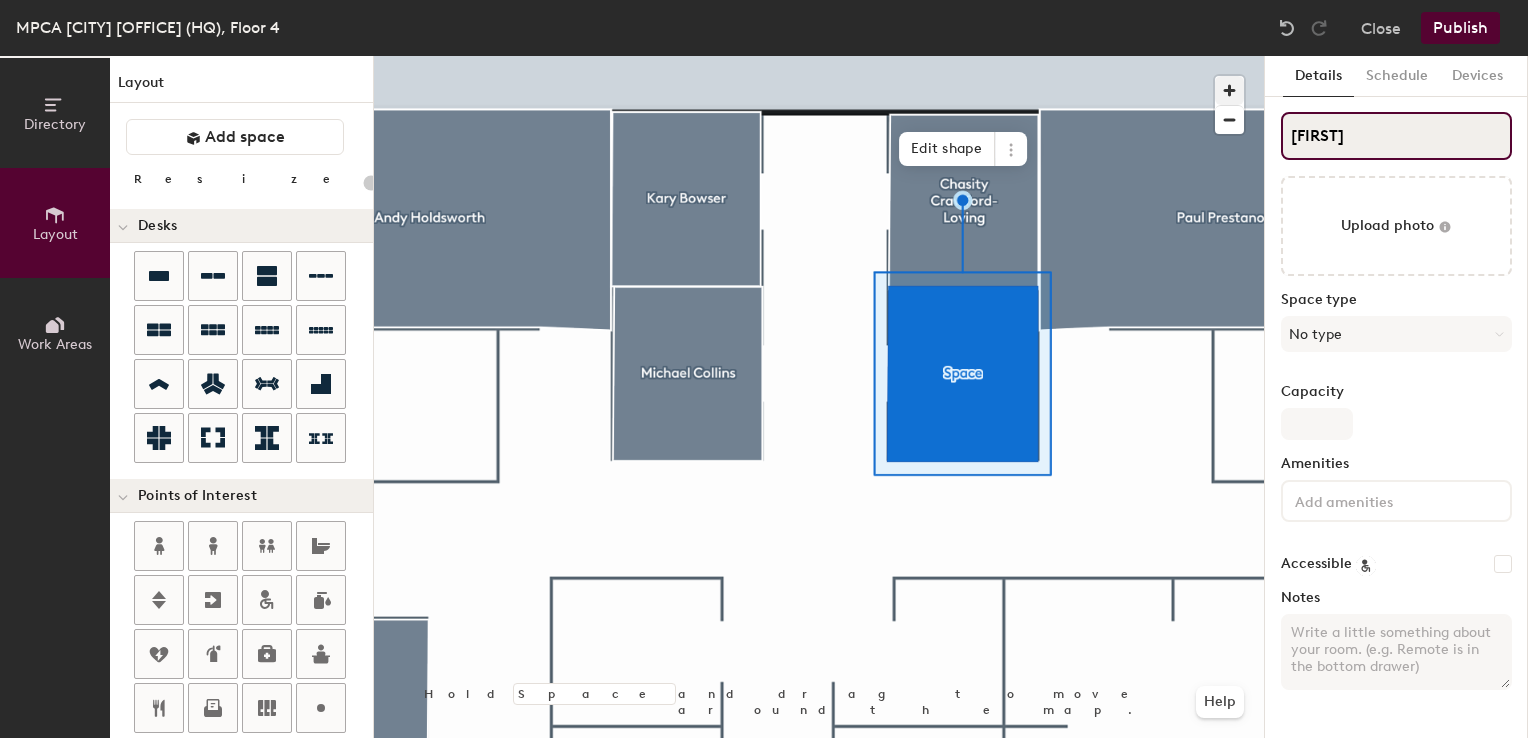 type on "20" 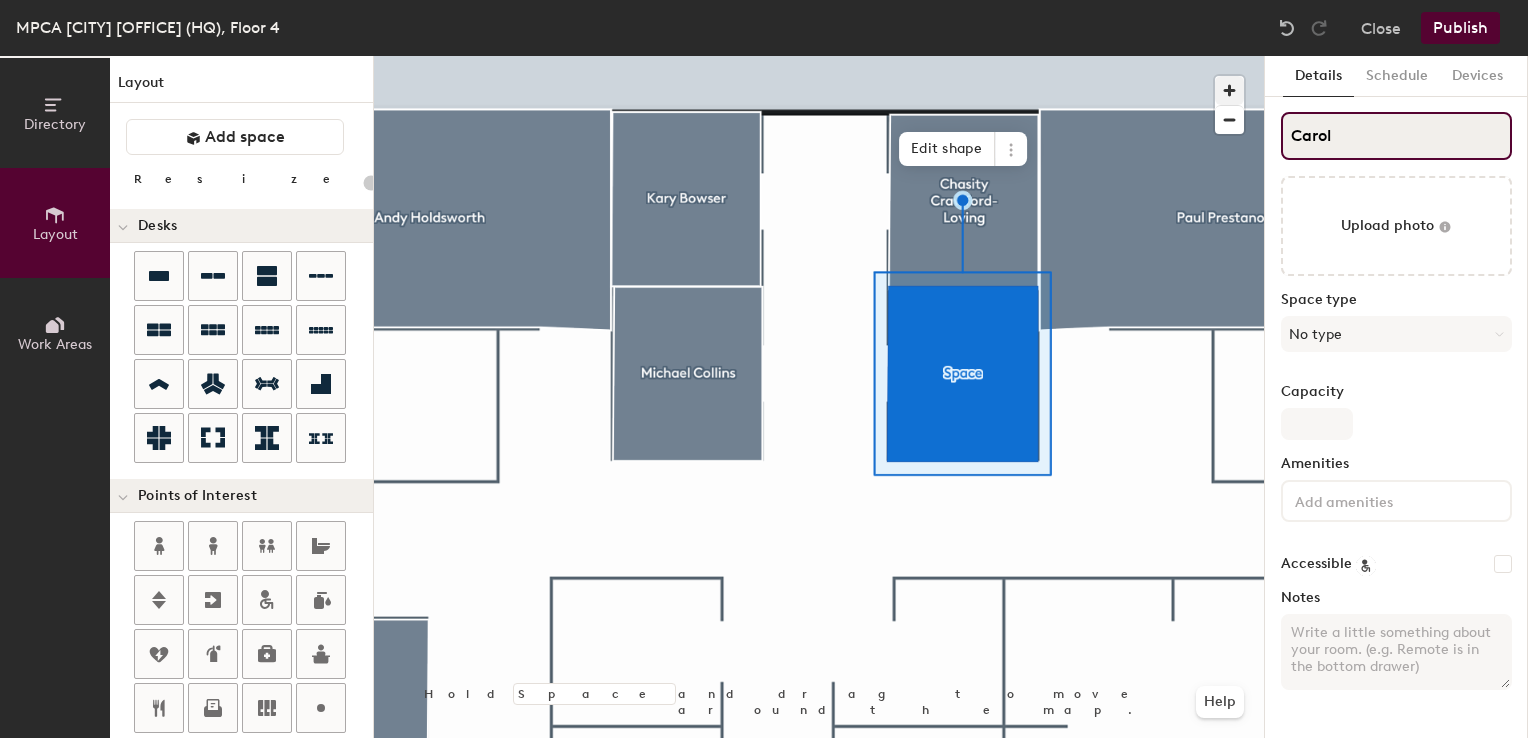 type on "20" 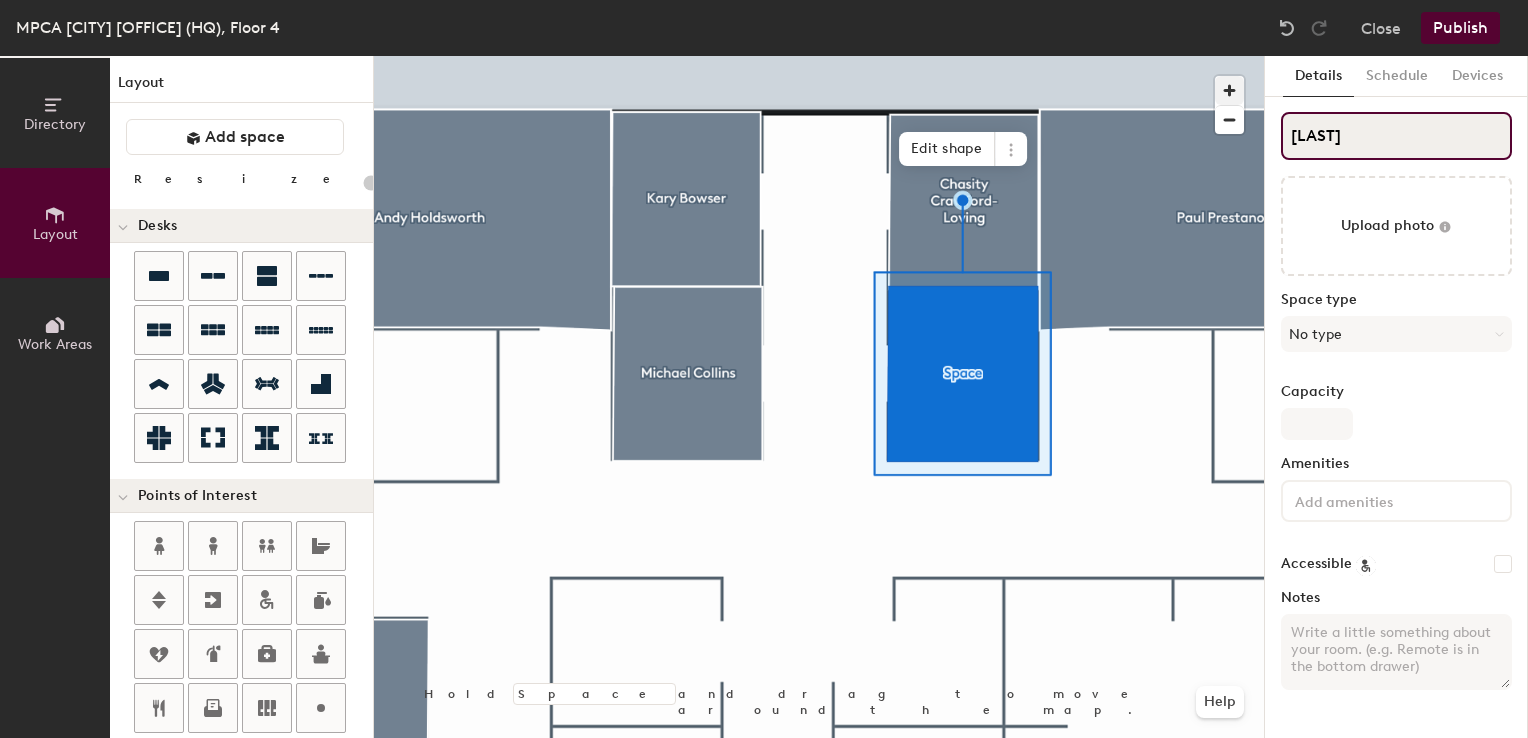 type on "20" 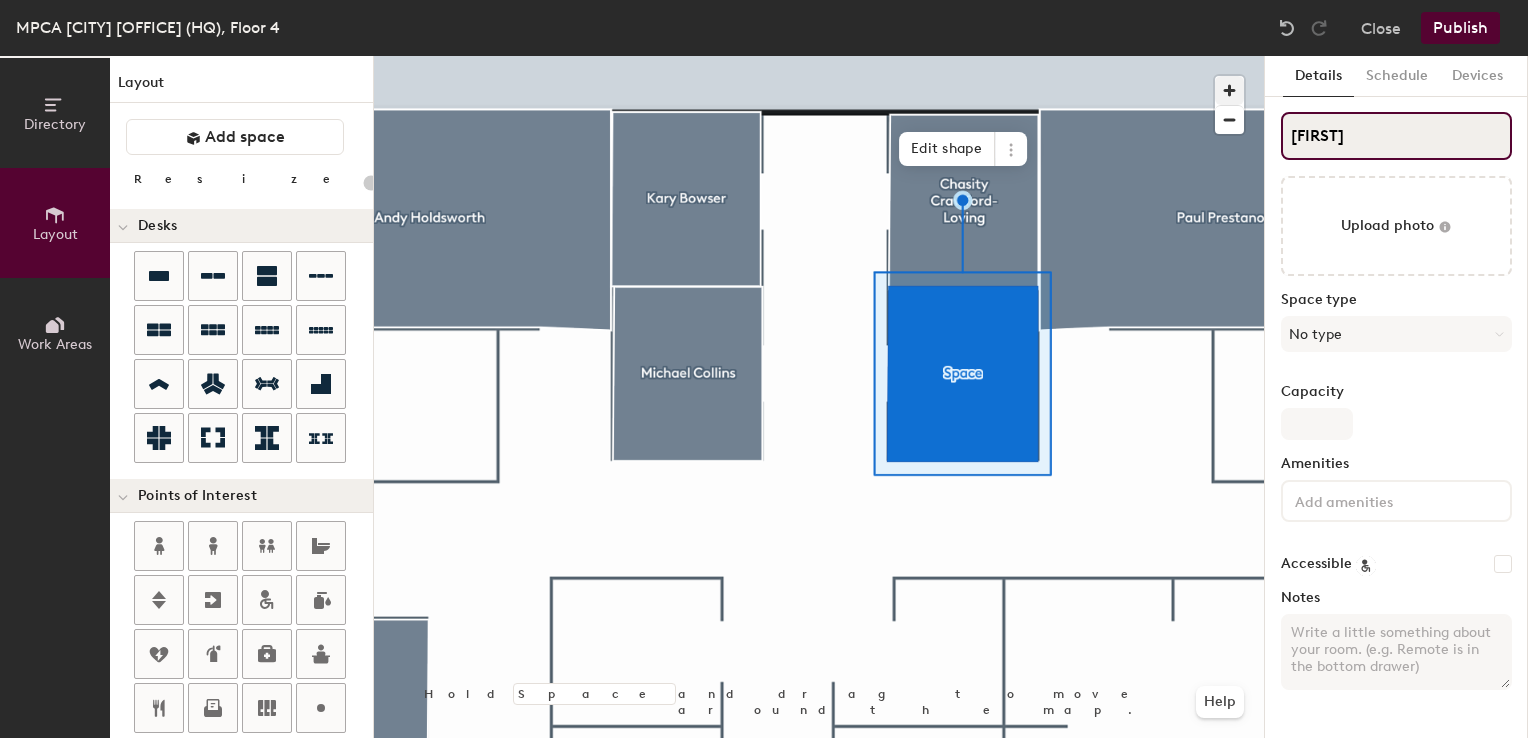 type on "Carolyn" 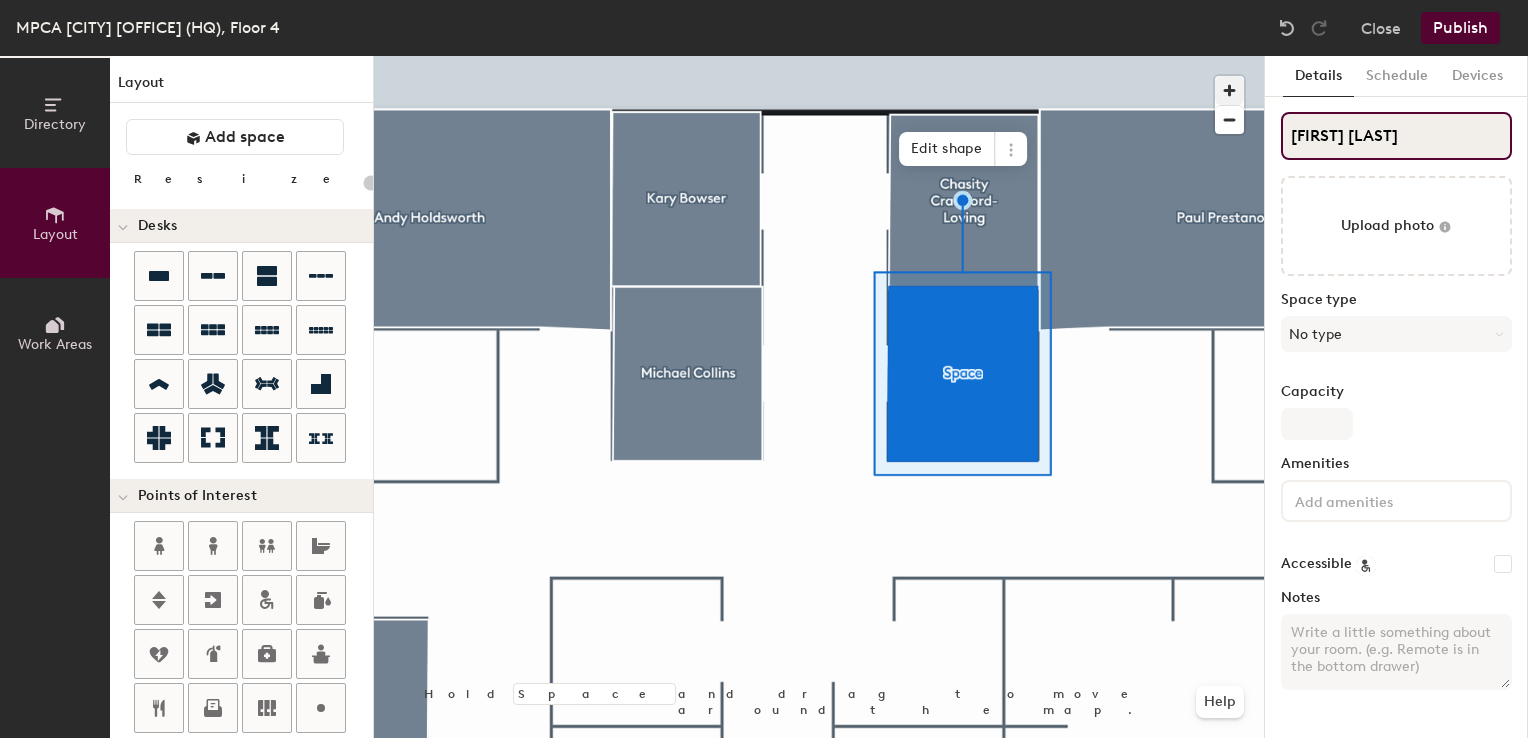 type on "20" 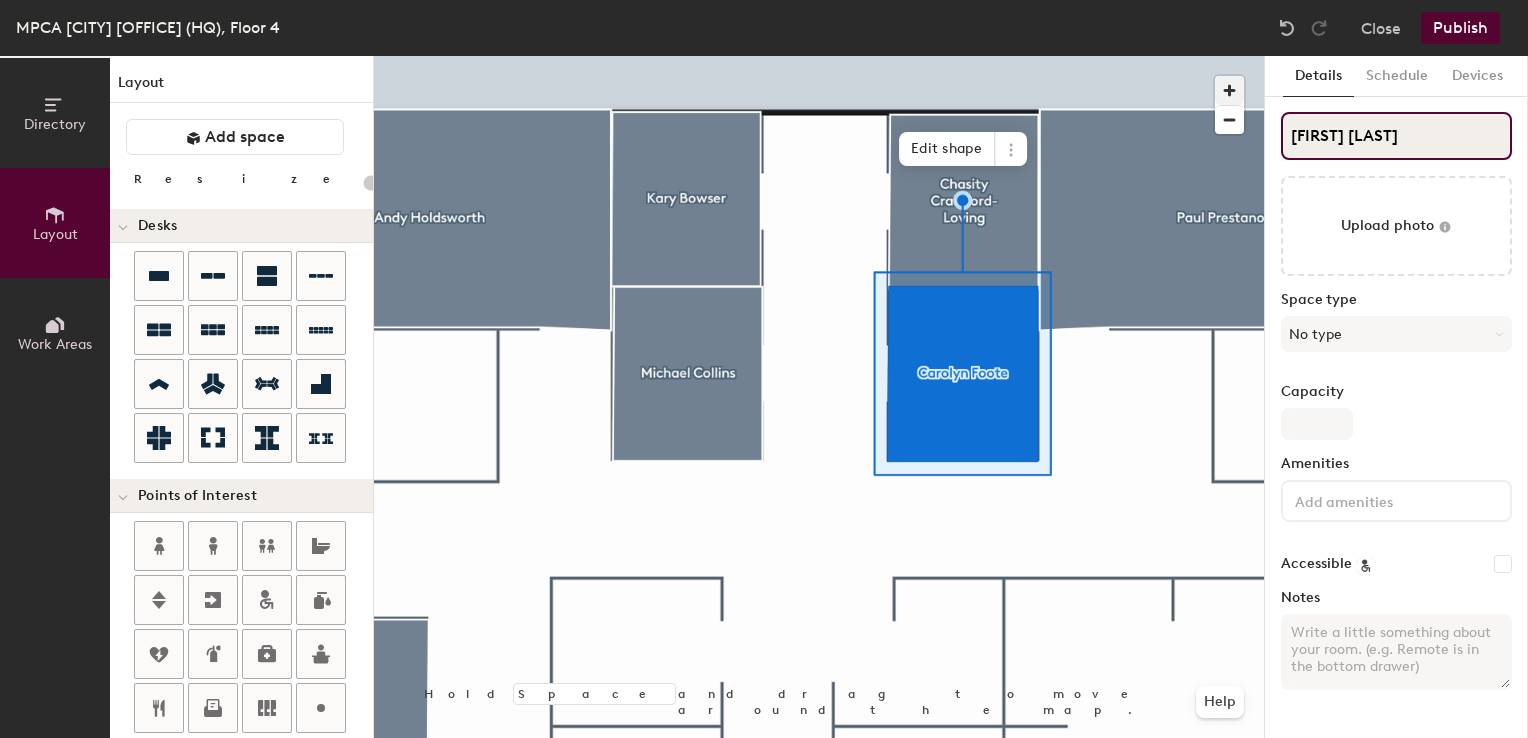 type on "Carolyn Foote" 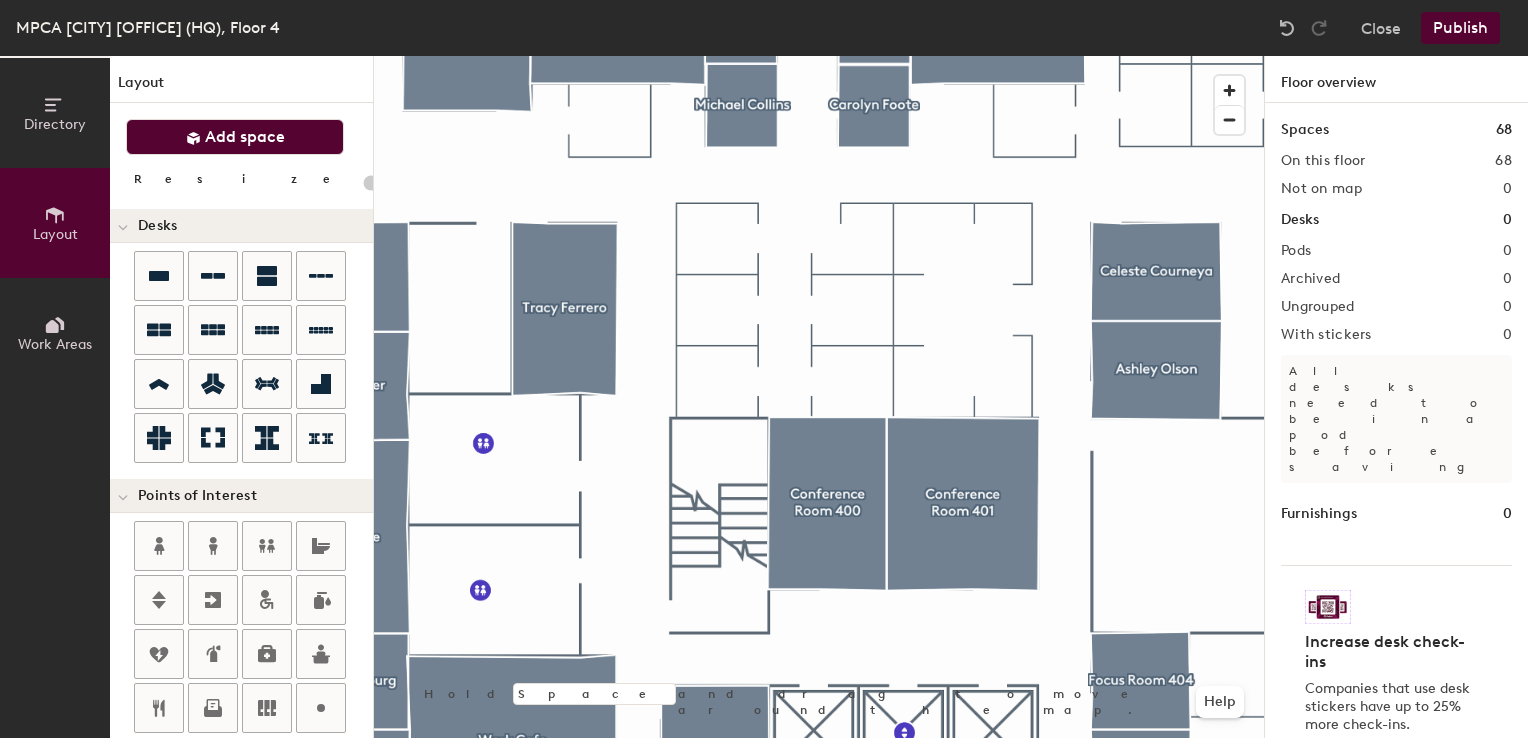 click on "Add space" 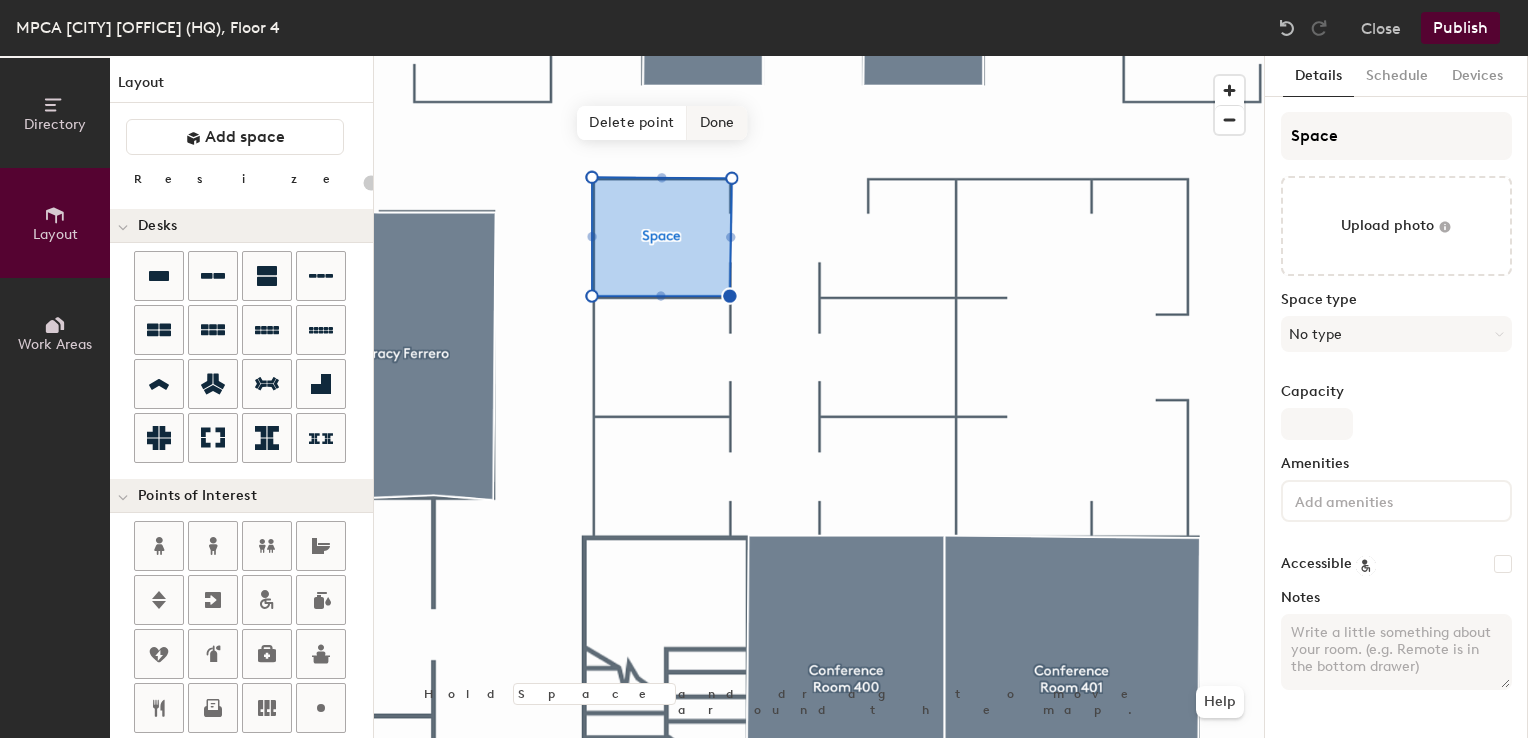 click on "Done" 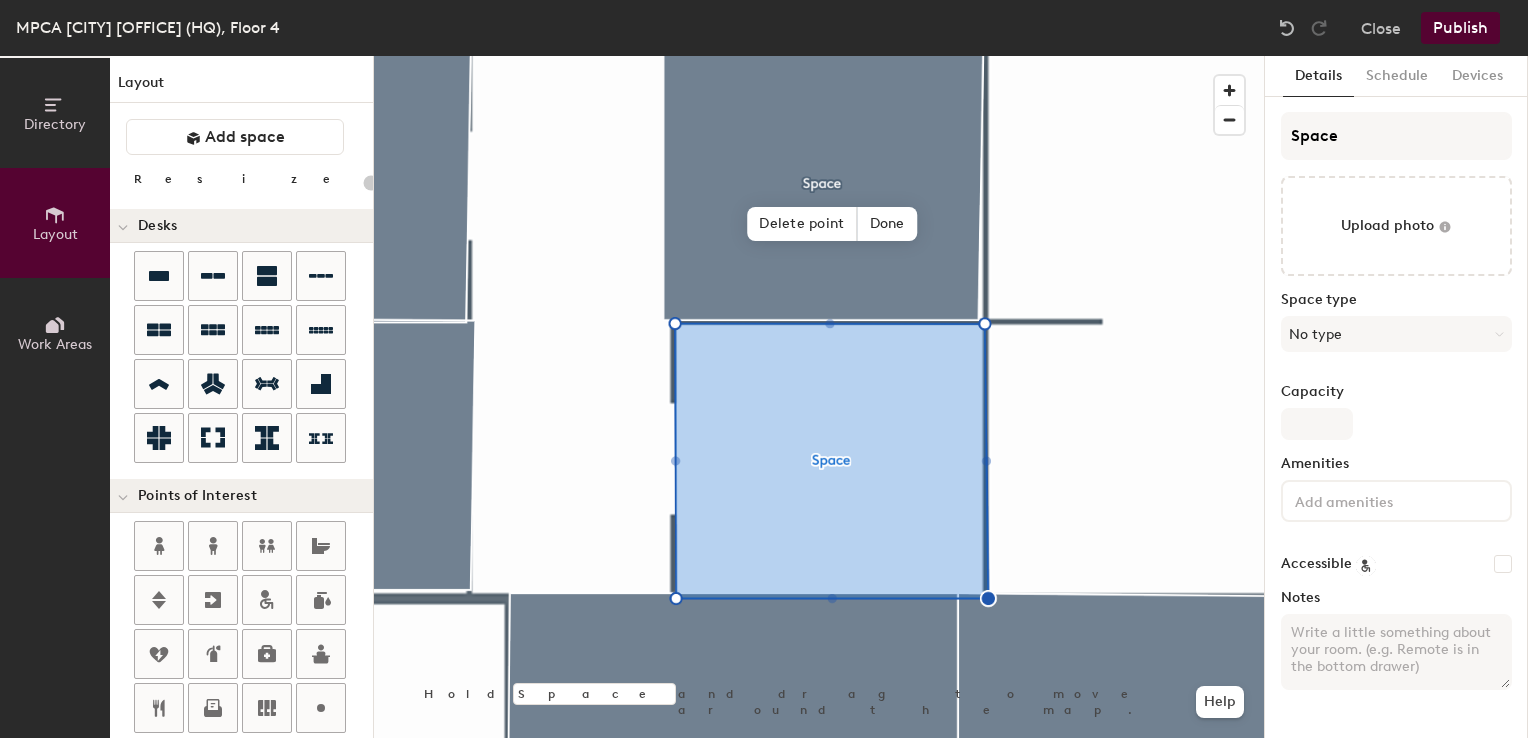 type on "20" 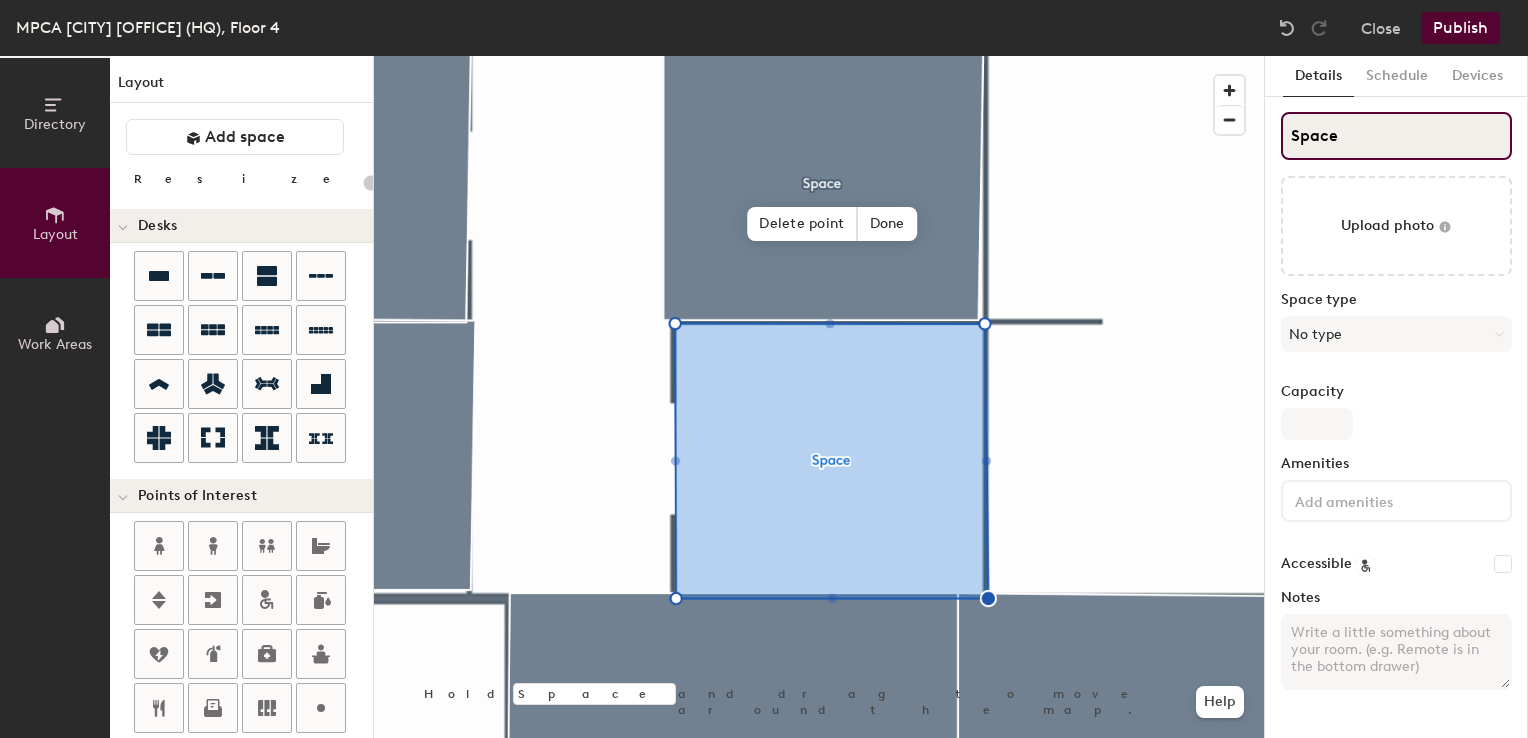 click on "Directory Layout Work Areas Layout   Add space Resize Desks Points of Interest Furnishings Seating Tables Booths Hold Space and drag to move around the map. Help Delete point Done Scheduling policies Booking Window Max reservation length Recurring events Restrict booking to working hours Prevent booking from kiosks Restrict booking to administrators Configure room display Background Upload photo General Auto contrast High visibility Hide the logo Custom logo Edit Display hours Screen Brightness 0% 100% Privacy Mask meeting titles Hide meeting attendees Keep meeting organizer visible Scheduling Meeting check-ins Start meetings early End meetings early Extend meetings Impromptu meetings Abandoned meeting protection Admin access Restrict display management Details Schedule Devices Space Upload photo Space type No type Capacity Amenities Accessible Notes" 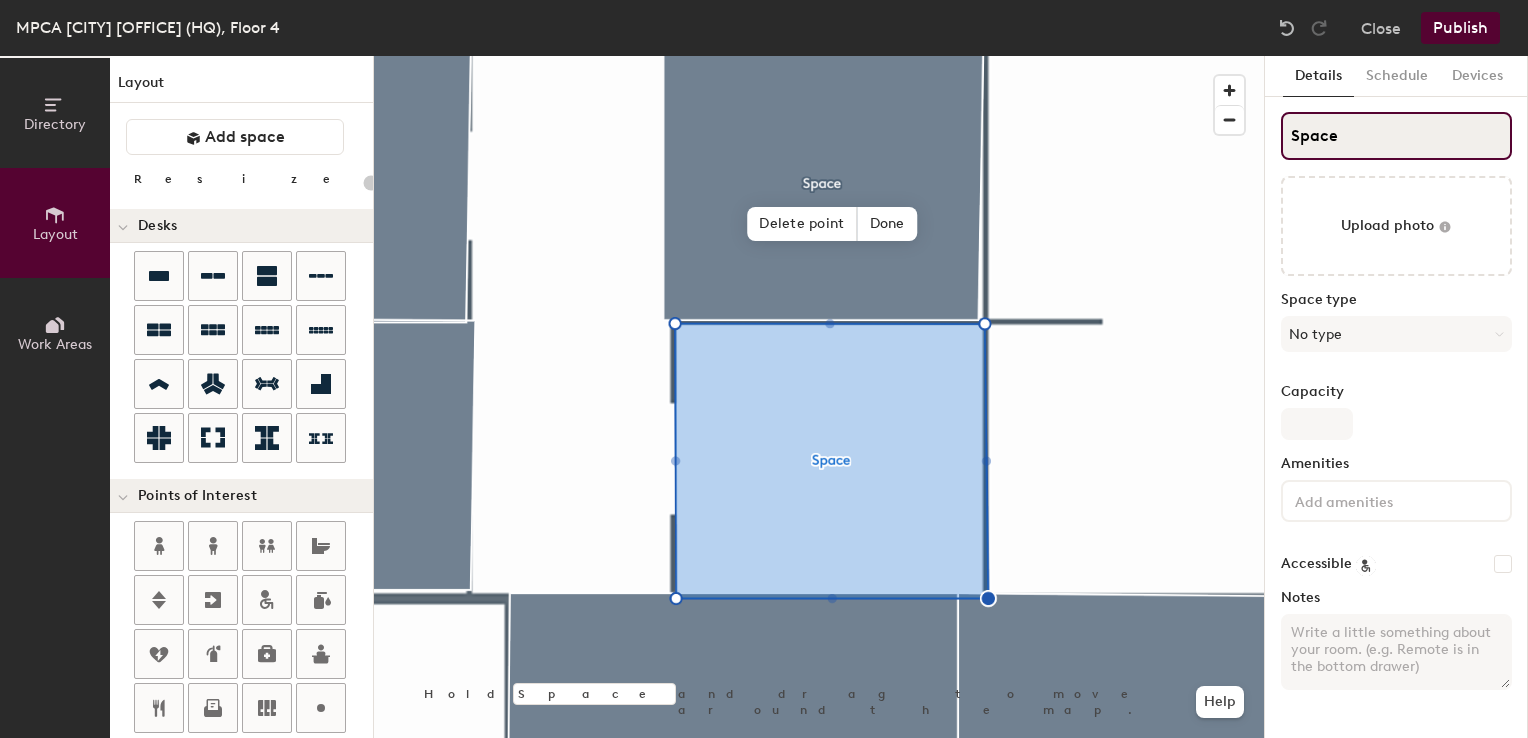 type on "A" 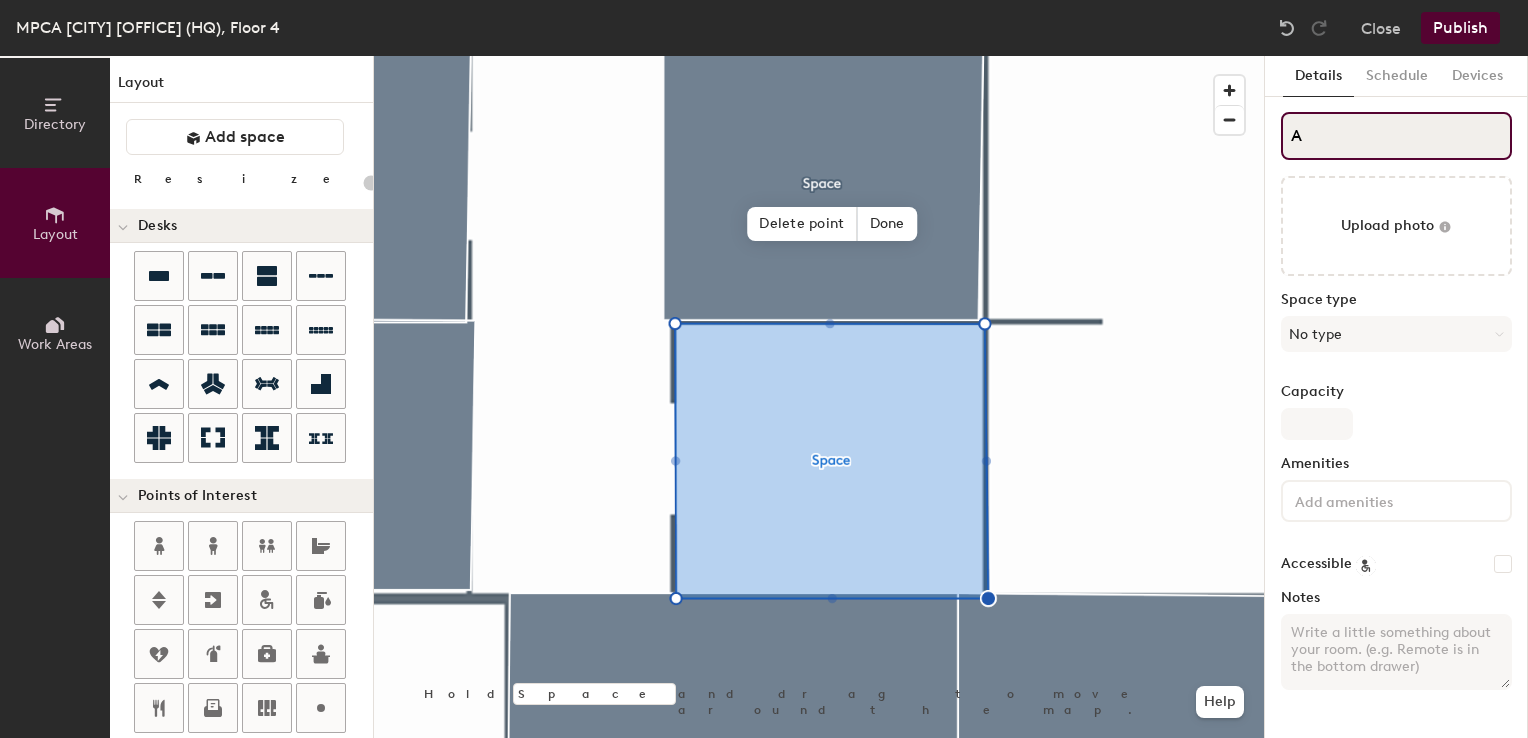 type on "20" 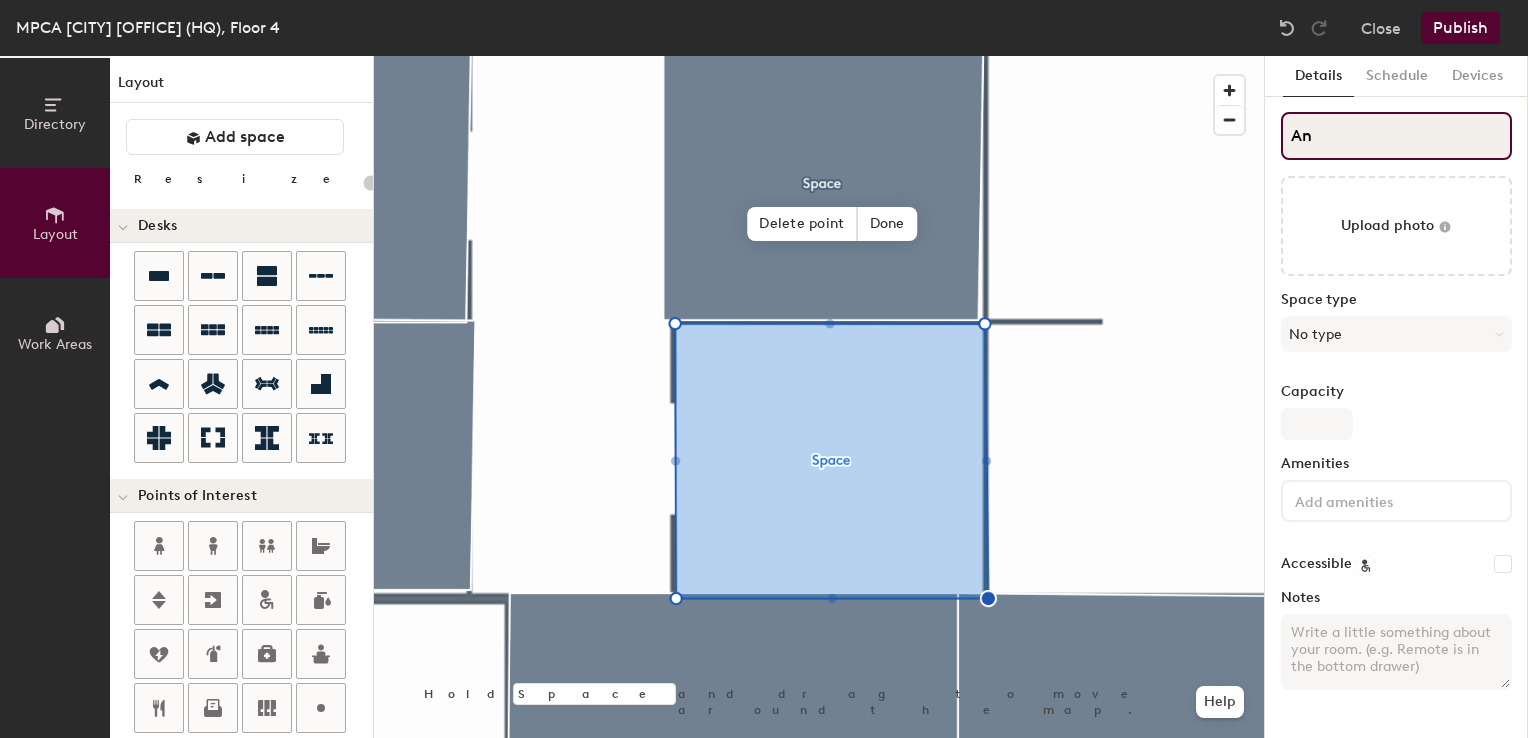 type on "And" 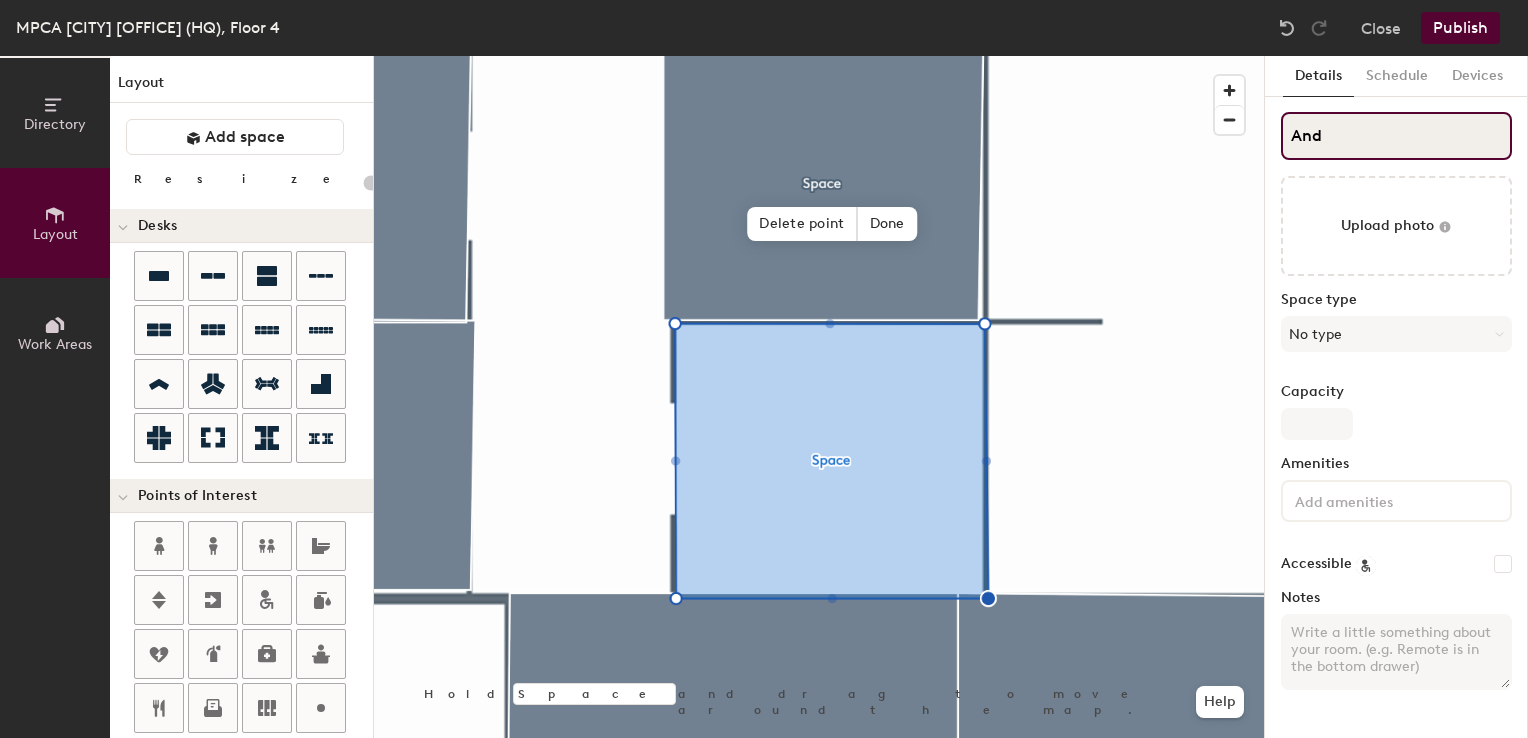 type on "20" 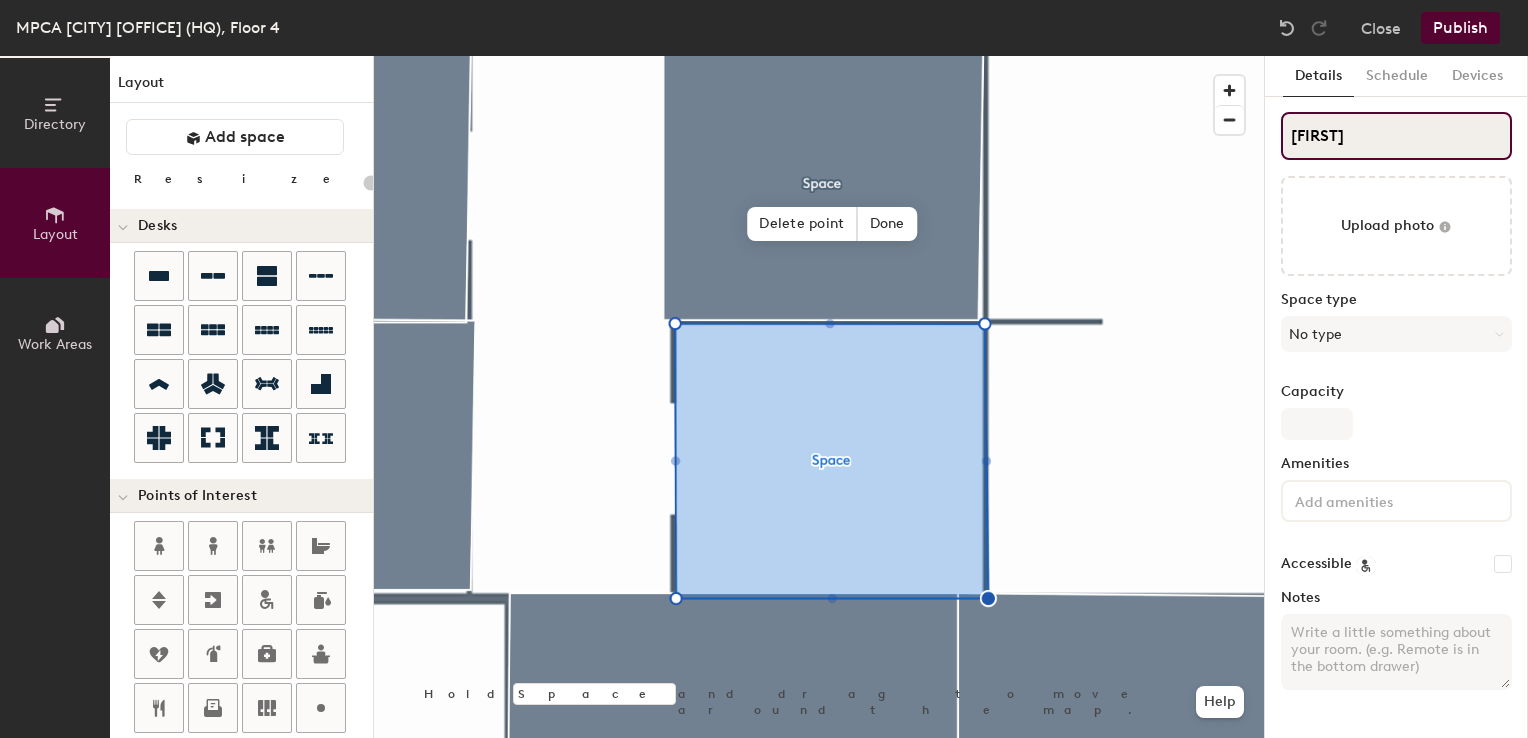 type on "[FIRST]" 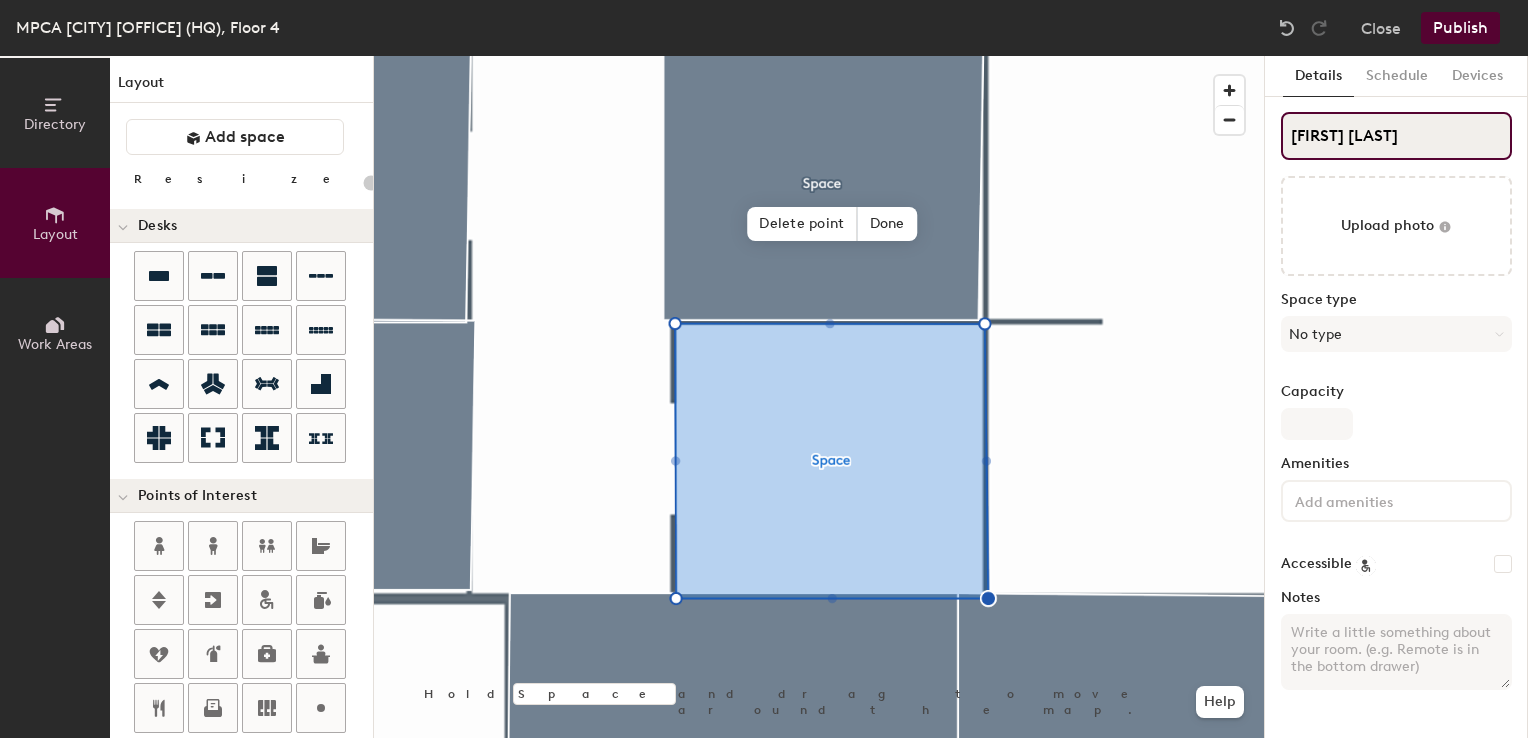 type on "20" 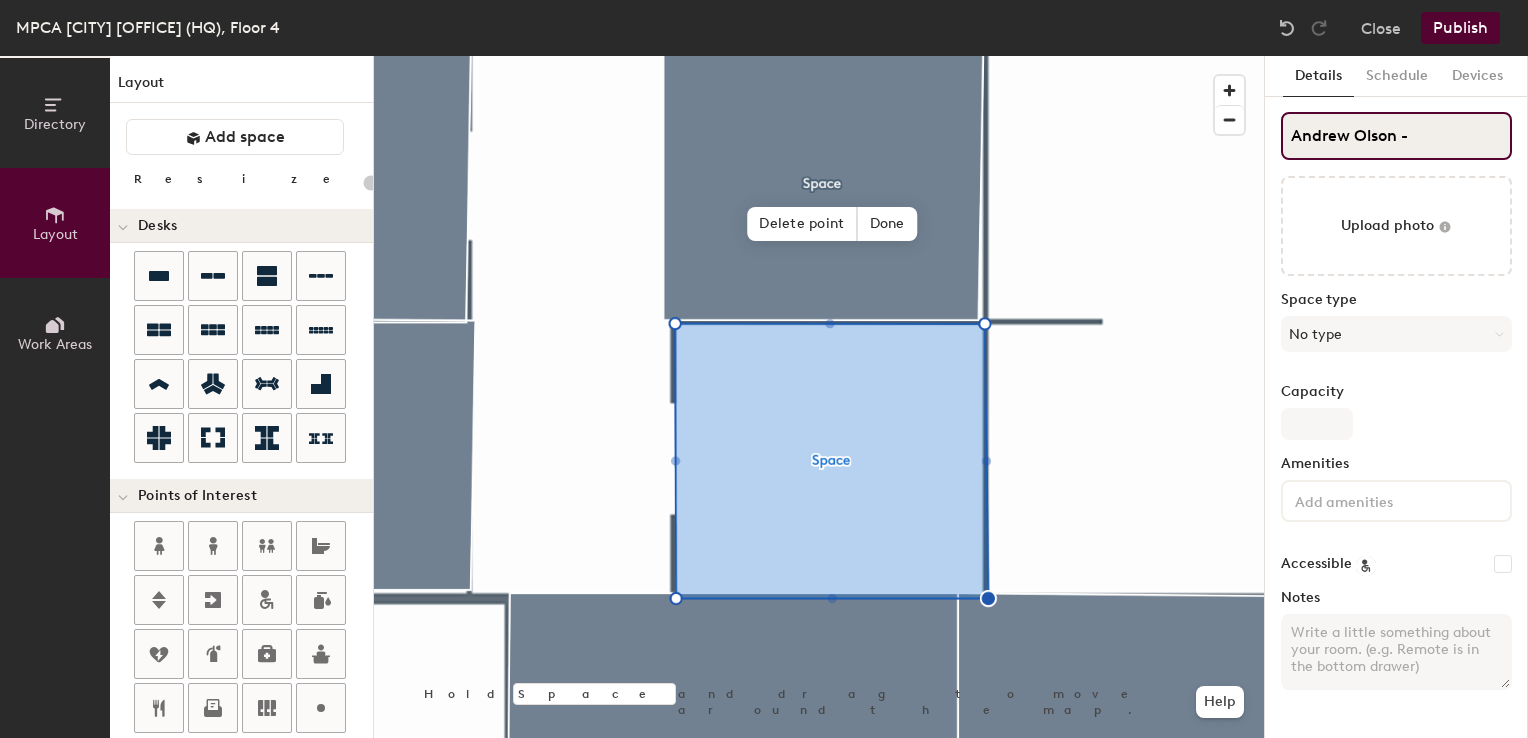 type on "20" 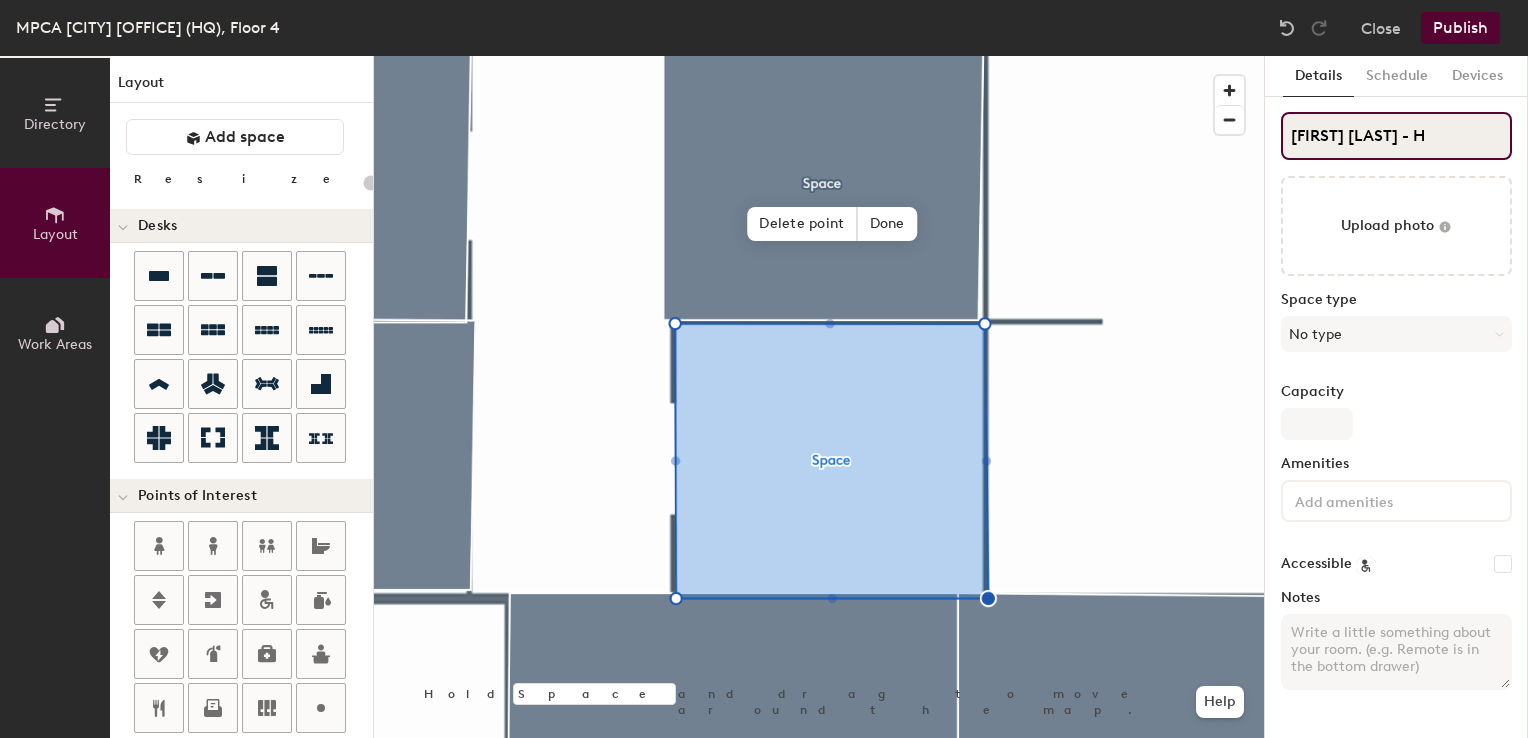 type on "20" 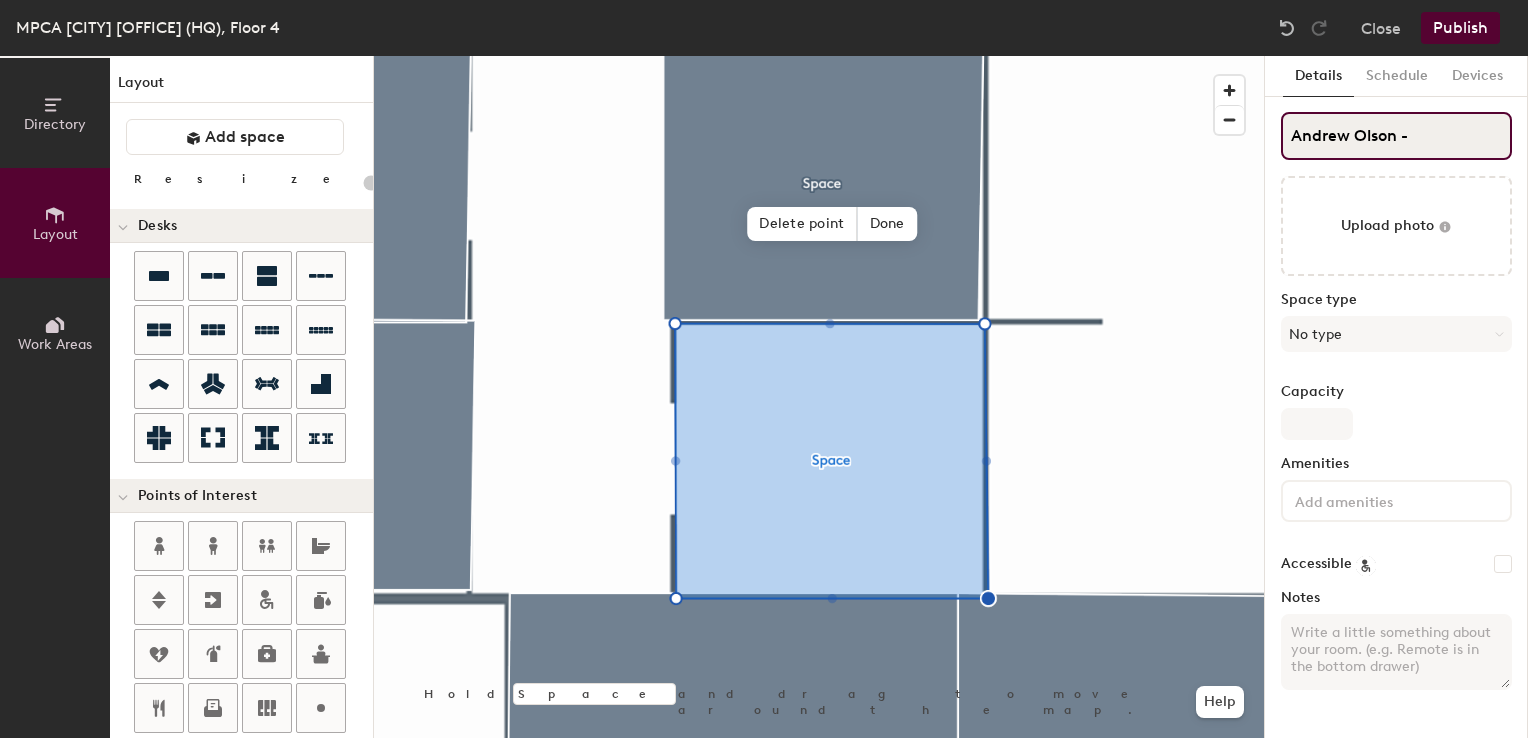 type on "20" 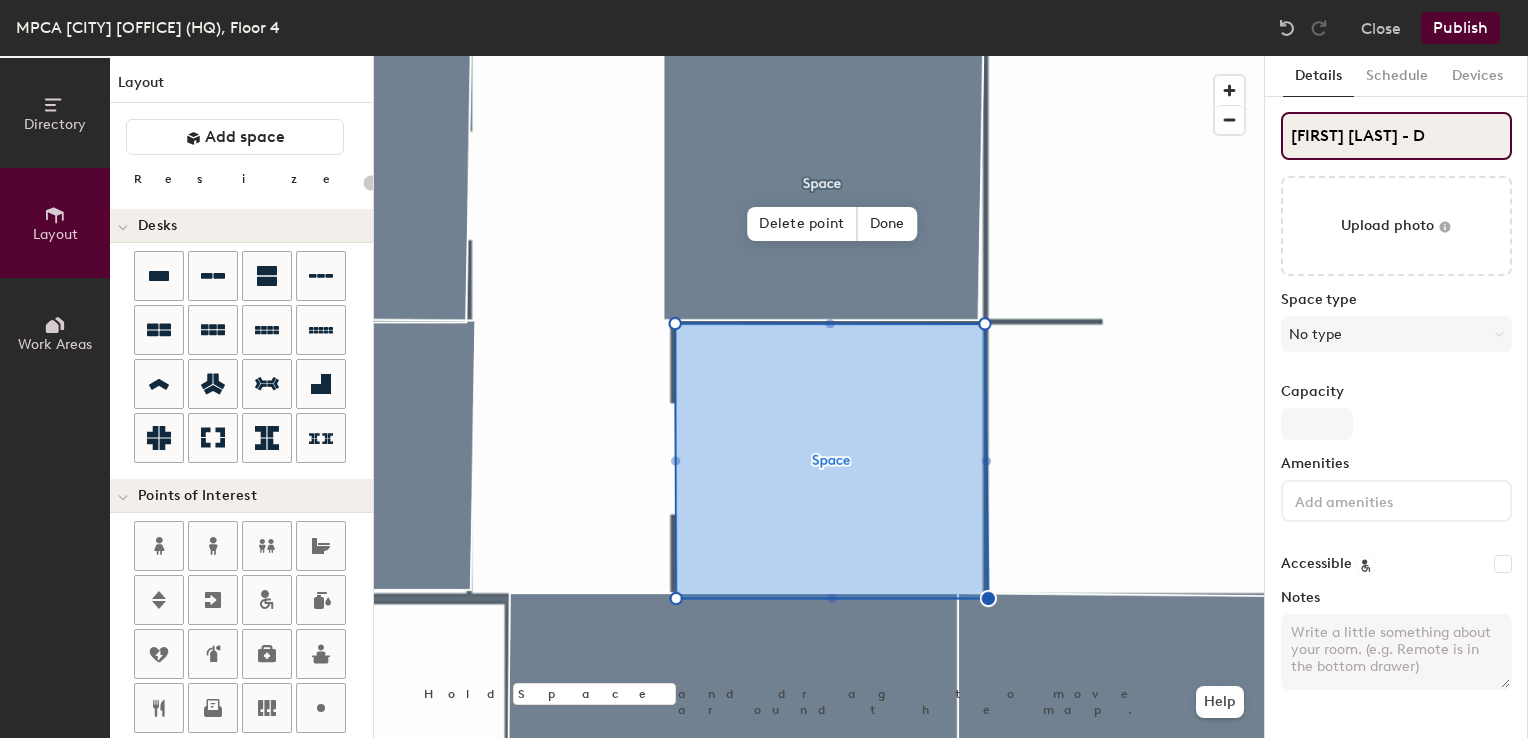 type on "Andrew Olson - DH" 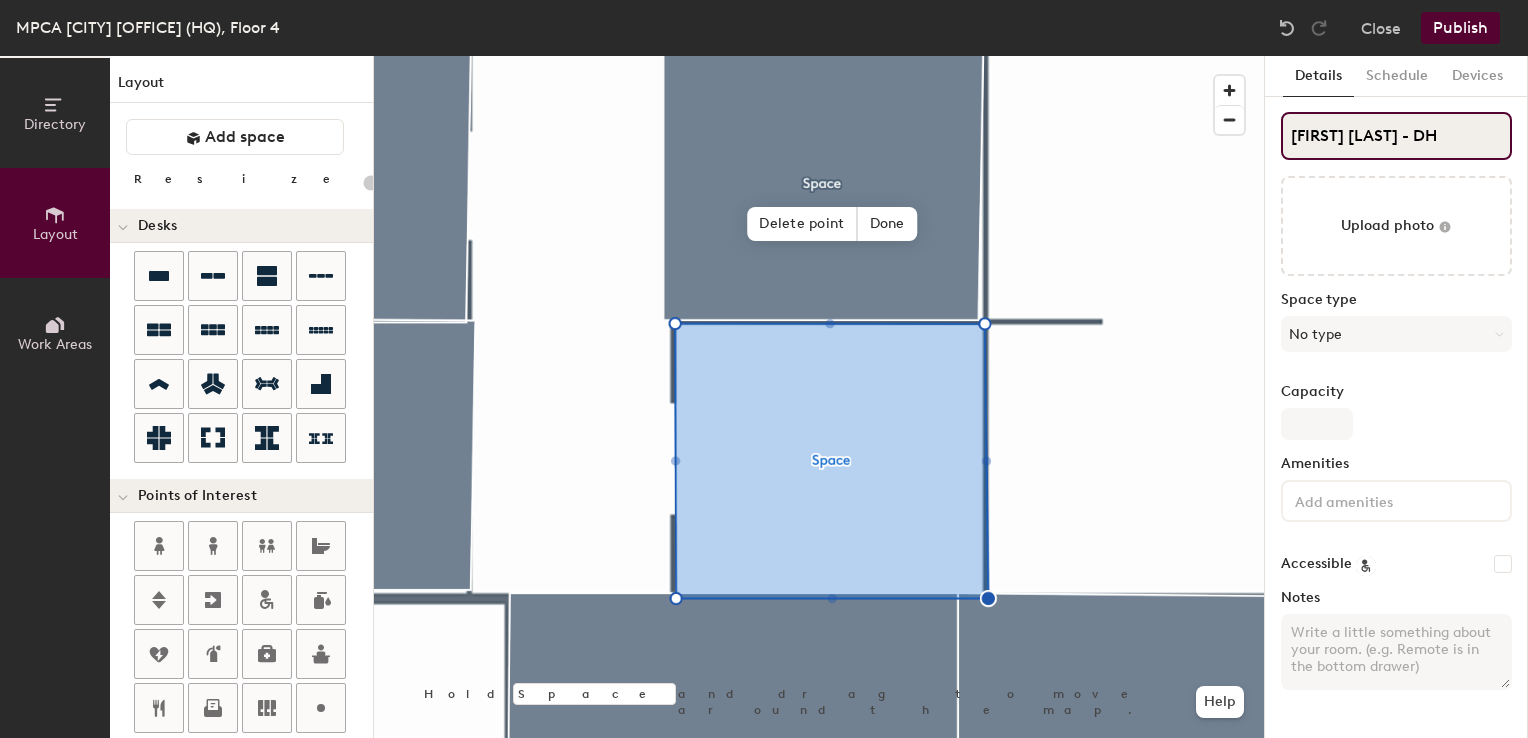 type on "20" 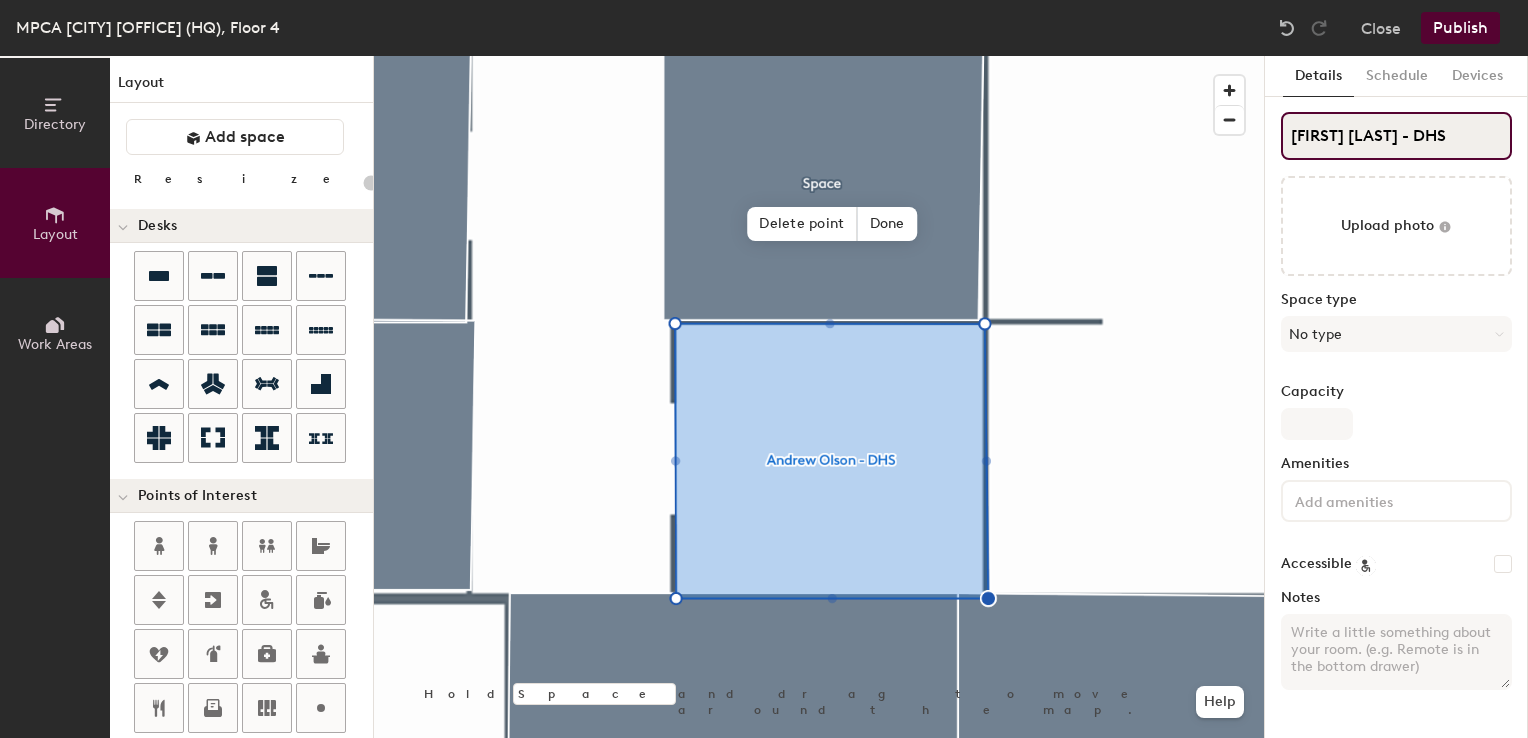 type on "20" 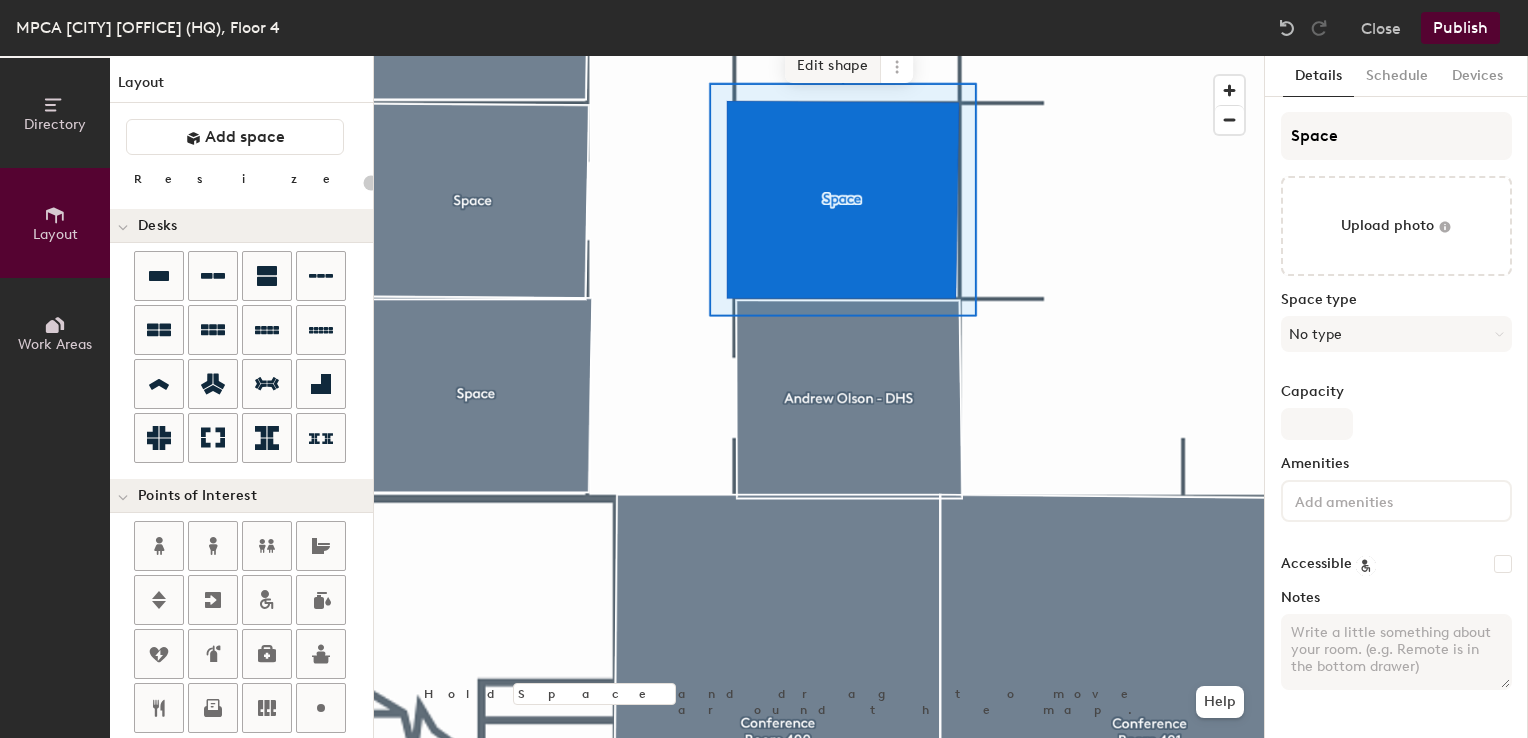 click on "Edit shape" 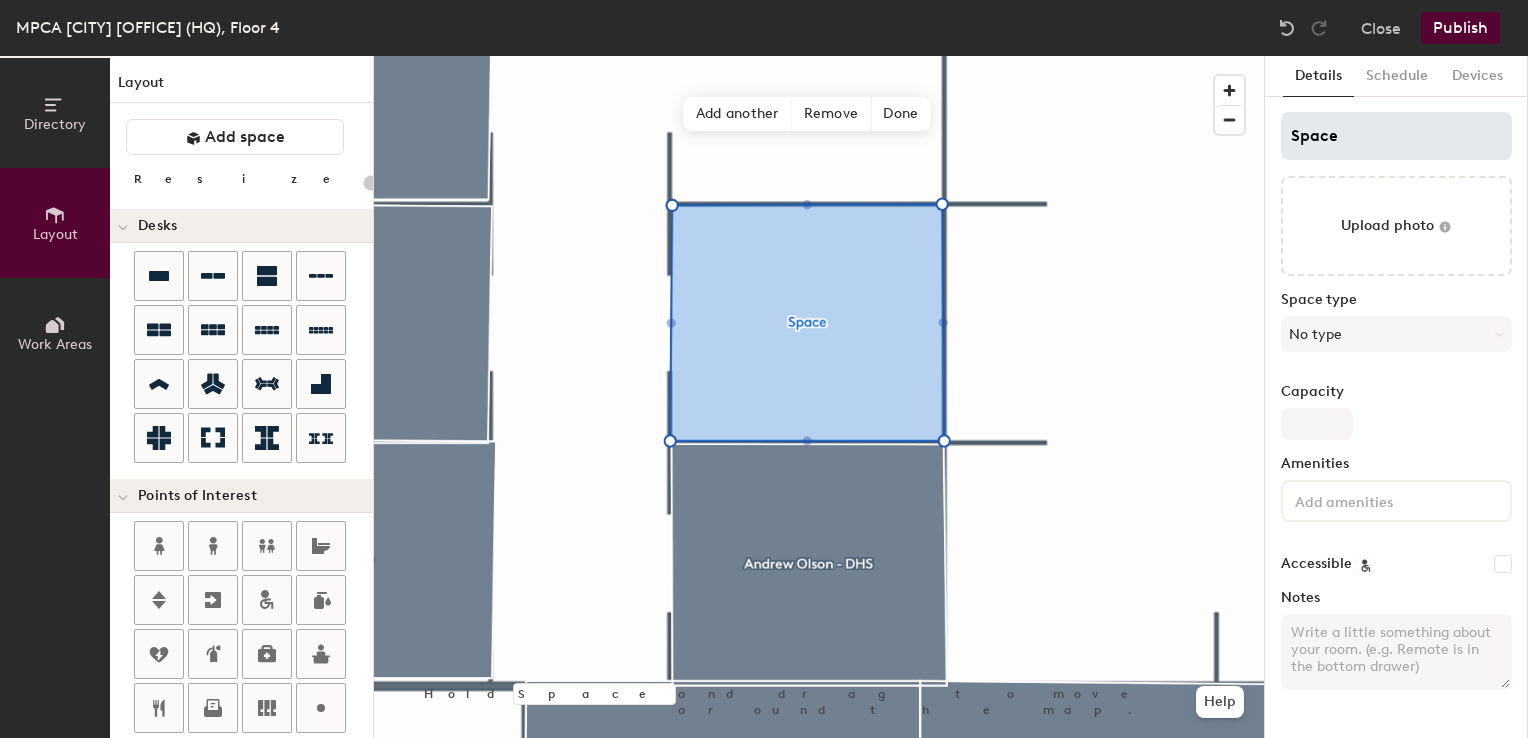 type on "20" 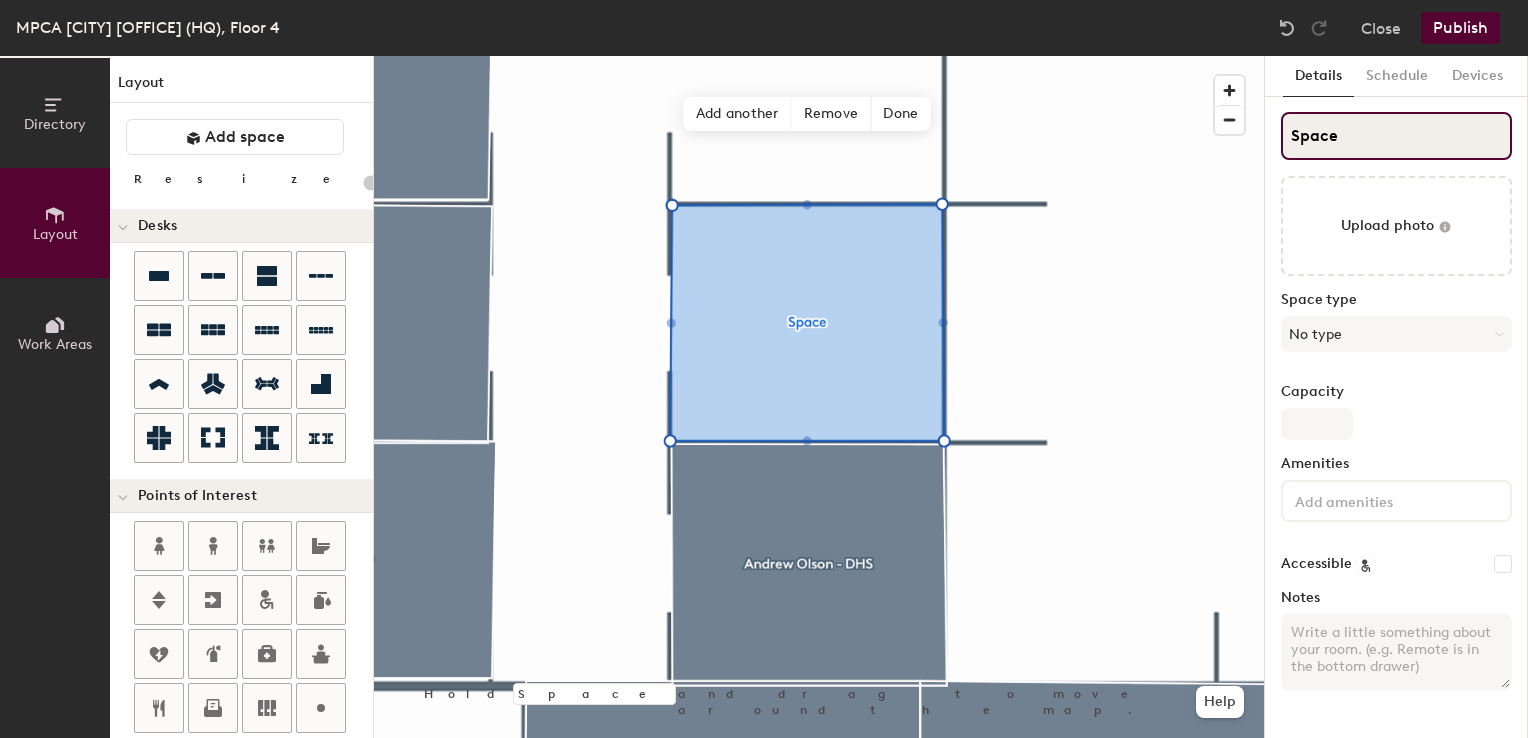 click on "Directory Layout Work Areas Layout   Add space Resize Desks Points of Interest Furnishings Seating Tables Booths Hold Space and drag to move around the map. Help Add another Remove Done Scheduling policies Booking Window Max reservation length Recurring events Restrict booking to working hours Prevent booking from kiosks Restrict booking to administrators Configure room display Background Upload photo General Auto contrast High visibility Hide the logo Custom logo Edit Display hours Screen Brightness 0% 100% Privacy Mask meeting titles Hide meeting attendees Keep meeting organizer visible Scheduling Meeting check-ins Start meetings early End meetings early Extend meetings Impromptu meetings Abandoned meeting protection Admin access Restrict display management Details Schedule Devices Space Upload photo Space type No type Capacity Amenities Accessible Notes" 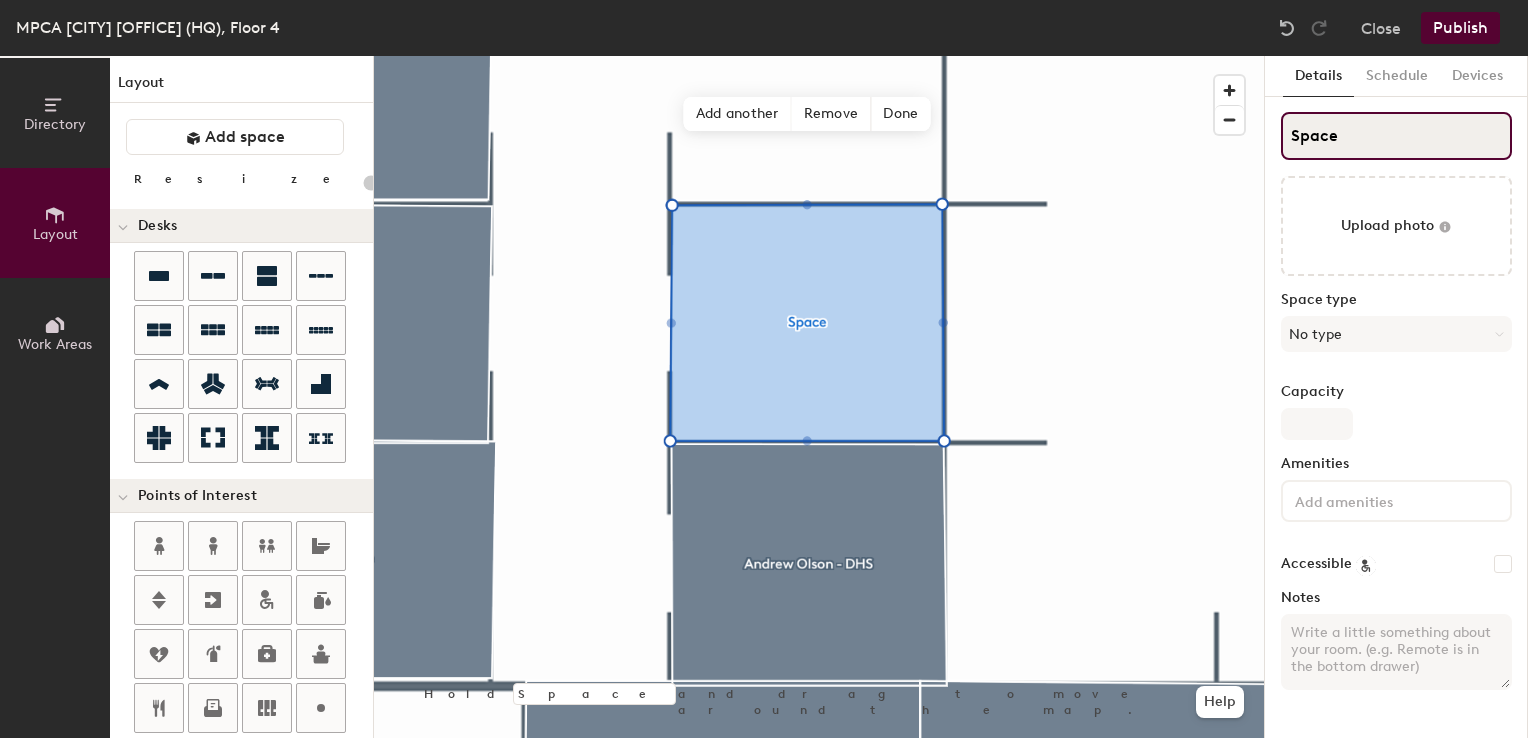 type on "T" 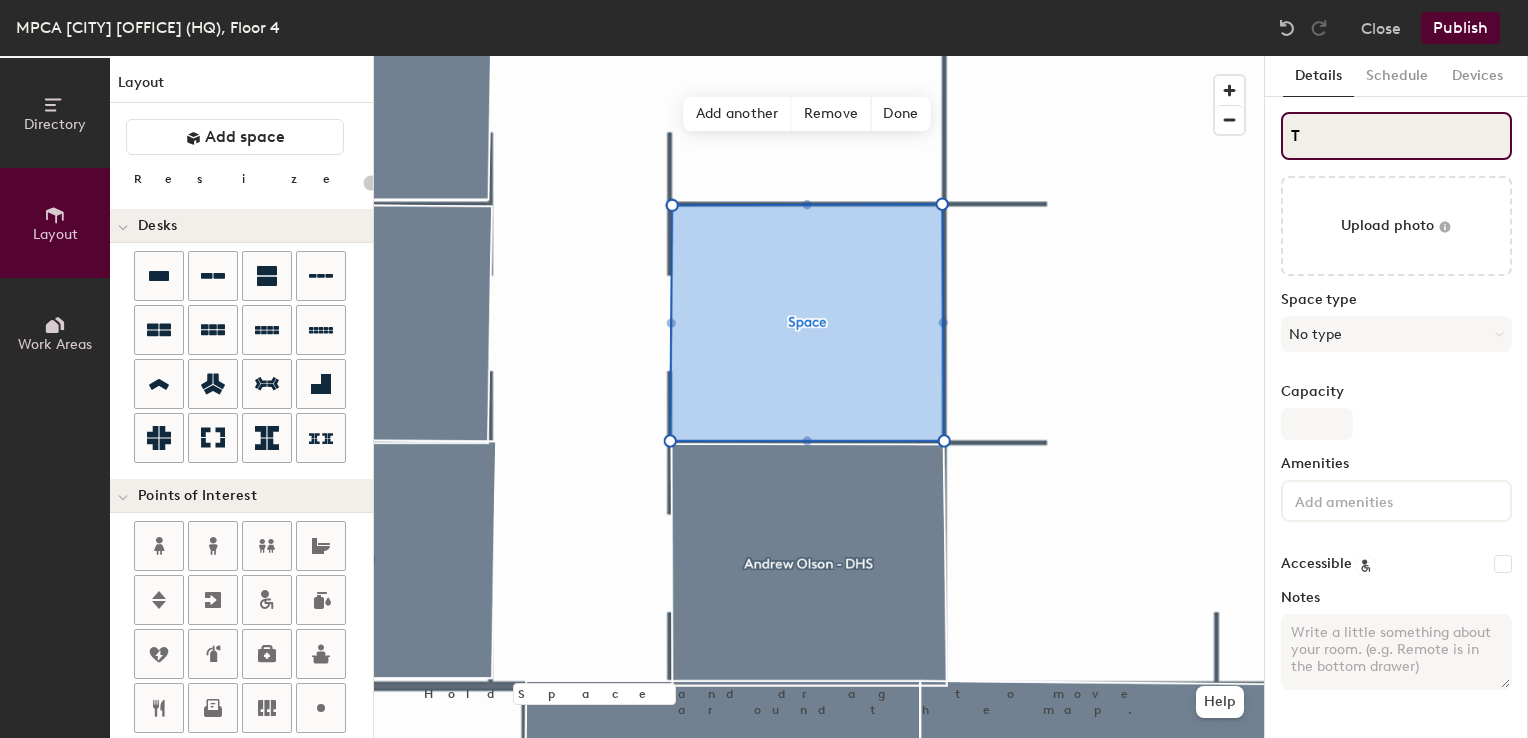type on "20" 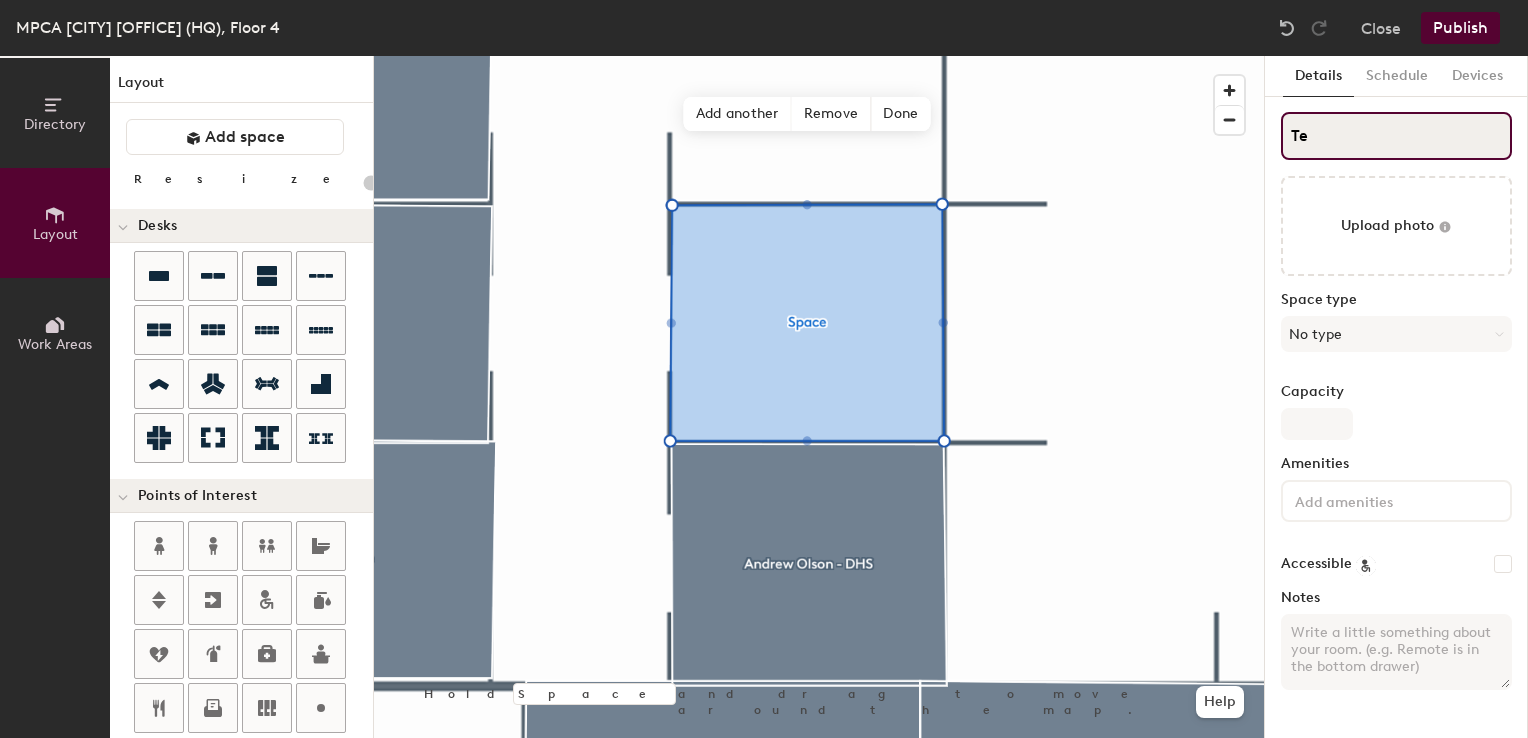 type on "Ter" 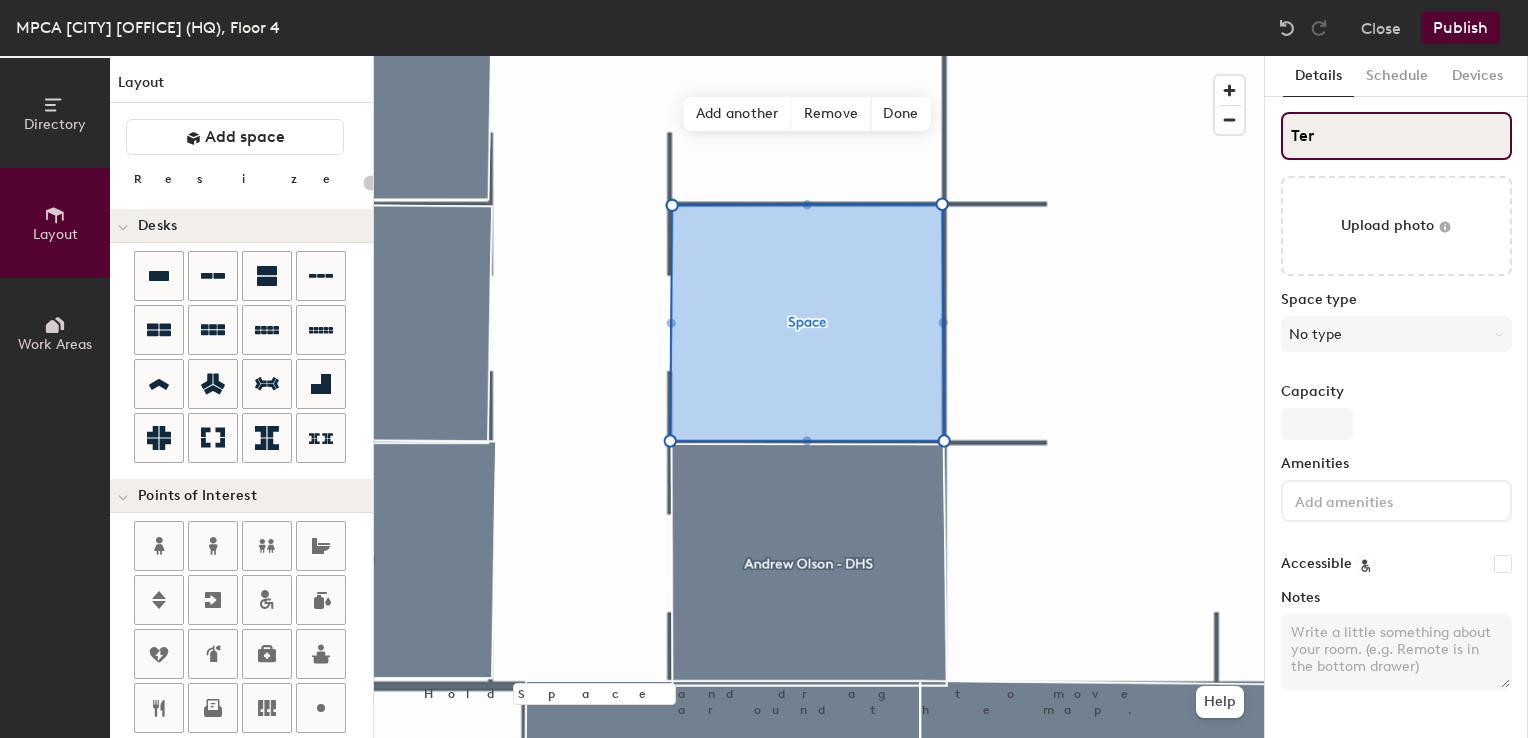 type on "20" 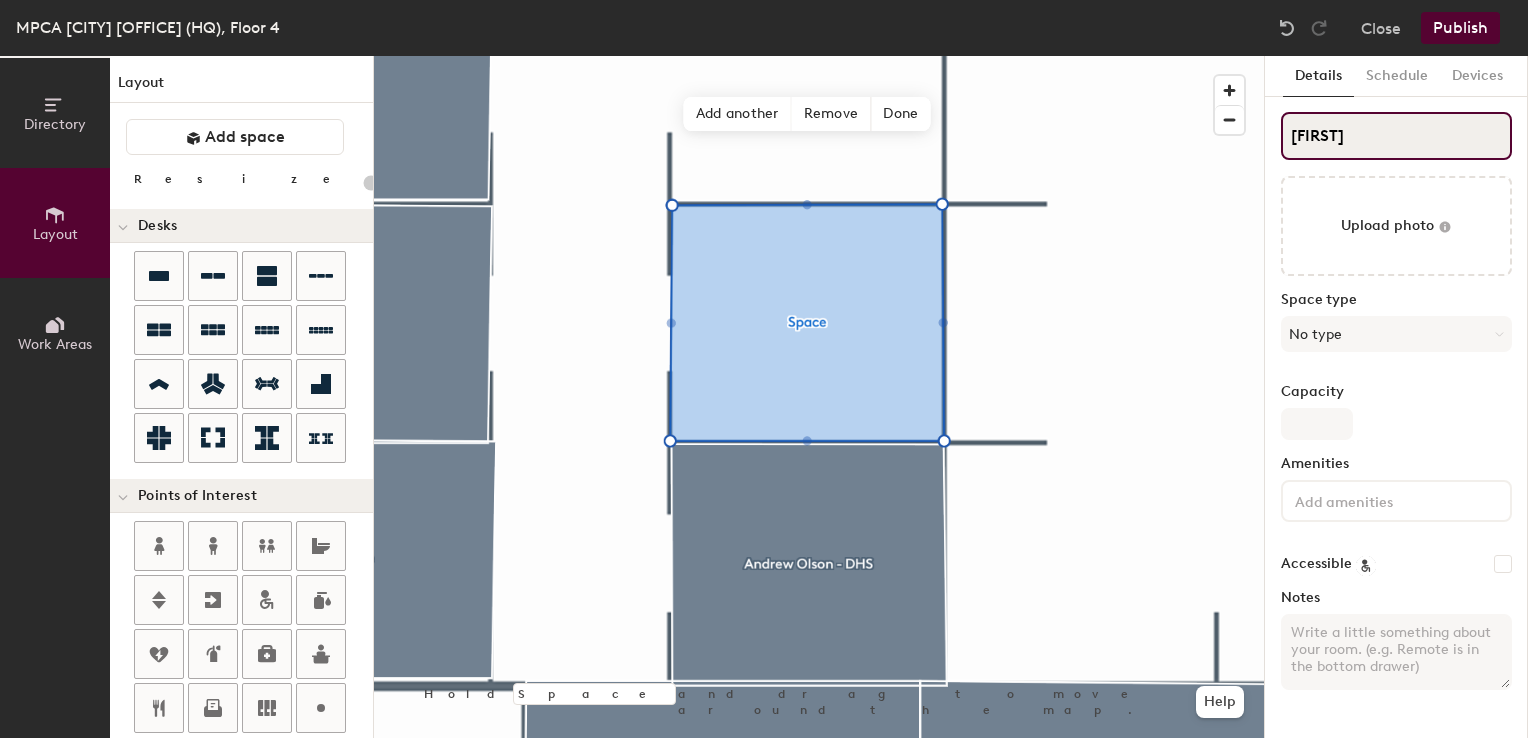 type on "Tera" 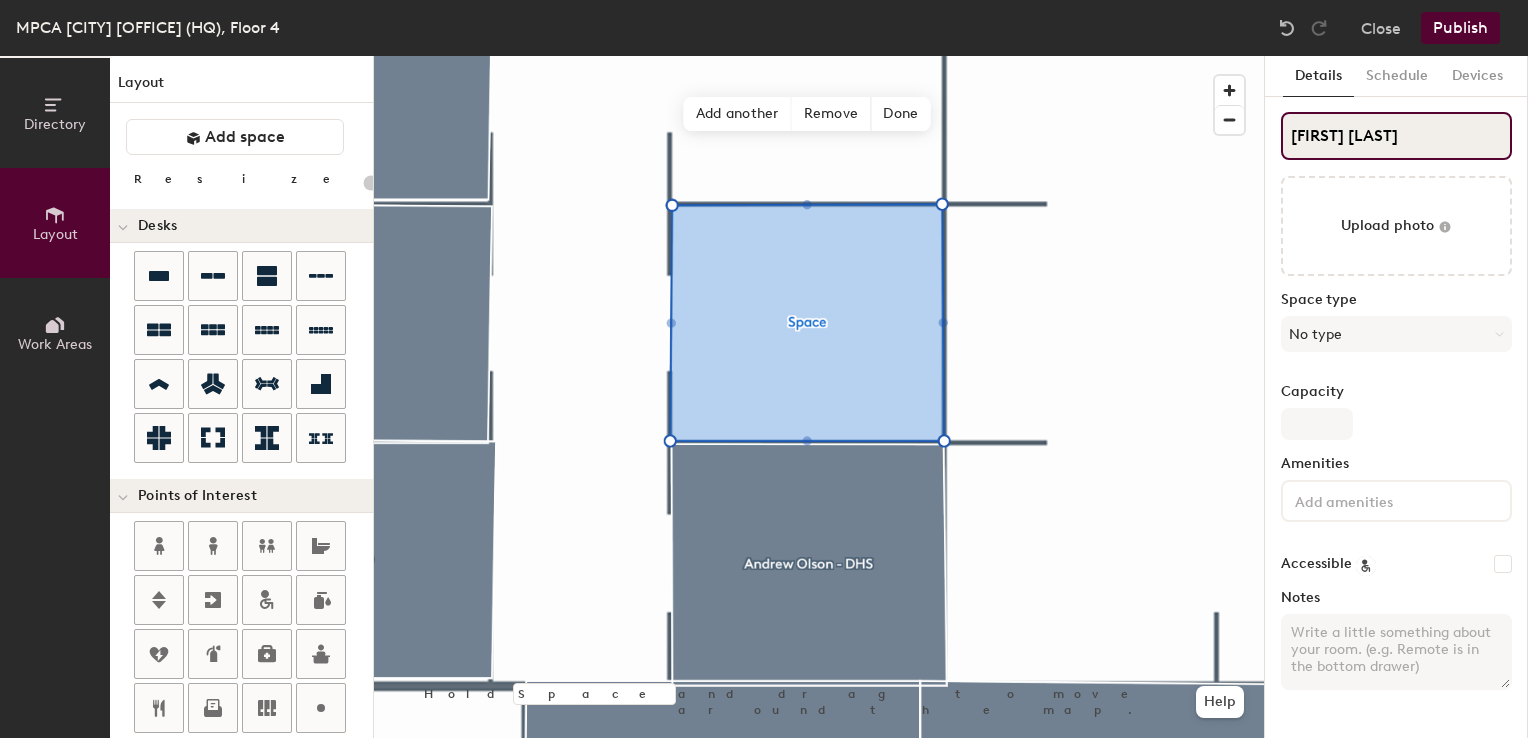 type on "Tera Ta" 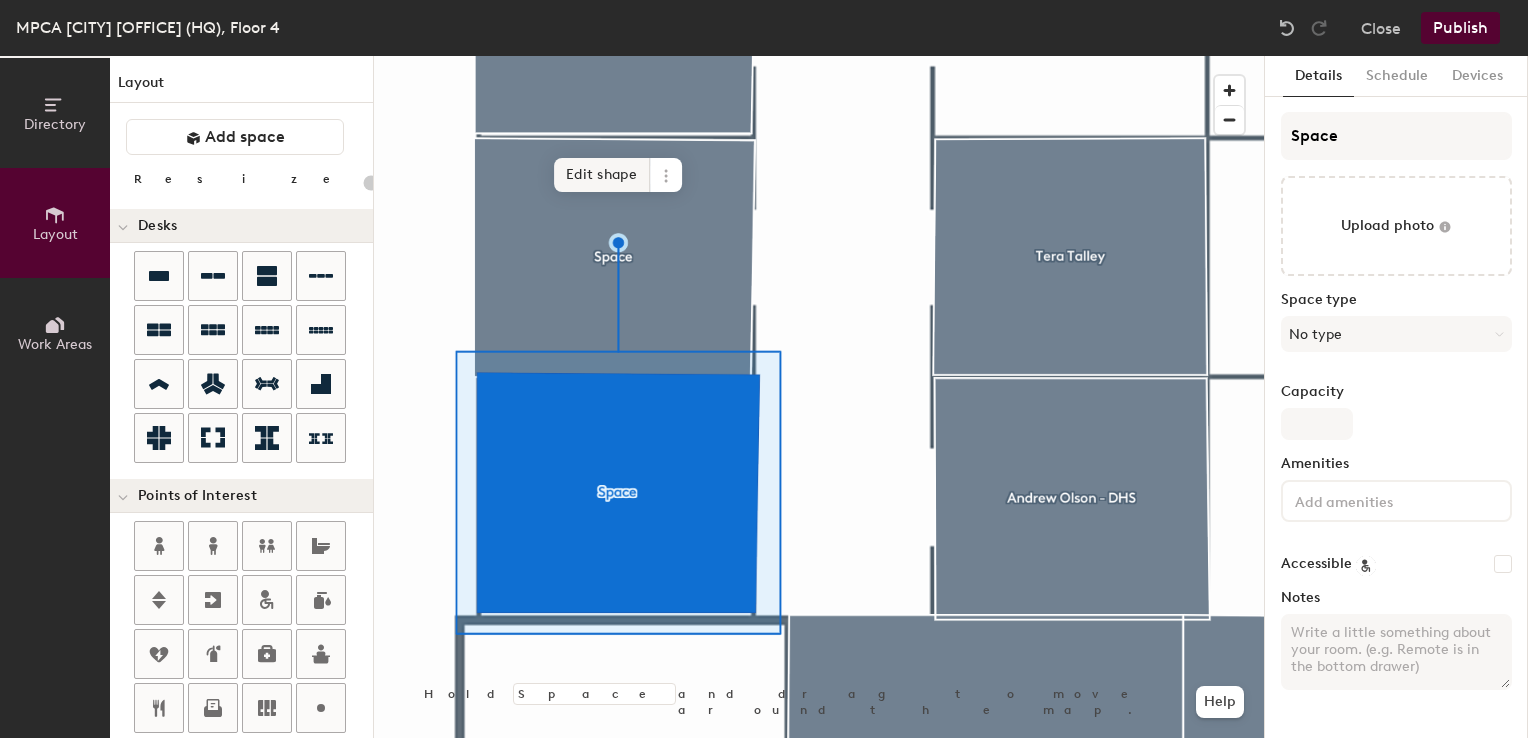 click on "Edit shape" 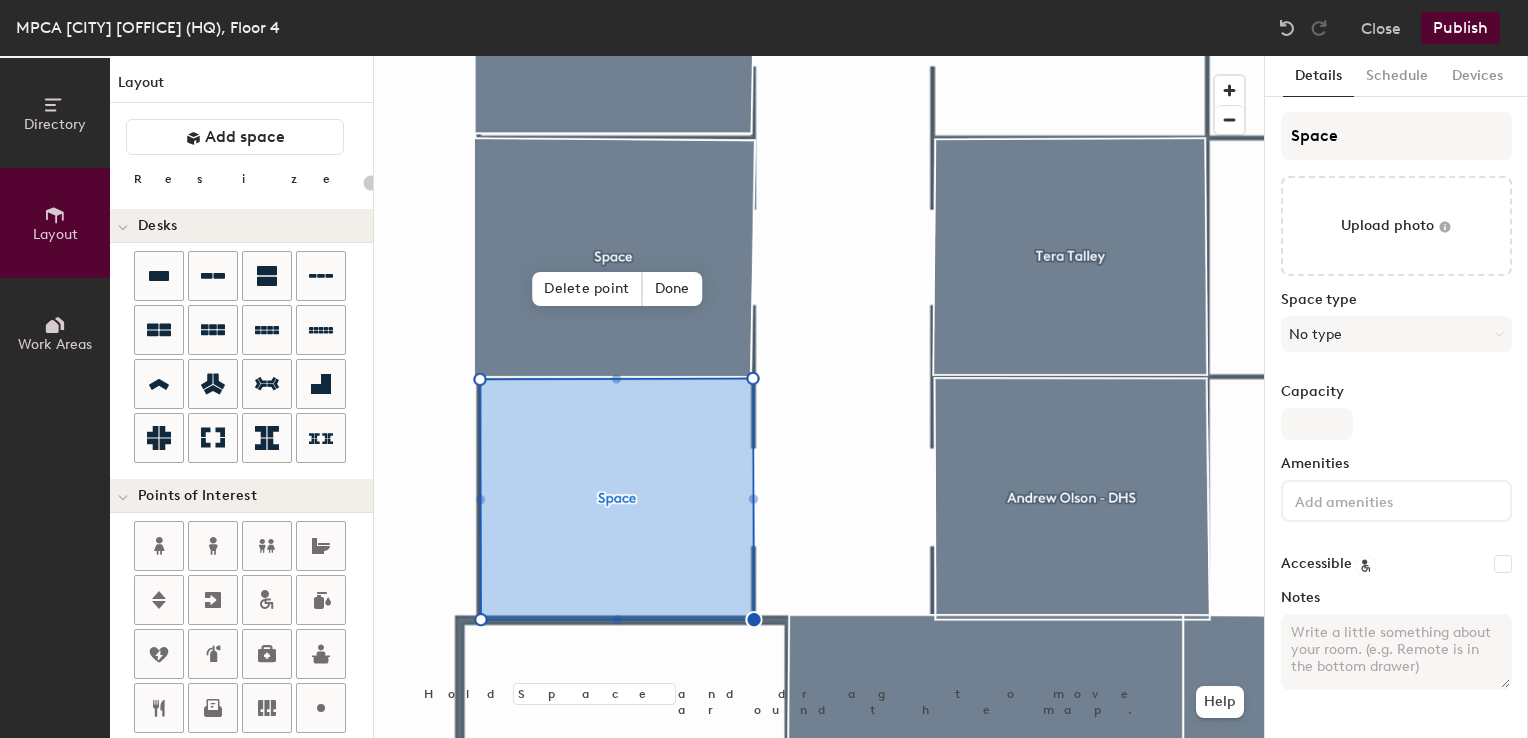 type on "20" 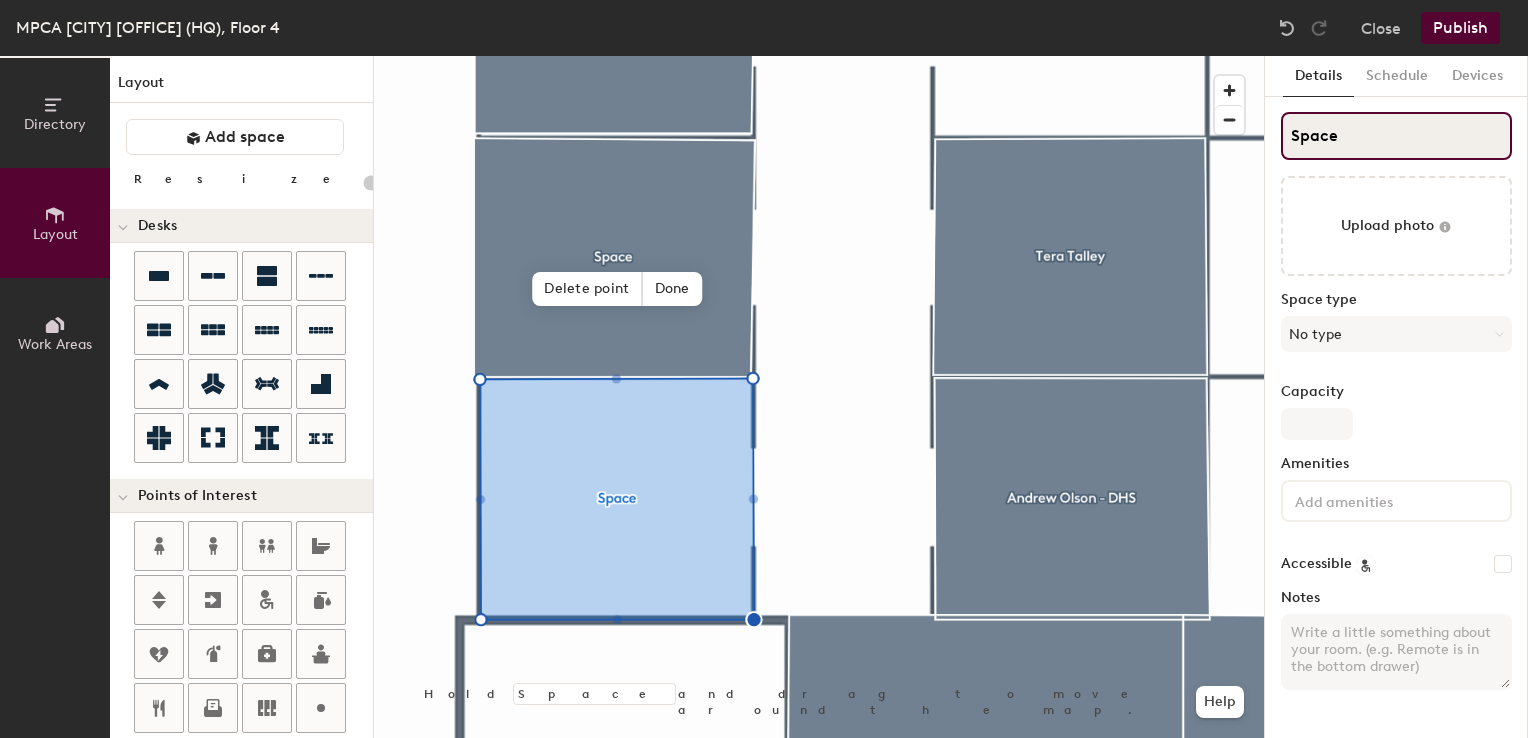 click on "Directory Layout Work Areas Layout   Add space Resize Desks Points of Interest Furnishings Seating Tables Booths Hold Space and drag to move around the map. Help Delete point Done Scheduling policies Booking Window Max reservation length Recurring events Restrict booking to working hours Prevent booking from kiosks Restrict booking to administrators Configure room display Background Upload photo General Auto contrast High visibility Hide the logo Custom logo Edit Display hours Screen Brightness 0% 100% Privacy Mask meeting titles Hide meeting attendees Keep meeting organizer visible Scheduling Meeting check-ins Start meetings early End meetings early Extend meetings Impromptu meetings Abandoned meeting protection Admin access Restrict display management Details Schedule Devices Space Upload photo Space type No type Capacity Amenities Accessible Notes" 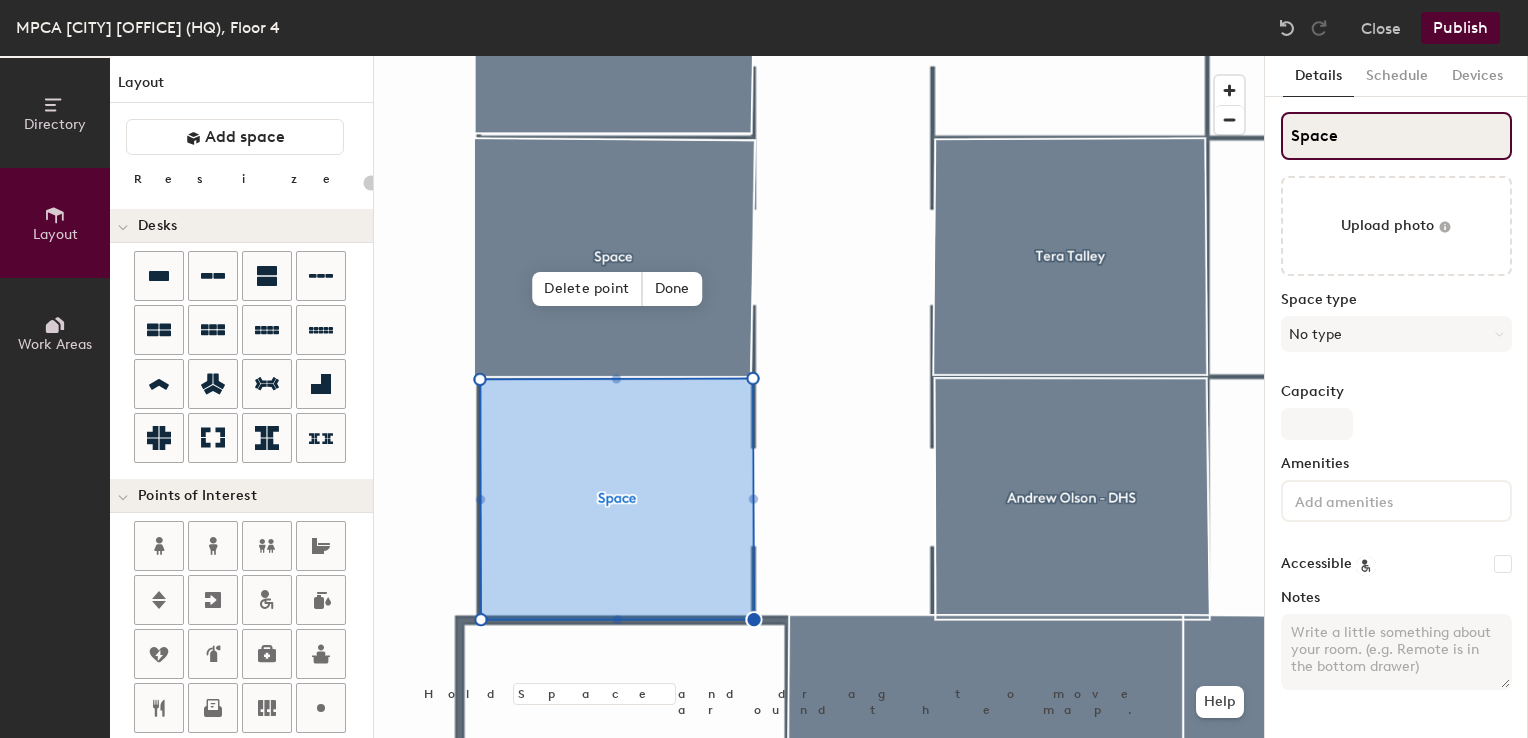 type on "S" 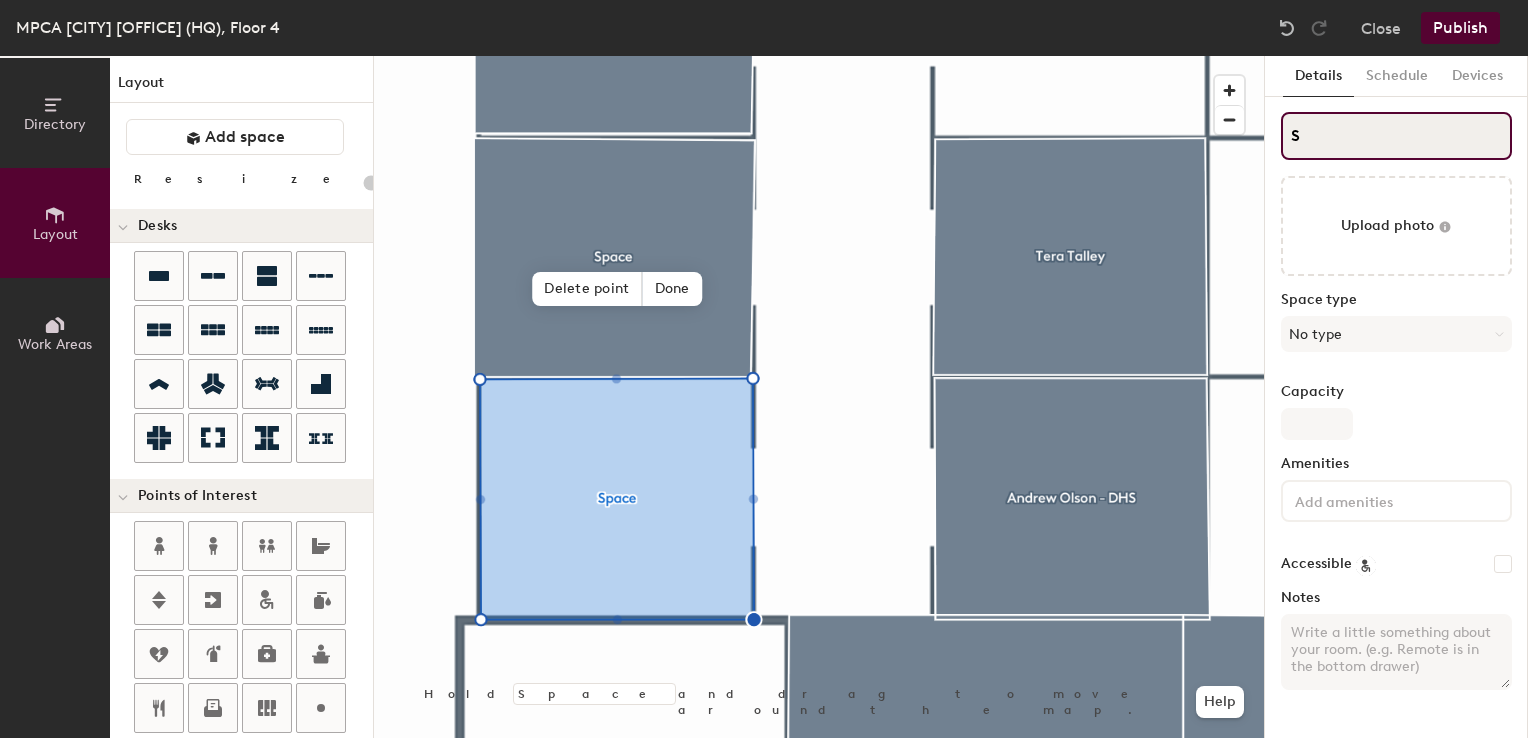 type on "20" 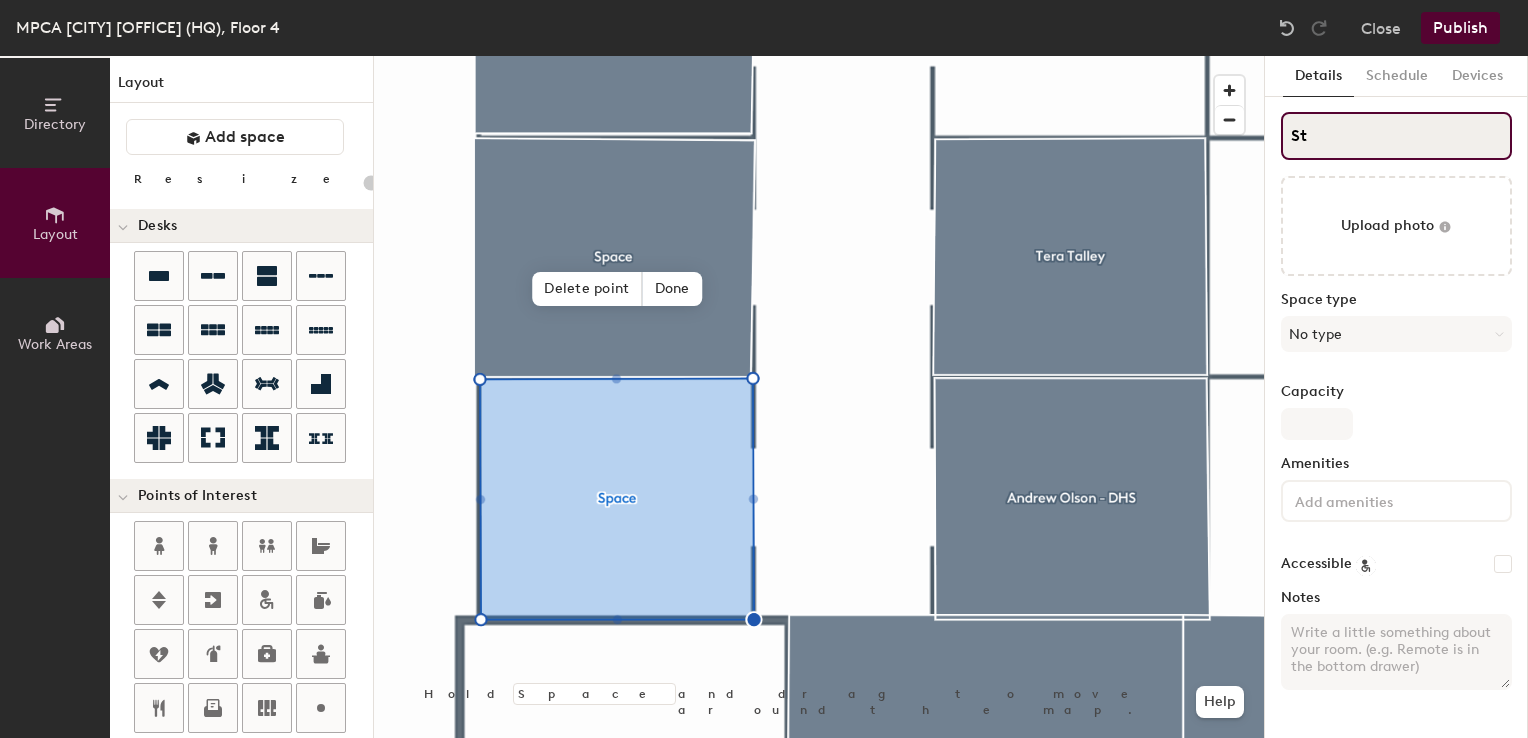 type on "20" 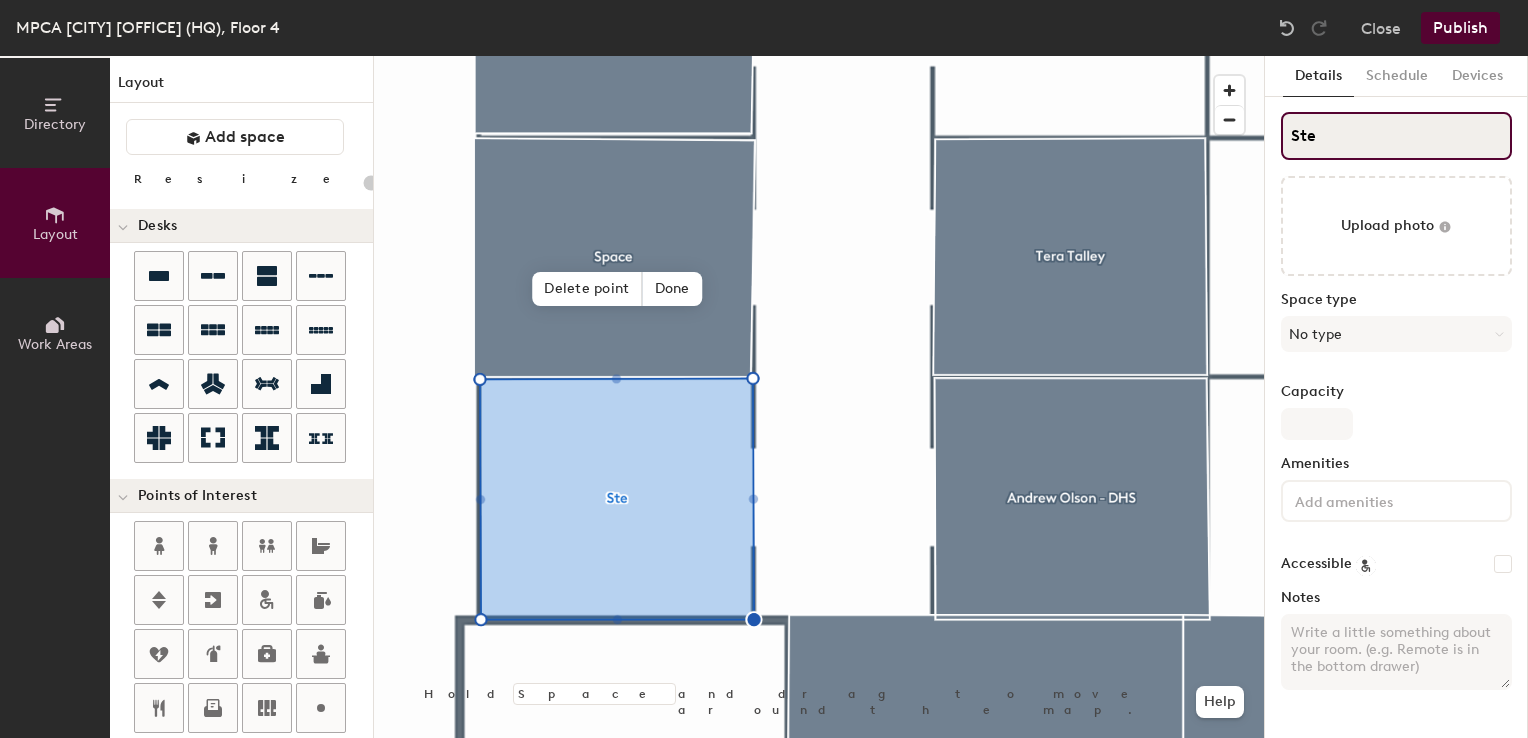 type on "20" 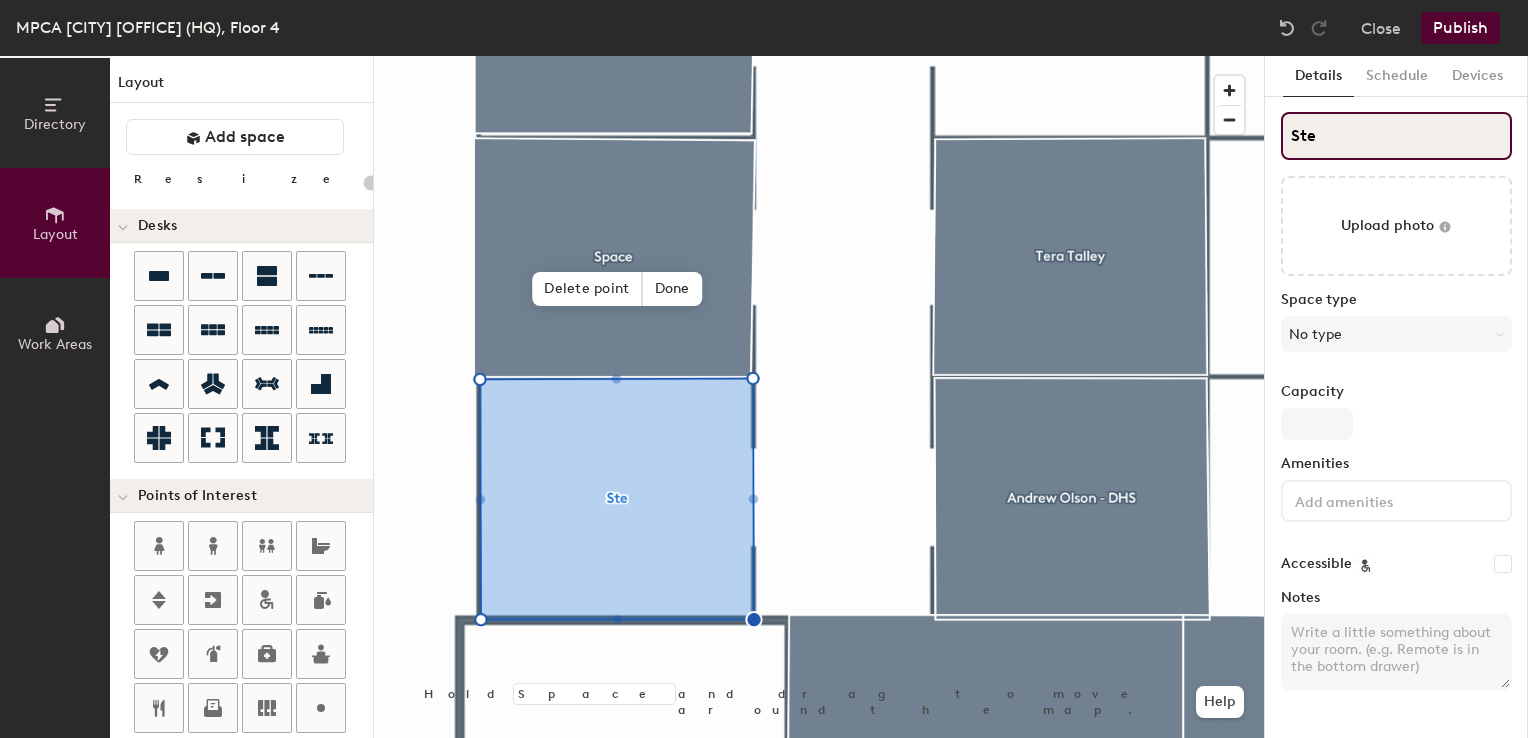type on "Step" 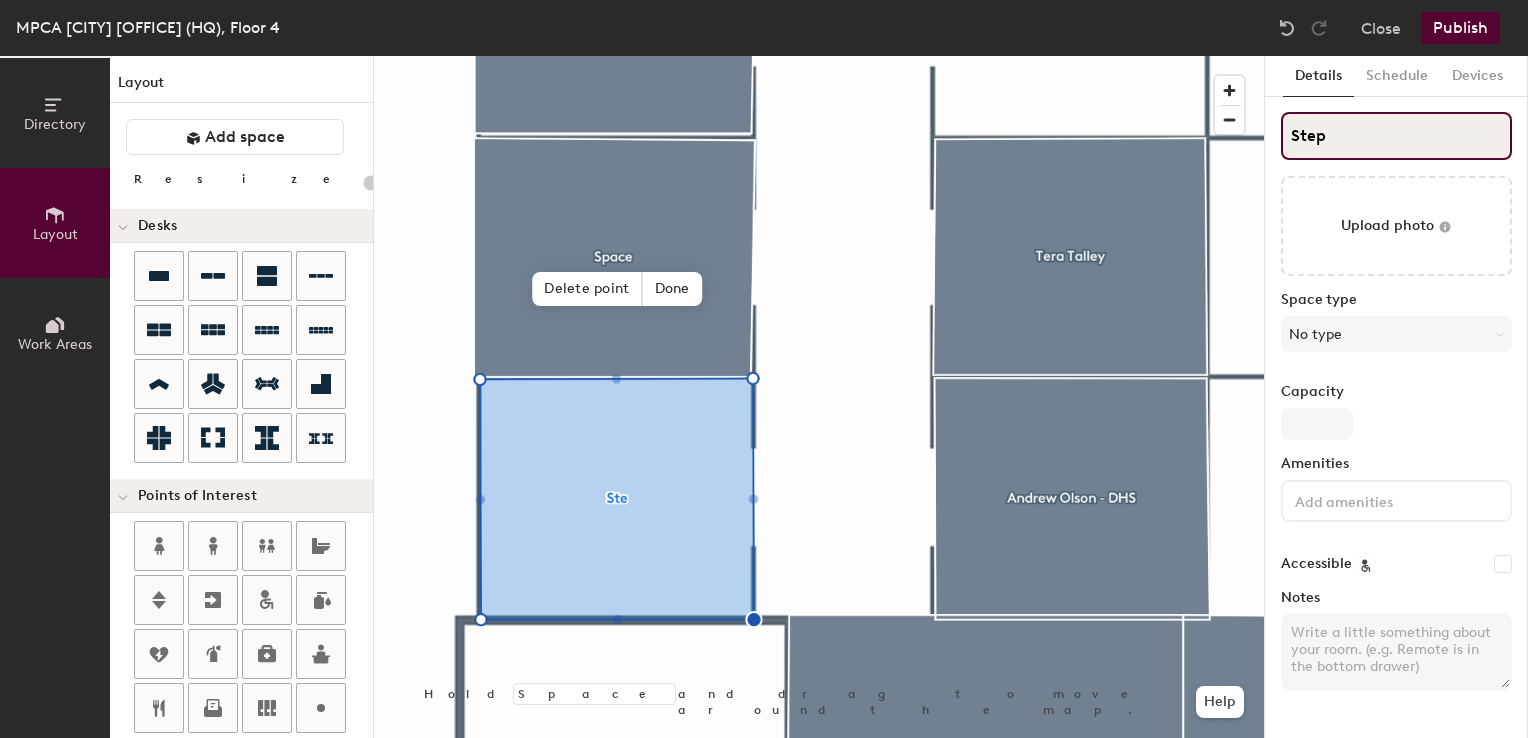 type on "20" 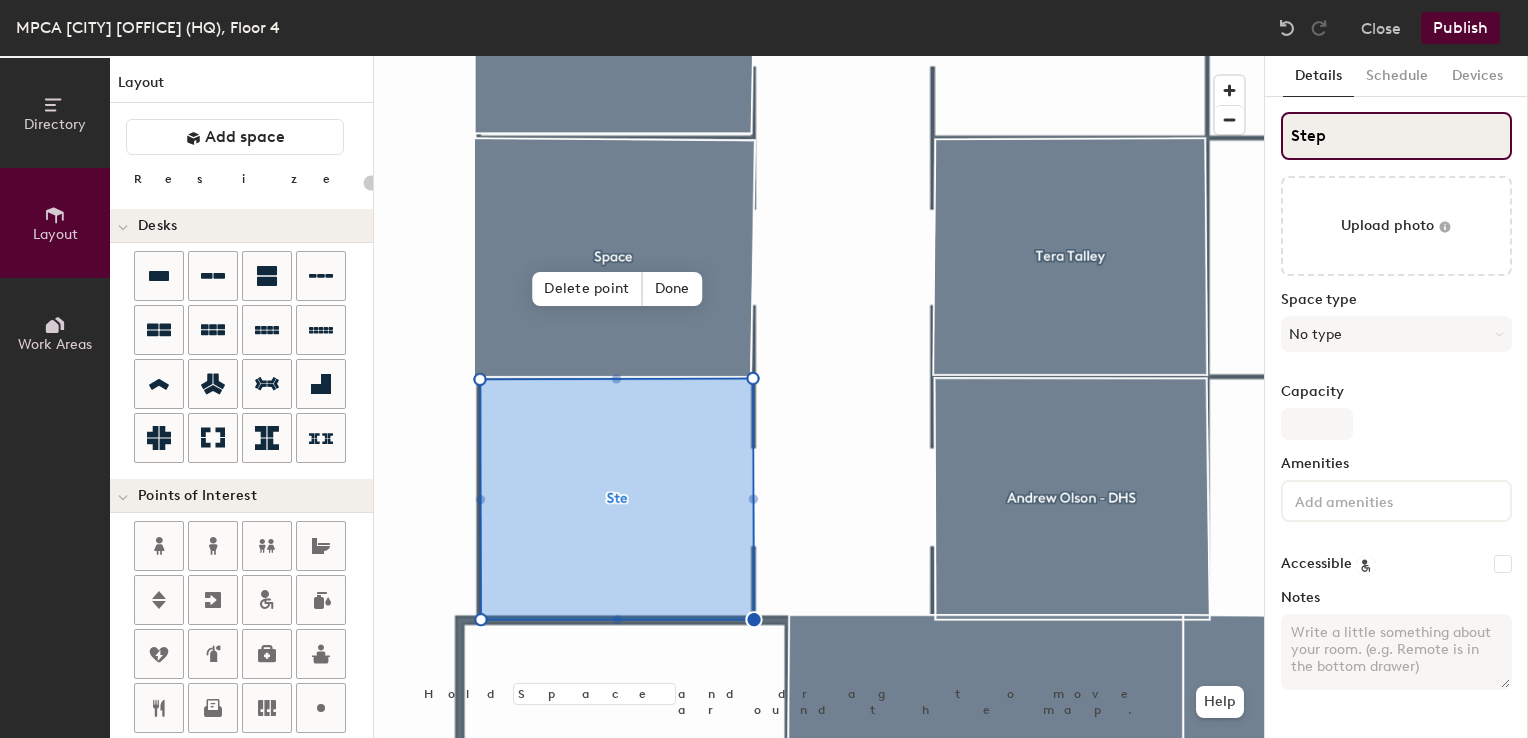 type on "Steph" 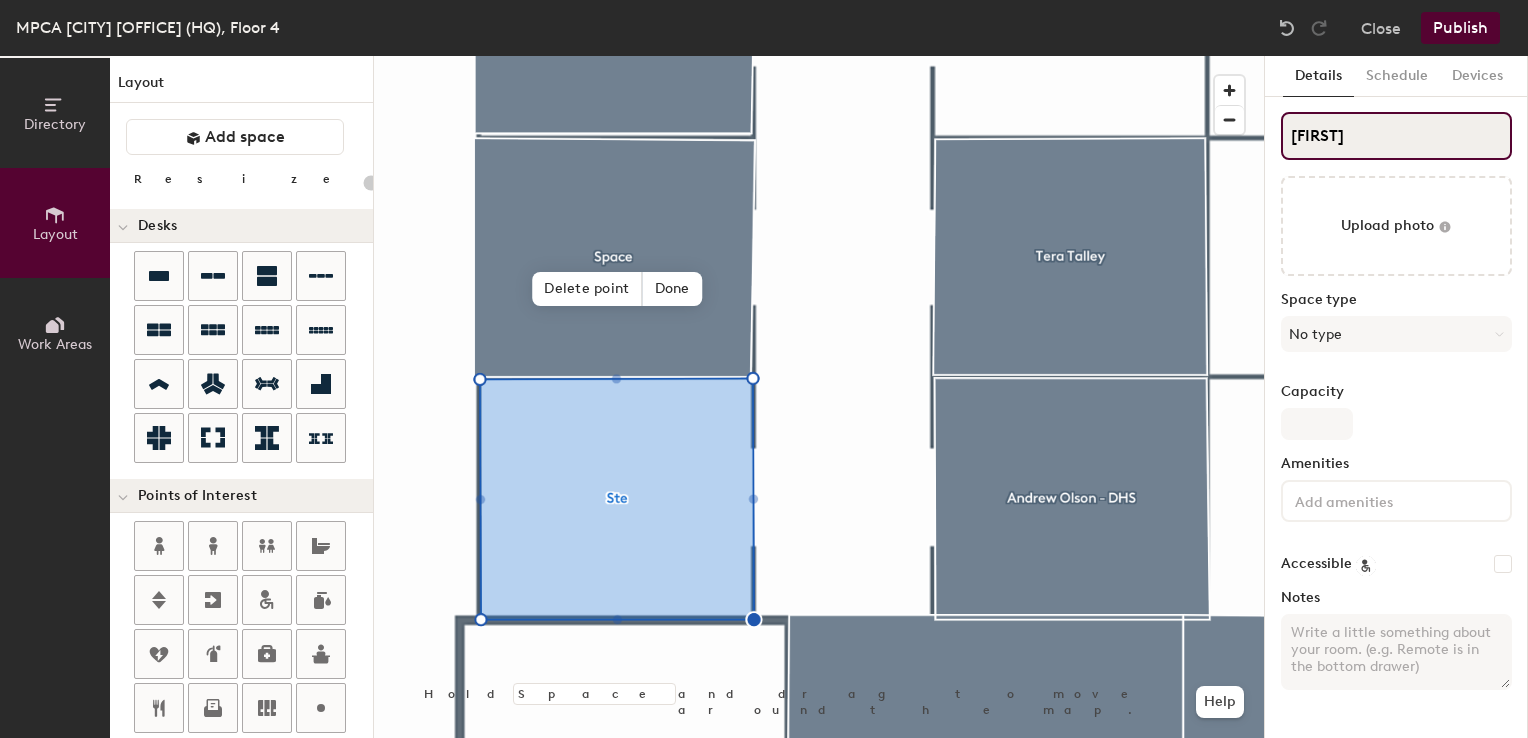 type on "20" 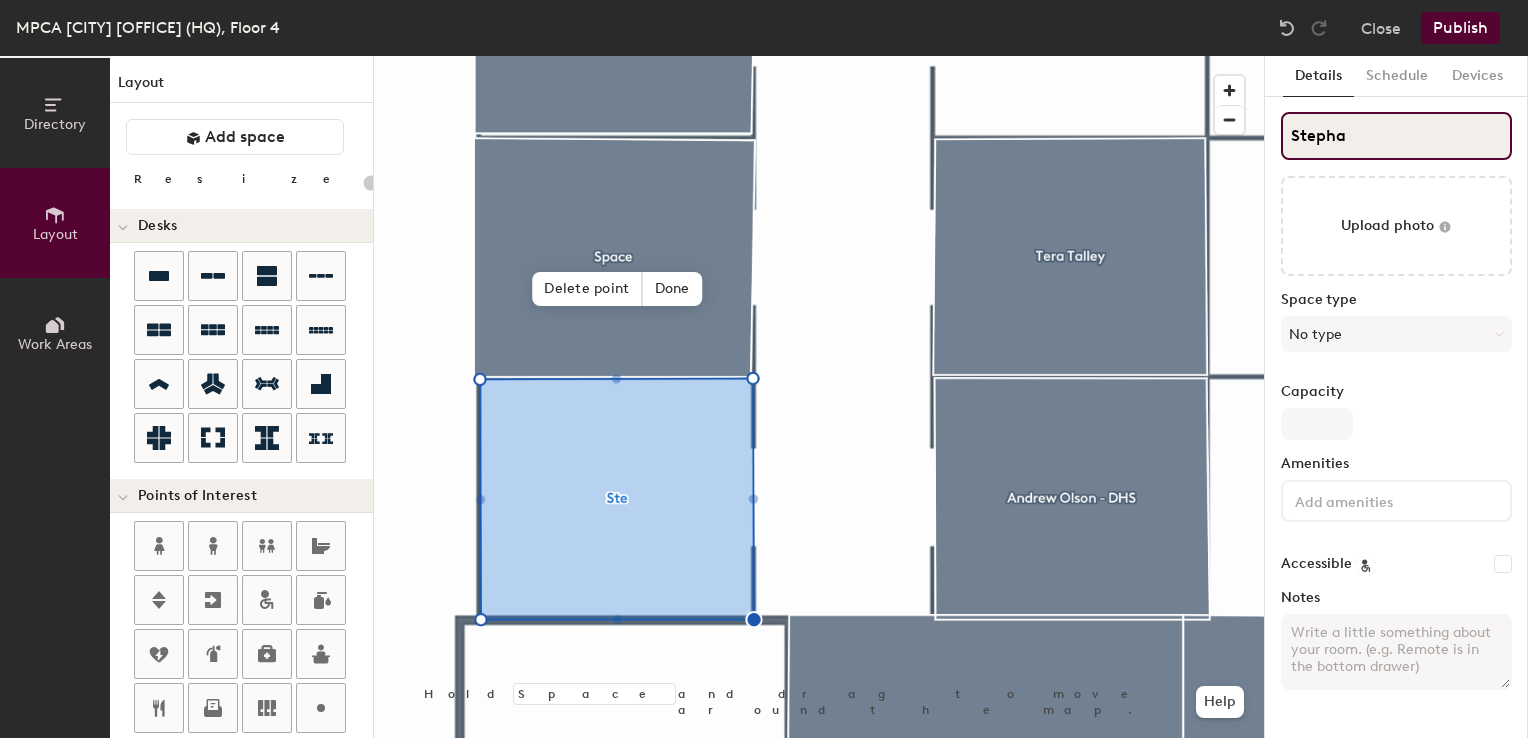 type on "Stephan" 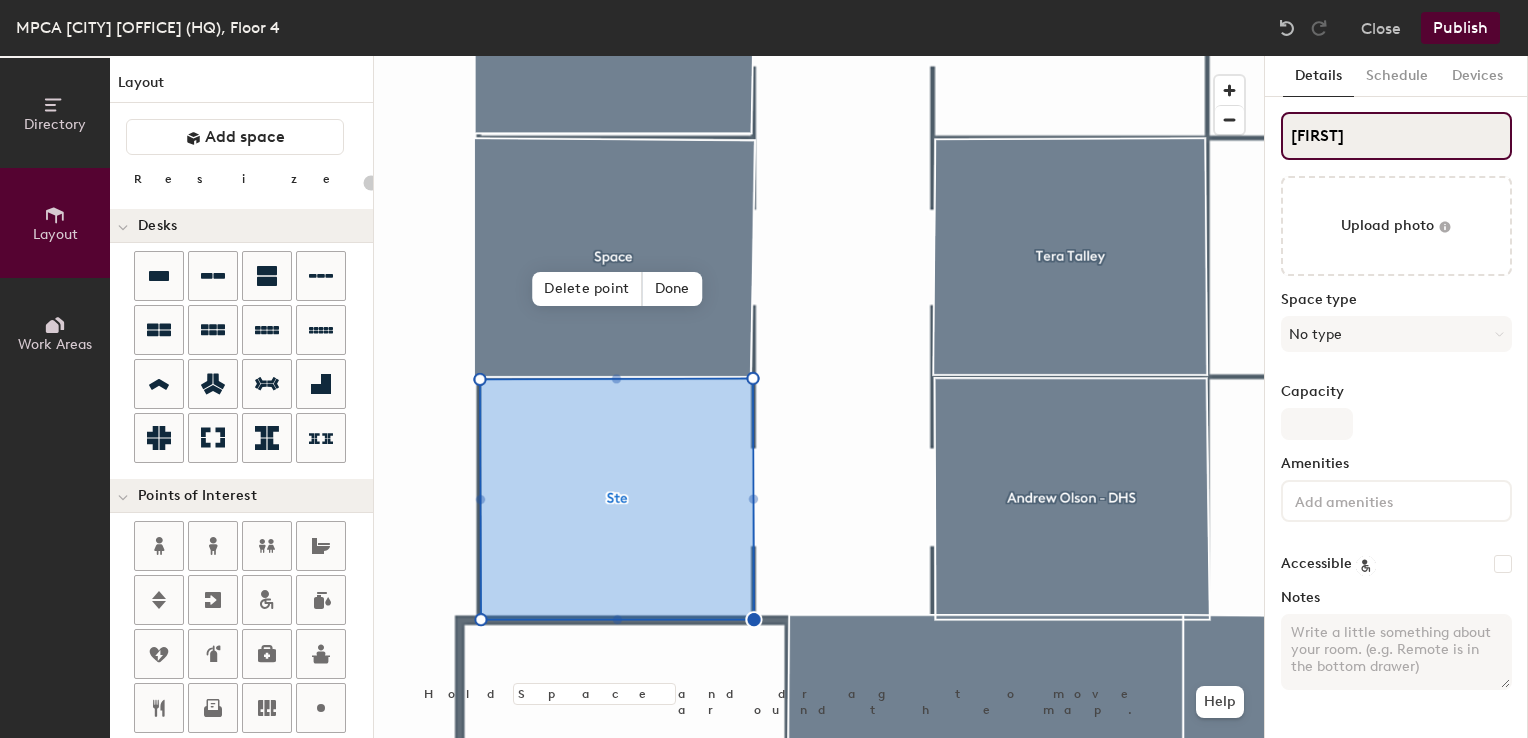type on "20" 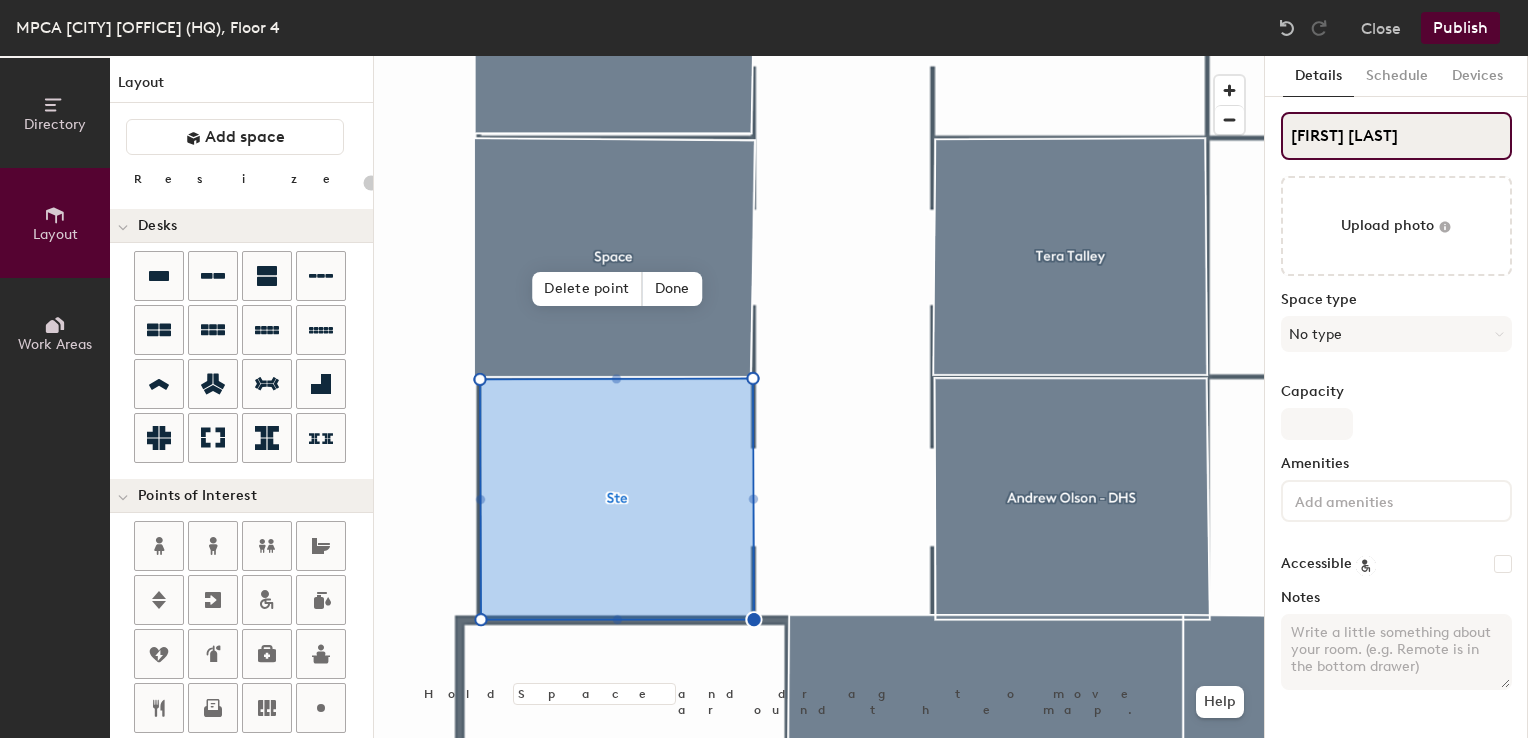 type on "20" 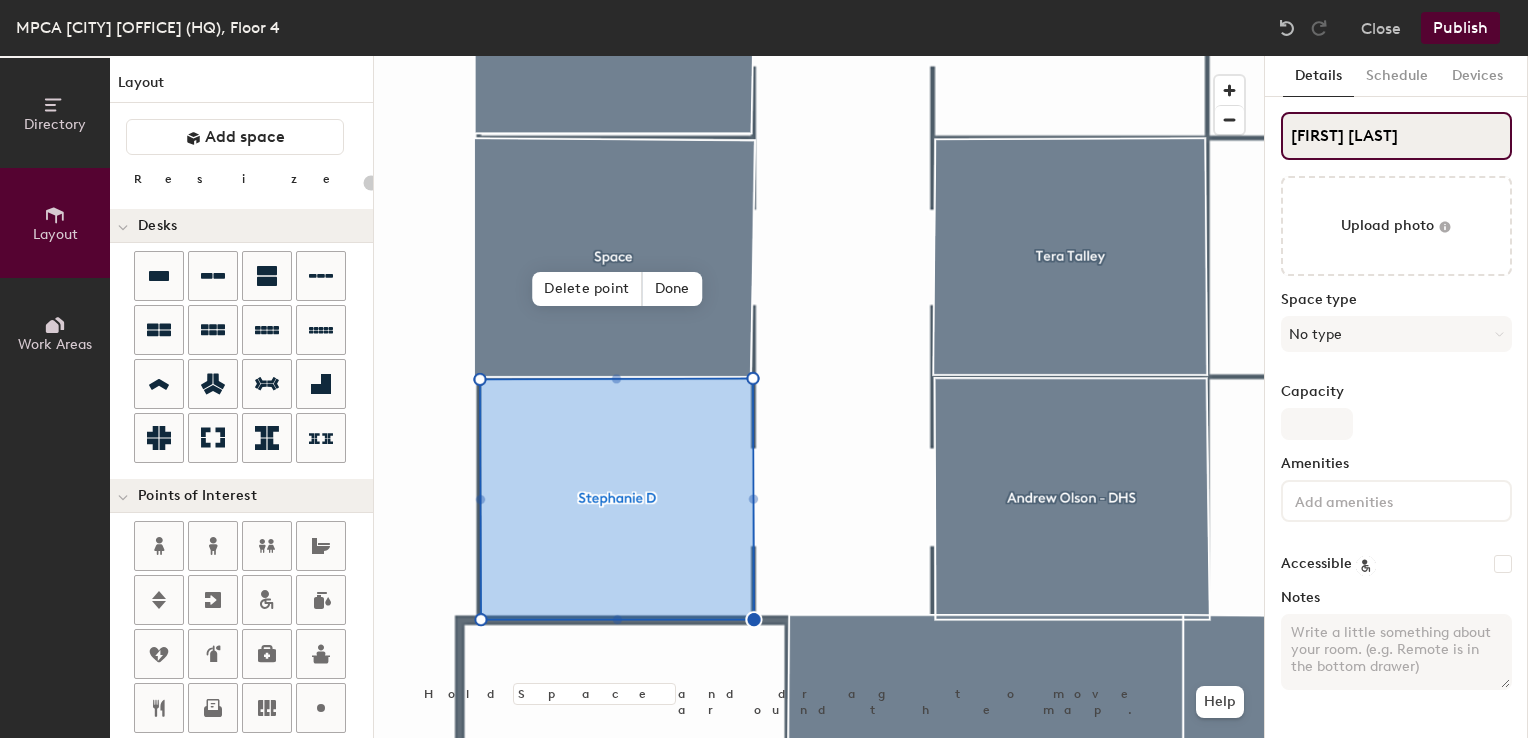 type on "Stephanie Doufour" 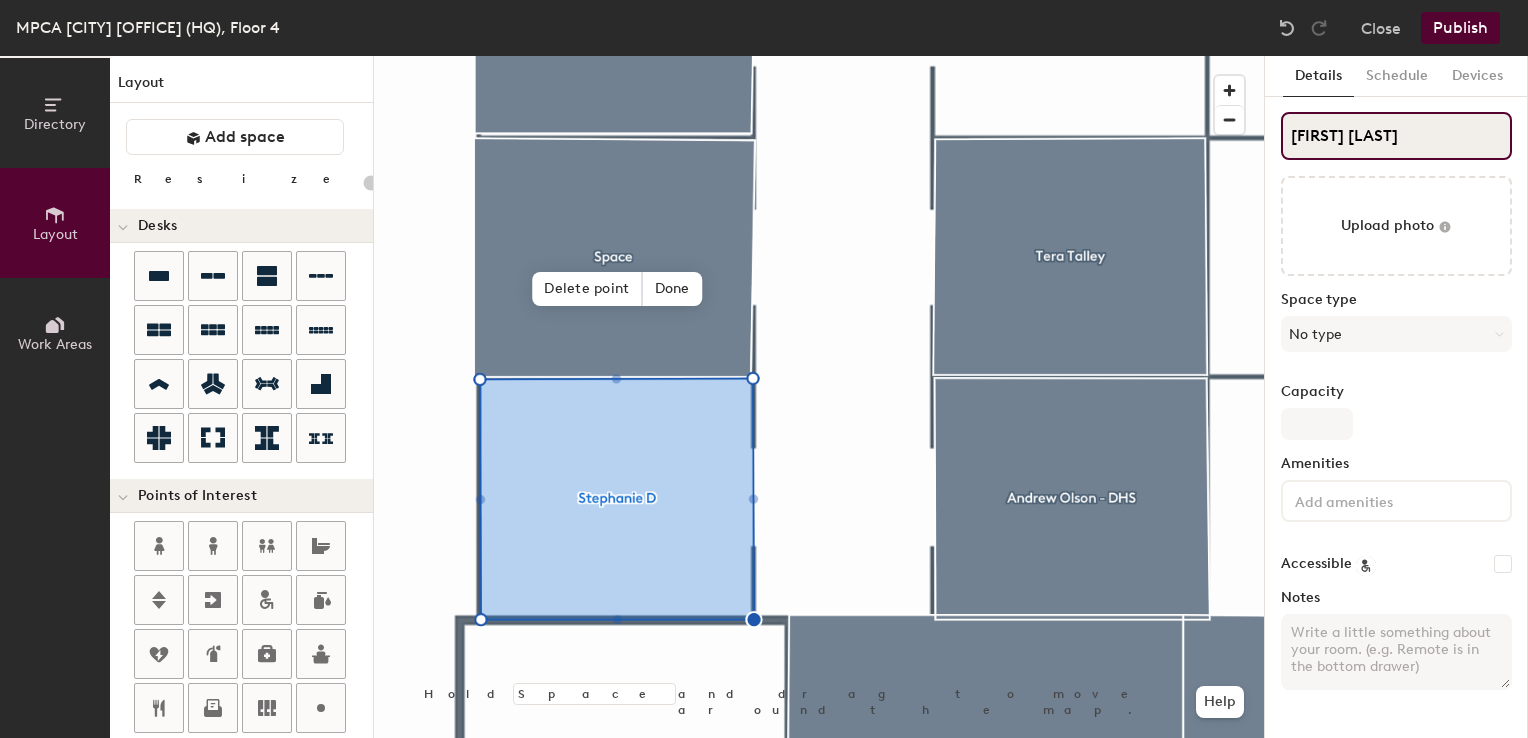 type on "20" 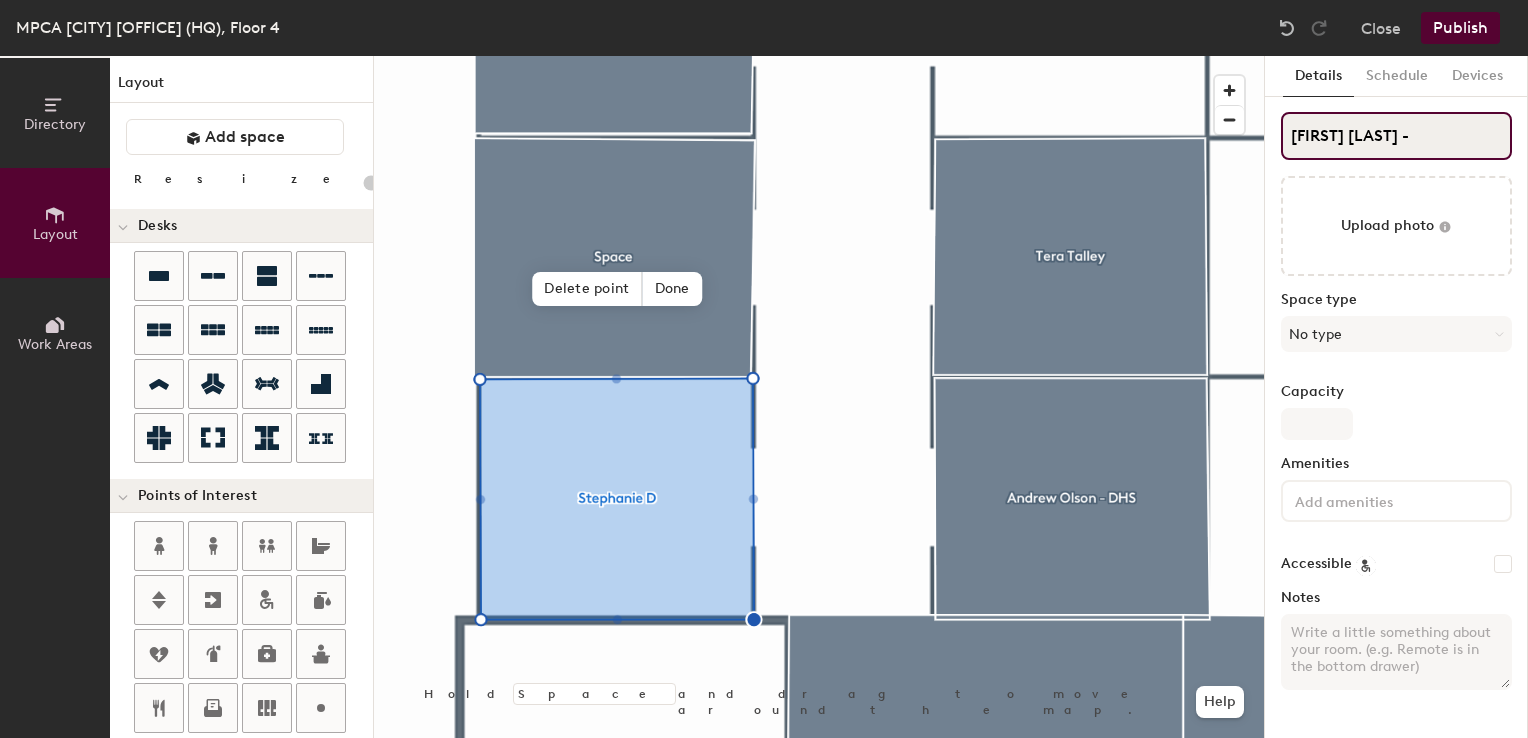 type on "20" 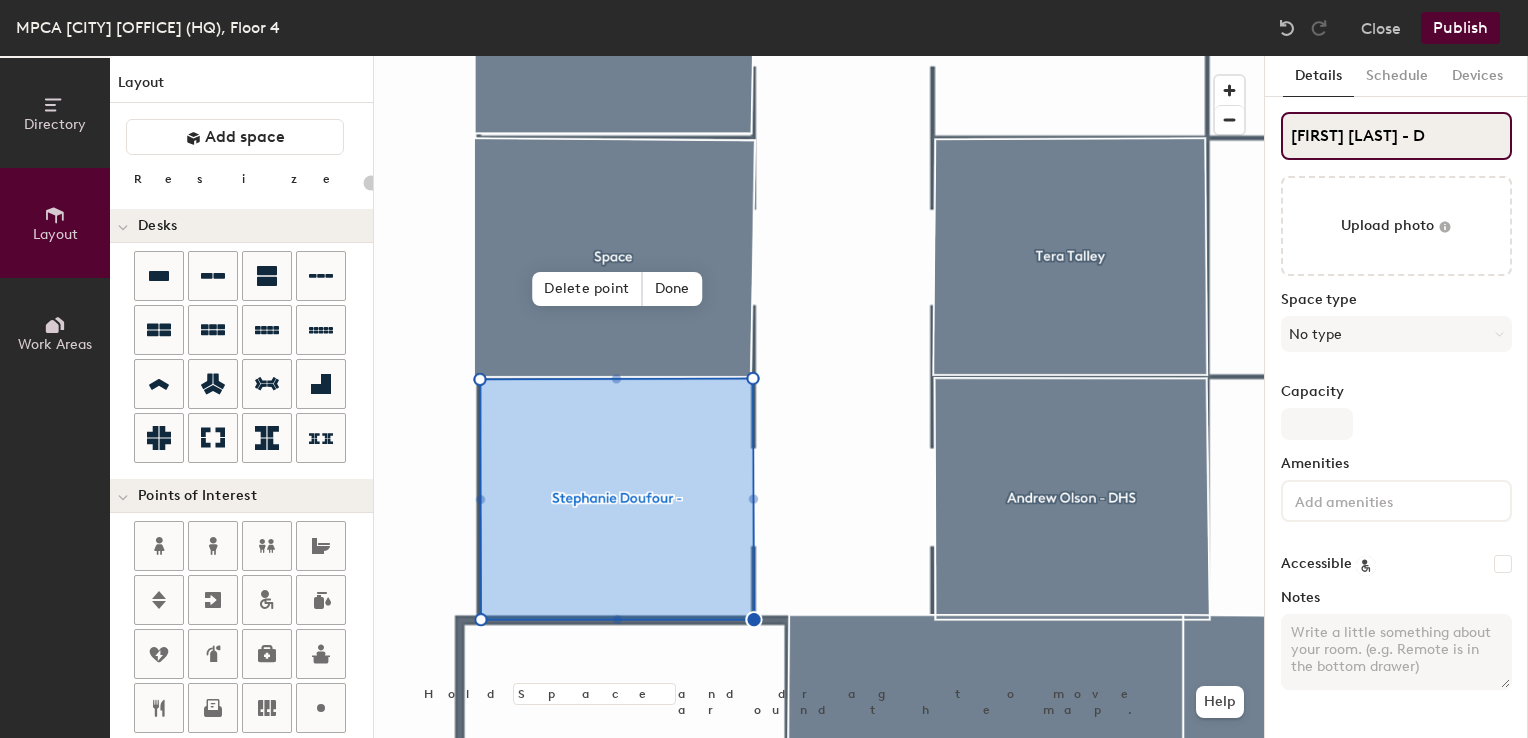 type on "Stephanie Doufour - DH" 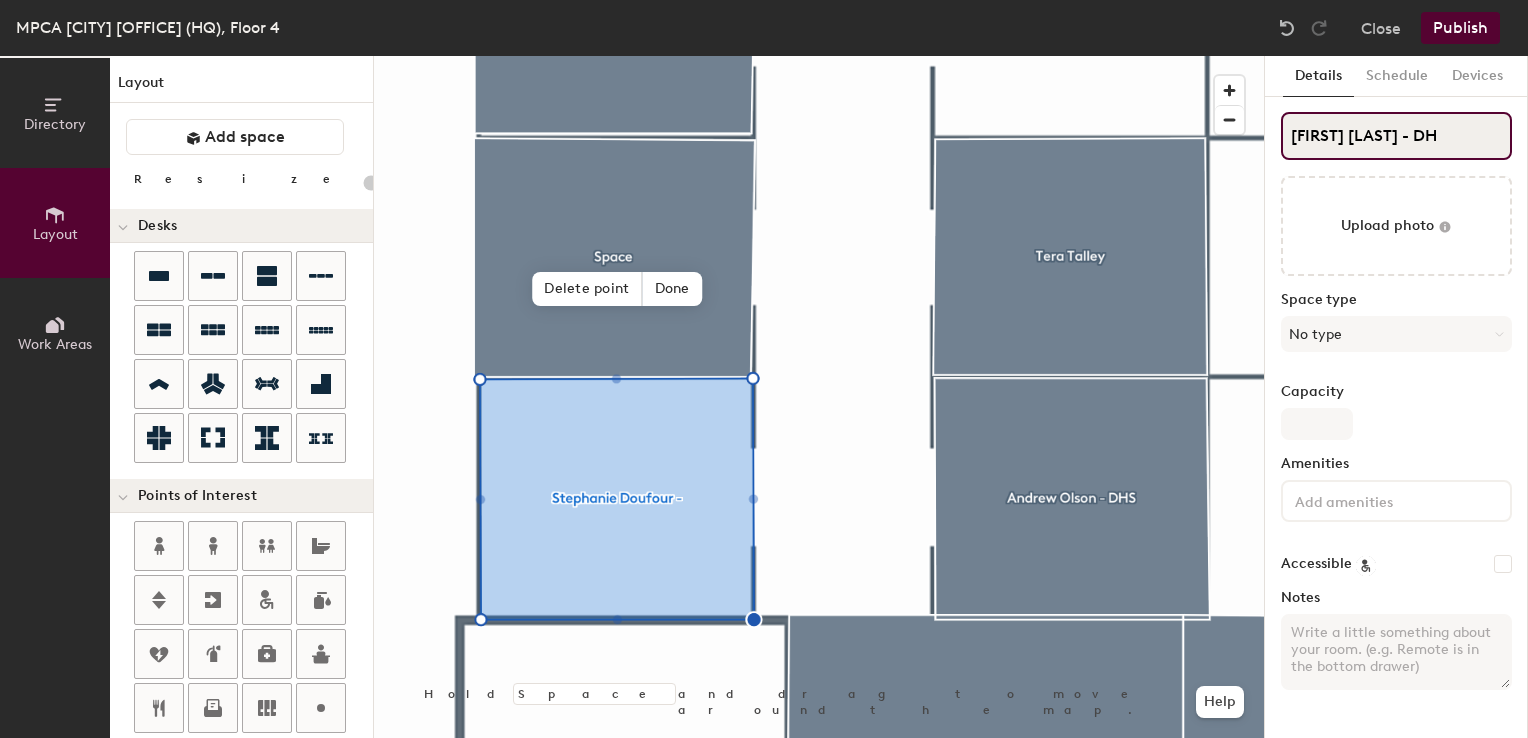 type on "20" 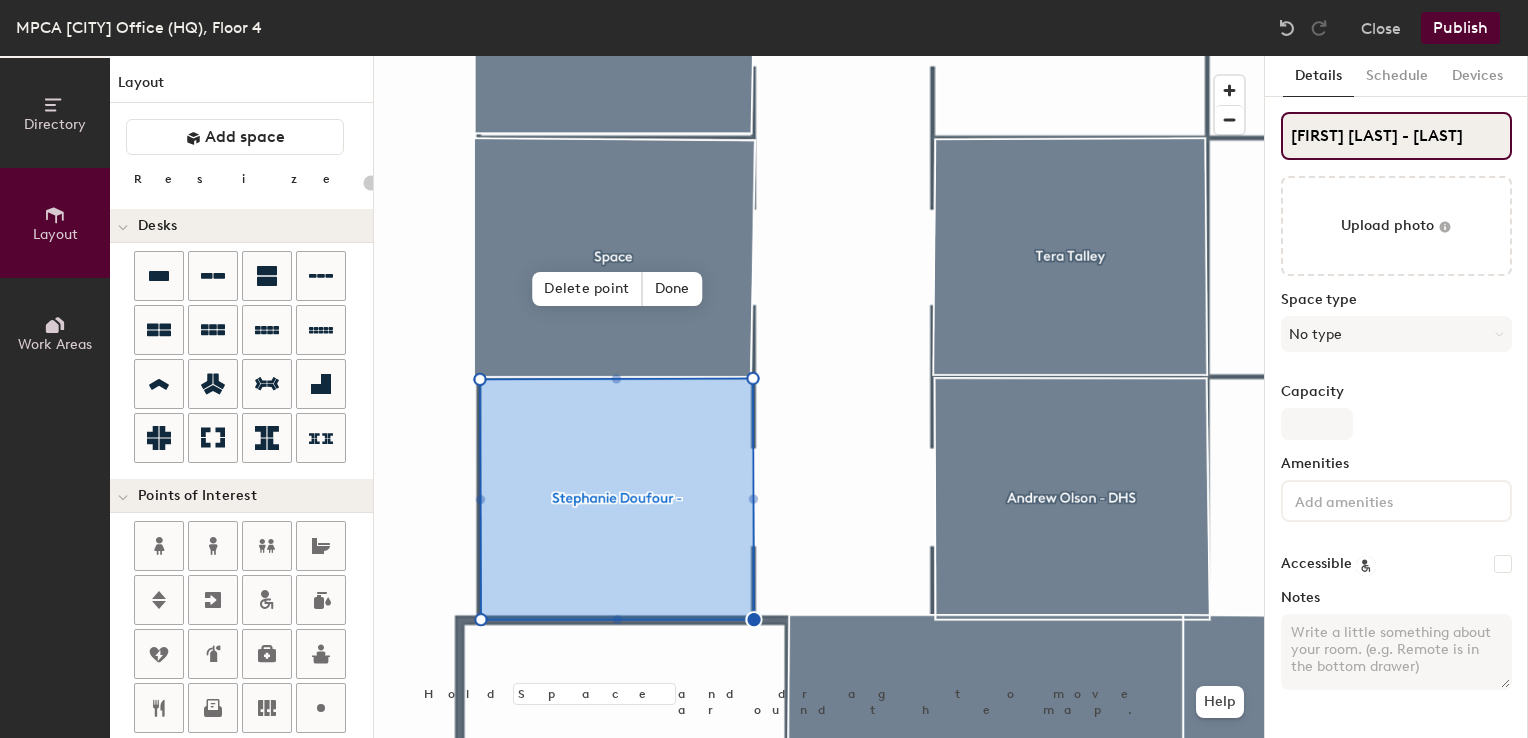 type on "Stephanie Doufour - DHS" 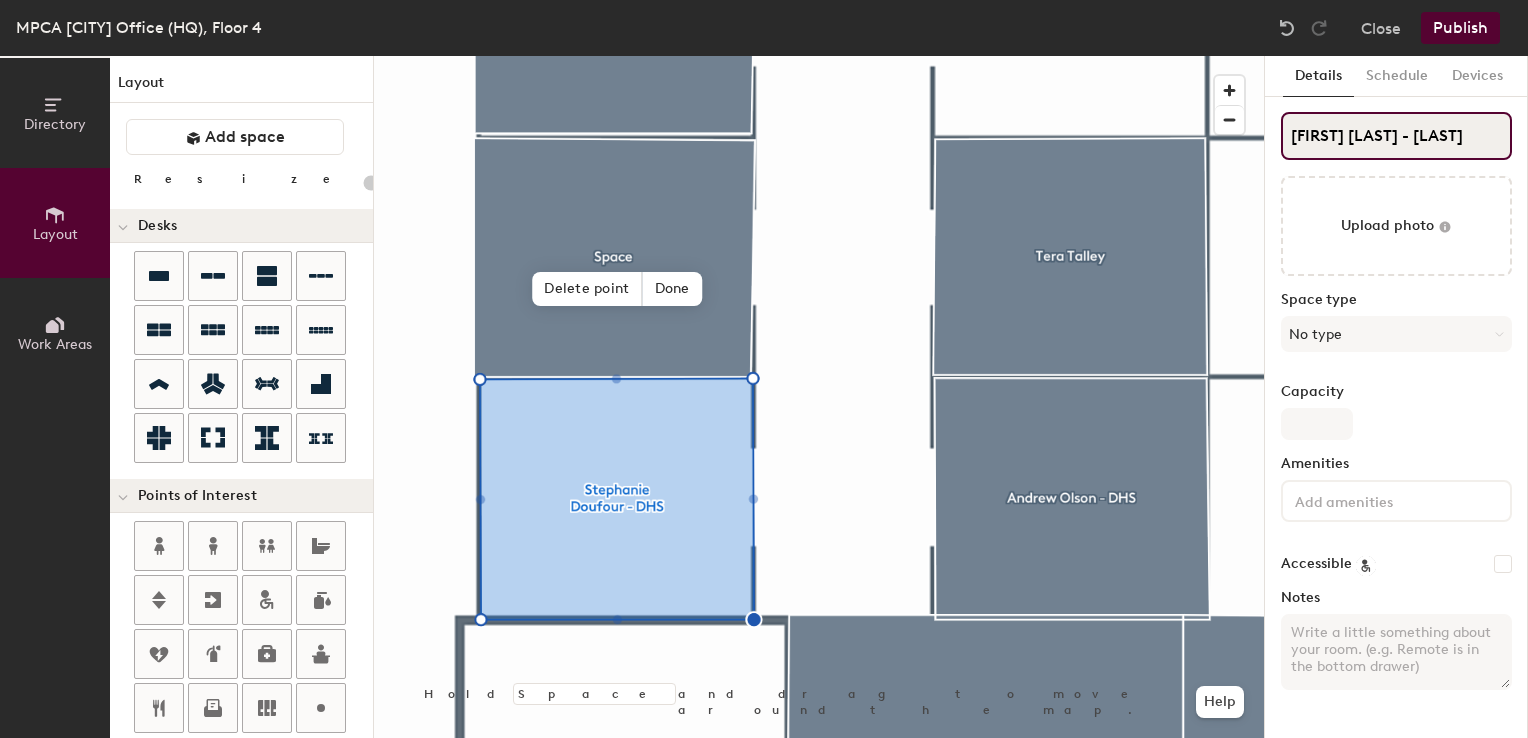 type on "20" 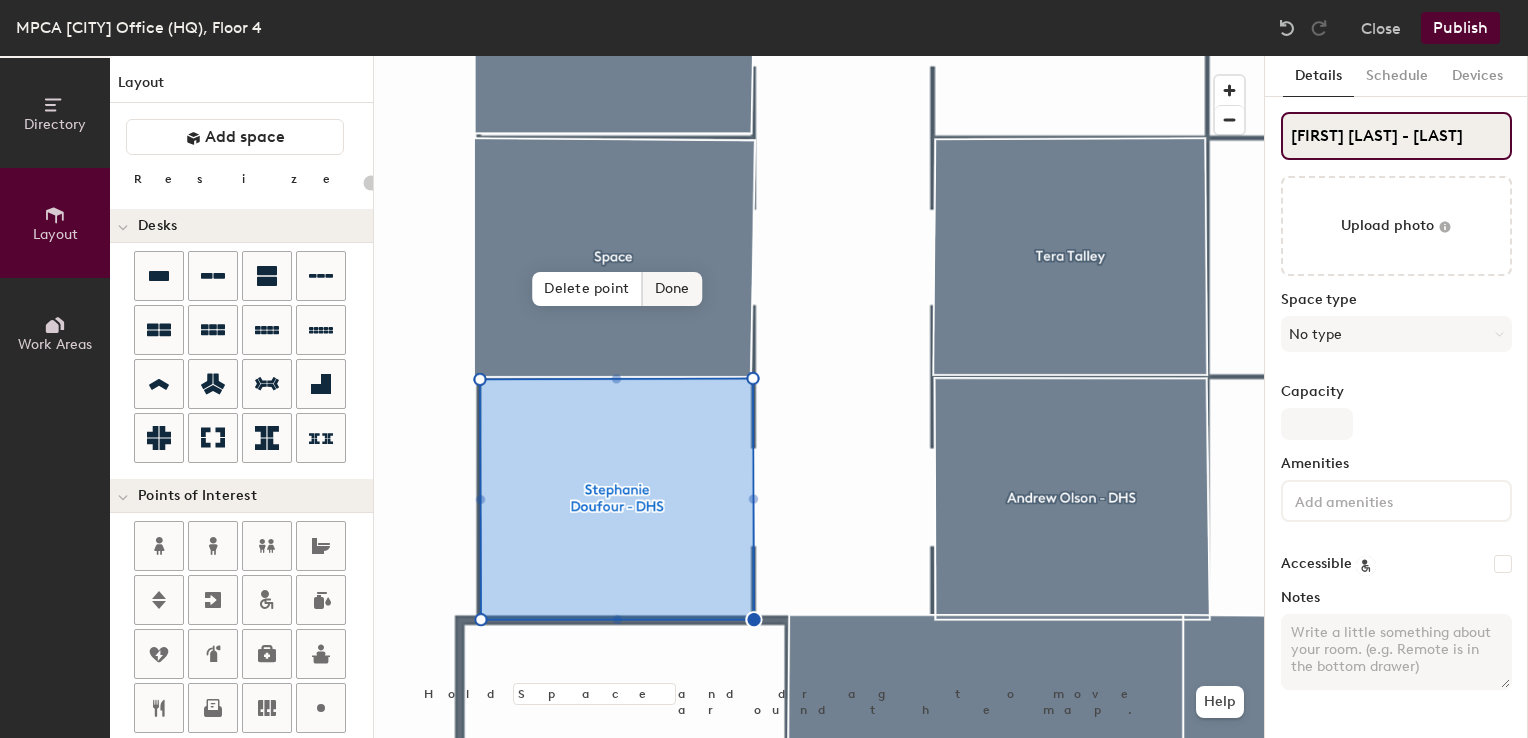 type on "Stephanie Doufour - DHS" 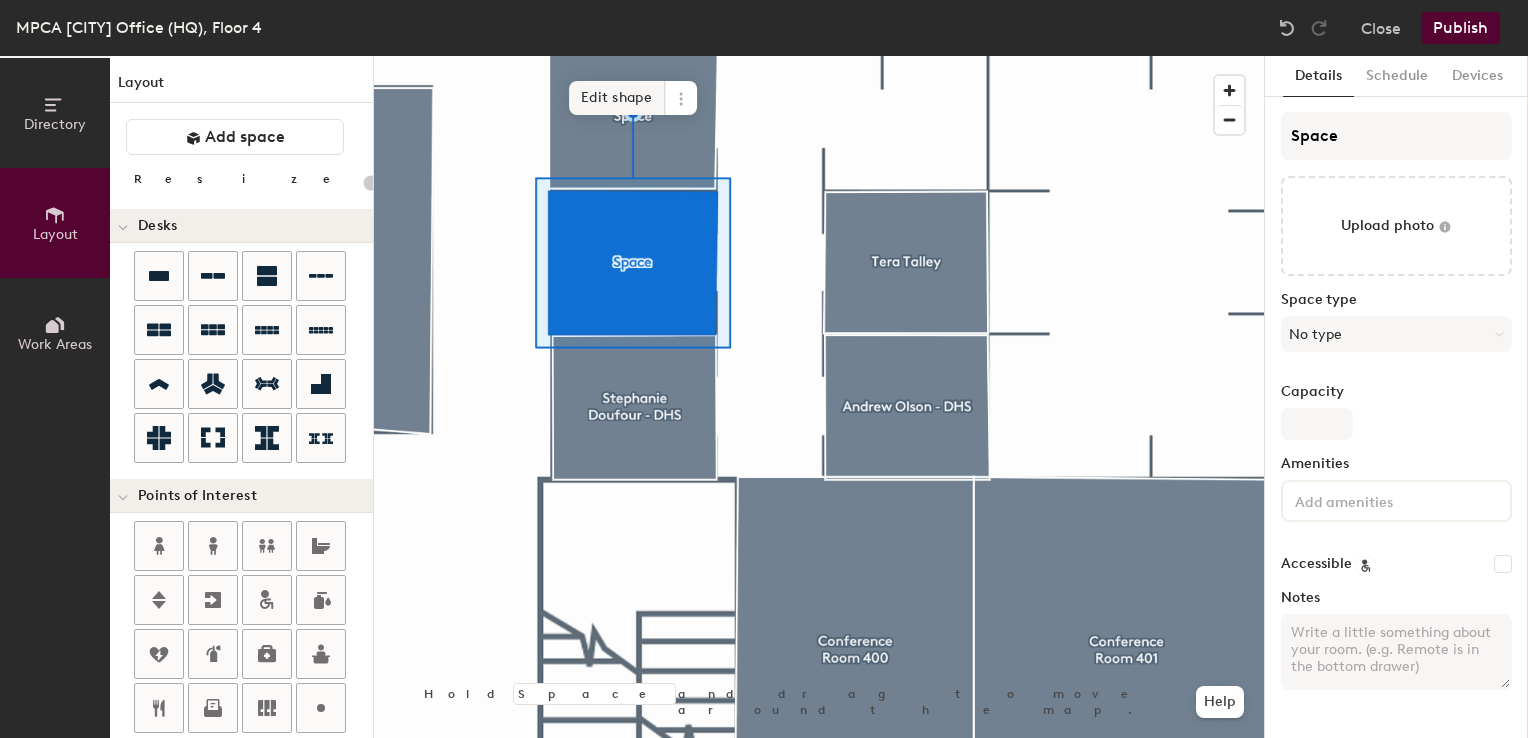 click on "Edit shape" 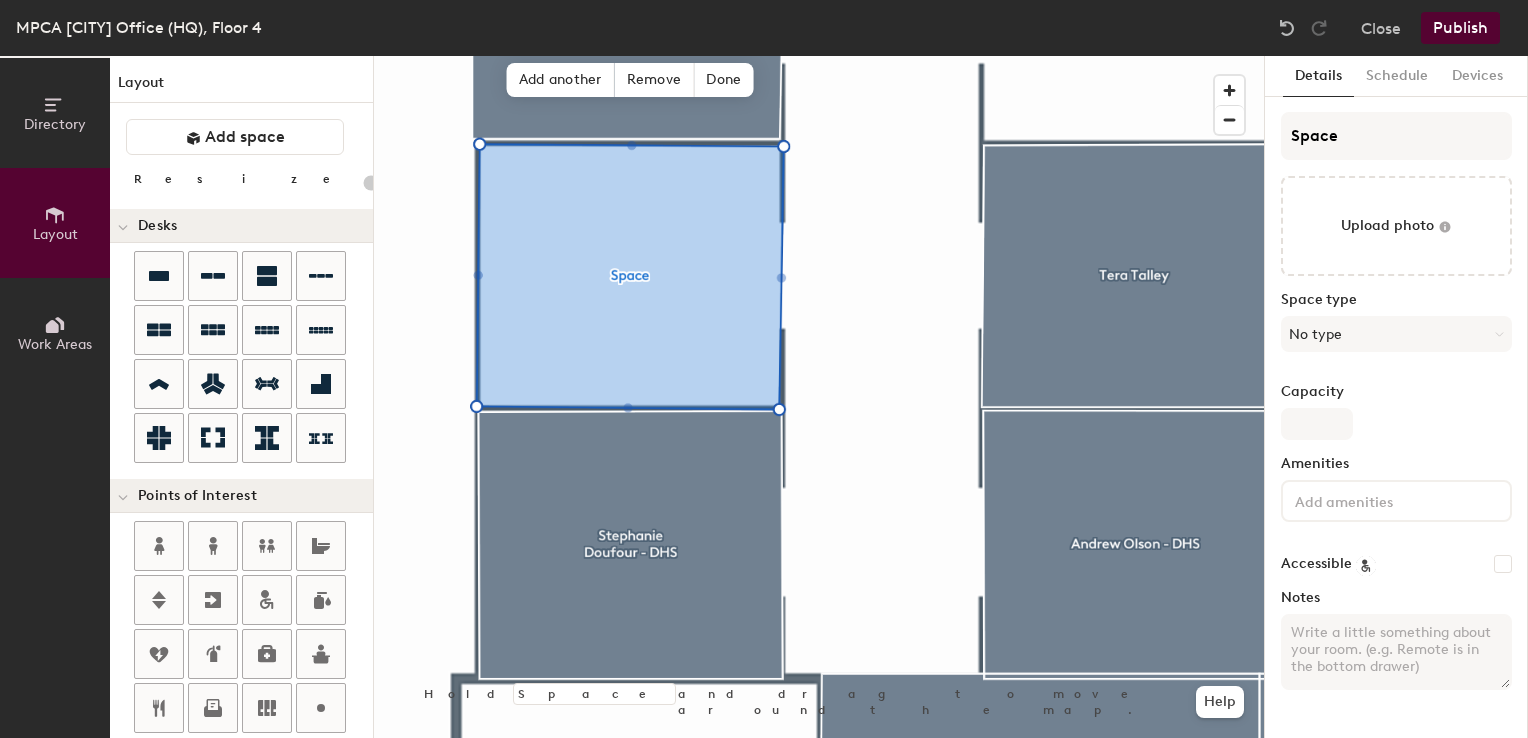 type on "20" 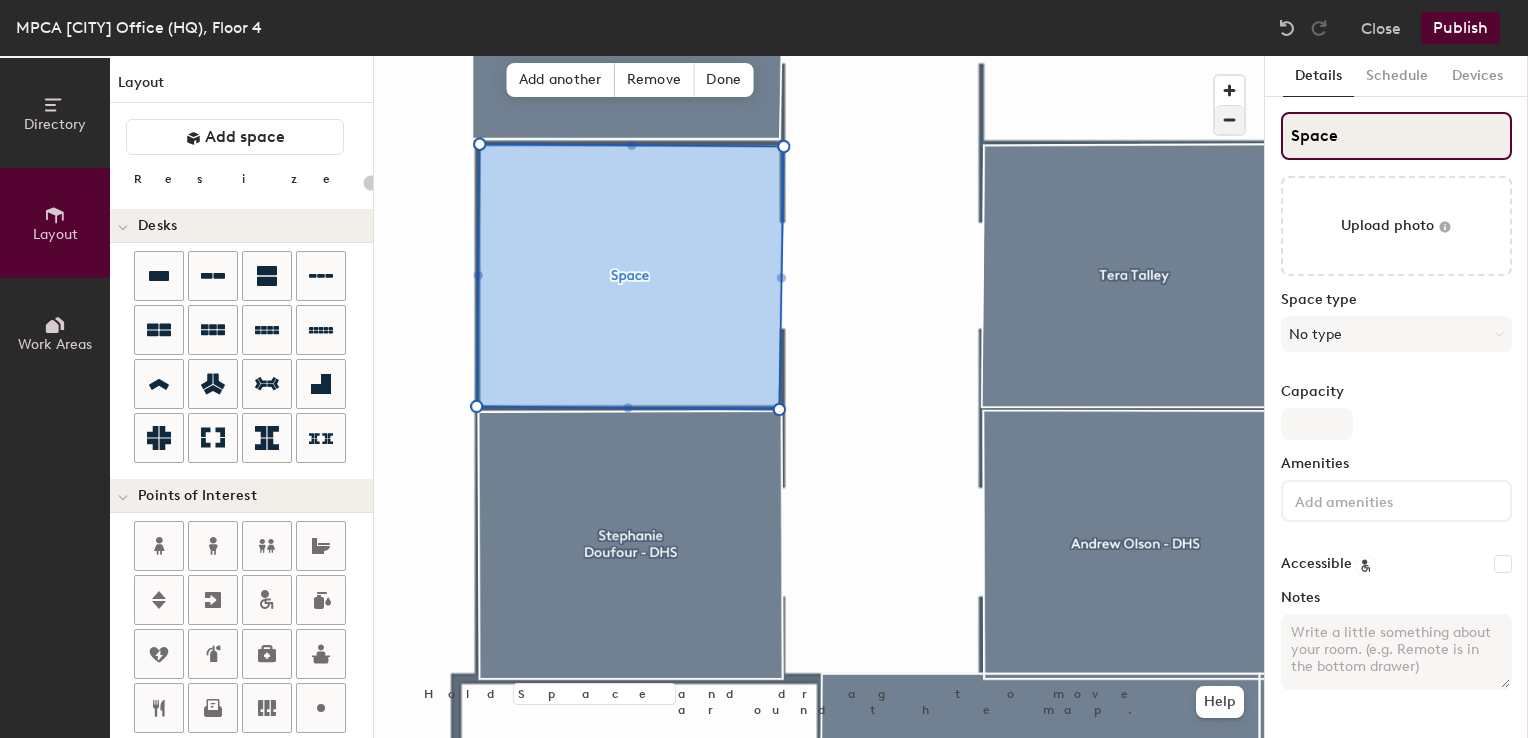 click on "Directory Layout Work Areas Layout   Add space Resize Desks Points of Interest Furnishings Seating Tables Booths Hold Space and drag to move around the map. Help Add another Remove Done Scheduling policies Booking Window Max reservation length Recurring events Restrict booking to working hours Prevent booking from kiosks Restrict booking to administrators Configure room display Background Upload photo General Auto contrast High visibility Hide the logo Custom logo Edit Display hours Screen Brightness 0% 100% Privacy Mask meeting titles Hide meeting attendees Keep meeting organizer visible Scheduling Meeting check-ins Start meetings early End meetings early Extend meetings Impromptu meetings Abandoned meeting protection Admin access Restrict display management Details Schedule Devices Space Upload photo Space type No type Capacity Amenities Accessible Notes" 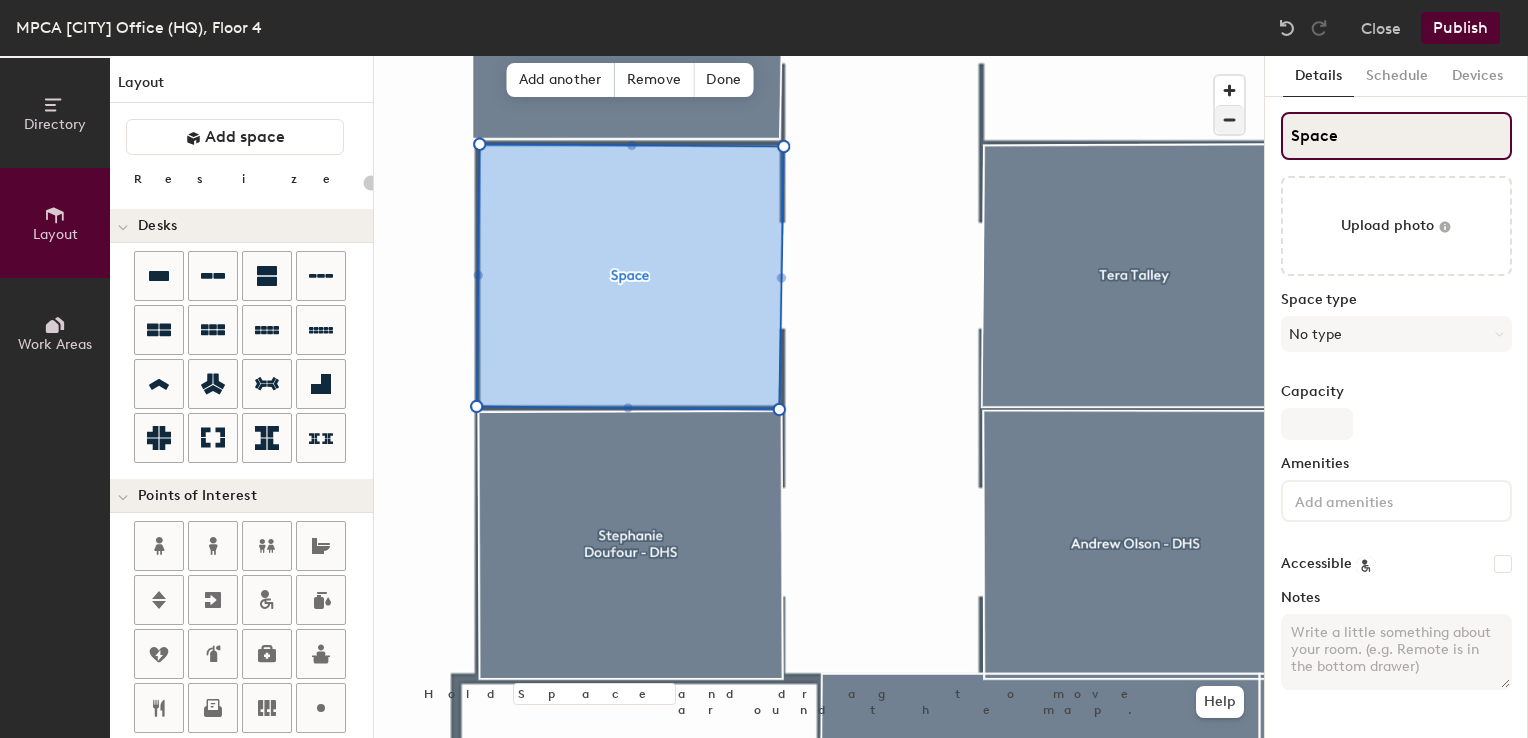 type on "T" 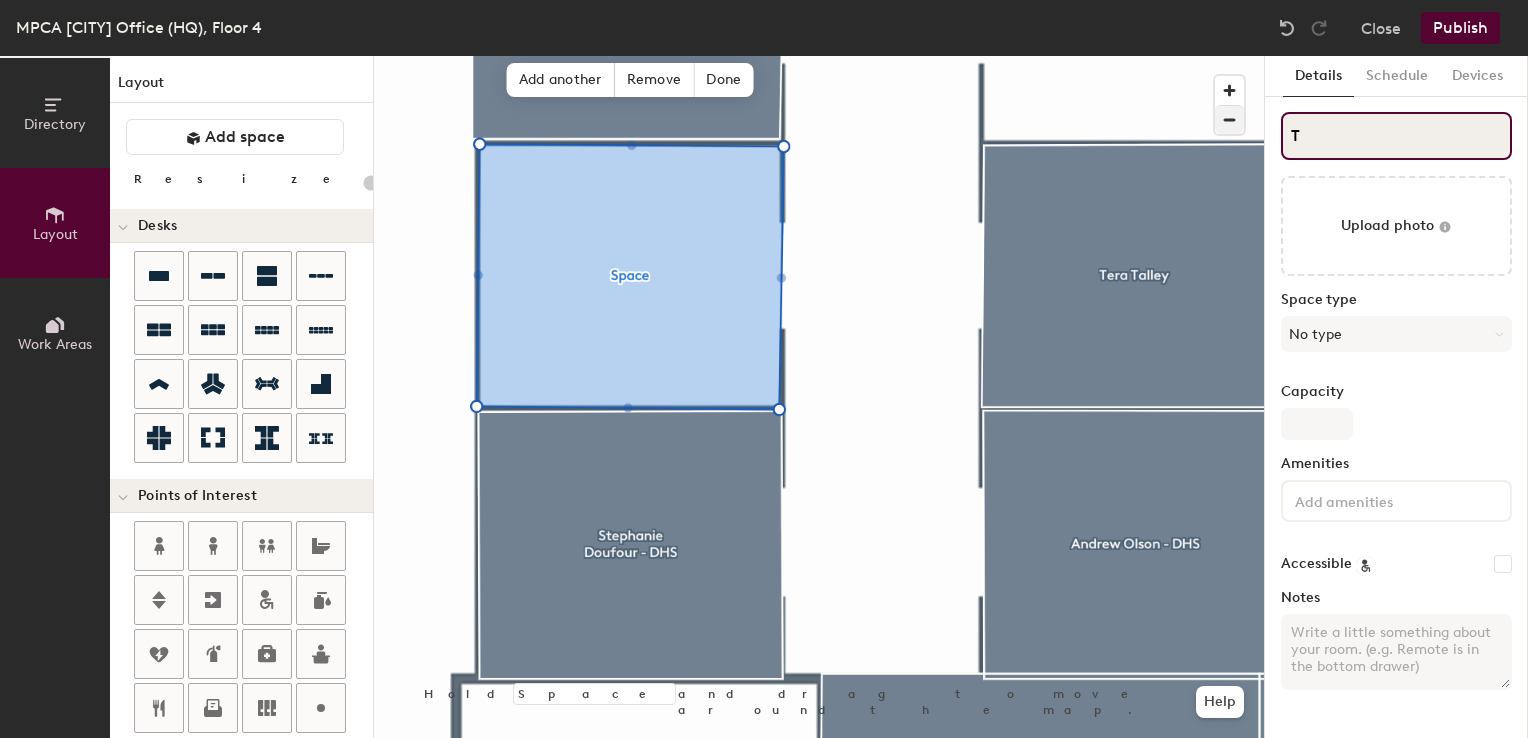 type on "20" 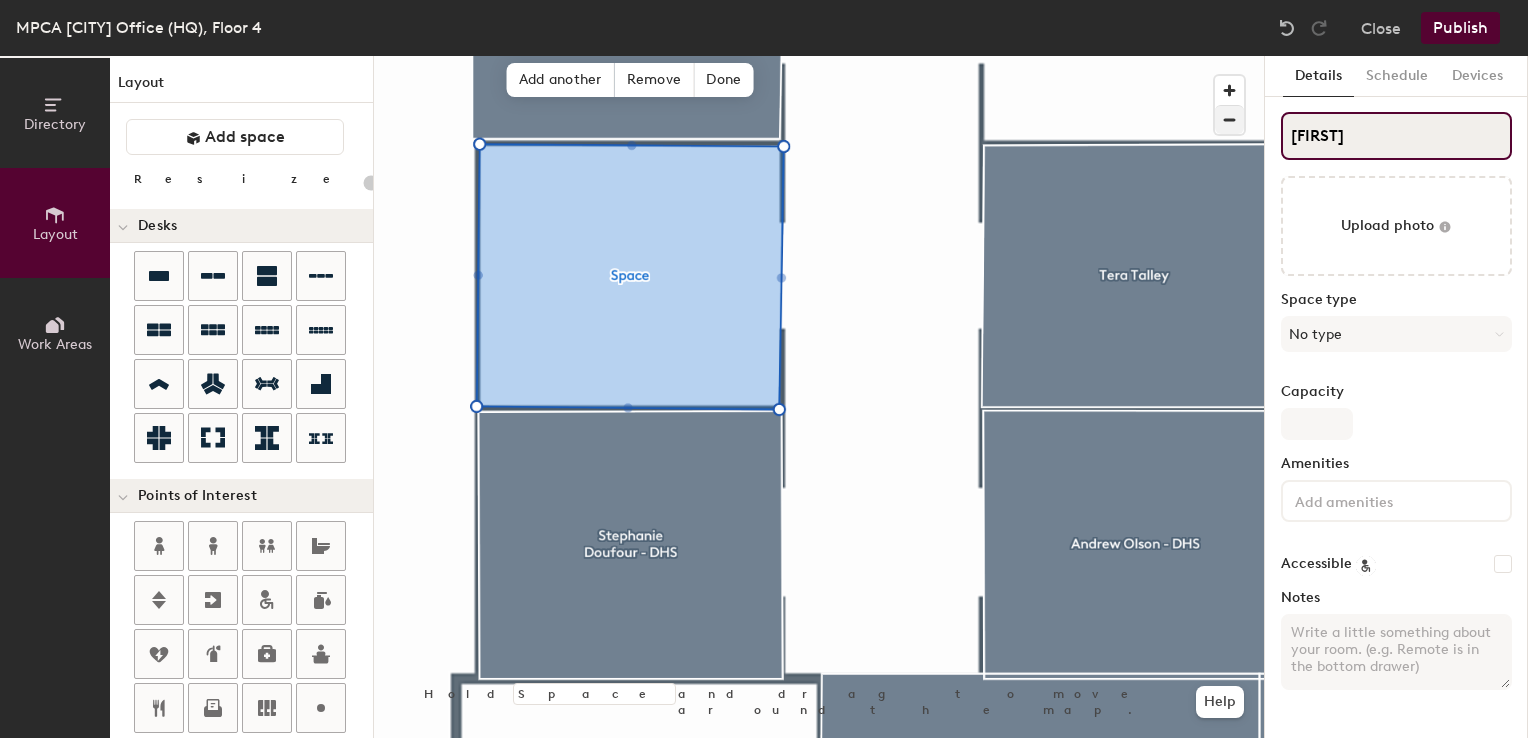 type on "20" 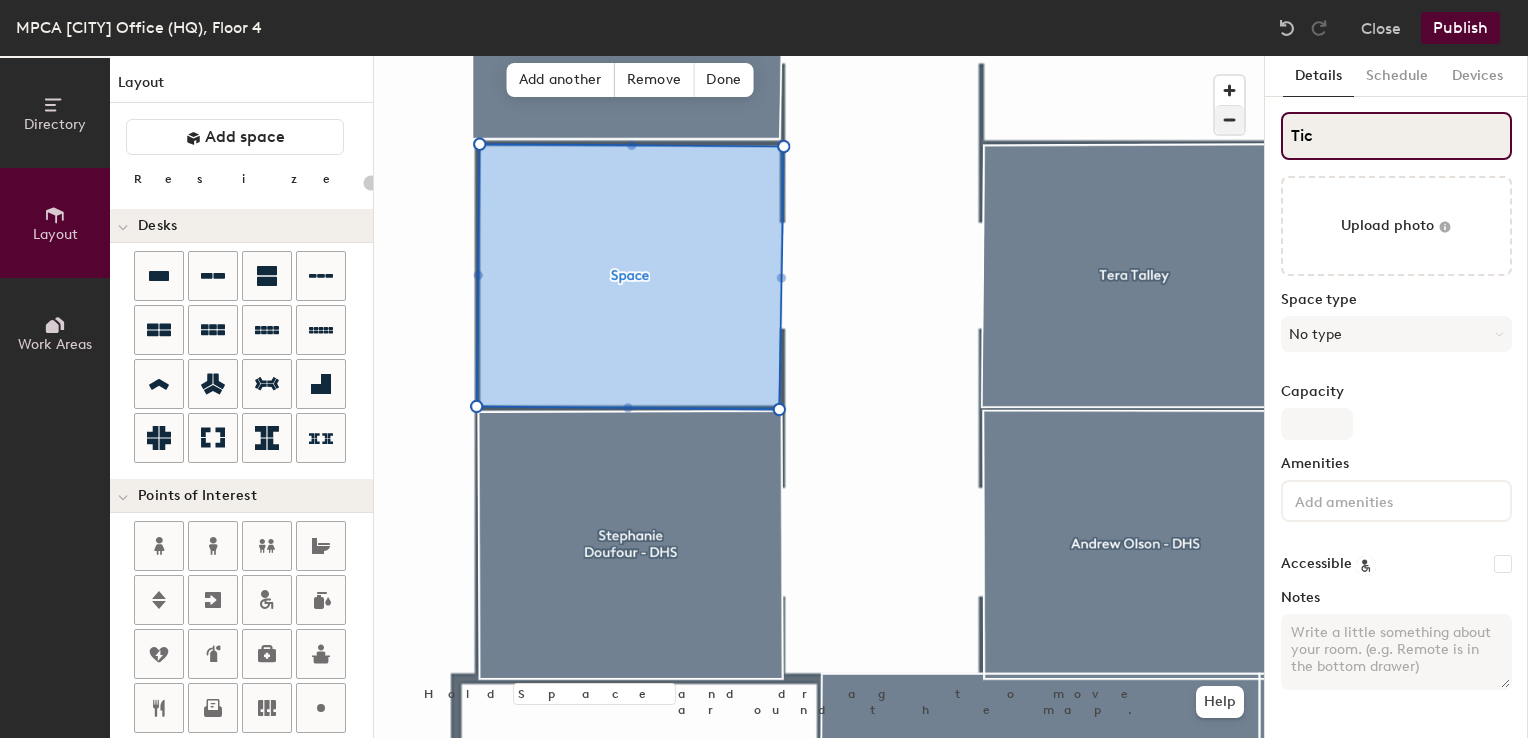 type on "20" 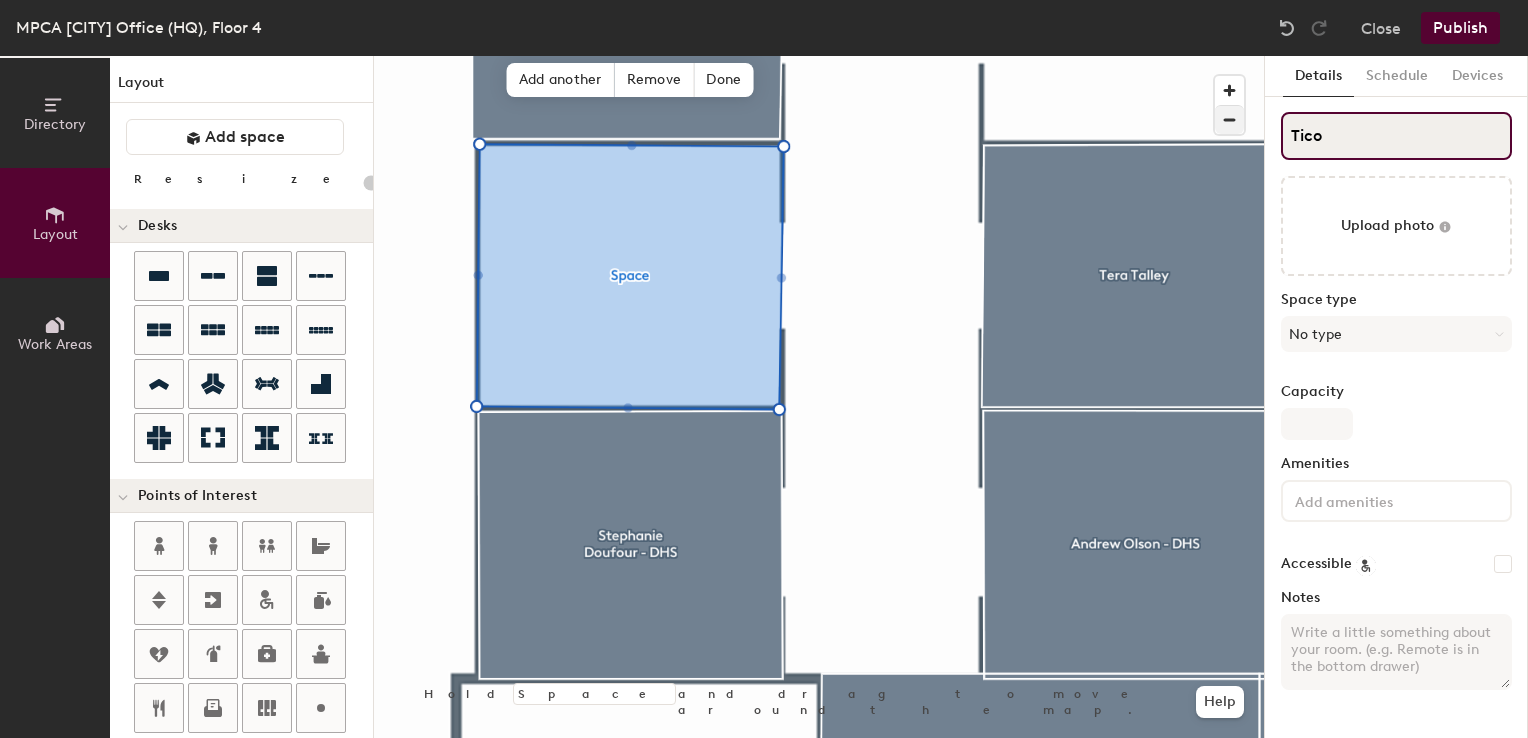 type on "20" 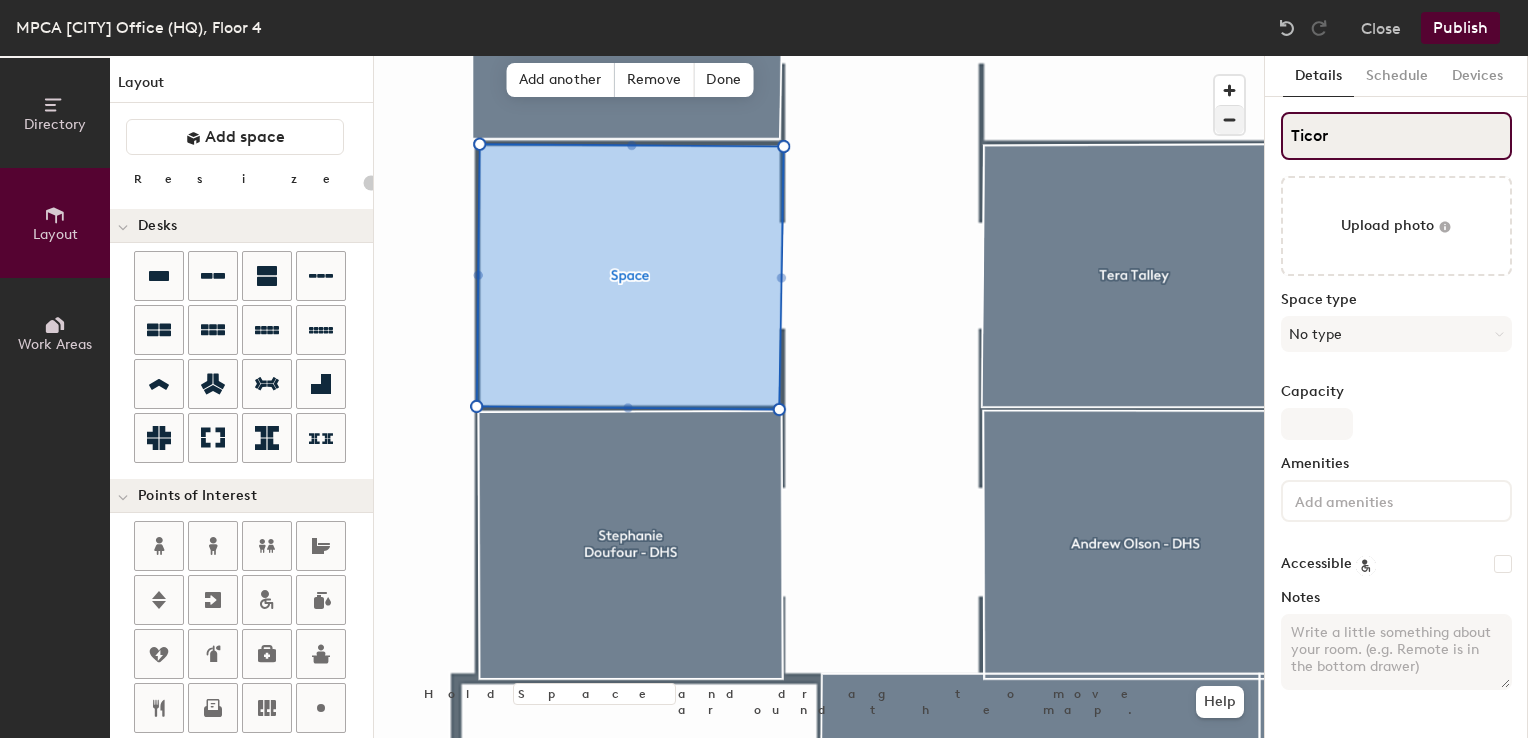 type on "20" 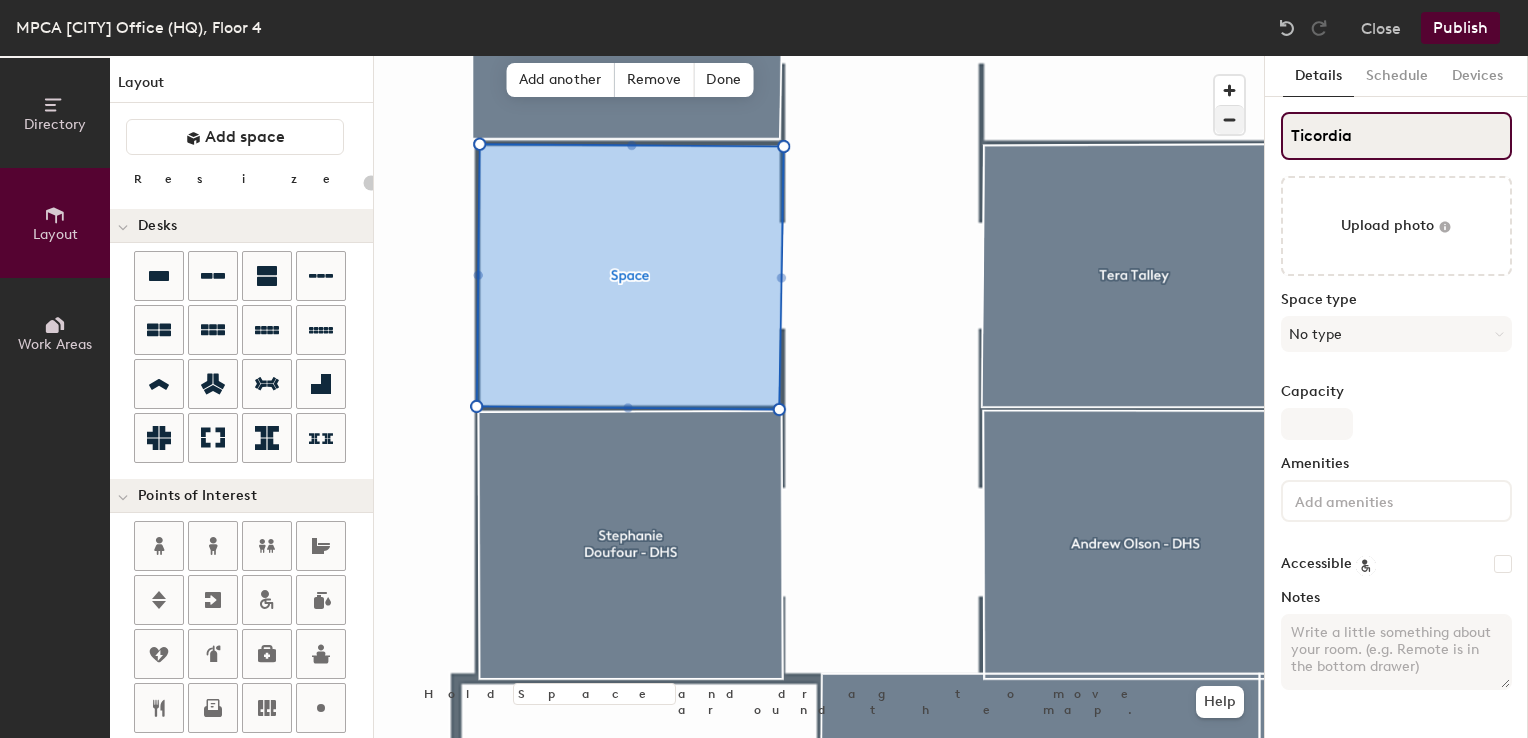 type on "Ticordia" 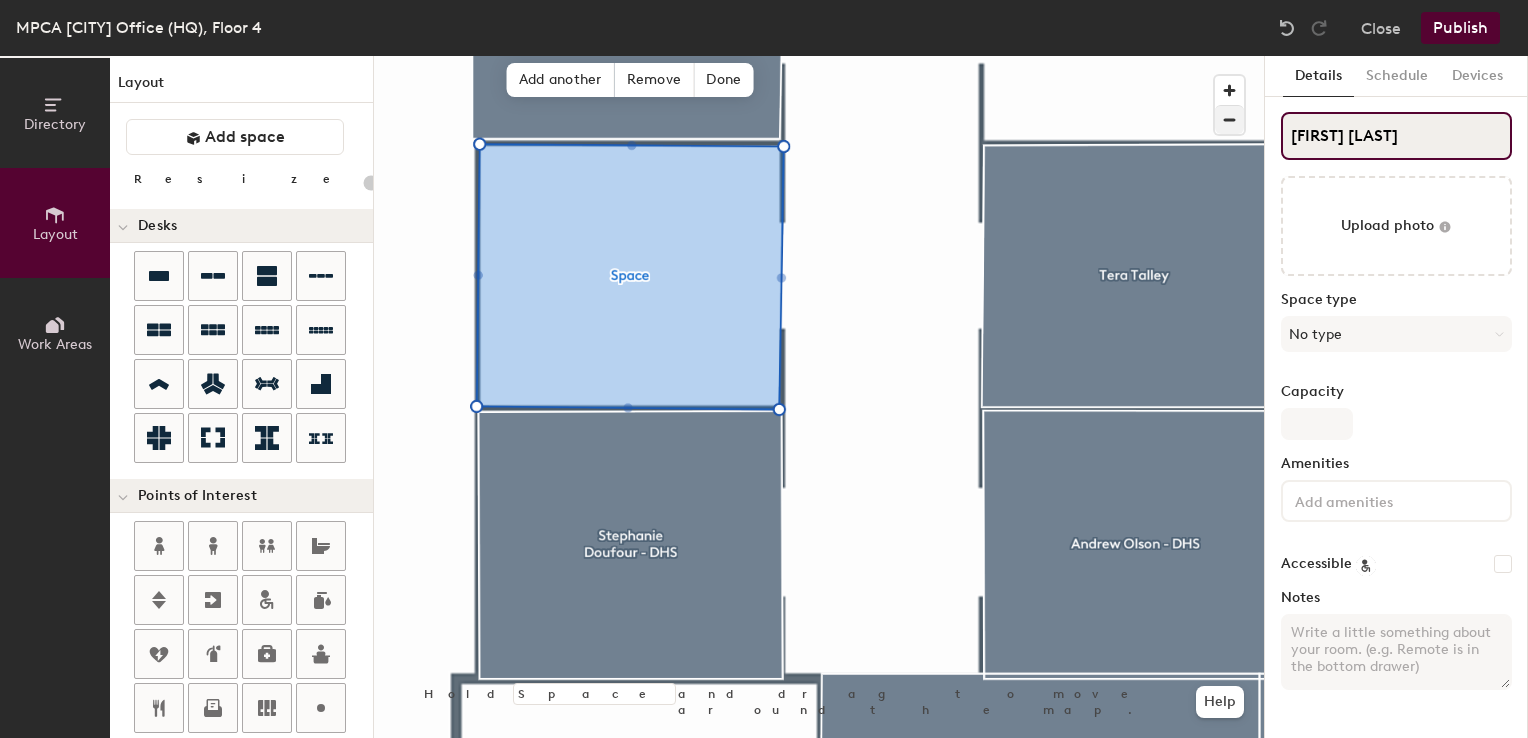 type on "20" 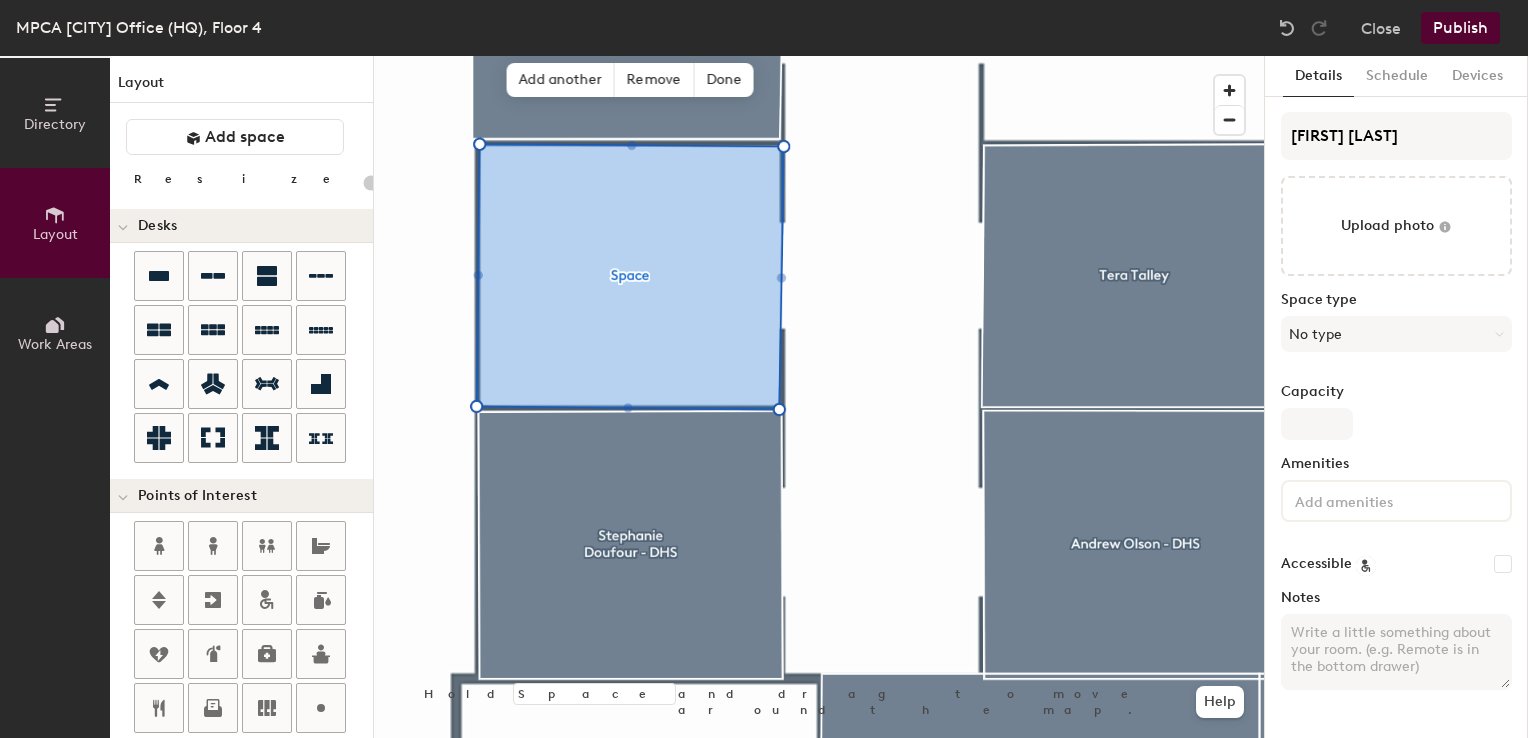 scroll, scrollTop: 0, scrollLeft: 0, axis: both 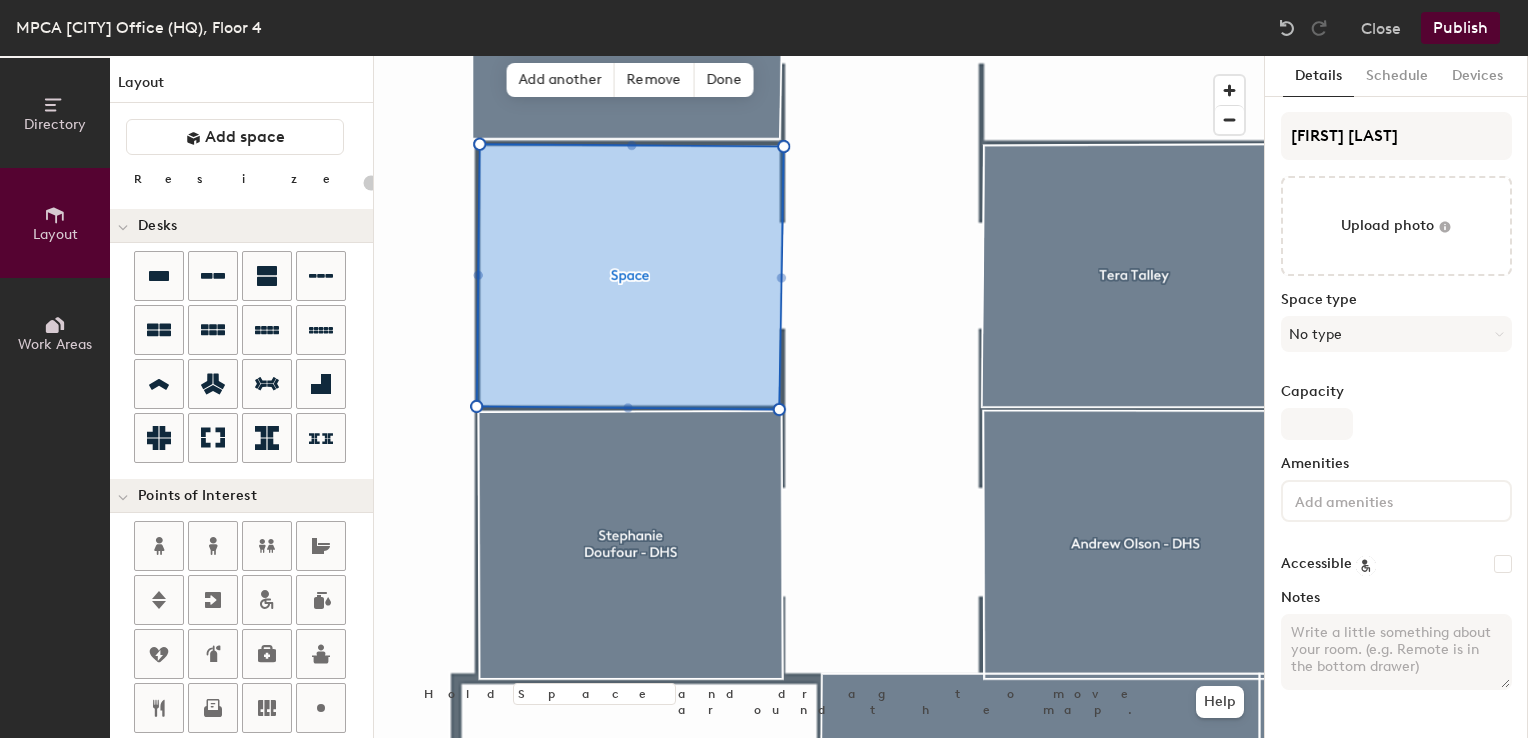 type on "20" 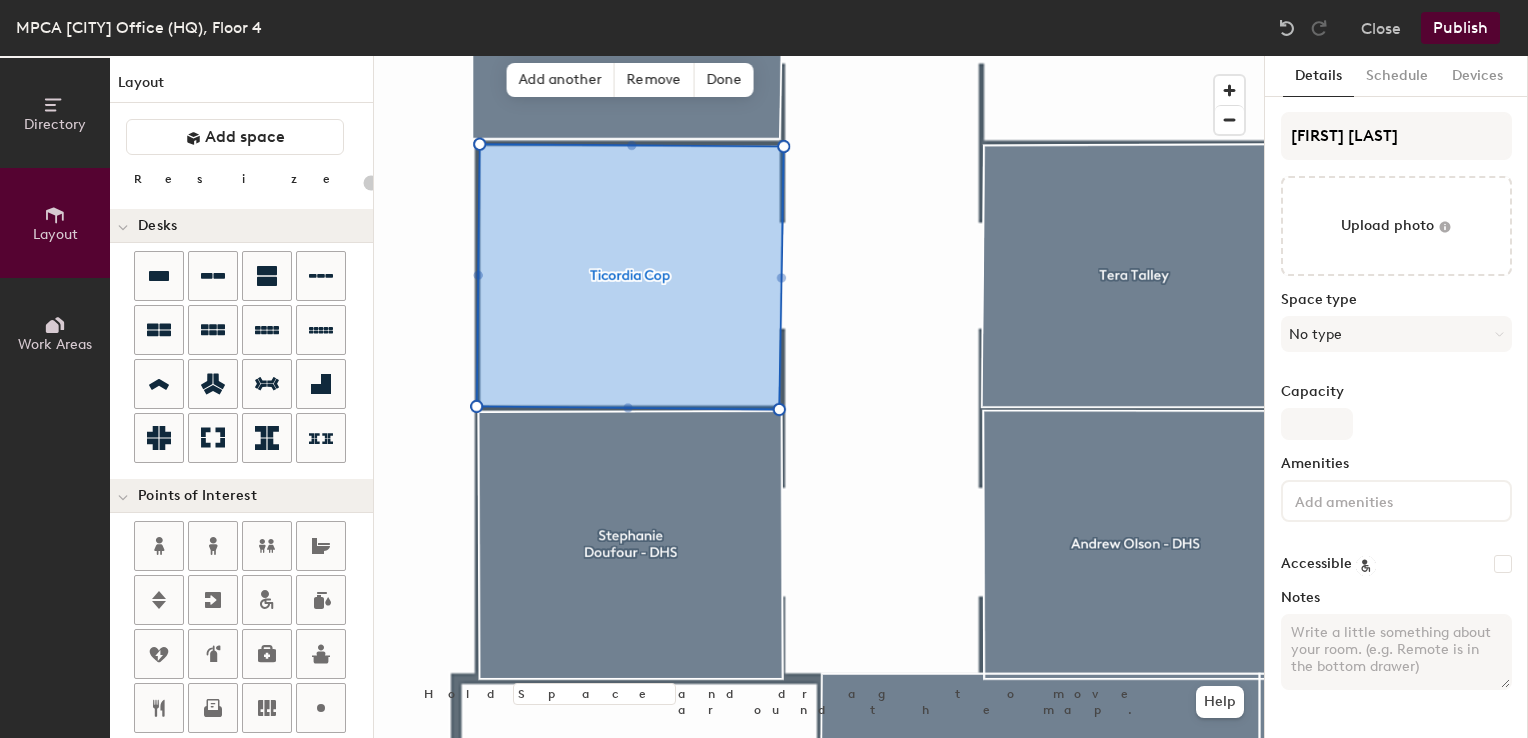 type on "[FIRST] [LAST]" 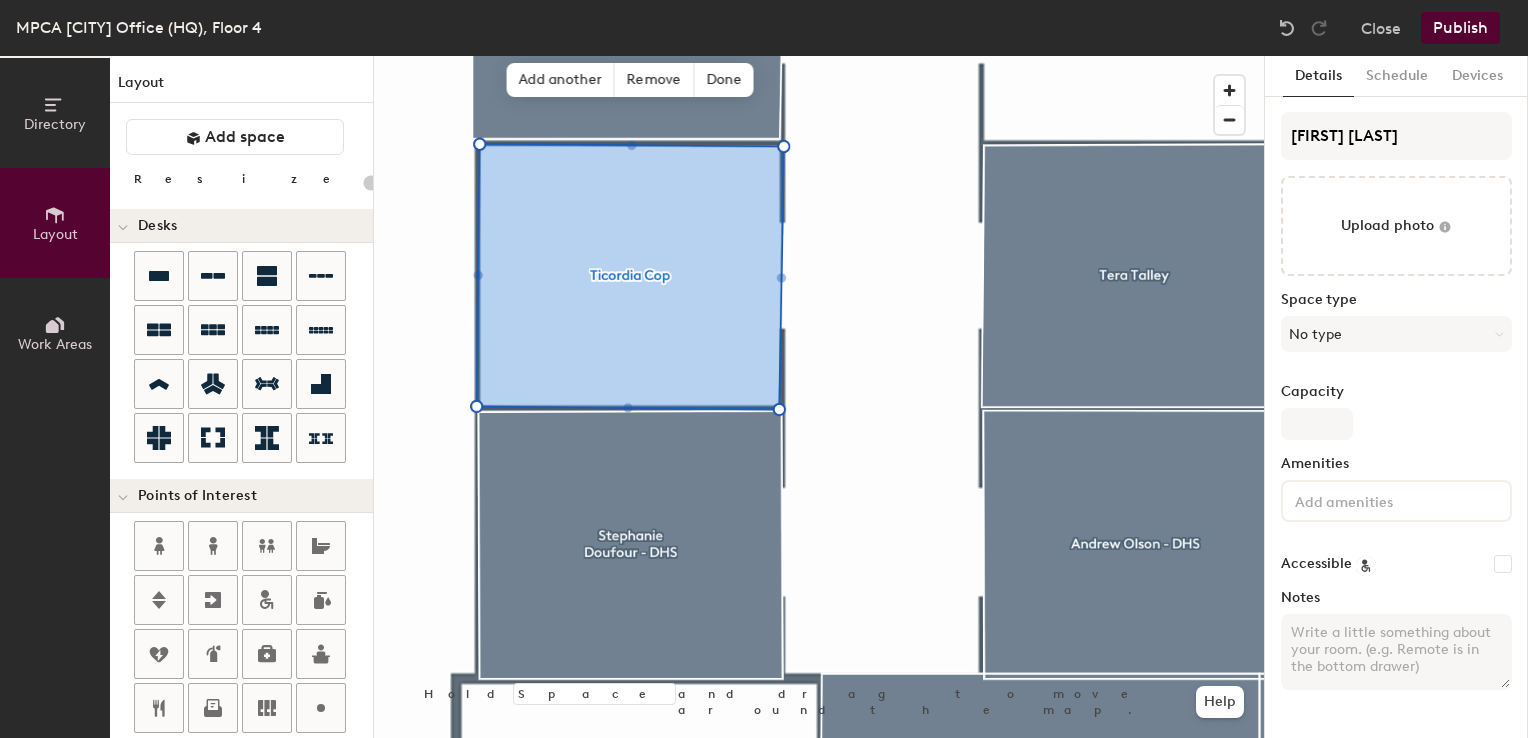type on "20" 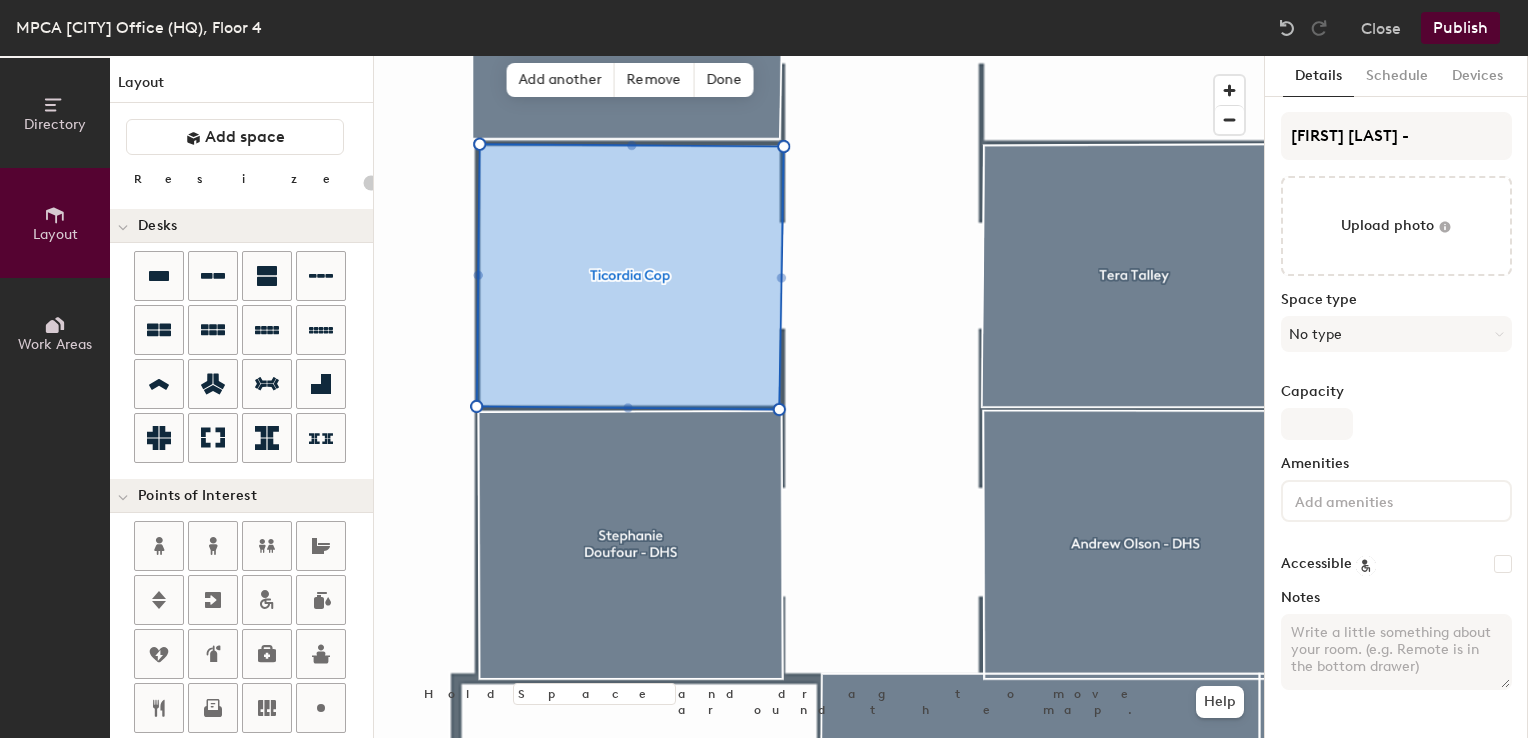 type on "[FIRST] [LAST] -" 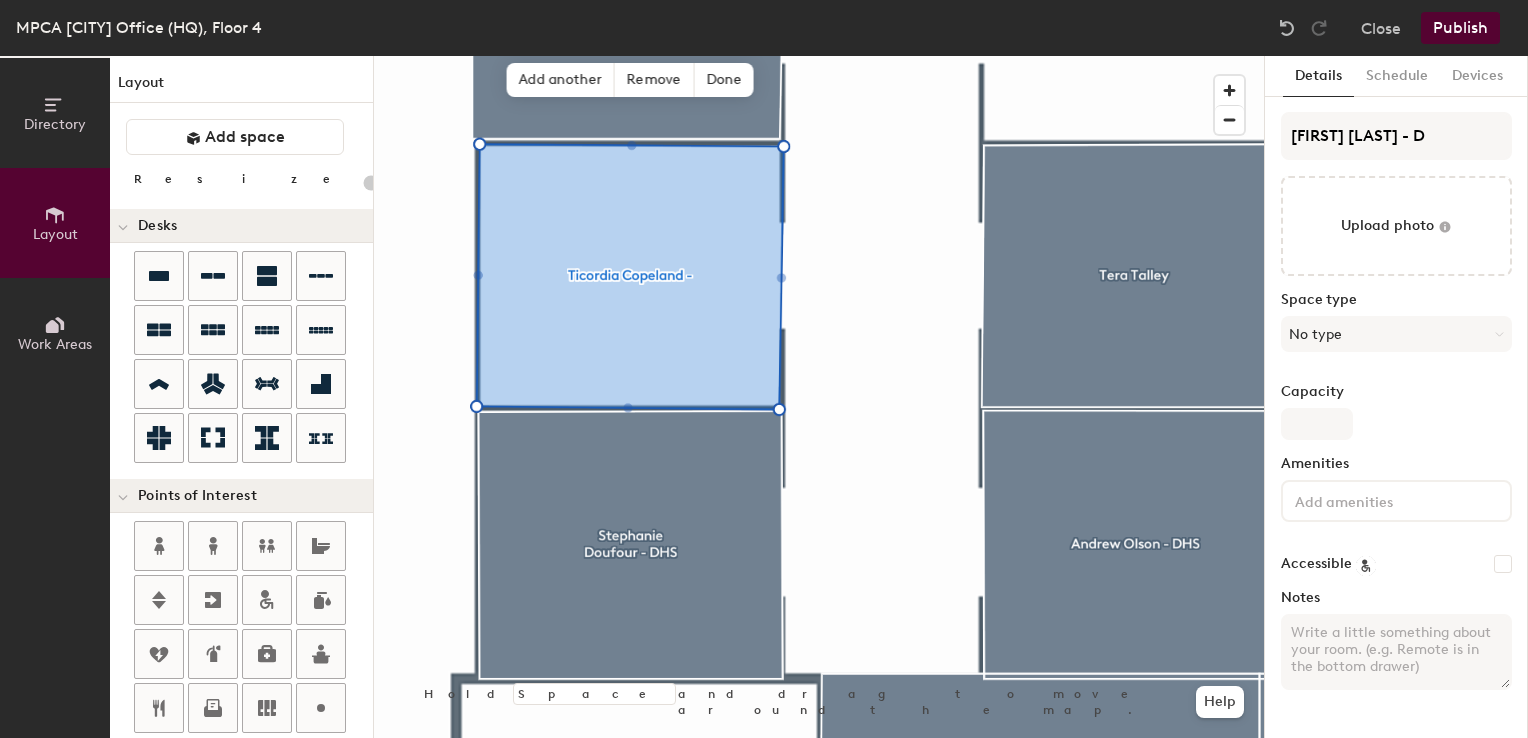 type on "[FIRST] [LAST] - DH" 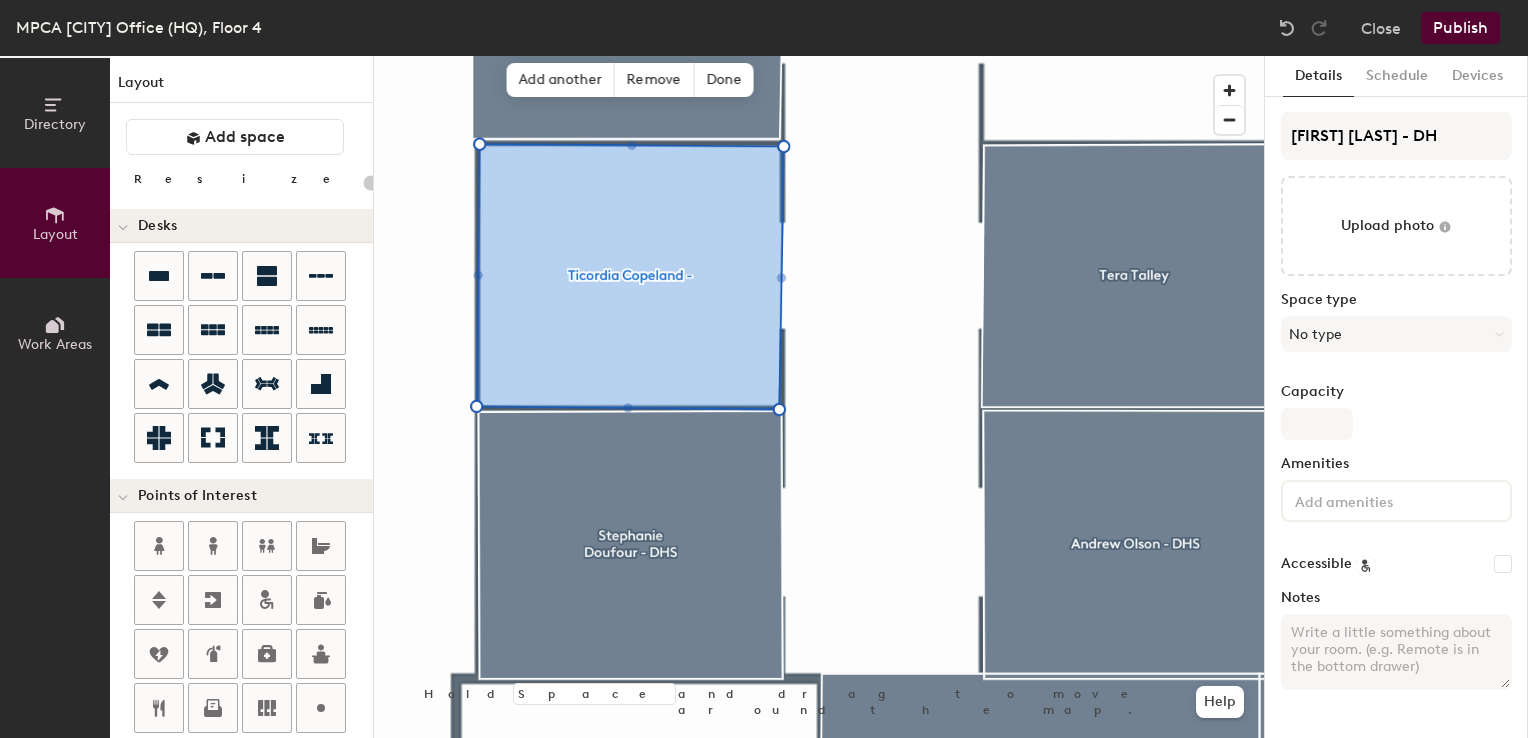 type on "20" 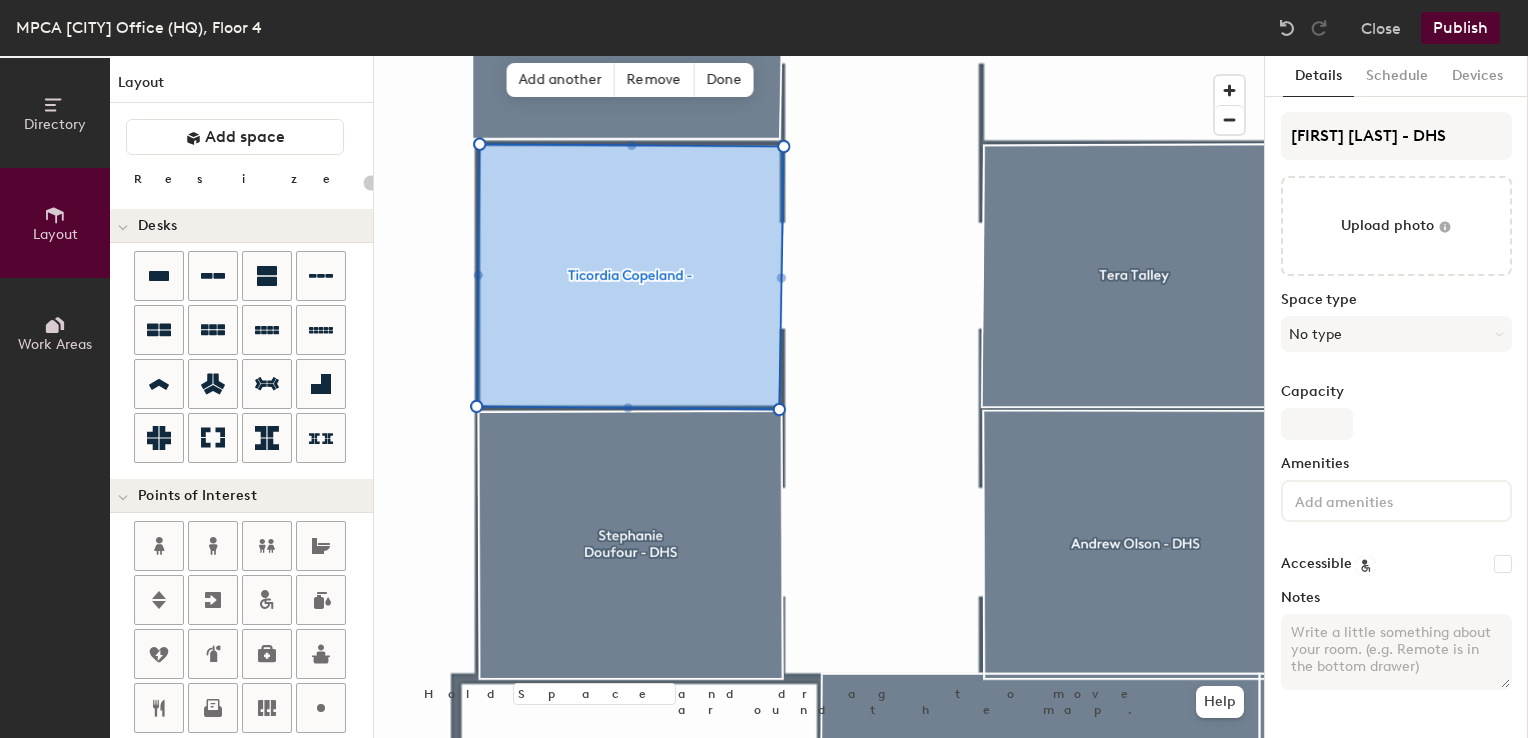type on "20" 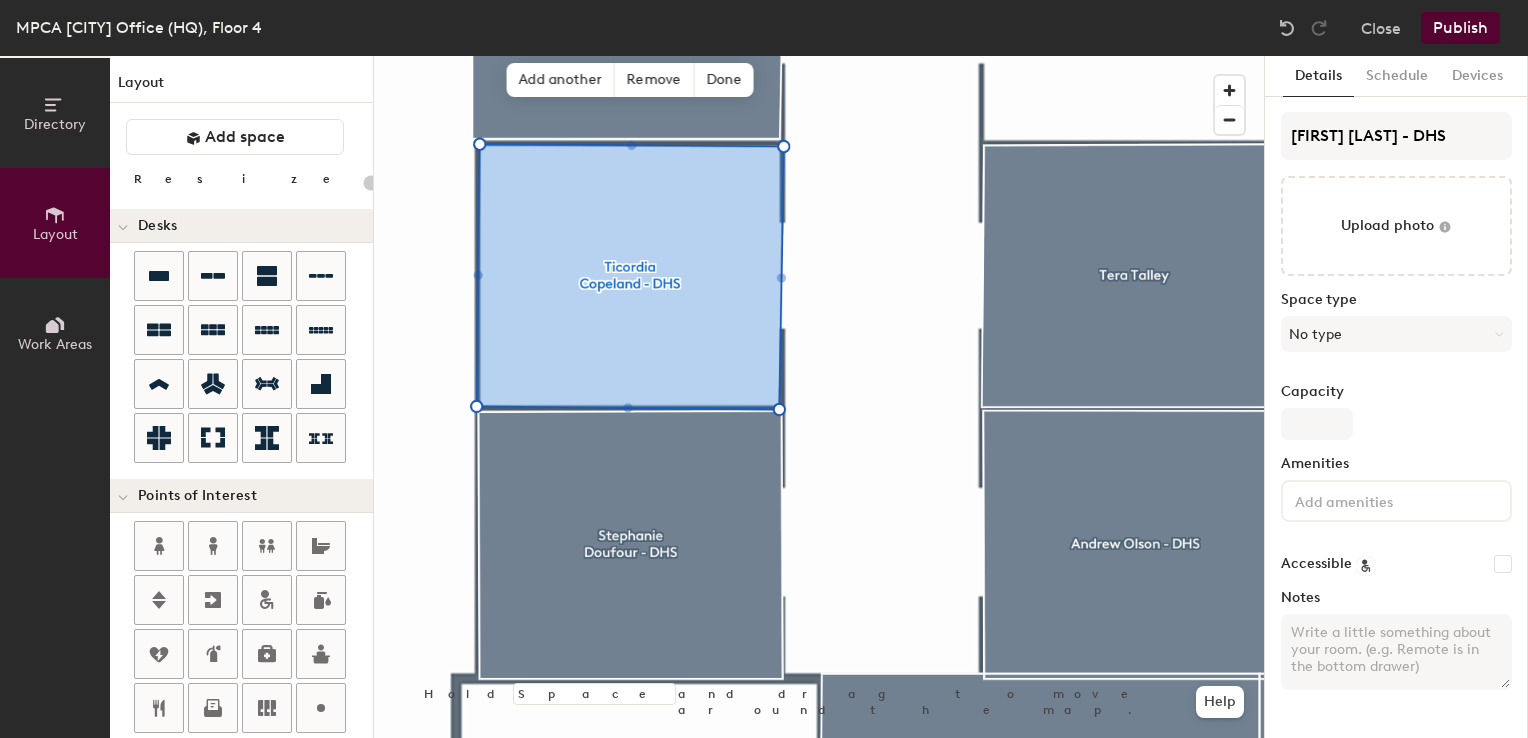type on "[FIRST] [LAST] - DHS" 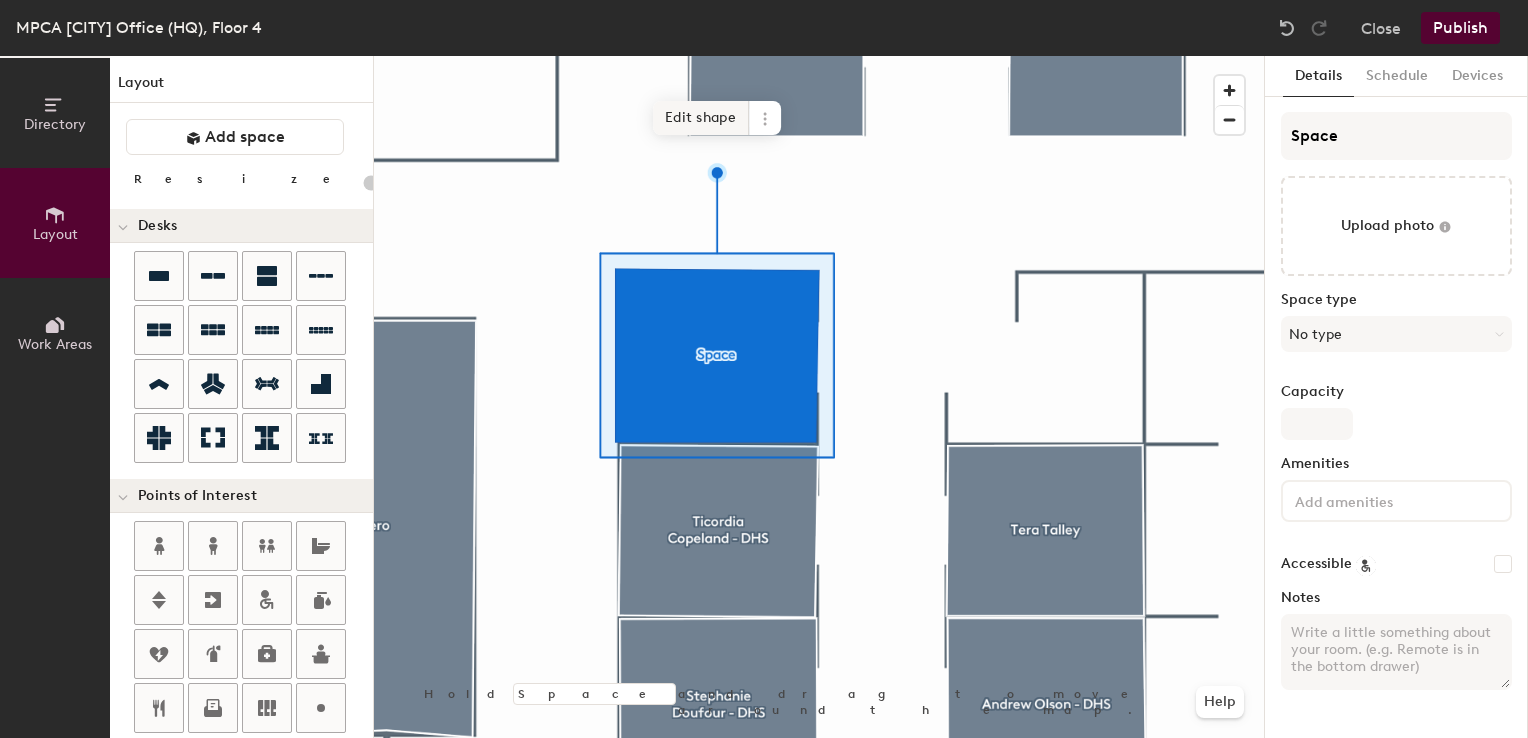 click on "Edit shape" 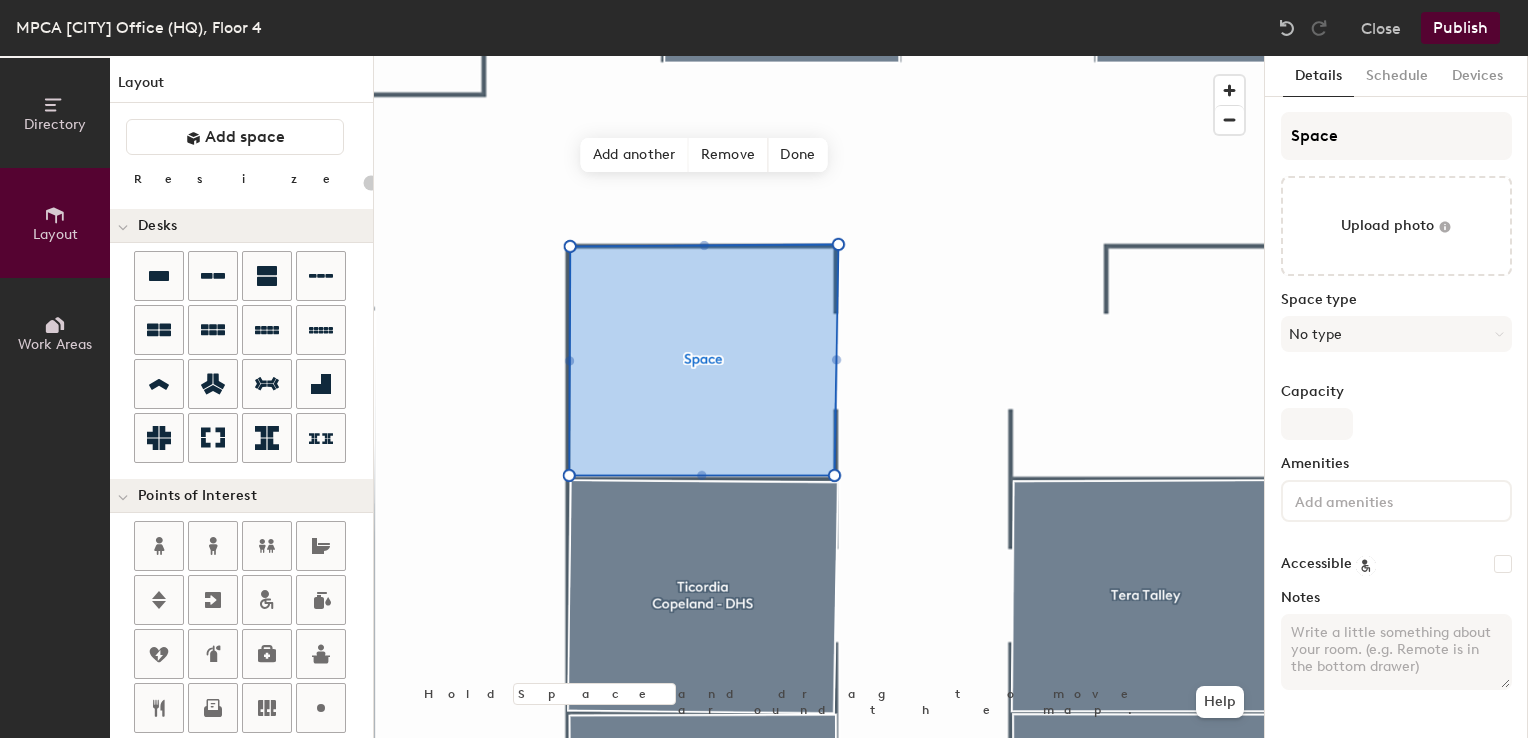 type on "20" 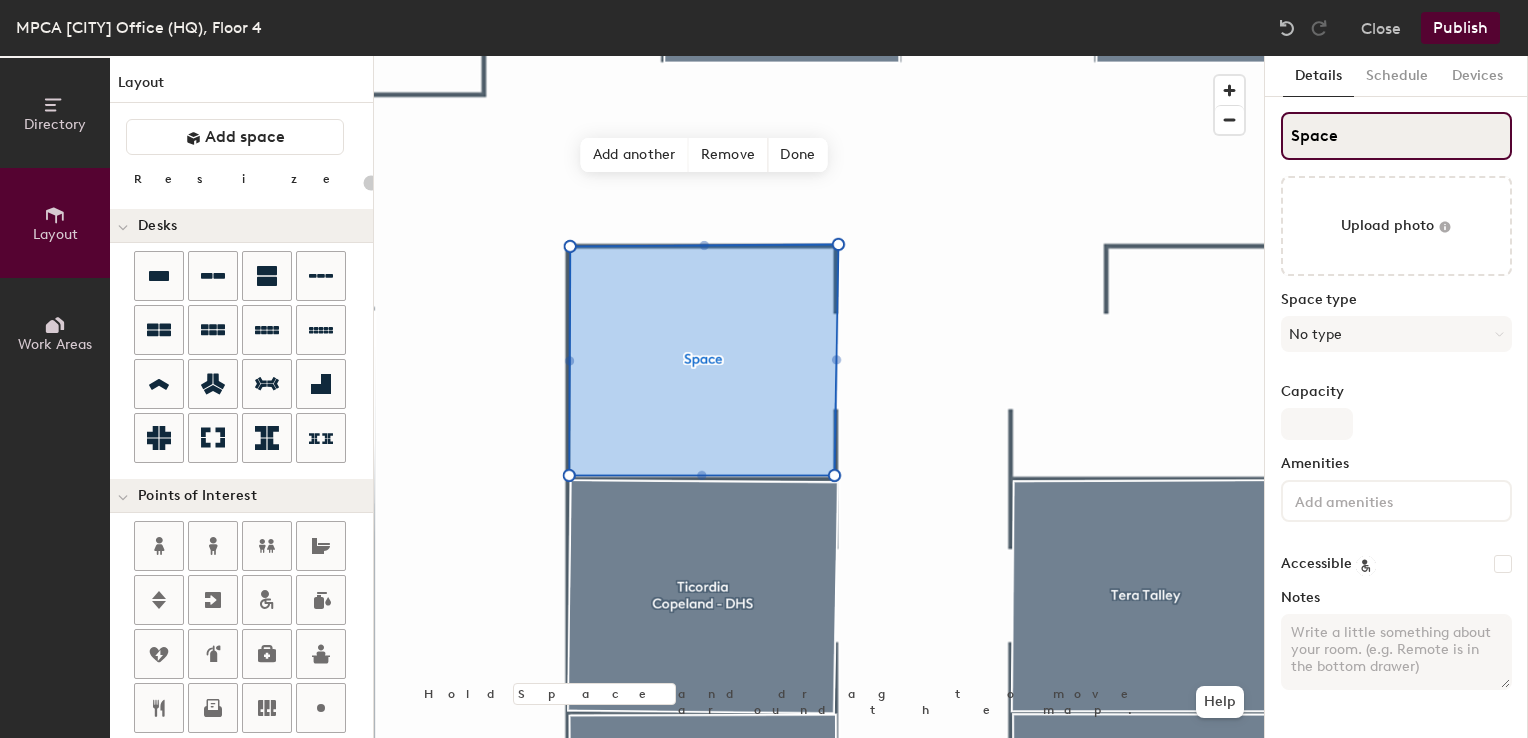 click on "Directory Layout Work Areas Layout   Add space Resize Desks Points of Interest Furnishings Seating Tables Booths Hold Space and drag to move around the map. Help Add another Remove Done Scheduling policies Booking Window Max reservation length Recurring events Restrict booking to working hours Prevent booking from kiosks Restrict booking to administrators Configure room display Background Upload photo General Auto contrast High visibility Hide the logo Custom logo Edit Display hours Screen Brightness 0% 100% Privacy Mask meeting titles Hide meeting attendees Keep meeting organizer visible Scheduling Meeting check-ins Start meetings early End meetings early Extend meetings Impromptu meetings Abandoned meeting protection Admin access Restrict display management Details Schedule Devices Space Upload photo Space type No type Capacity Amenities Accessible Notes" 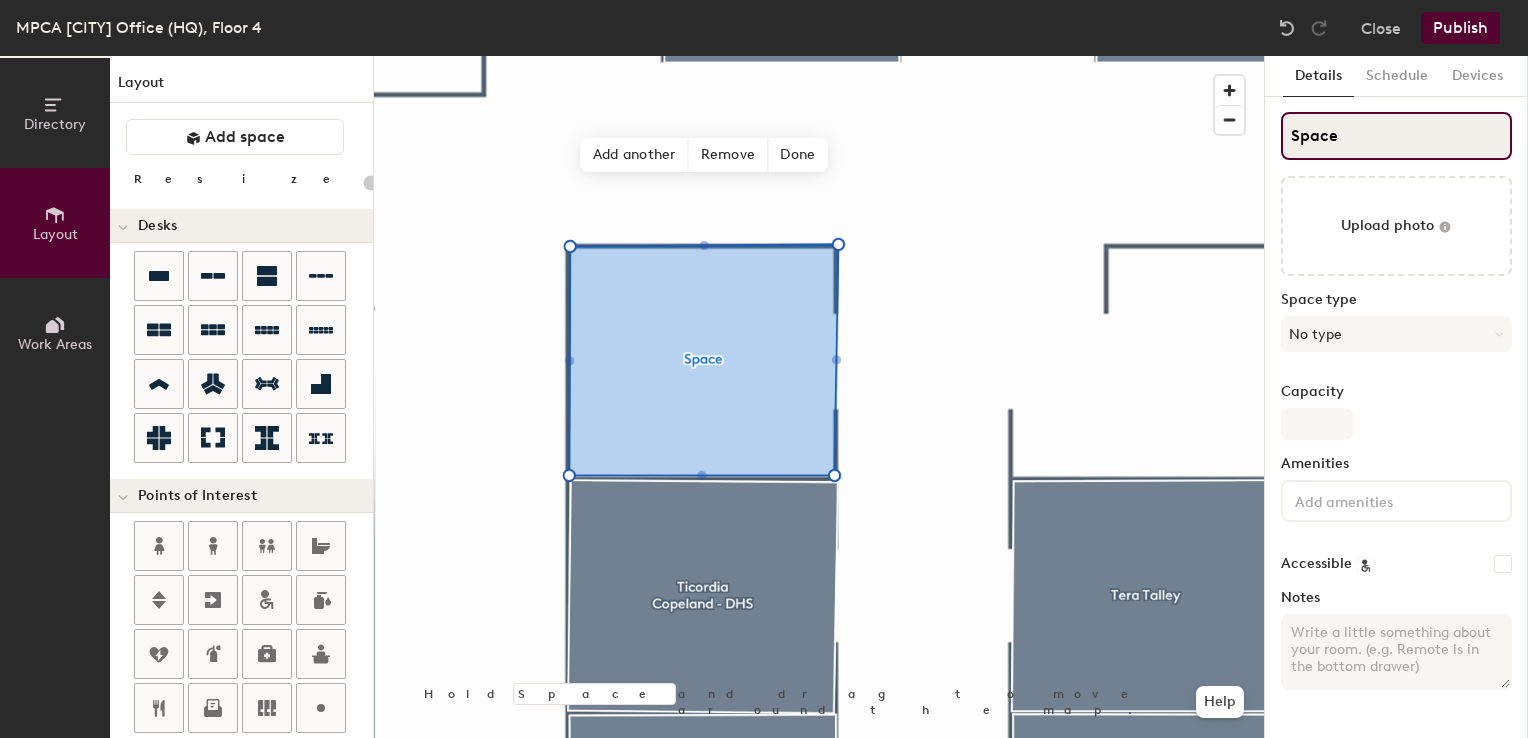 type on "A" 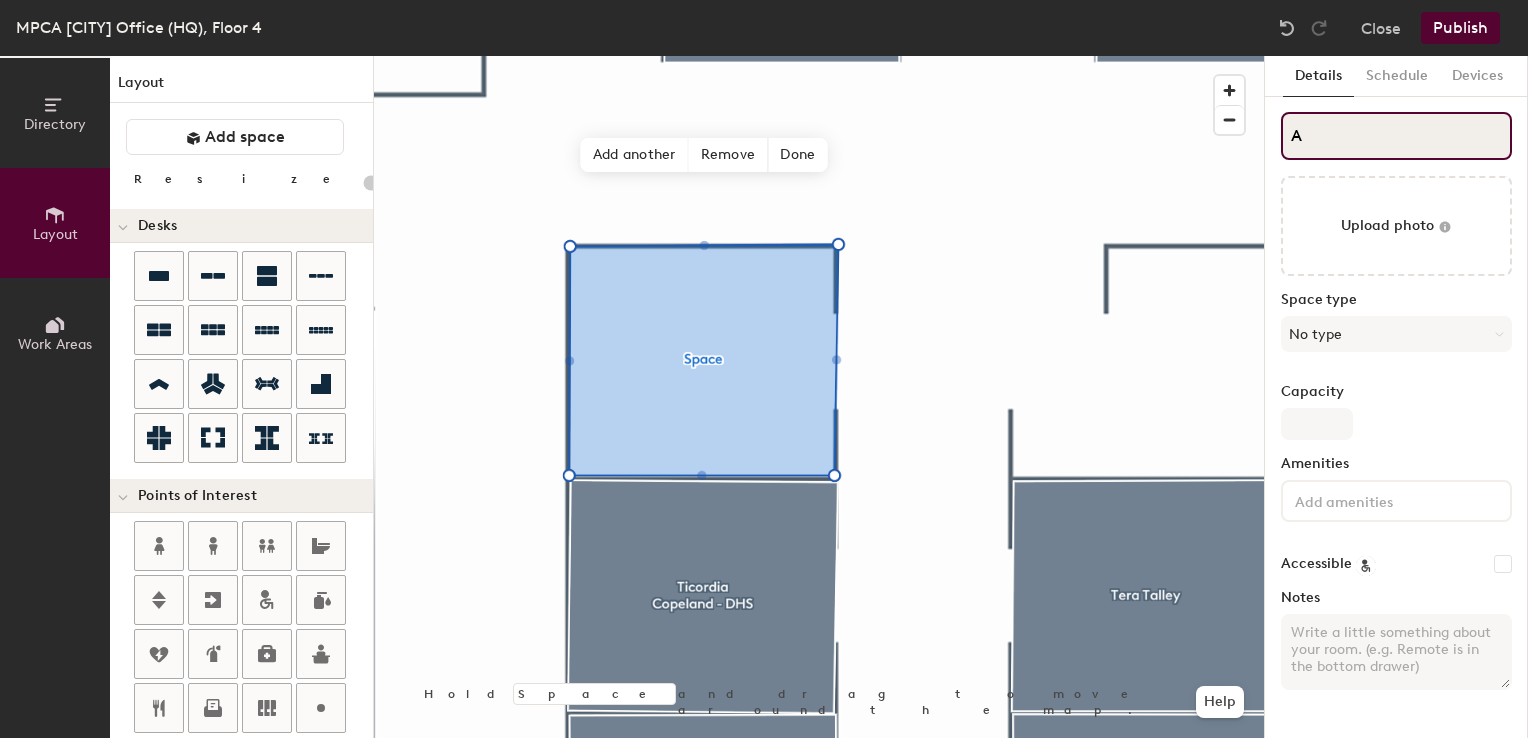 type on "20" 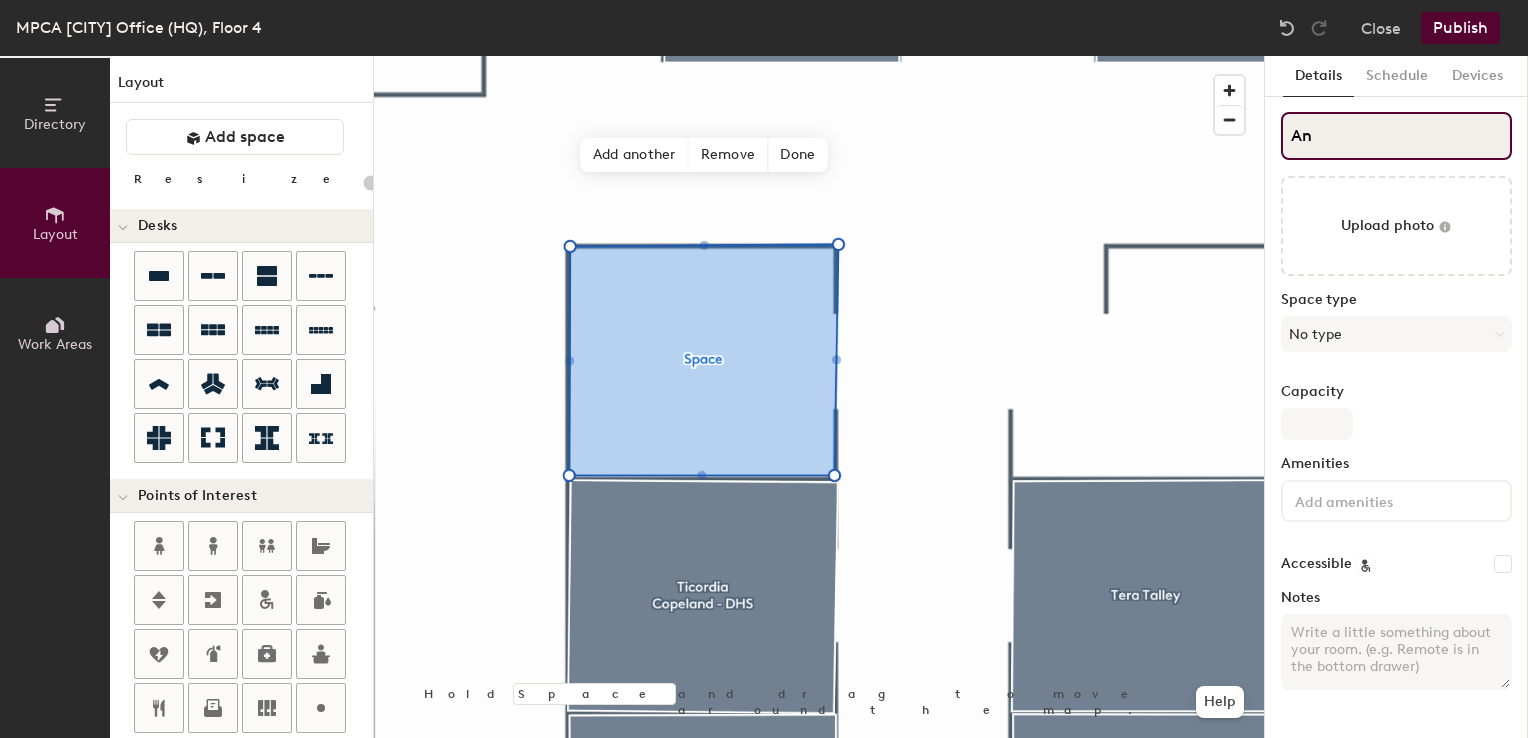 type on "And" 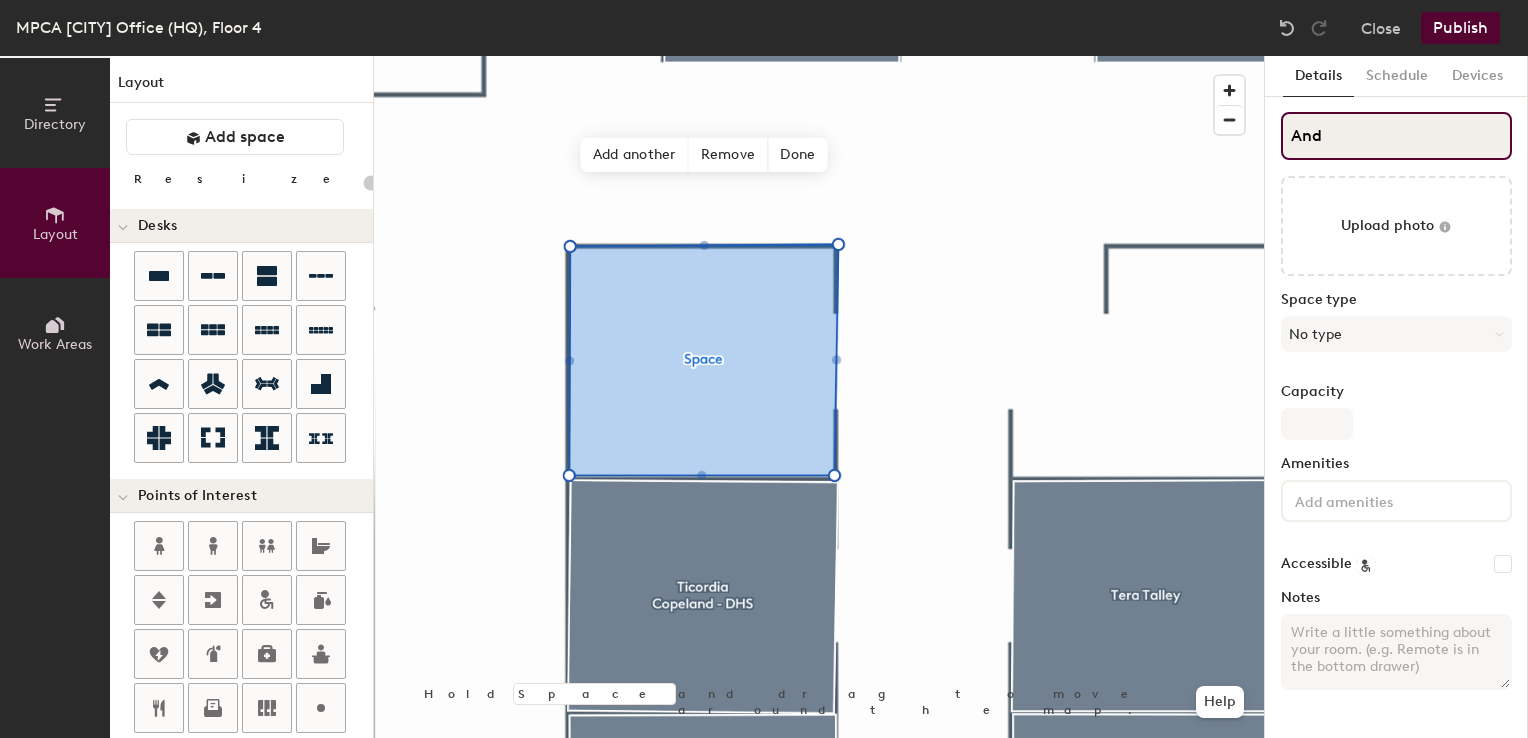 type on "20" 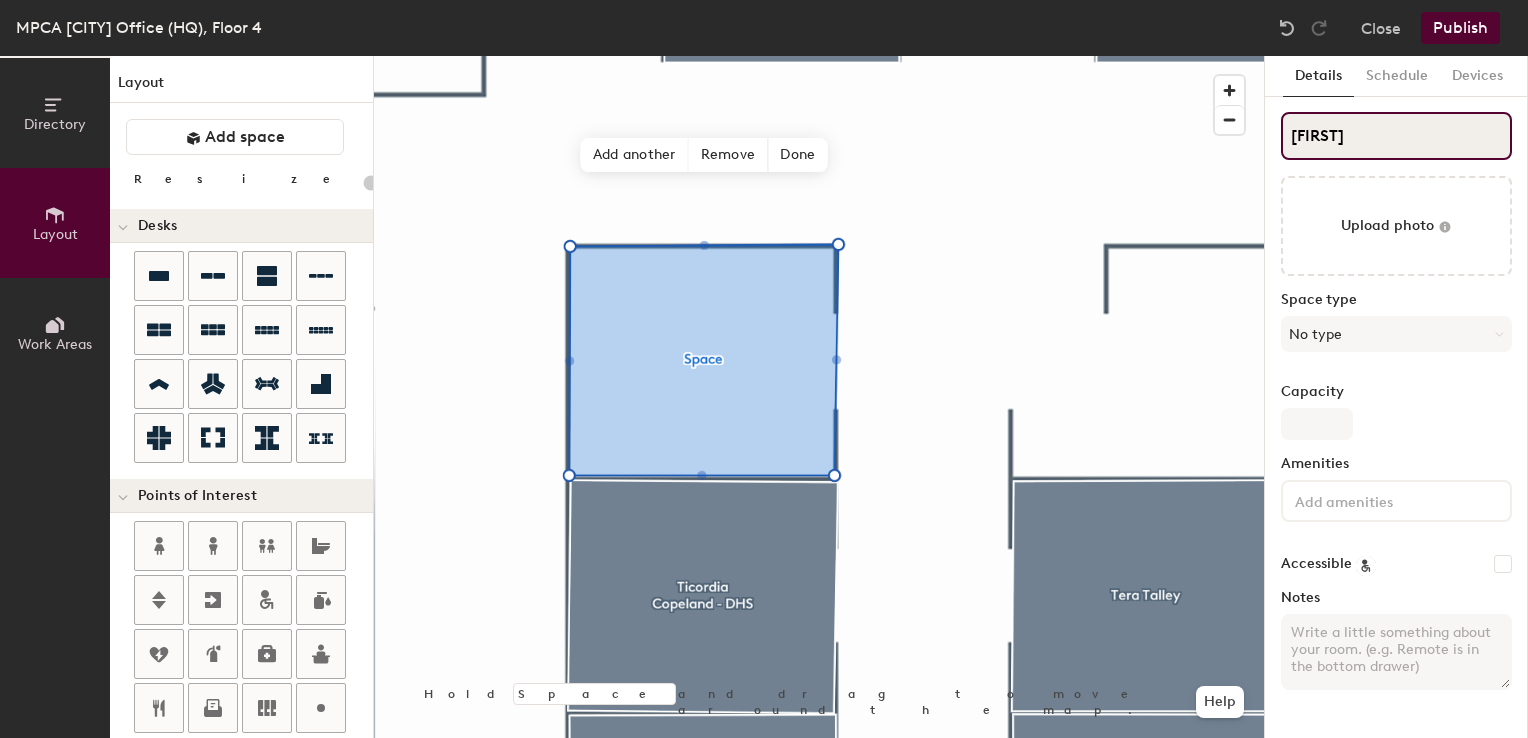 type on "[FIRST]" 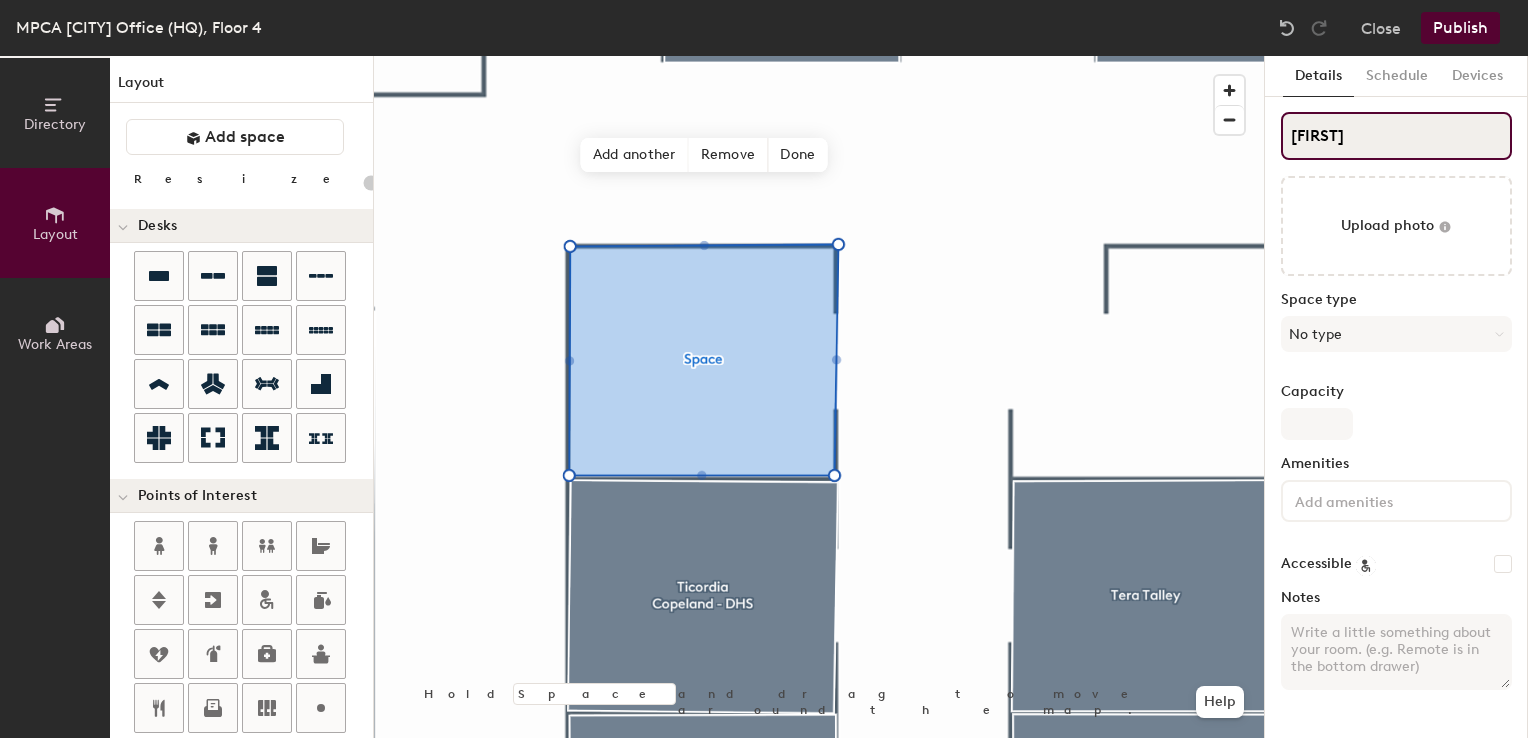 type on "20" 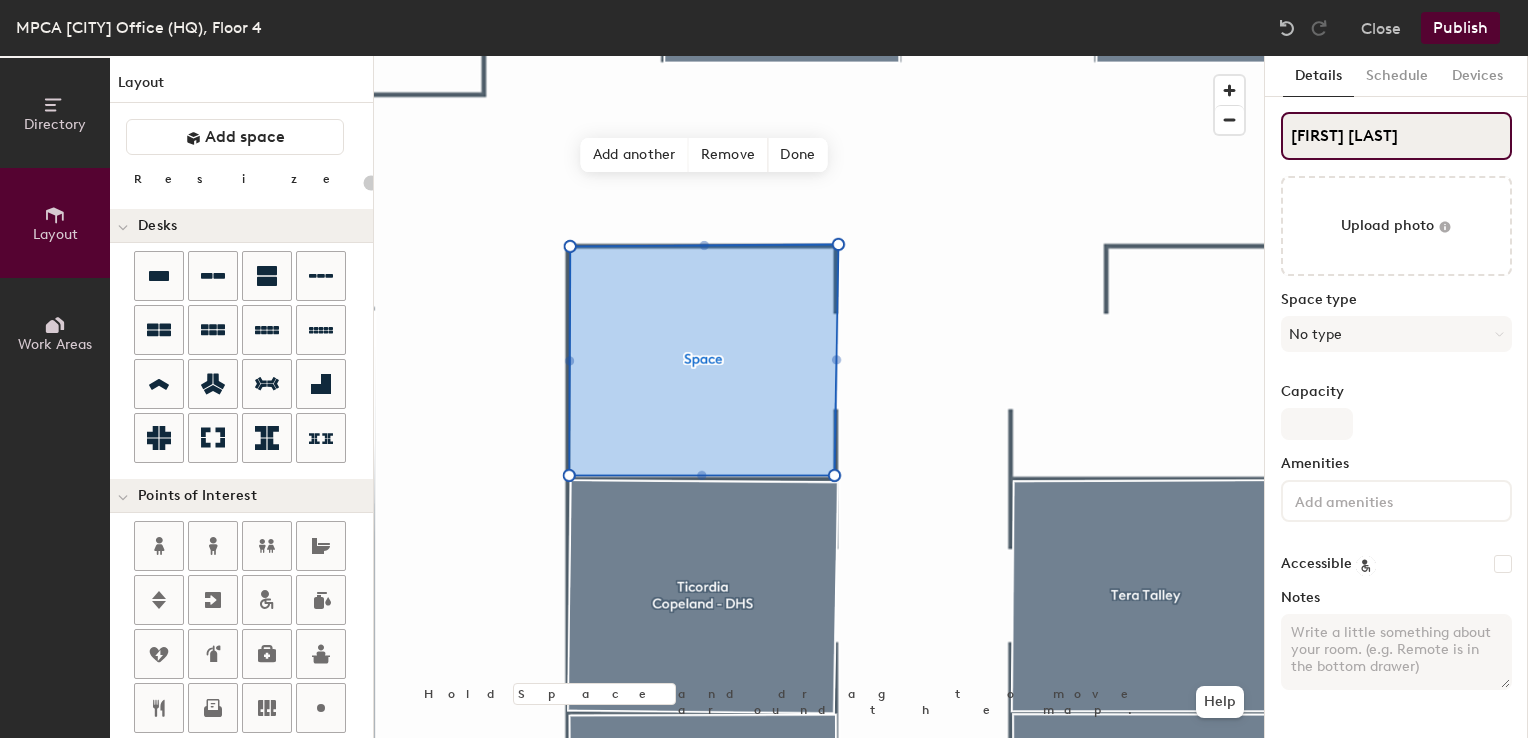 type on "20" 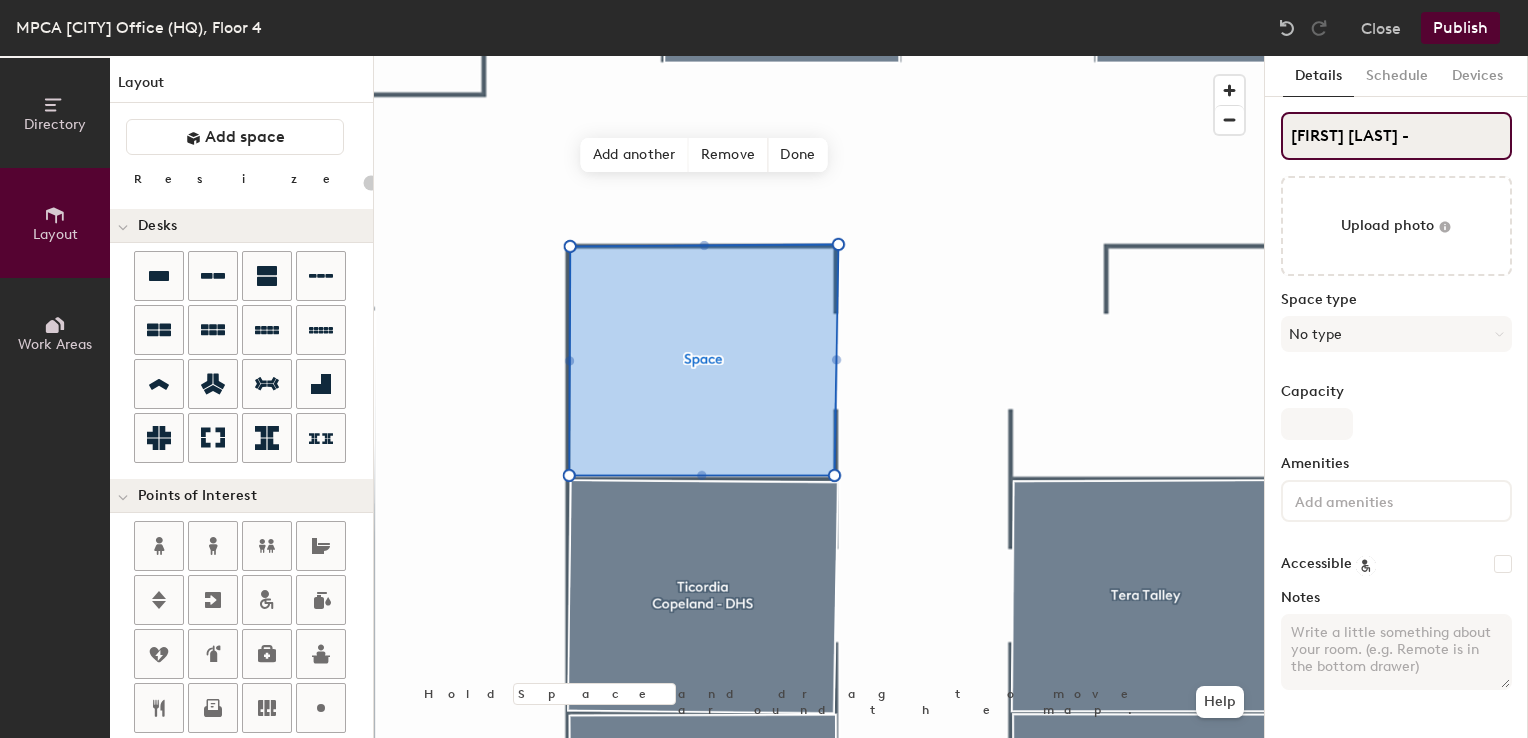 type on "[FIRST] [LAST] -" 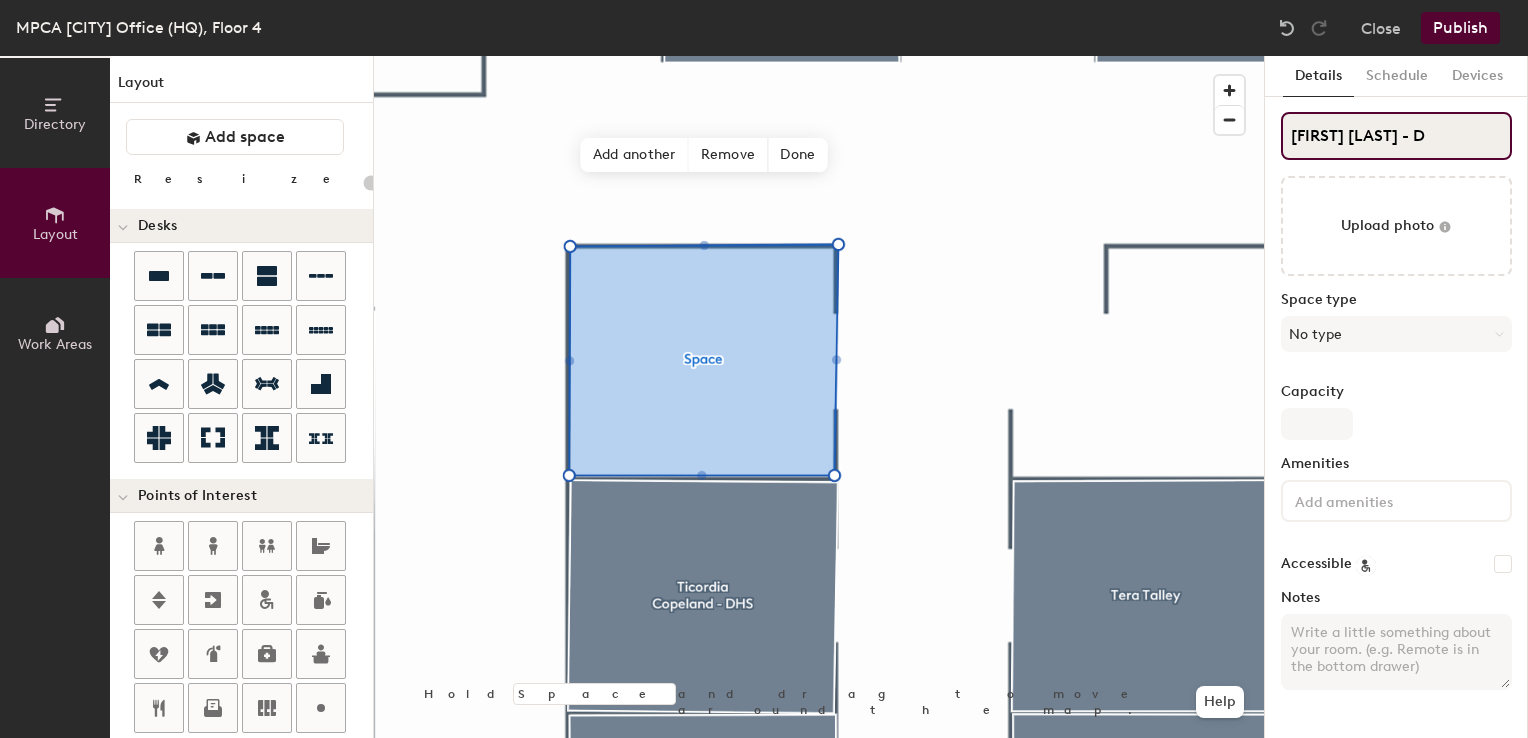 type on "20" 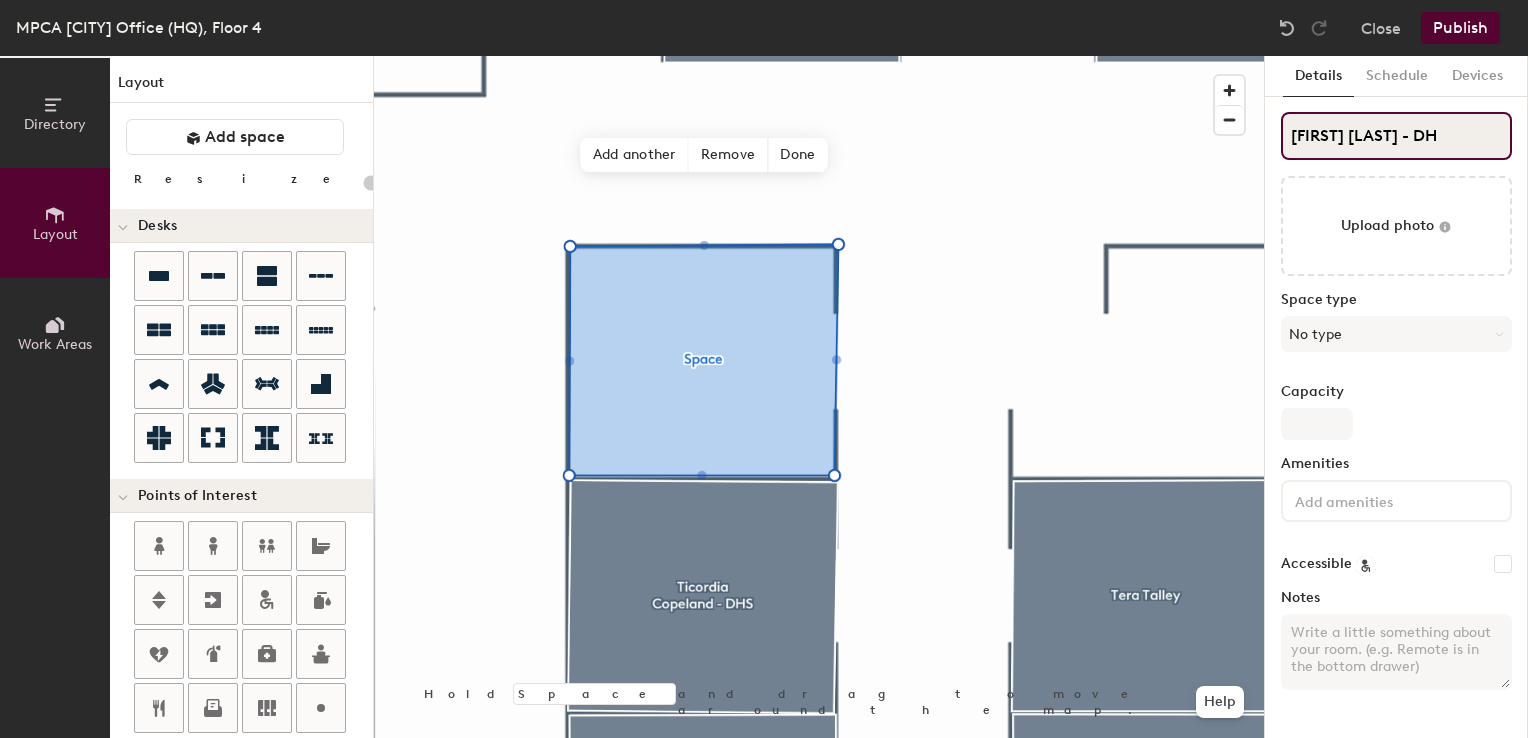 type on "20" 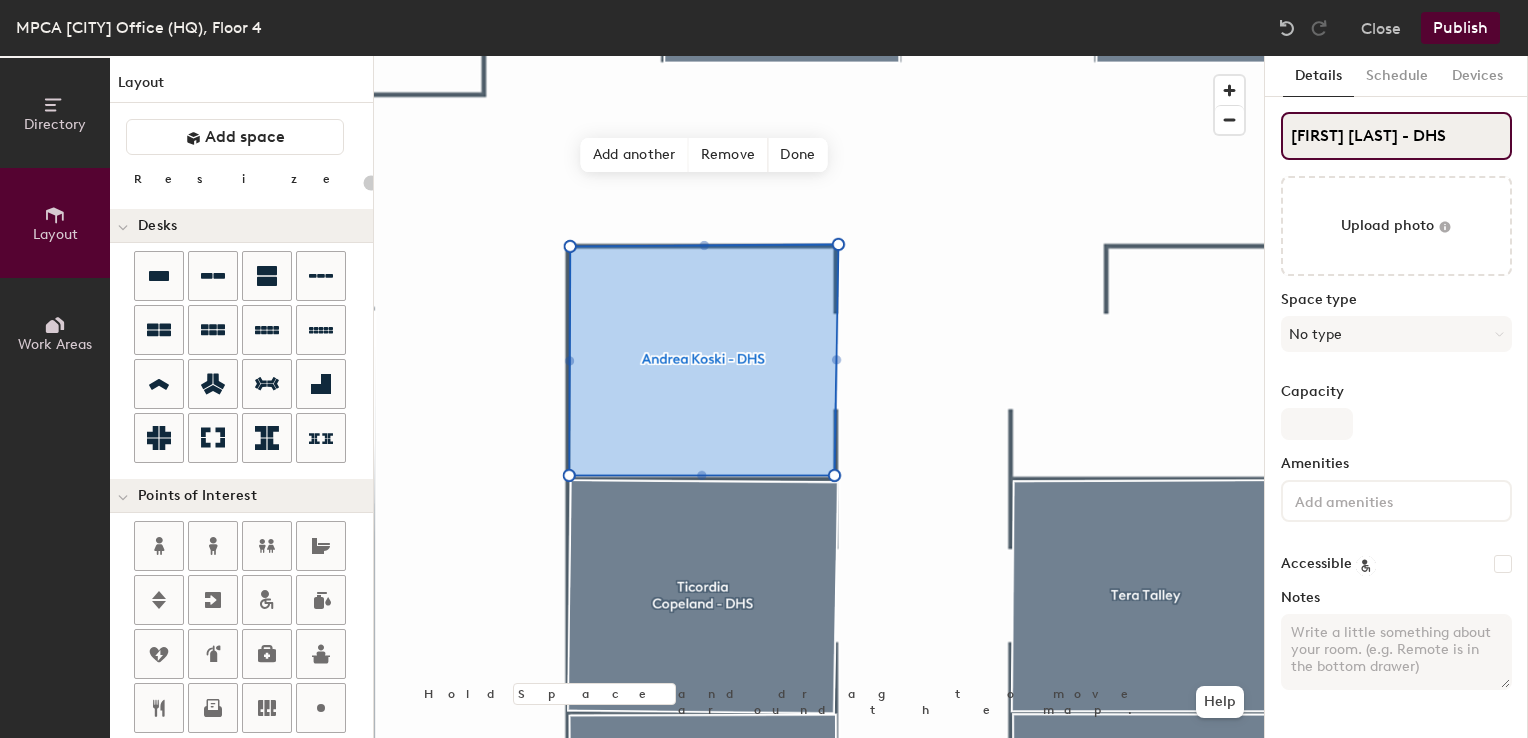 type on "20" 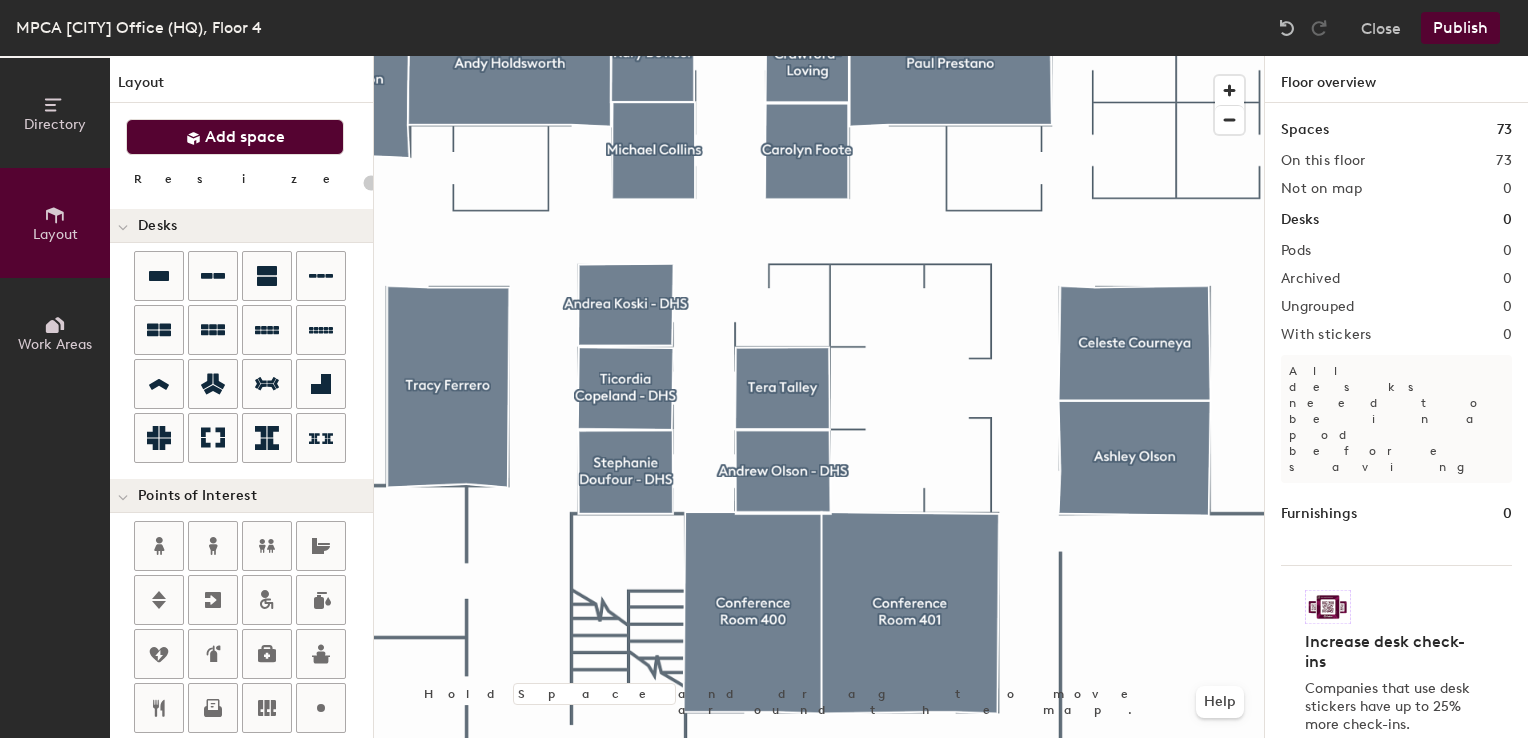 click on "Add space" 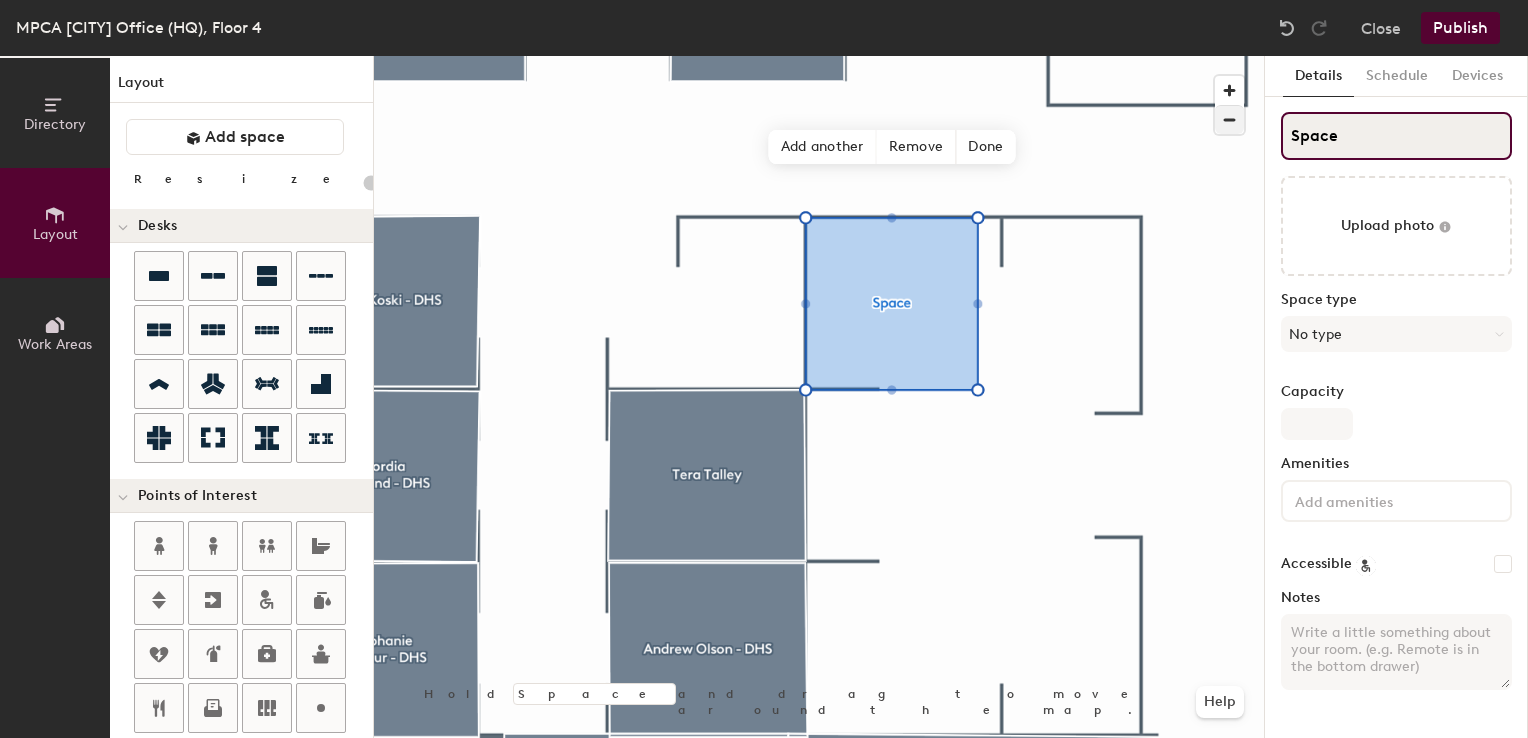 drag, startPoint x: 1366, startPoint y: 122, endPoint x: 1233, endPoint y: 123, distance: 133.00375 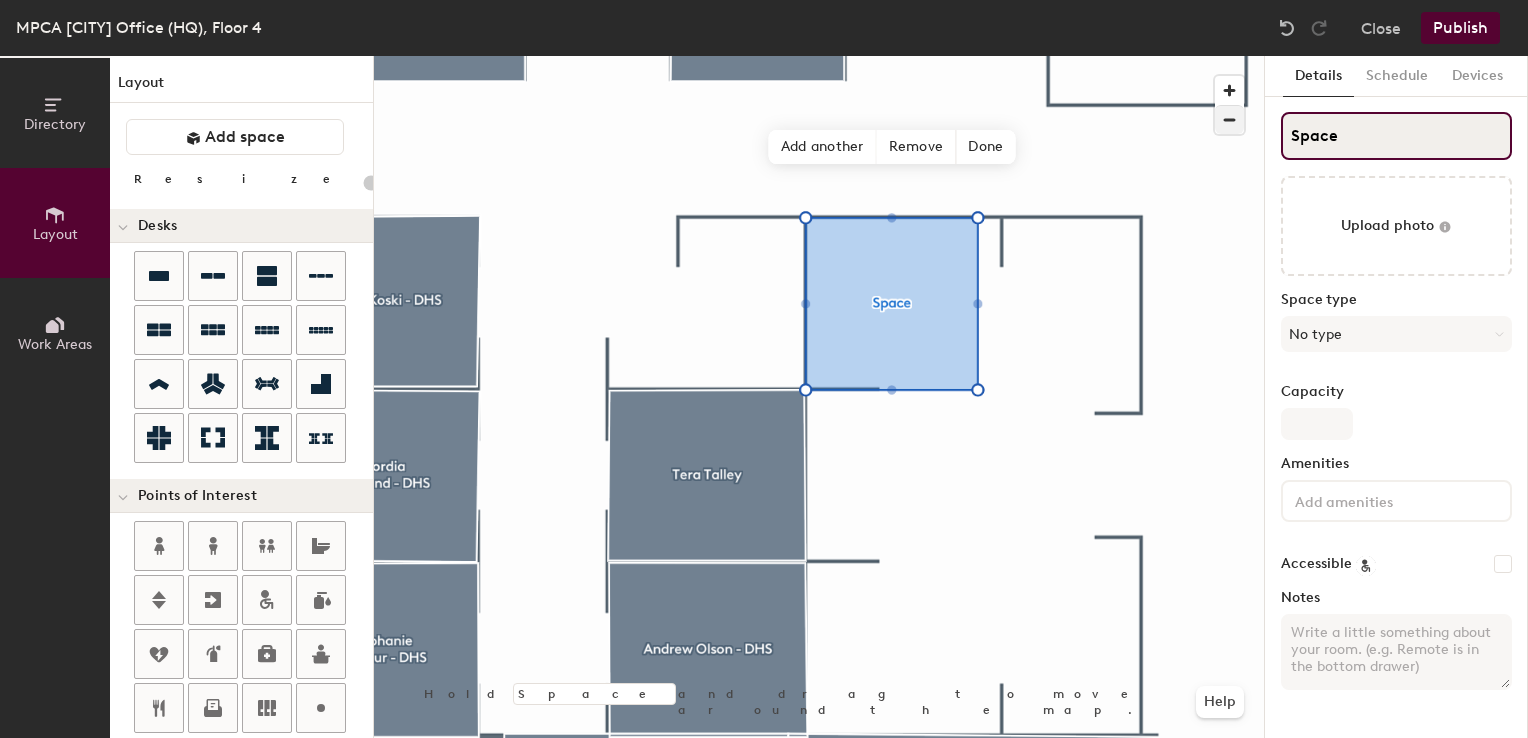 click on "Directory Layout Work Areas Layout   Add space Resize Desks Points of Interest Furnishings Seating Tables Booths Hold Space and drag to move around the map. Help Add another Remove Done Scheduling policies Booking Window Max reservation length Recurring events Restrict booking to working hours Prevent booking from kiosks Restrict booking to administrators Configure room display Background Upload photo General Auto contrast High visibility Hide the logo Custom logo Edit Display hours Screen Brightness 0% 100% Privacy Mask meeting titles Hide meeting attendees Keep meeting organizer visible Scheduling Meeting check-ins Start meetings early End meetings early Extend meetings Impromptu meetings Abandoned meeting protection Admin access Restrict display management Details Schedule Devices Space Upload photo Space type No type Capacity Amenities Accessible Notes" 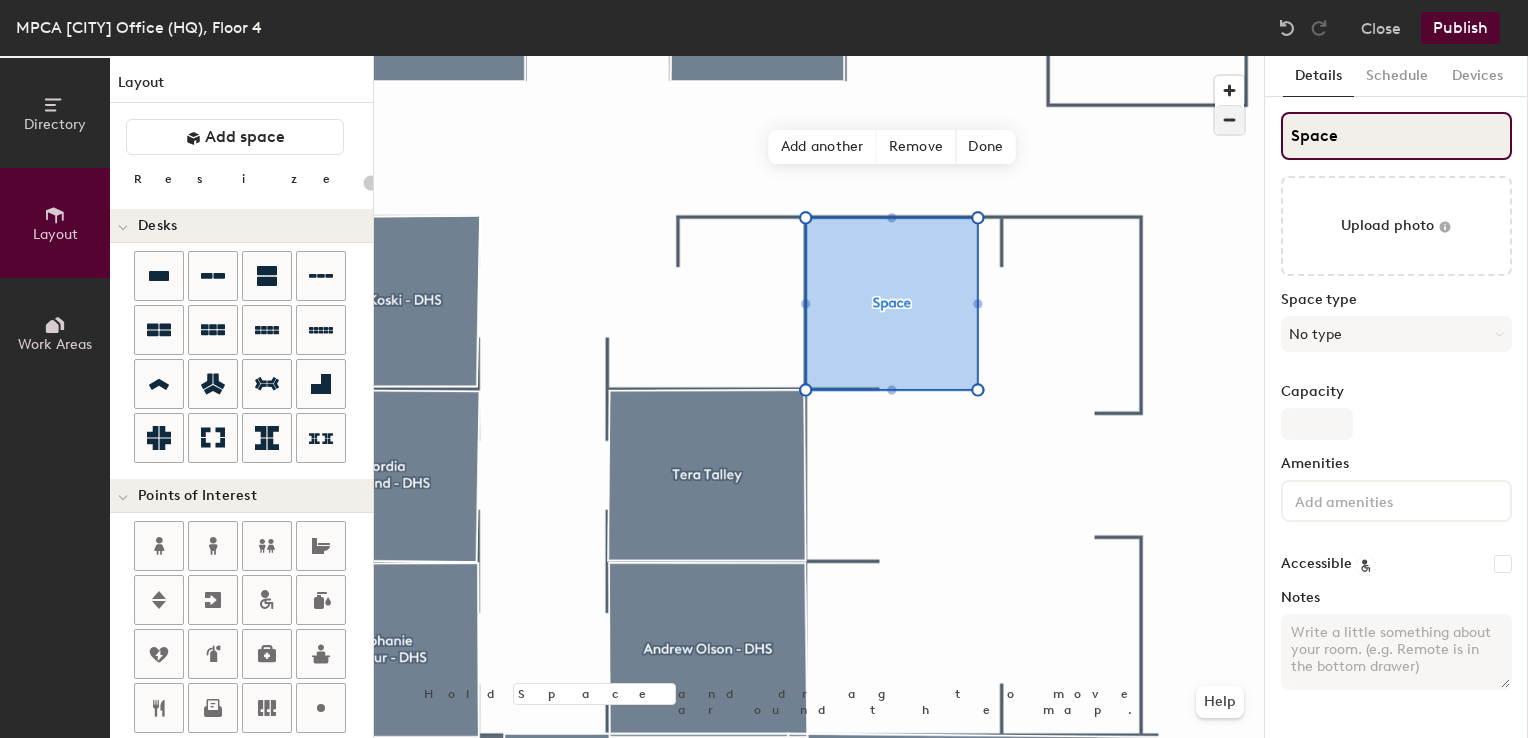 type on "S" 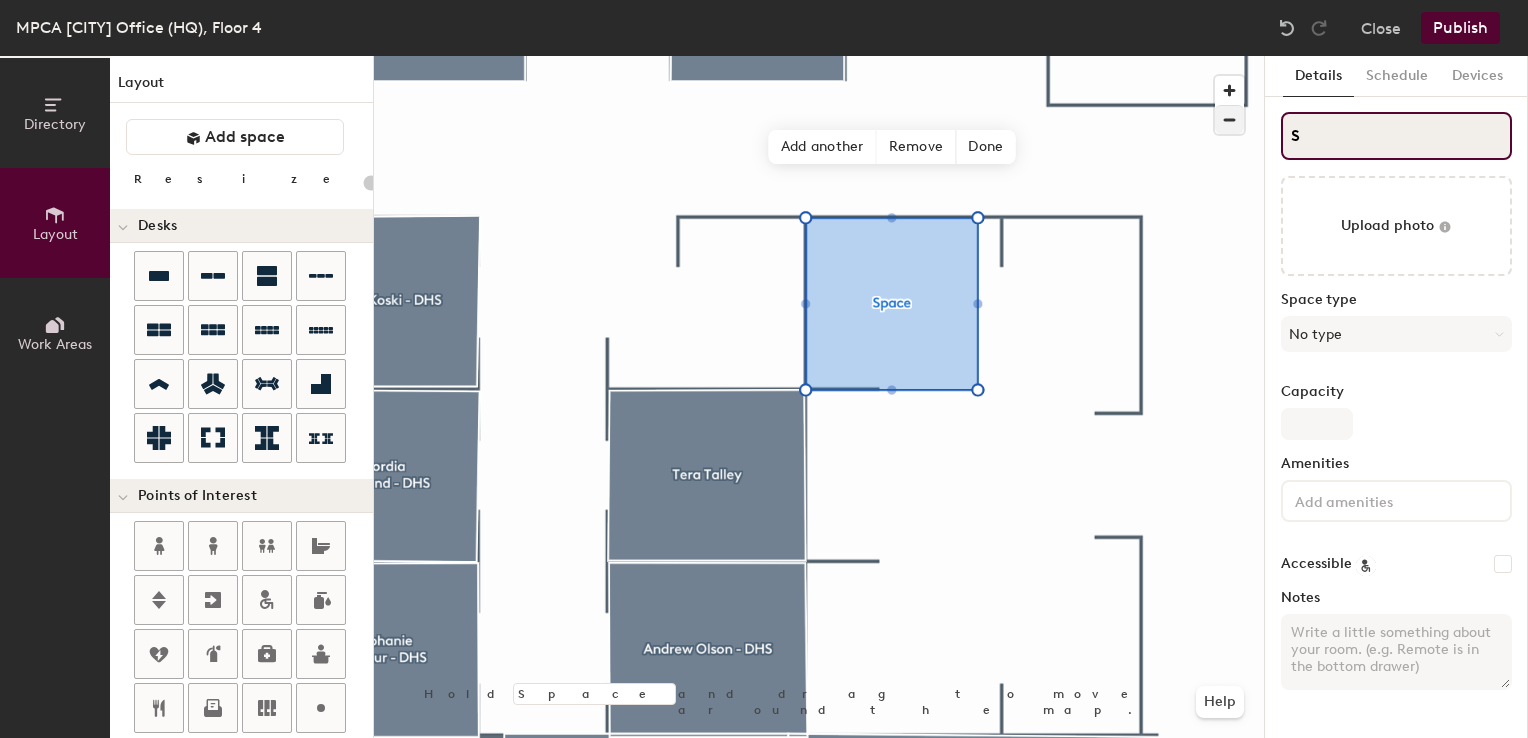 type on "20" 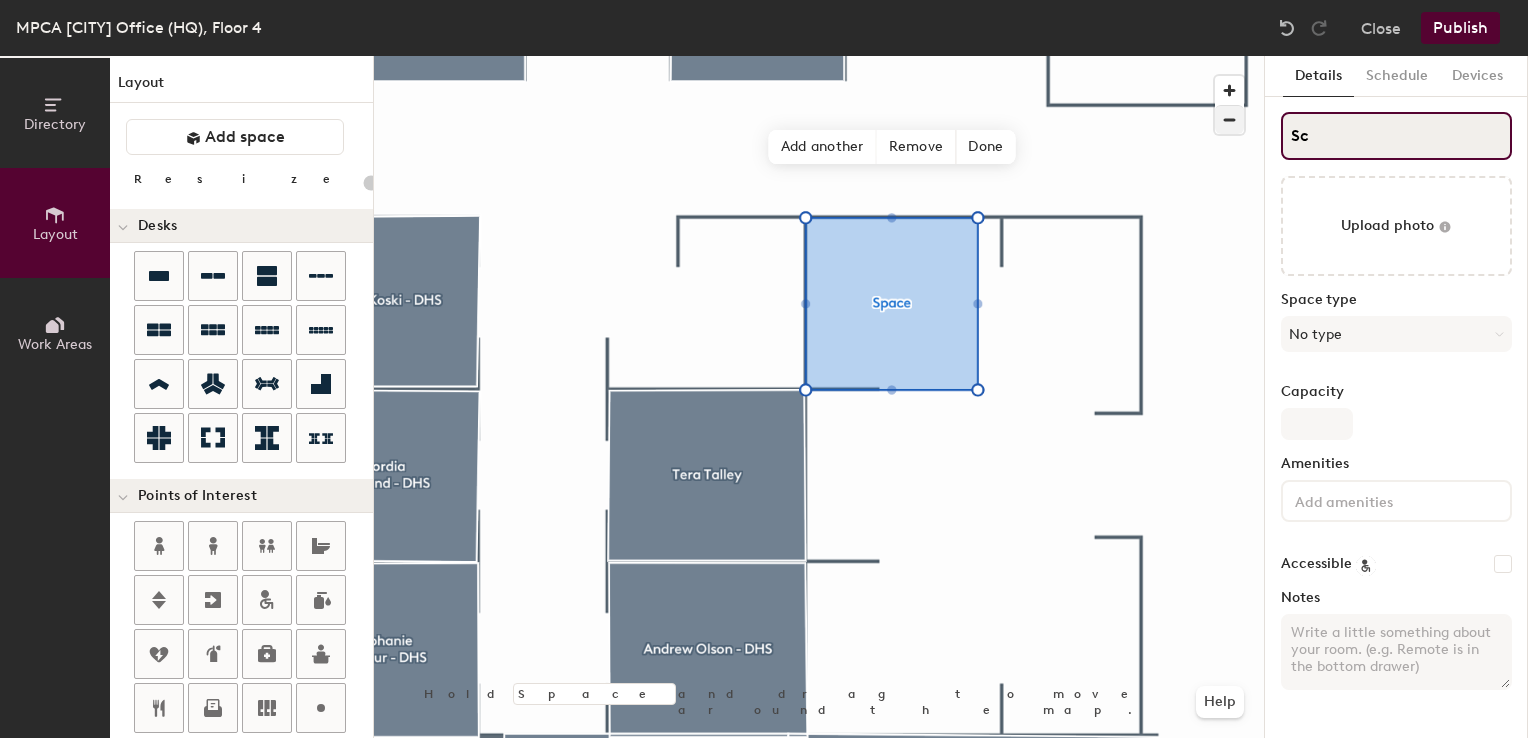 type on "Sca" 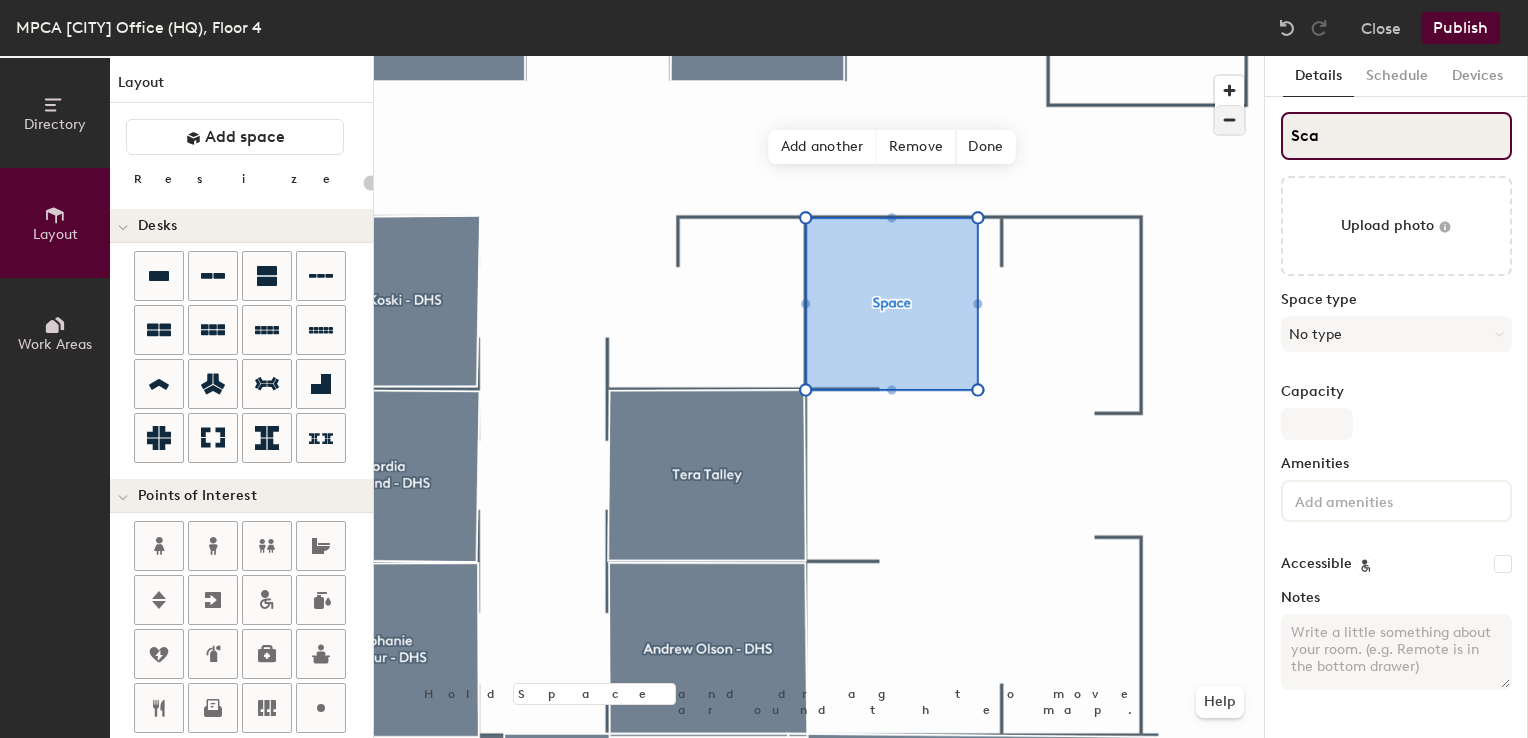 type on "20" 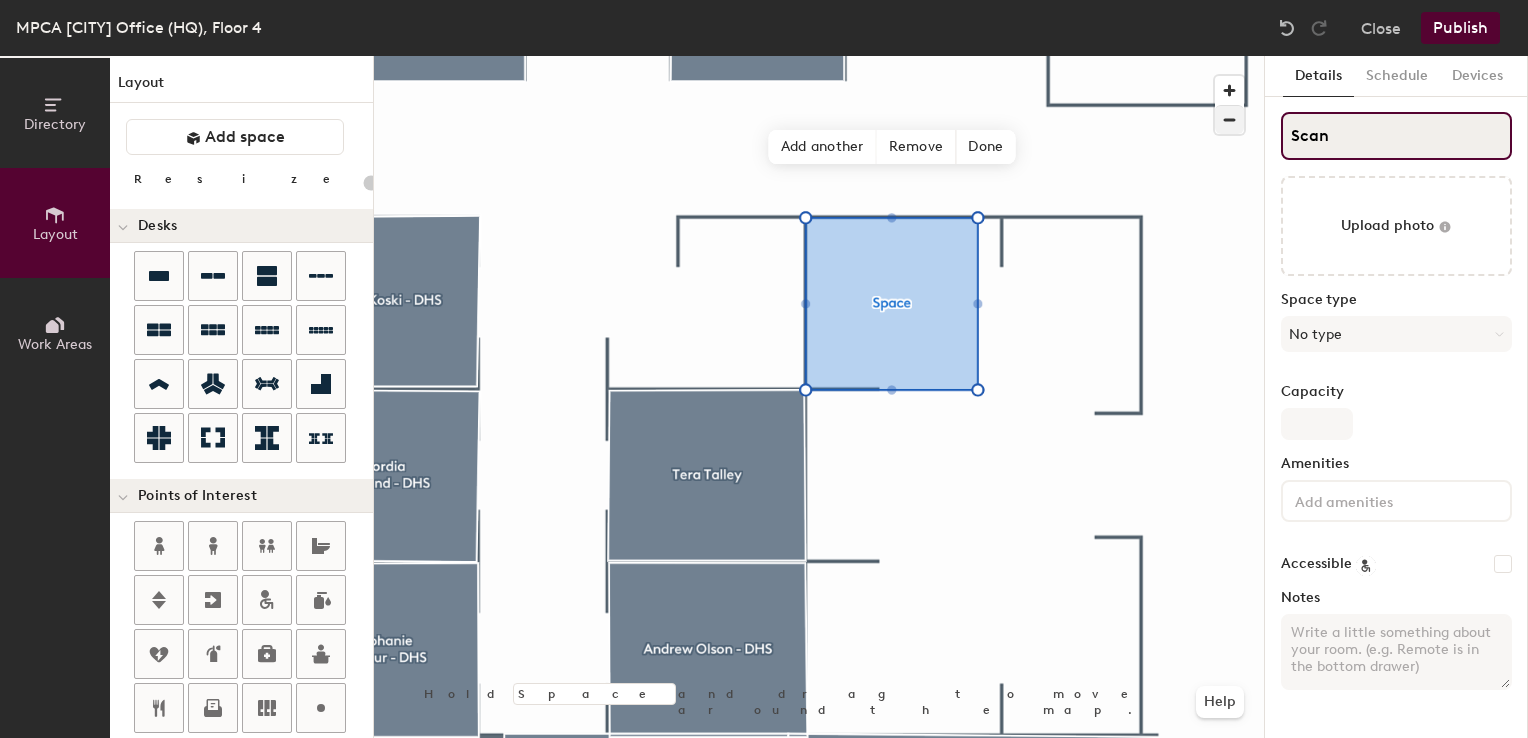 type on "20" 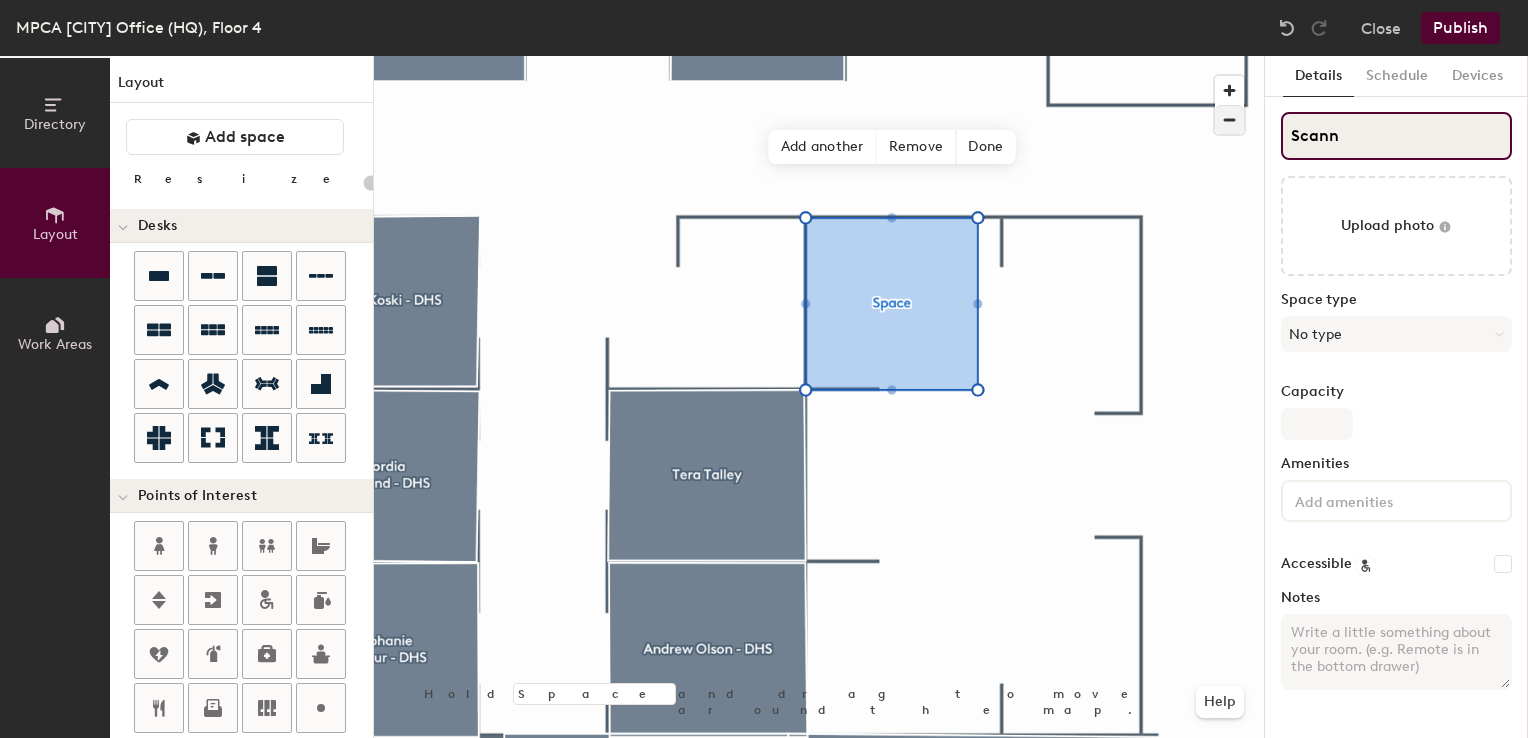 type on "20" 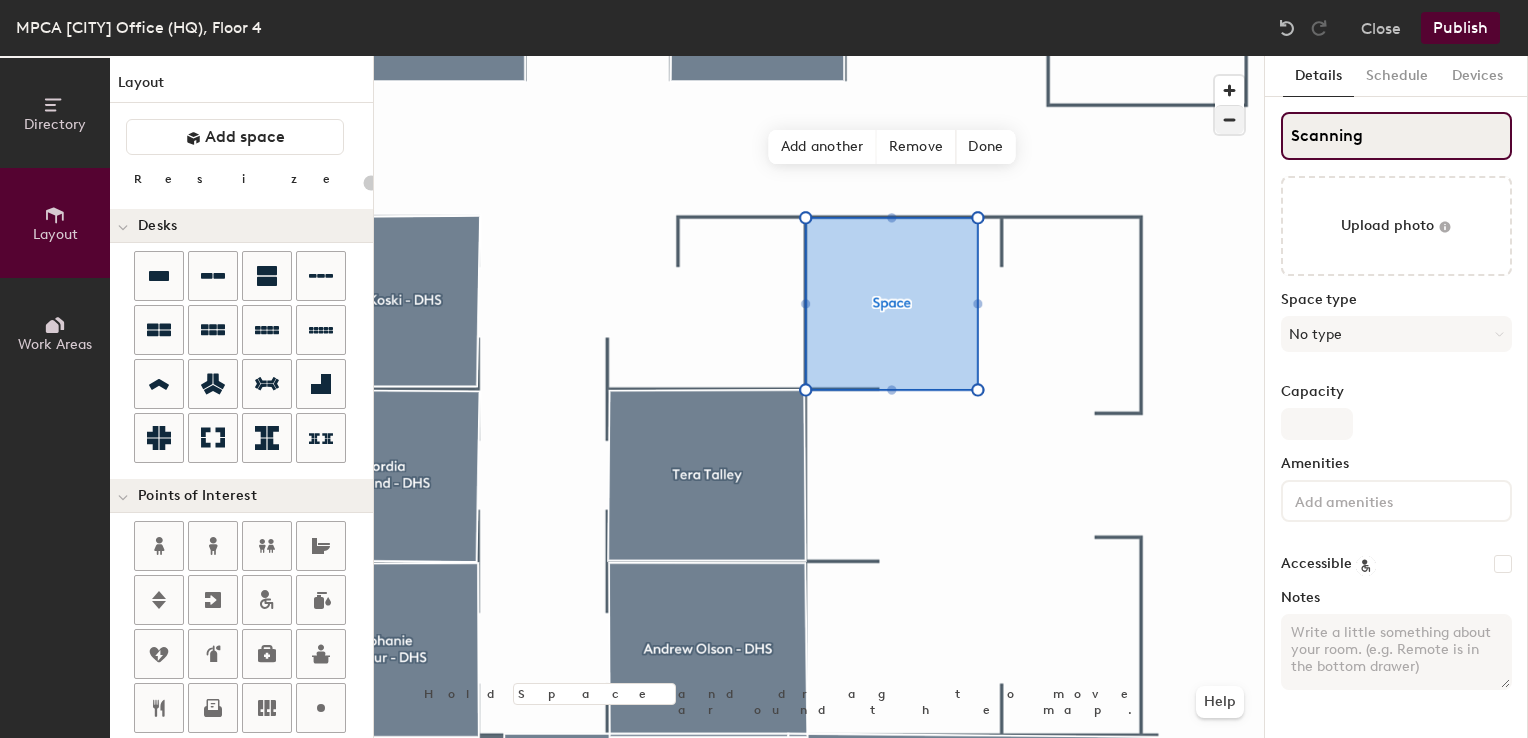type on "Scanning" 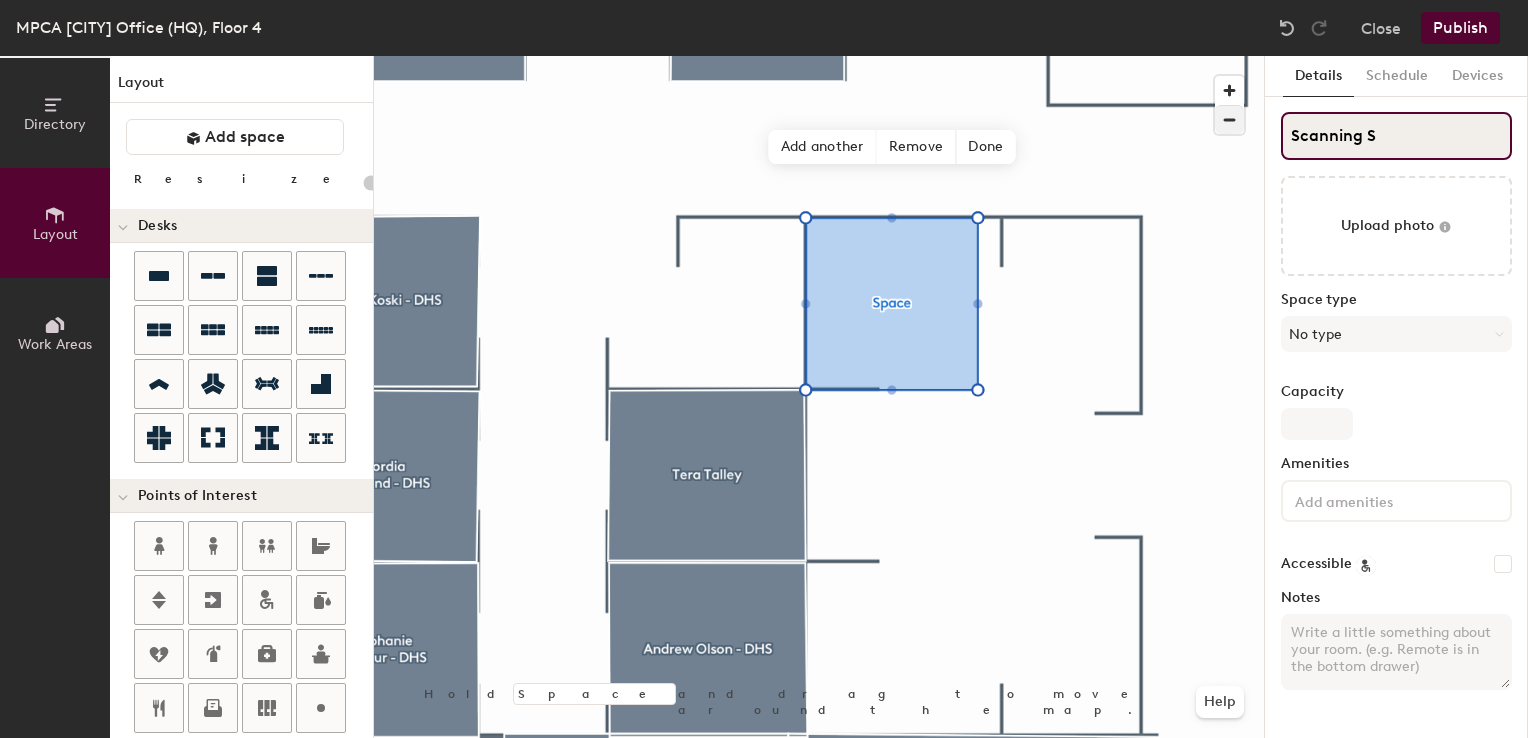 type on "Scanning St" 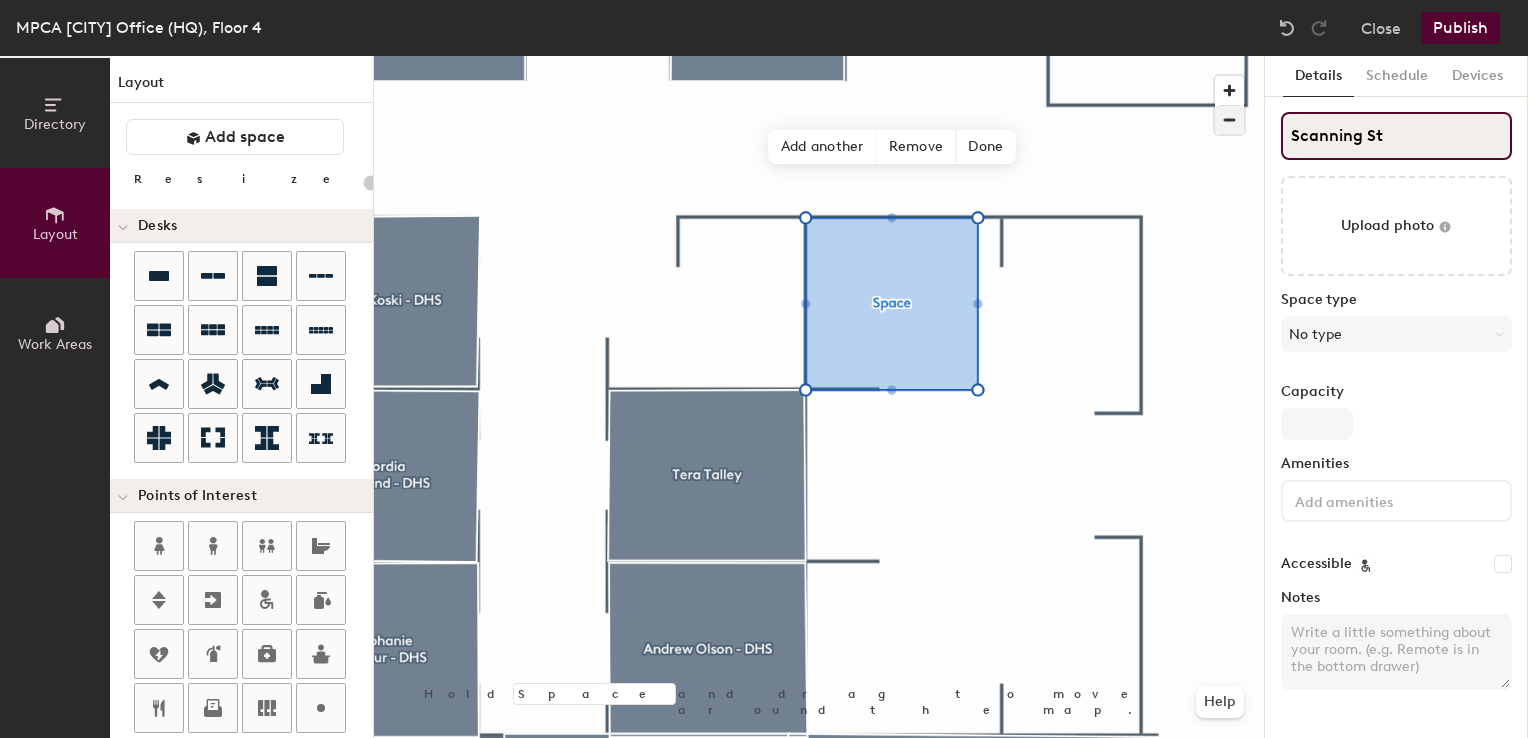 type on "20" 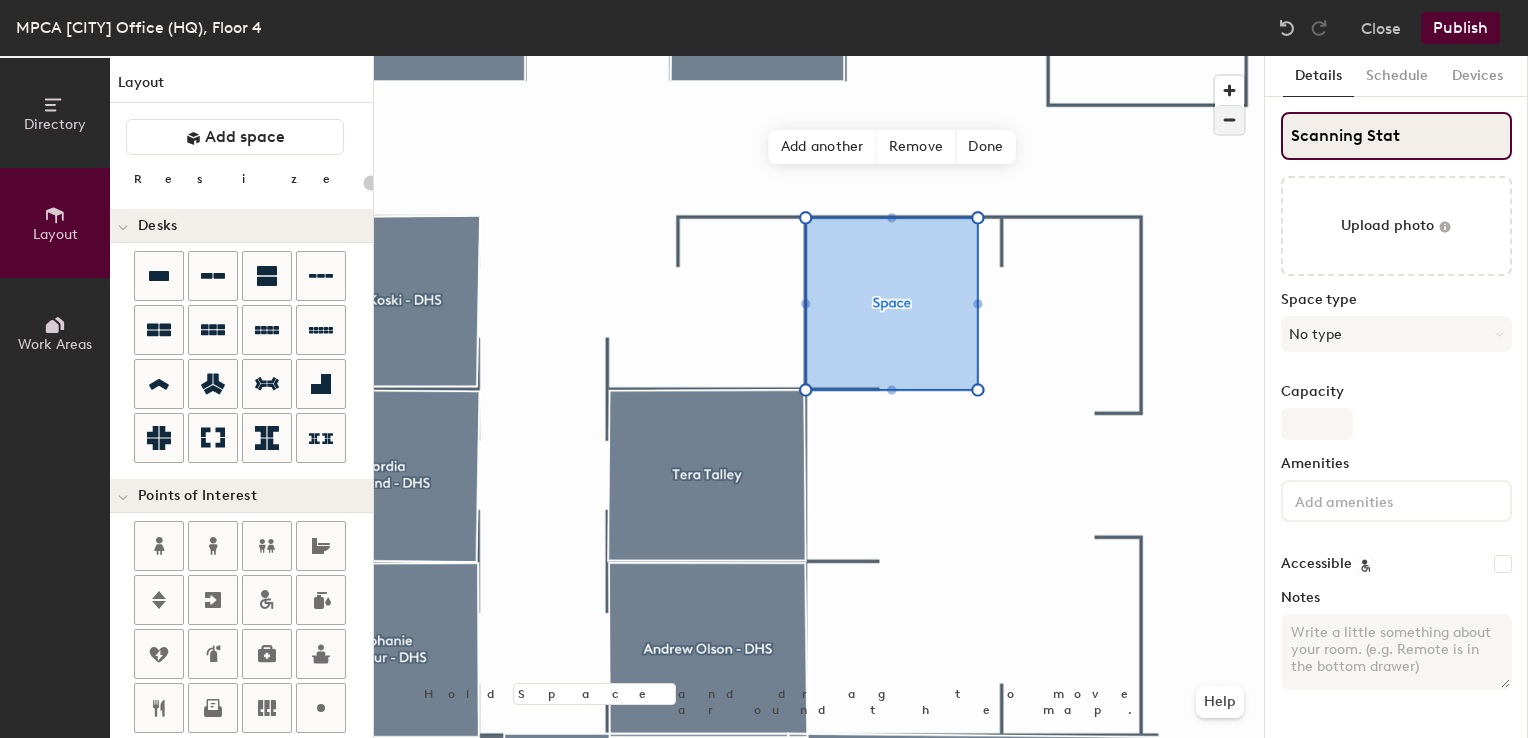 type on "Scanning Stati" 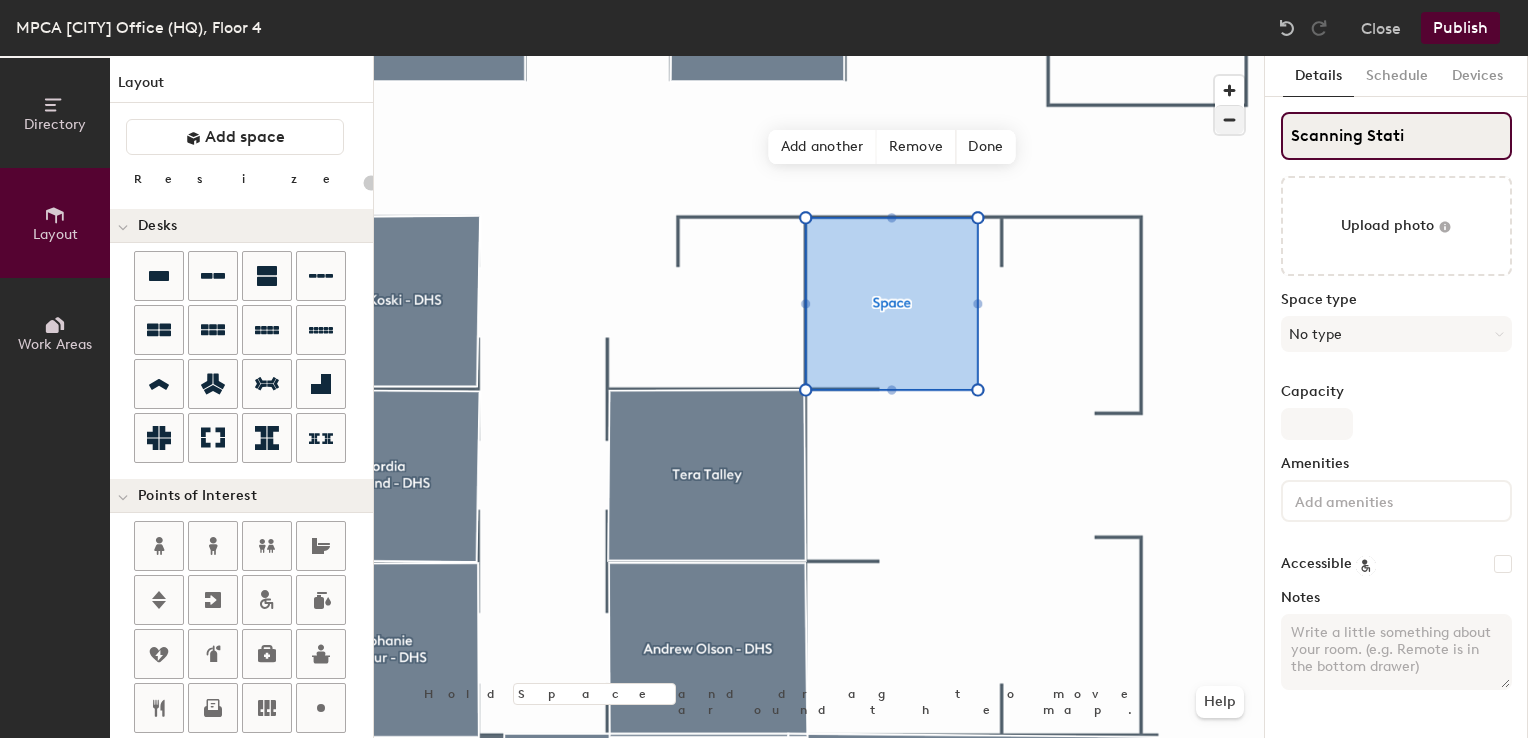 type on "20" 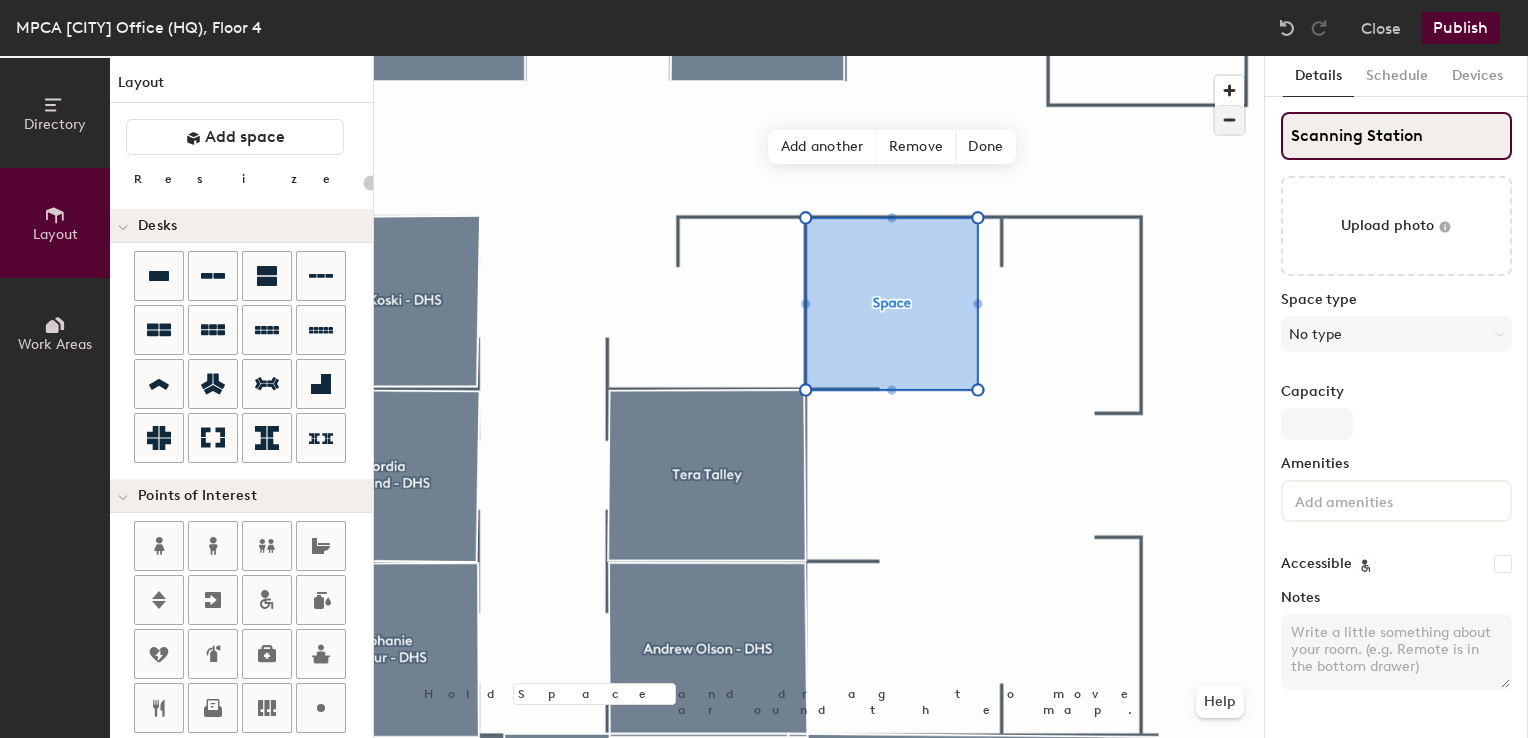 type on "Scanning Station" 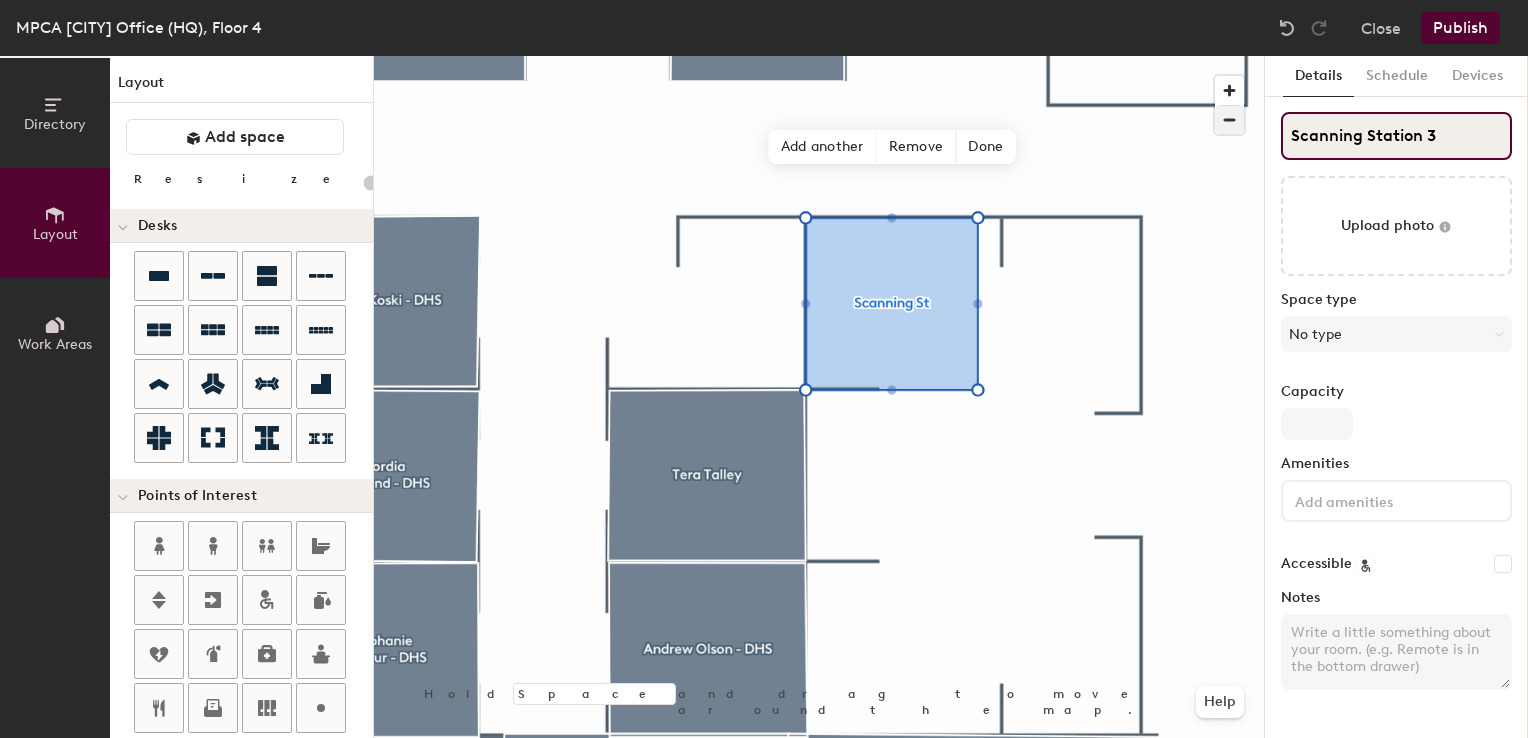 type on "20" 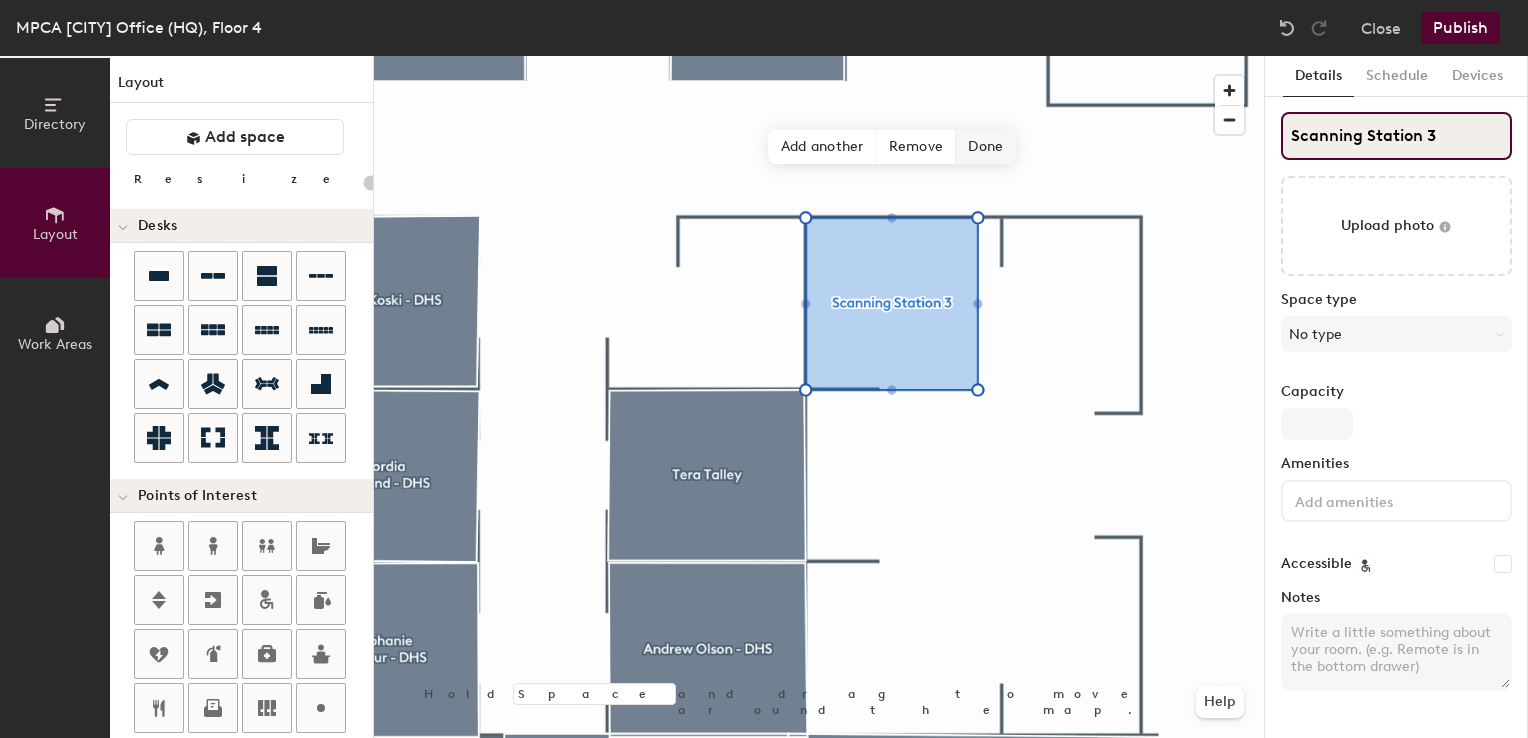 type on "Scanning Station 3" 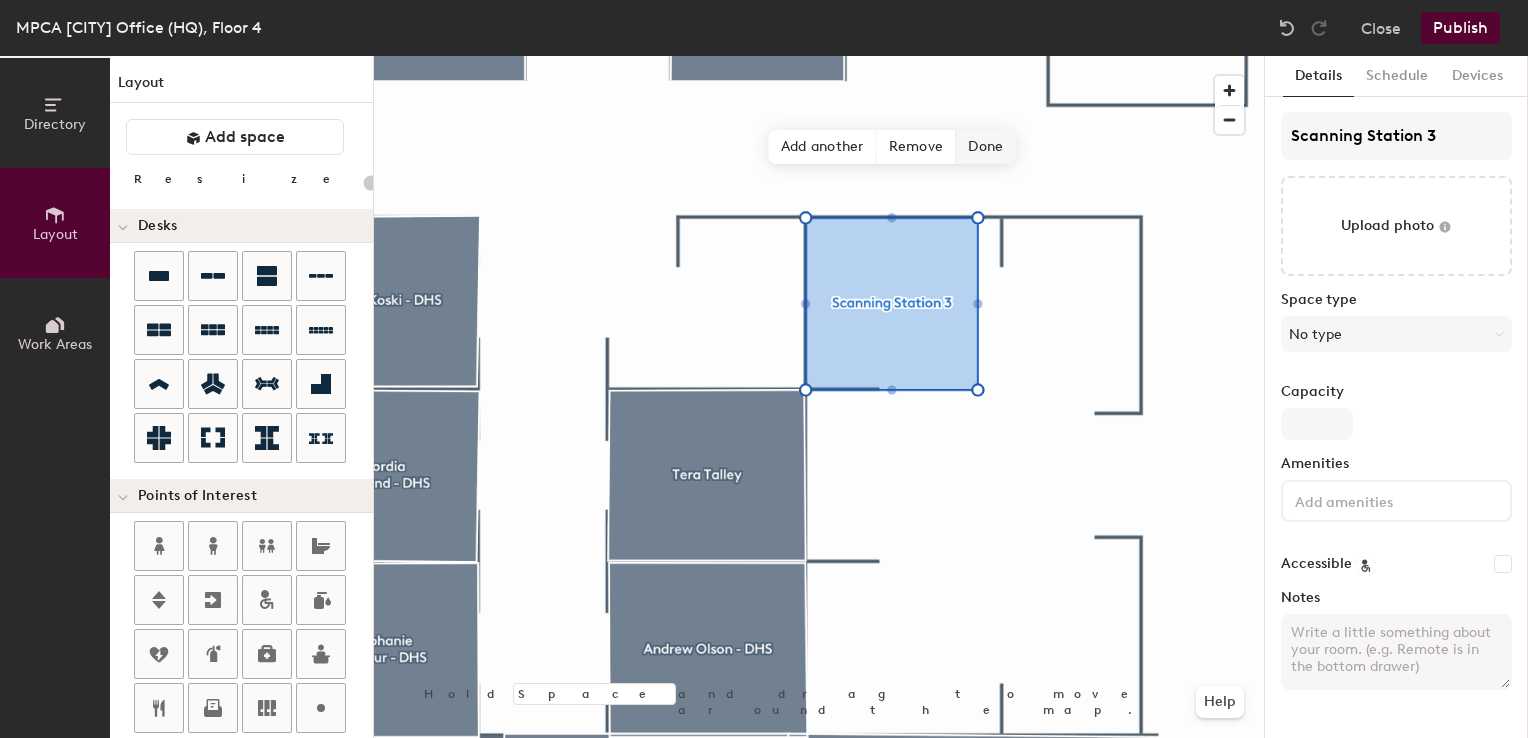 click on "Done" 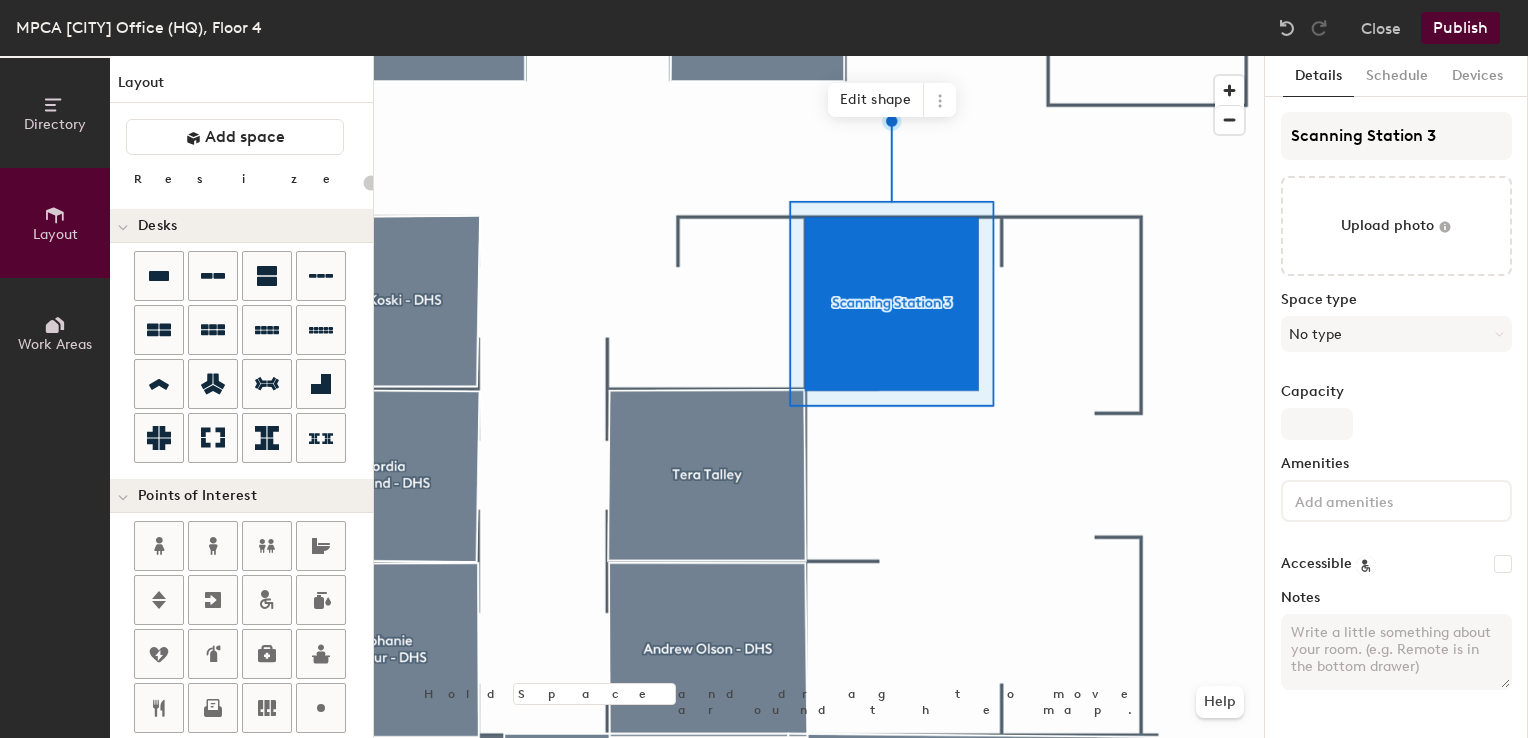 click on "Publish" 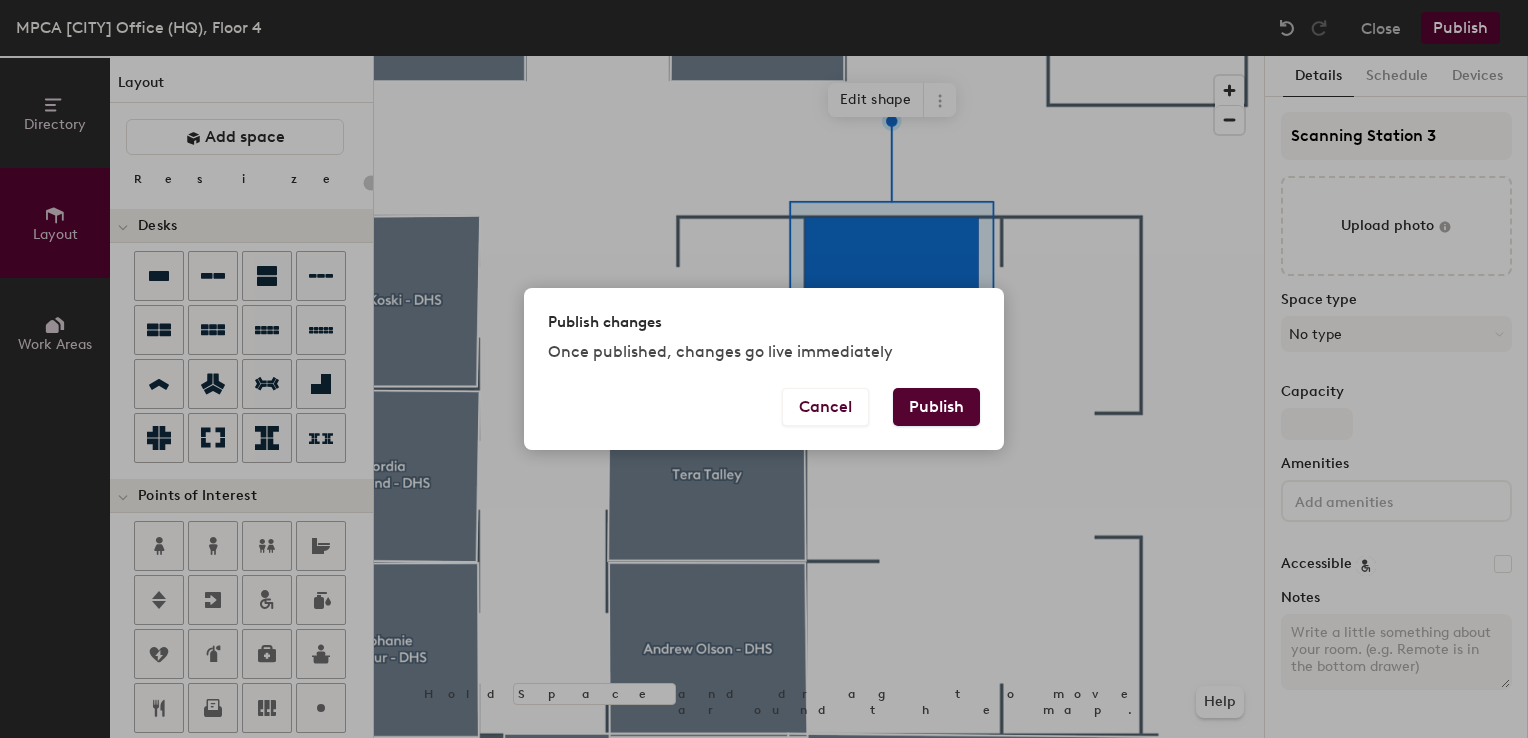 click on "Publish" at bounding box center [936, 407] 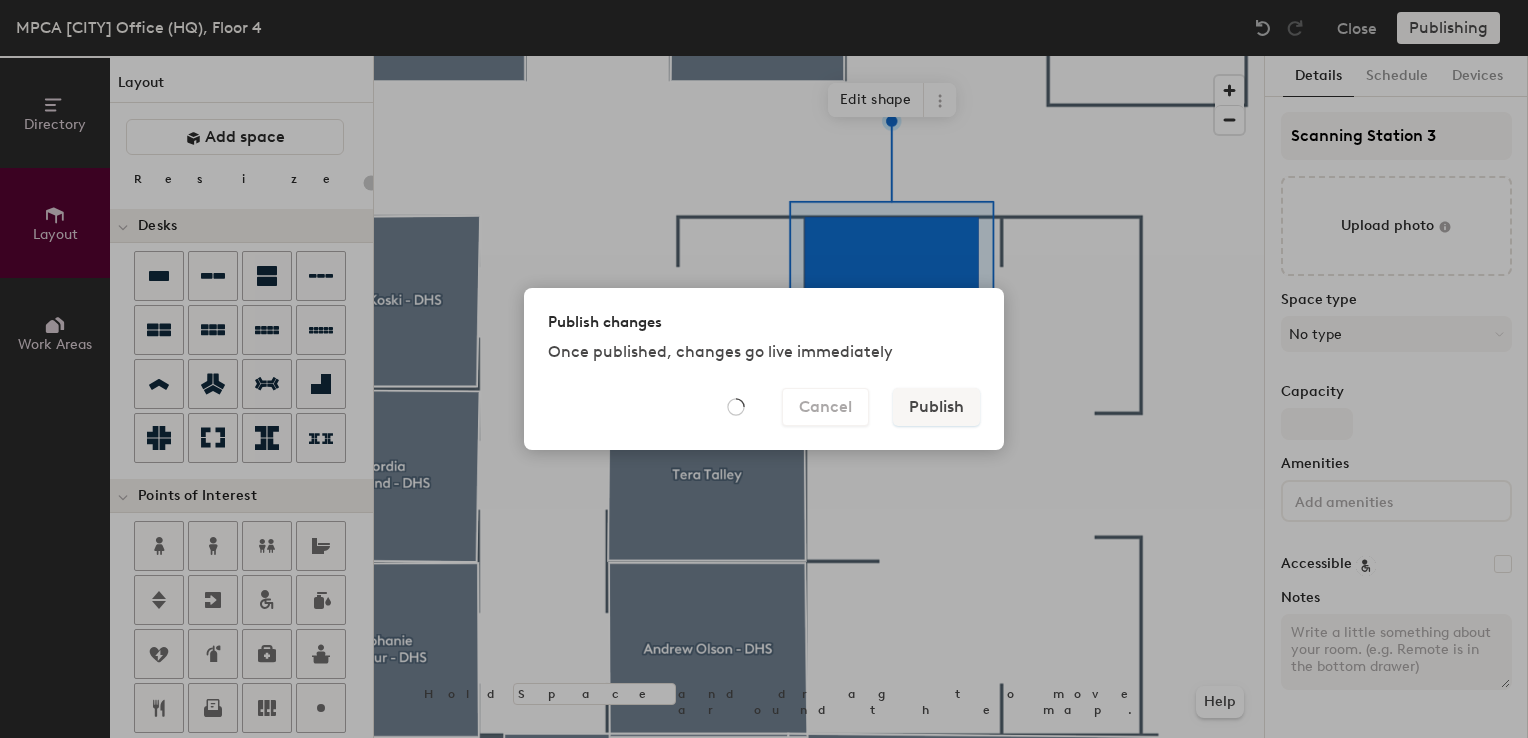 type on "20" 